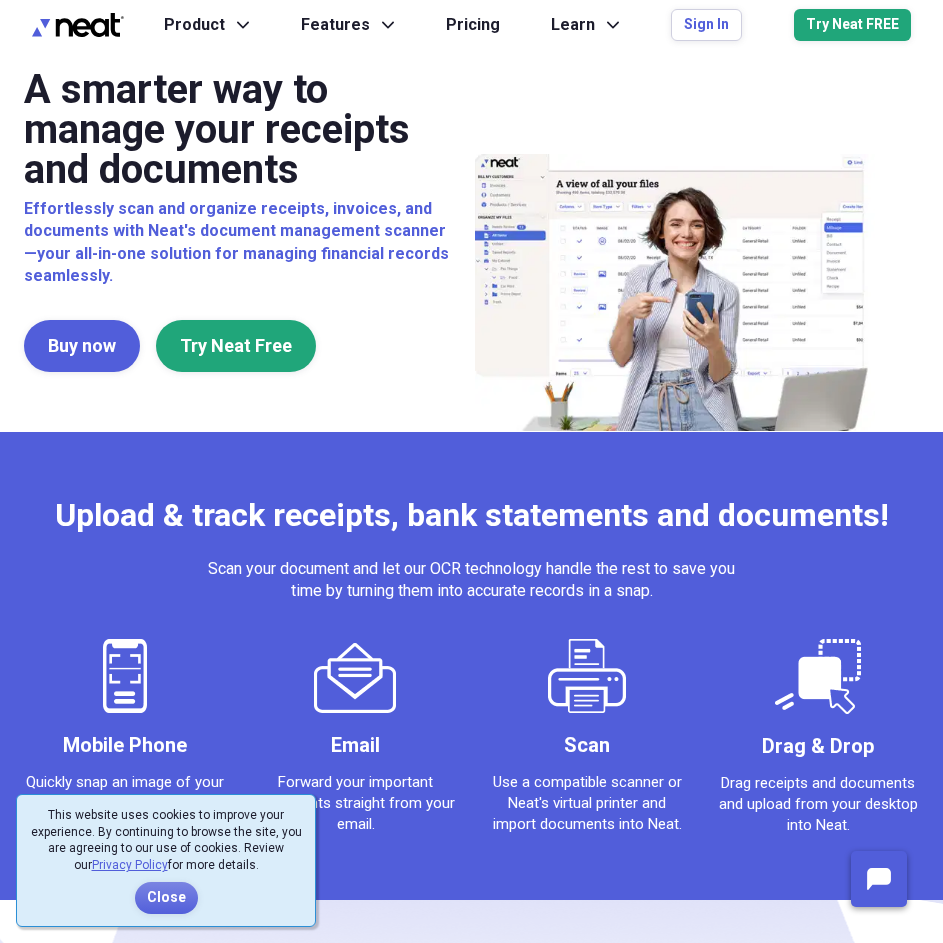 scroll, scrollTop: 0, scrollLeft: 0, axis: both 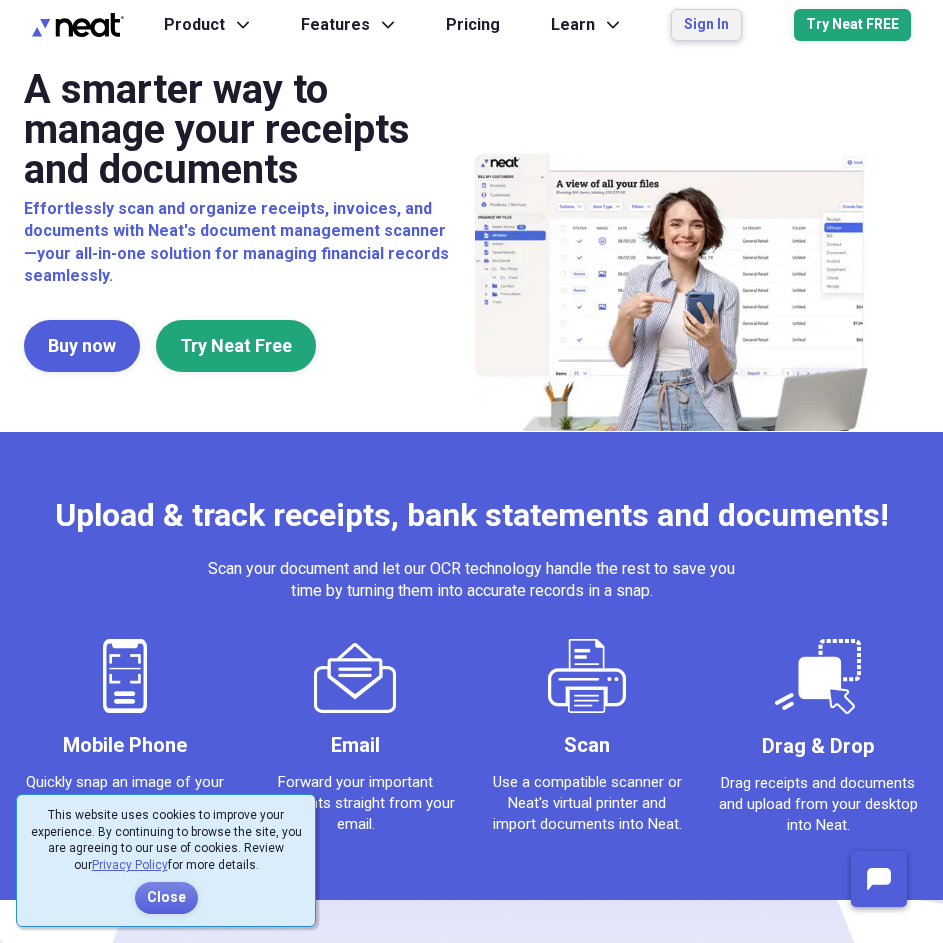 click on "Sign In" at bounding box center (706, 25) 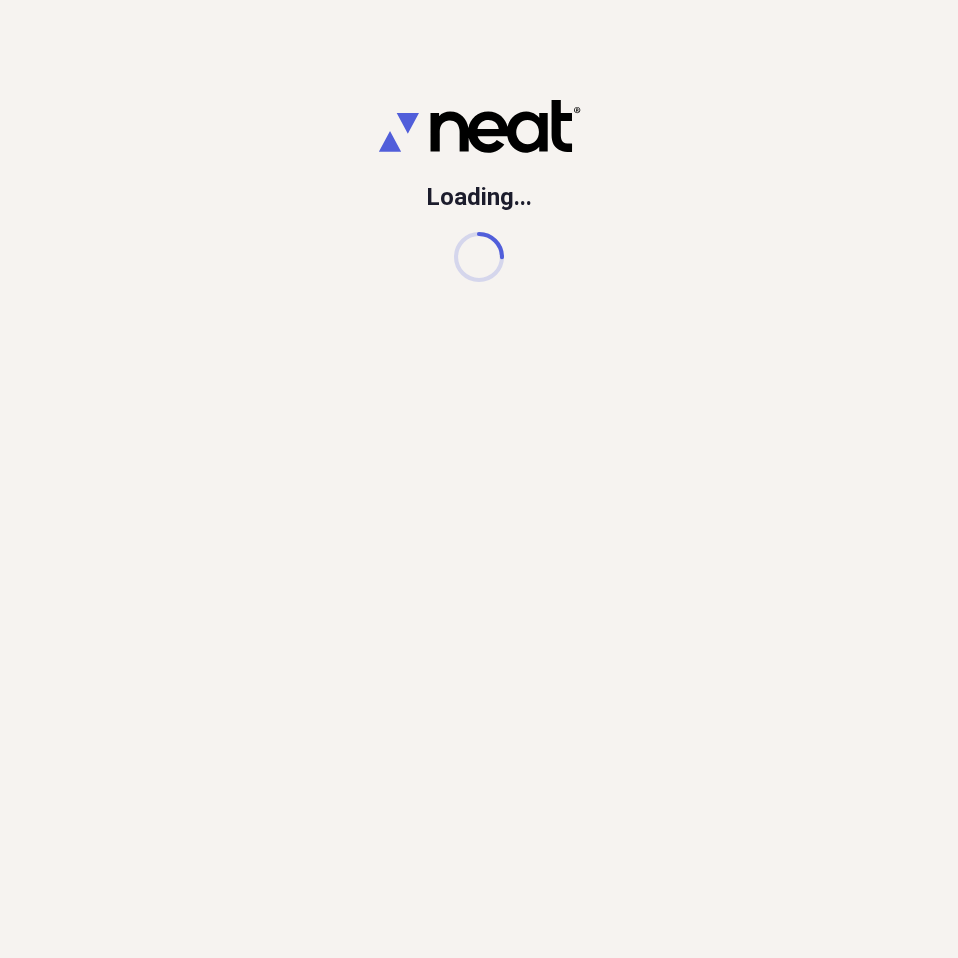 scroll, scrollTop: 0, scrollLeft: 0, axis: both 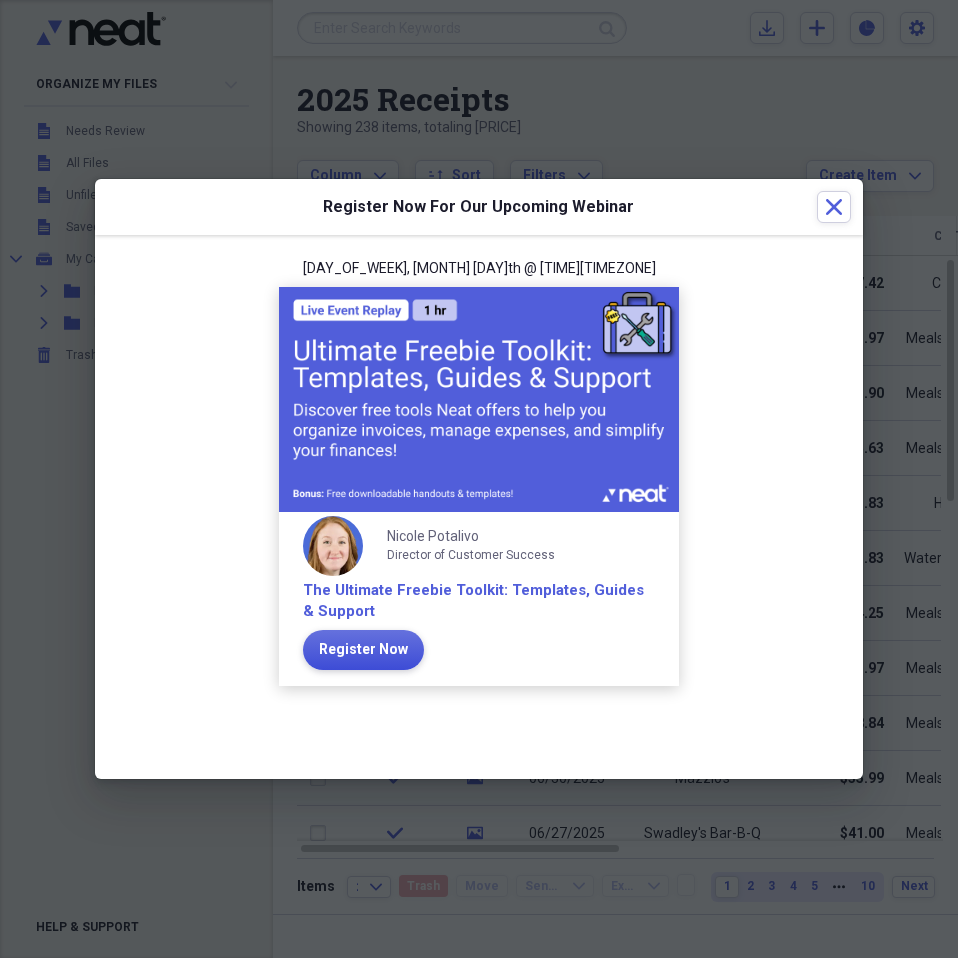click on "Register Now" at bounding box center (363, 650) 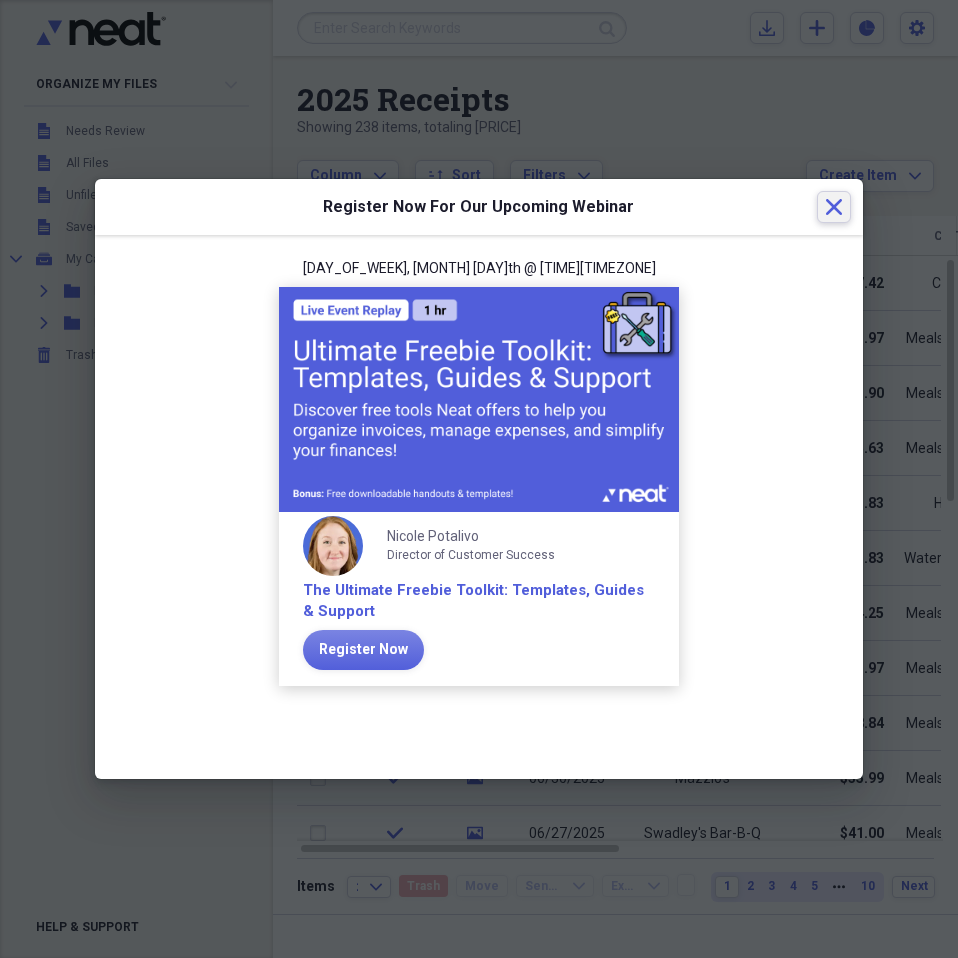 click on "Close" at bounding box center [834, 207] 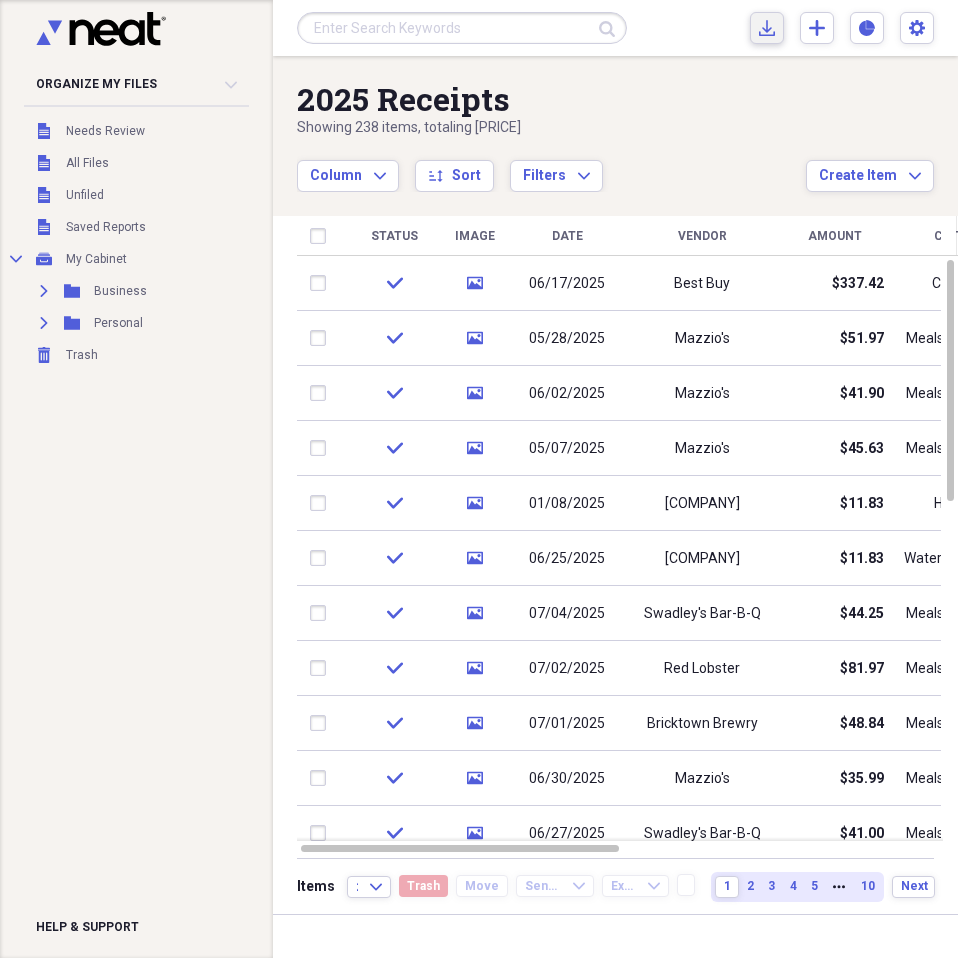 click on "Import Import" at bounding box center [767, 28] 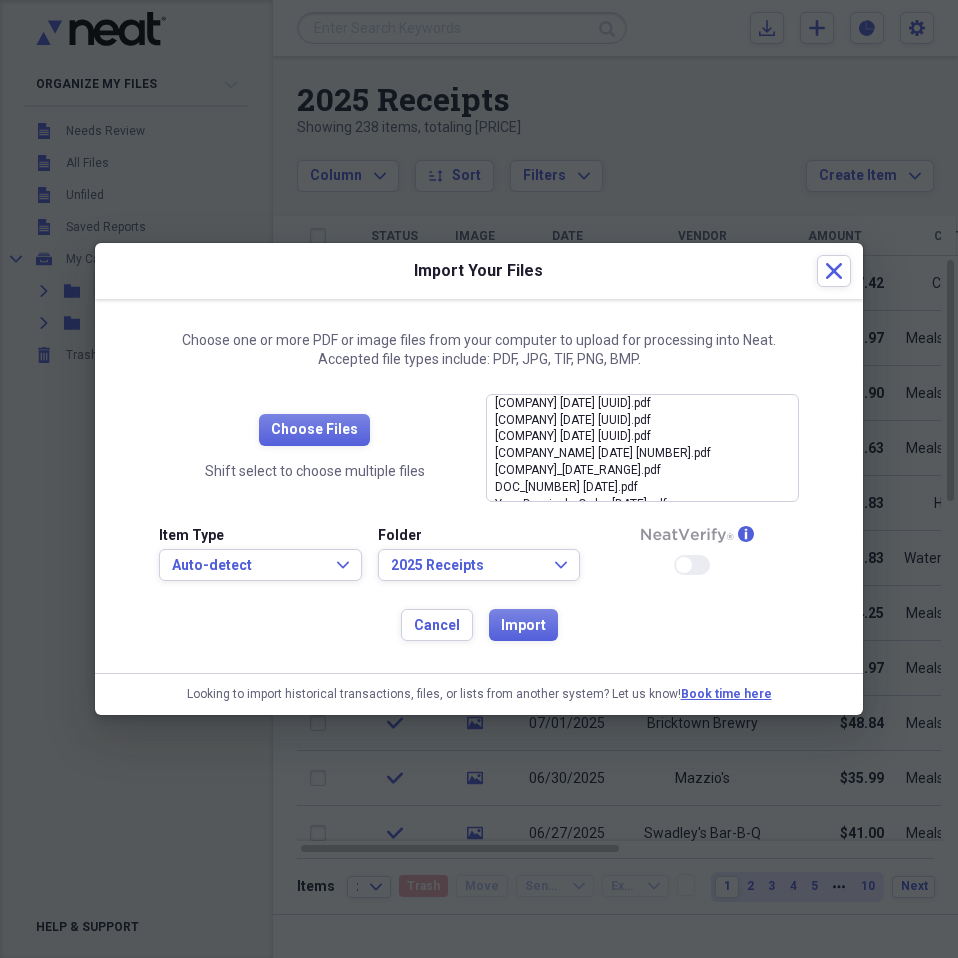 scroll, scrollTop: 79, scrollLeft: 0, axis: vertical 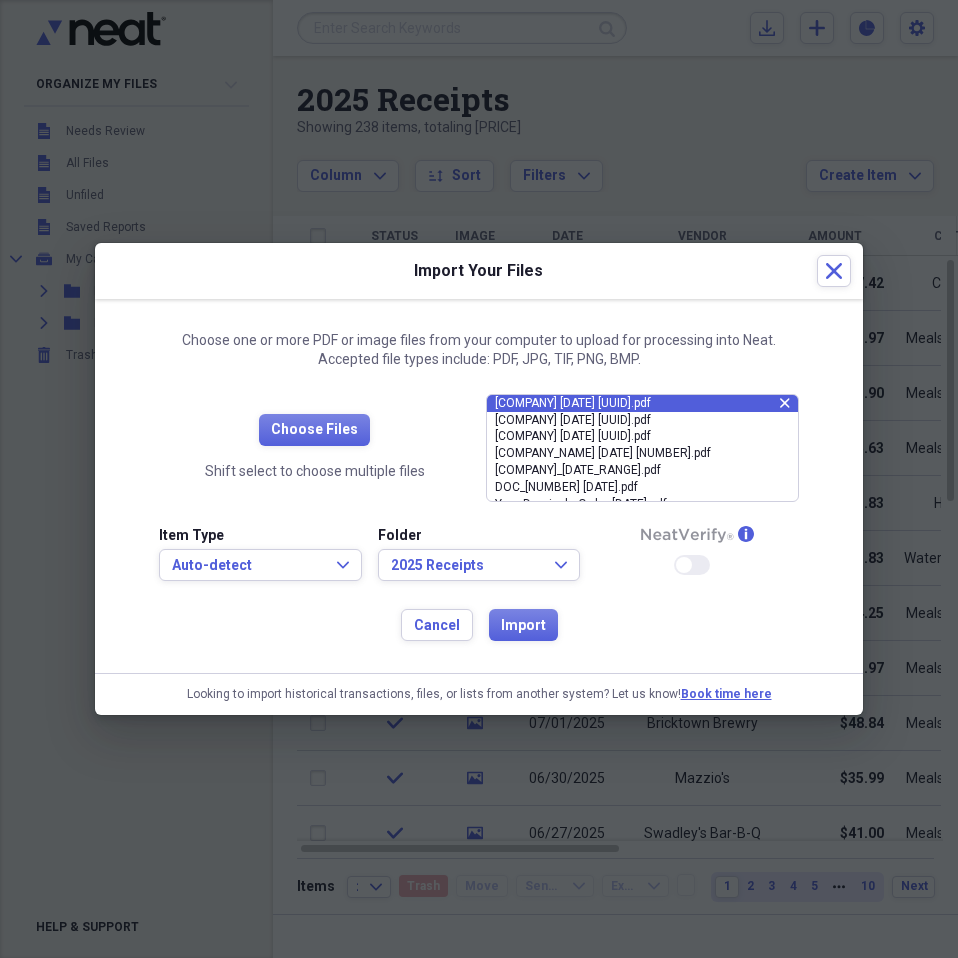 click on "[COMPANY] [DATE] [UUID].pdf" at bounding box center (637, 403) 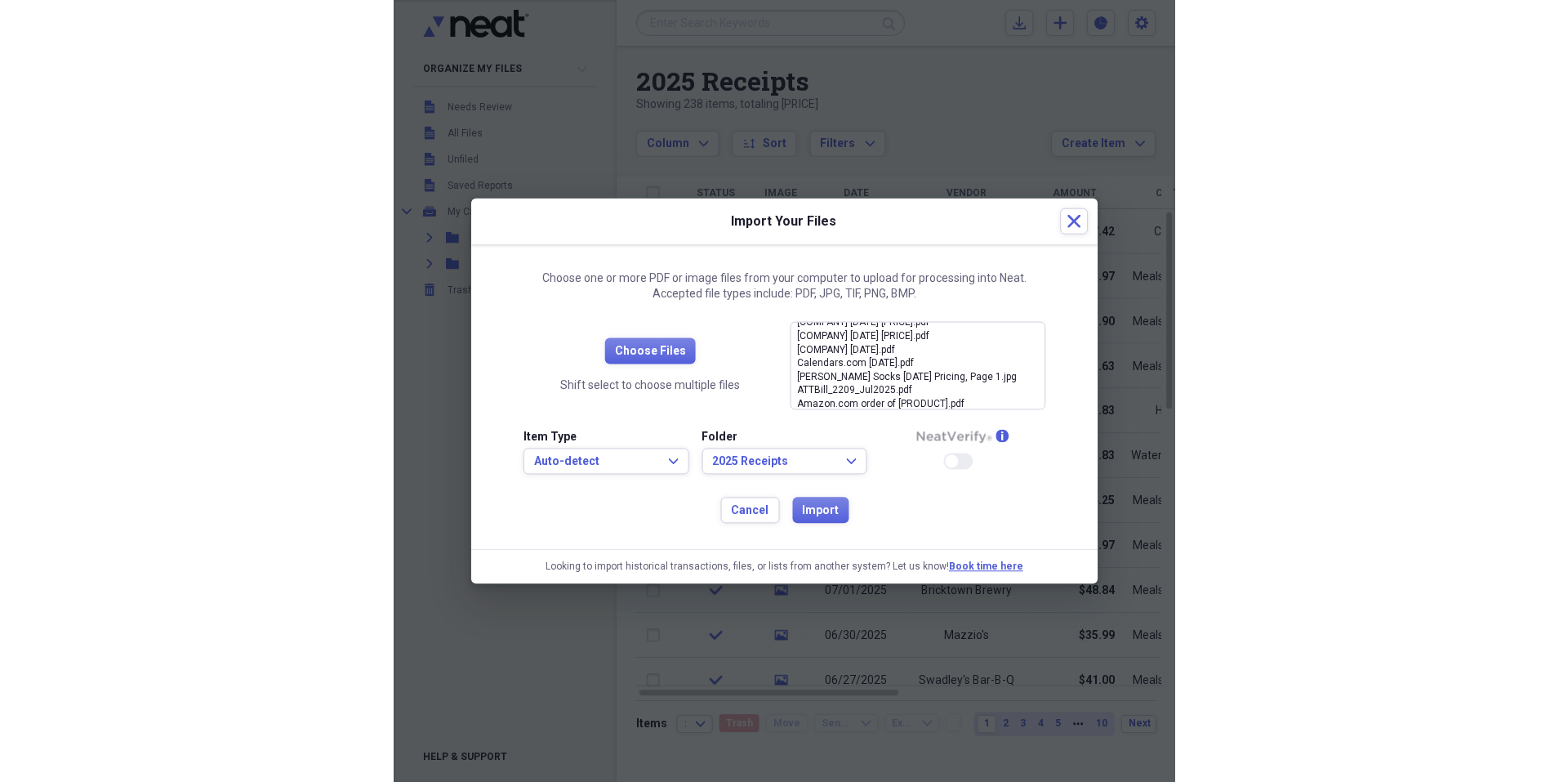 scroll, scrollTop: 163, scrollLeft: 0, axis: vertical 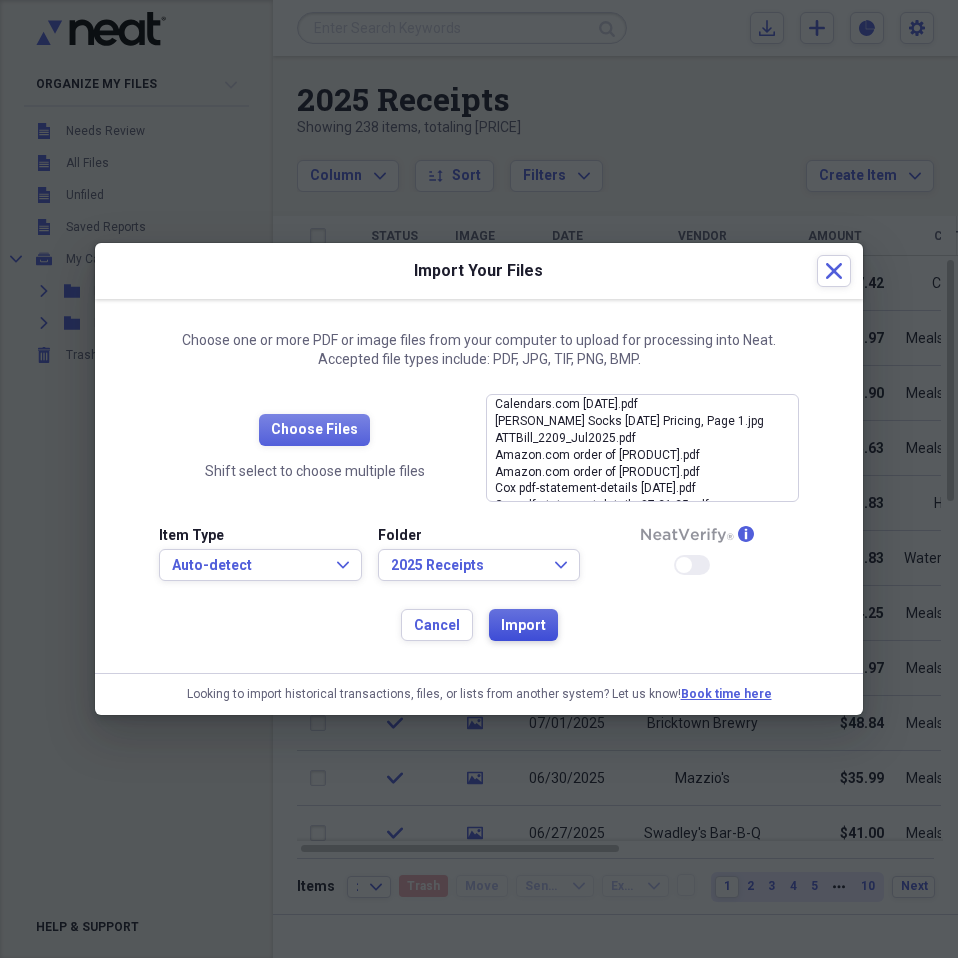 click on "Import" at bounding box center (523, 626) 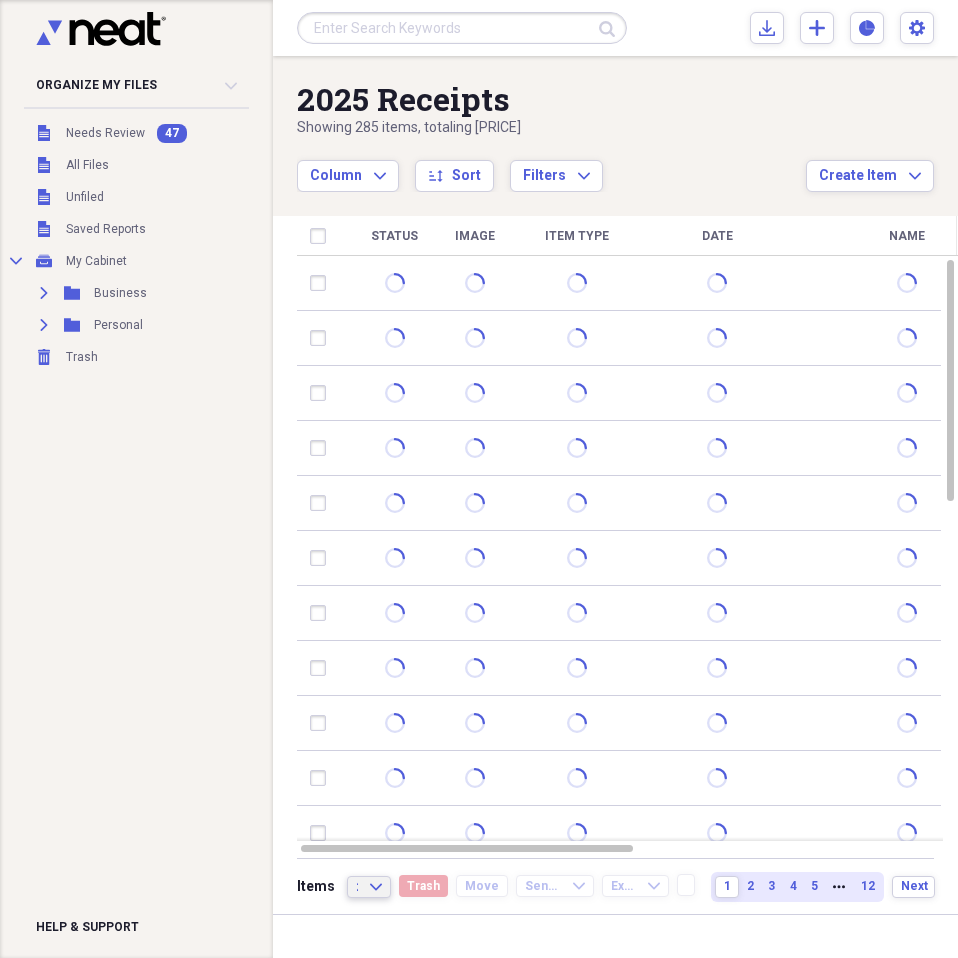 click on "Expand" 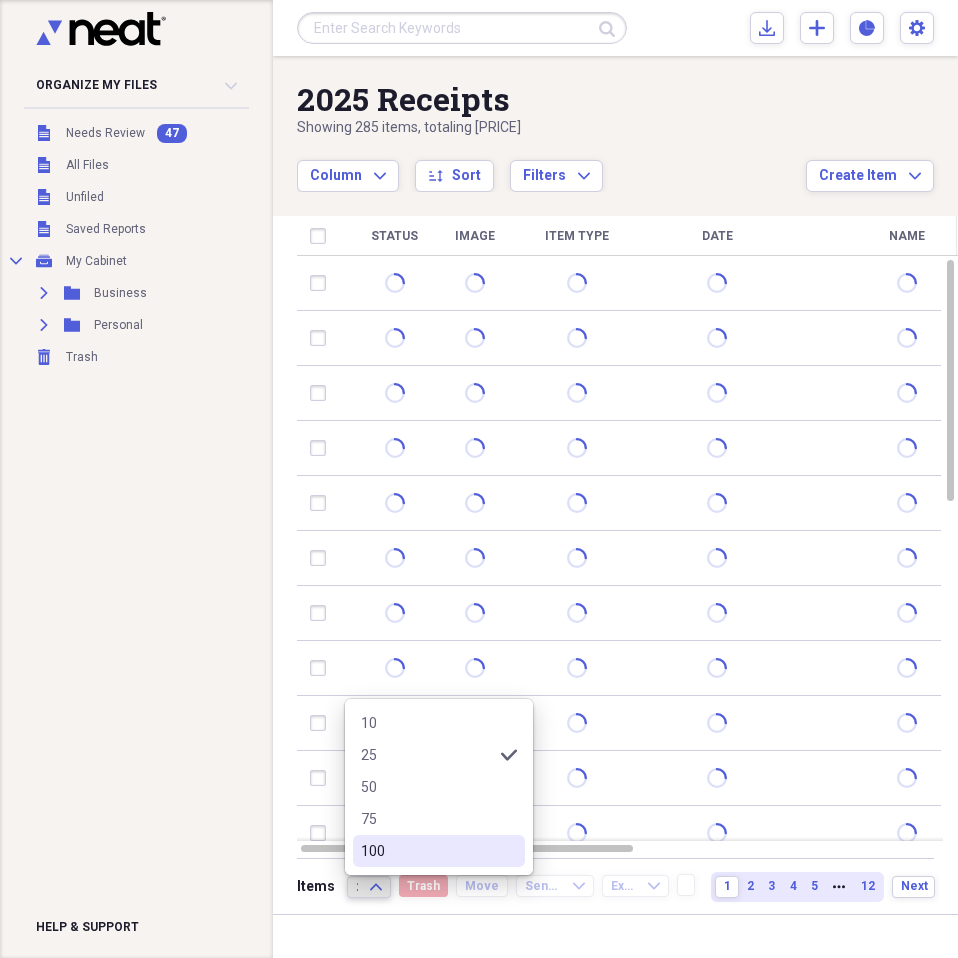 click on "100" at bounding box center (427, 851) 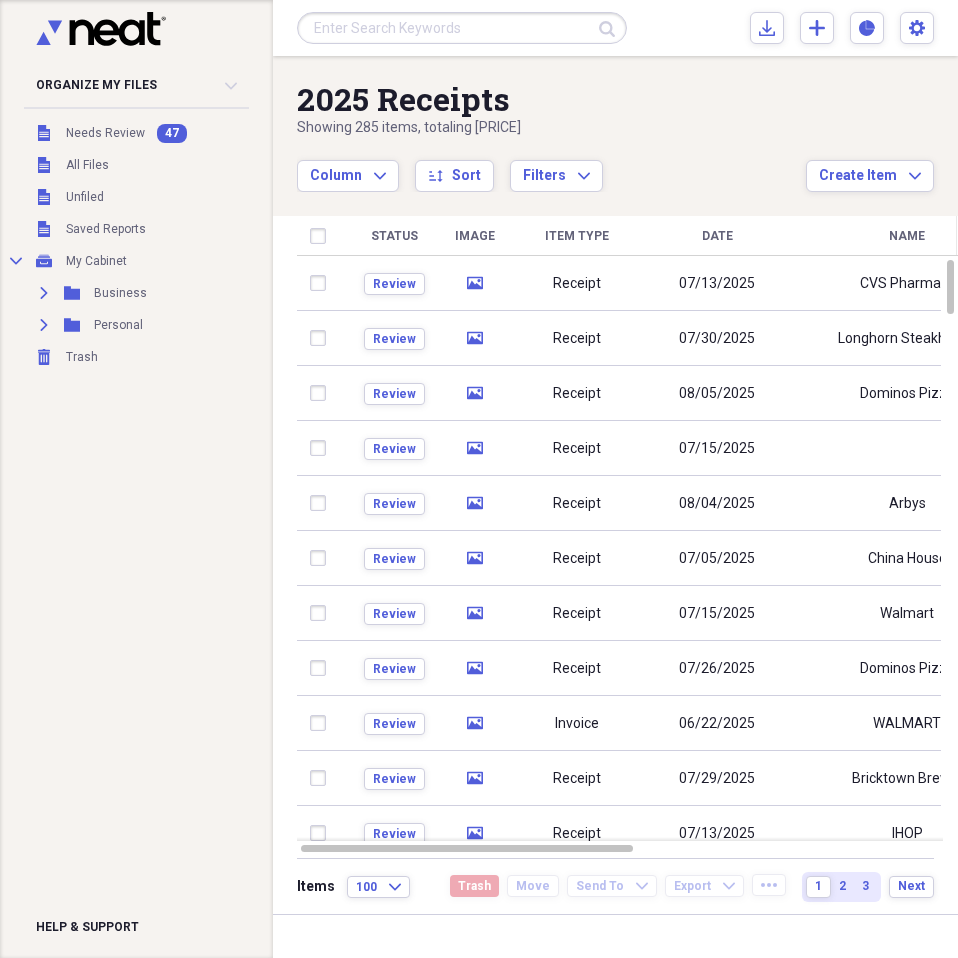click on "Organize My Files 47 Collapse Unfiled Needs Review 47 Unfiled All Files Unfiled Unfiled Unfiled Saved Reports Collapse My Cabinet My Cabinet Add Folder Expand Folder Business Add Folder Expand Folder Personal Add Folder Trash Trash Help & Support Submit Import Import Add Create Expand Reports Reports Settings [NAME] Expand 2025 Receipts Showing 285 items , totaling [PRICE] Column Expand sort Sort Filters  Expand Create Item Expand Status Image Item Type [DATE] [COMPANY] [CATEGORY] [PRICE] Import [DATE] [TIME] Review media Receipt [DATE] [COMPANY] [CATEGORY] [PRICE] Import [DATE] [TIME] Review media Receipt [DATE] [COMPANY] [CATEGORY] [PRICE] Import [DATE] [TIME] Review media Receipt [DATE] [CATEGORY] [PRICE] Import [DATE] [TIME] Review media Receipt [DATE] [COMPANY] [CATEGORY] [PRICE] Import [DATE] [TIME] Review media Receipt [DATE] [COMPANY] media" at bounding box center (479, 479) 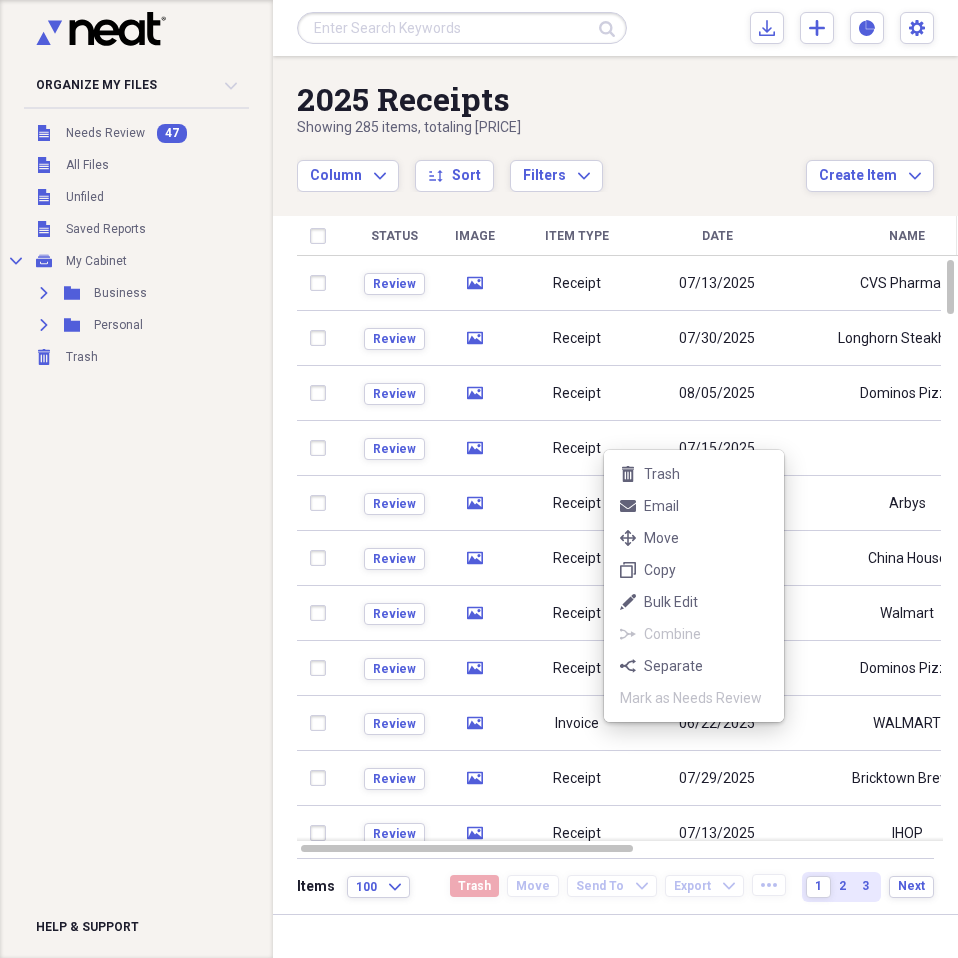 click on "Organize My Files 47 Collapse Unfiled Needs Review 47 Unfiled All Files Unfiled Unfiled Unfiled Saved Reports Collapse My Cabinet My Cabinet Add Folder Expand Folder Business Add Folder Expand Folder Personal Add Folder Trash Trash Help & Support Submit Import Import Add Create Expand Reports Reports Settings [NAME] Expand 2025 Receipts Showing 285 items , totaling [PRICE] Column Expand sort Sort Filters  Expand Create Item Expand Status Image Item Type [DATE] [COMPANY] [CATEGORY] [PRICE] Import [DATE] [TIME] Review media Receipt [DATE] [COMPANY] [CATEGORY] [PRICE] Import [DATE] [TIME] Review media Receipt [DATE] [COMPANY] [CATEGORY] [PRICE] Import [DATE] [TIME] Review media Receipt [DATE] [CATEGORY] [PRICE] Import [DATE] [TIME] Review media Receipt [DATE] [COMPANY] [CATEGORY] [PRICE] Import [DATE] [TIME] Review media Receipt [DATE] [COMPANY] media" at bounding box center [479, 479] 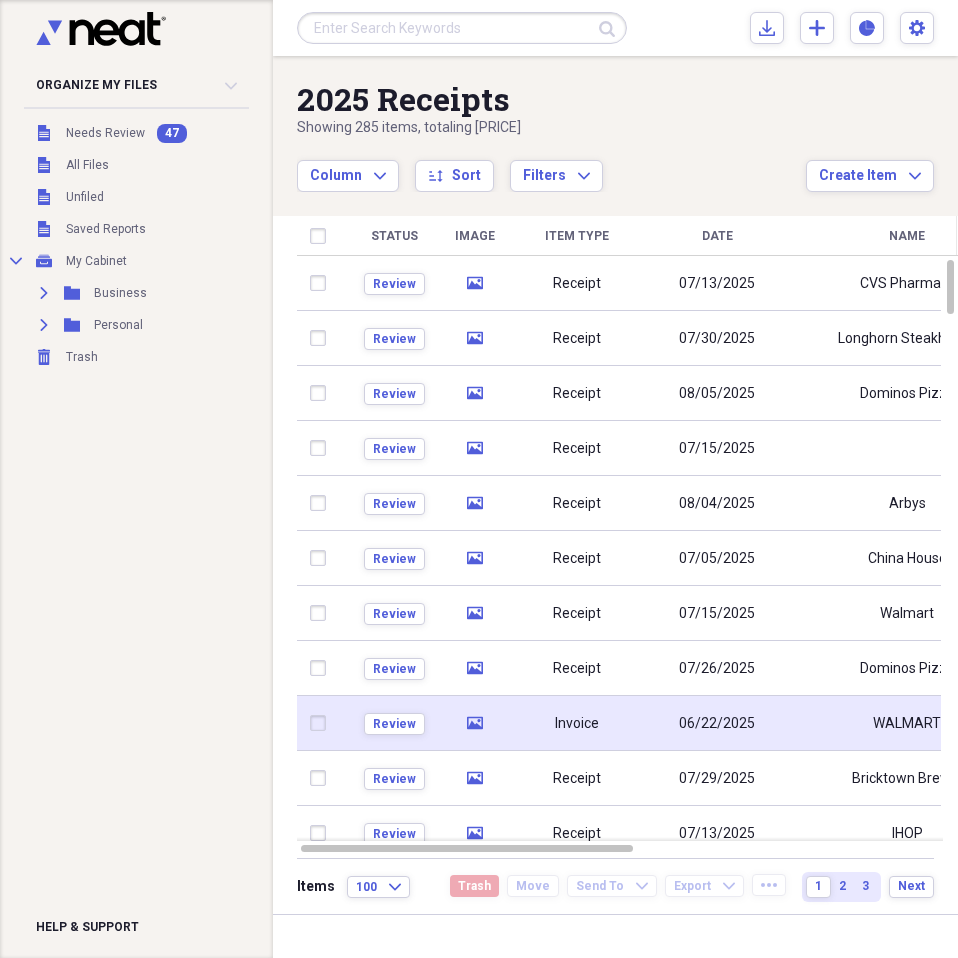 click on "Invoice" at bounding box center [577, 724] 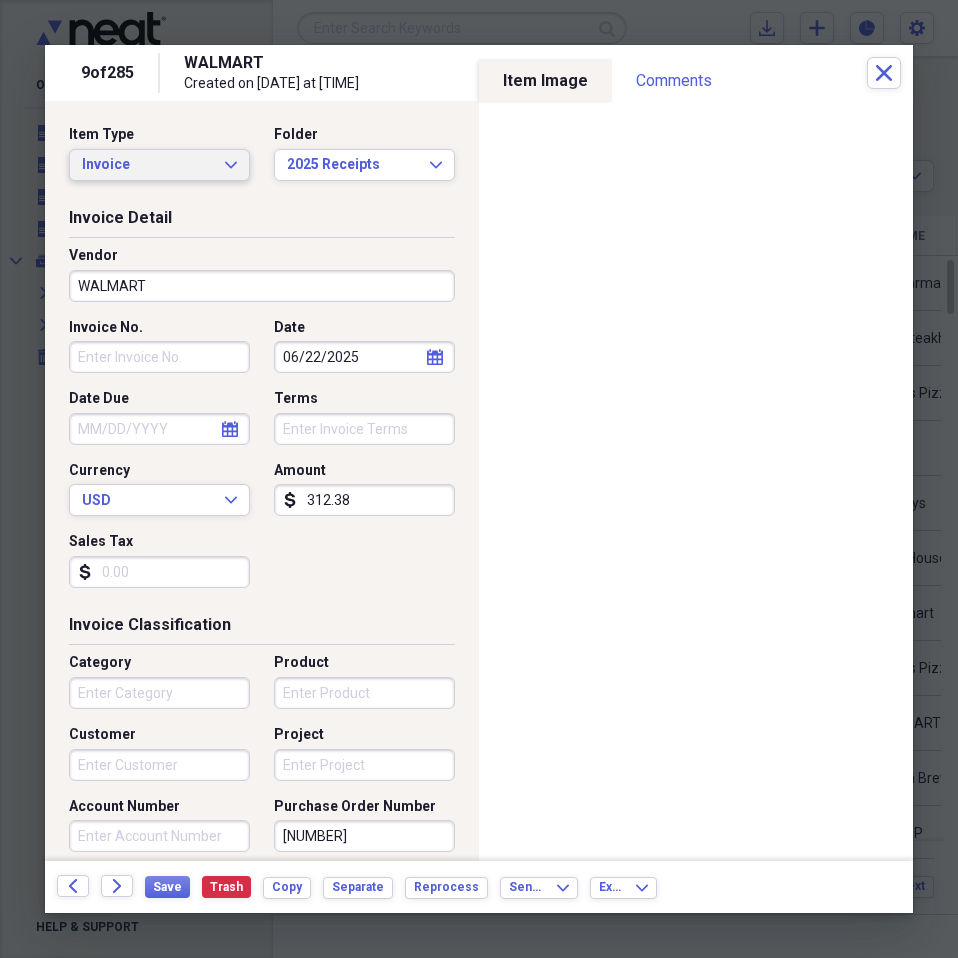 click on "Expand" 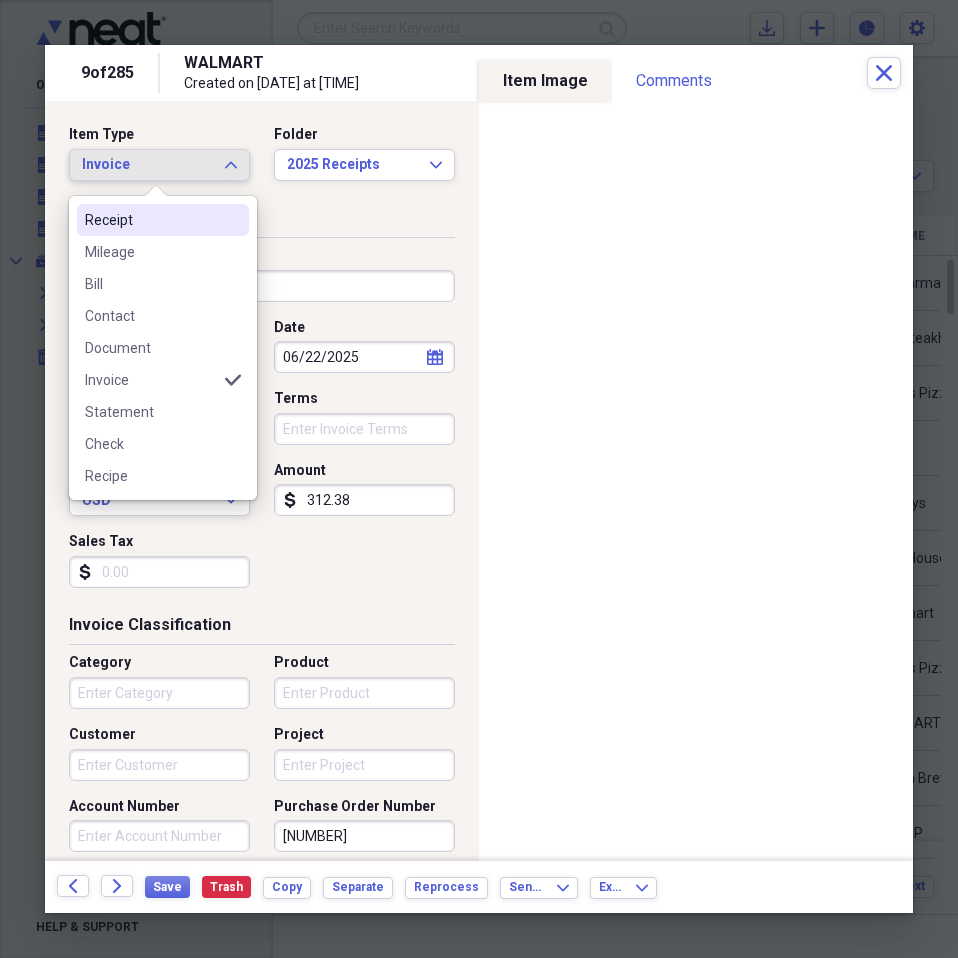 click on "Receipt" at bounding box center [151, 220] 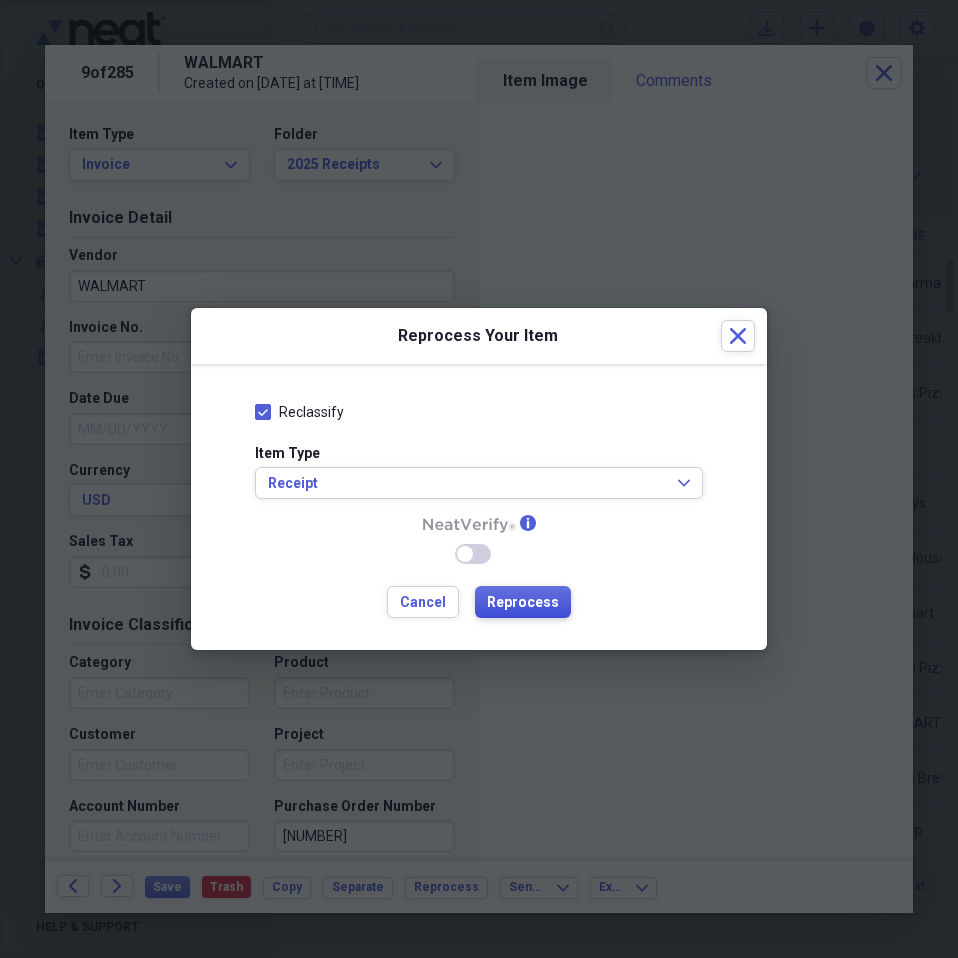 click on "Reprocess" at bounding box center [523, 603] 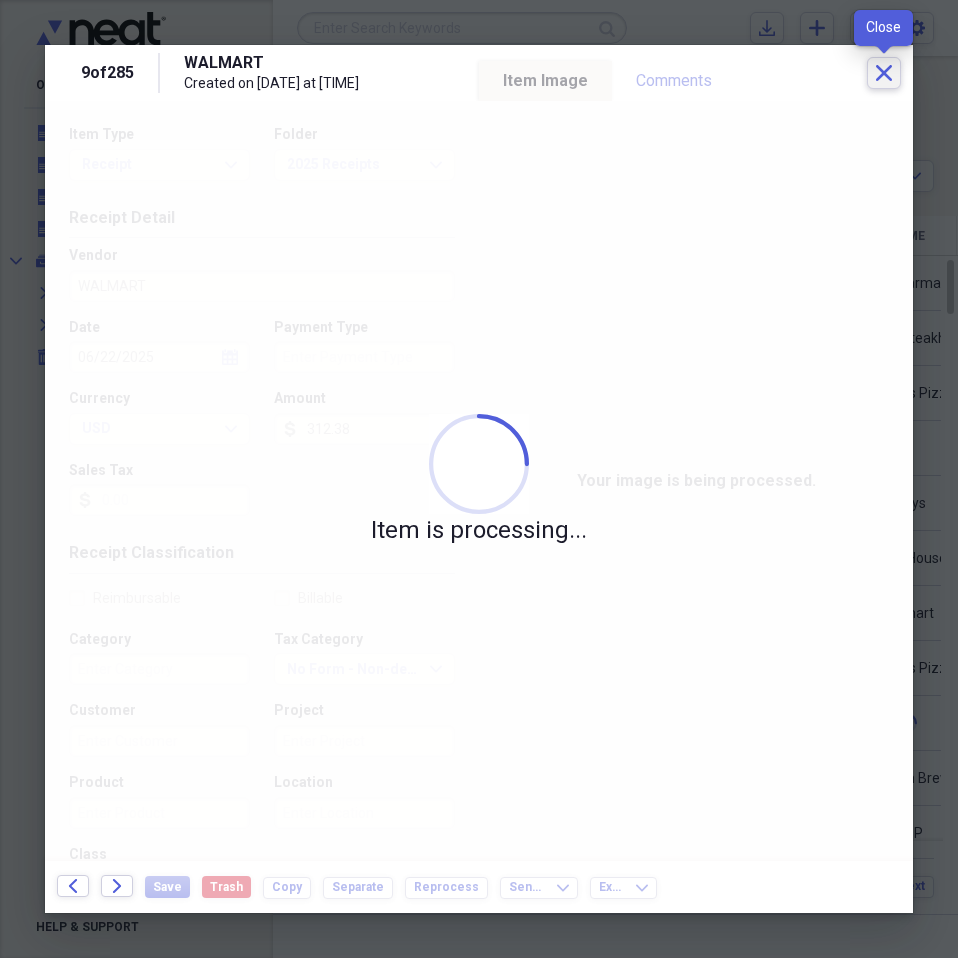 click on "Close" 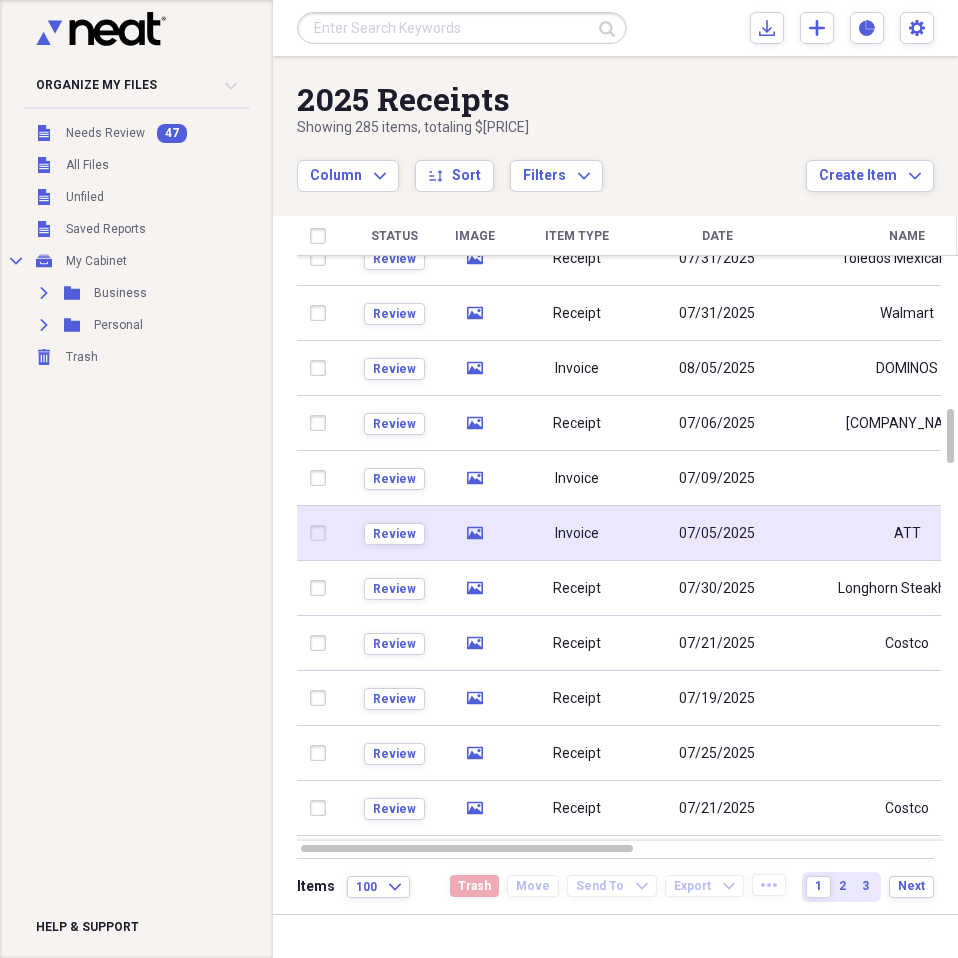 click on "Invoice" at bounding box center [577, 533] 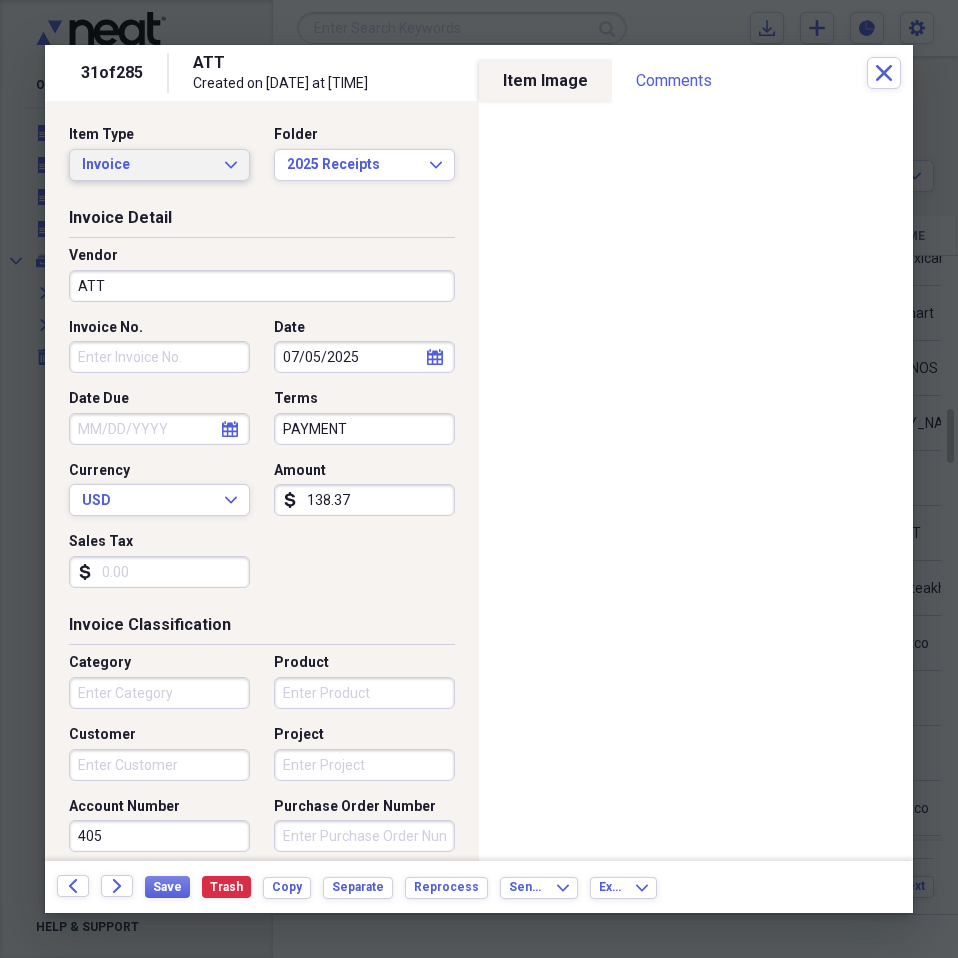 click on "Expand" 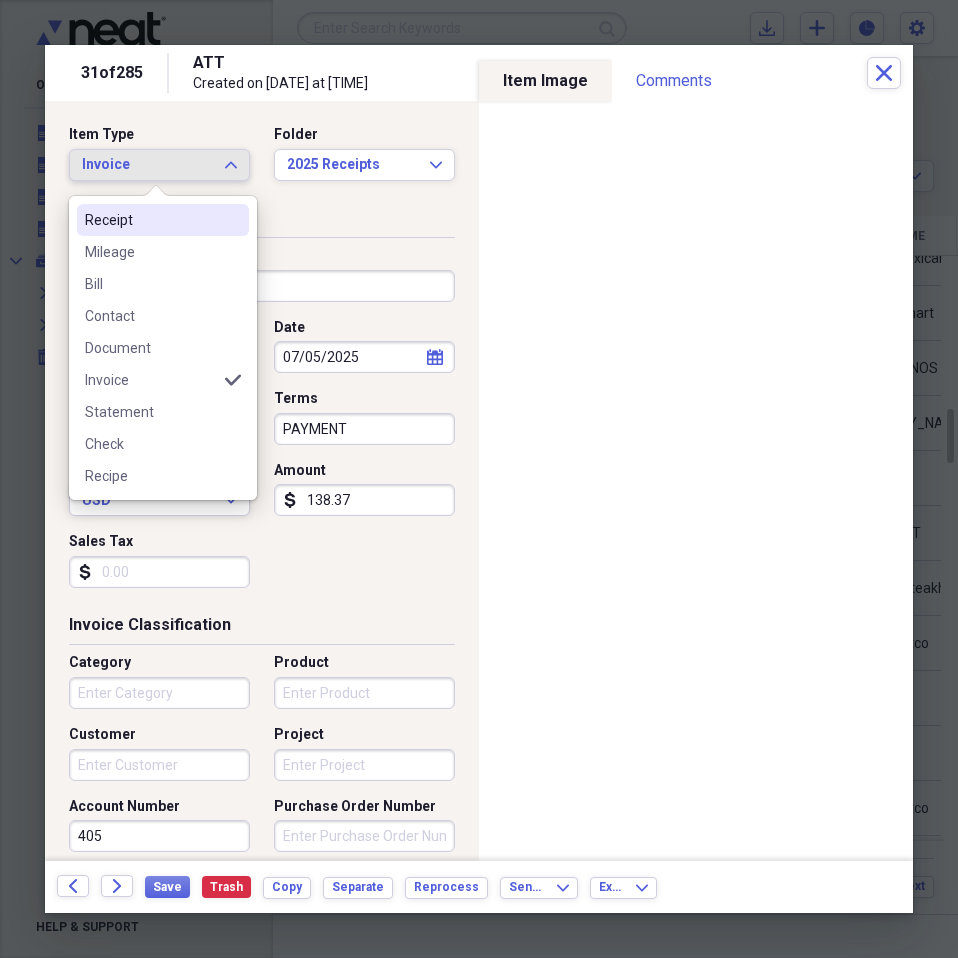 click on "Receipt" at bounding box center (151, 220) 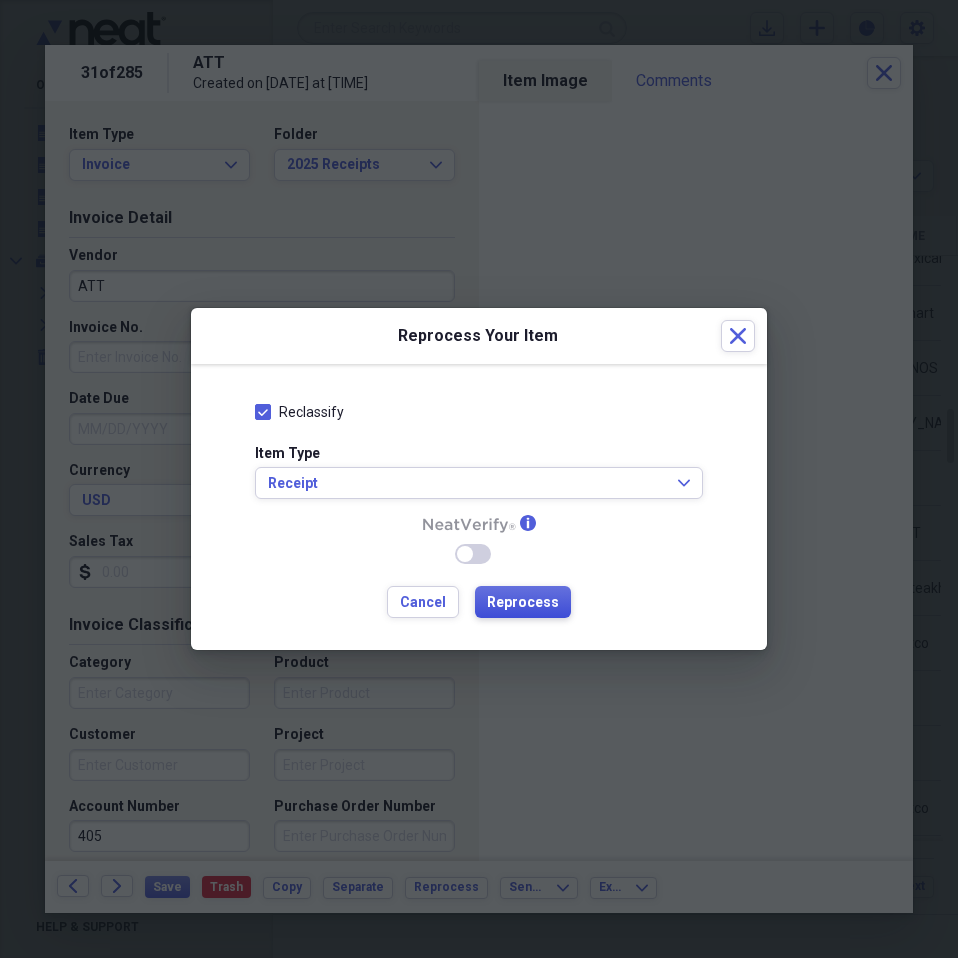 click on "Reprocess" at bounding box center (523, 603) 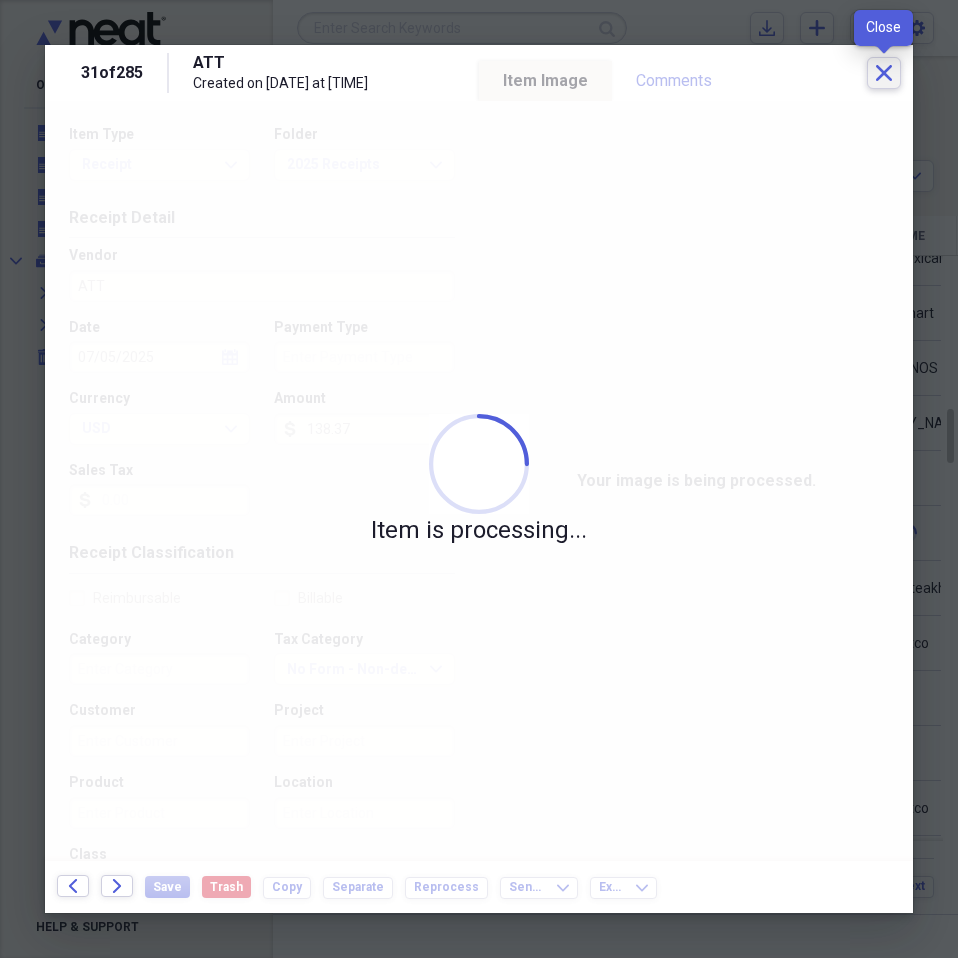 click on "Close" 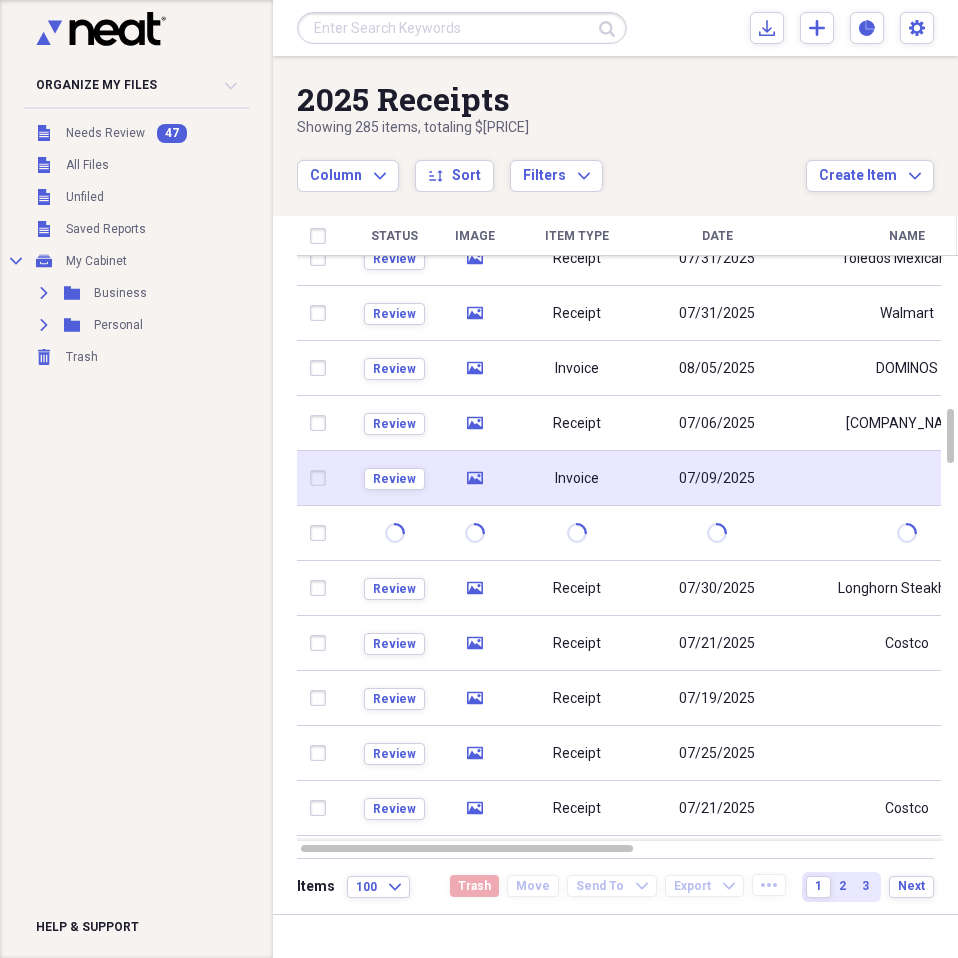 click on "07/09/2025" at bounding box center [717, 478] 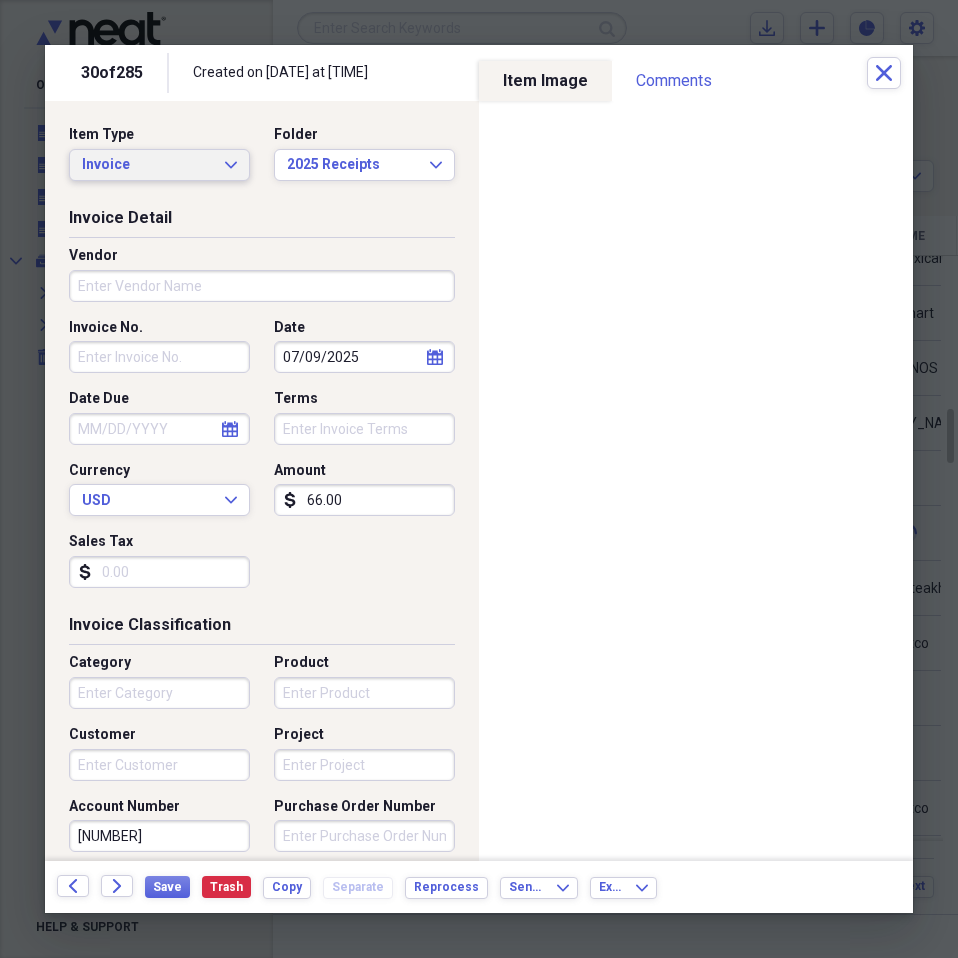 click on "Expand" 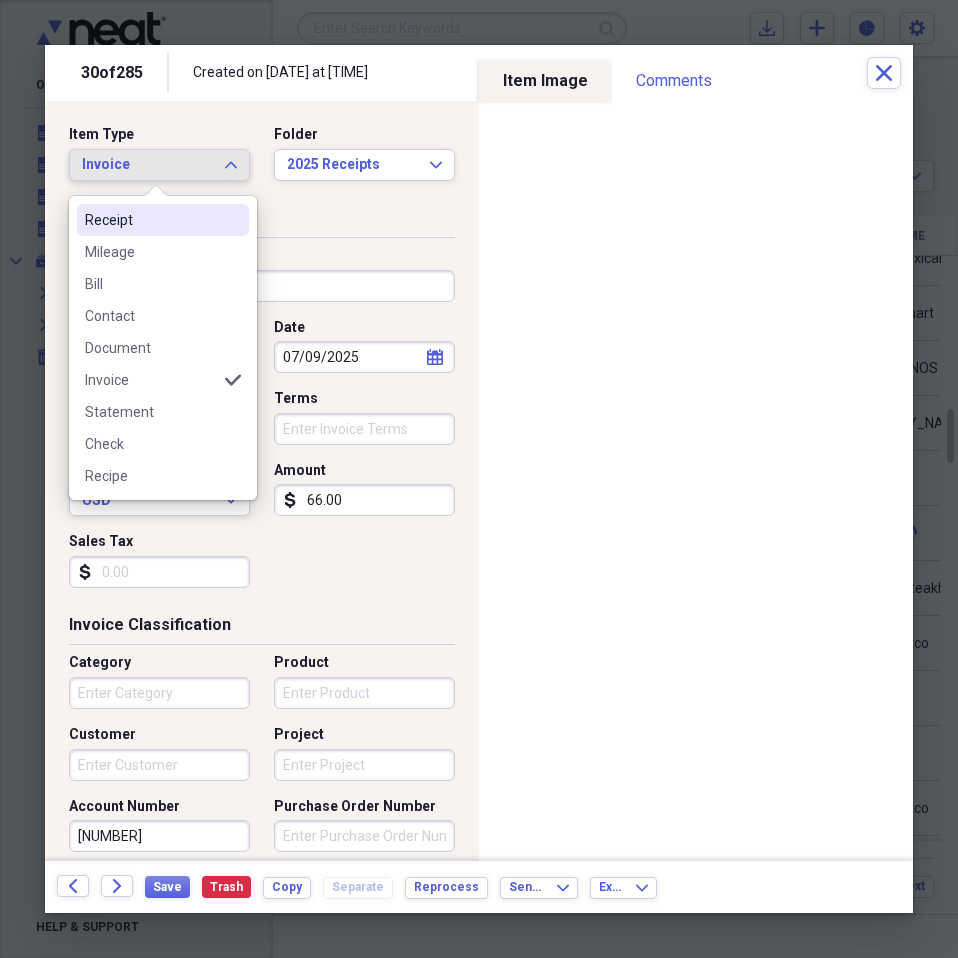 click on "Receipt" at bounding box center (151, 220) 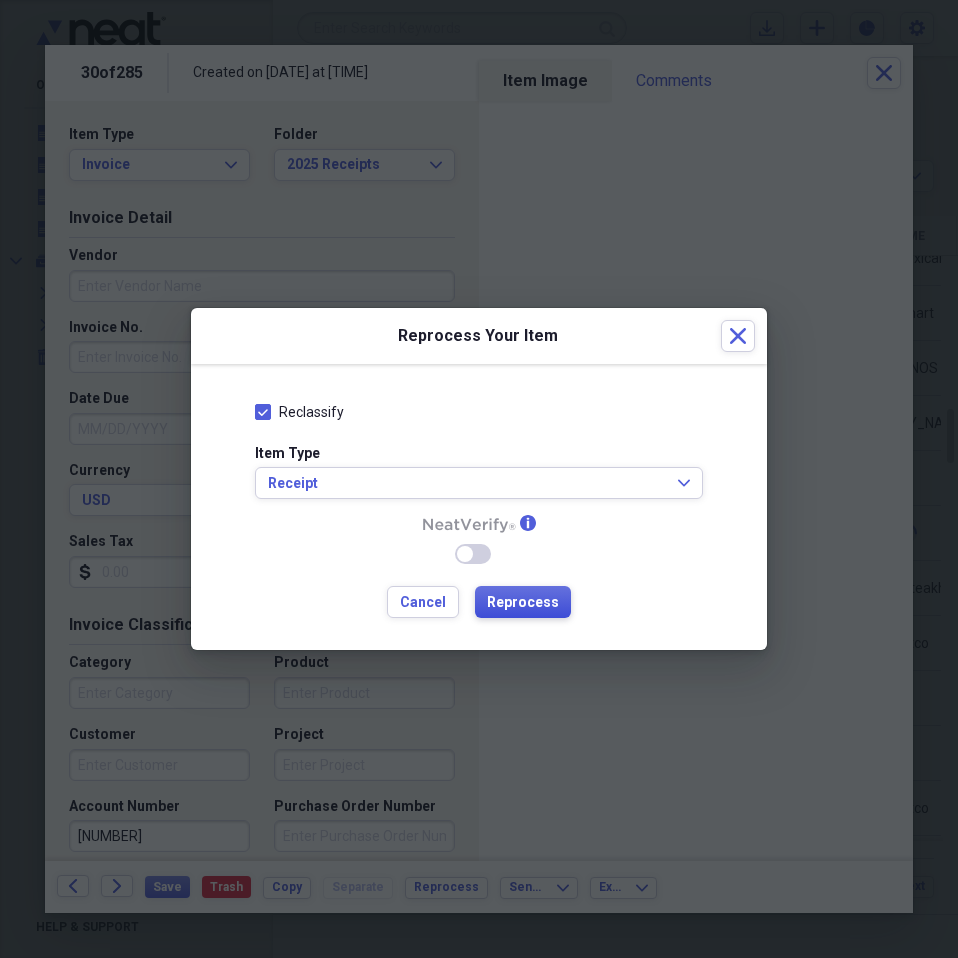 click on "Reprocess" at bounding box center (523, 603) 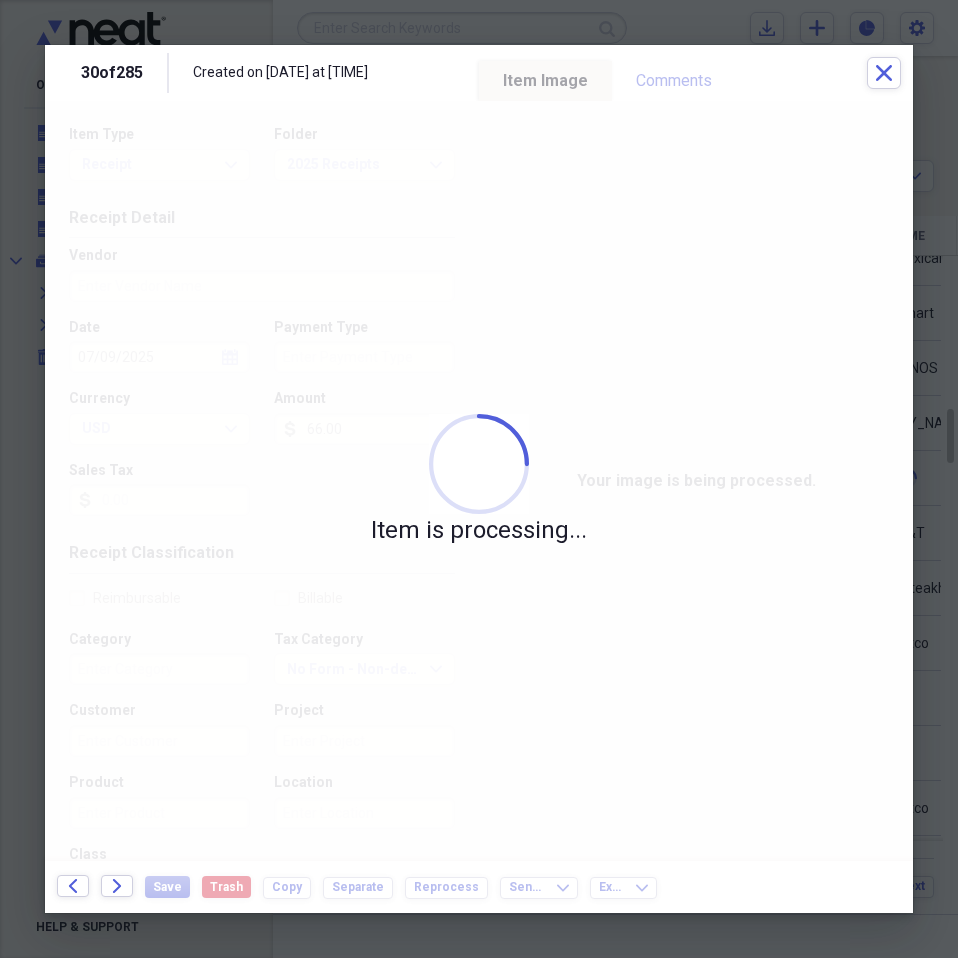 type on "Oklahoma Natural Gas" 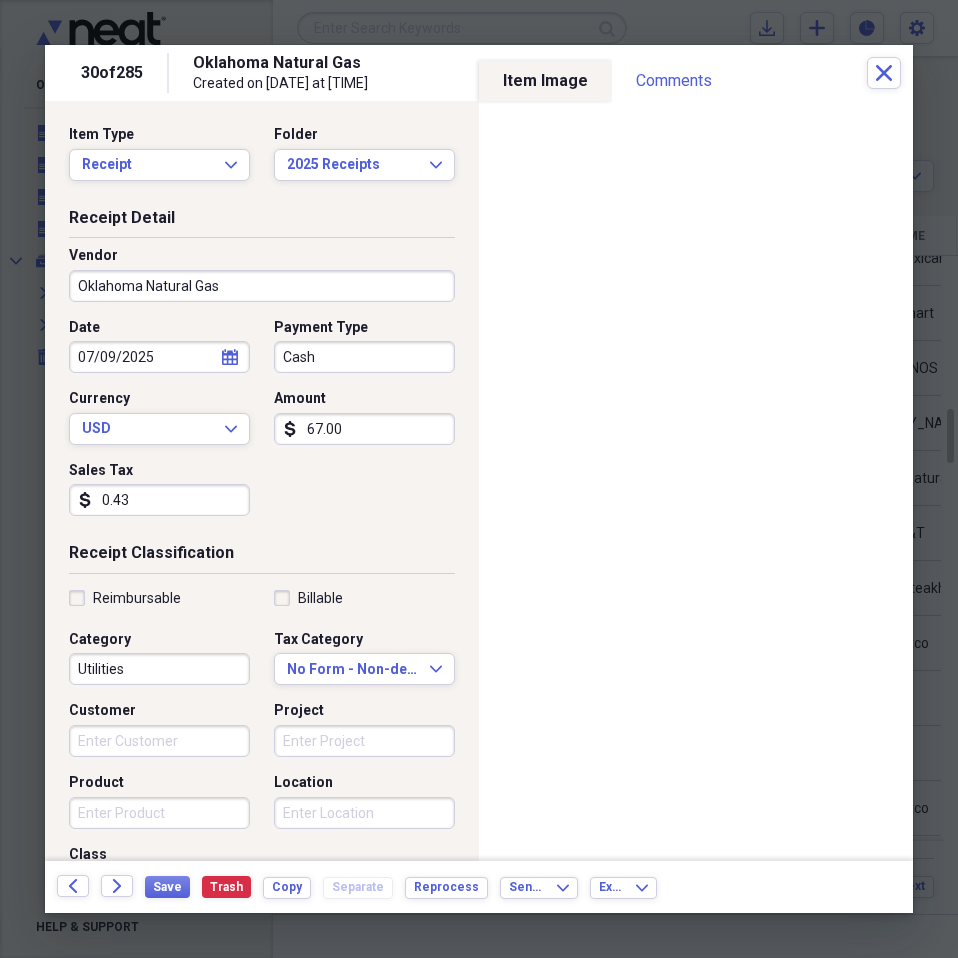 click on "Cash" at bounding box center (364, 357) 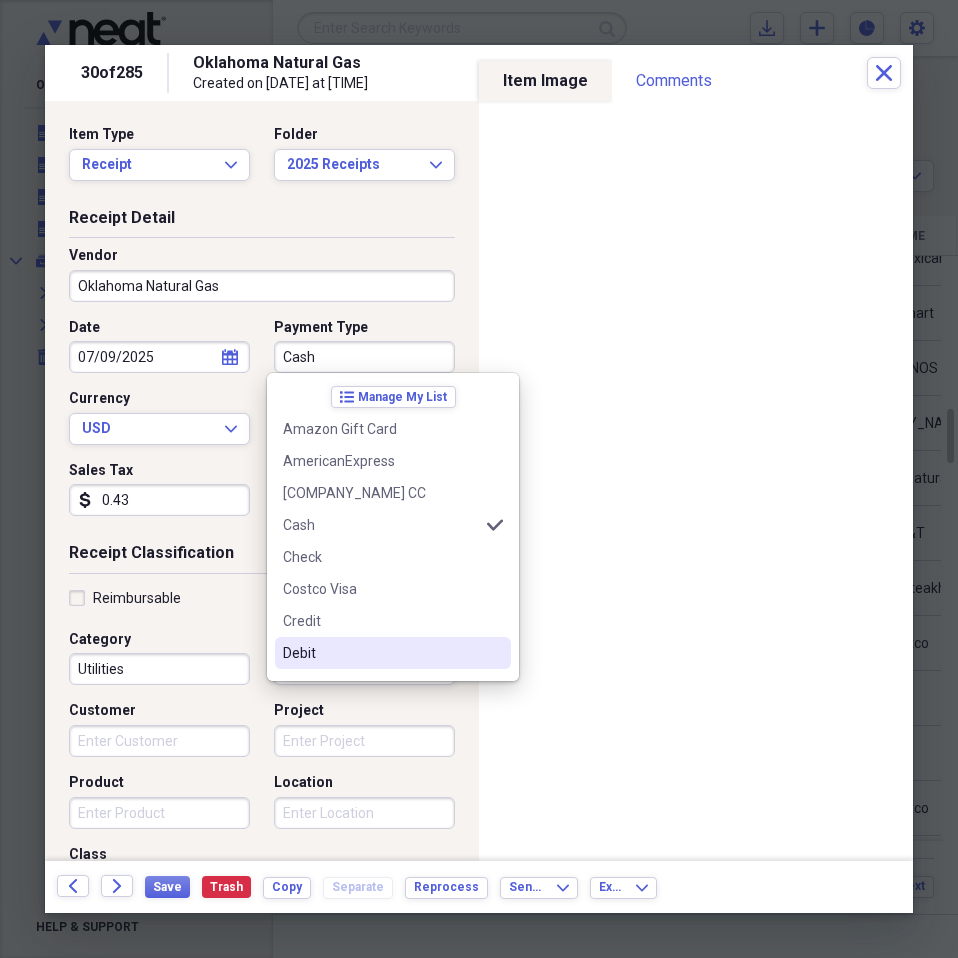click on "Debit" at bounding box center (381, 653) 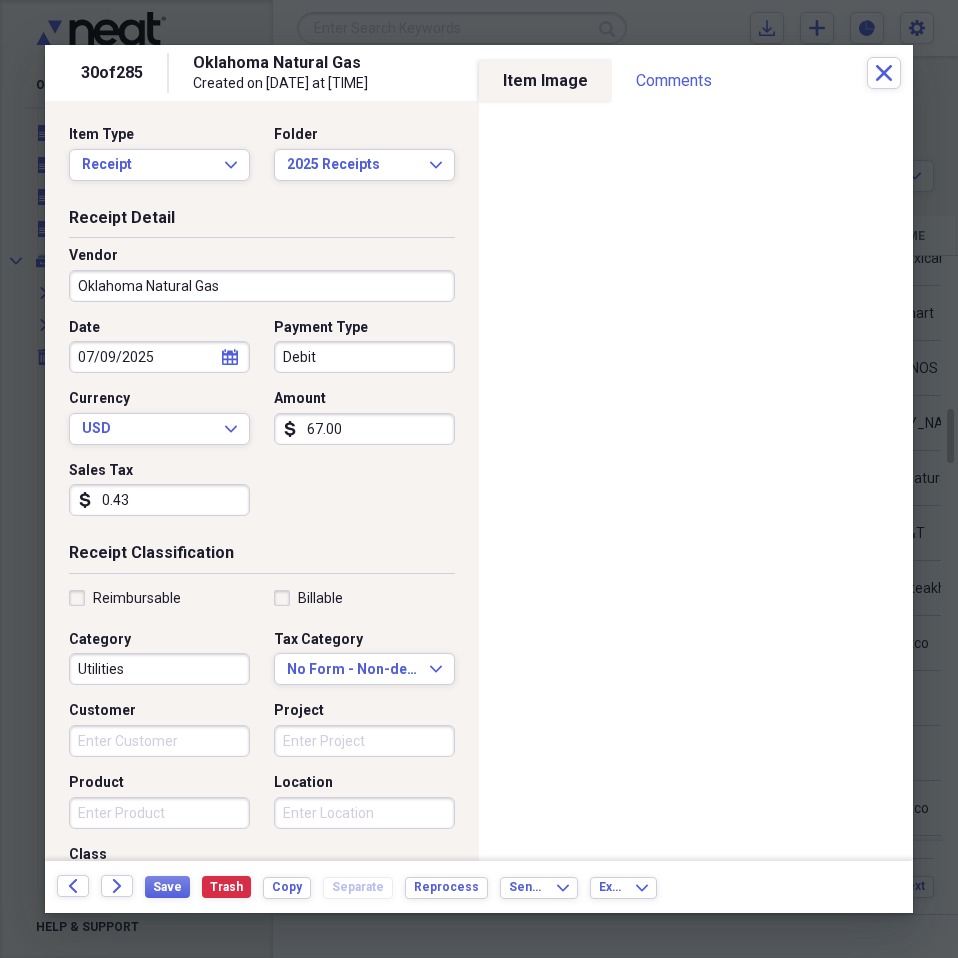 click on "0.43" at bounding box center (159, 500) 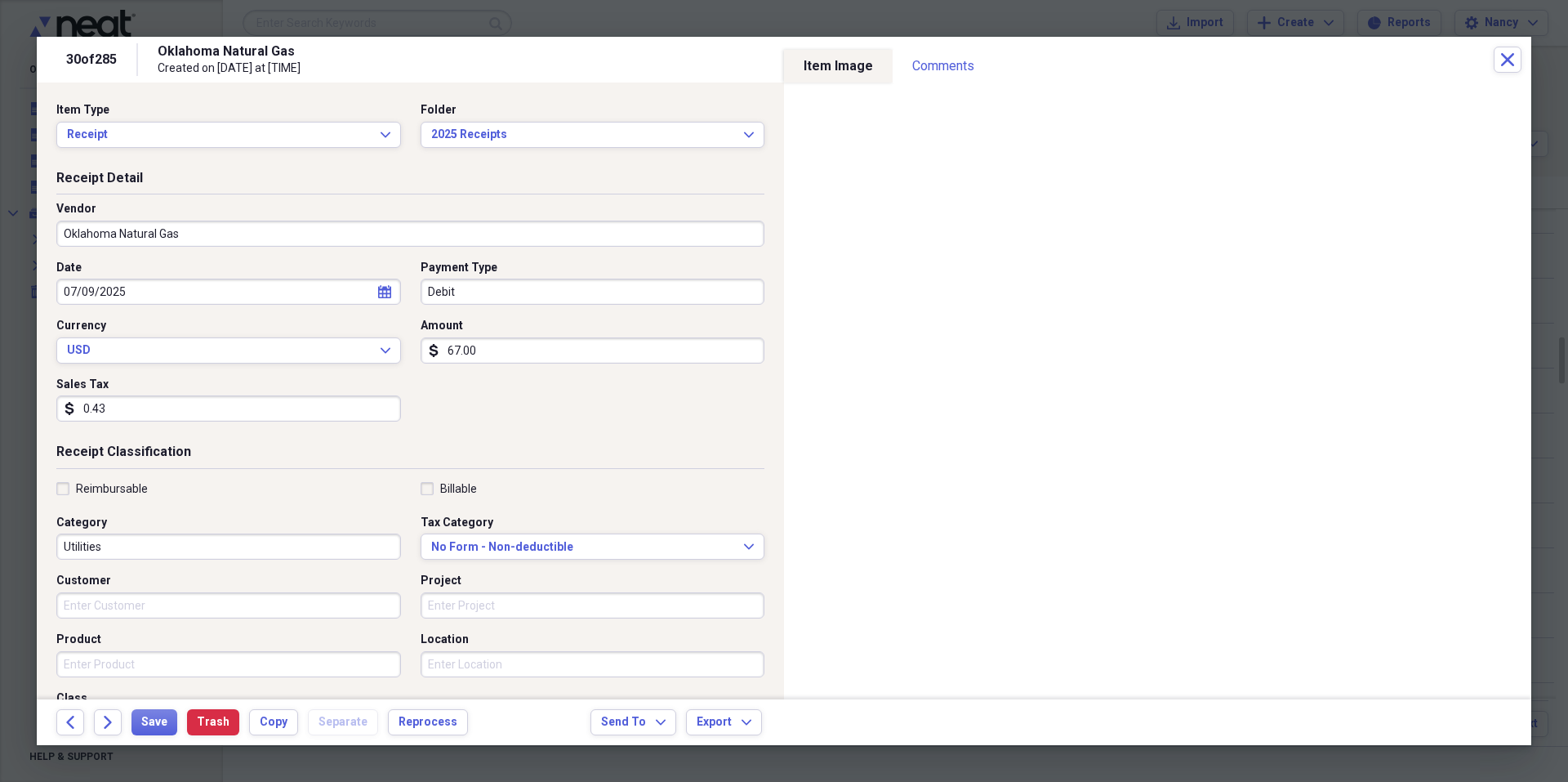 click on "Item Type Receipt Expand Folder [YEAR] Receipts Expand Receipt Detail Vendor Oklahoma Natural Gas Date [DATE] calendar Calendar Payment Type Debit Currency USD Expand Amount dollar-sign [PRICE] Sales Tax dollar-sign [PRICE] Receipt Classification Reimbursable Billable Category Utilities Tax Category No Form - Non-deductible Expand Customer Project Product Location Class Notes" at bounding box center [410, 391] 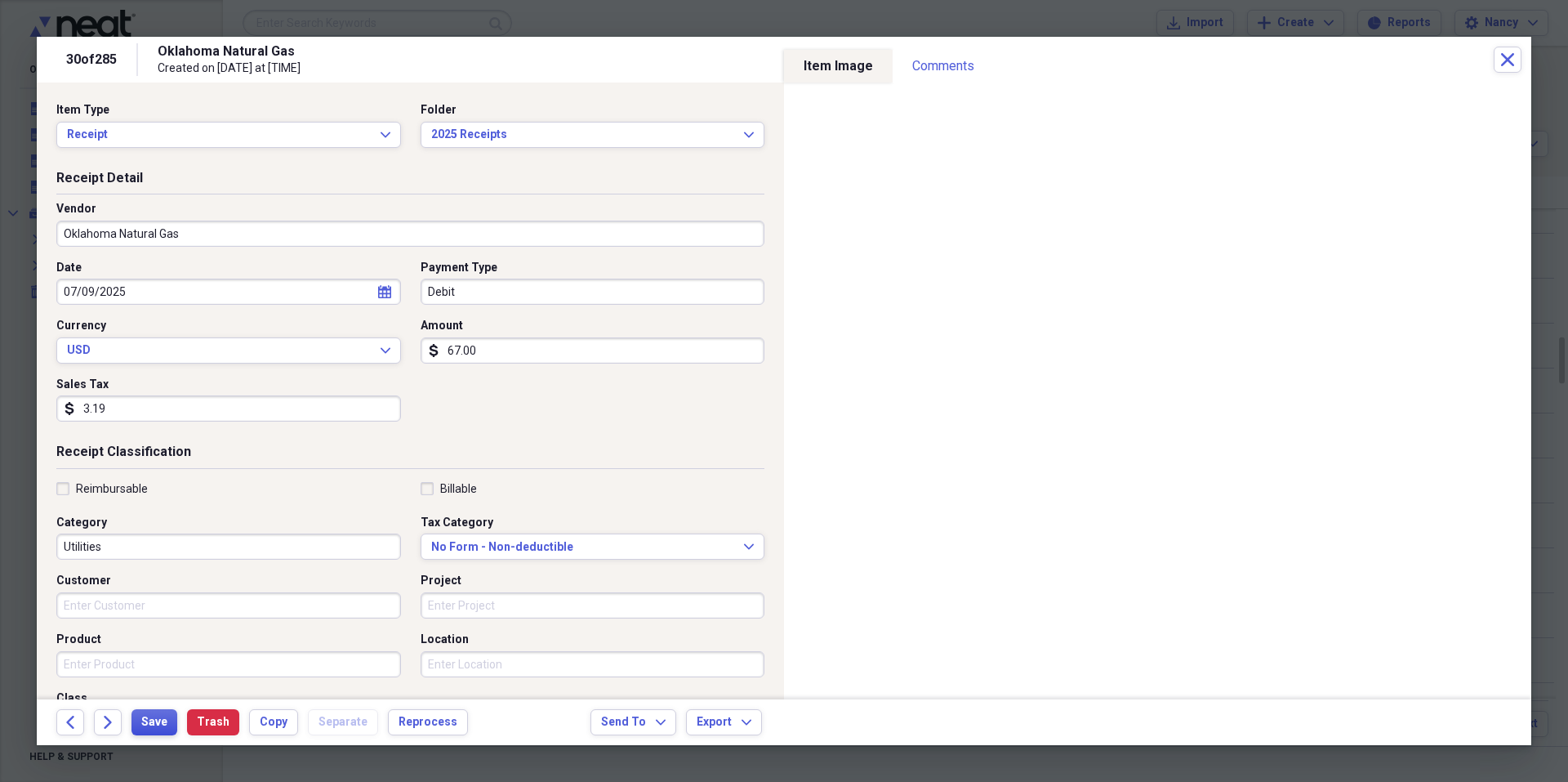 type on "3.19" 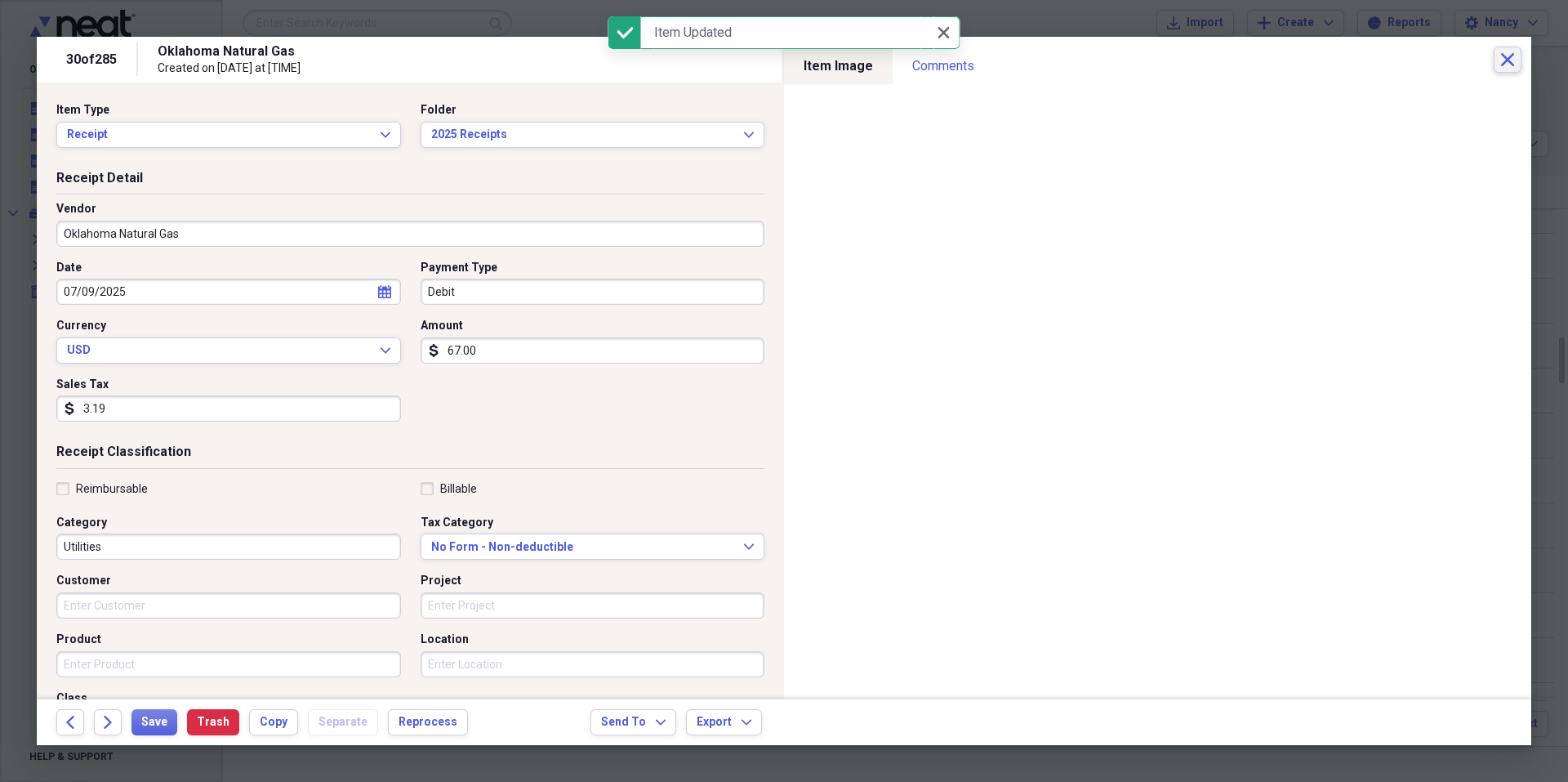 click 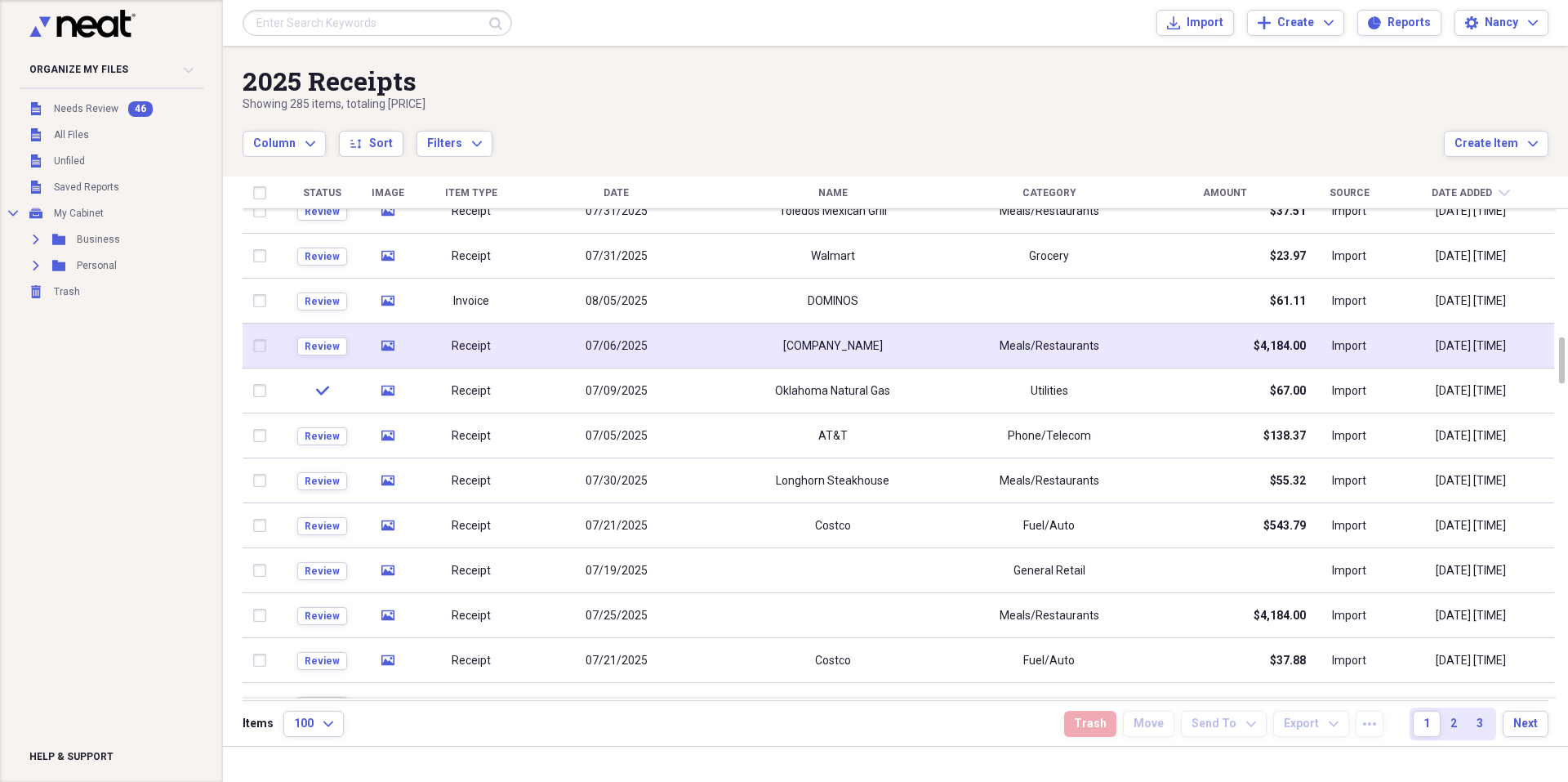 click on "[COMPANY_NAME]" at bounding box center (832, 346) 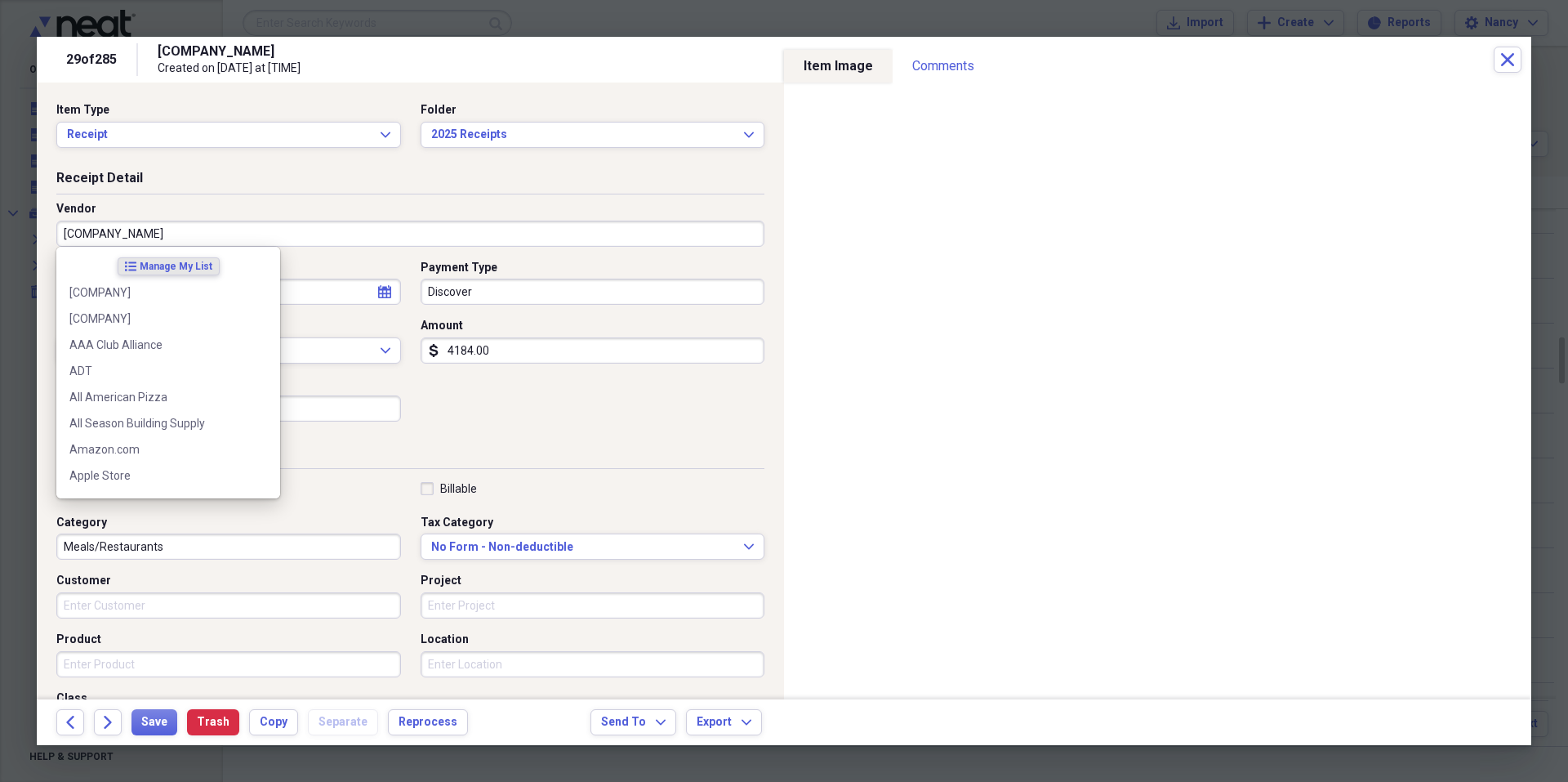 click on "[COMPANY_NAME]" at bounding box center (410, 234) 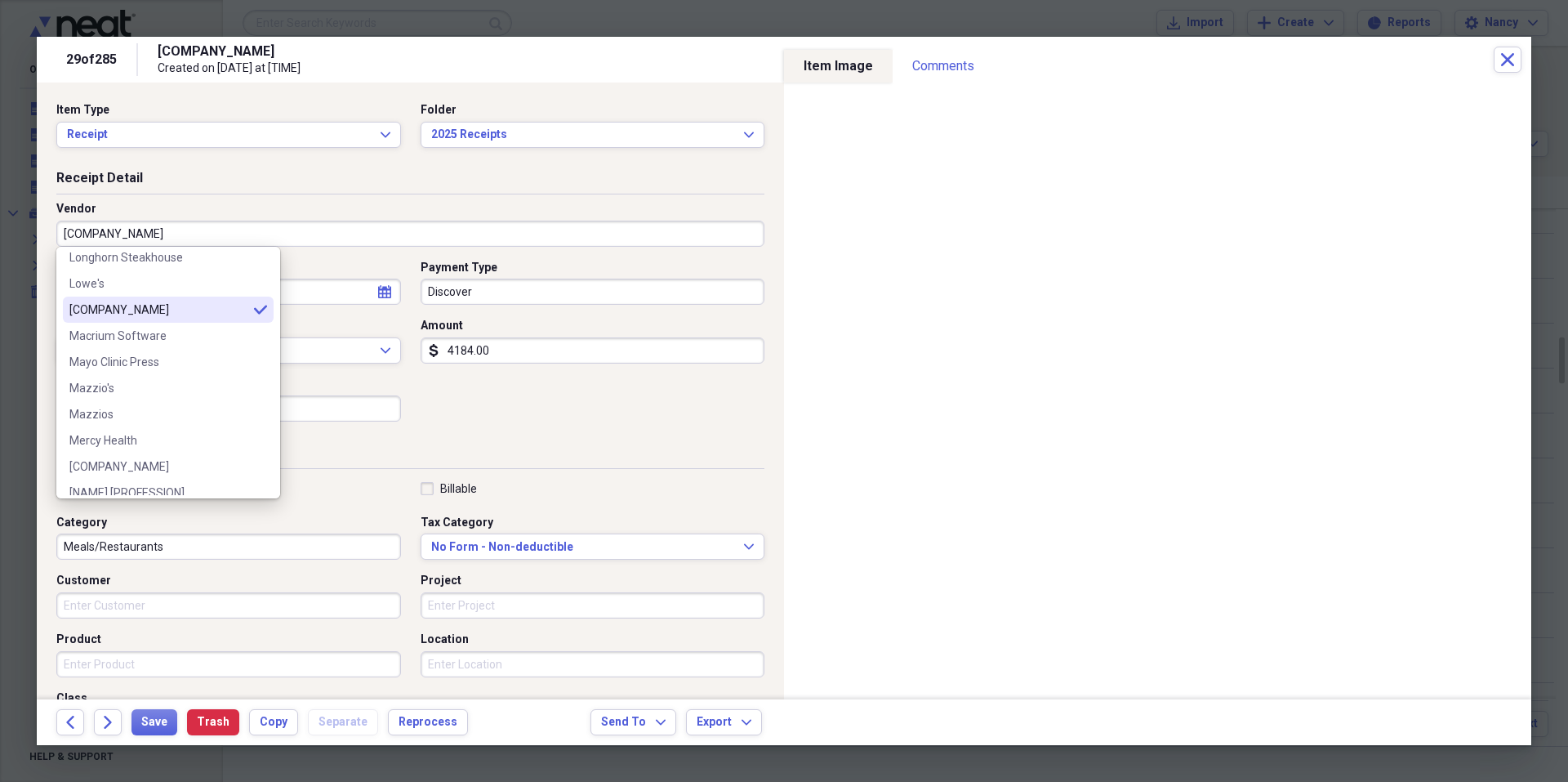 scroll, scrollTop: 1553, scrollLeft: 0, axis: vertical 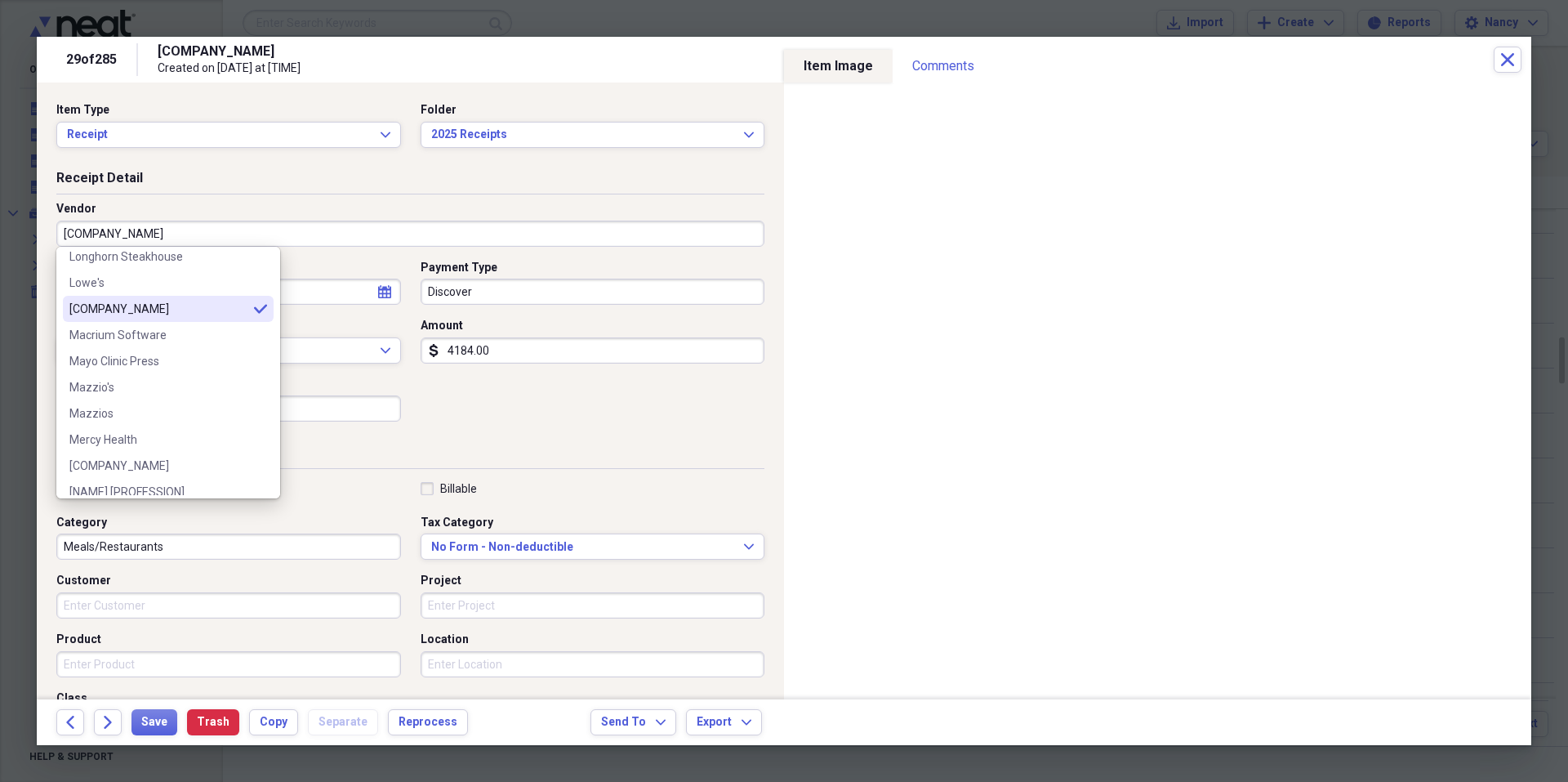 click on "[COMPANY] selected" at bounding box center [168, 309] 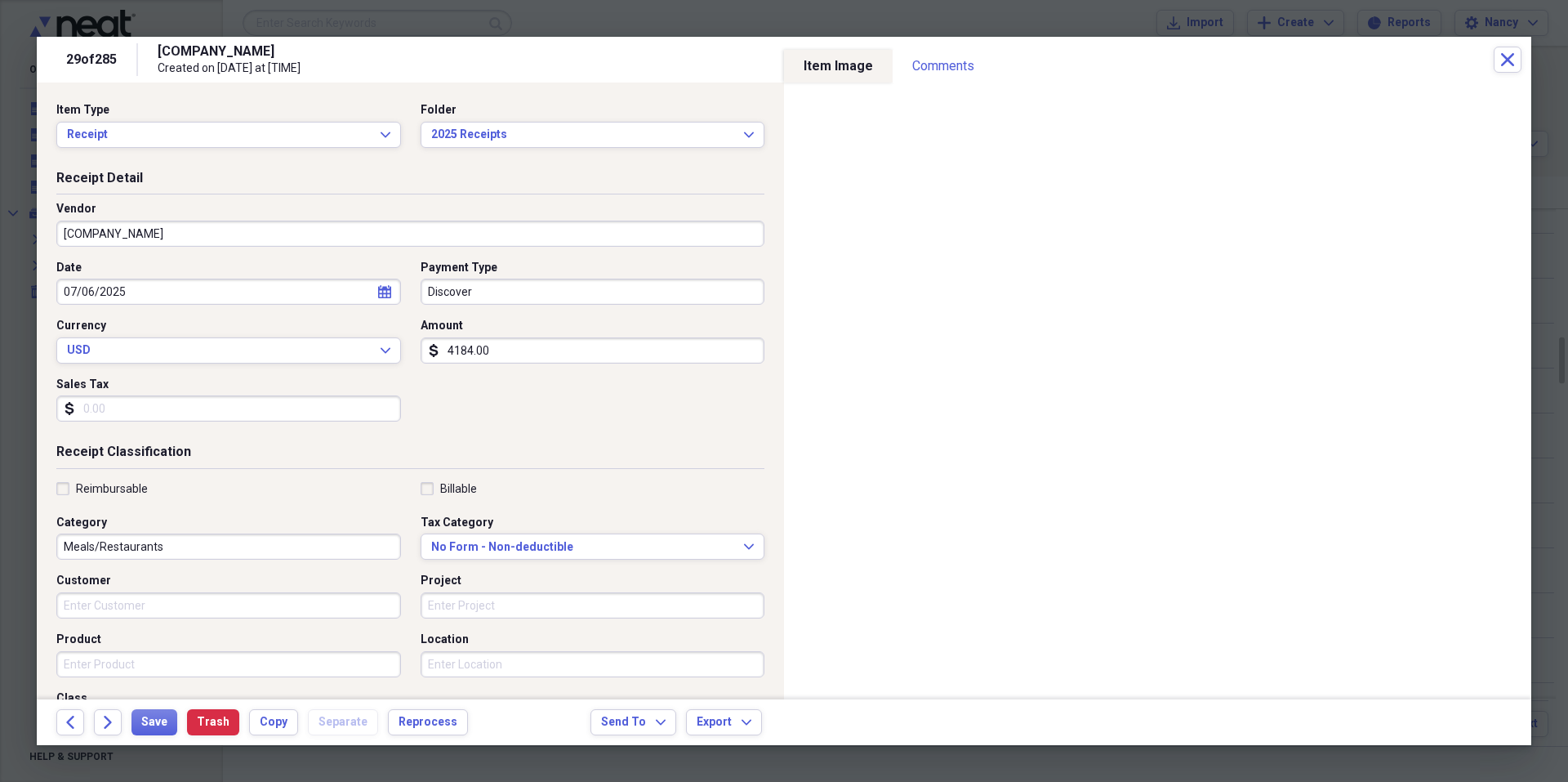 click on "4184.00" at bounding box center (593, 351) 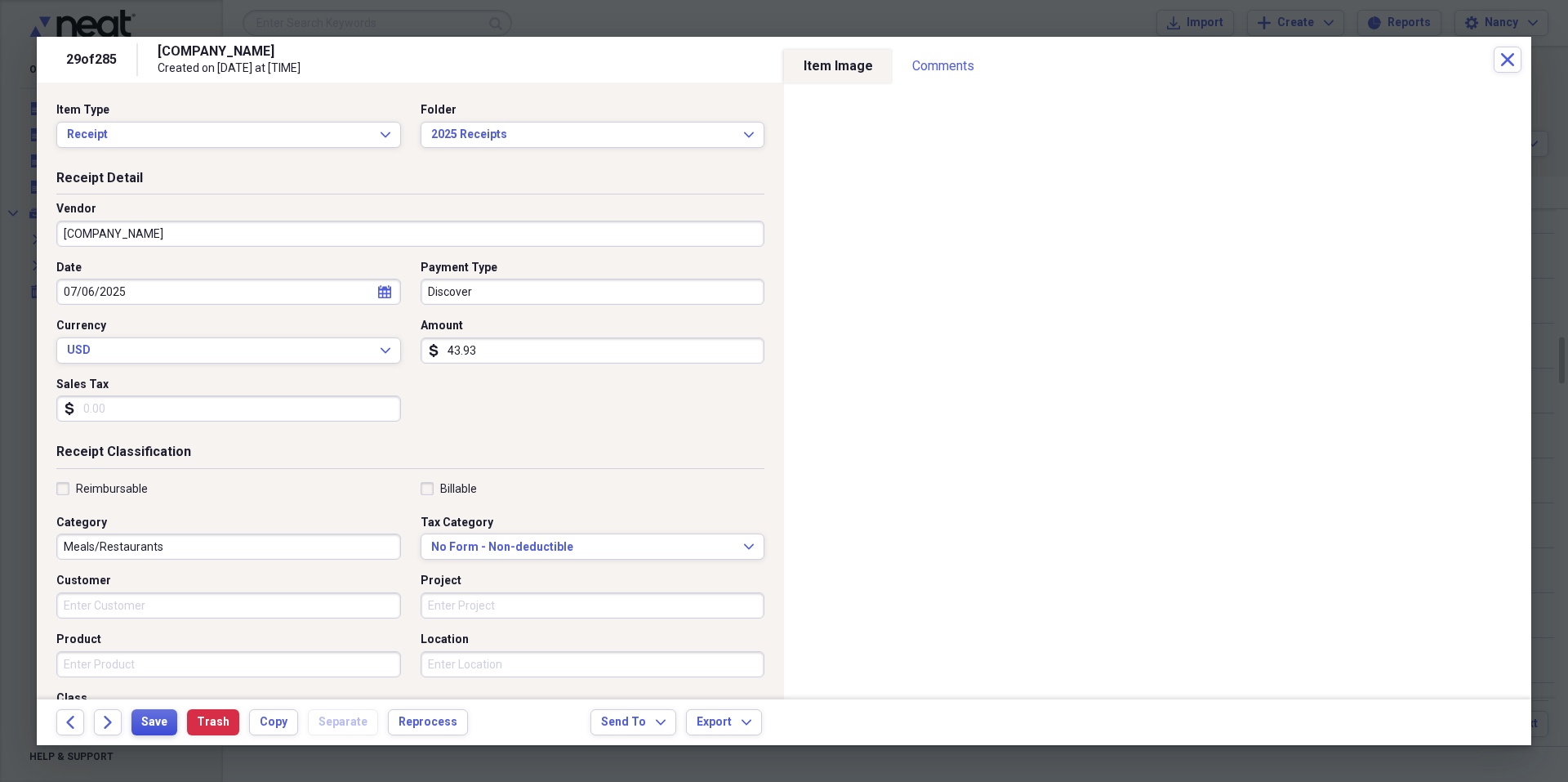 type on "43.93" 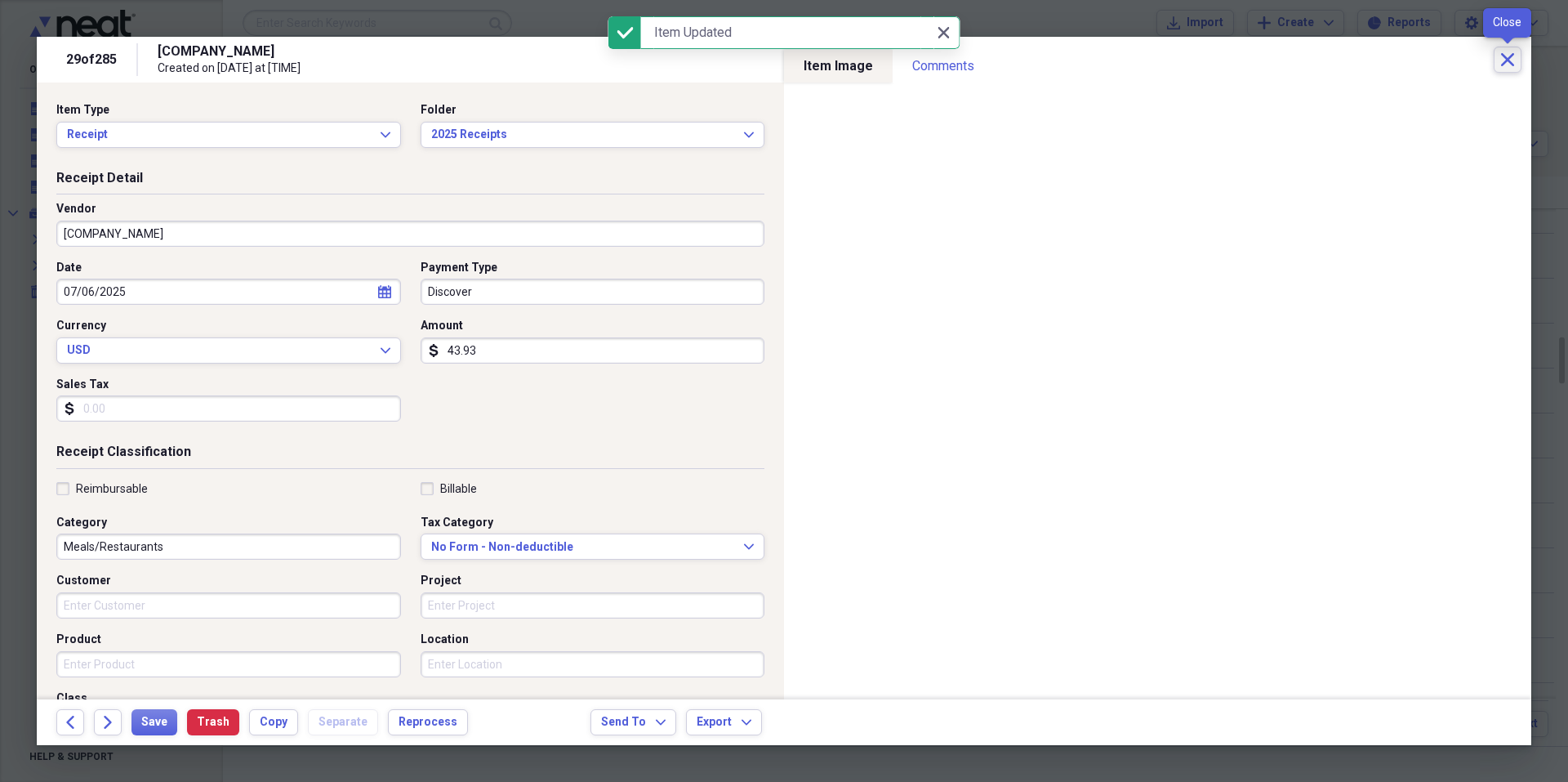 click on "Close" 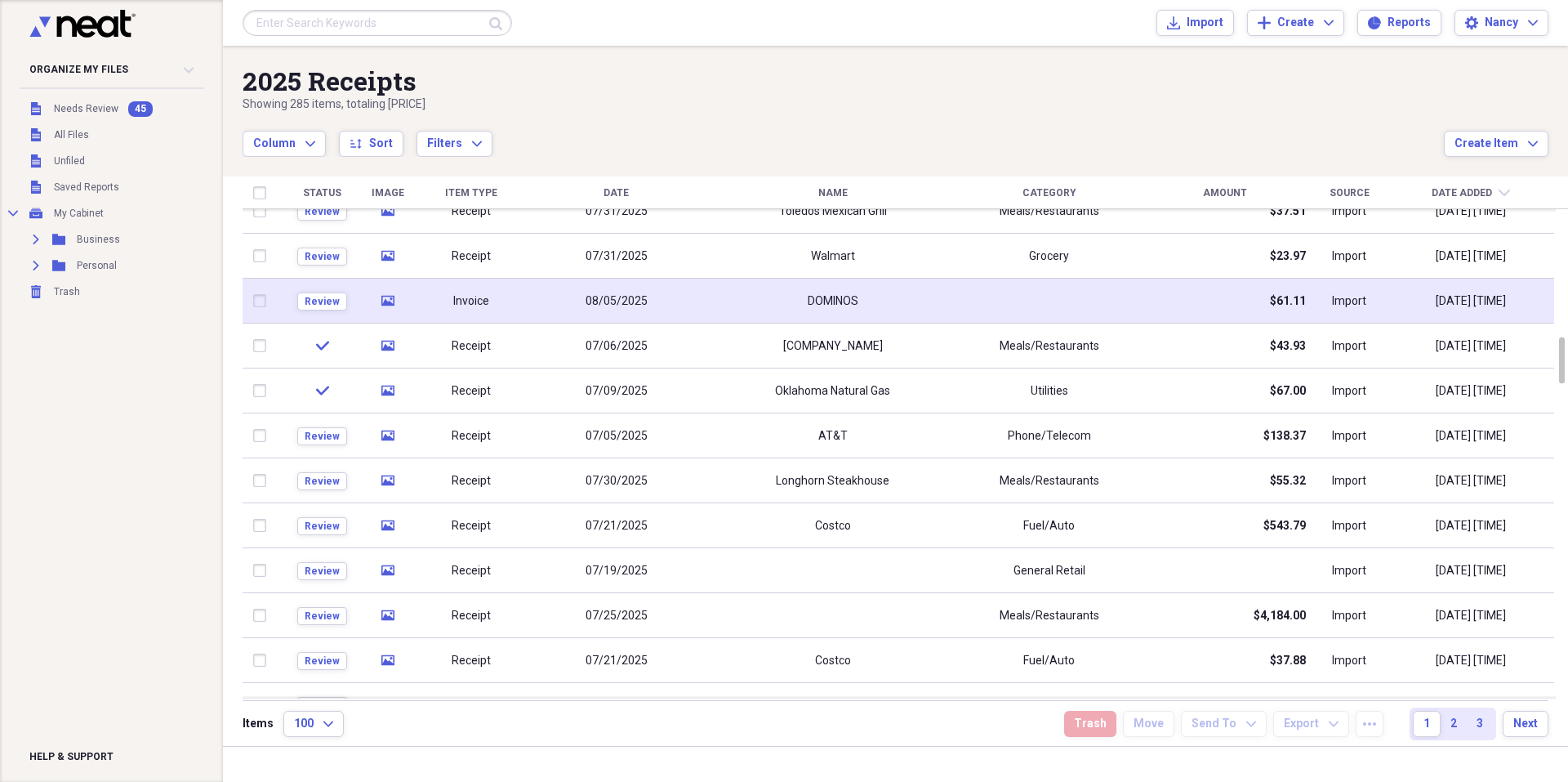 click at bounding box center [1049, 301] 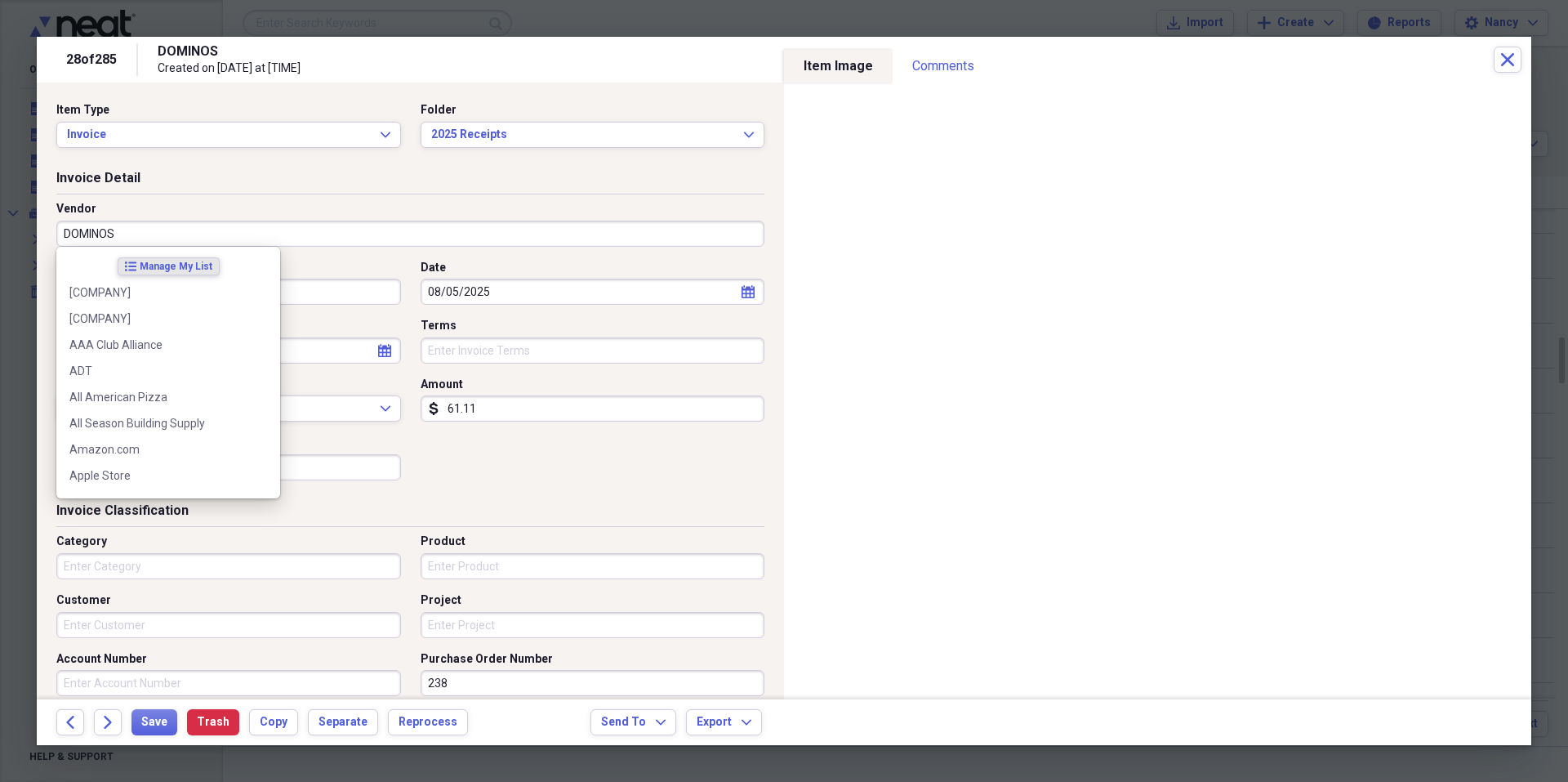 click on "DOMINOS" at bounding box center [410, 234] 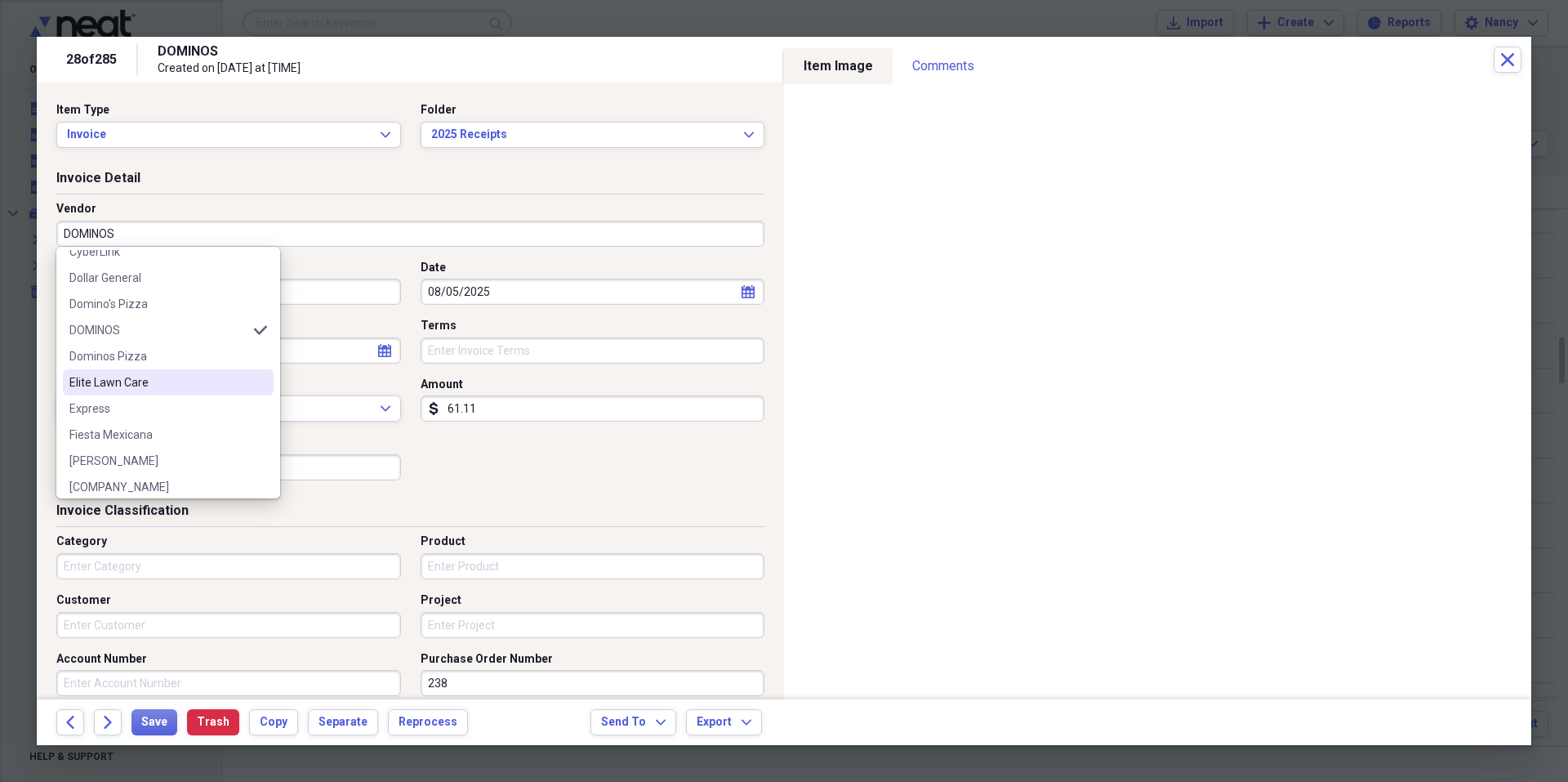 scroll, scrollTop: 981, scrollLeft: 0, axis: vertical 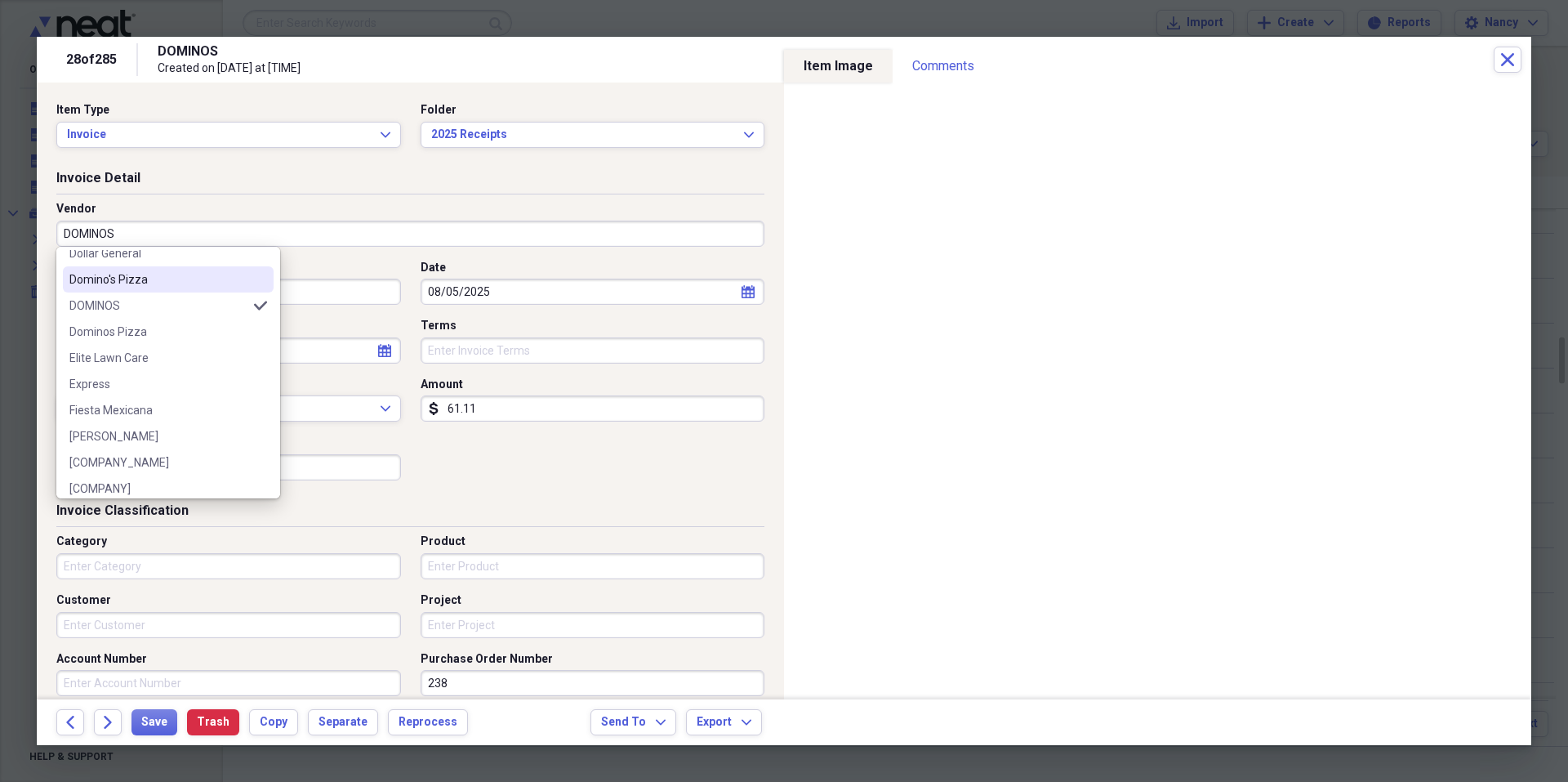 click on "Domino's Pizza" at bounding box center (158, 279) 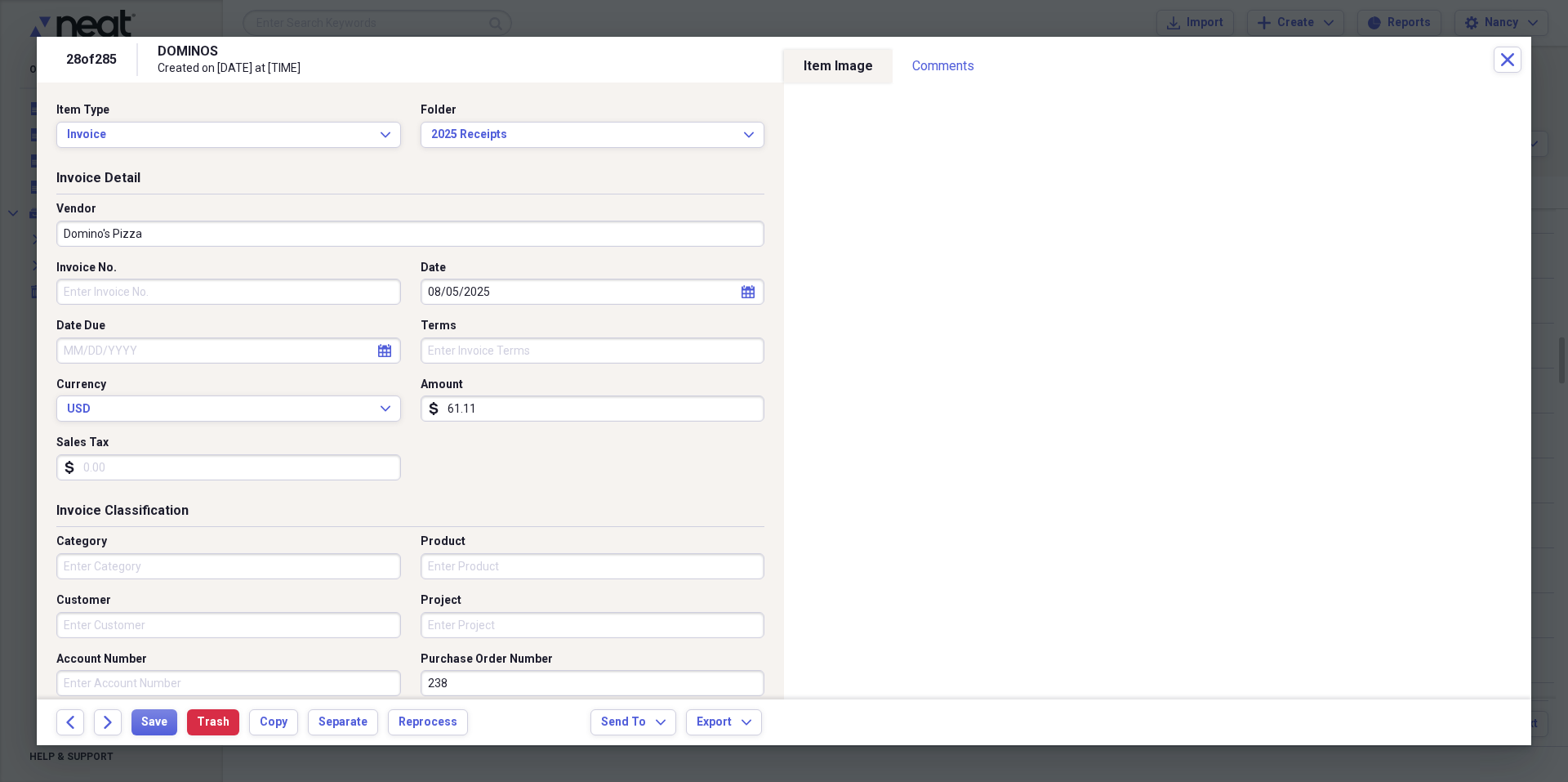 type on "Meals/Restaurants" 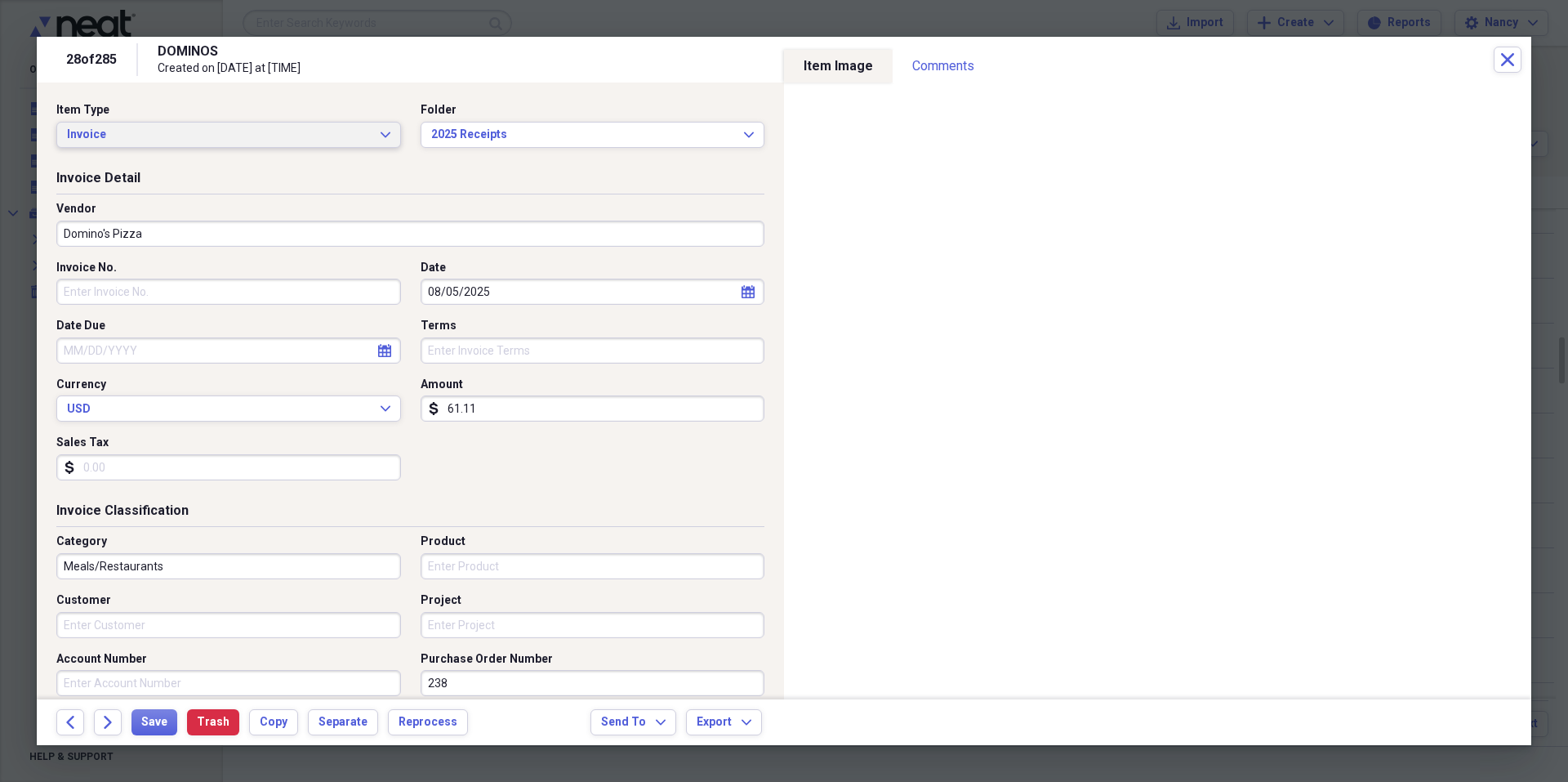 click on "Invoice Expand" at bounding box center (229, 135) 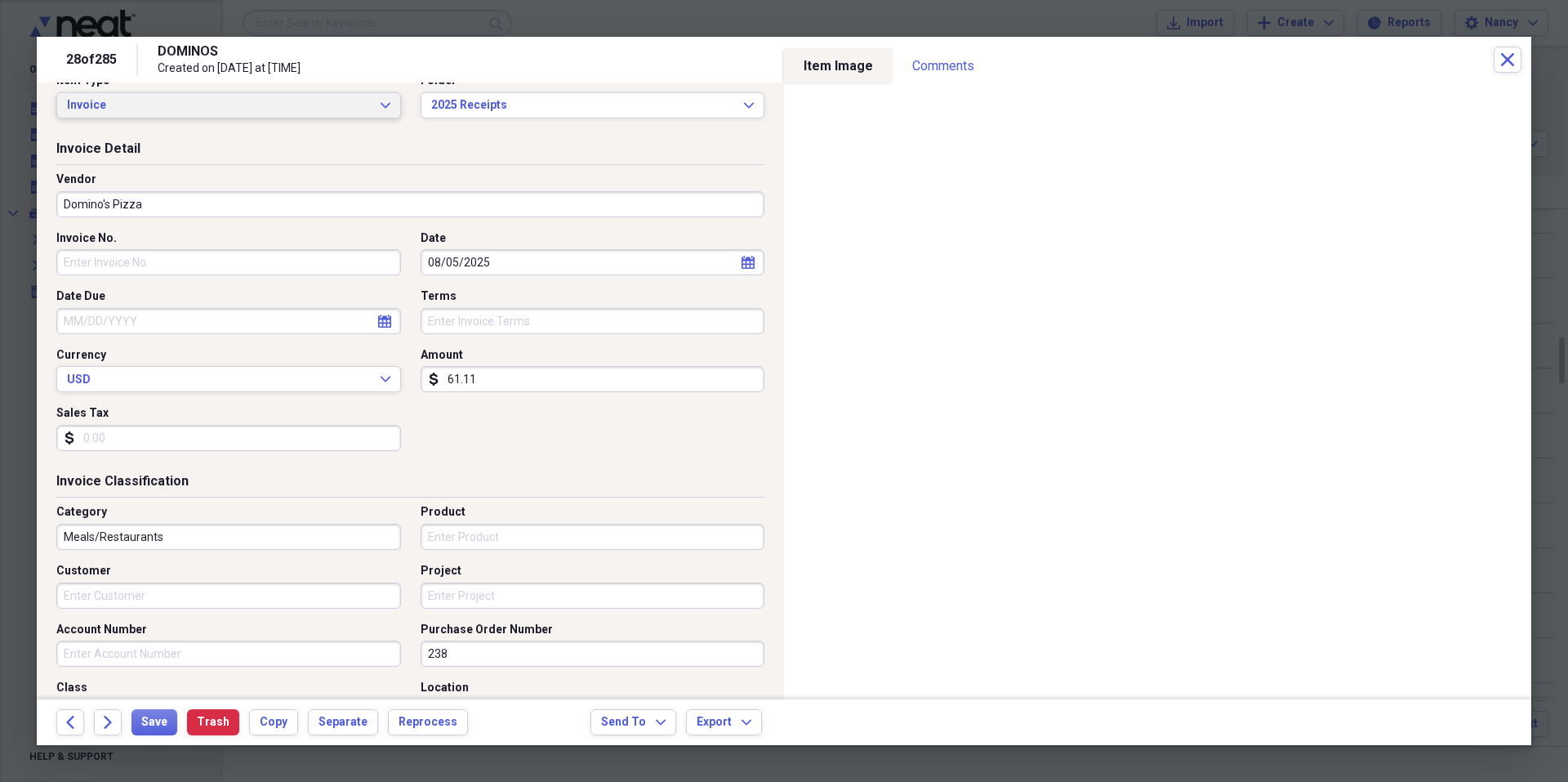 scroll, scrollTop: 0, scrollLeft: 0, axis: both 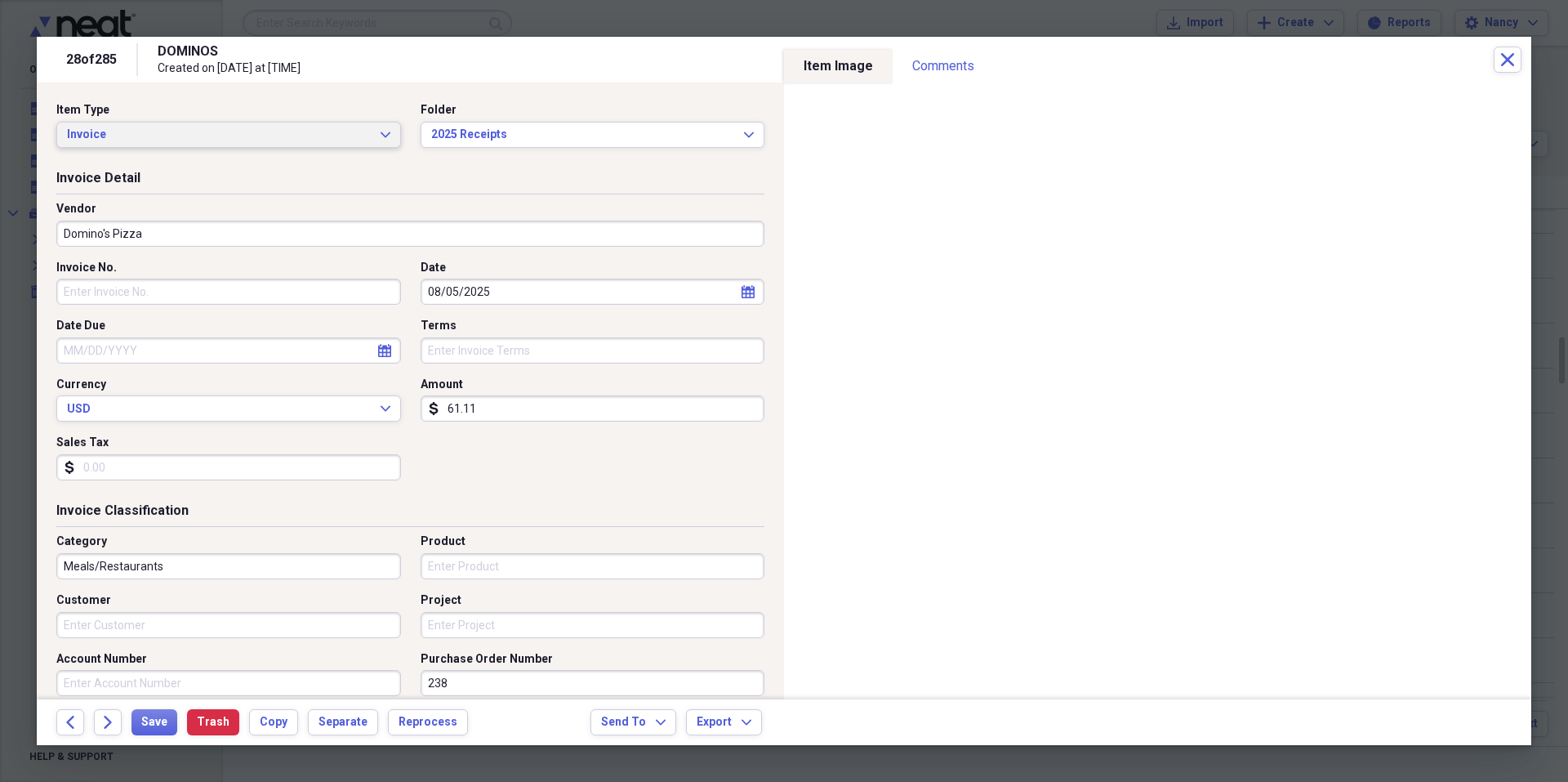 click on "Expand" 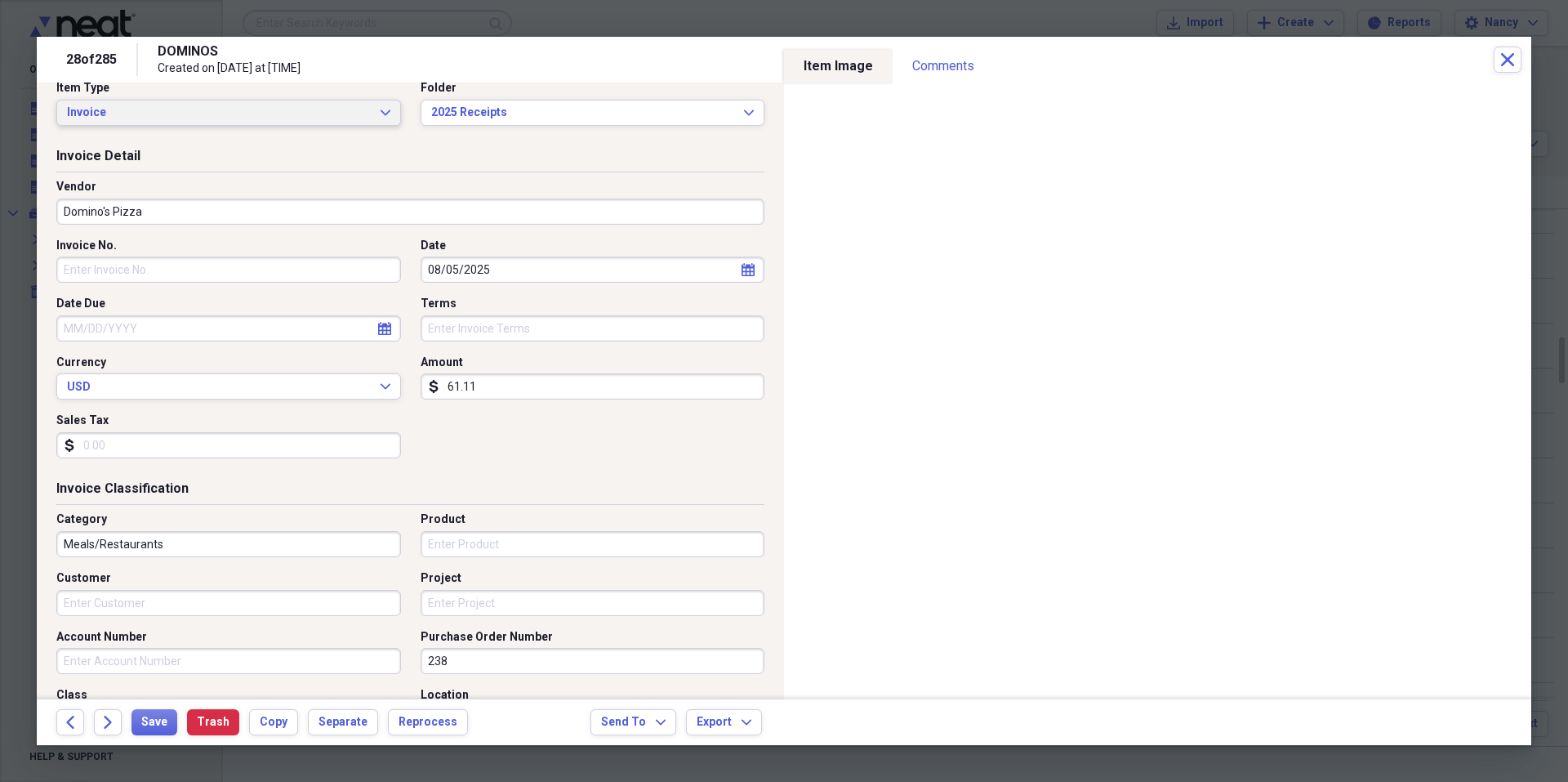 scroll, scrollTop: 0, scrollLeft: 0, axis: both 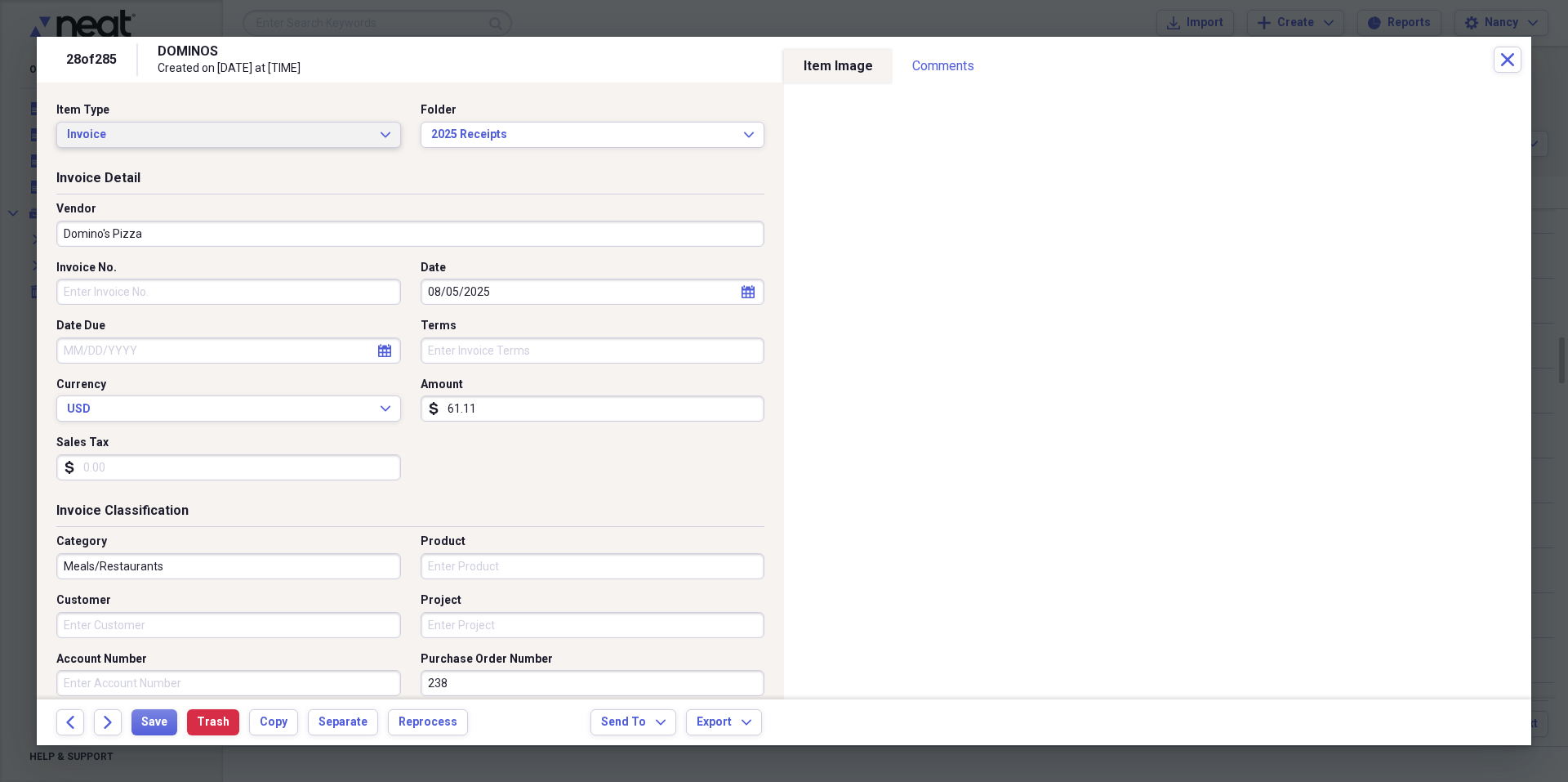 click on "Expand" 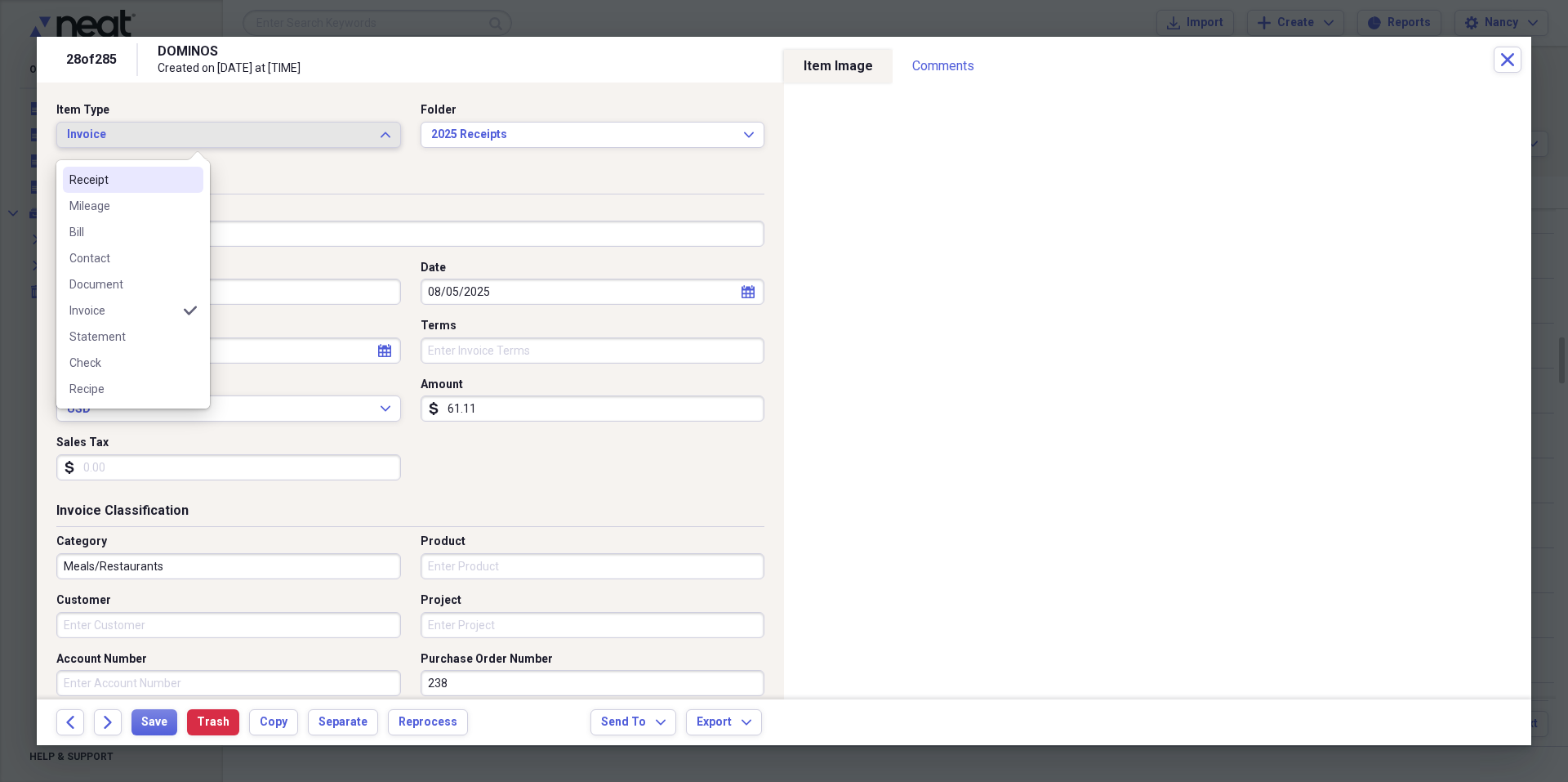 click on "Receipt" at bounding box center (123, 180) 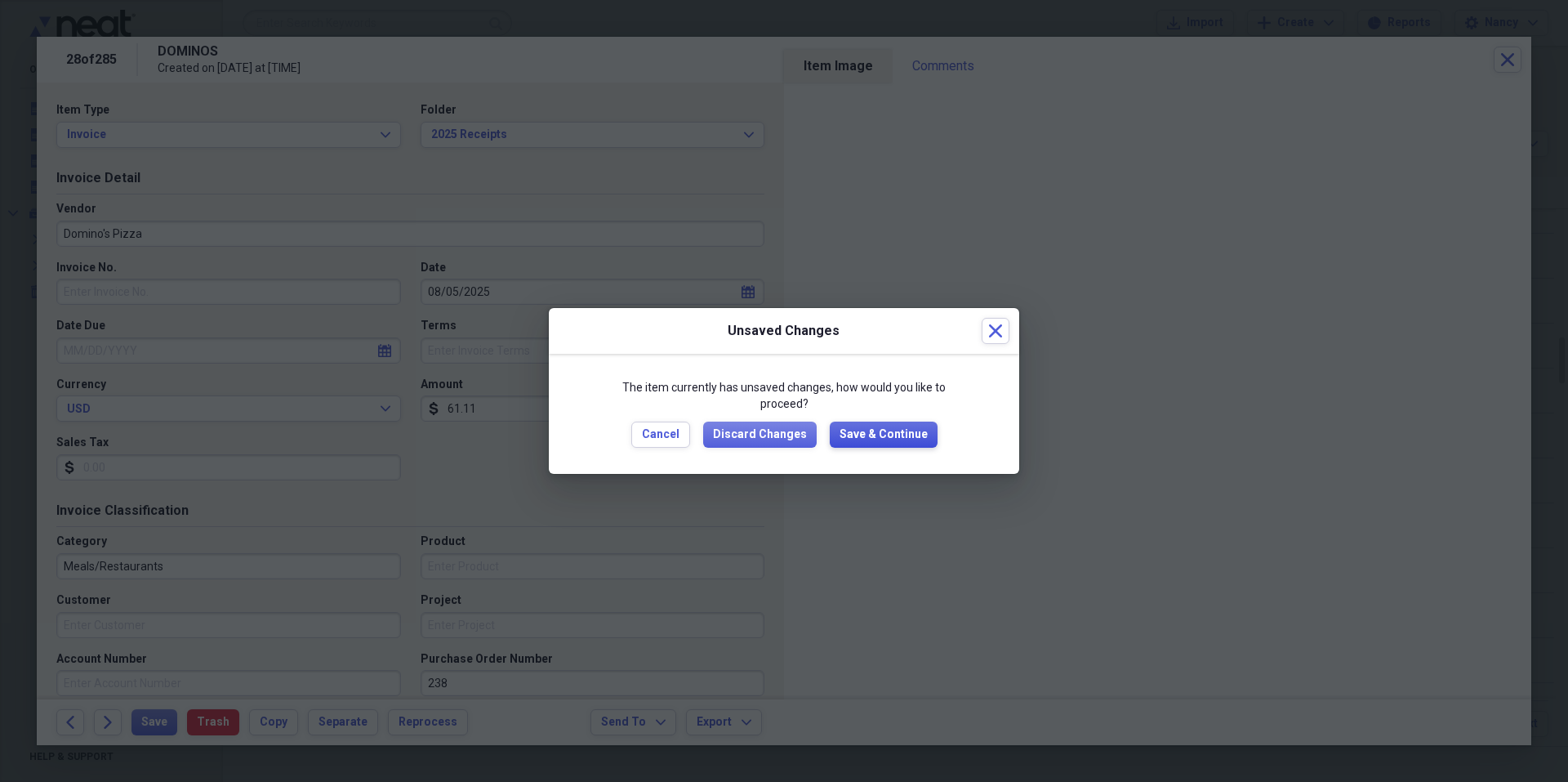 click on "Save & Continue" at bounding box center [884, 435] 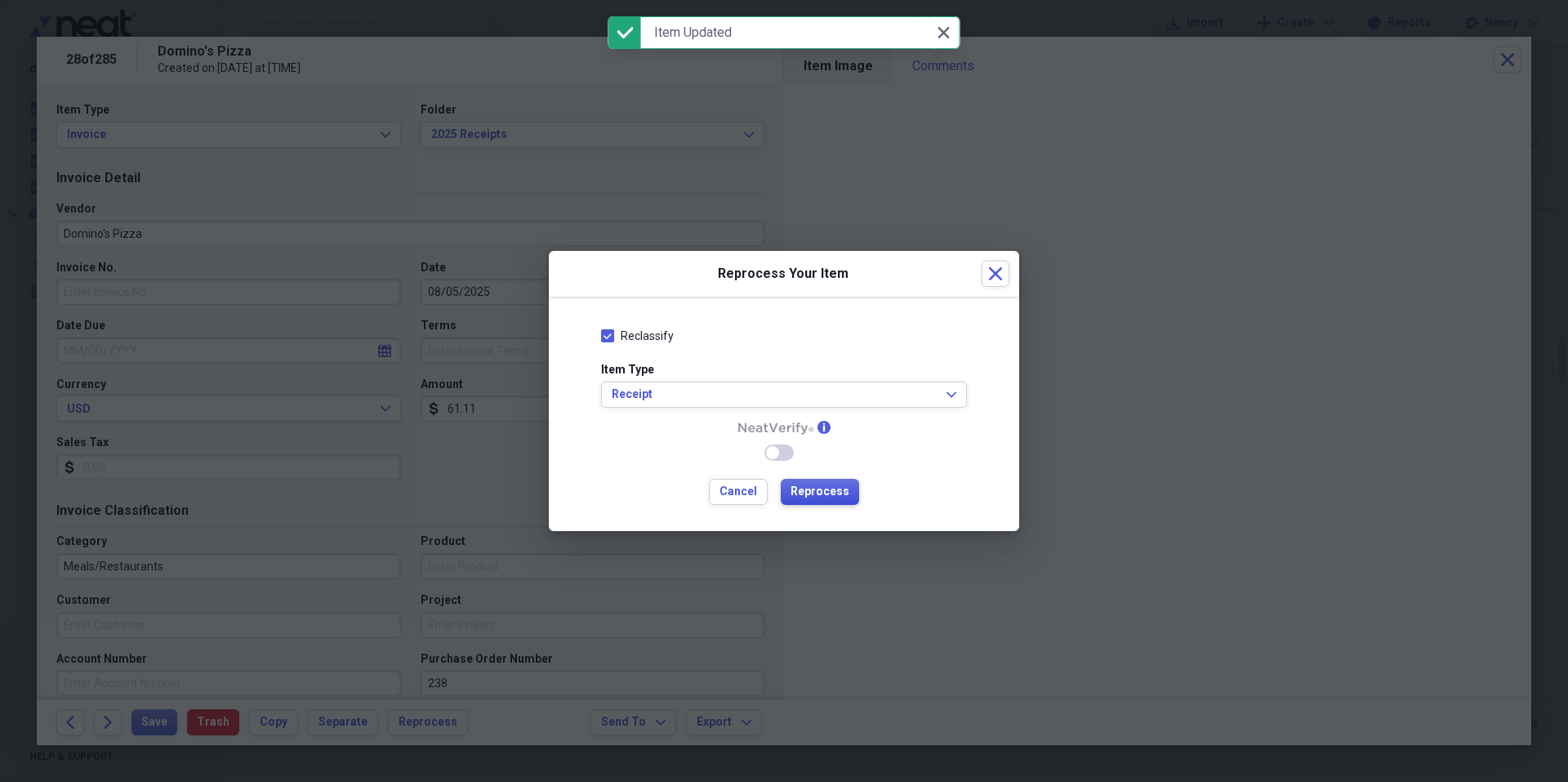 click on "Reprocess" at bounding box center (820, 492) 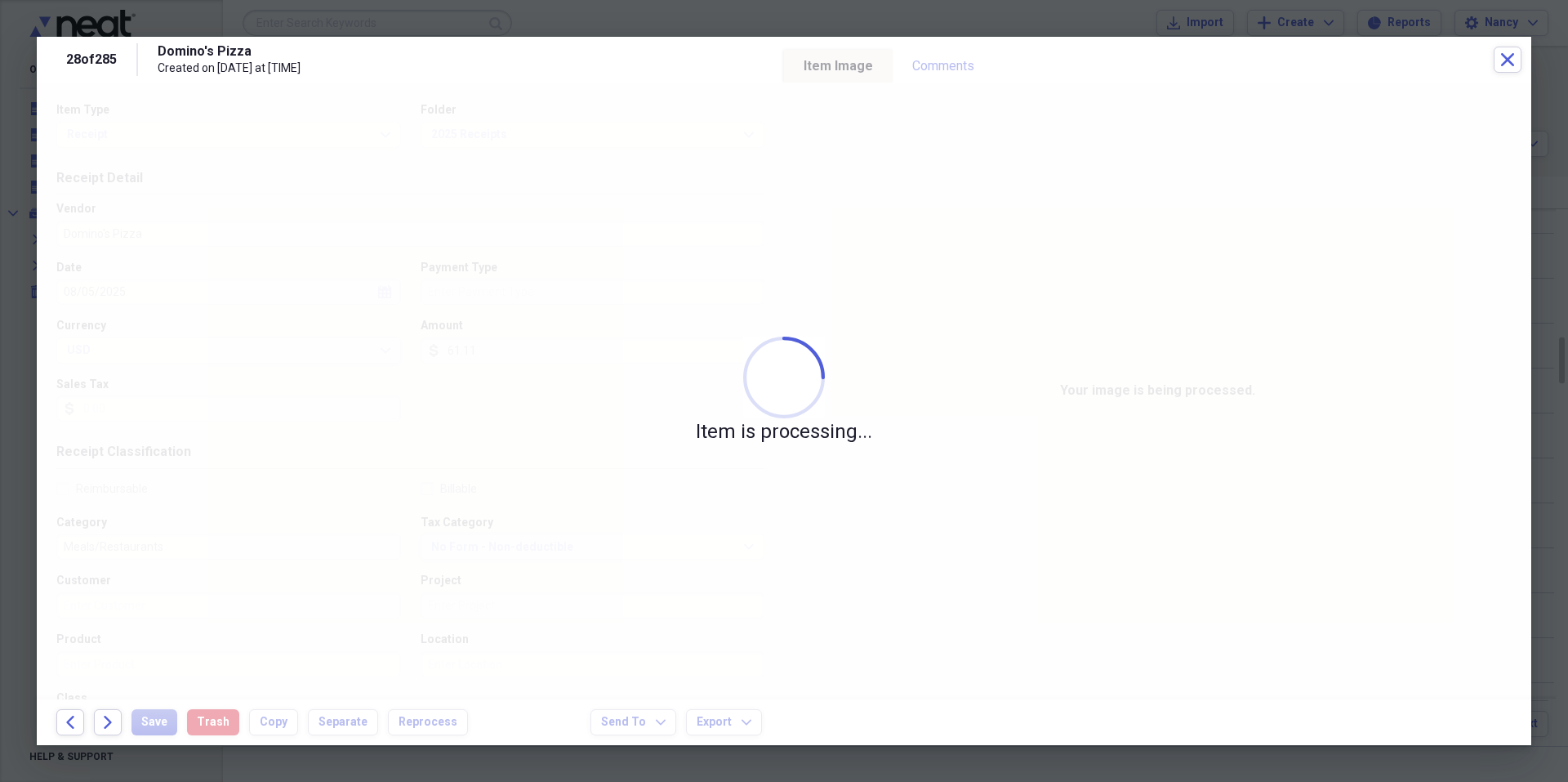 type on "Cash" 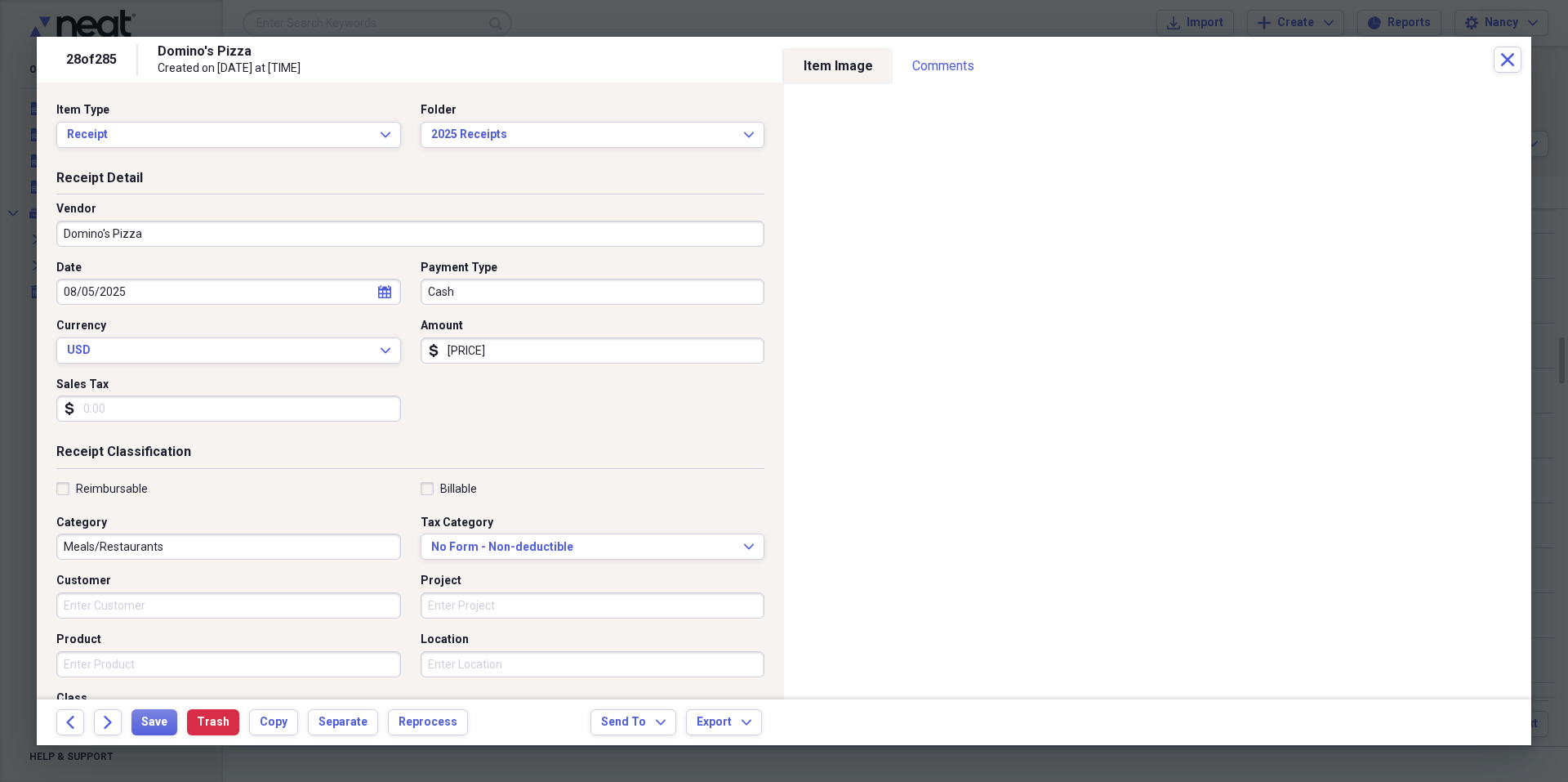 click on "Sales Tax" at bounding box center [229, 409] 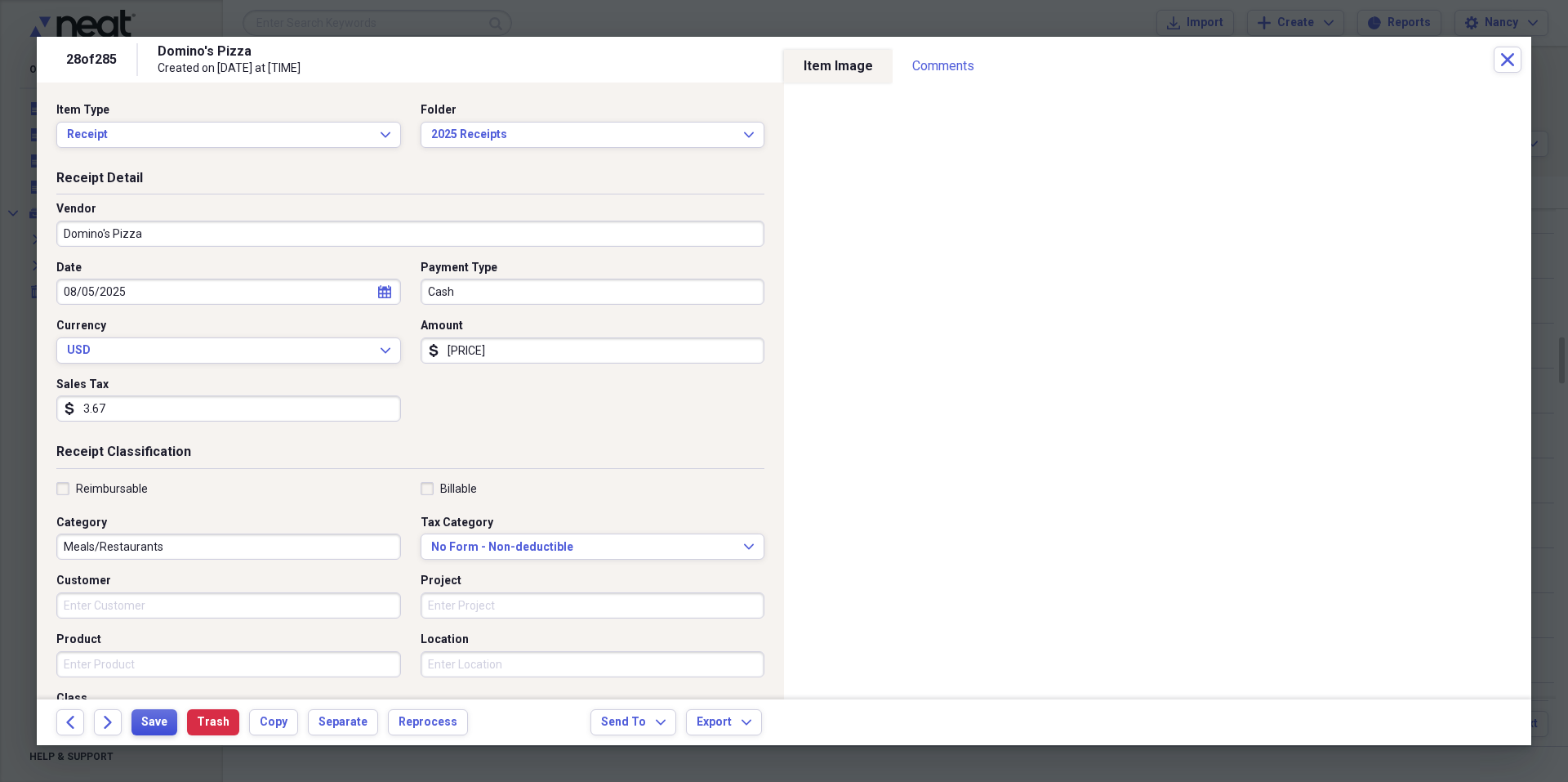 type on "3.67" 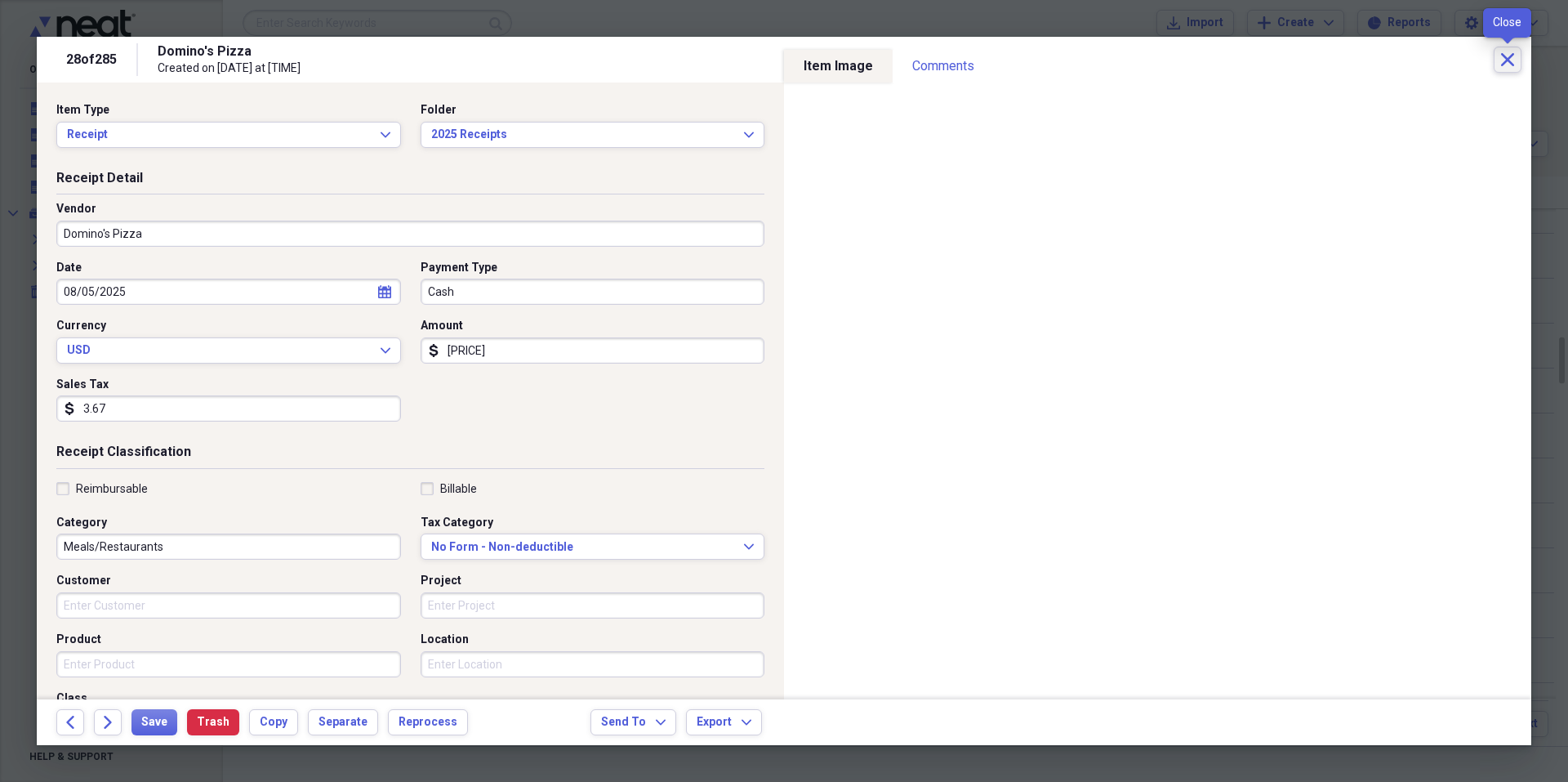click on "Close" 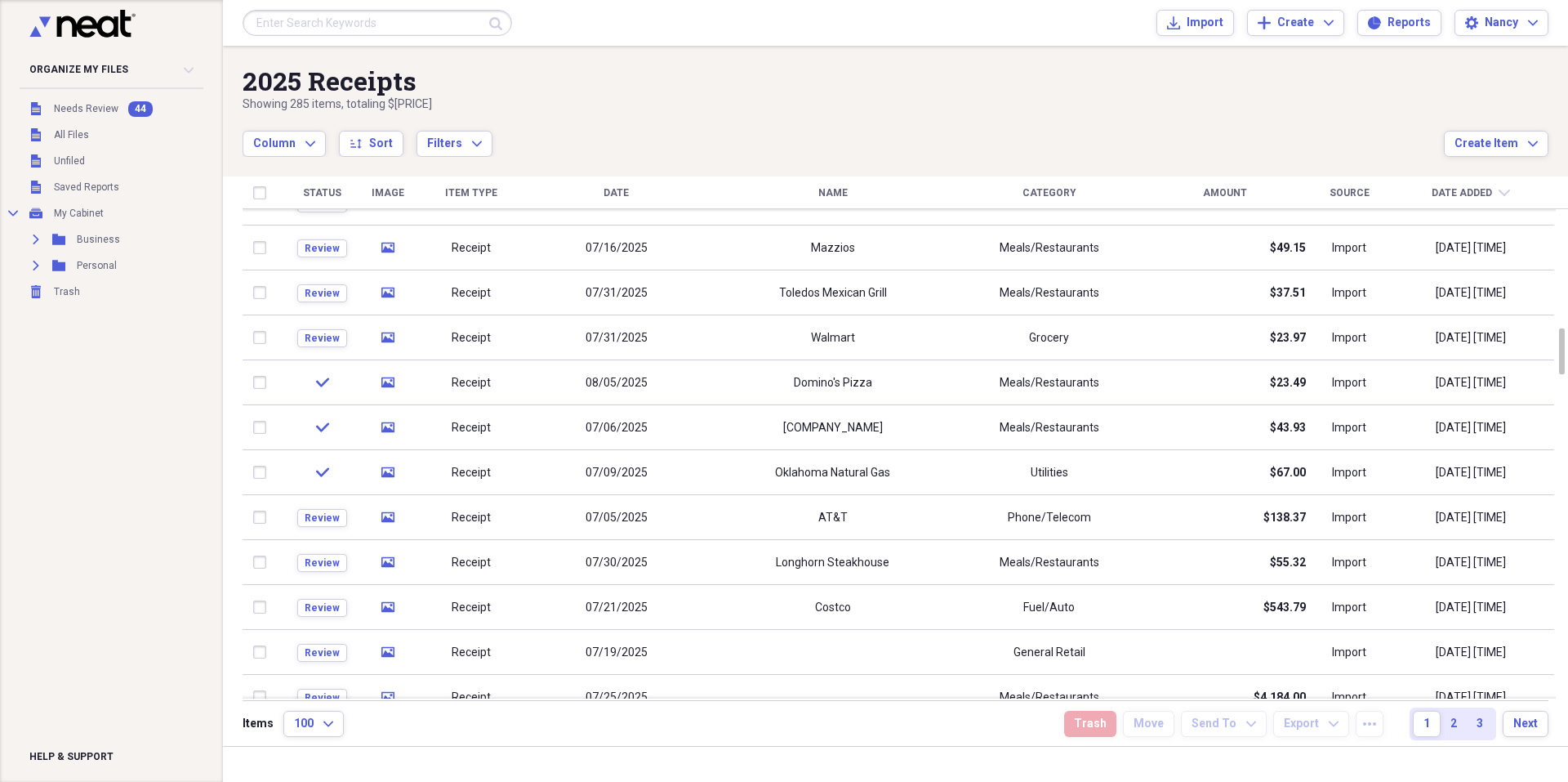 click on "Date" at bounding box center [616, 193] 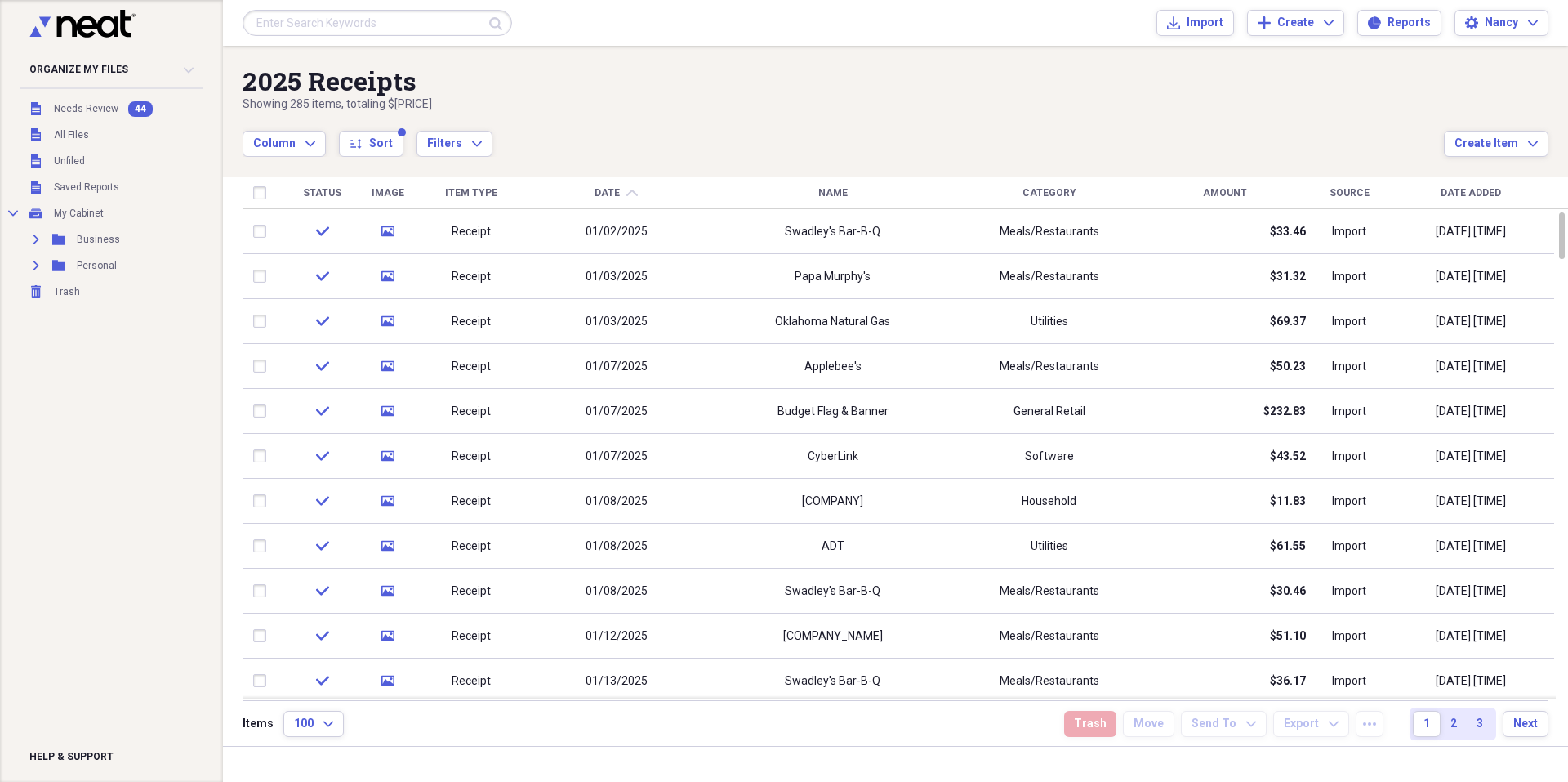 click on "chevron-up" 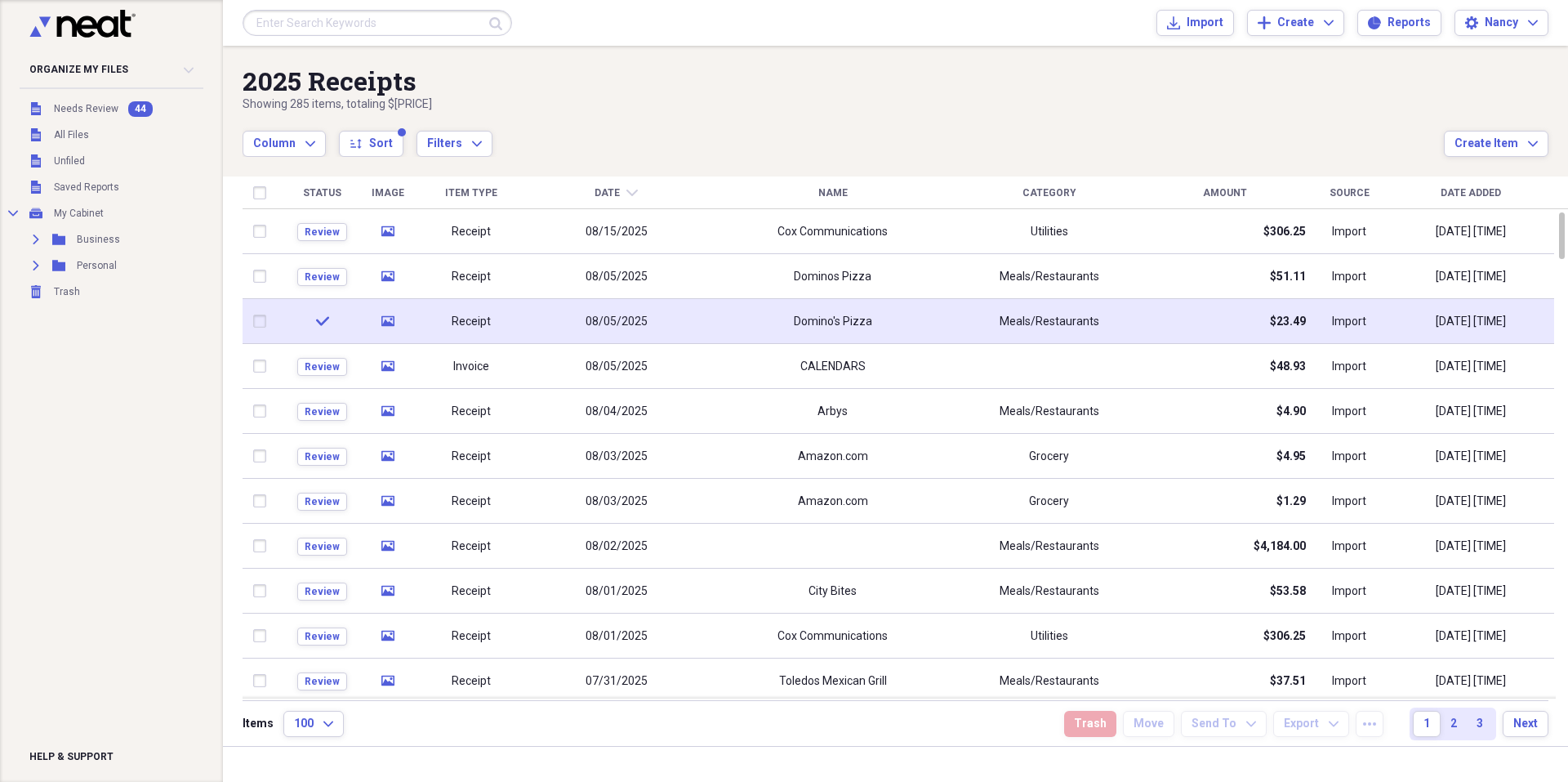click at bounding box center (263, 321) 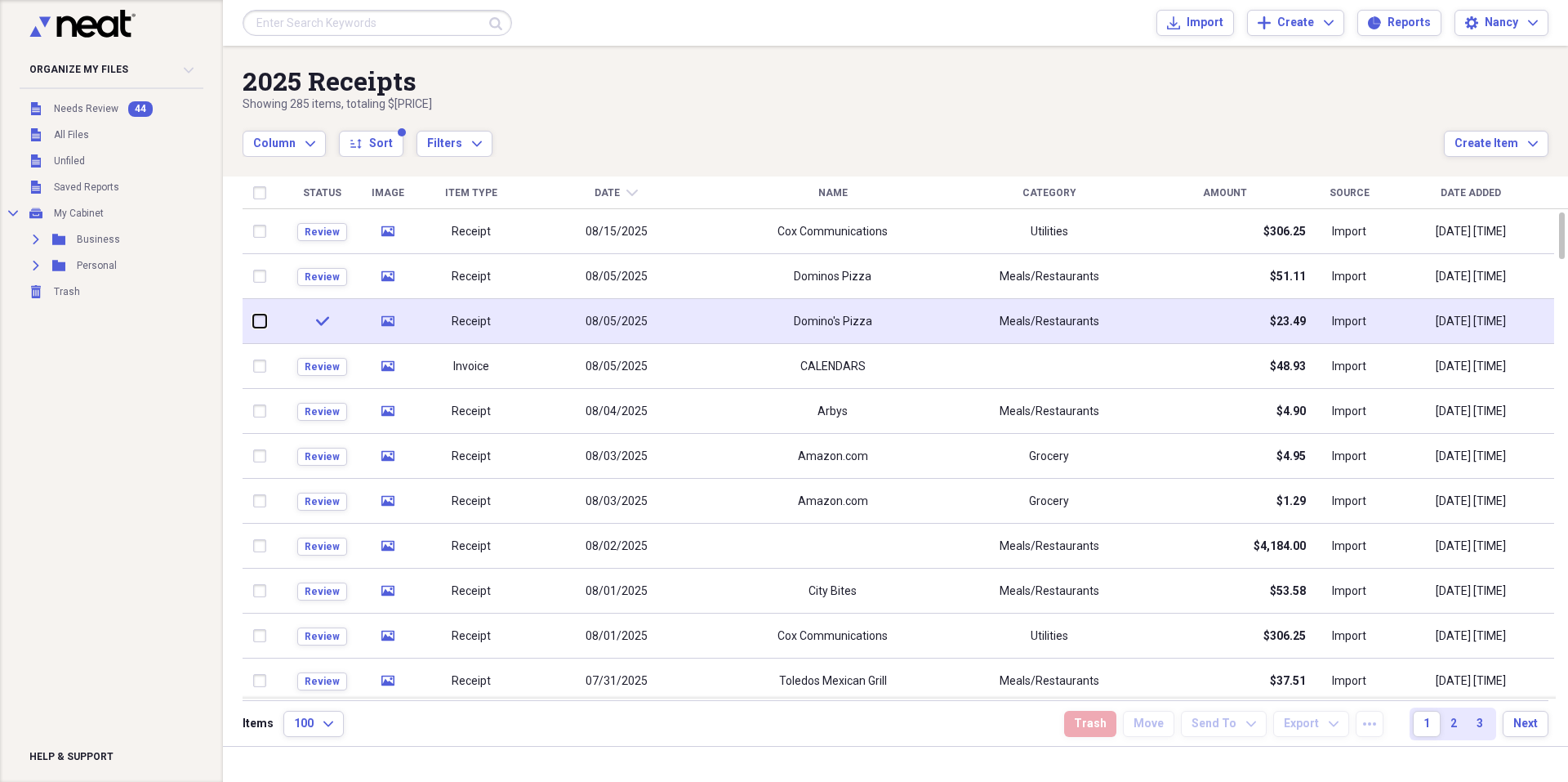 click at bounding box center (253, 321) 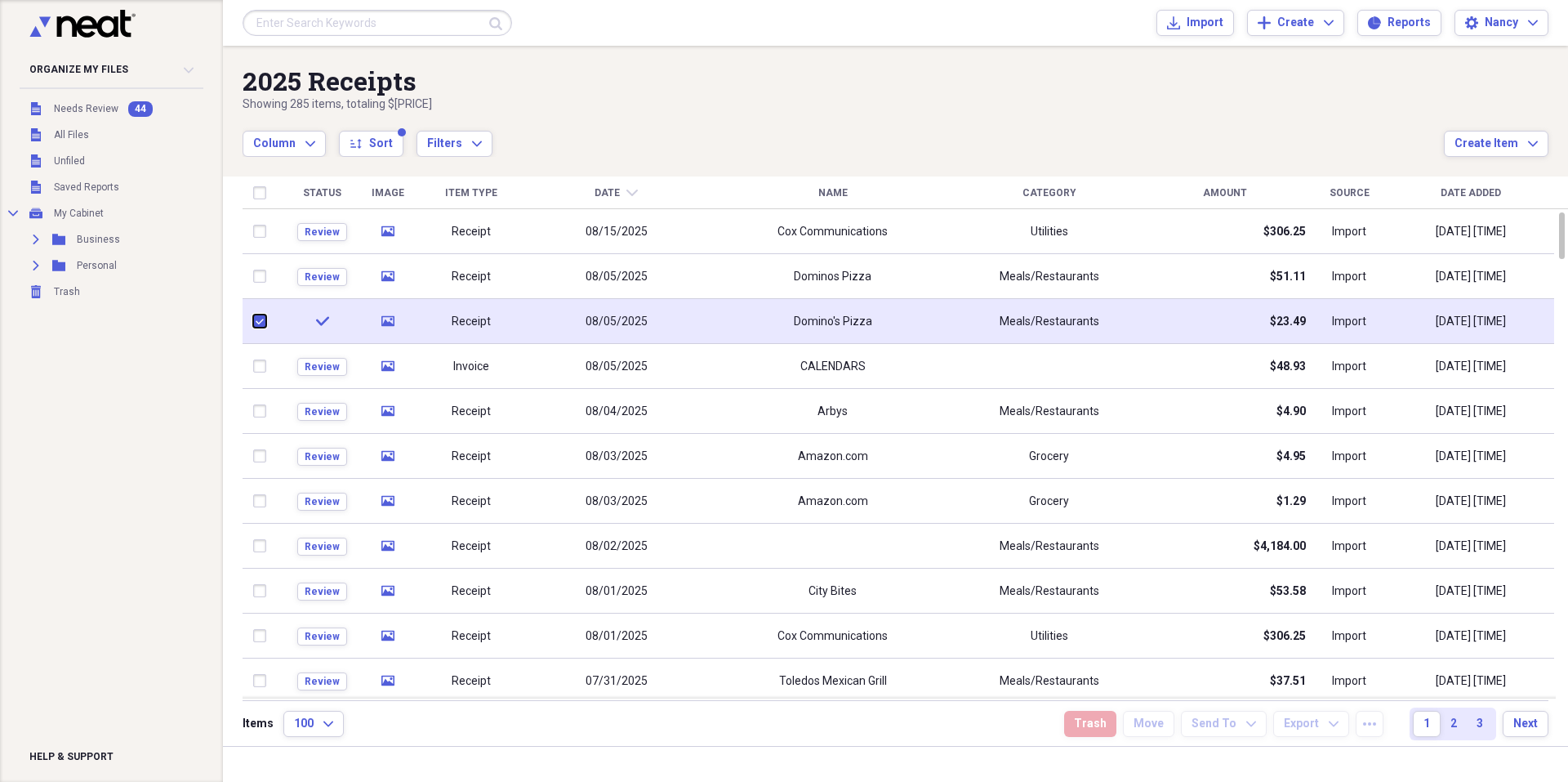 checkbox on "true" 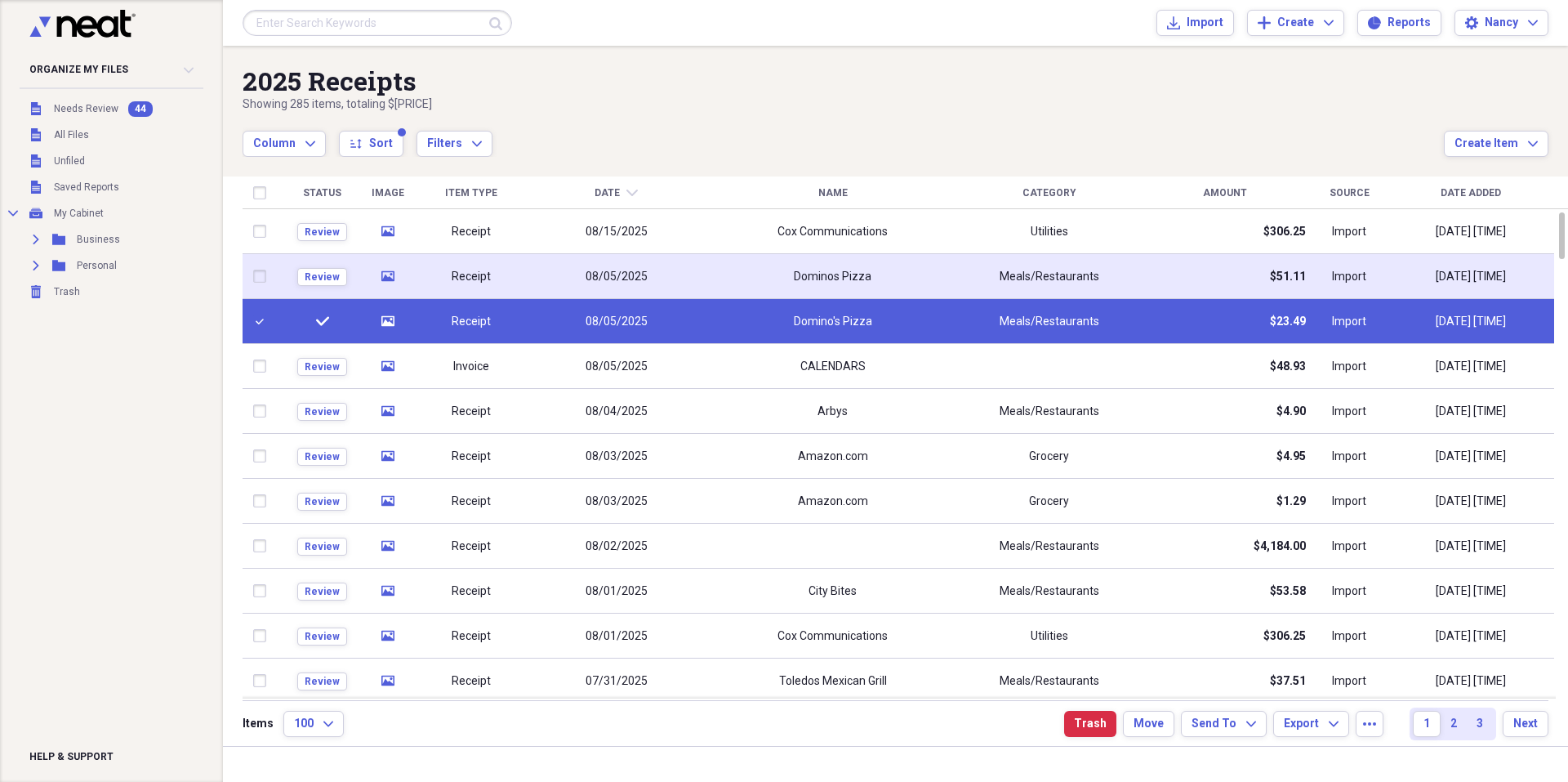 click at bounding box center [263, 276] 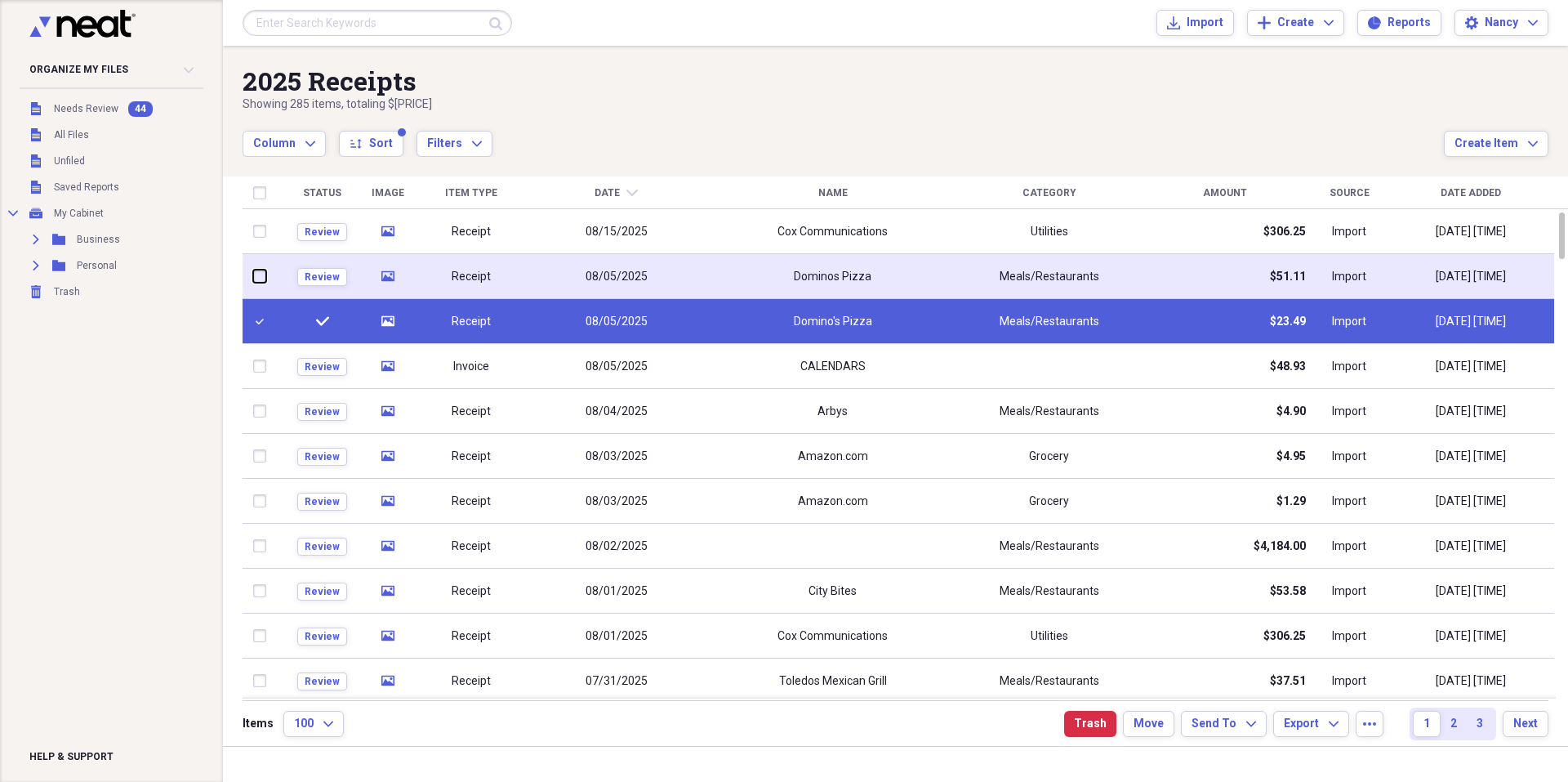 click at bounding box center (253, 276) 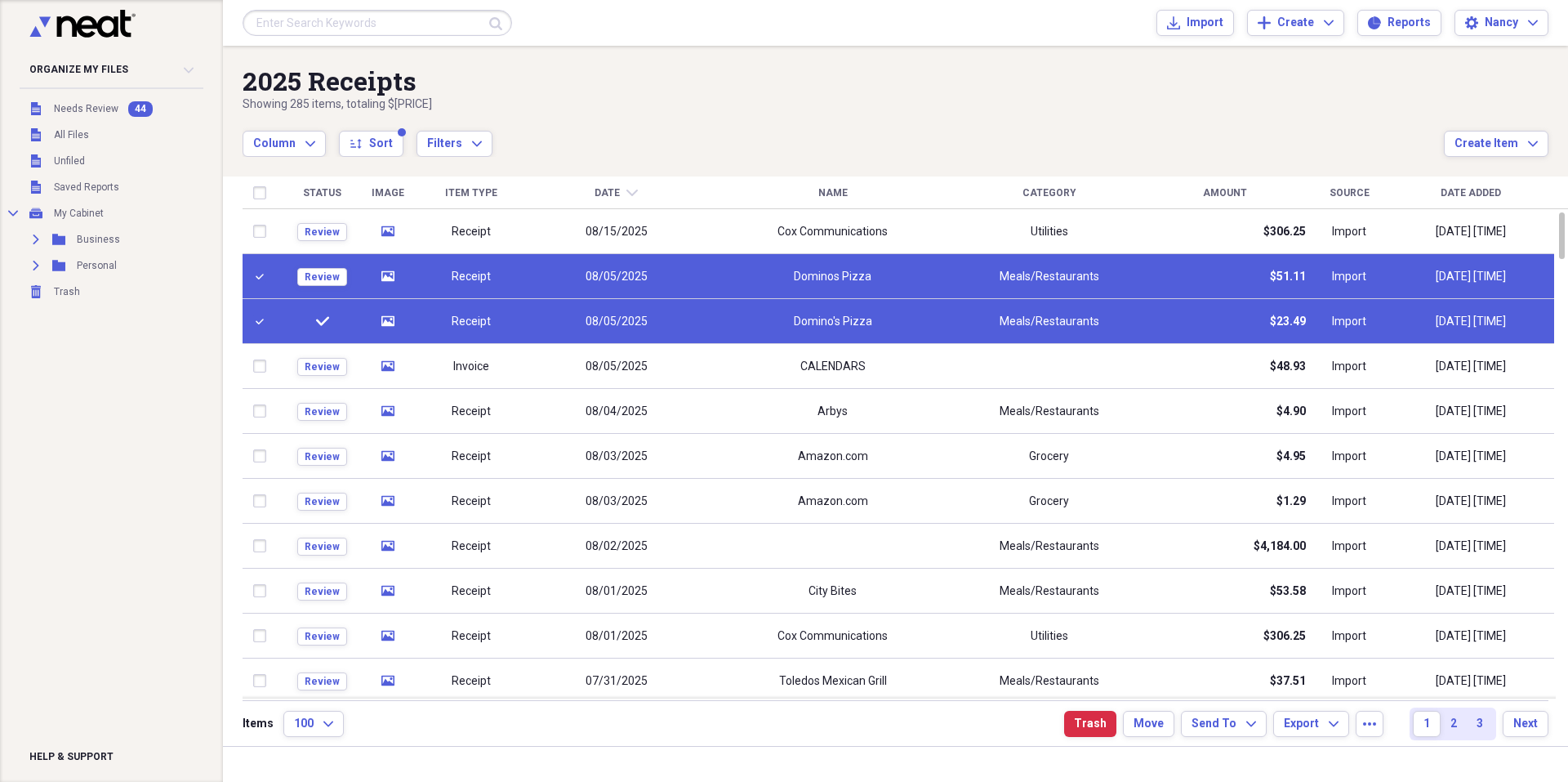 click at bounding box center [263, 276] 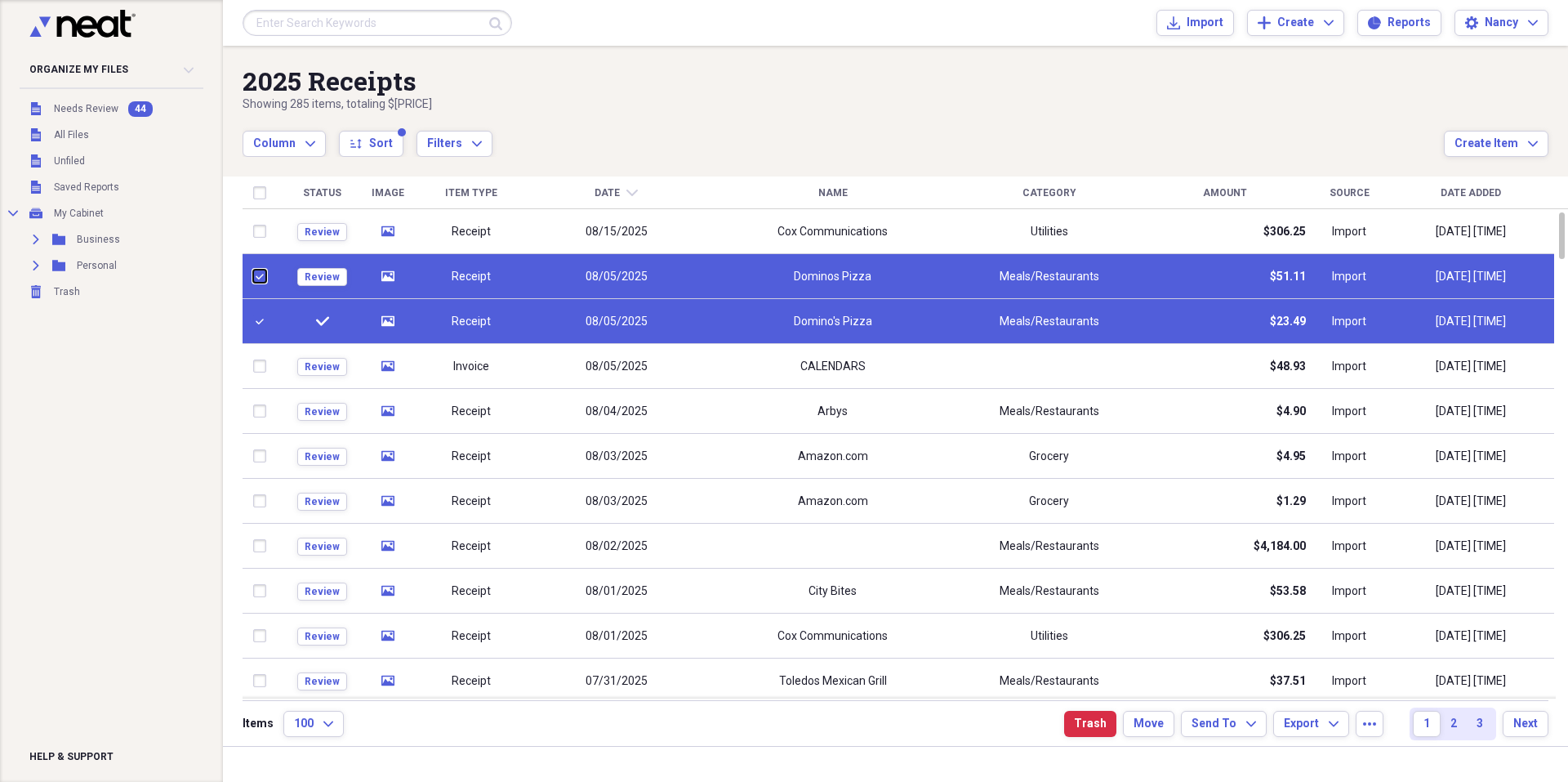 click at bounding box center [253, 276] 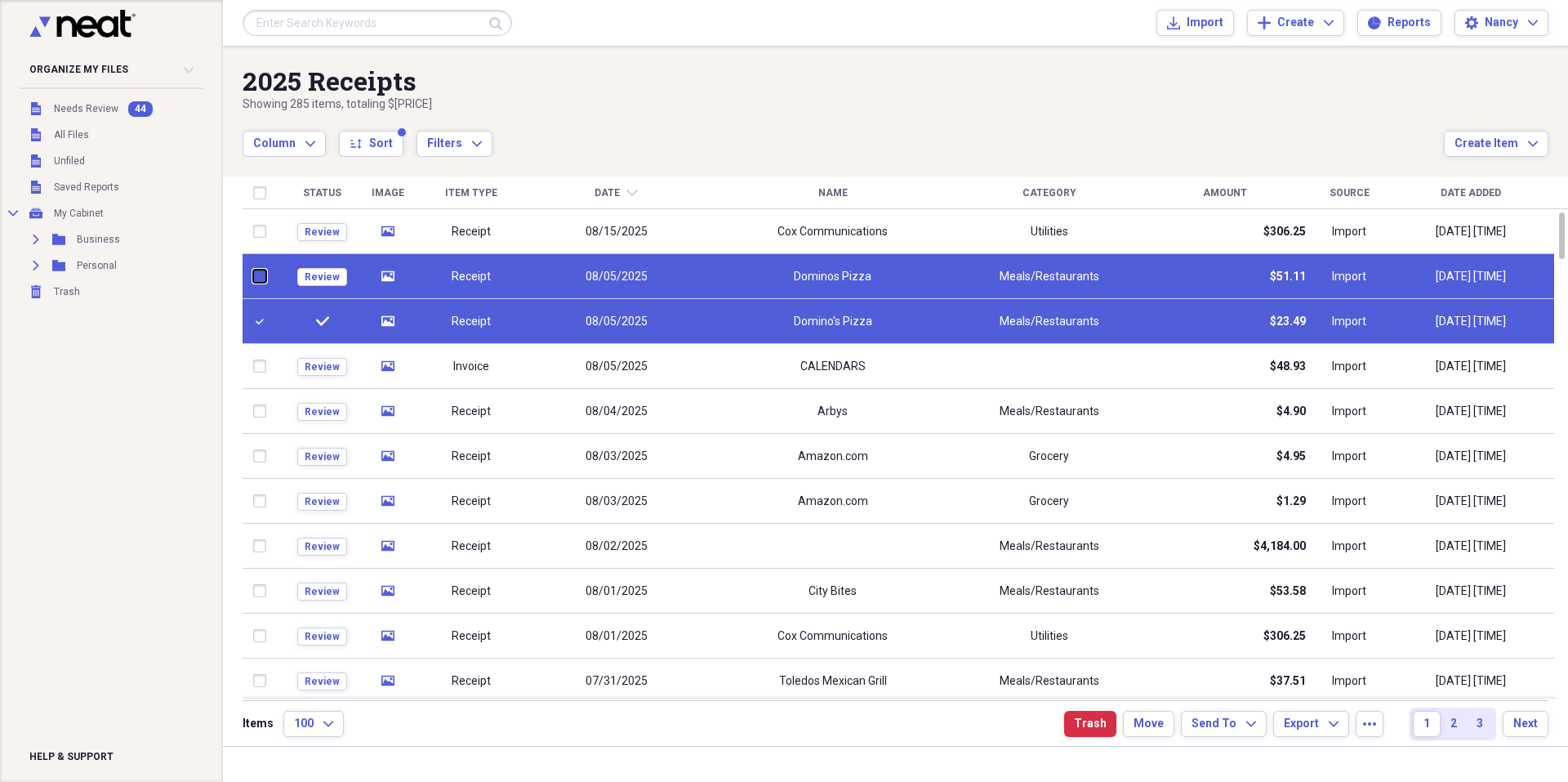 checkbox on "false" 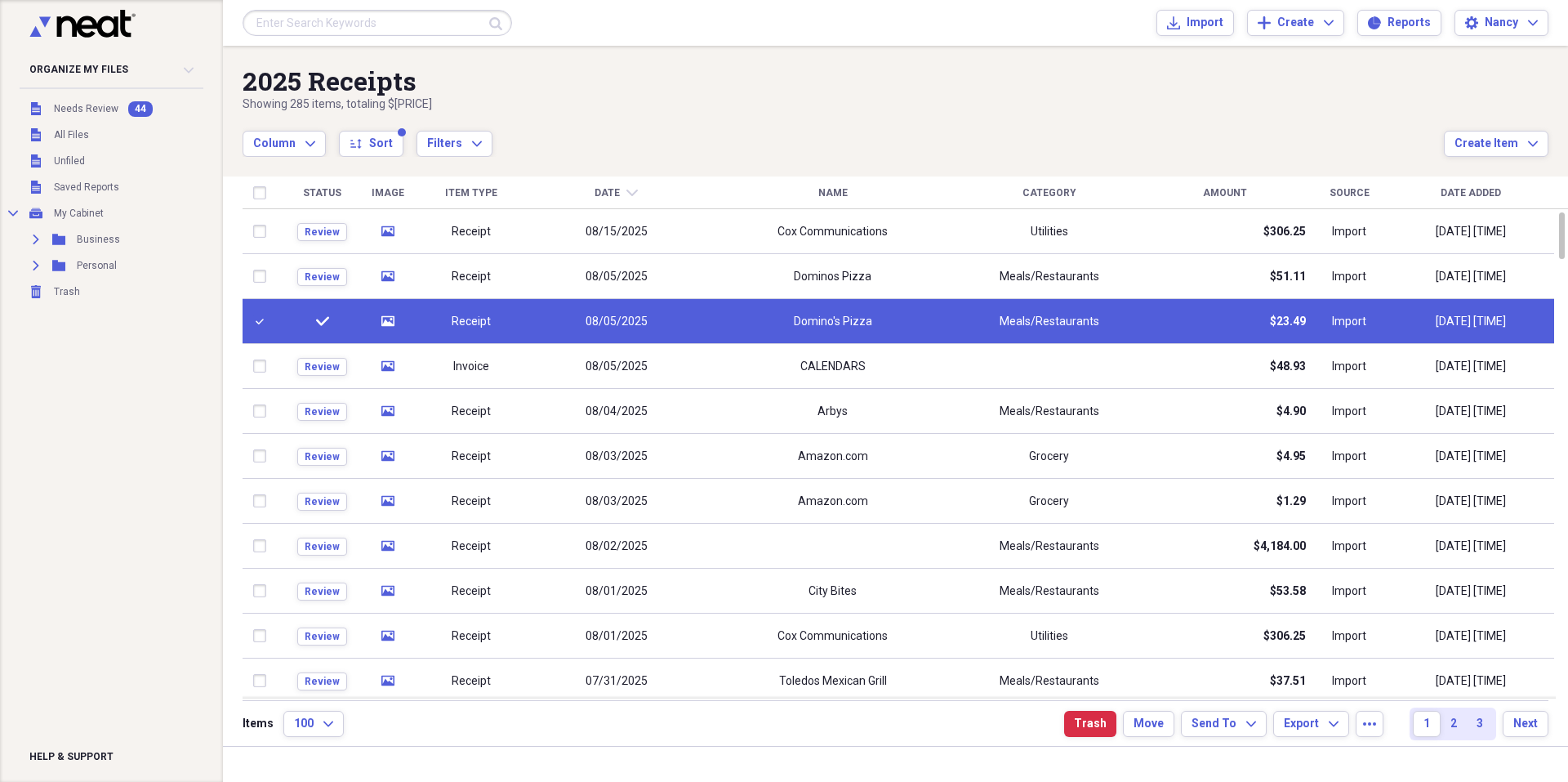 click on "Domino's Pizza" at bounding box center (832, 321) 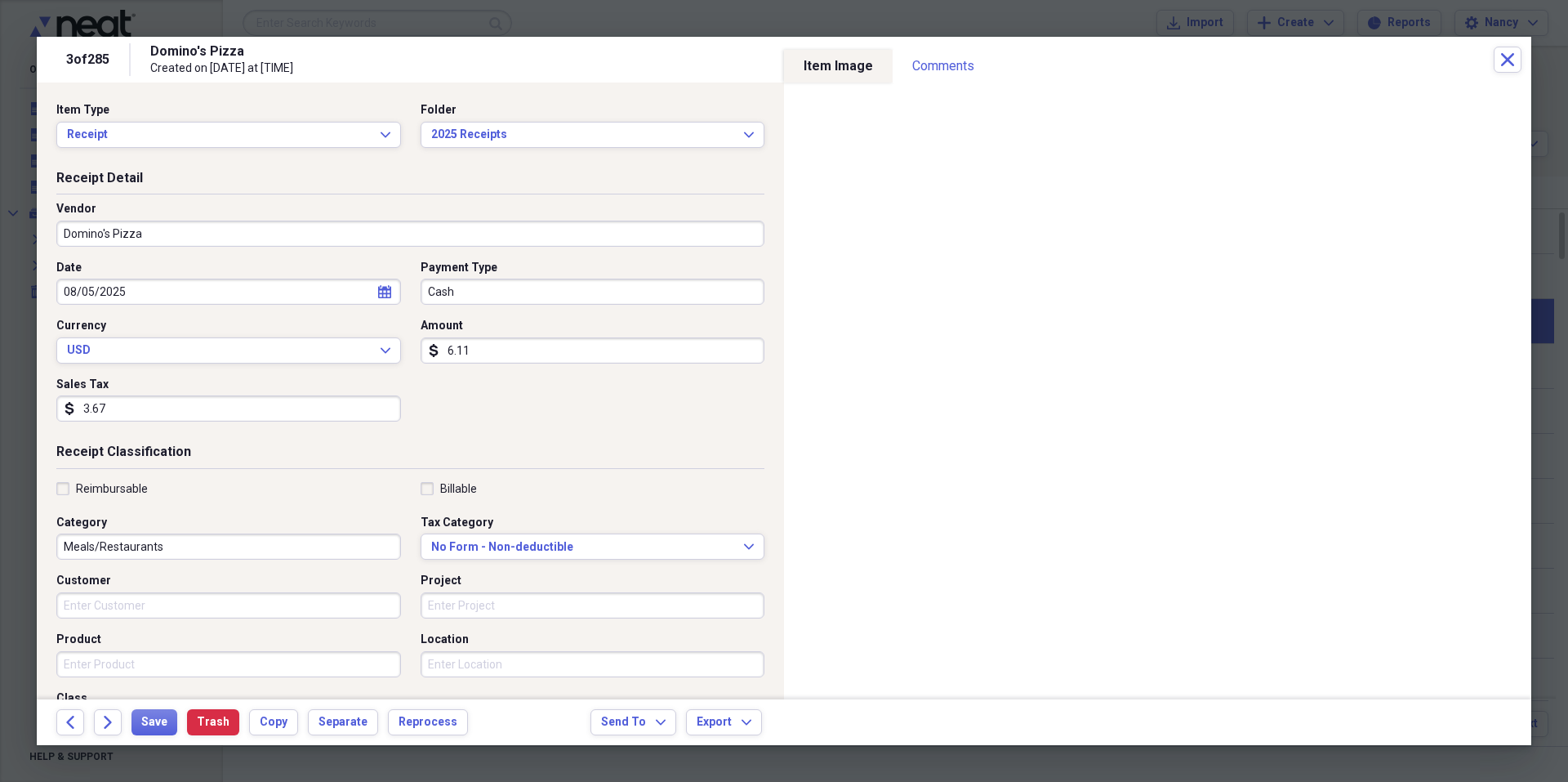 type on "6.11" 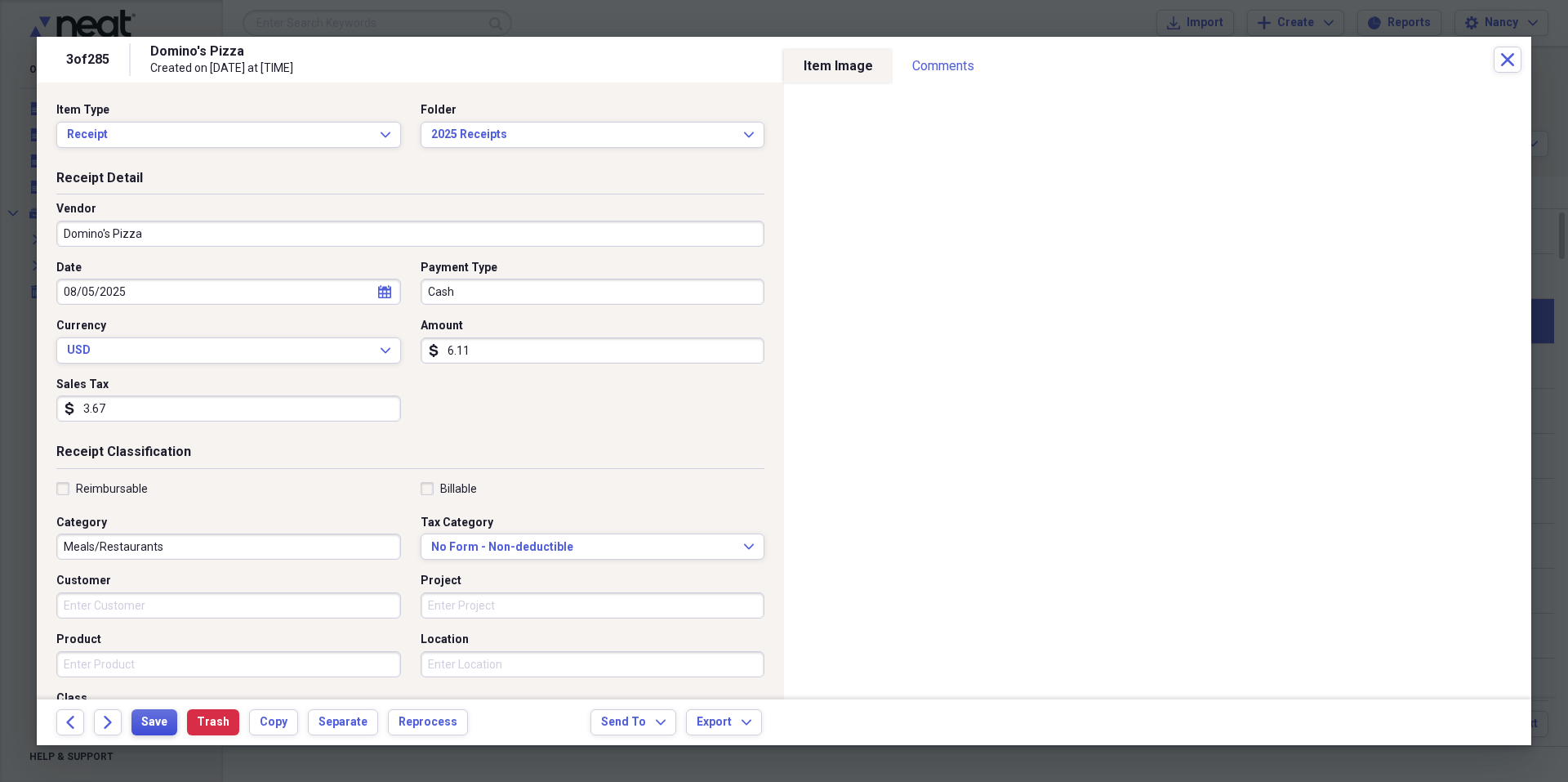 click on "Save" at bounding box center (154, 722) 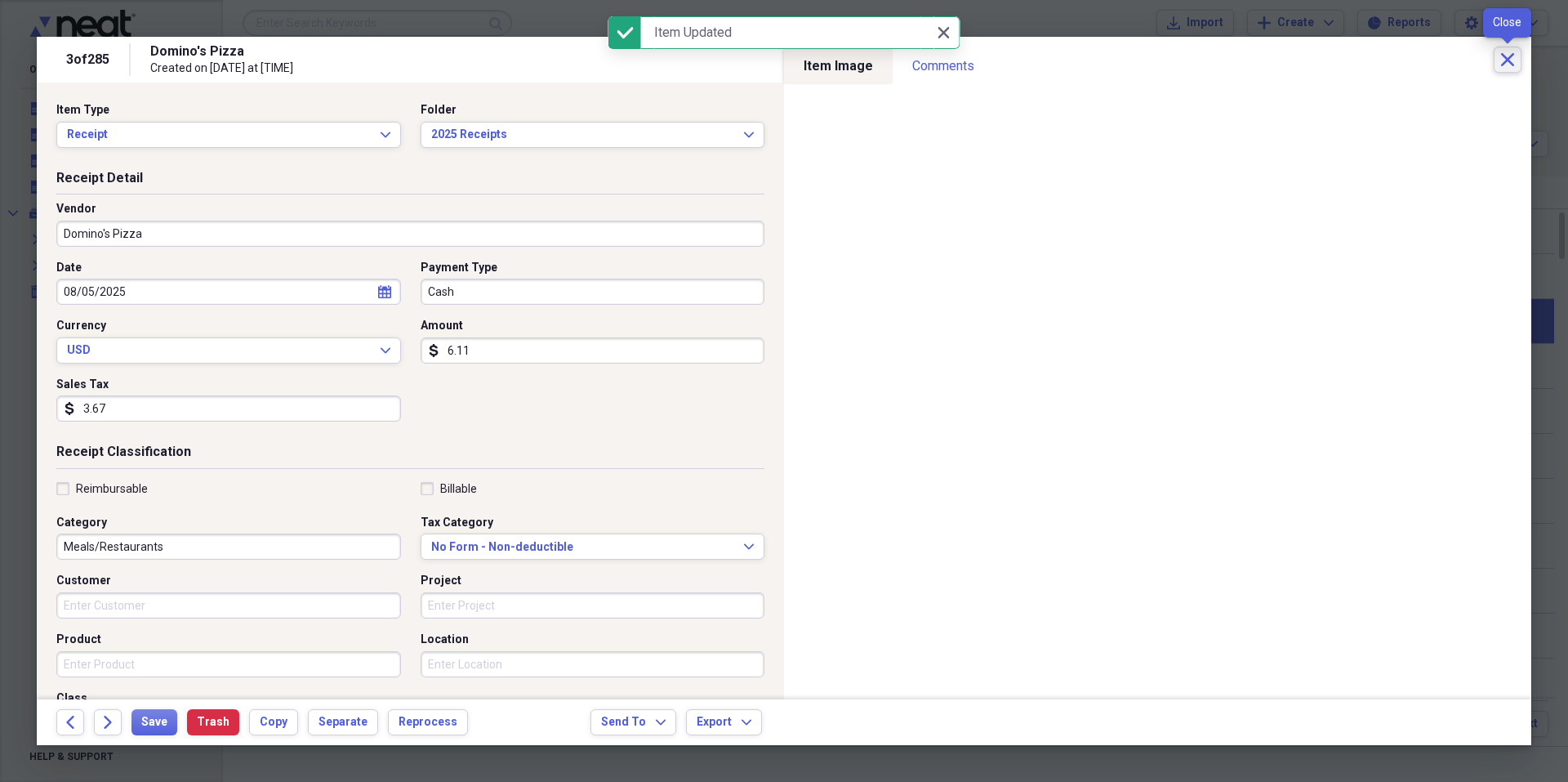 click on "Close" 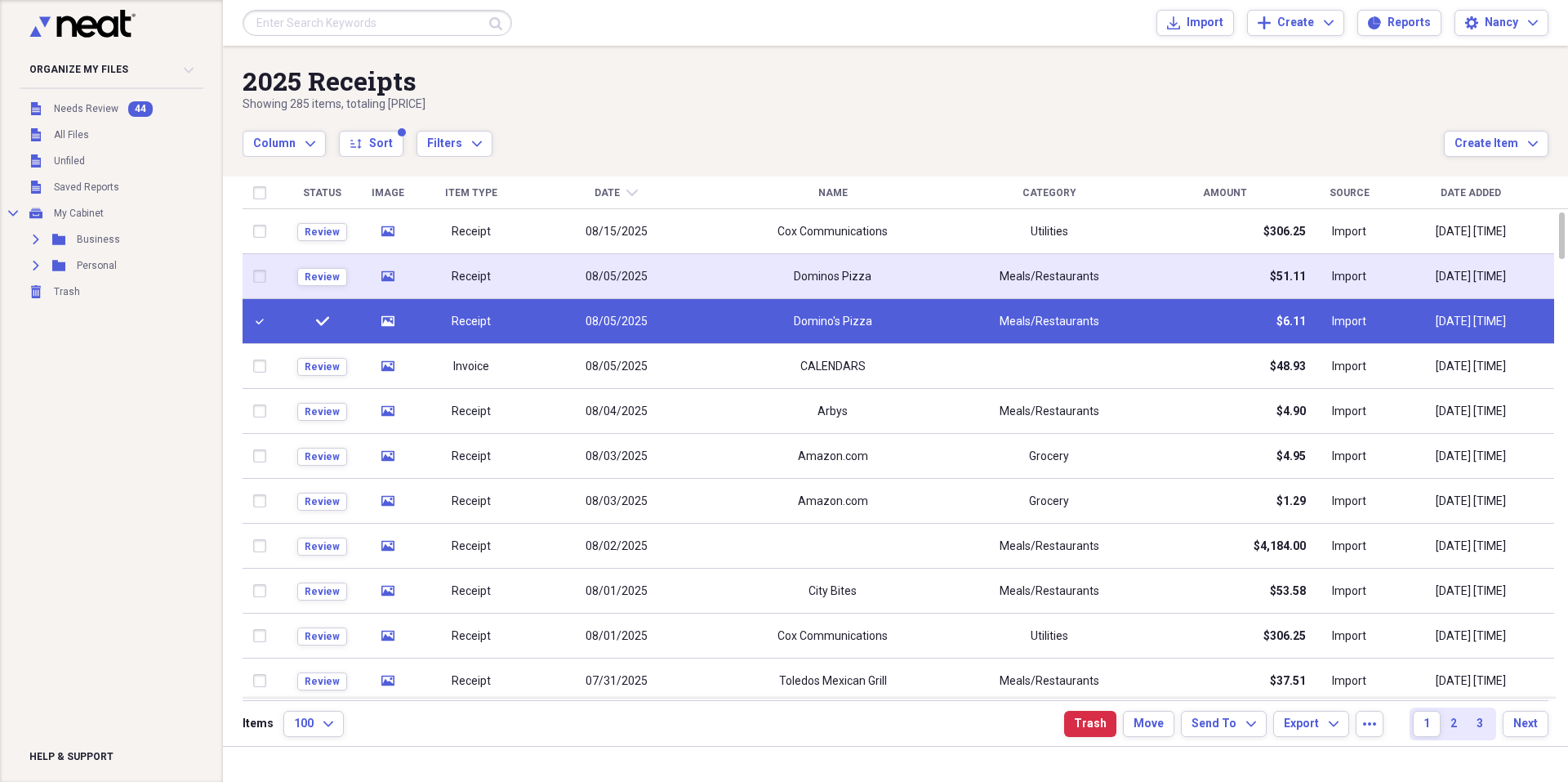 click at bounding box center [263, 276] 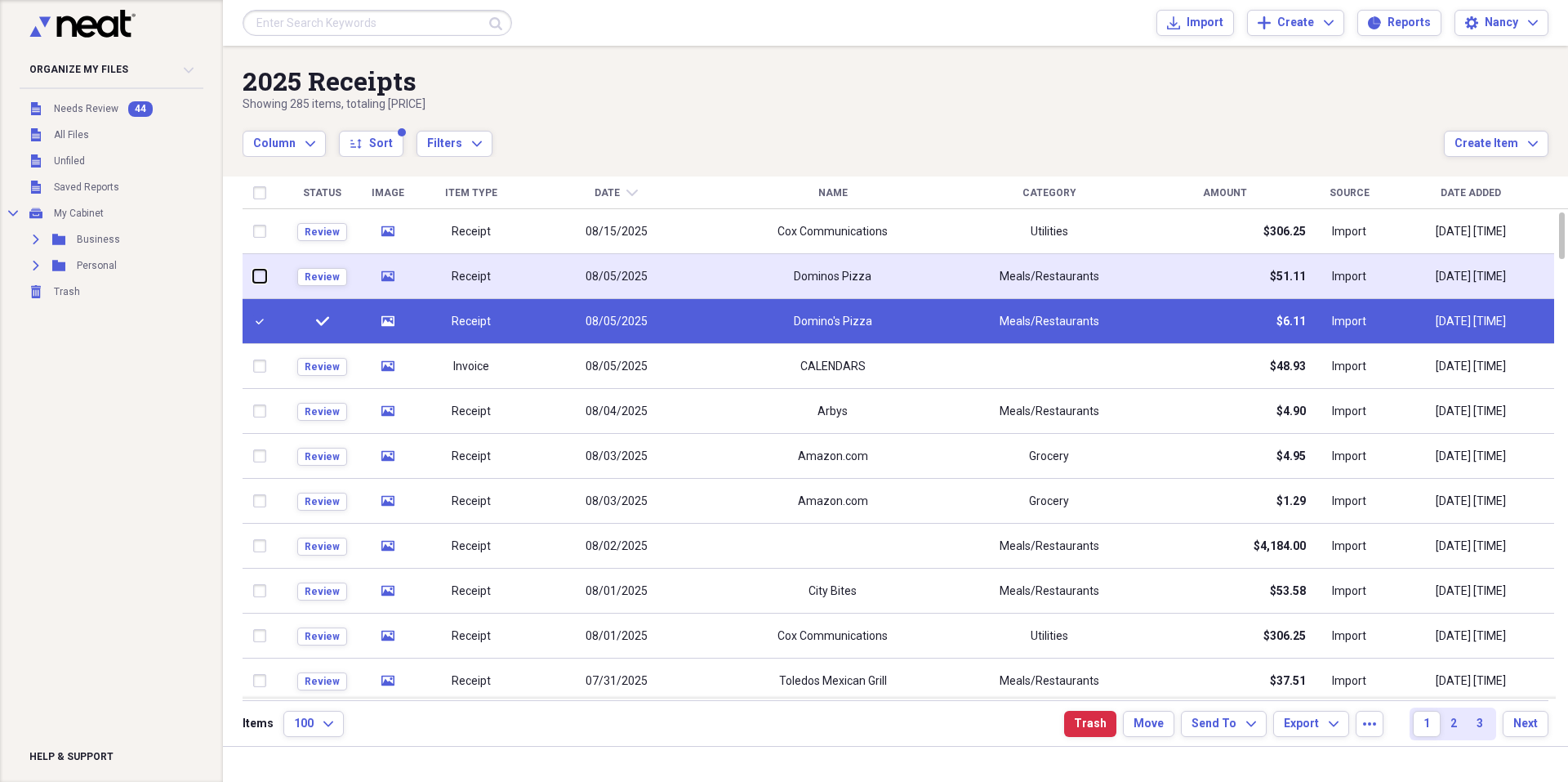 click at bounding box center [253, 276] 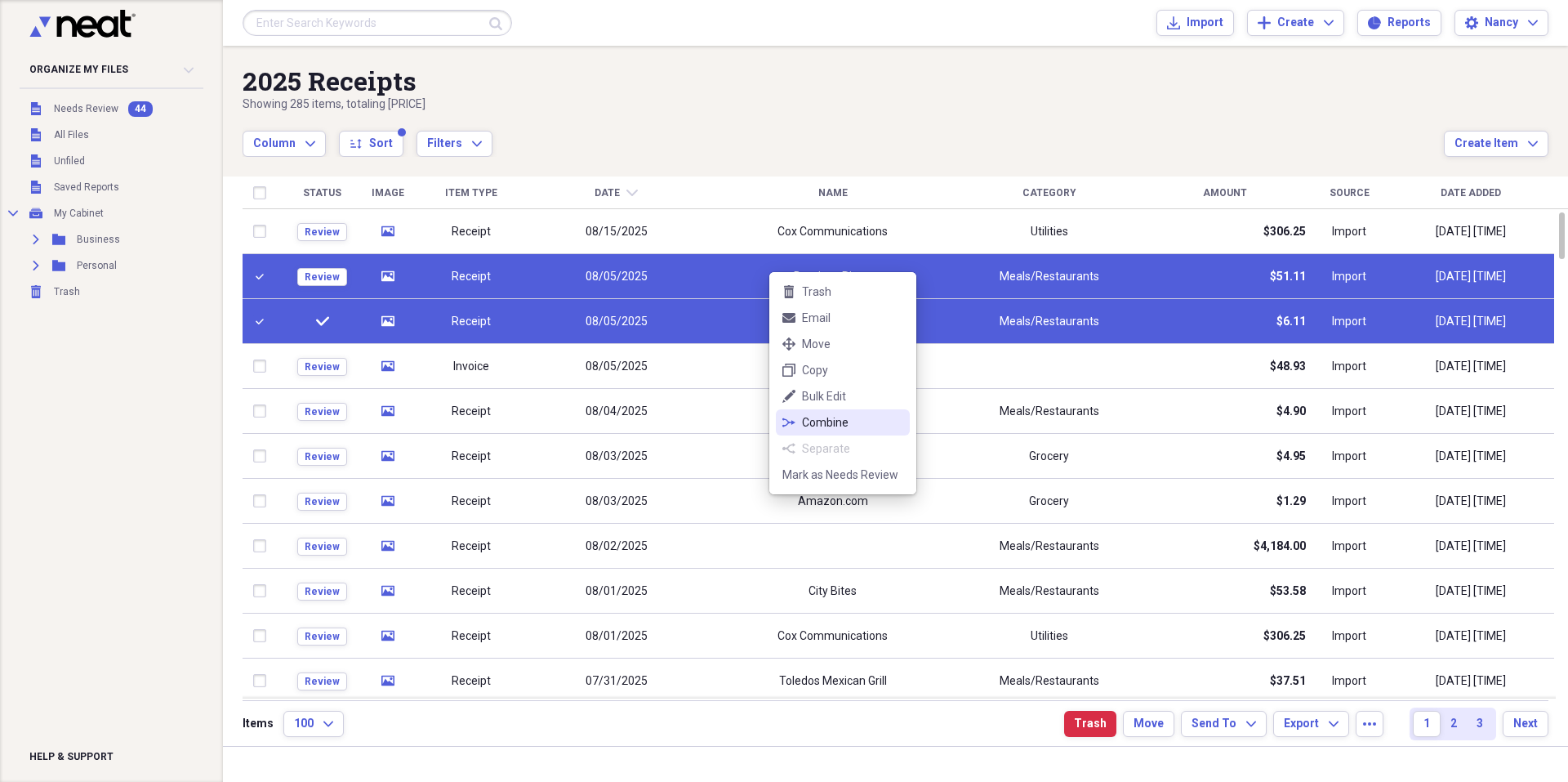 click on "combine Combine" at bounding box center (843, 422) 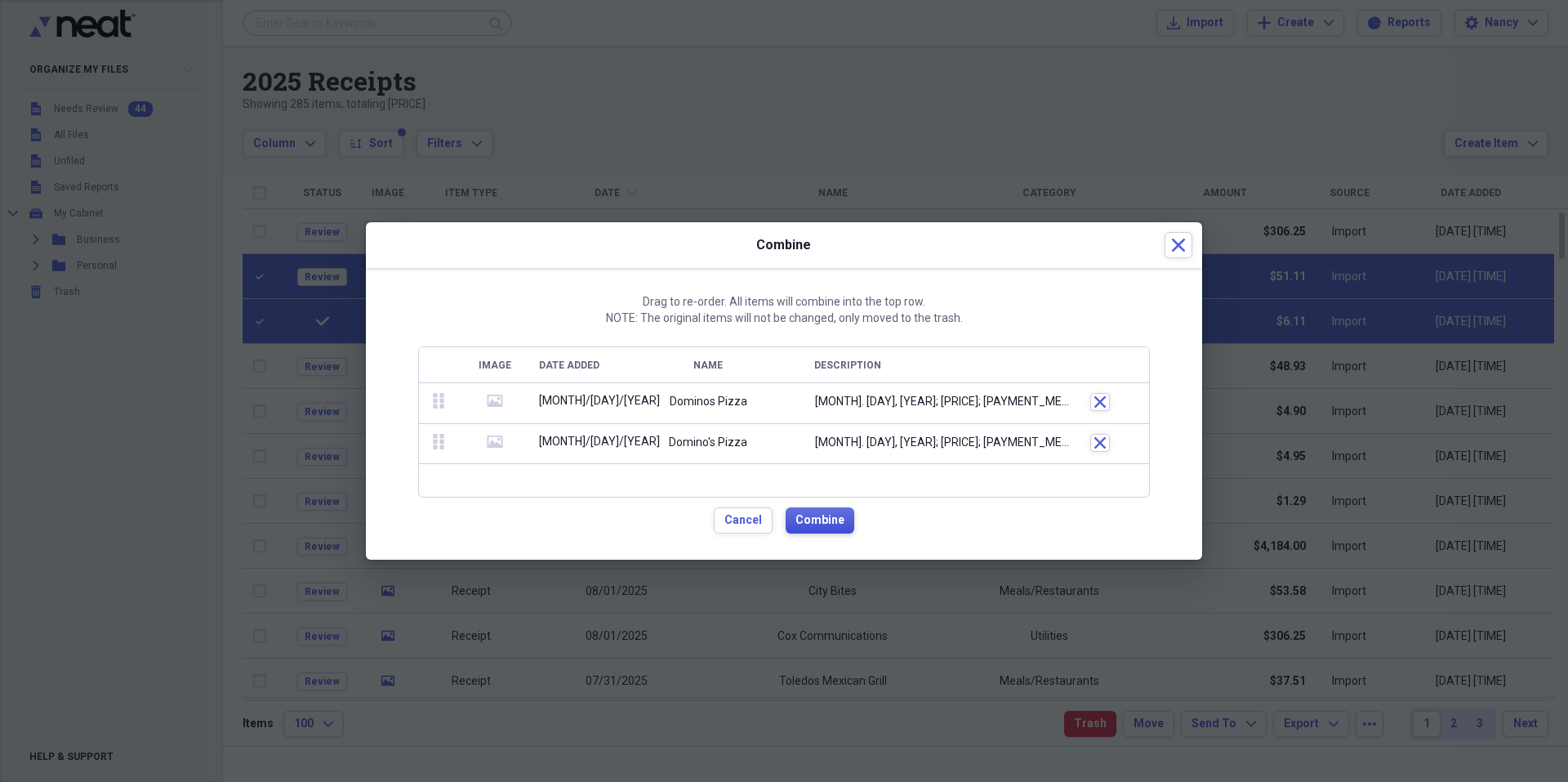 click on "Combine" at bounding box center [820, 521] 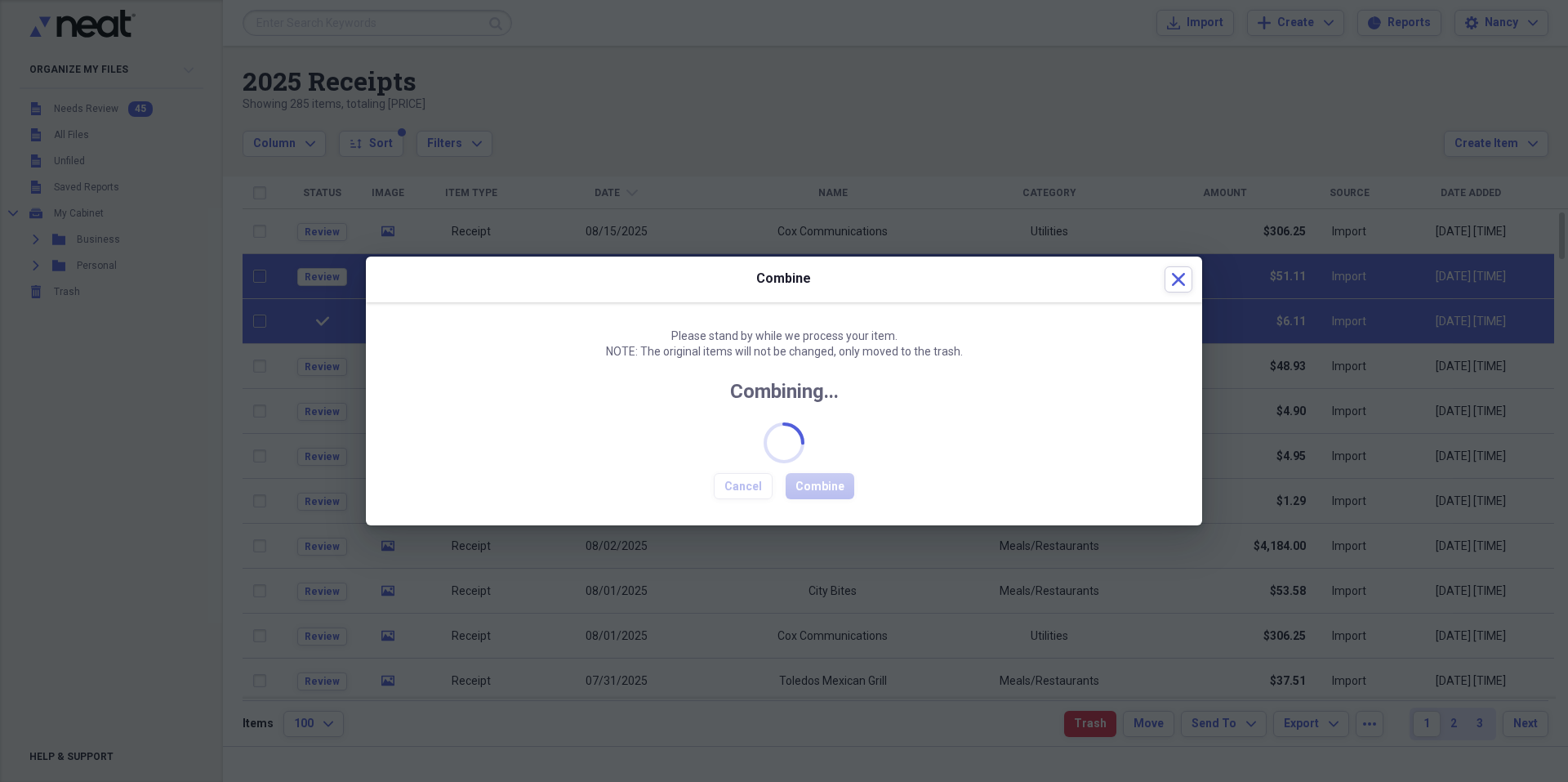 checkbox on "false" 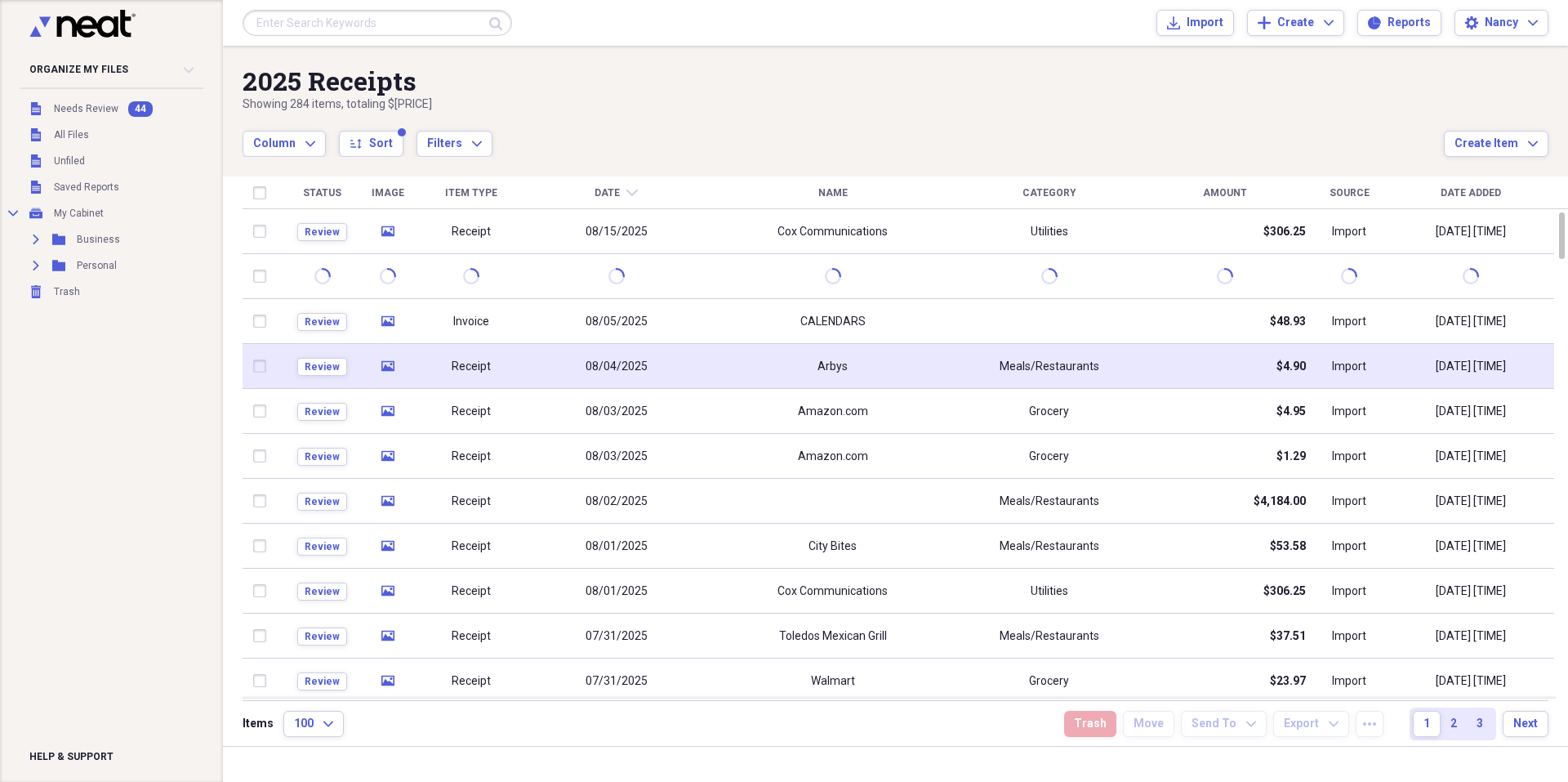 click on "Arbys" at bounding box center [832, 366] 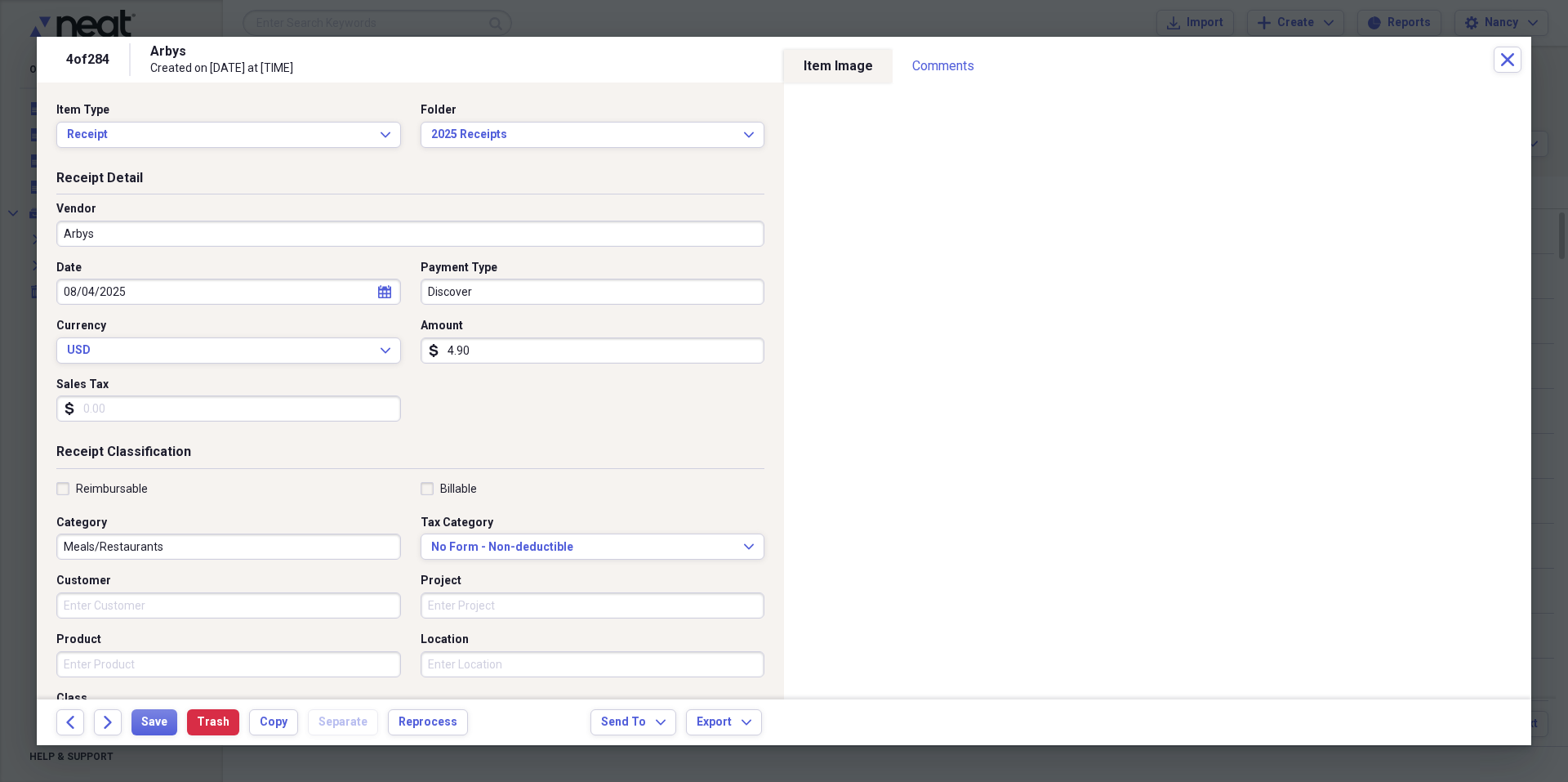 click on "Arbys" at bounding box center [410, 234] 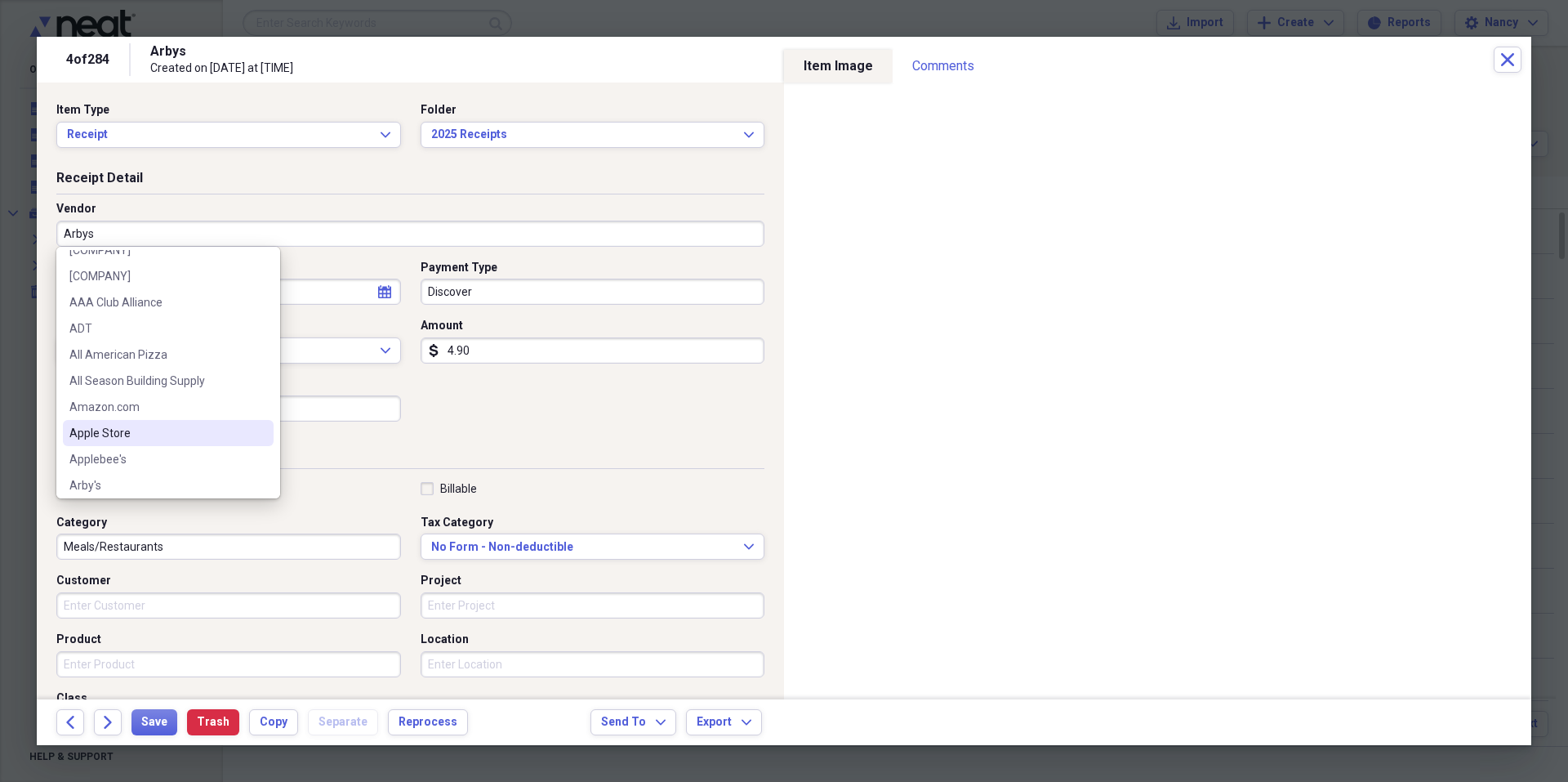 scroll, scrollTop: 82, scrollLeft: 0, axis: vertical 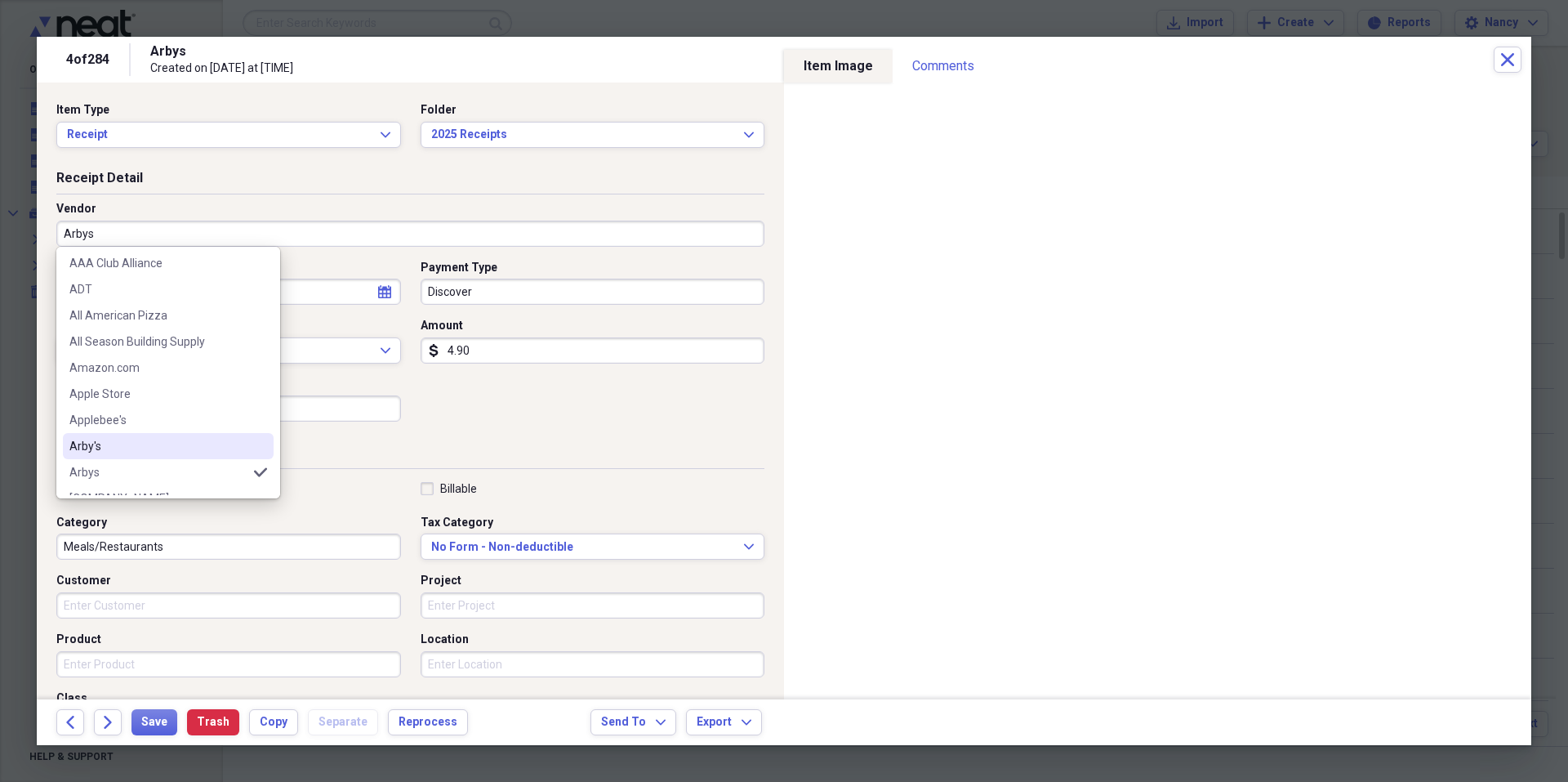 click on "Arby's" at bounding box center (158, 446) 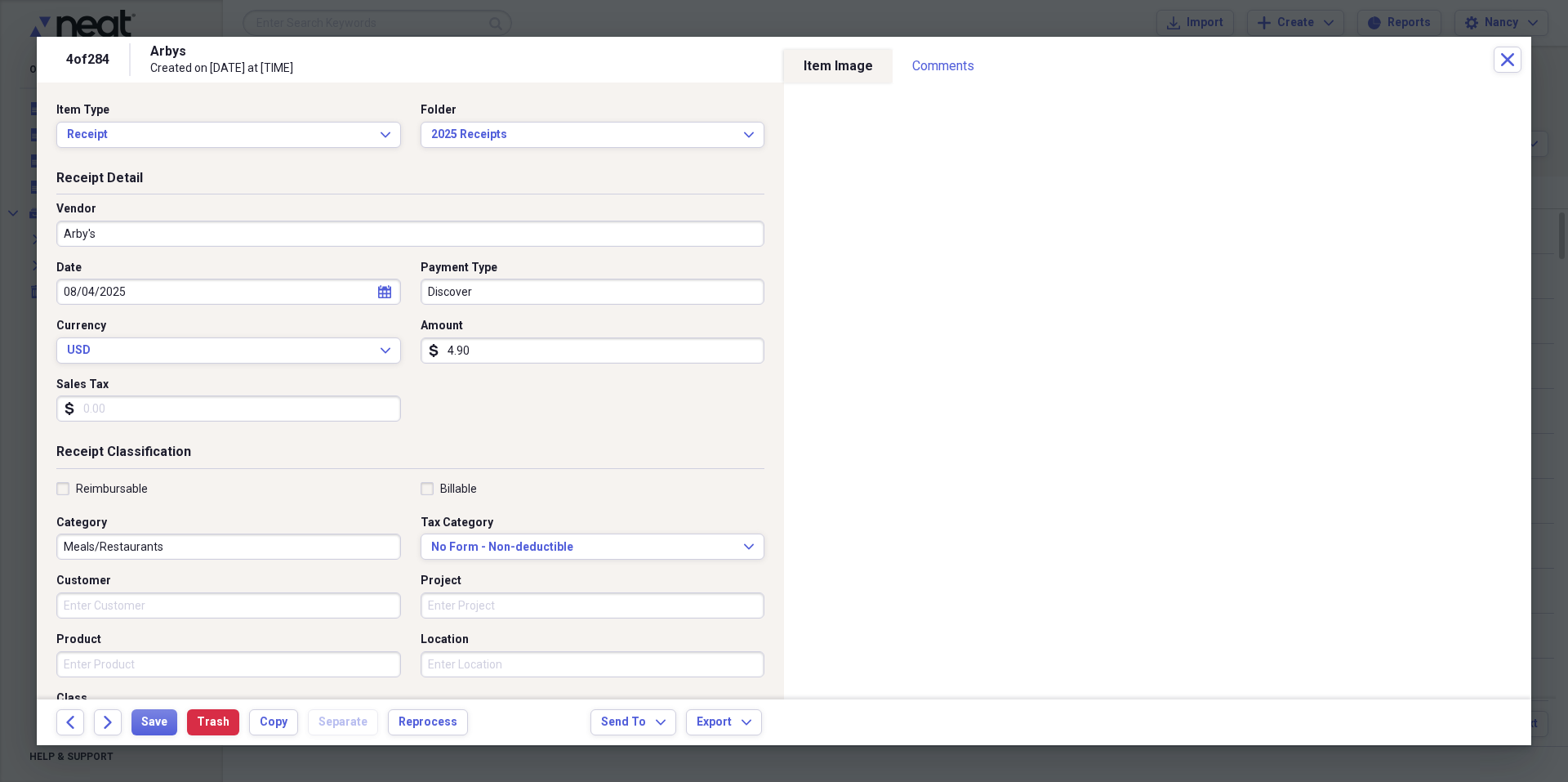 click on "4.90" at bounding box center (593, 351) 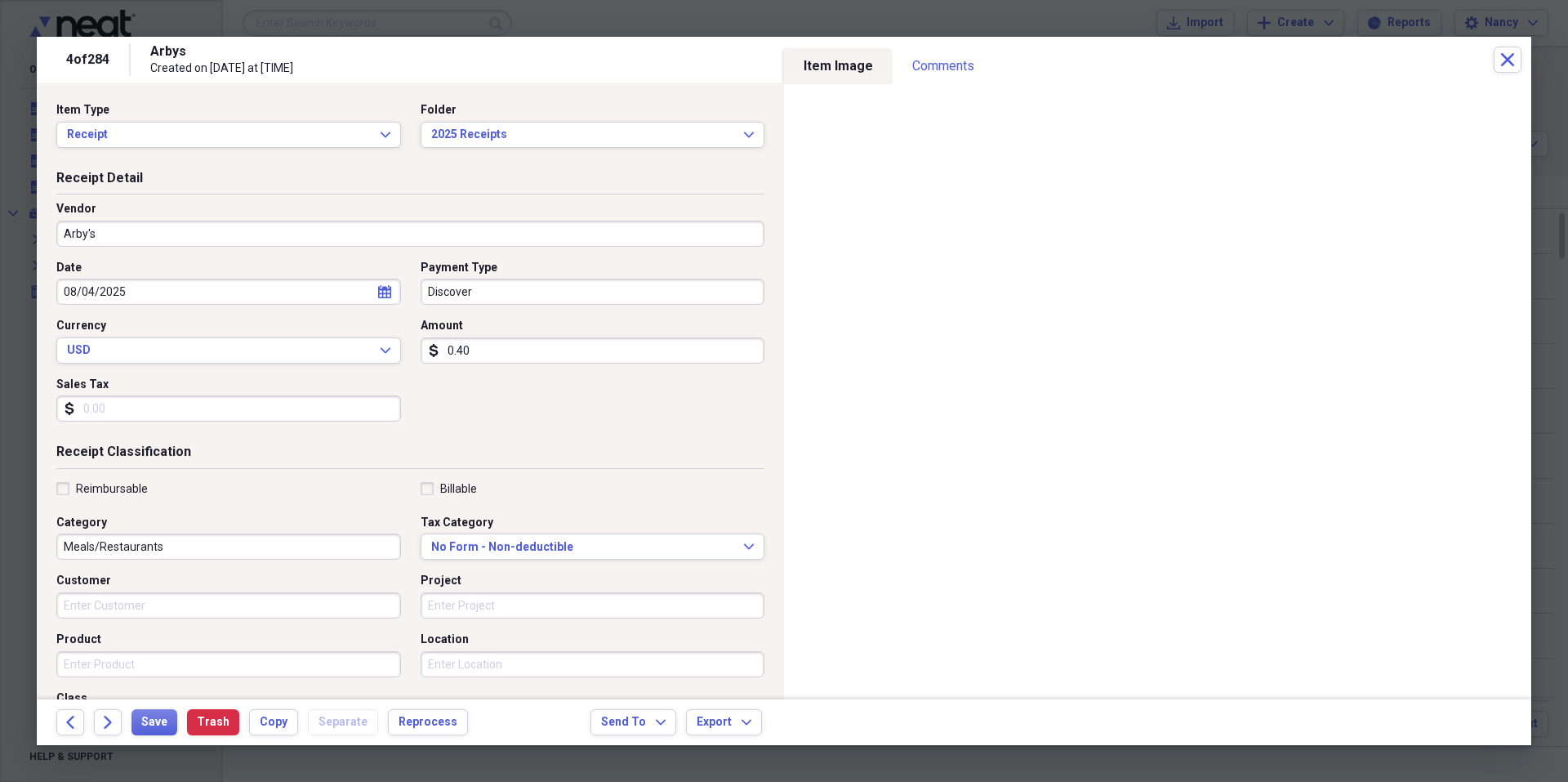 click on "Sales Tax" at bounding box center [229, 409] 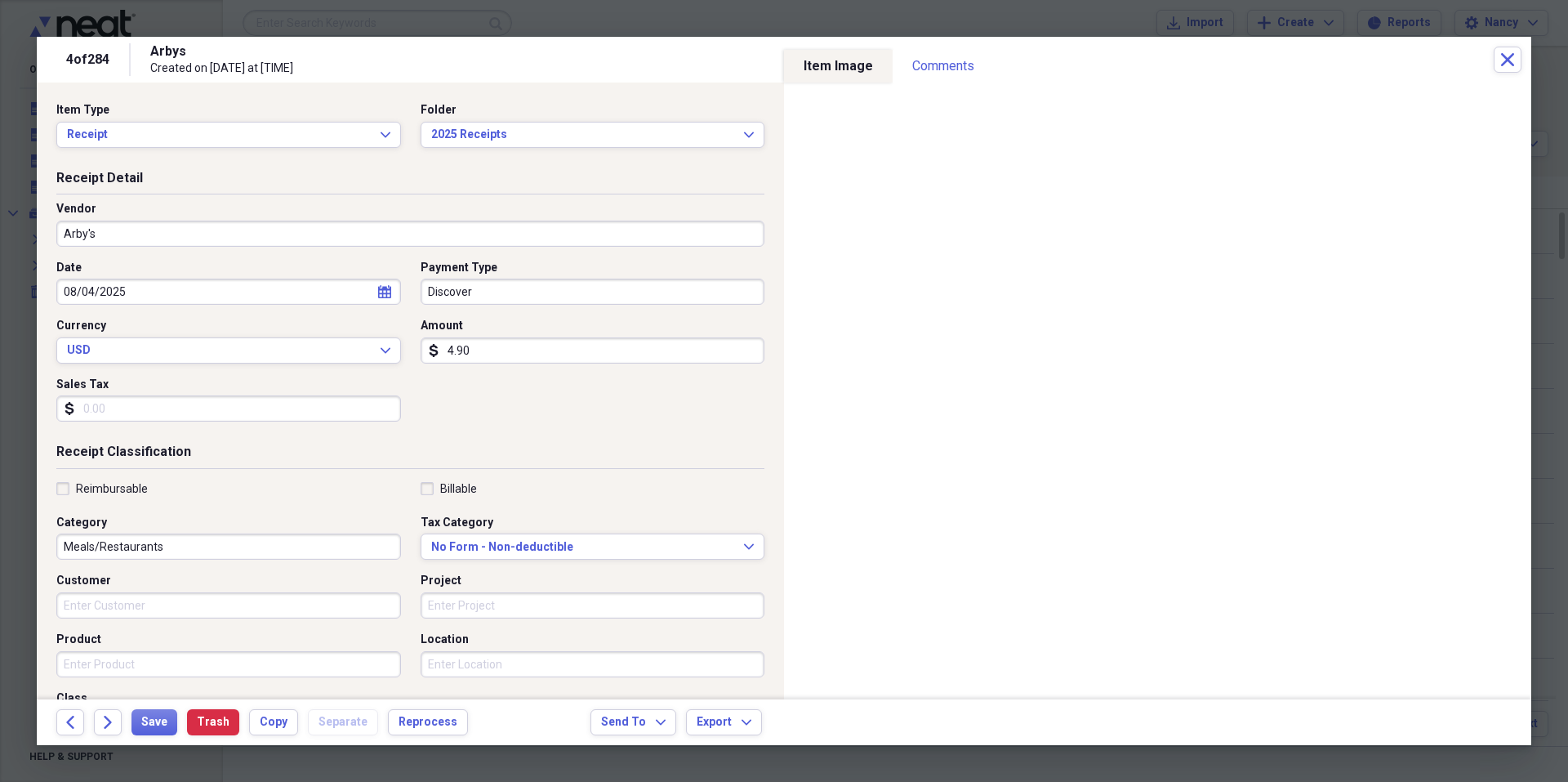 type on "4.90" 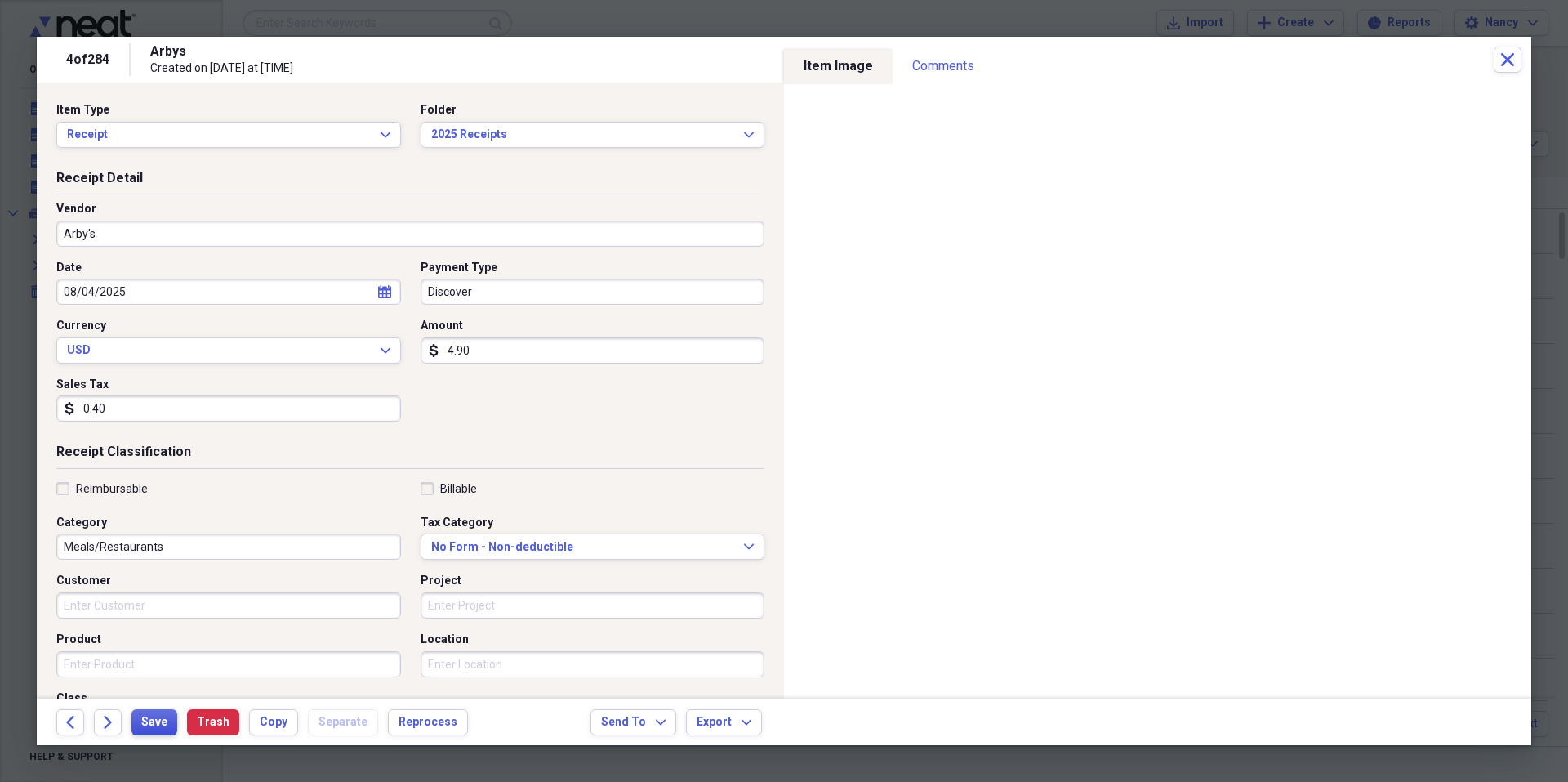 type on "0.40" 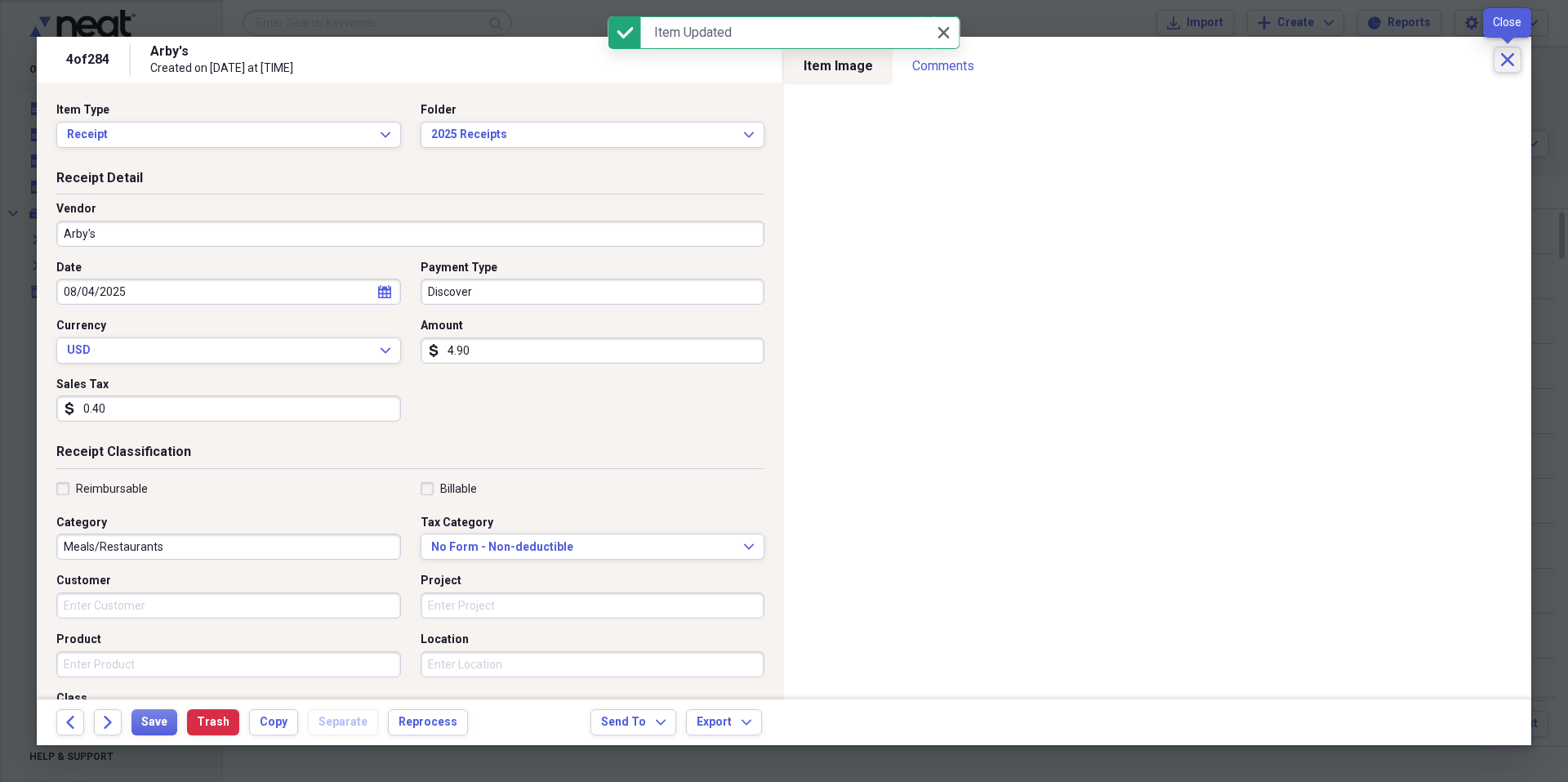 click on "Close" at bounding box center (1508, 60) 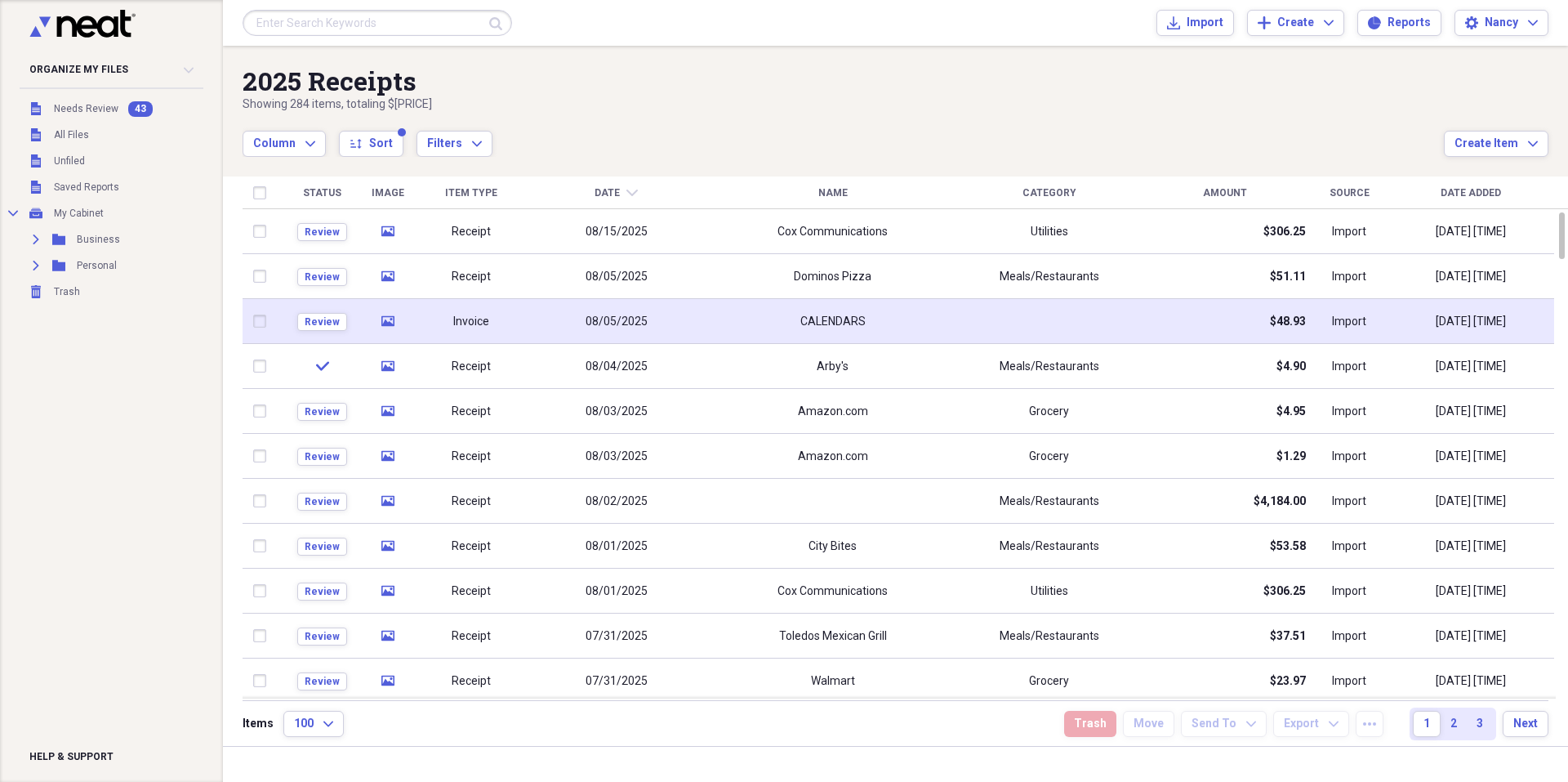 click on "CALENDARS" at bounding box center (832, 321) 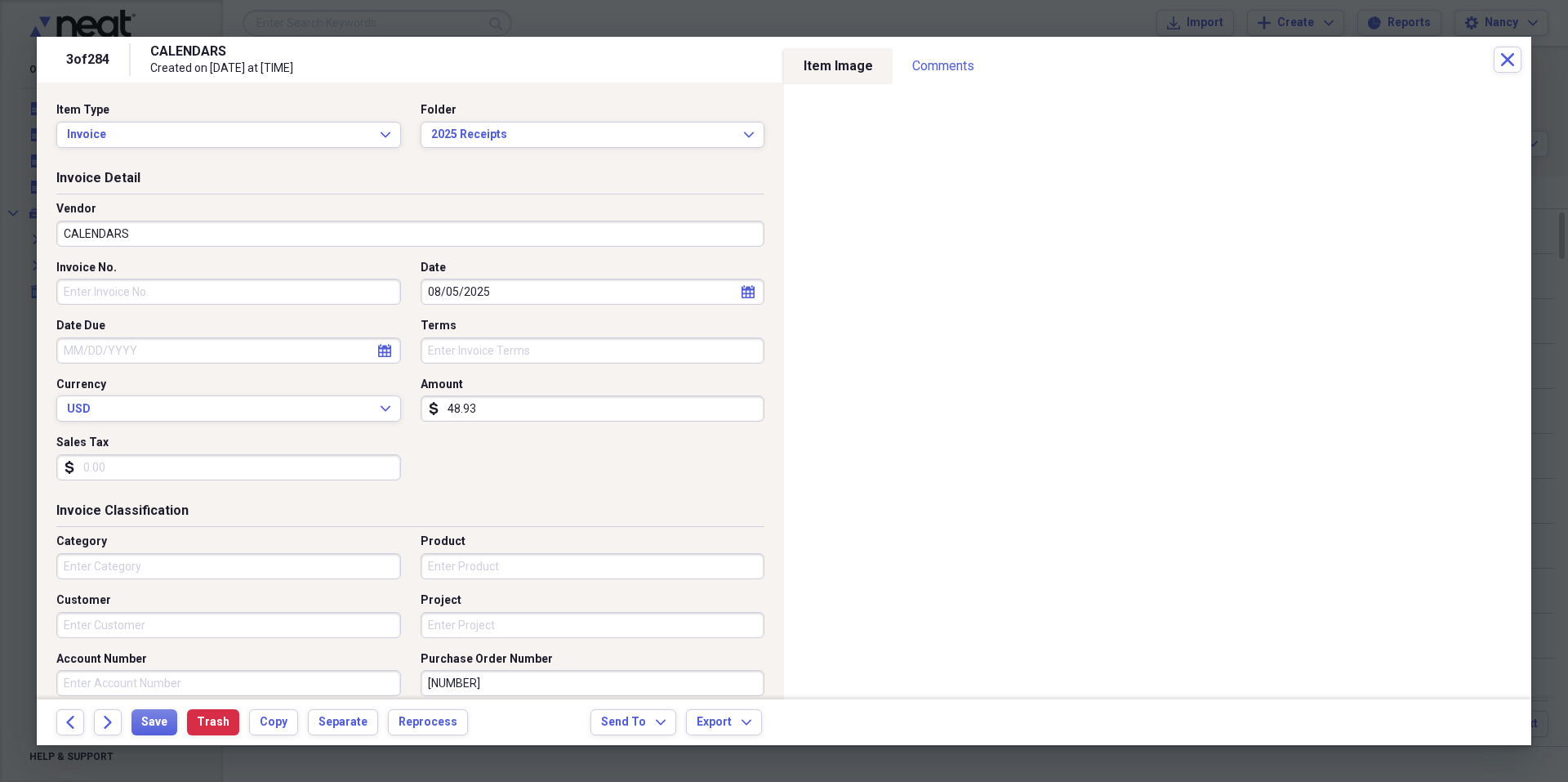 click on "Sales Tax" at bounding box center [229, 467] 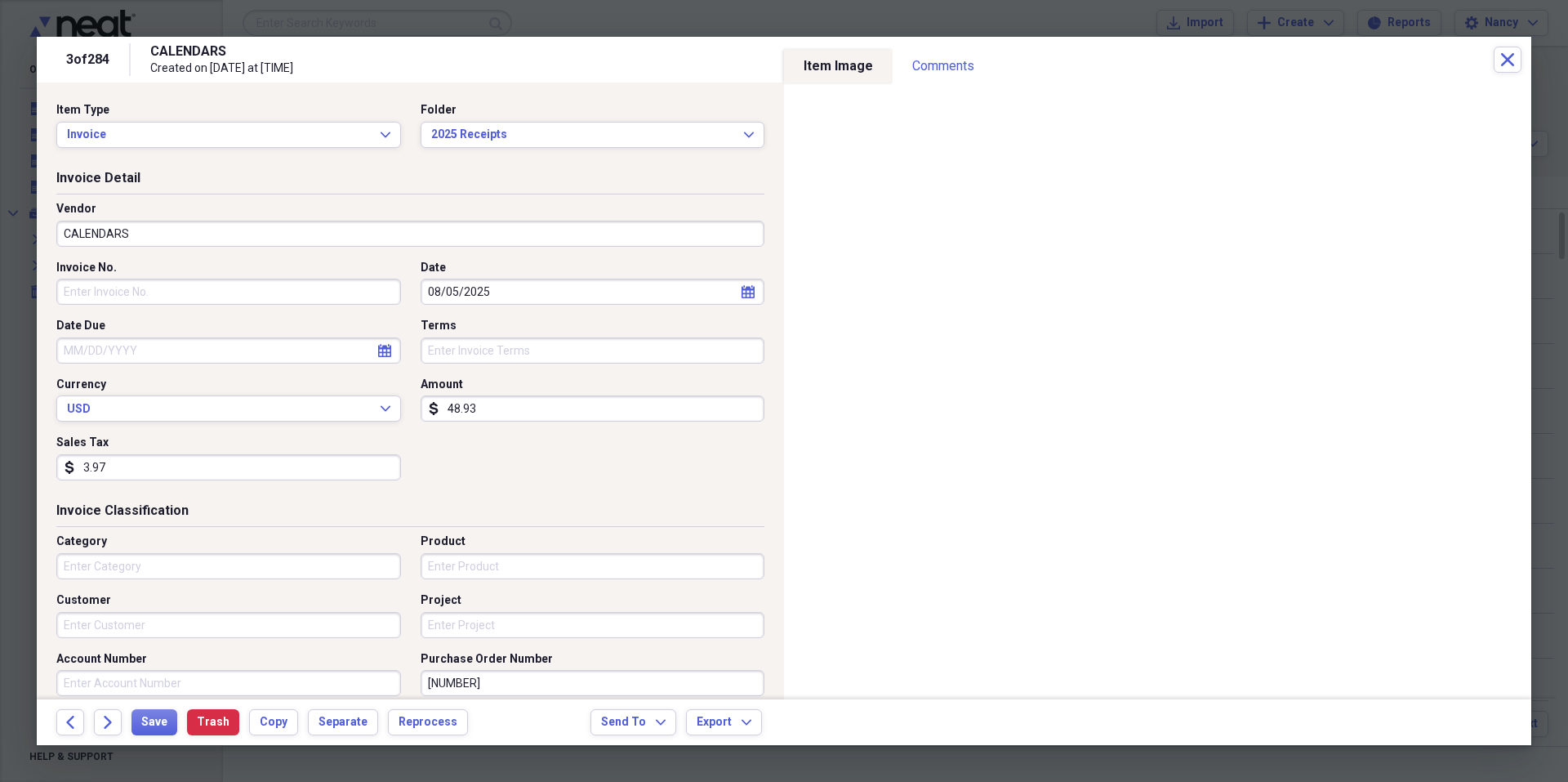 type on "3.97" 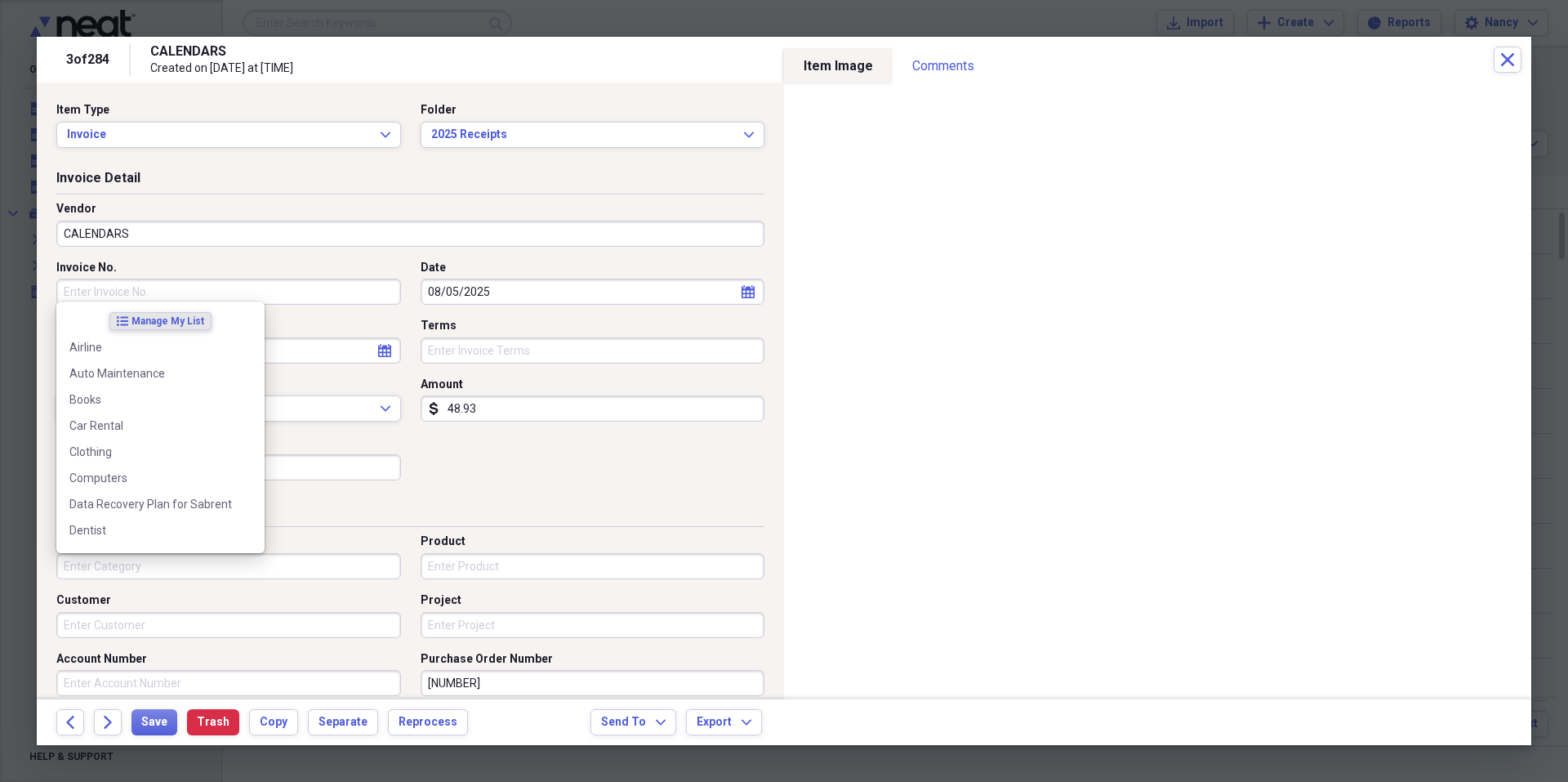click on "Category" at bounding box center (229, 566) 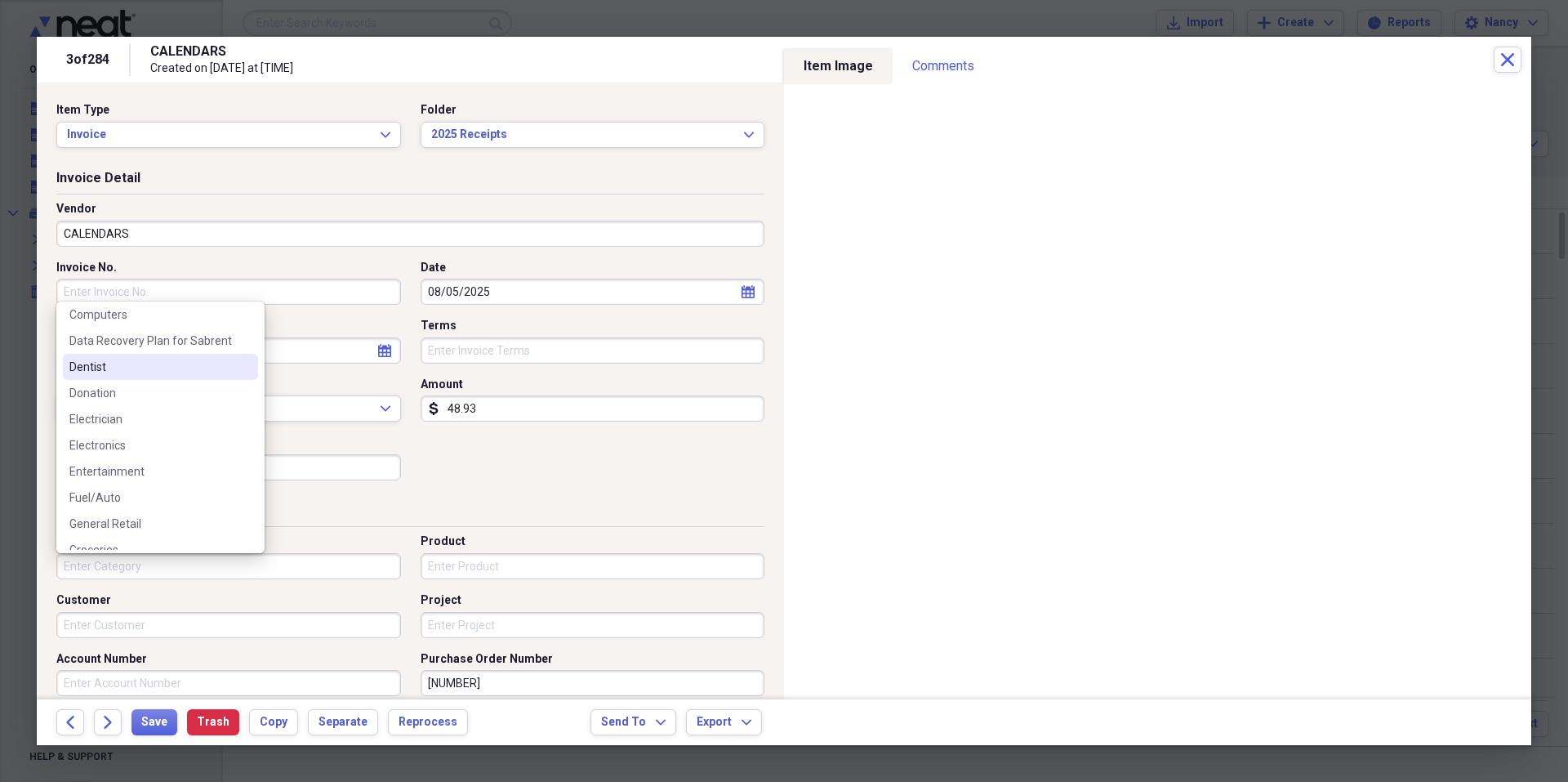 scroll, scrollTop: 82, scrollLeft: 0, axis: vertical 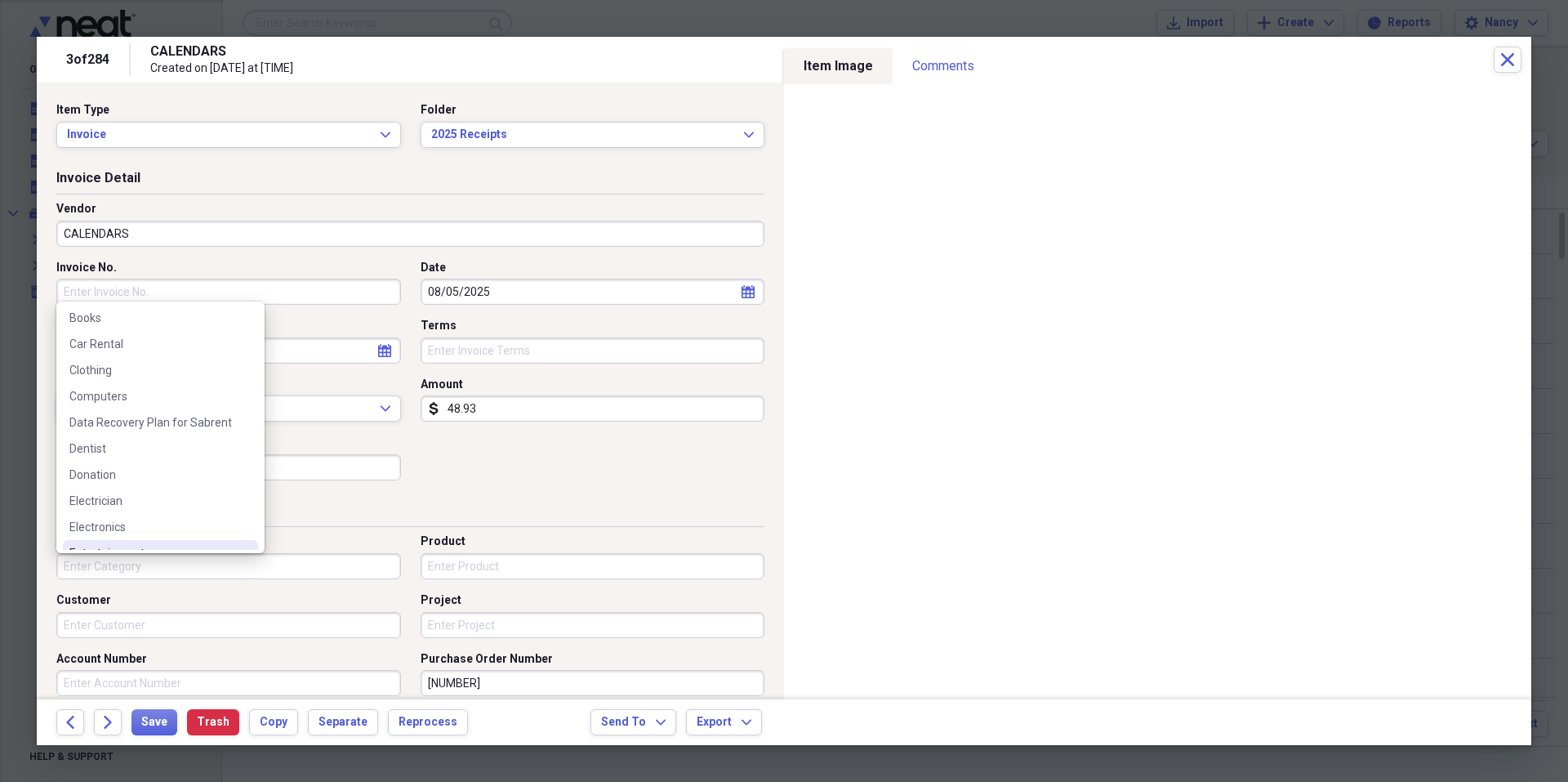 click on "Category" at bounding box center (229, 566) 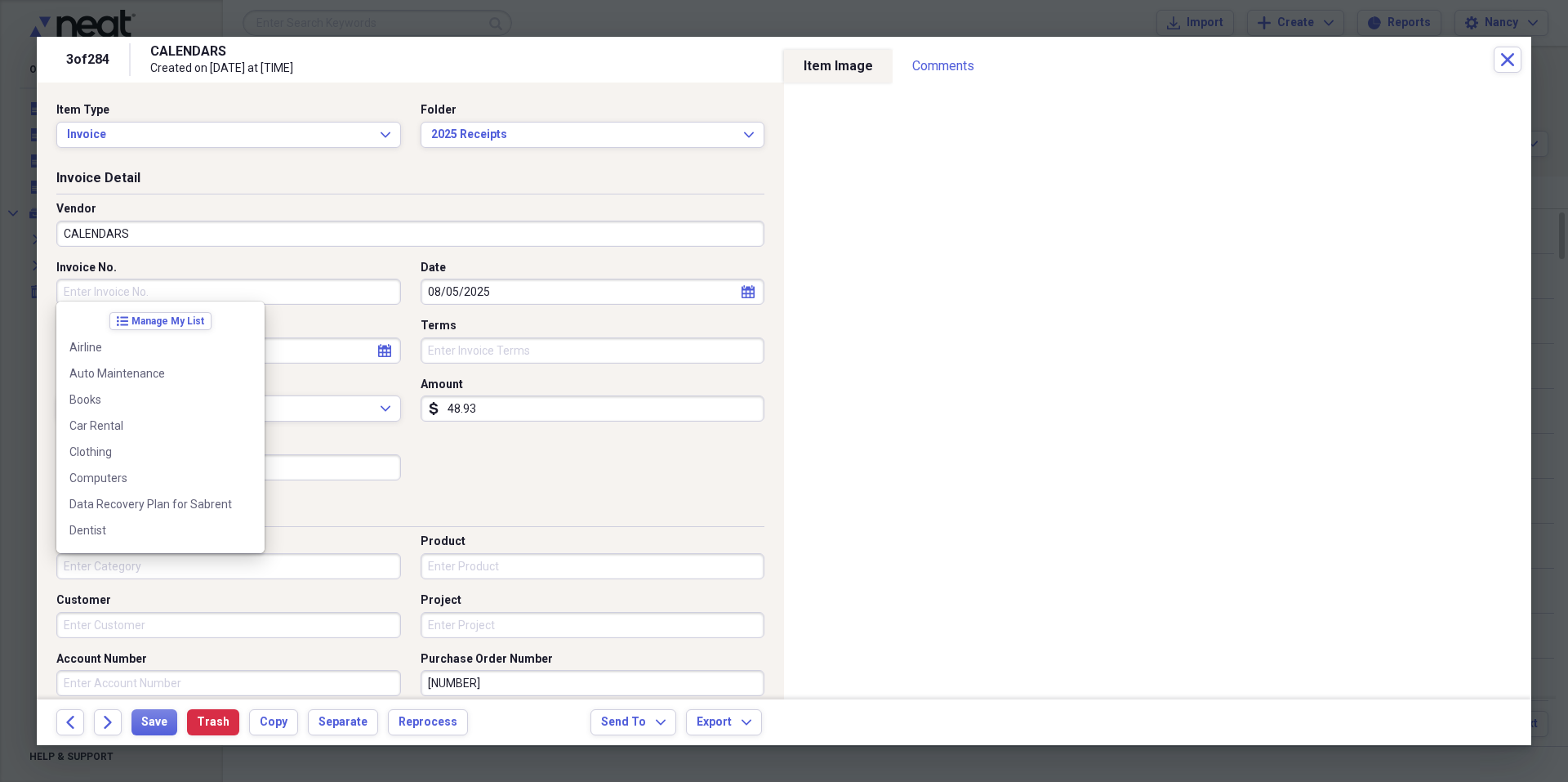 click on "Category" at bounding box center [229, 566] 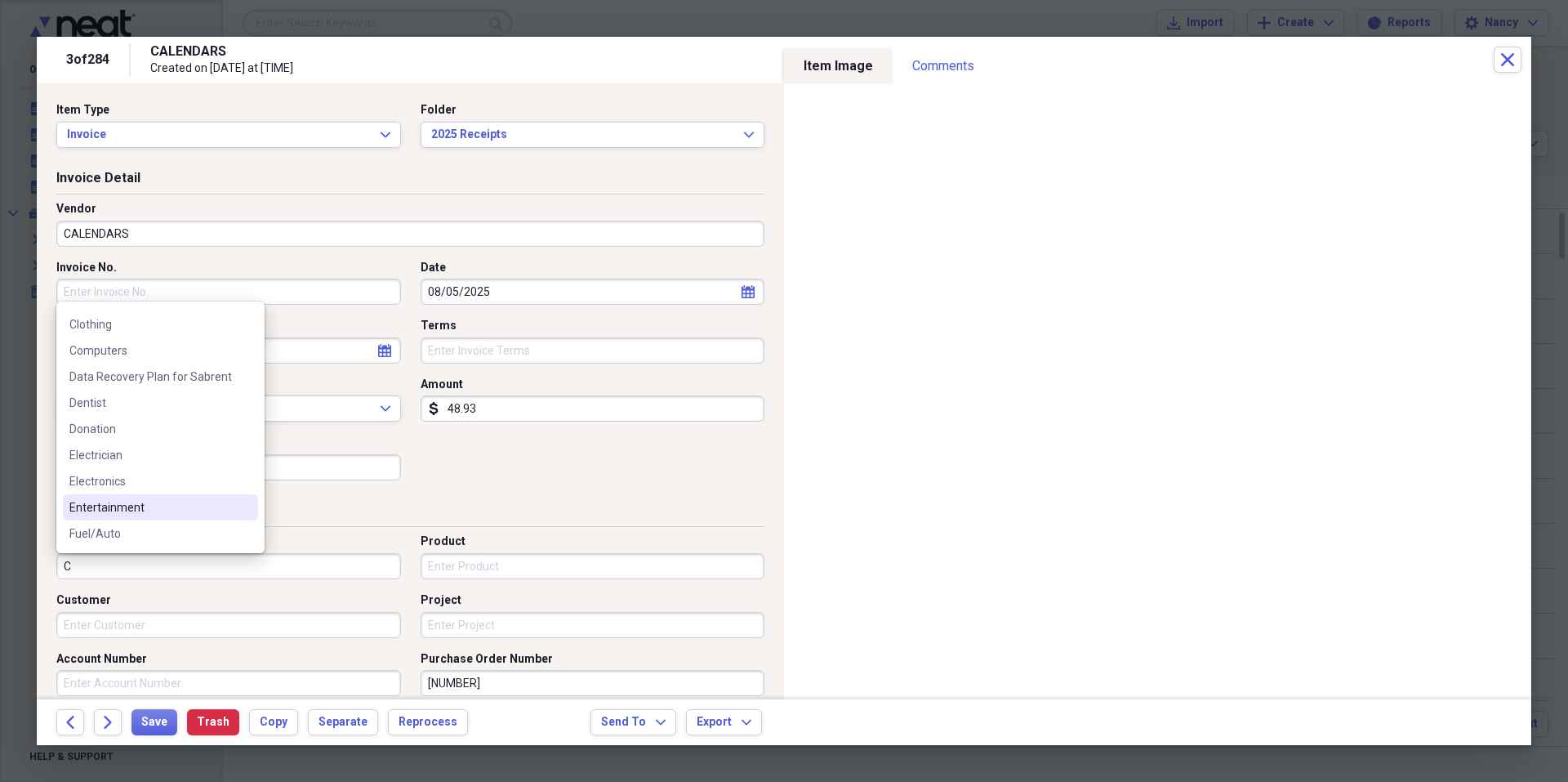 scroll, scrollTop: 0, scrollLeft: 0, axis: both 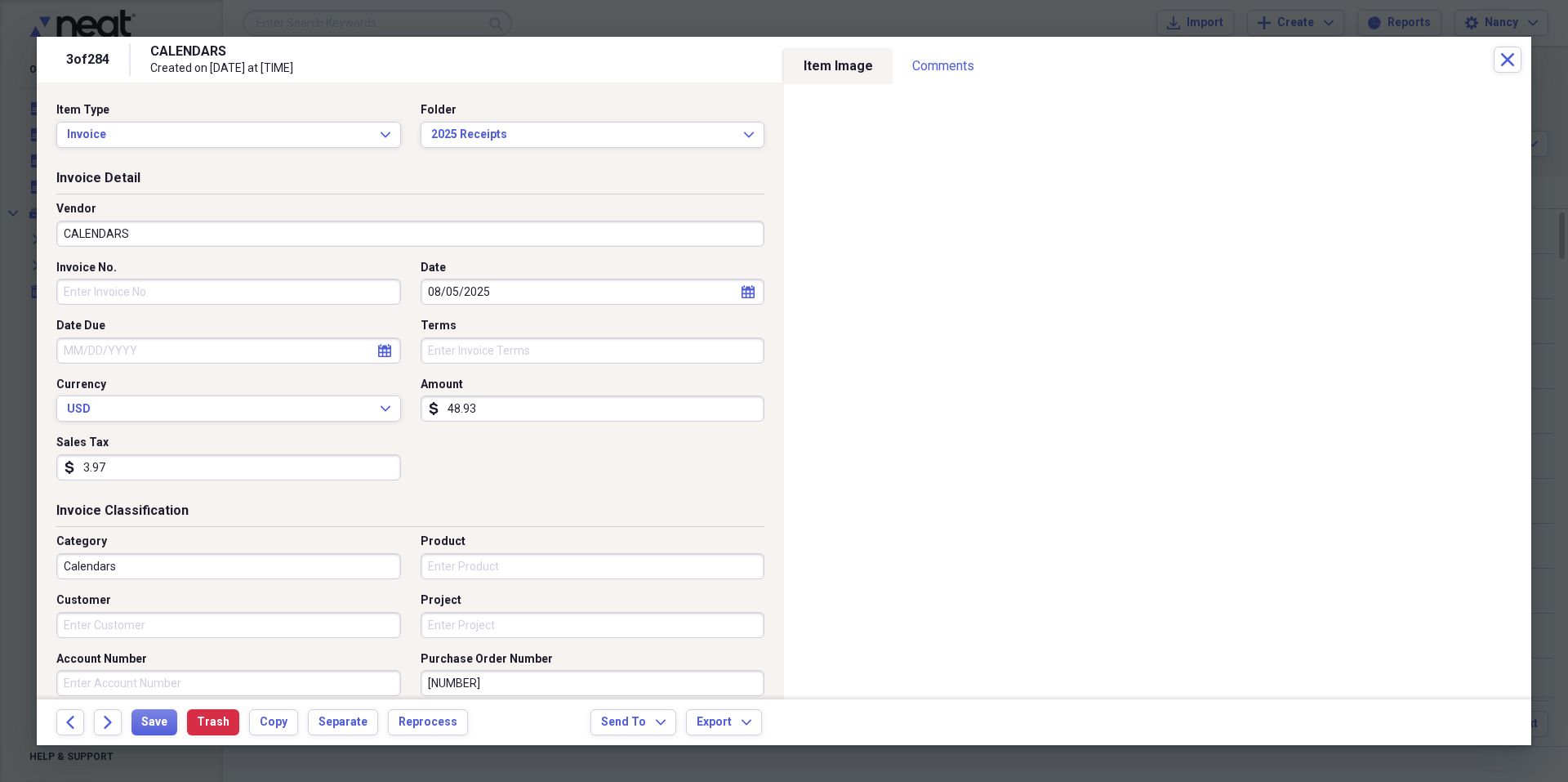type on "Calendars" 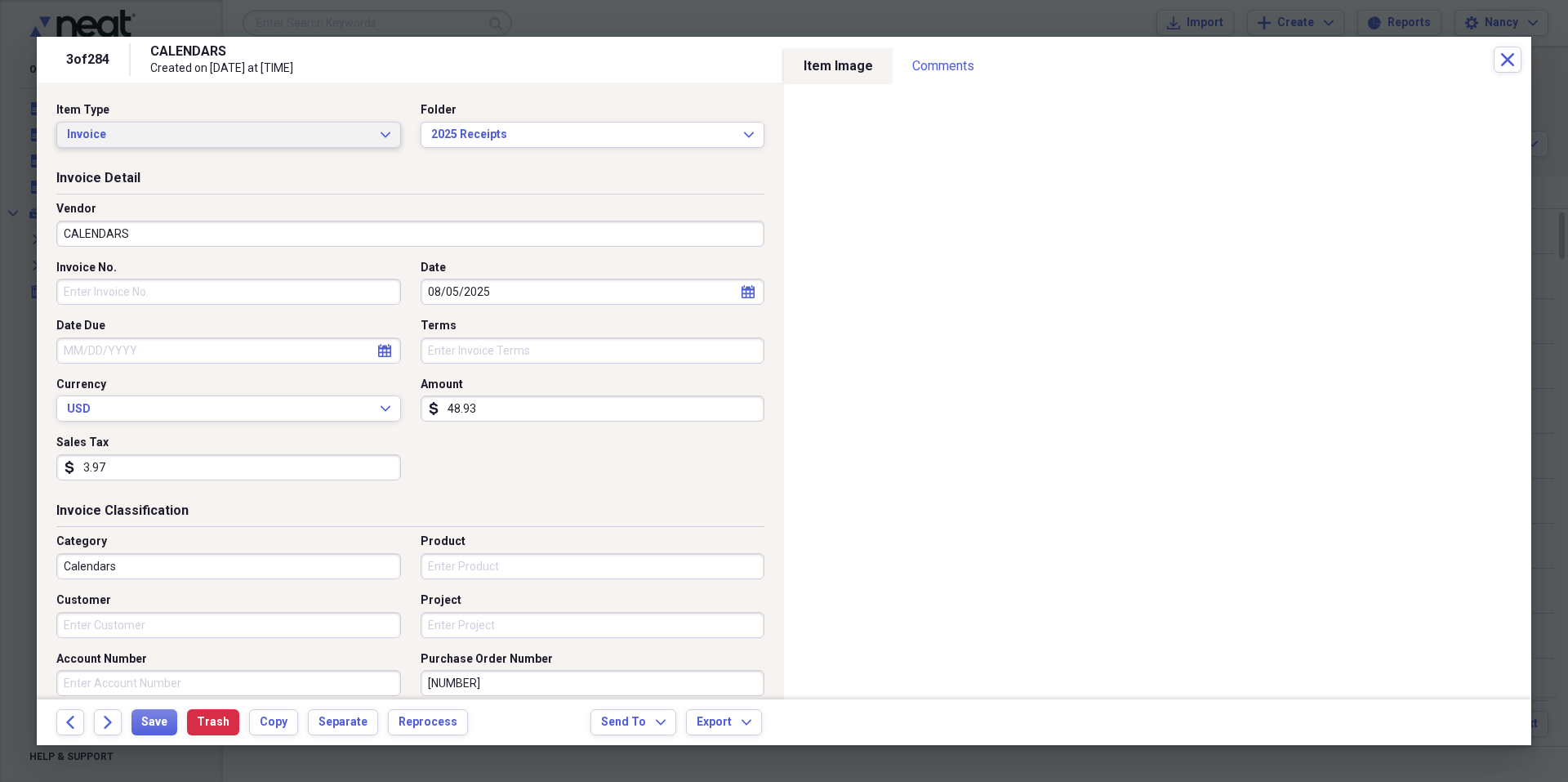 click on "Expand" 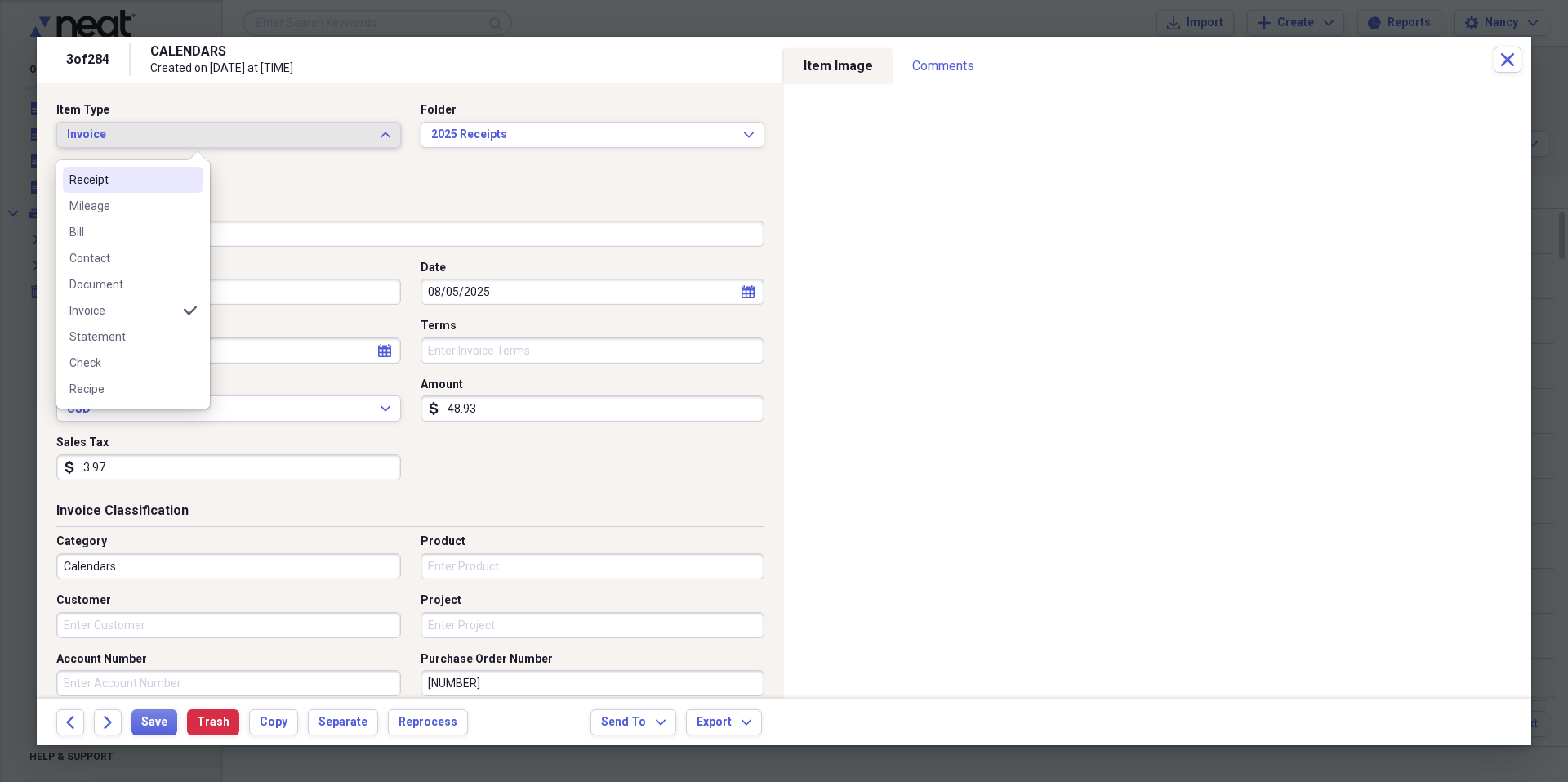click on "Receipt" at bounding box center (123, 180) 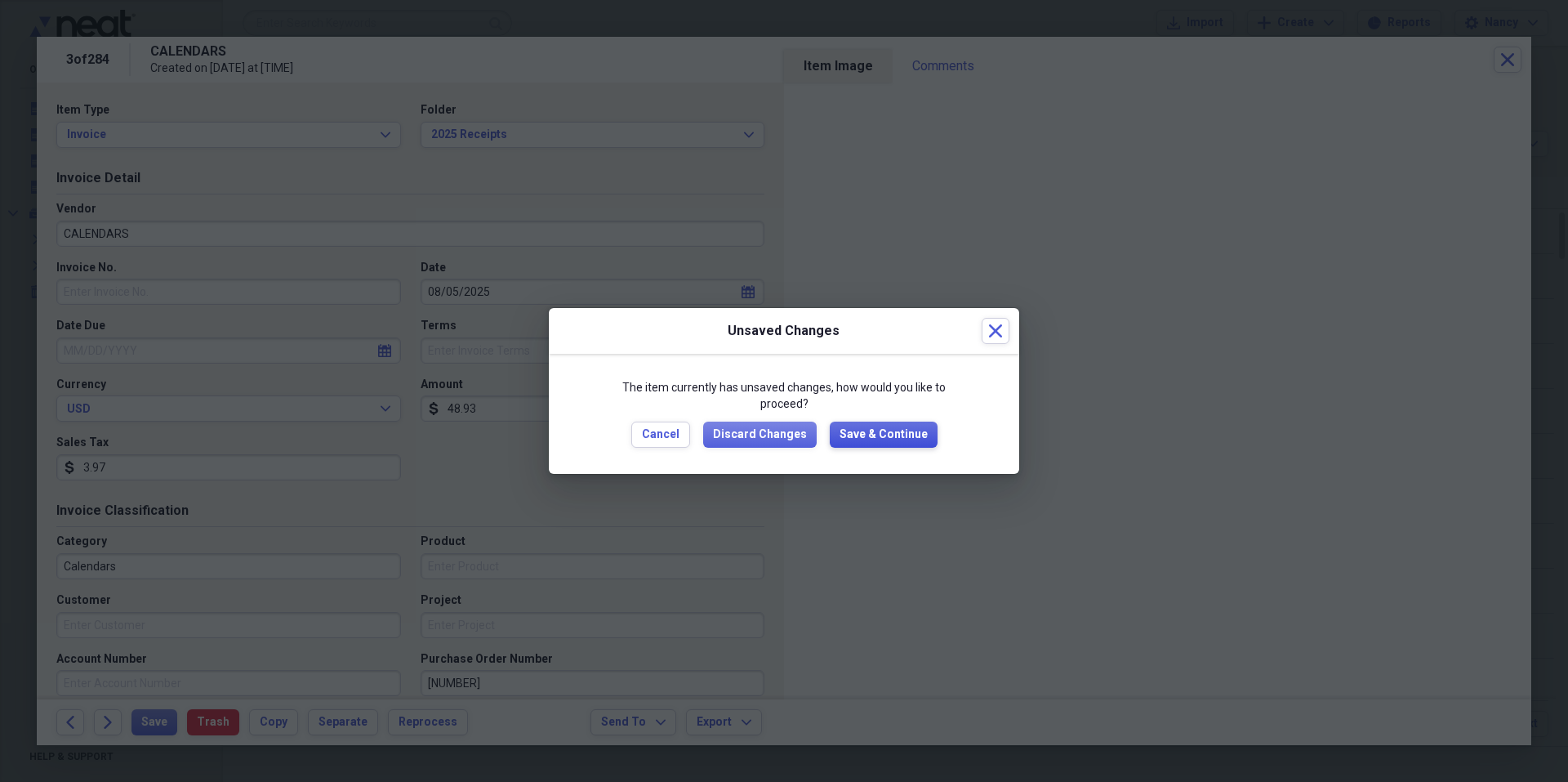 click on "Save & Continue" at bounding box center (884, 435) 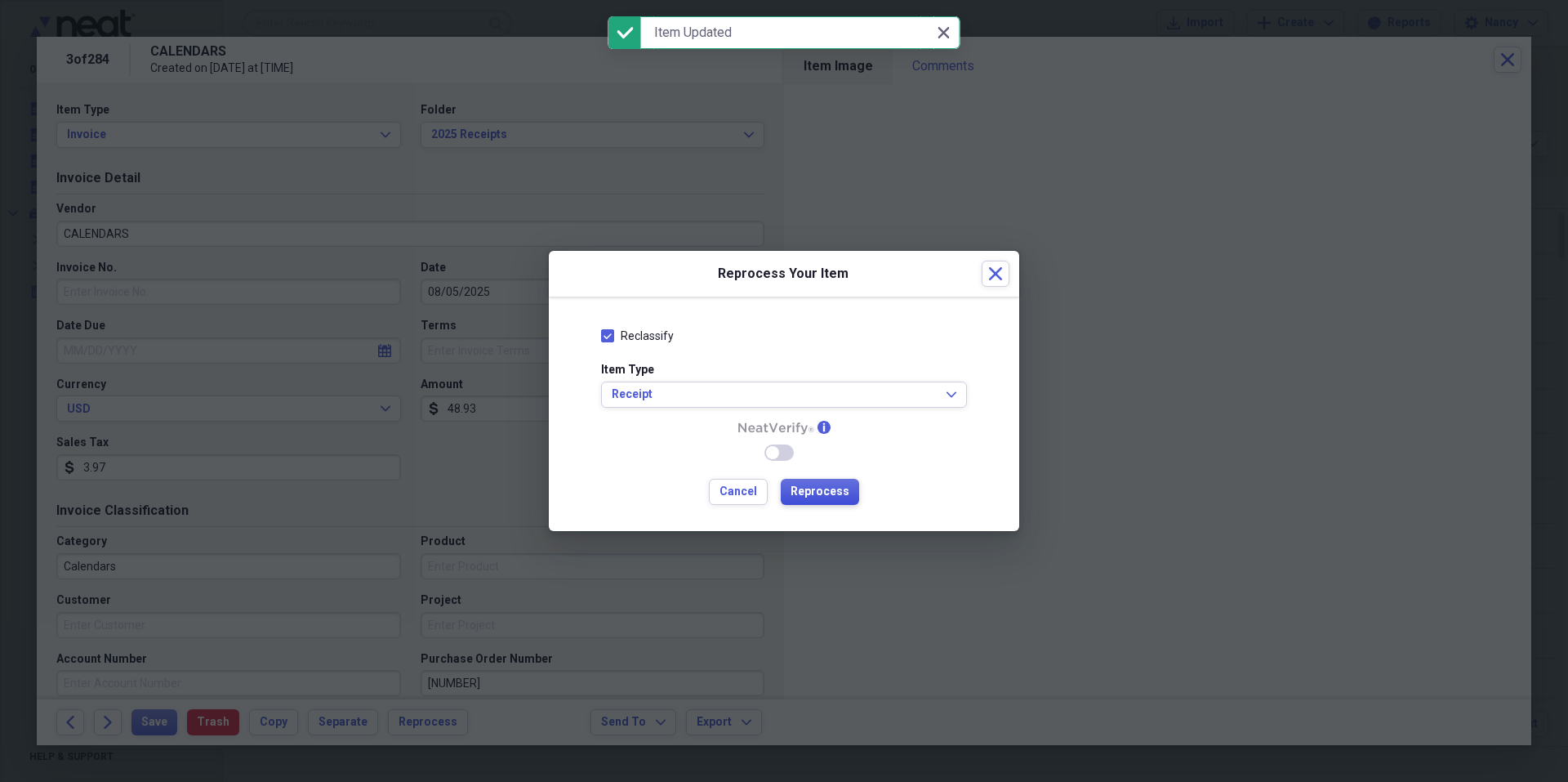 click on "Reprocess" at bounding box center [820, 492] 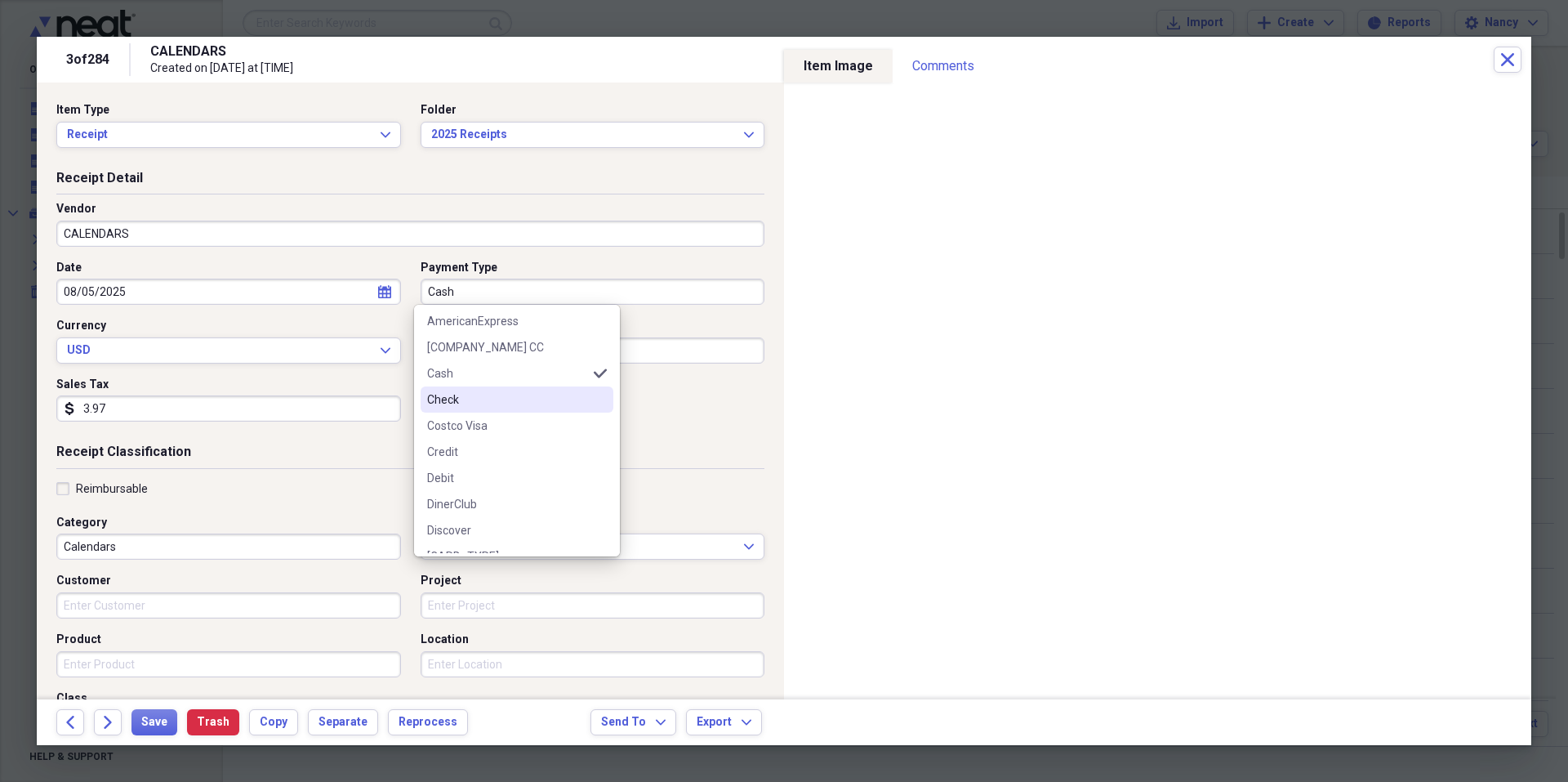 scroll, scrollTop: 82, scrollLeft: 0, axis: vertical 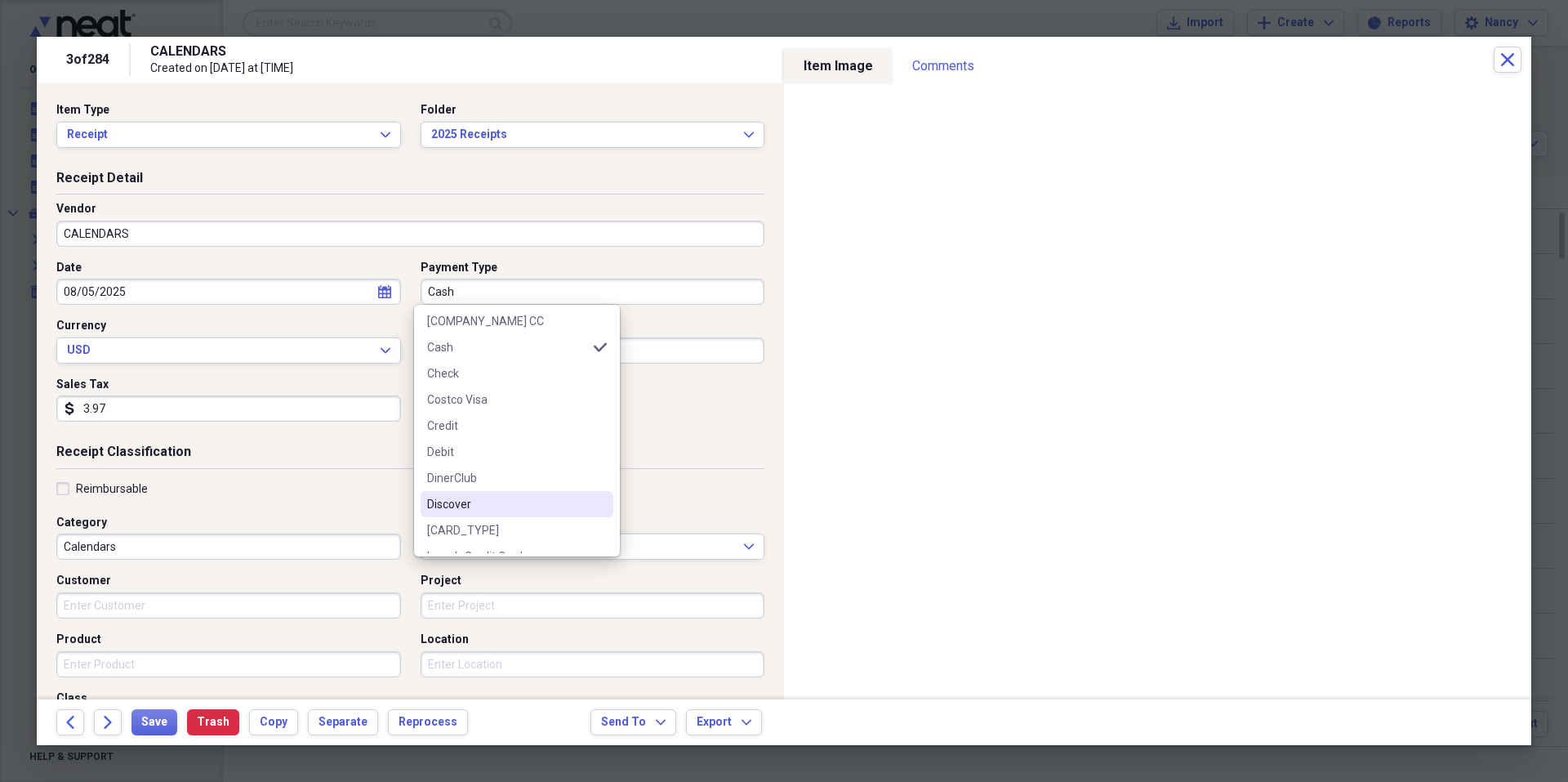 click on "Discover" at bounding box center (517, 504) 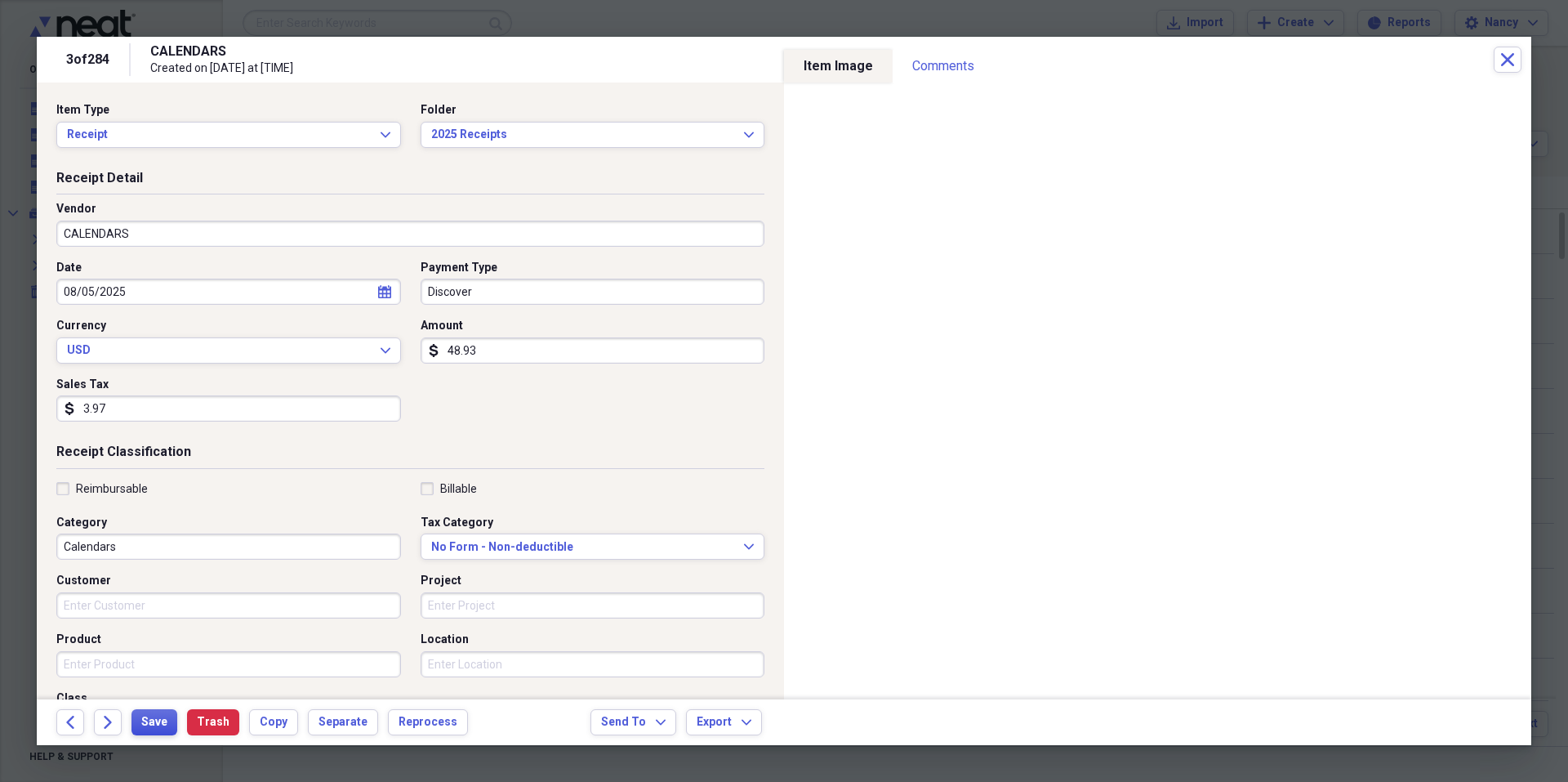 click on "Save" at bounding box center (154, 722) 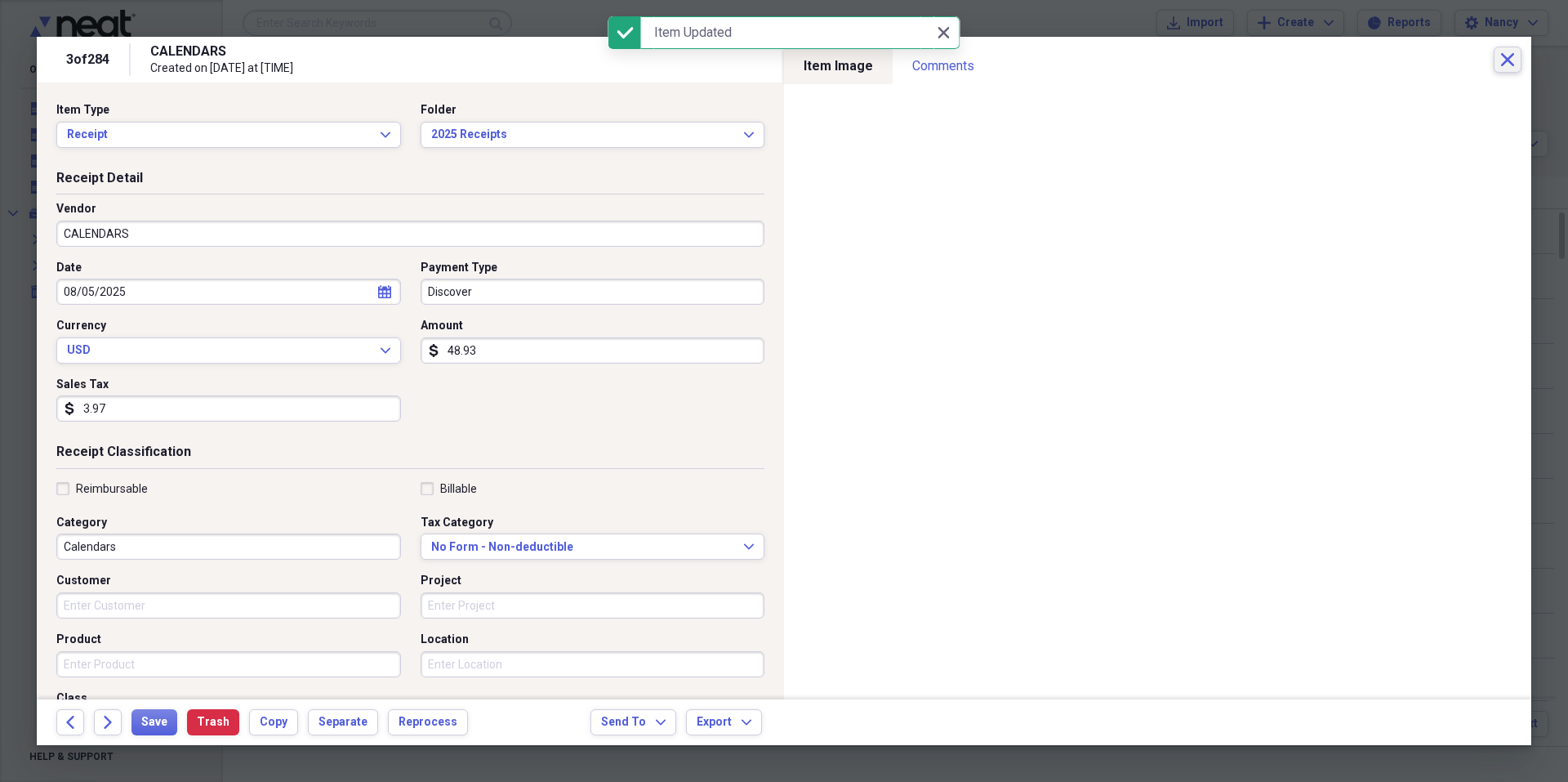 click on "Close" 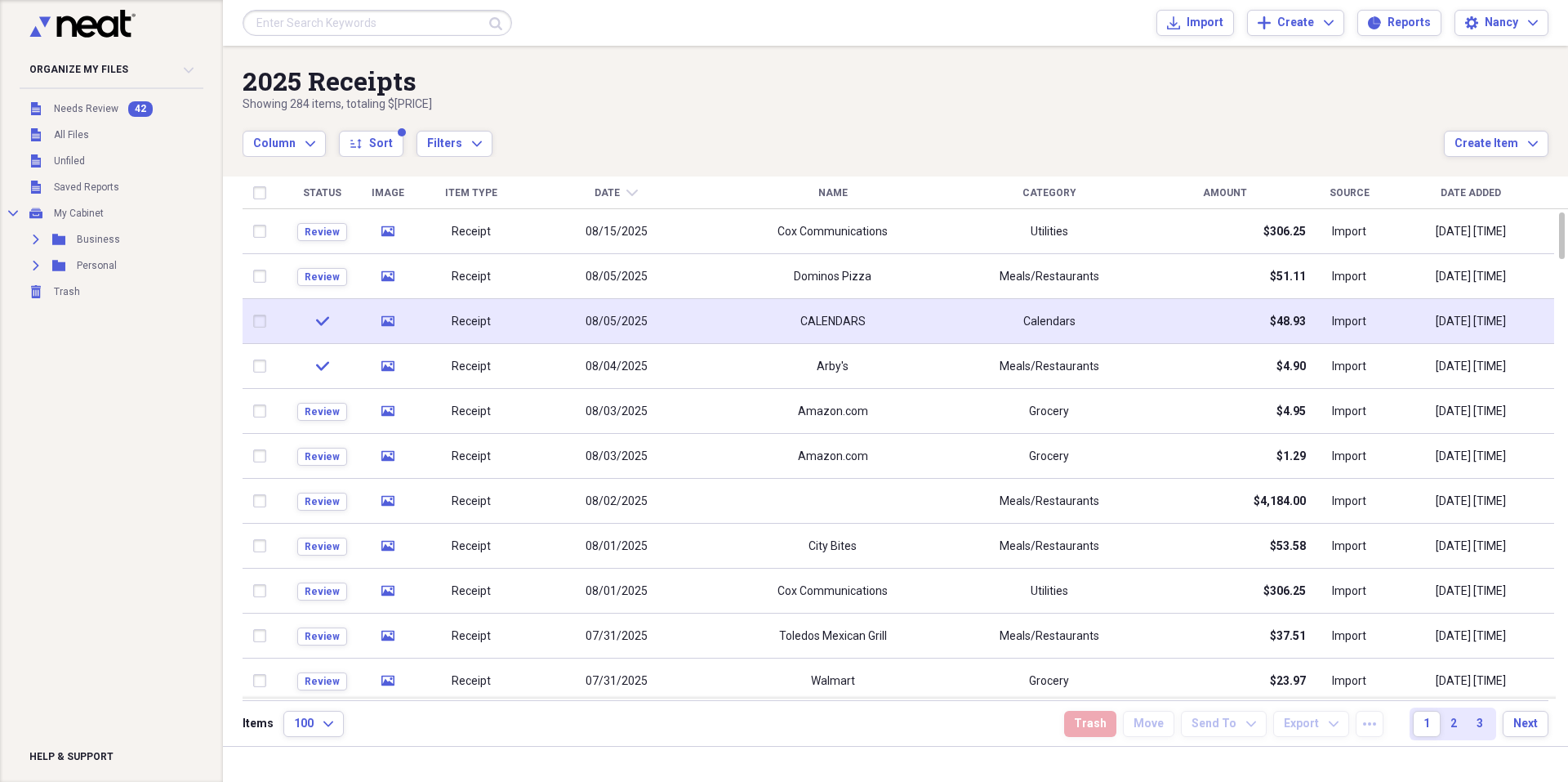 click on "CALENDARS" at bounding box center [832, 321] 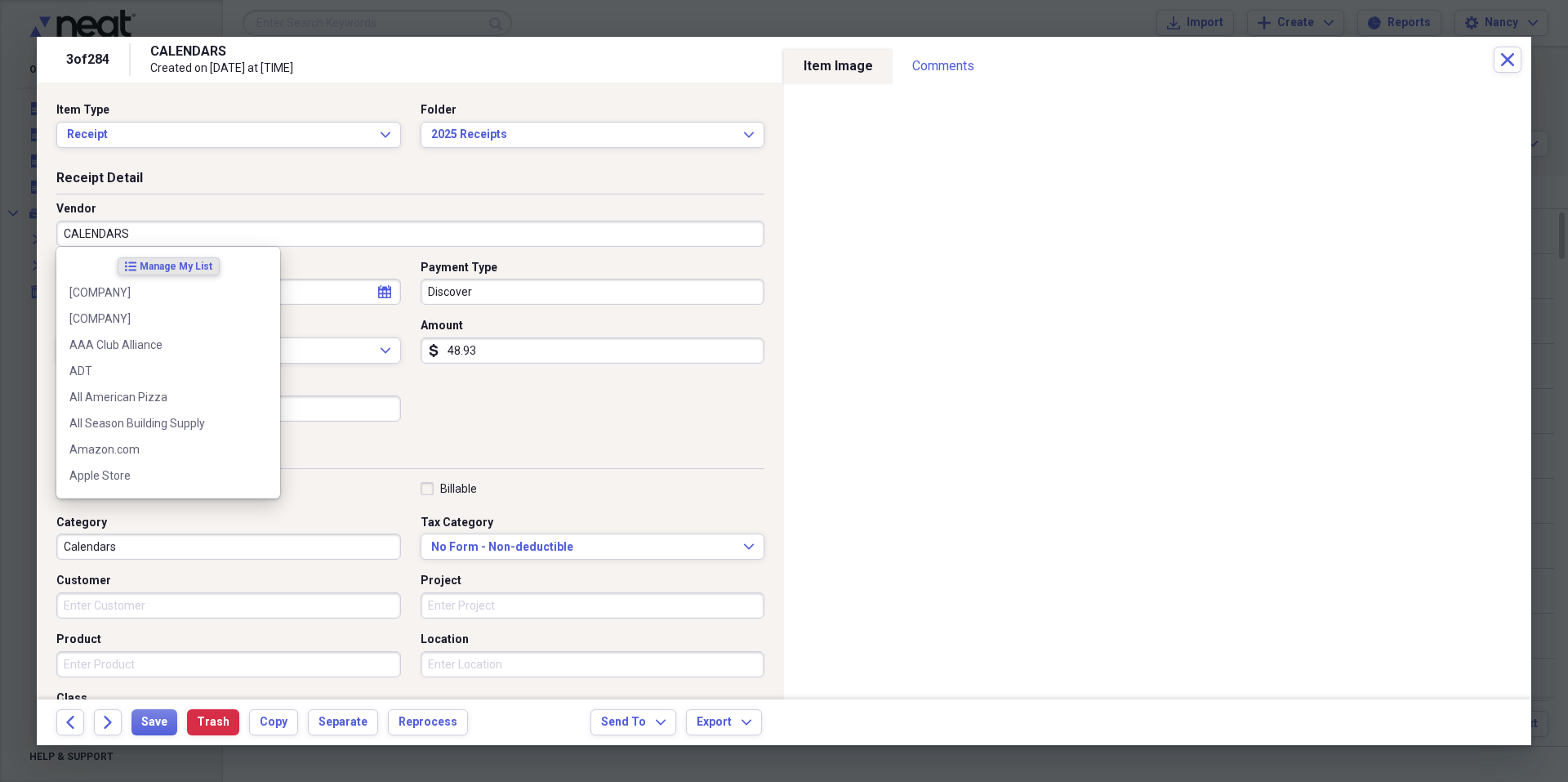 click on "CALENDARS" at bounding box center [410, 234] 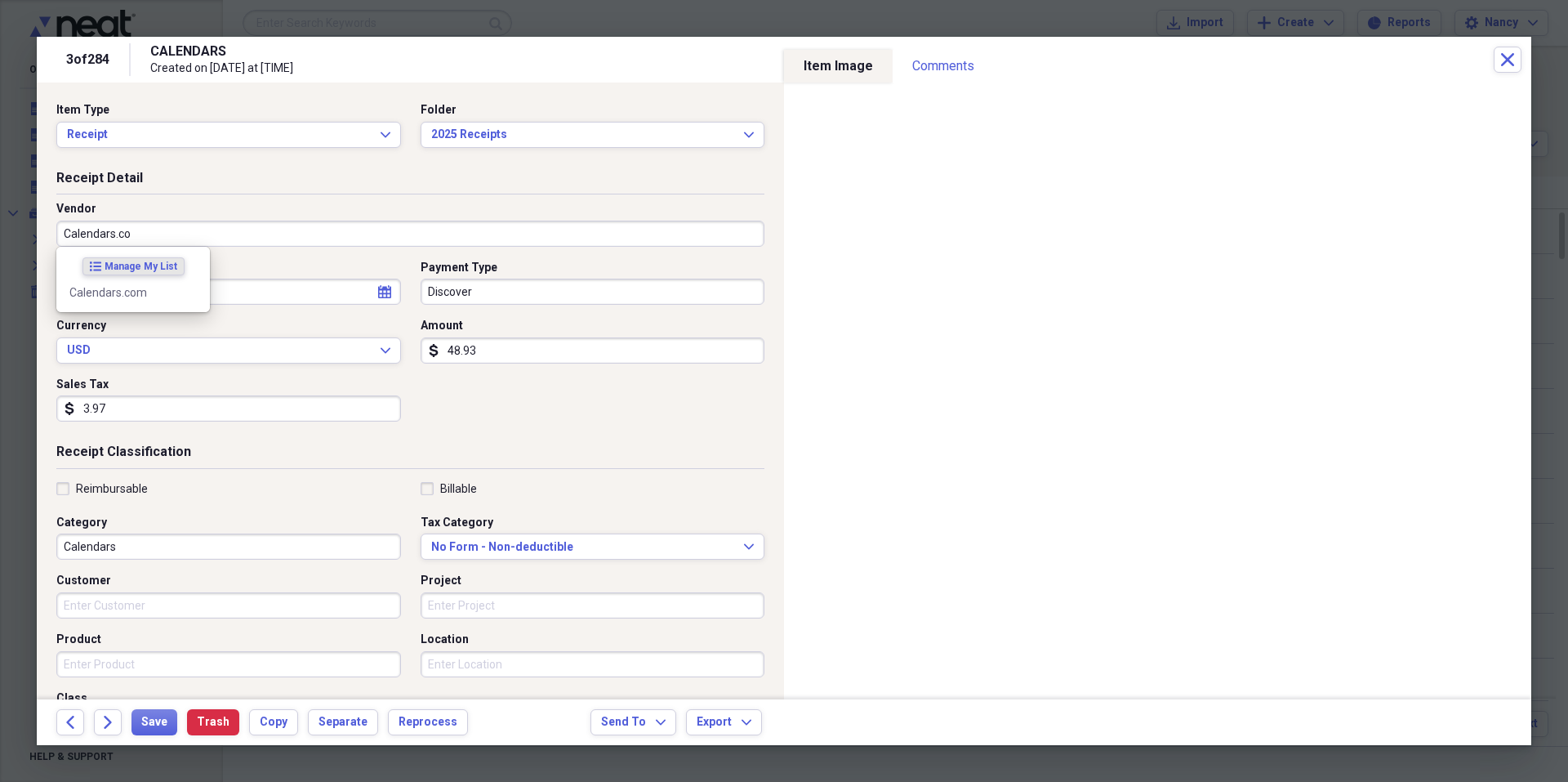 type on "Calendars.com" 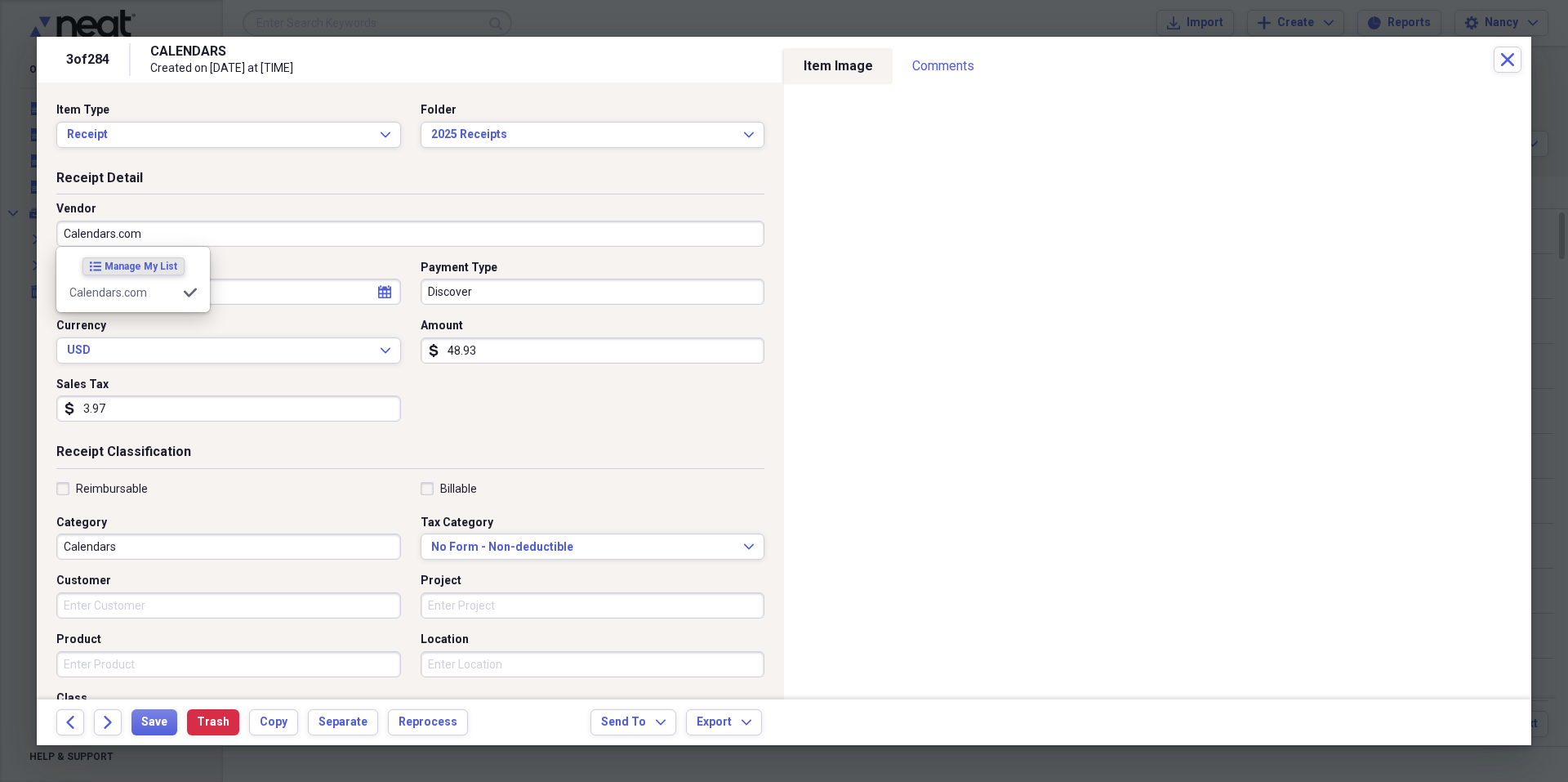type on "General Retail" 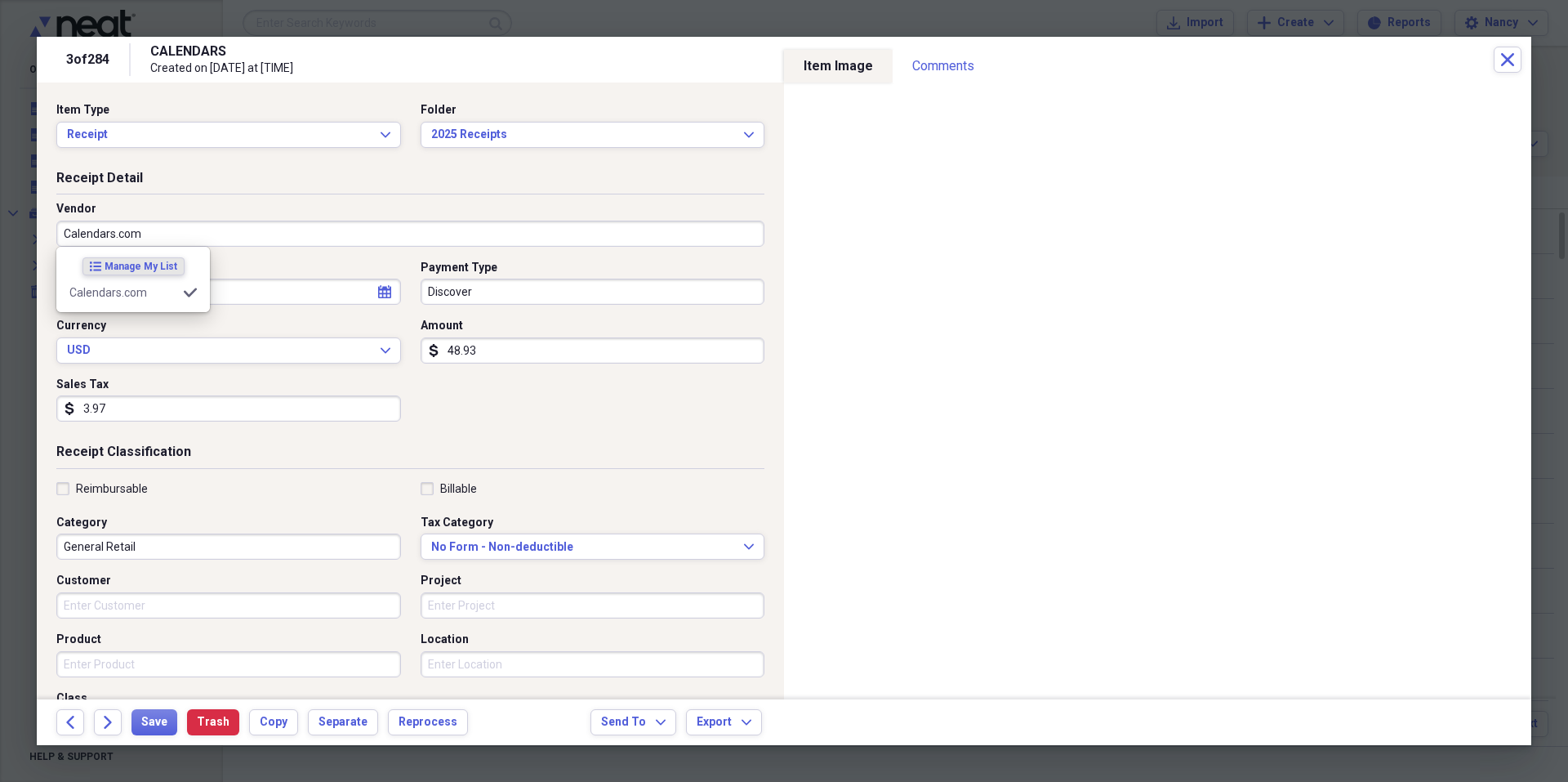type on "Calendars.com" 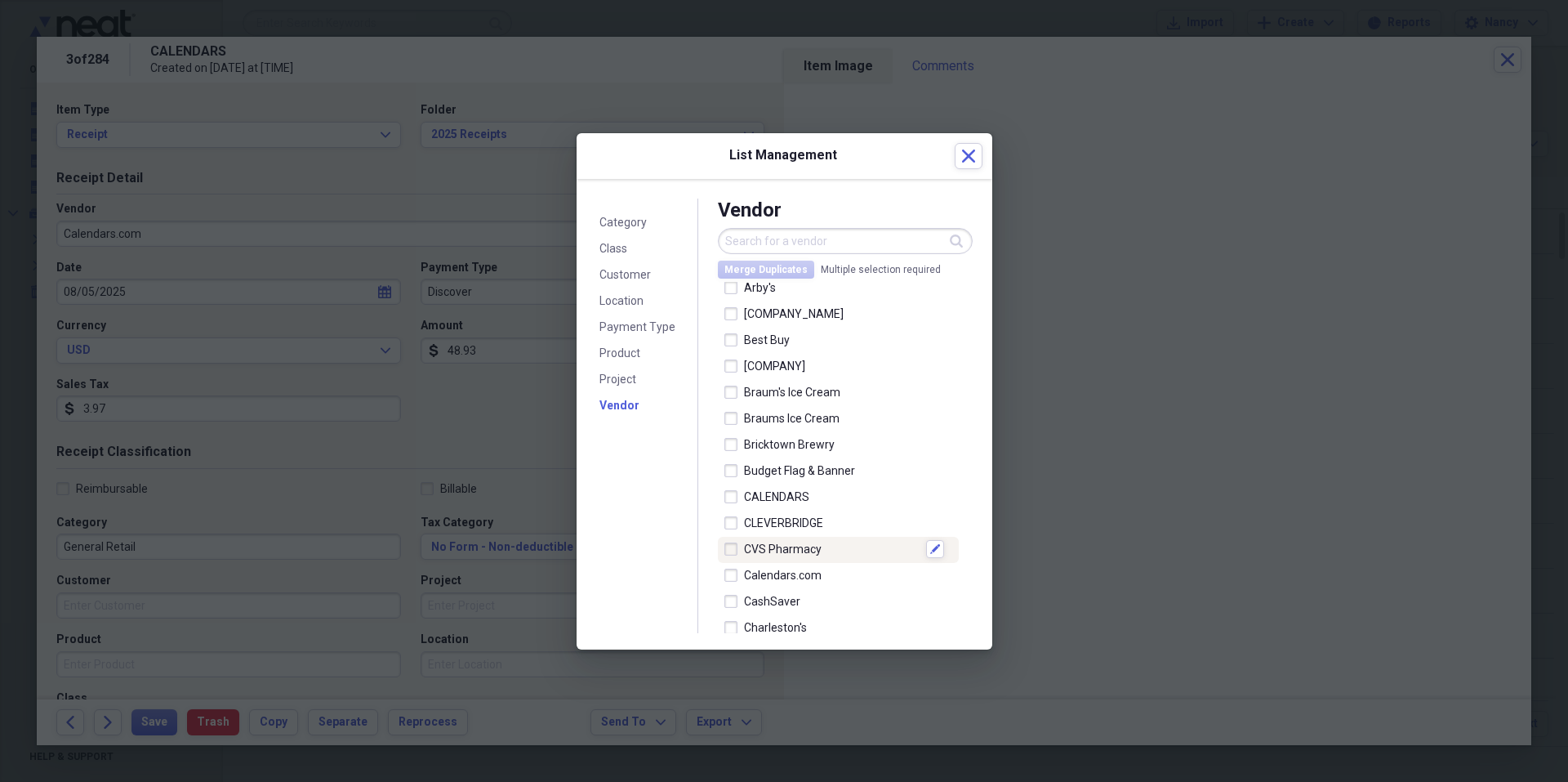 scroll, scrollTop: 409, scrollLeft: 0, axis: vertical 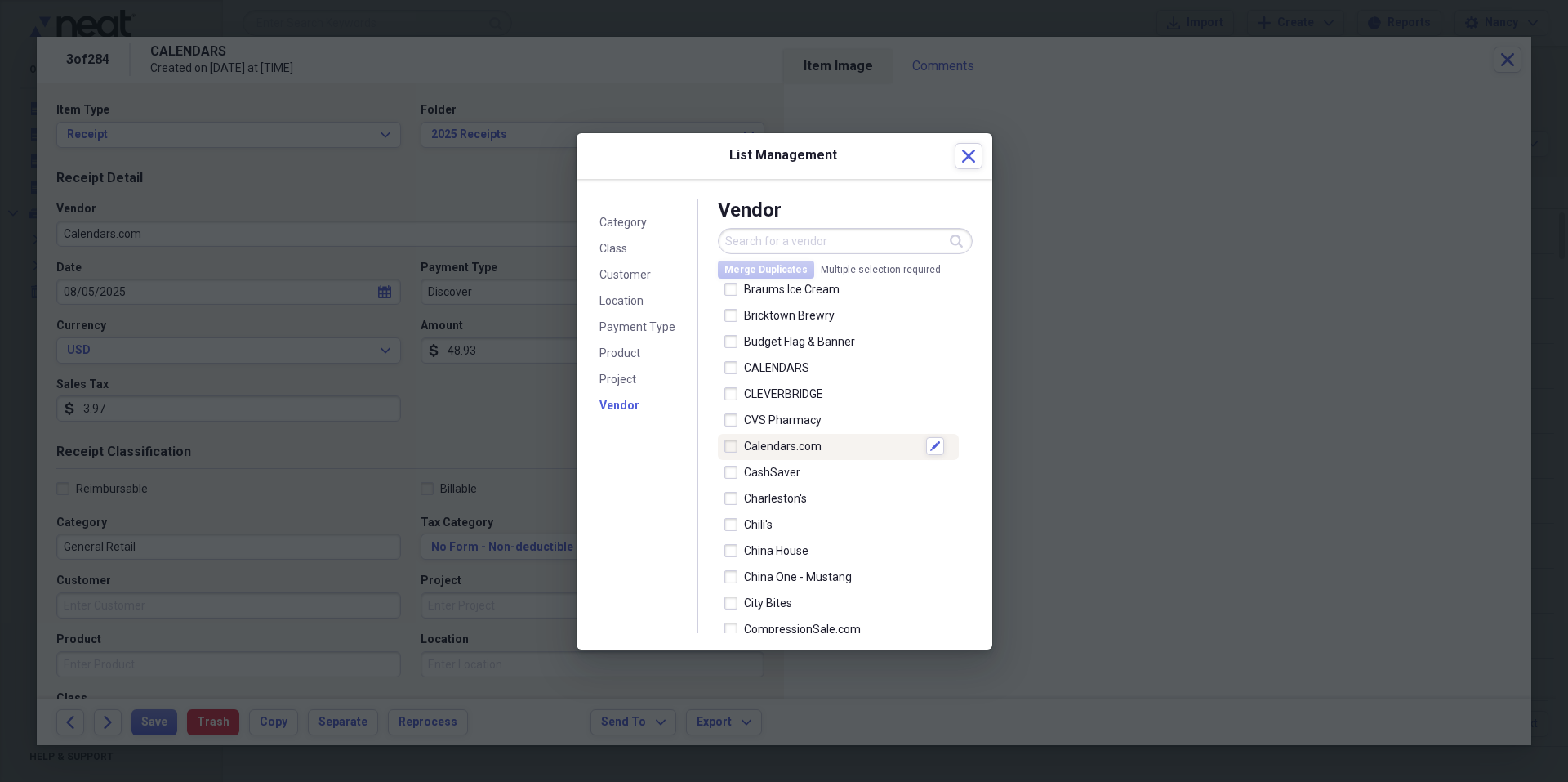 click on "Calendars.com" at bounding box center (831, 446) 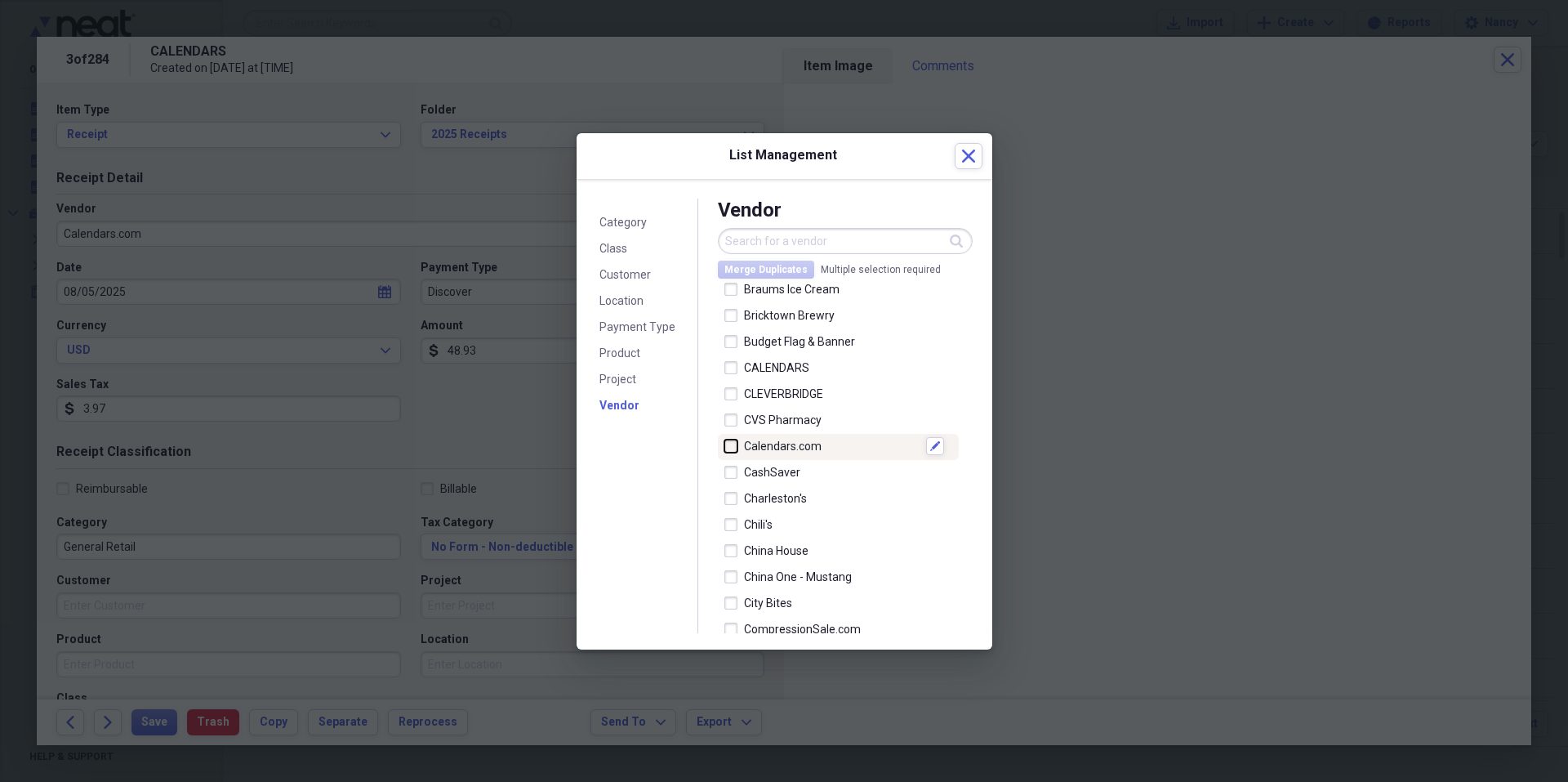 click at bounding box center (724, 446) 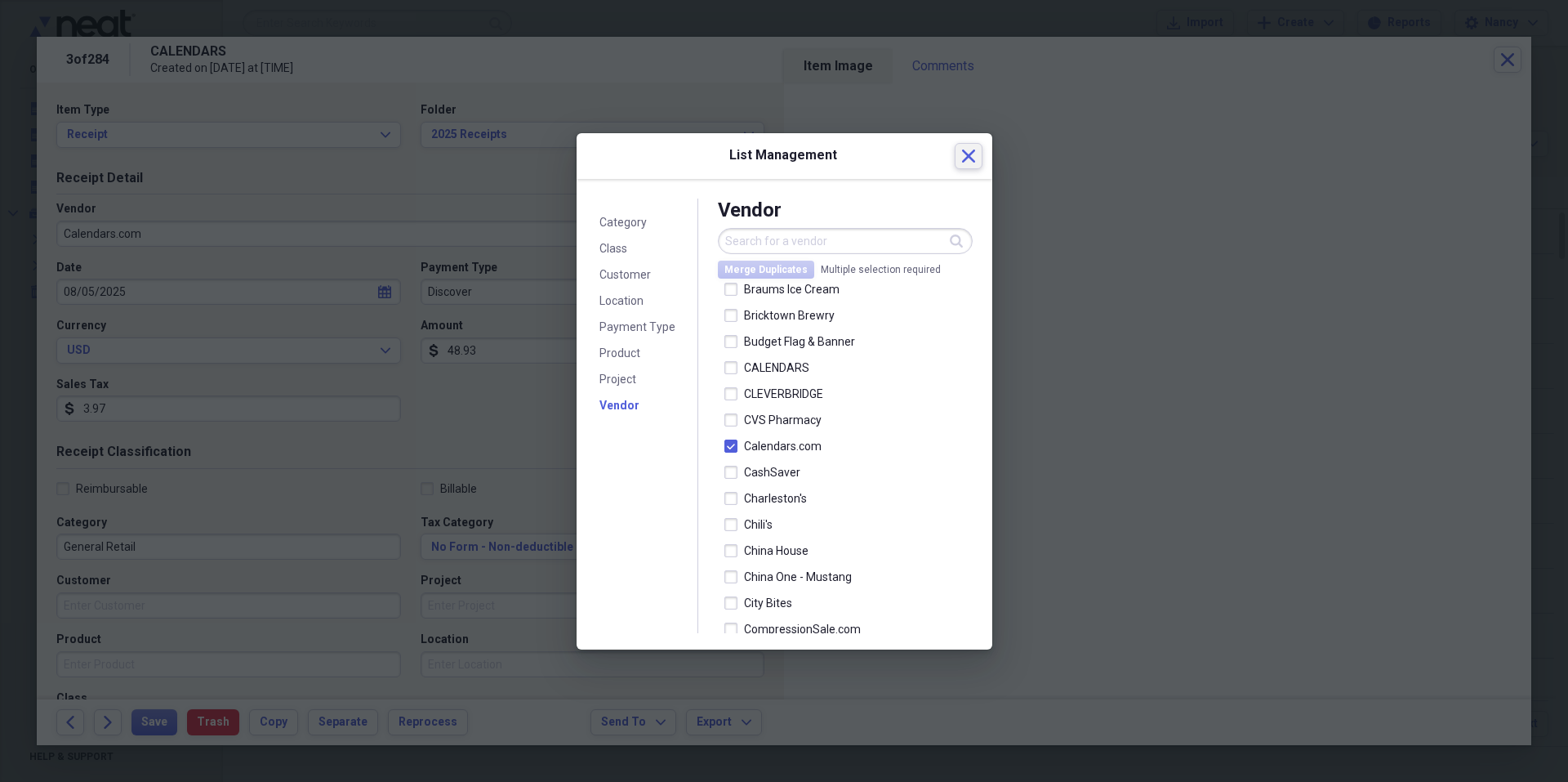 click on "Close" 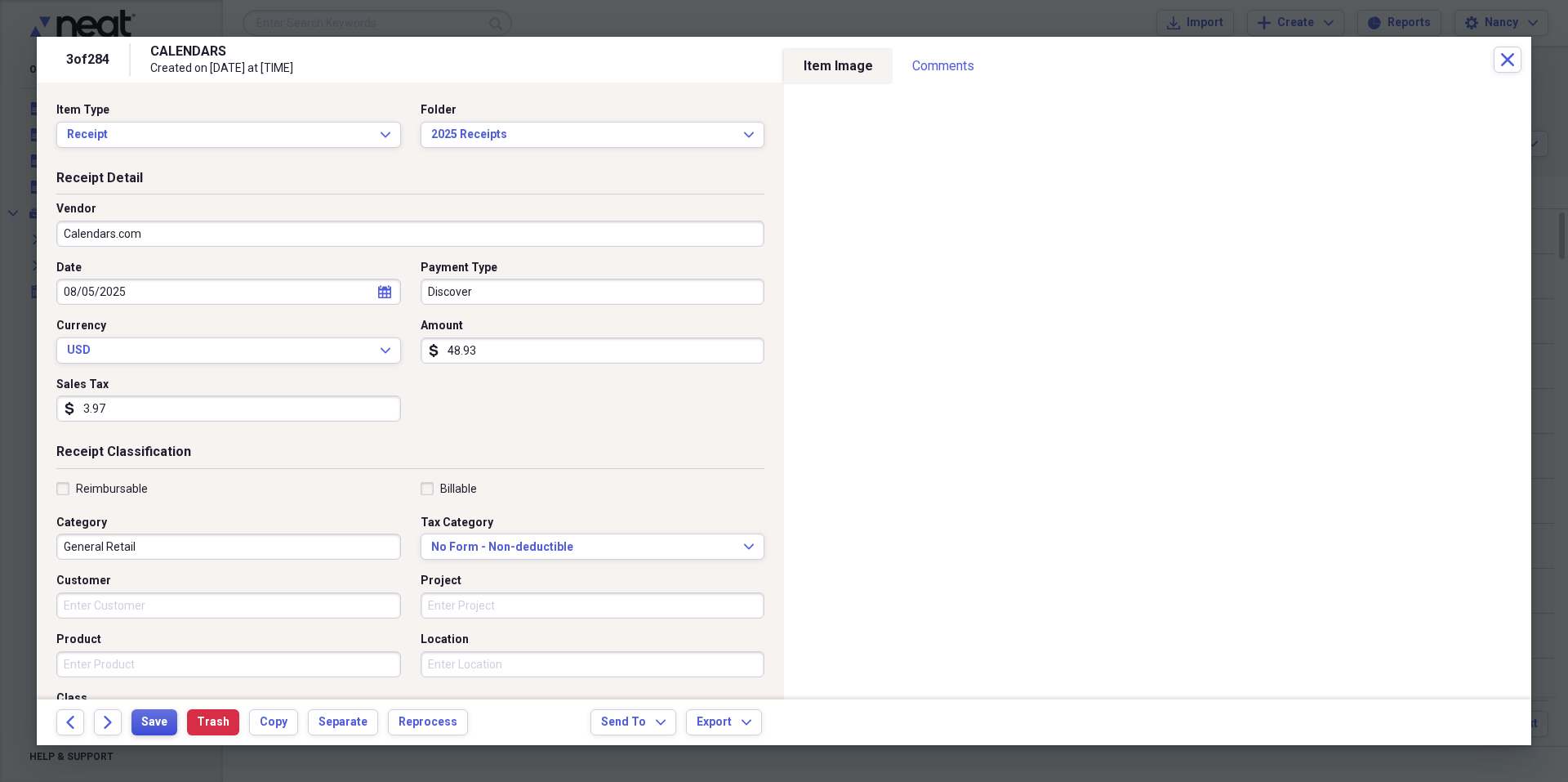 click on "Save" at bounding box center [154, 722] 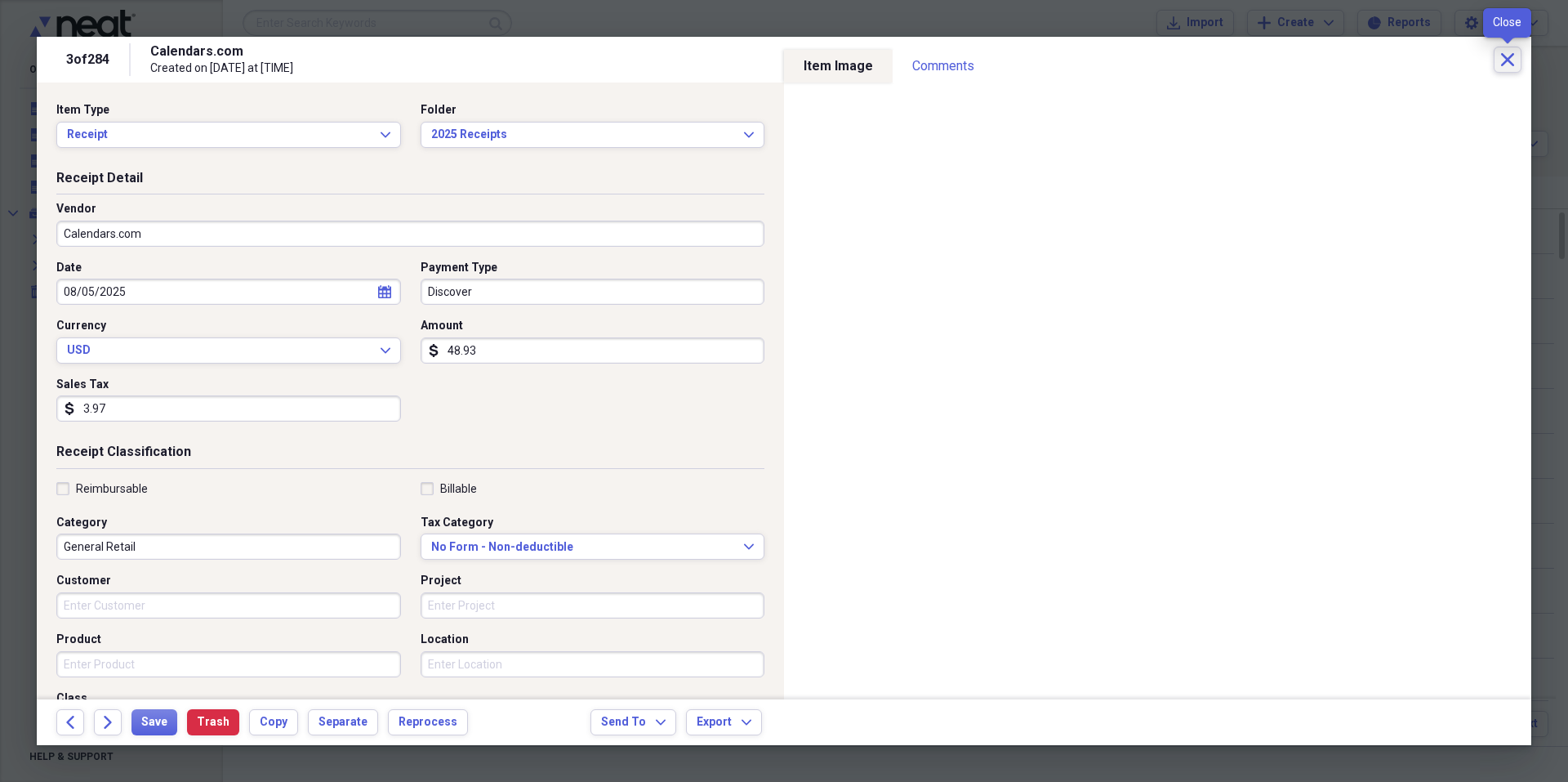 click 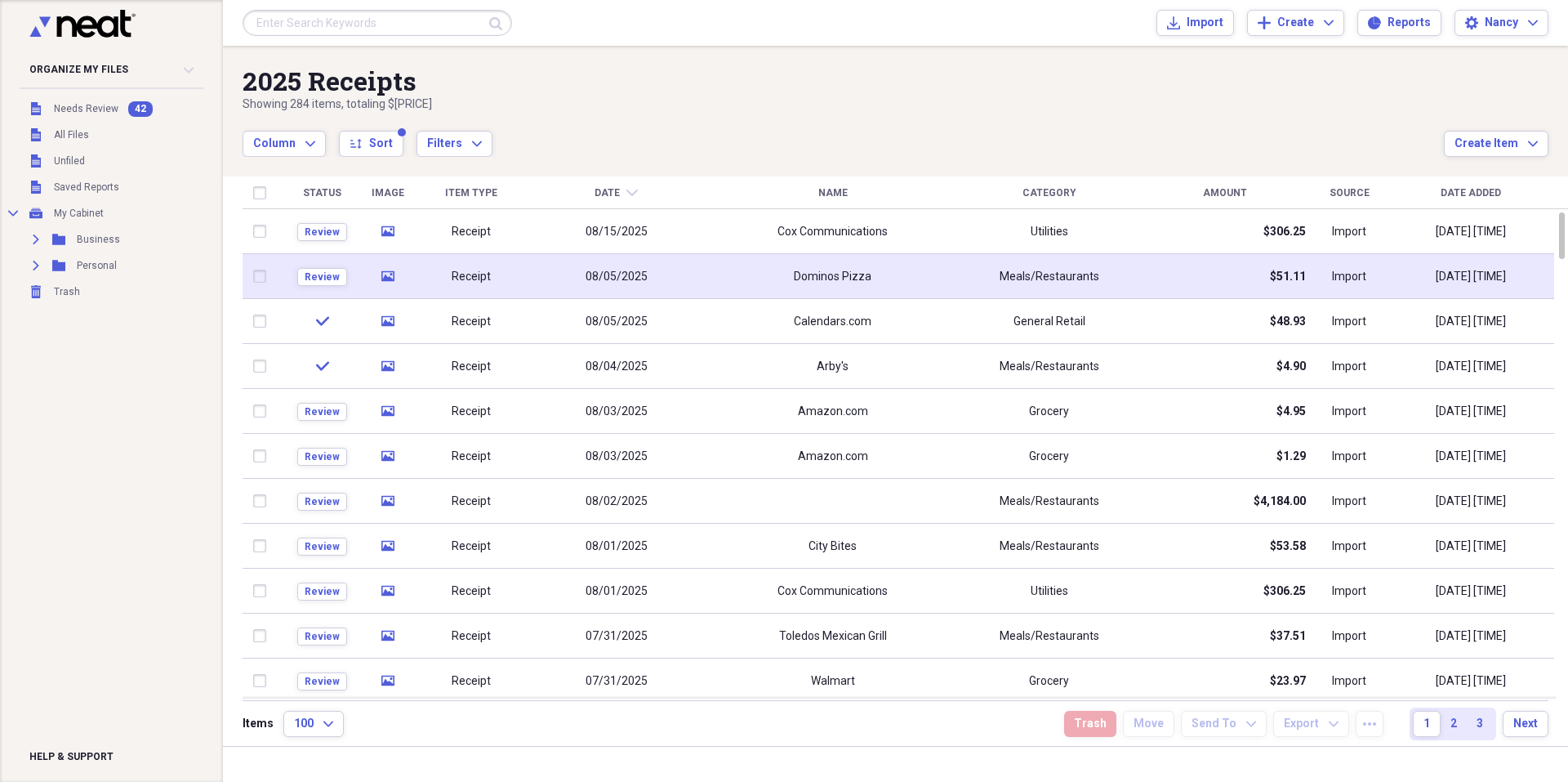 click on "Dominos Pizza" at bounding box center [832, 276] 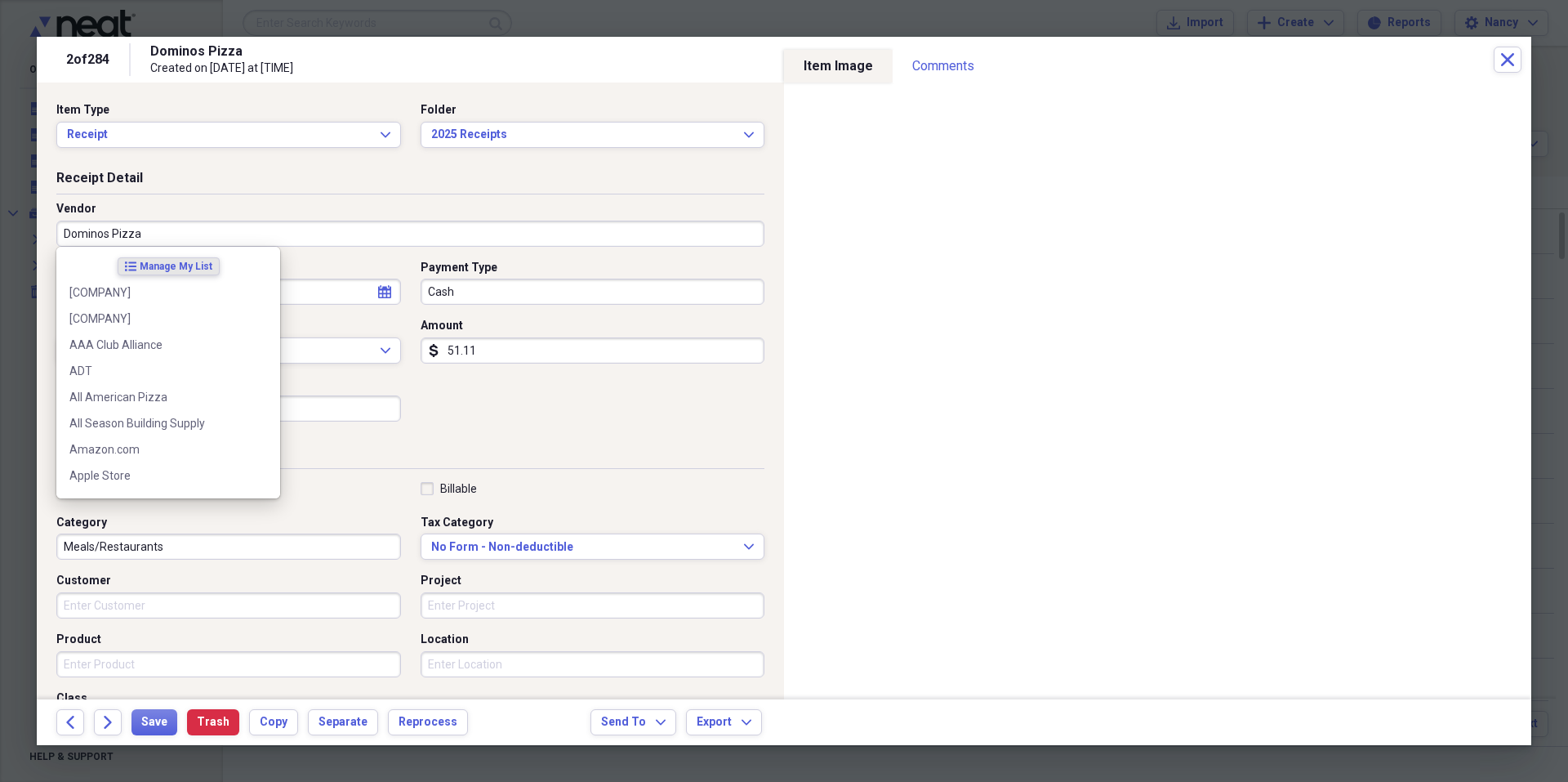 click on "Dominos Pizza" at bounding box center [410, 234] 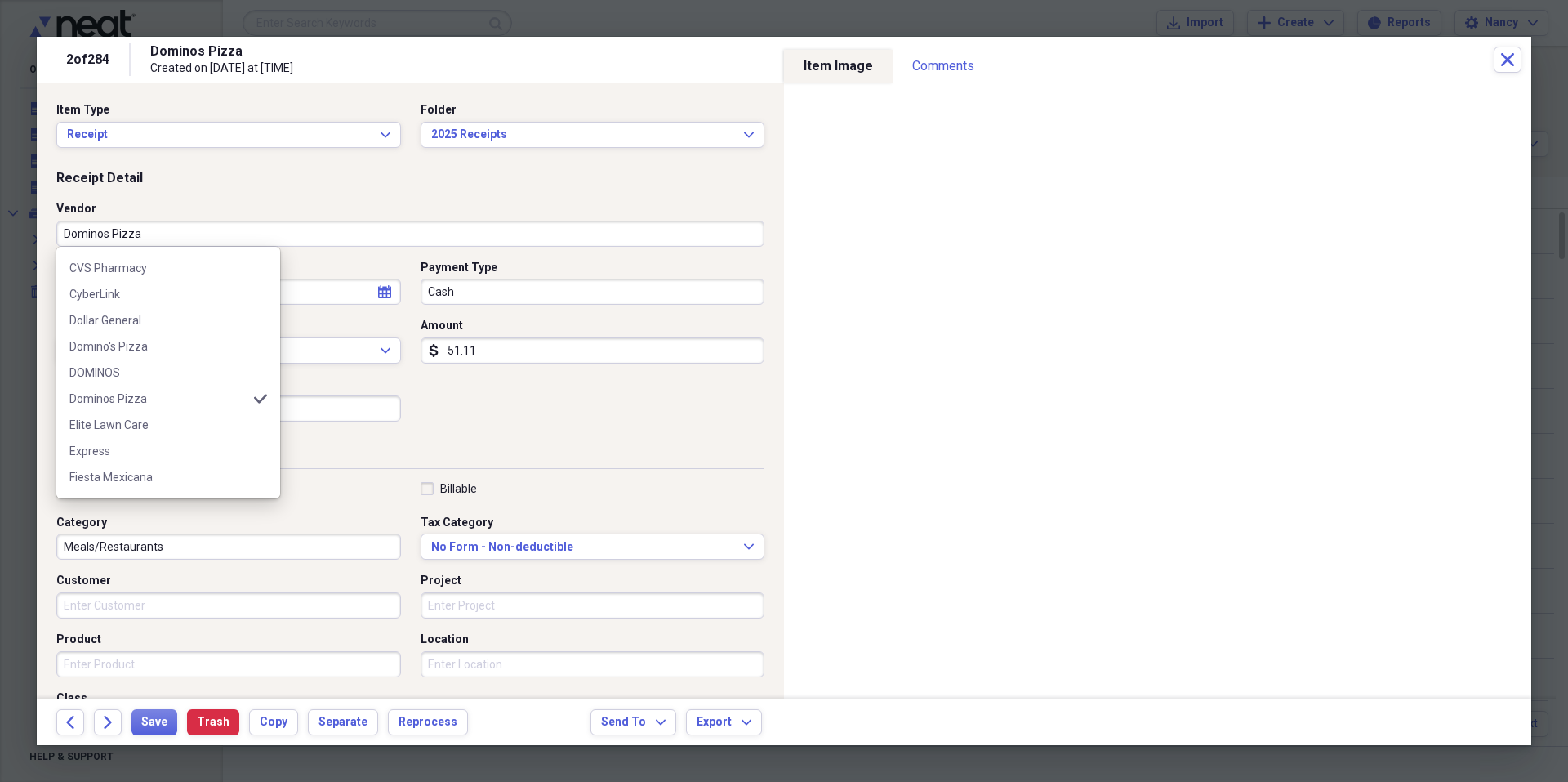scroll, scrollTop: 899, scrollLeft: 0, axis: vertical 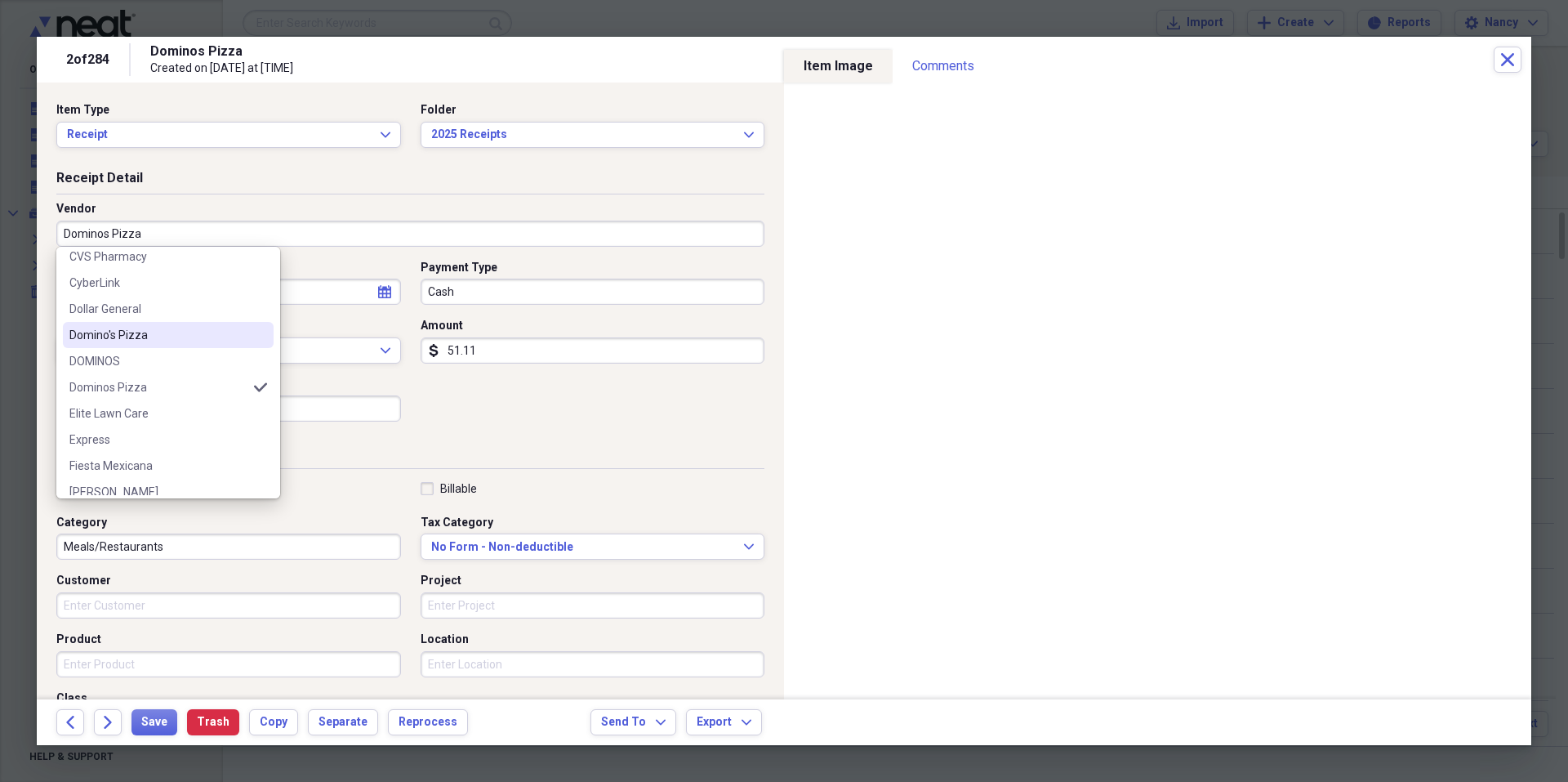 click on "Domino's Pizza" at bounding box center (158, 335) 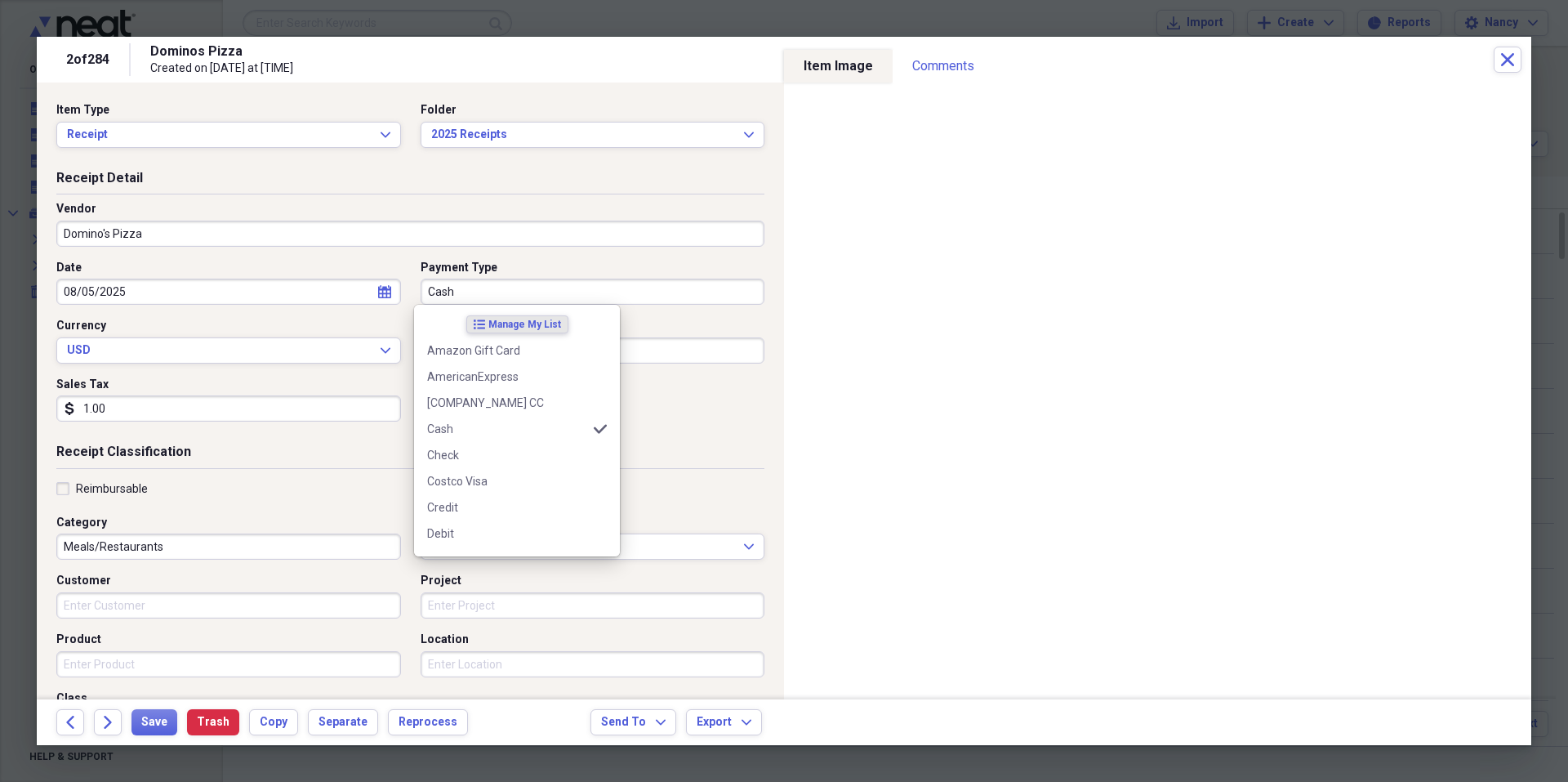 click on "Cash" at bounding box center (593, 292) 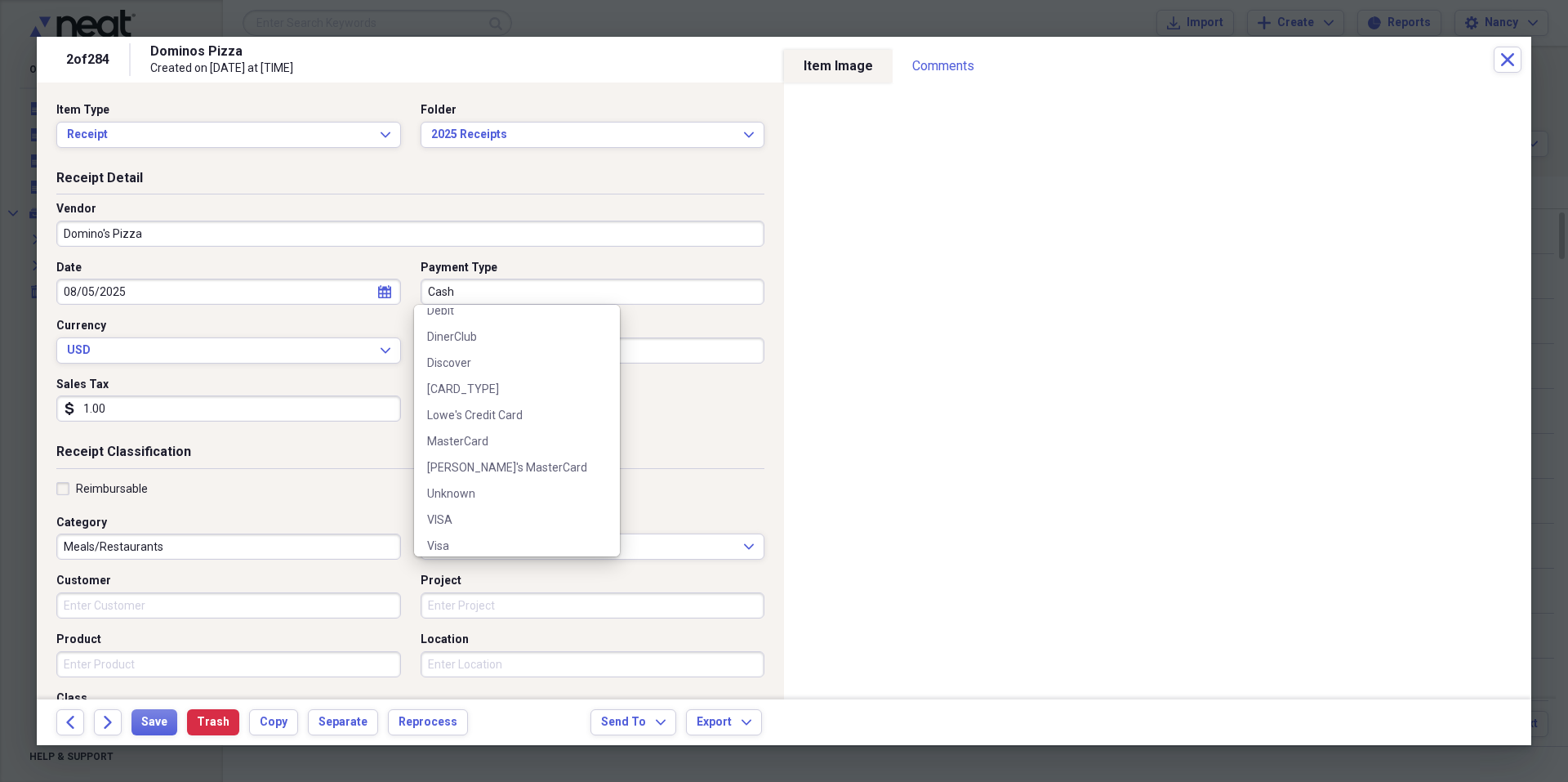 scroll, scrollTop: 245, scrollLeft: 0, axis: vertical 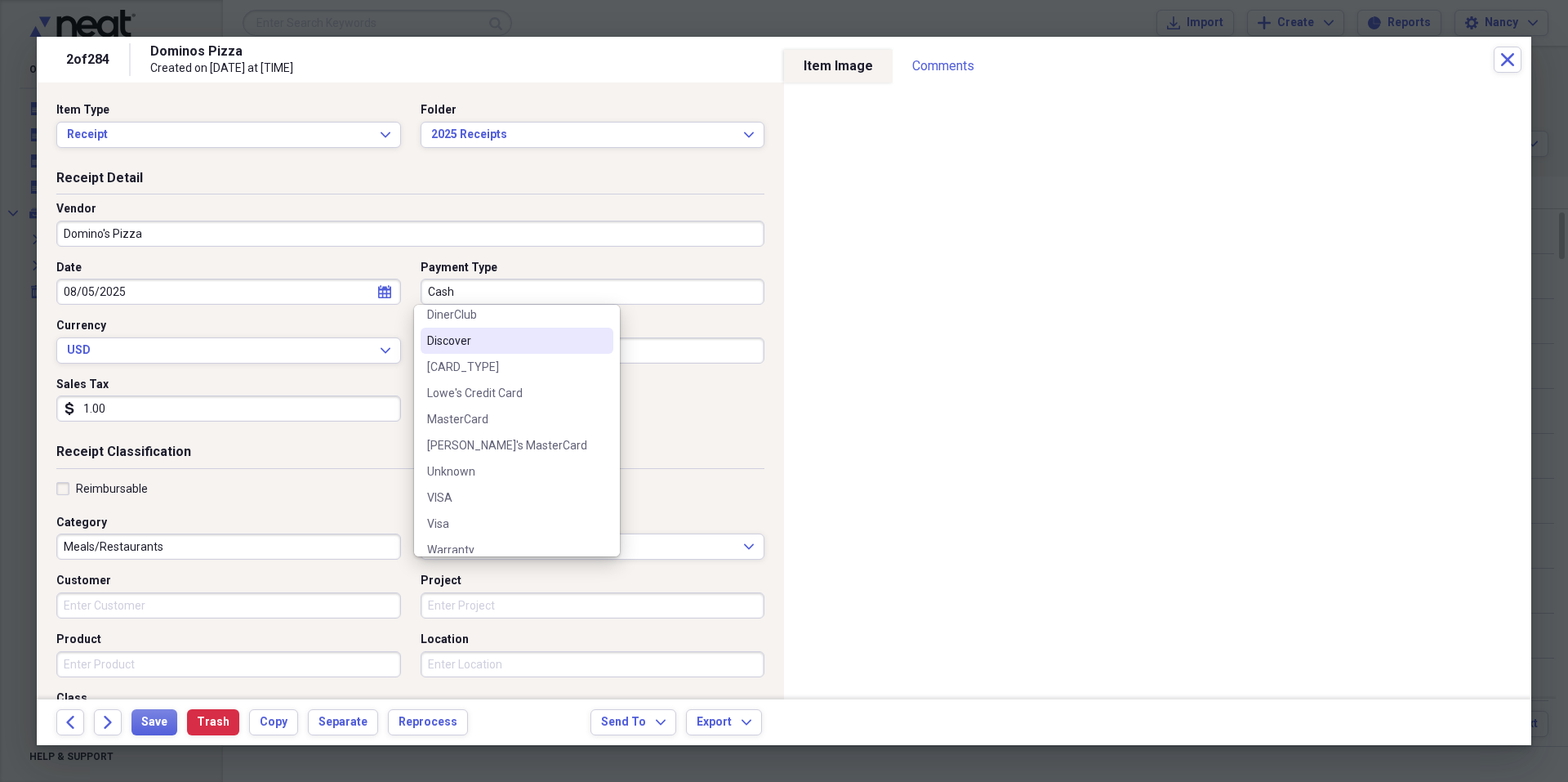 click on "Discover" at bounding box center (507, 341) 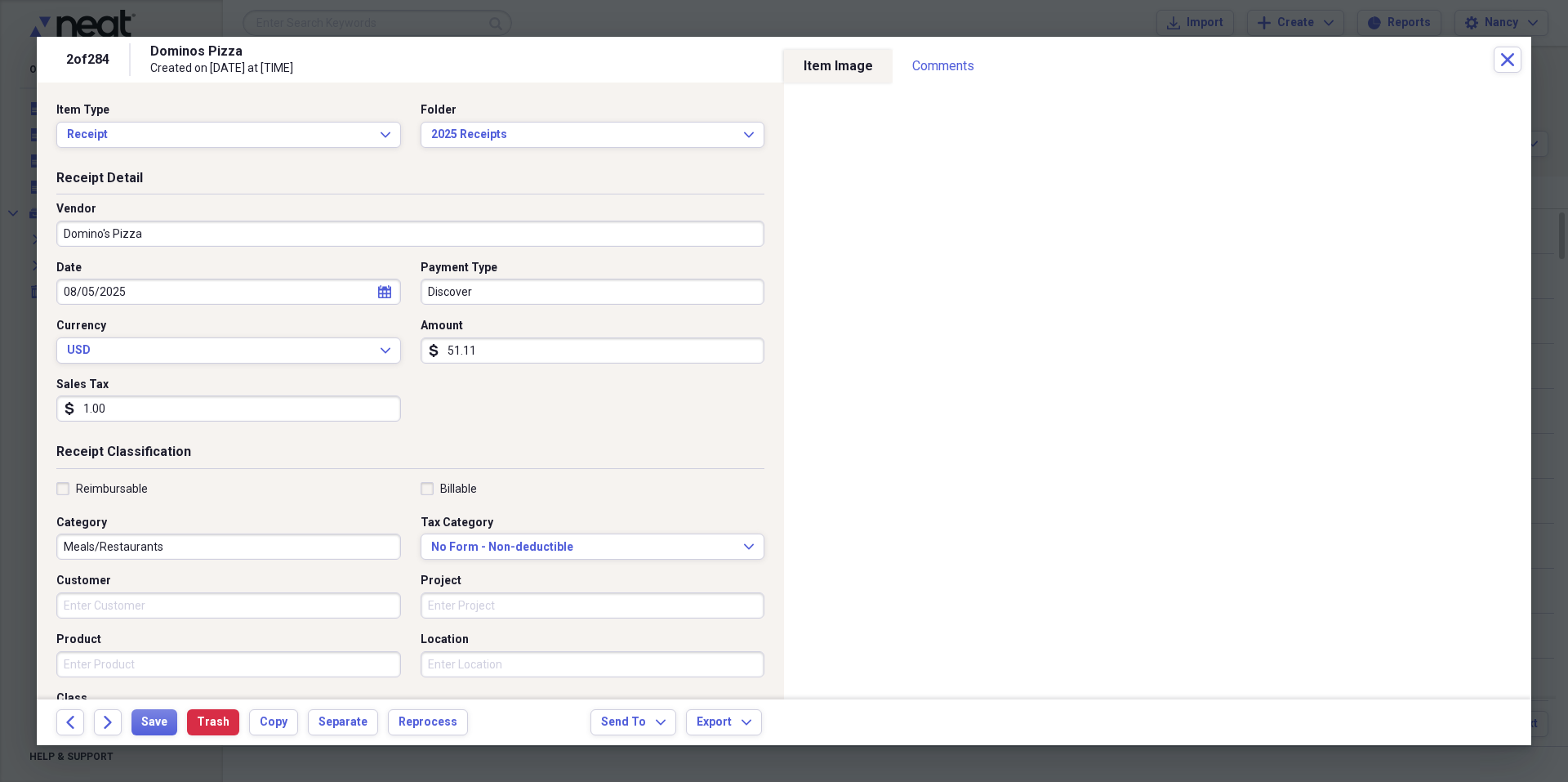 click on "1.00" at bounding box center (229, 409) 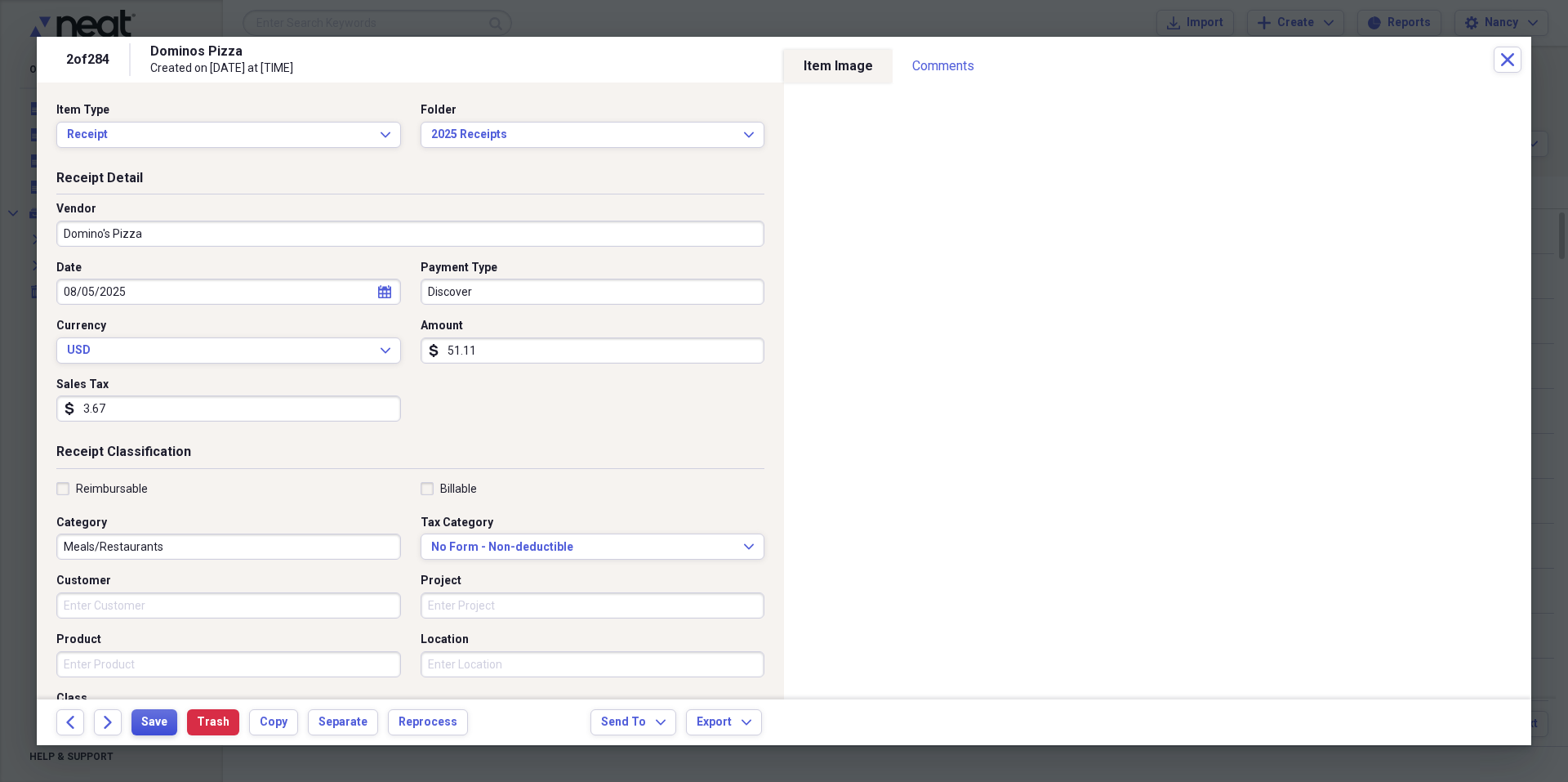 type on "3.67" 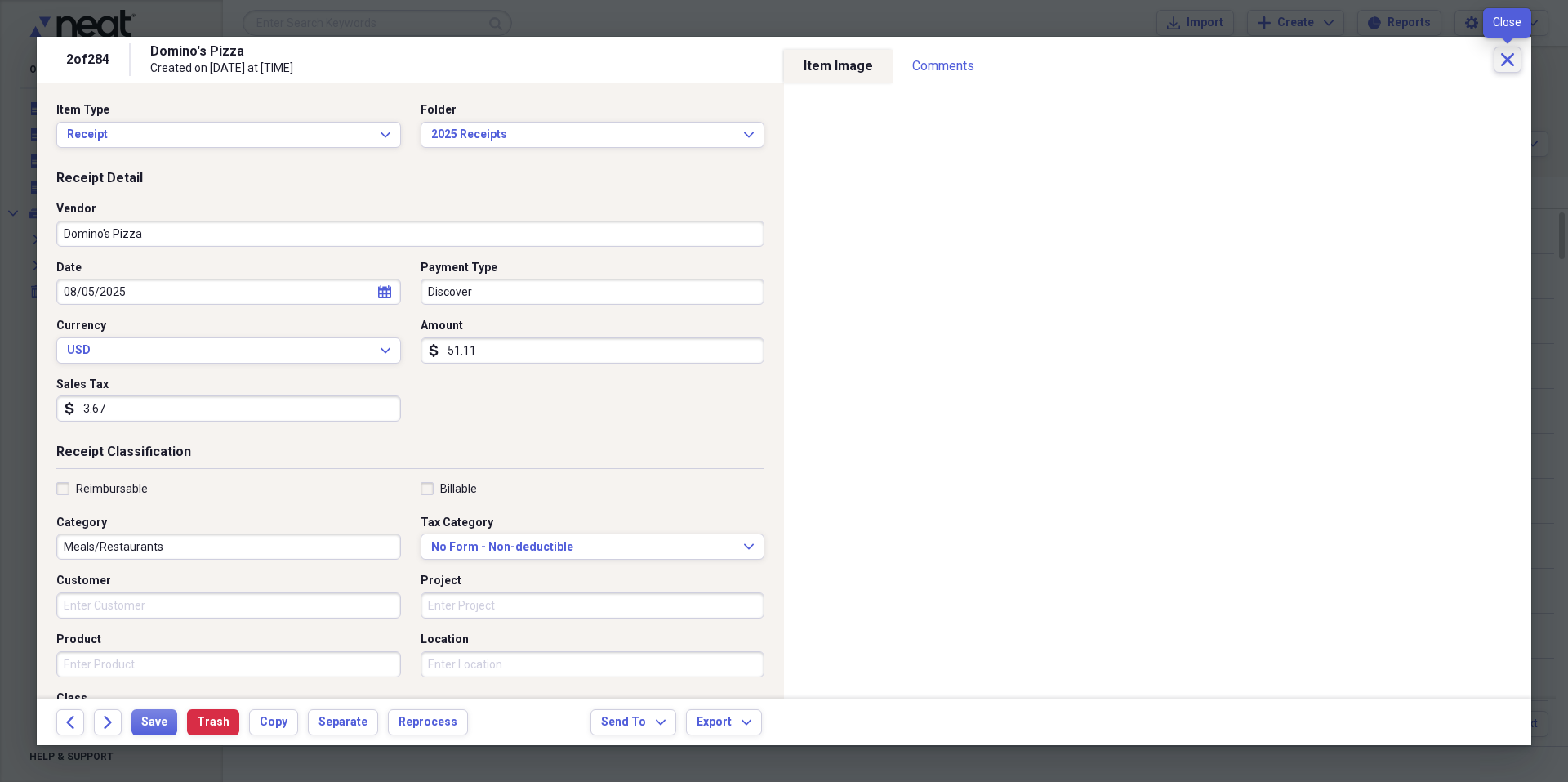 click on "Close" 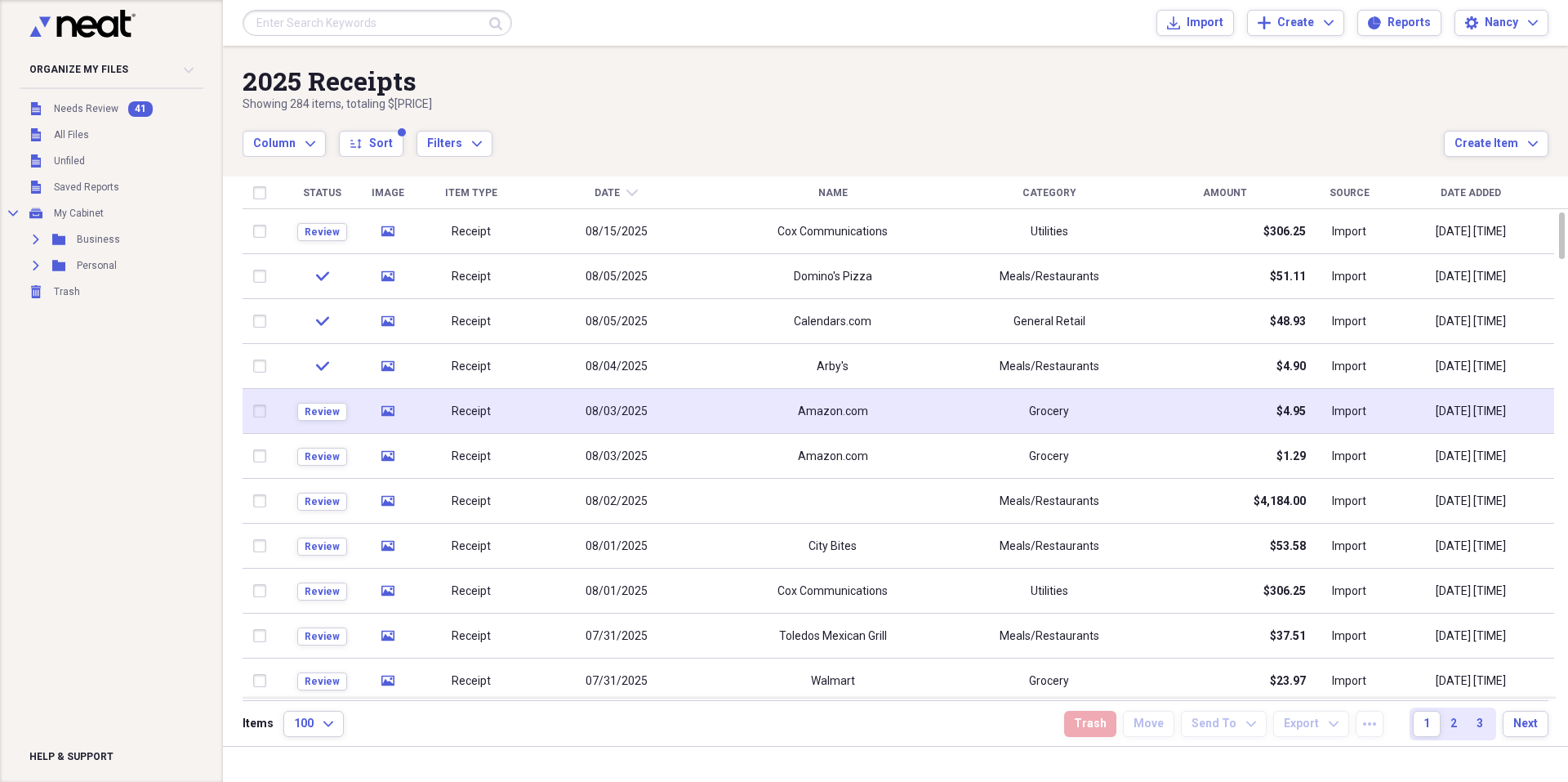 click on "Amazon.com" at bounding box center (832, 411) 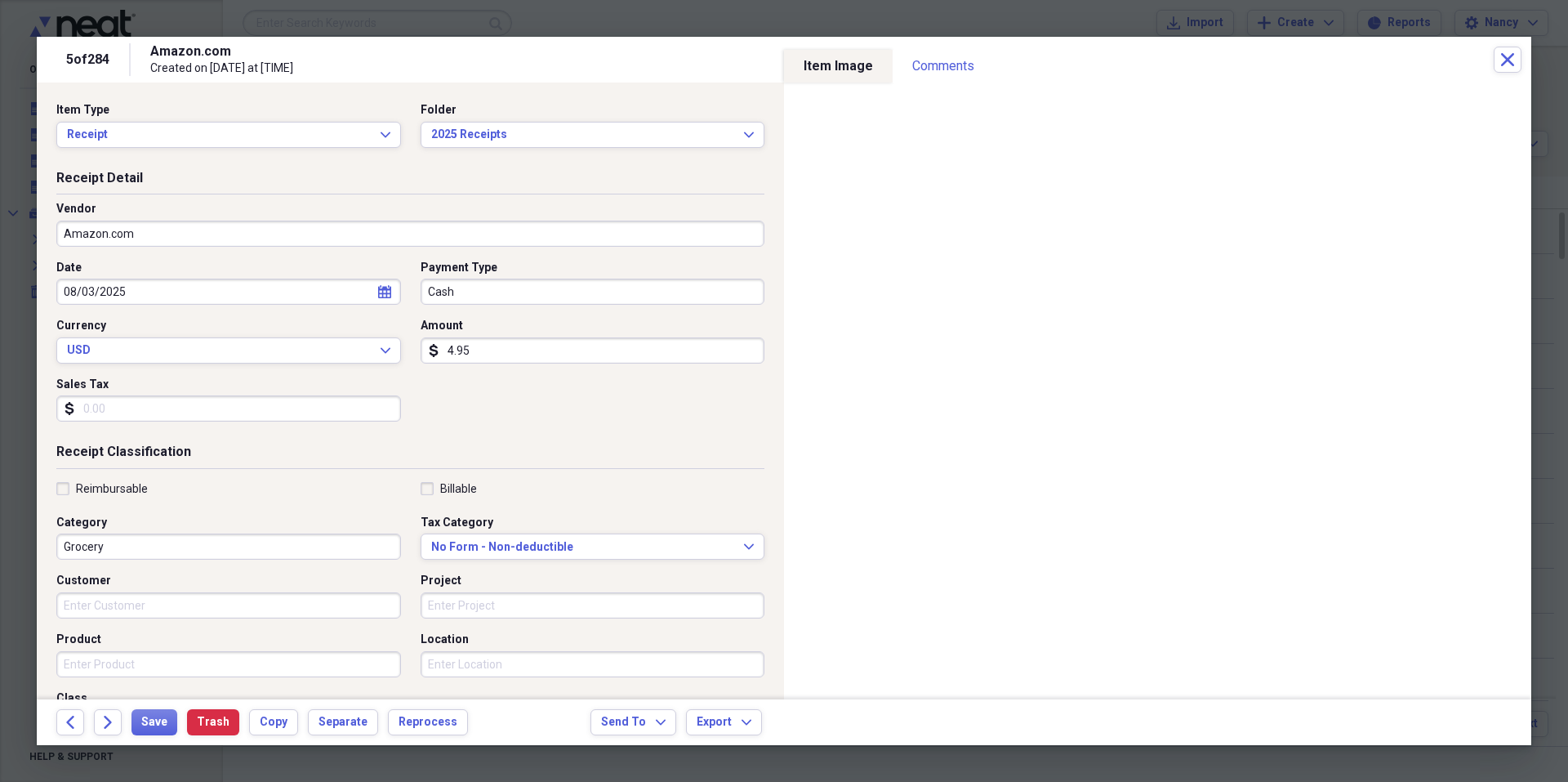 click on "Sales Tax" at bounding box center [229, 409] 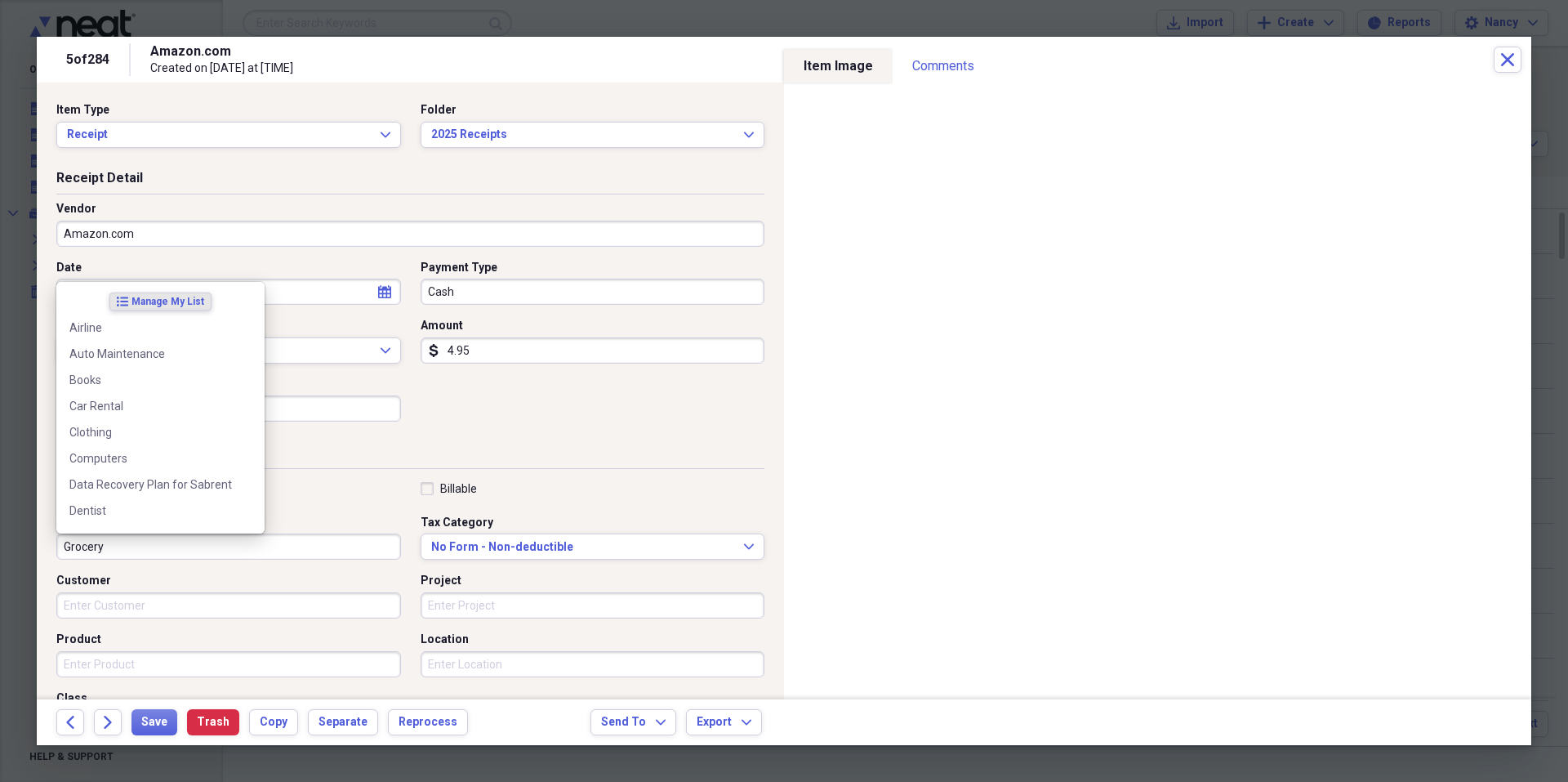 click on "Grocery" at bounding box center [229, 547] 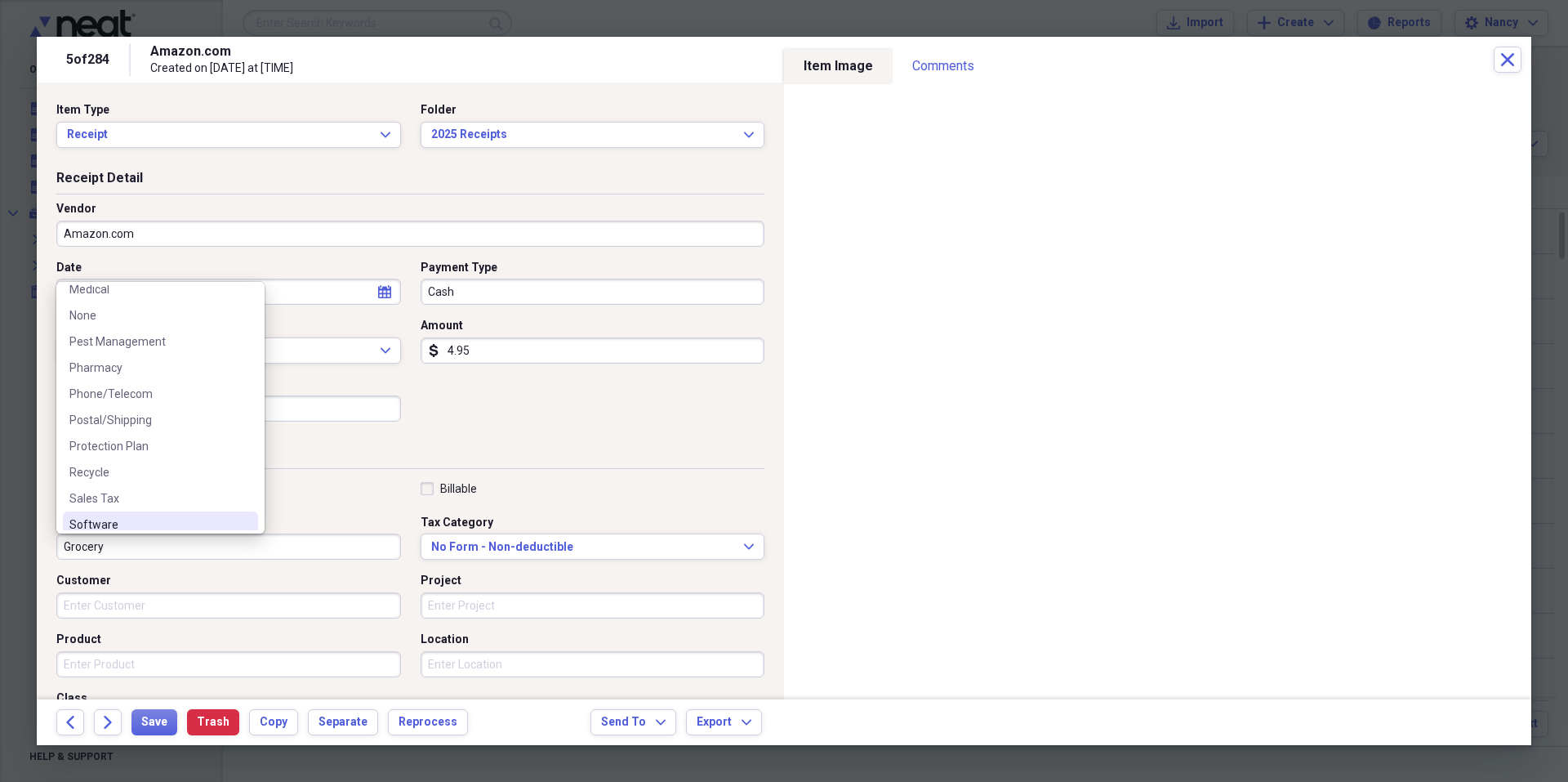scroll, scrollTop: 735, scrollLeft: 0, axis: vertical 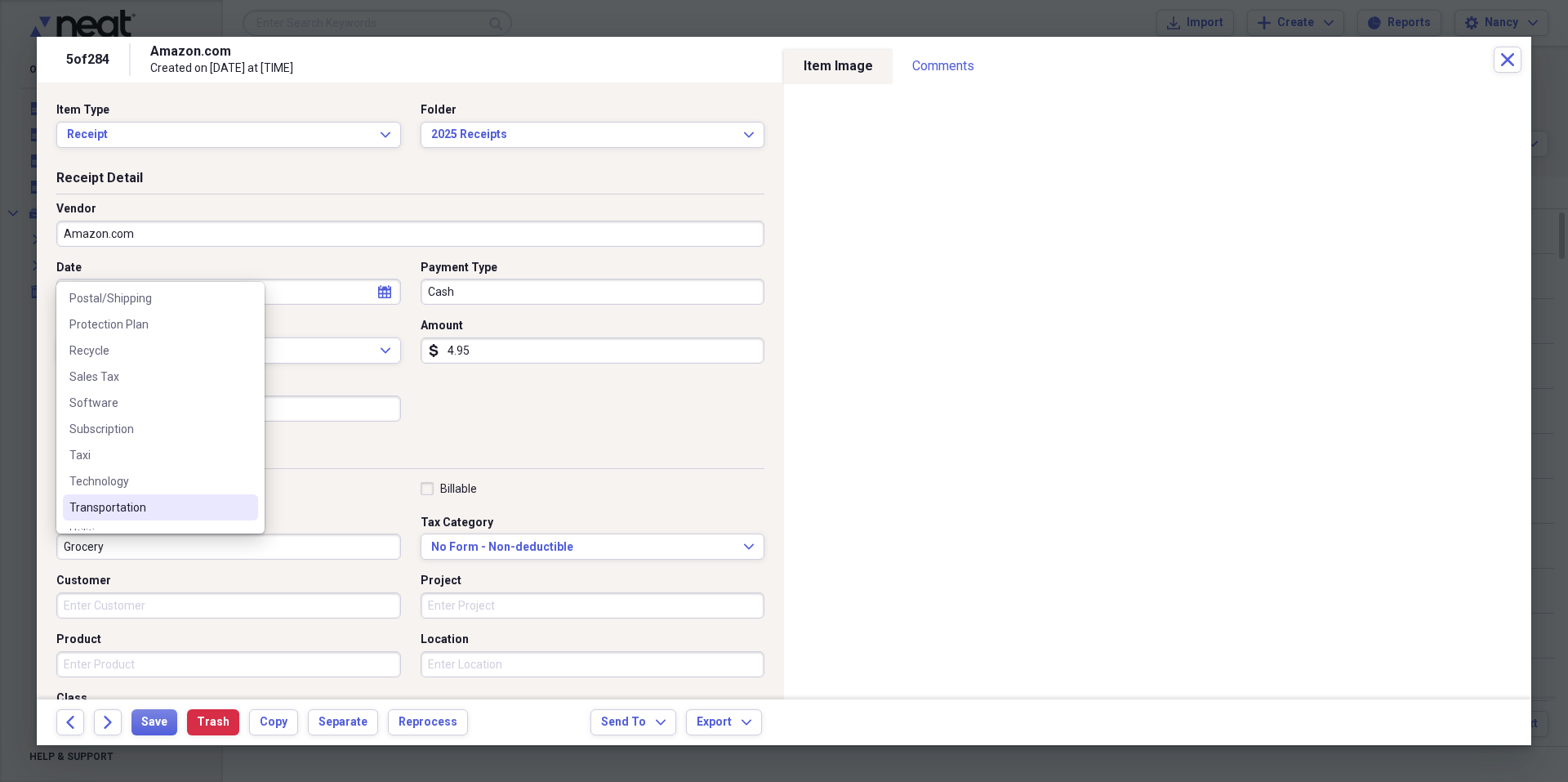 click on "Grocery" at bounding box center (229, 547) 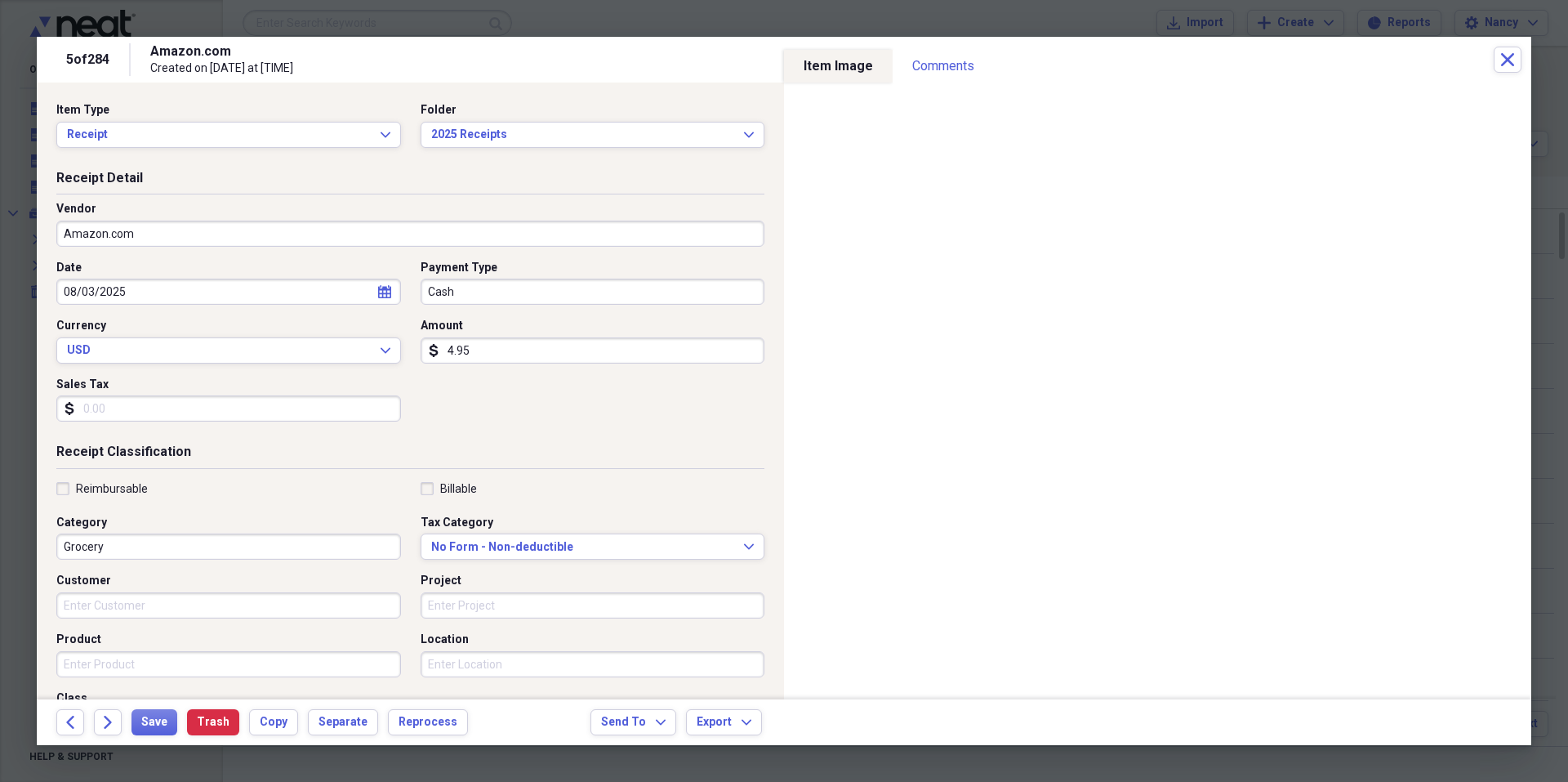 click on "Receipt Classification" at bounding box center (410, 455) 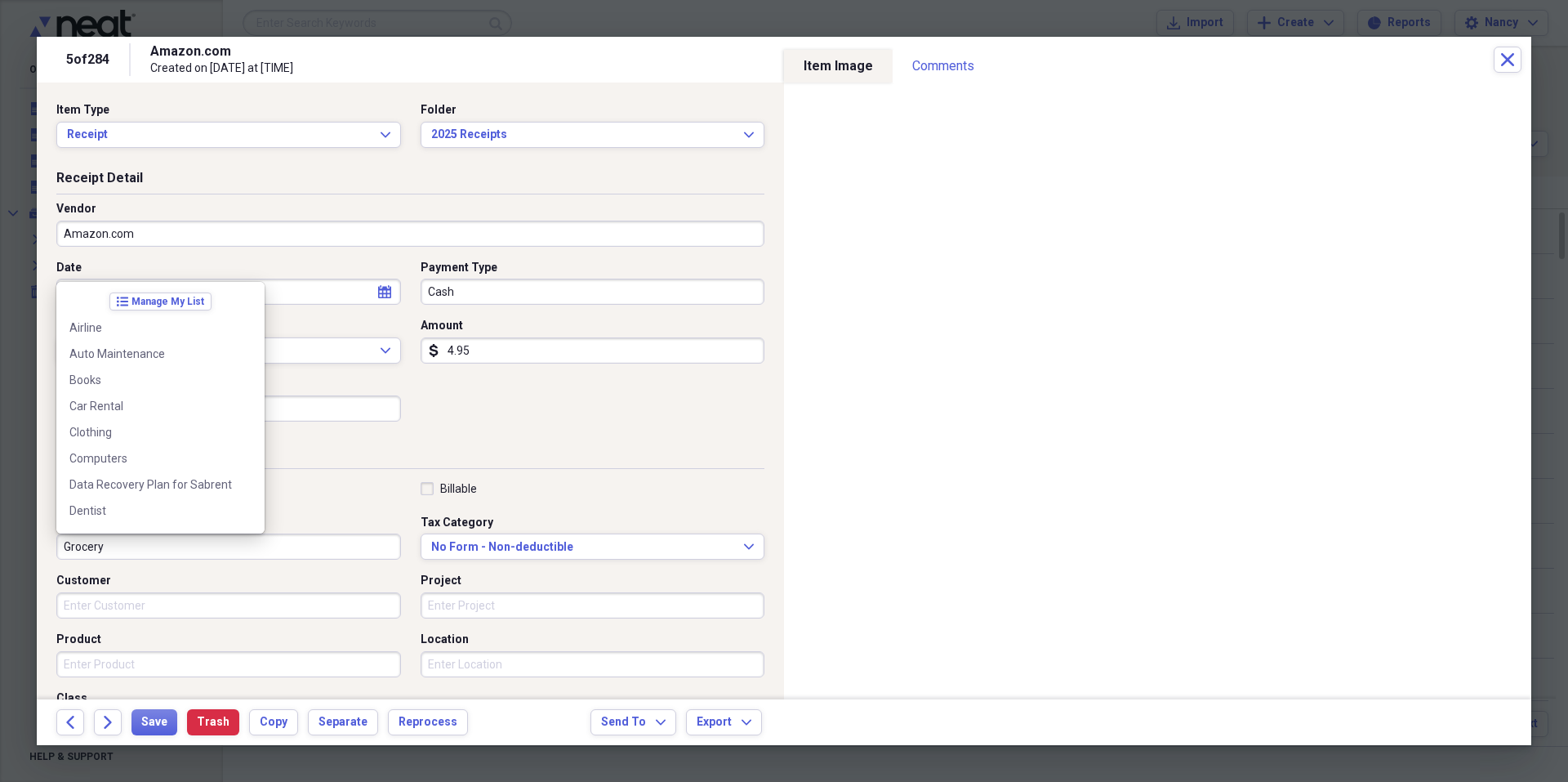 click on "Grocery" at bounding box center (229, 547) 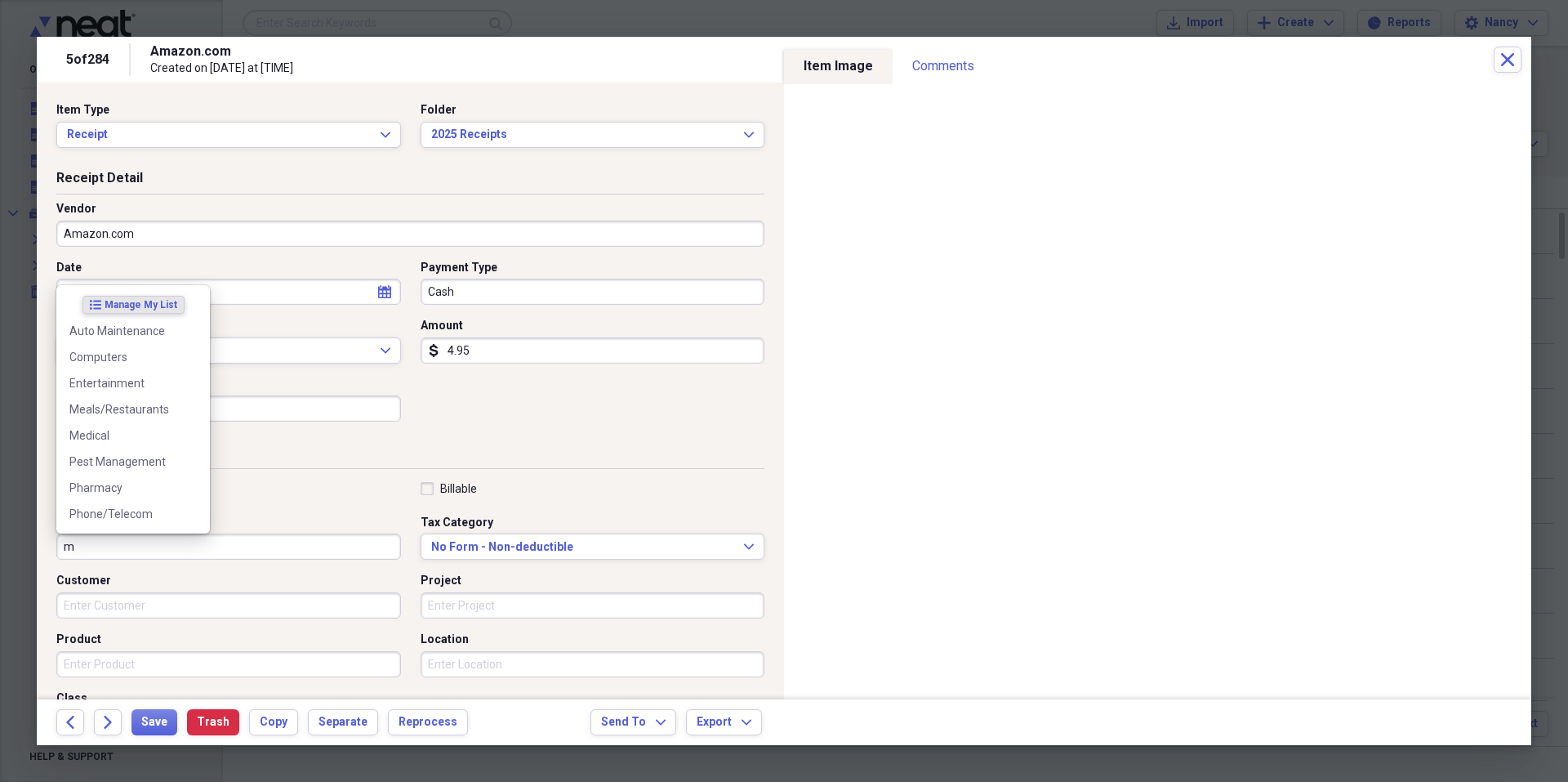 scroll, scrollTop: 0, scrollLeft: 0, axis: both 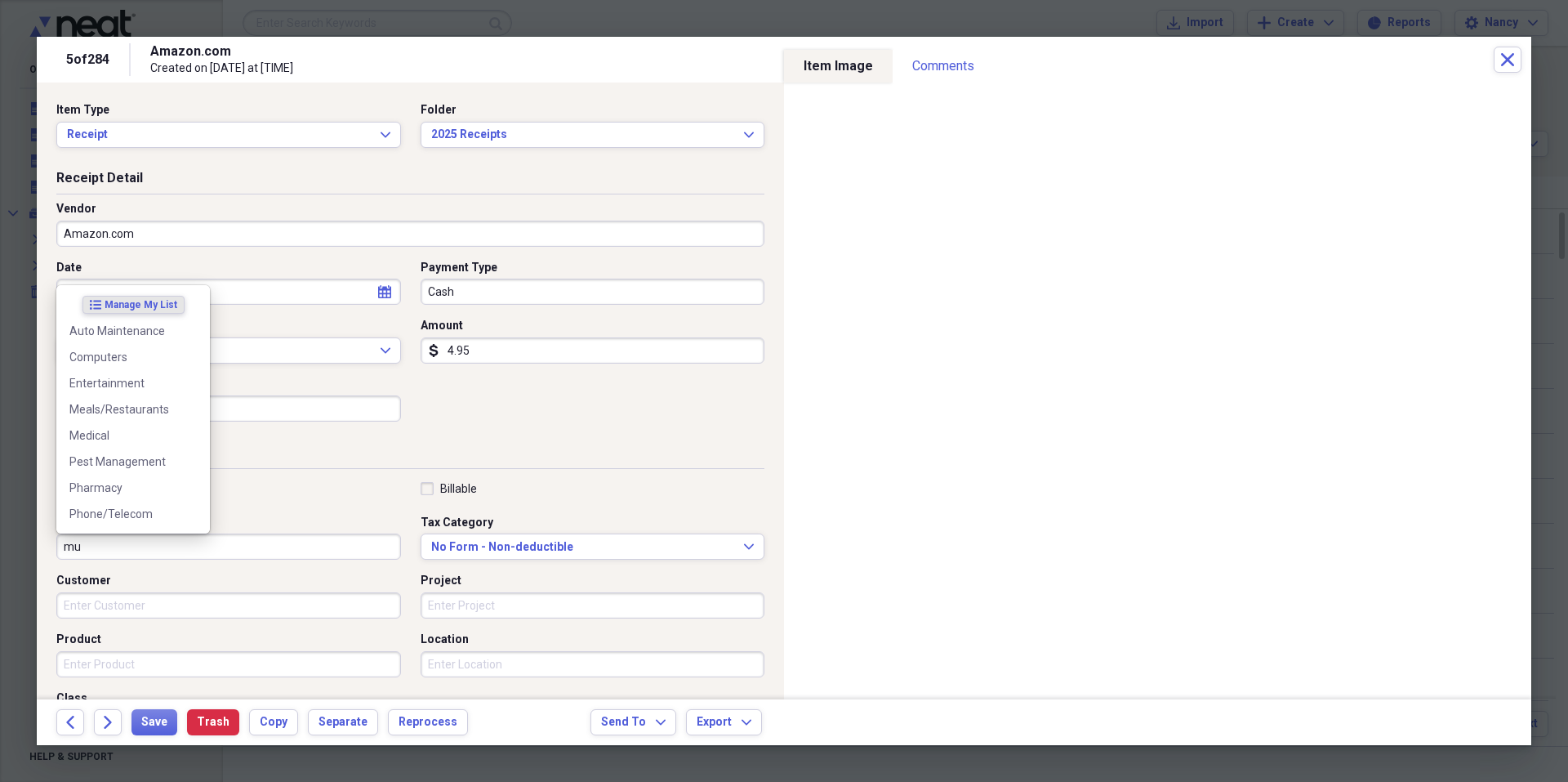 type on "m" 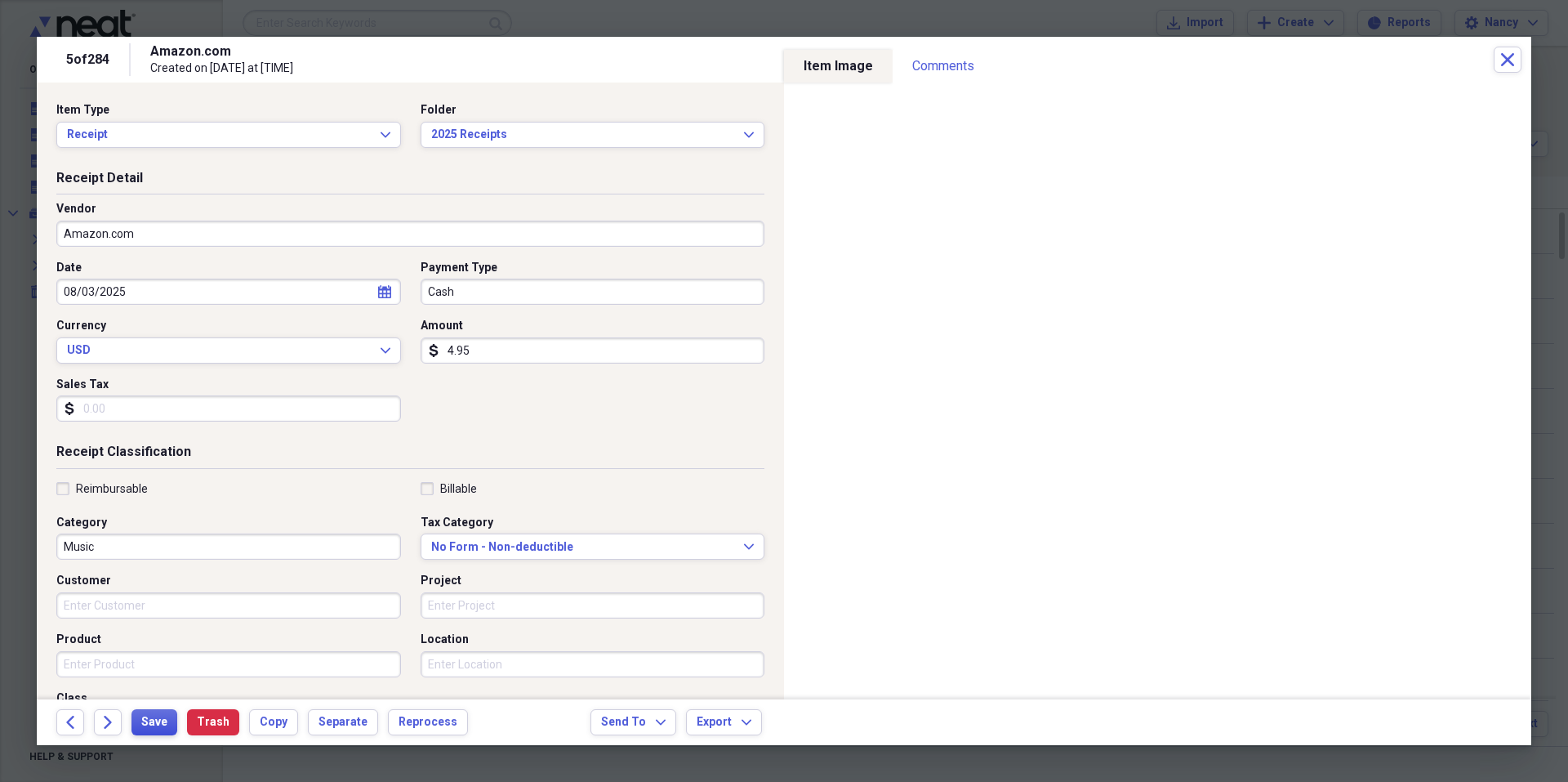 type on "Music" 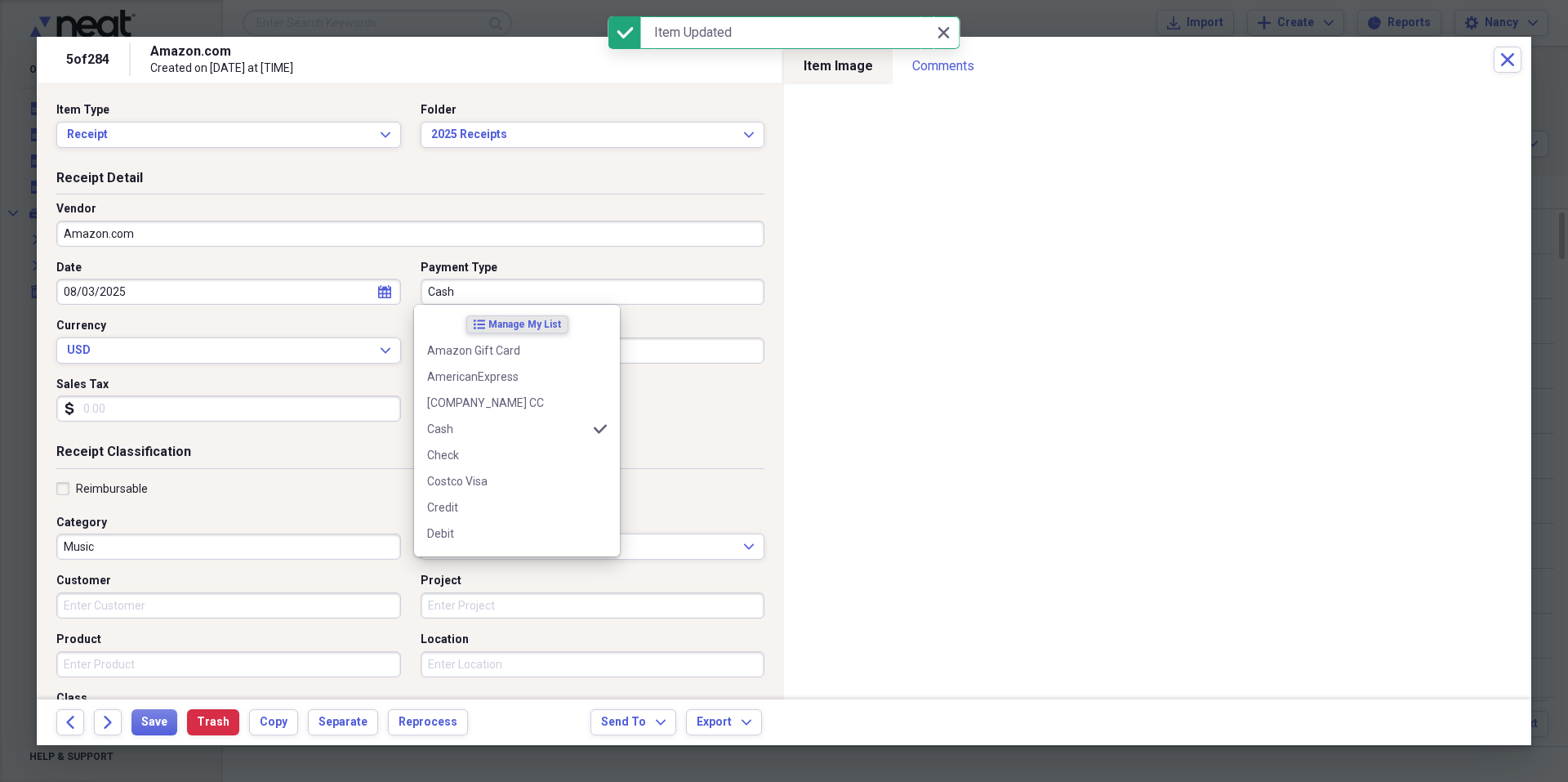 click on "Cash" at bounding box center (593, 292) 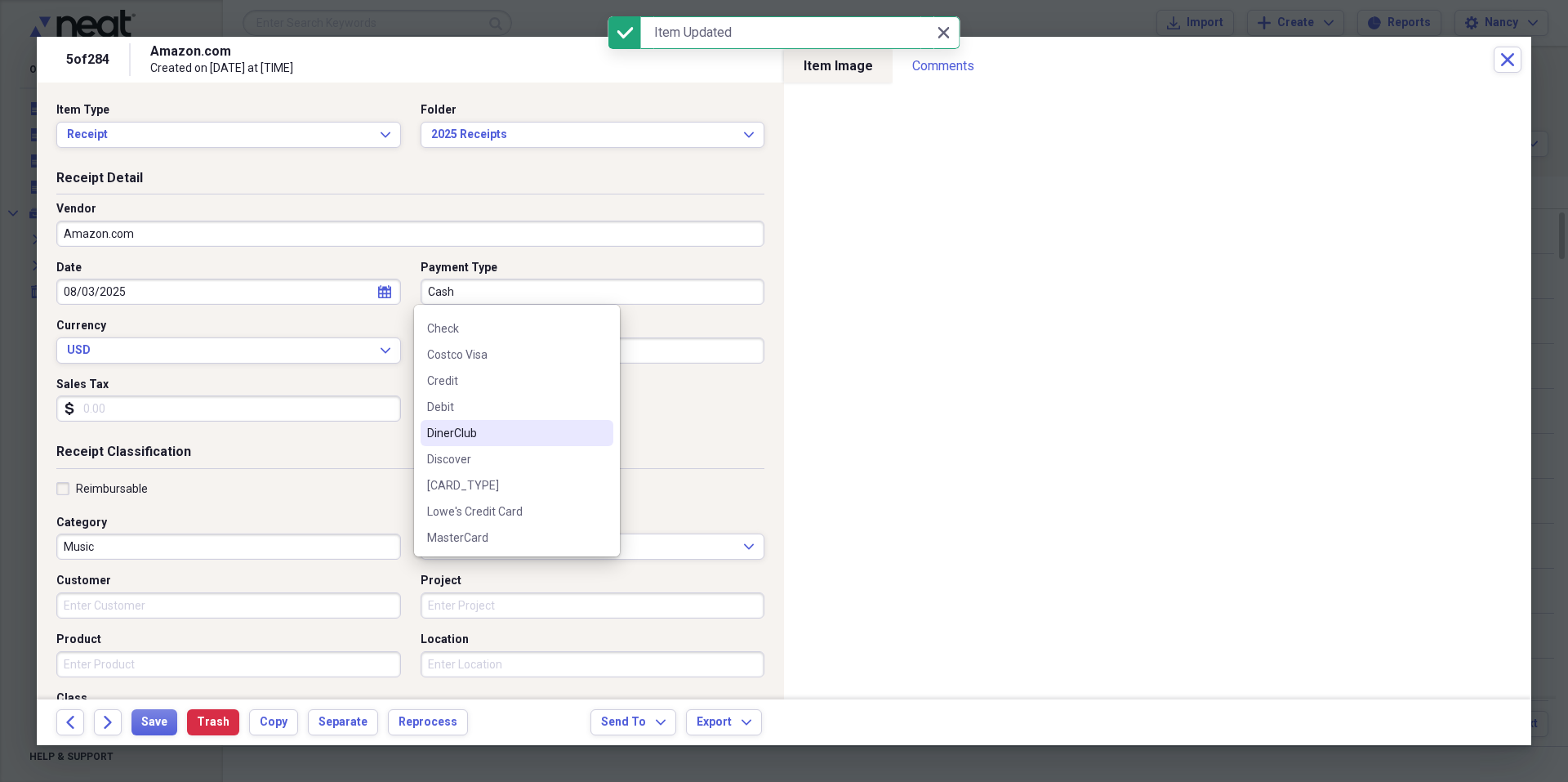scroll, scrollTop: 163, scrollLeft: 0, axis: vertical 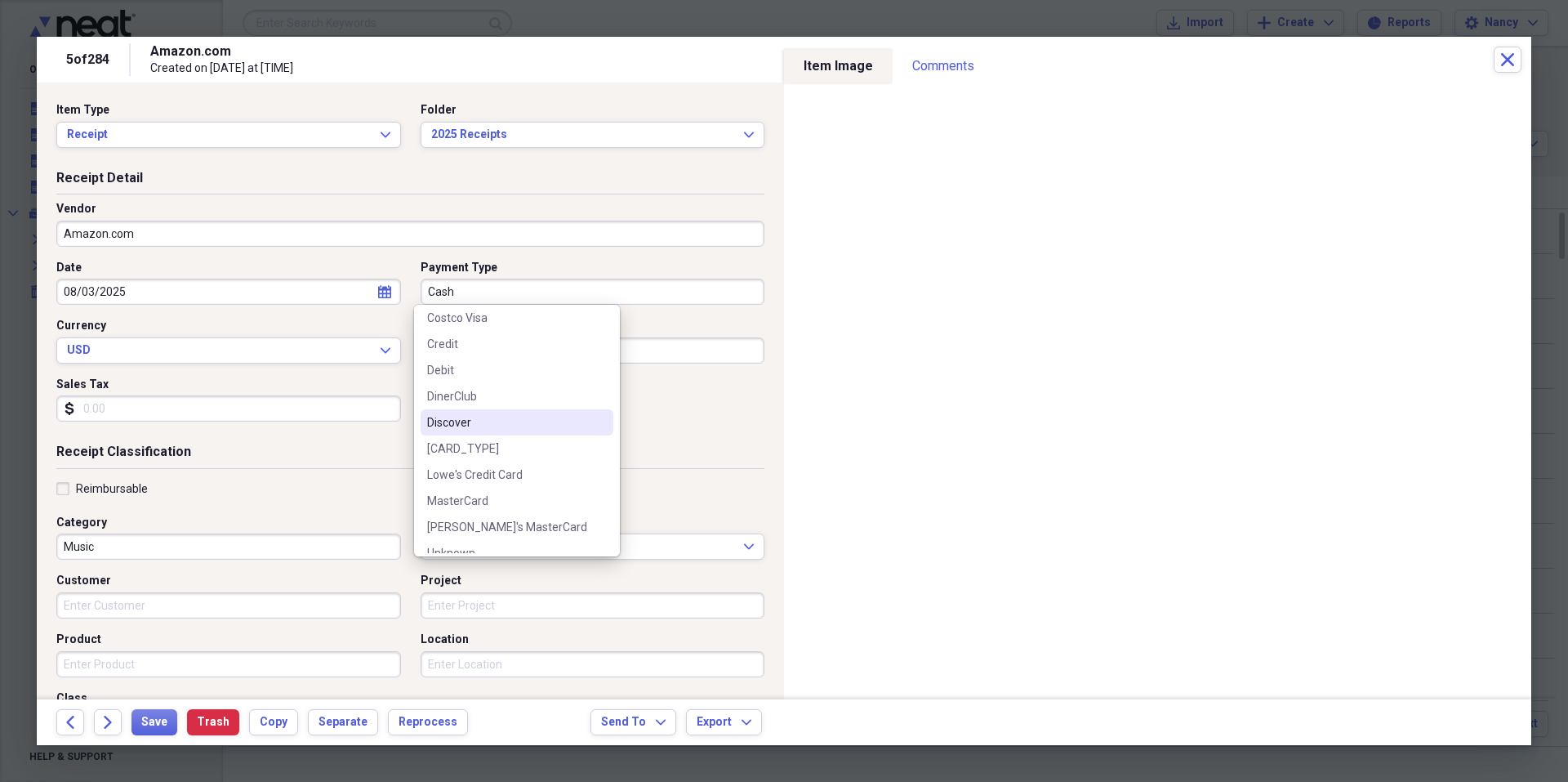 click on "Discover" at bounding box center (507, 422) 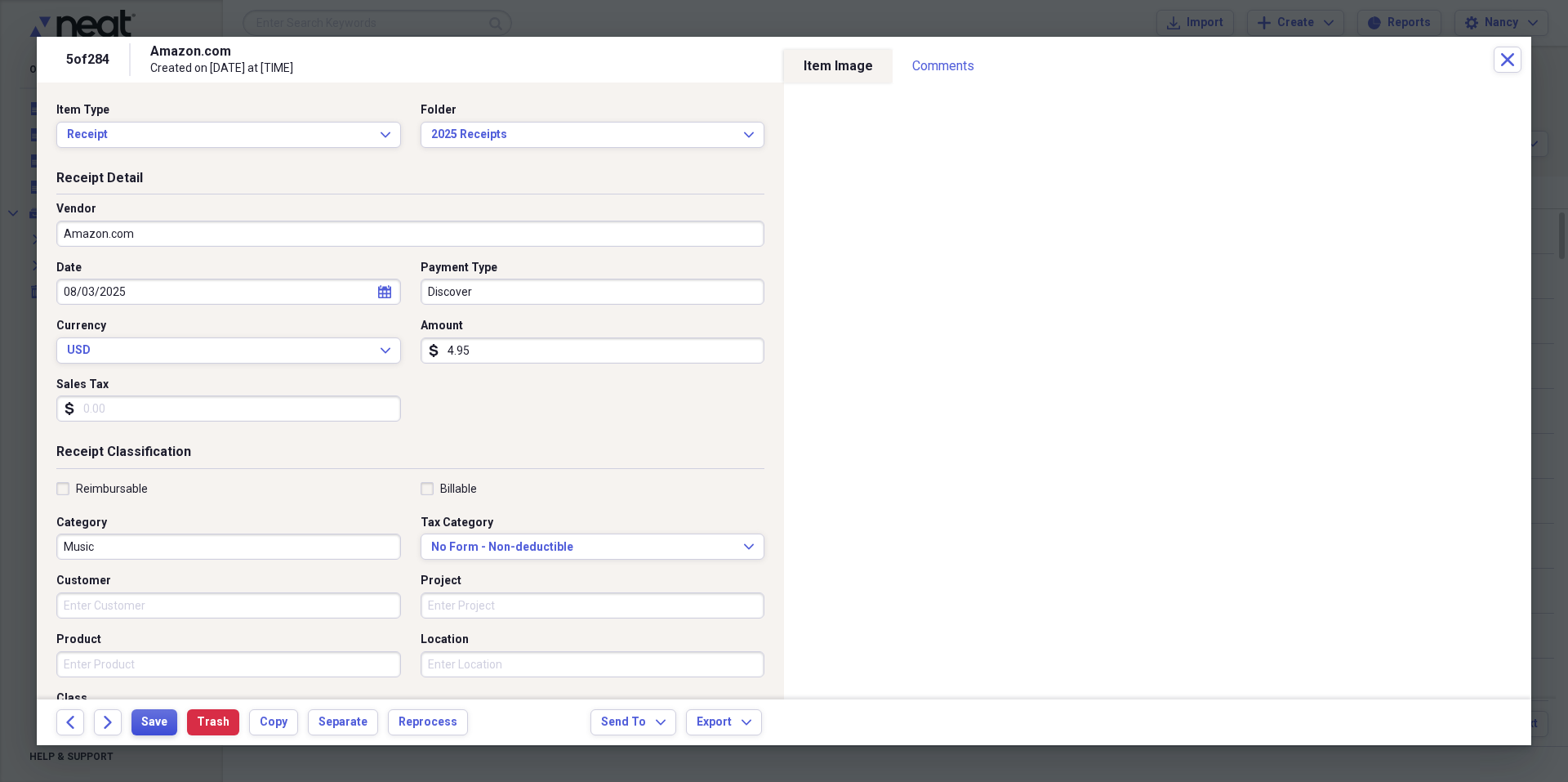click on "Save" at bounding box center [154, 722] 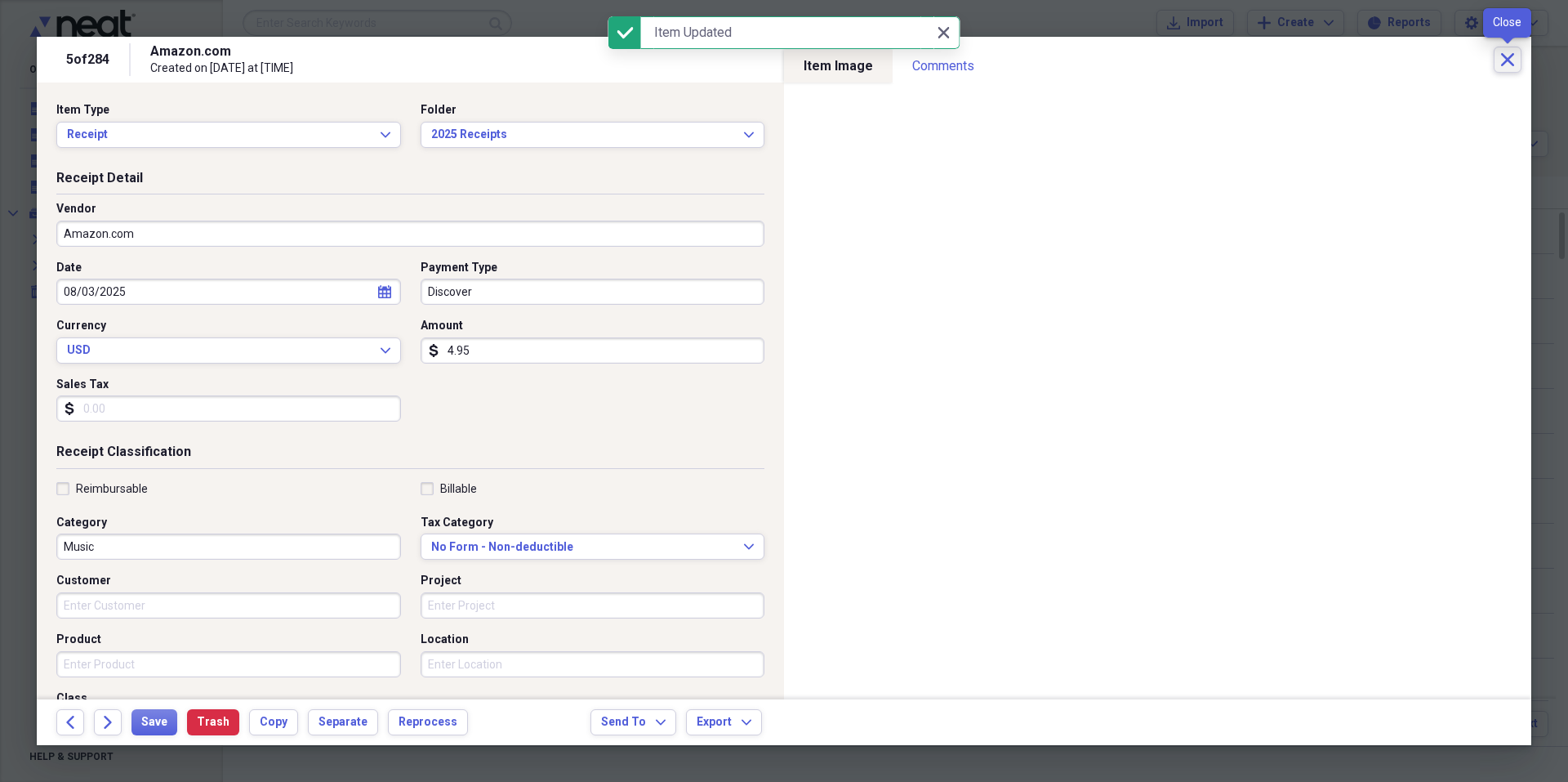 click on "Close" 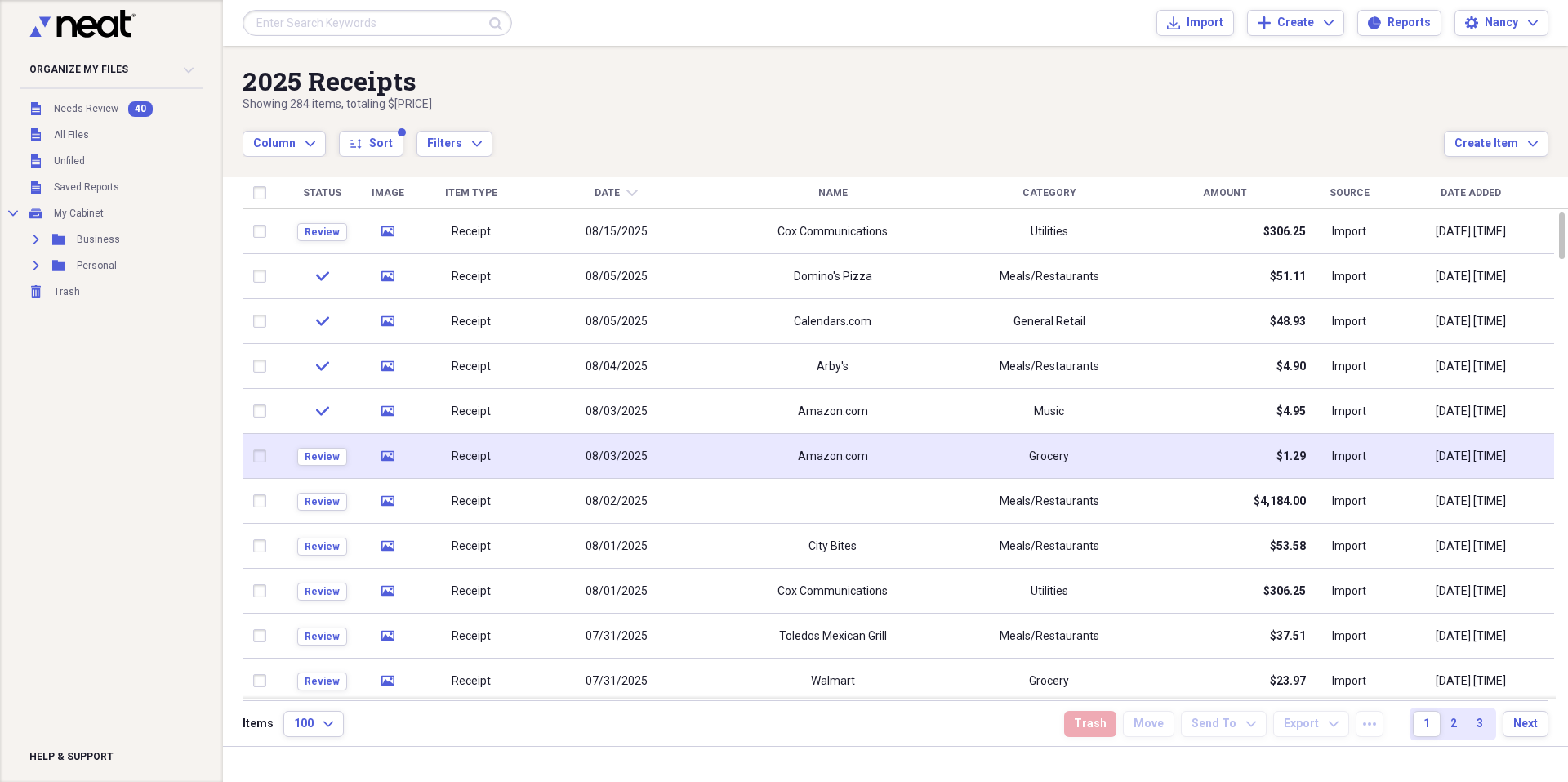 click on "Amazon.com" at bounding box center (832, 456) 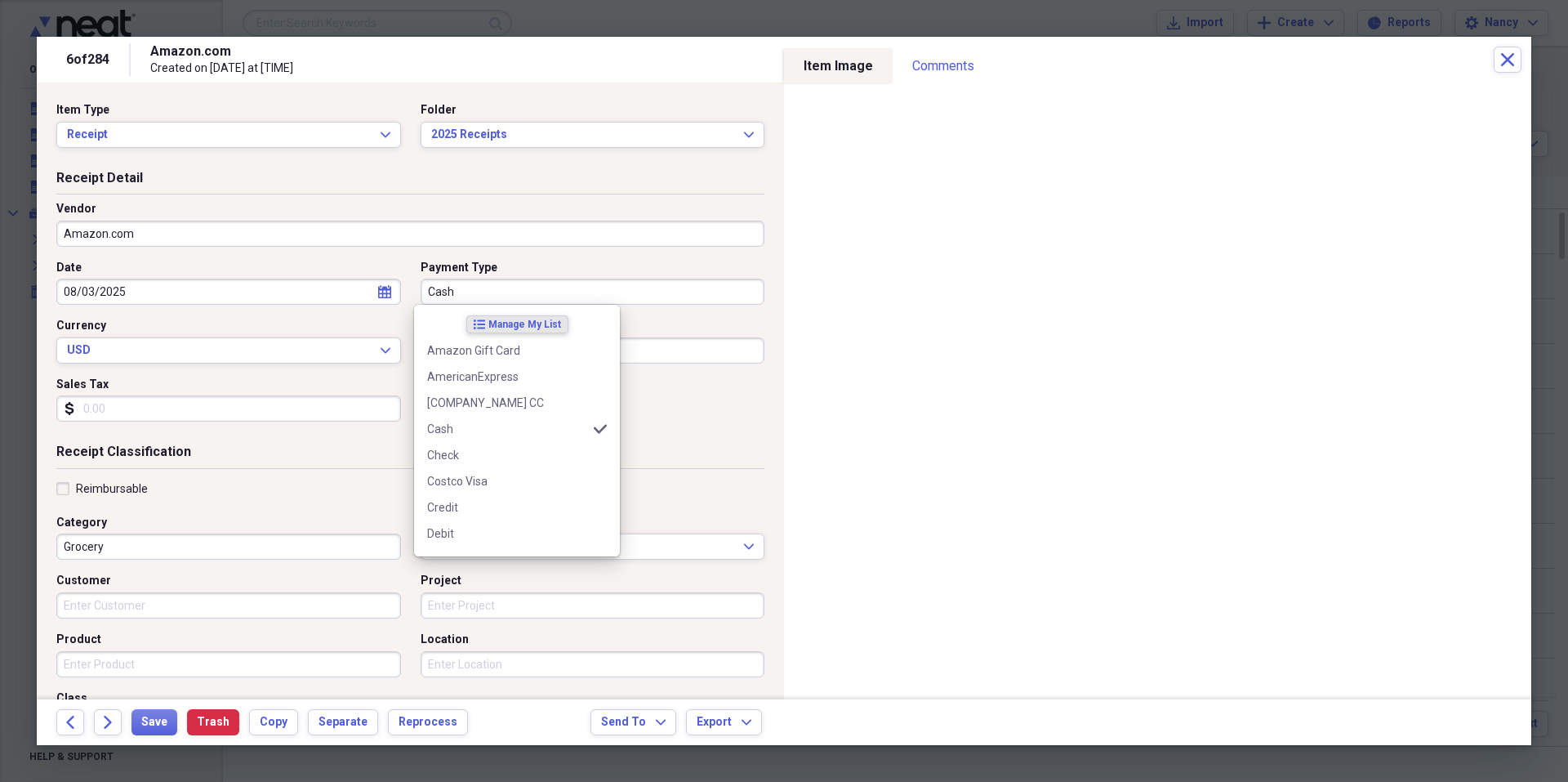 click on "Cash" at bounding box center [593, 292] 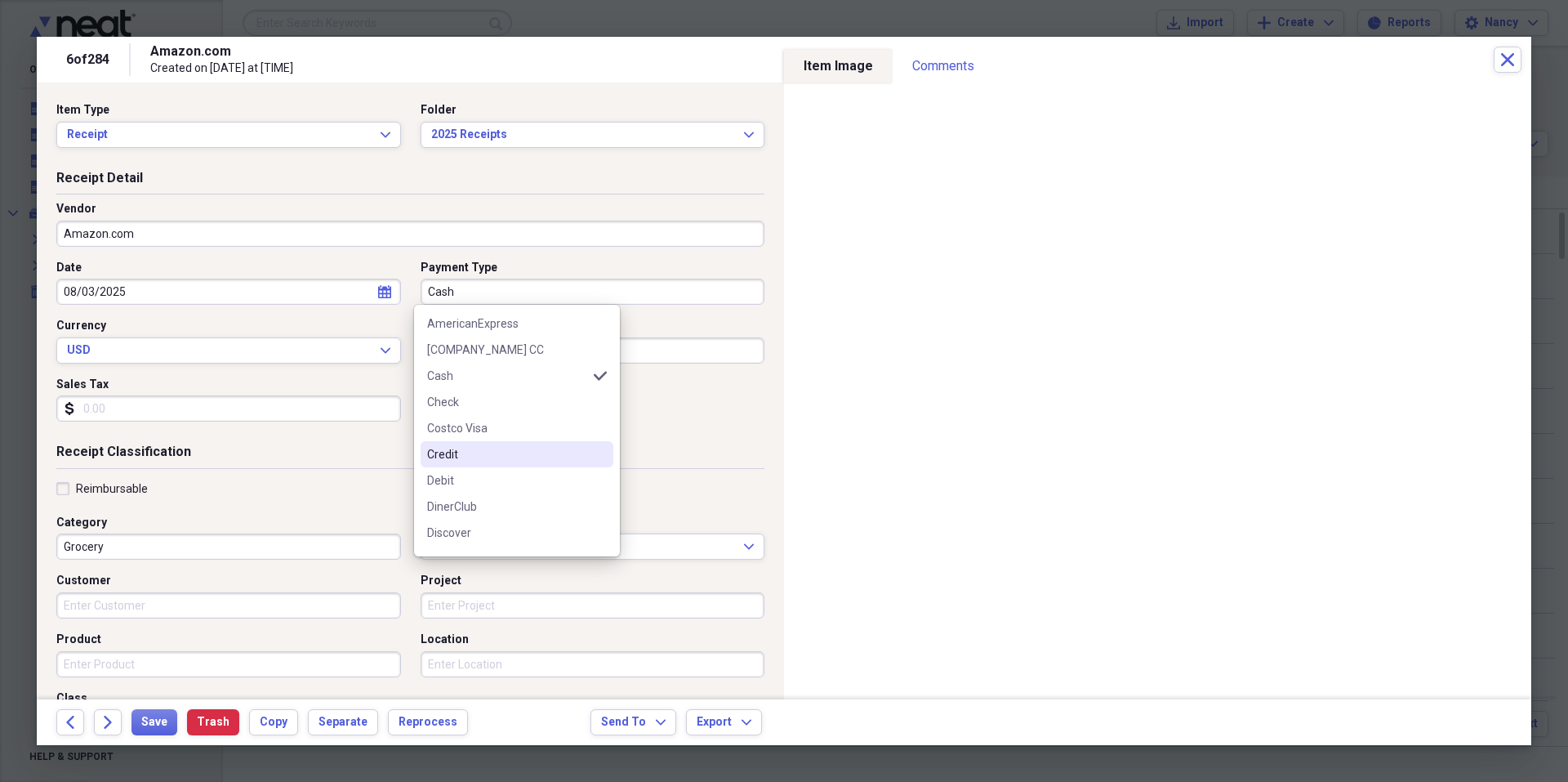 scroll, scrollTop: 82, scrollLeft: 0, axis: vertical 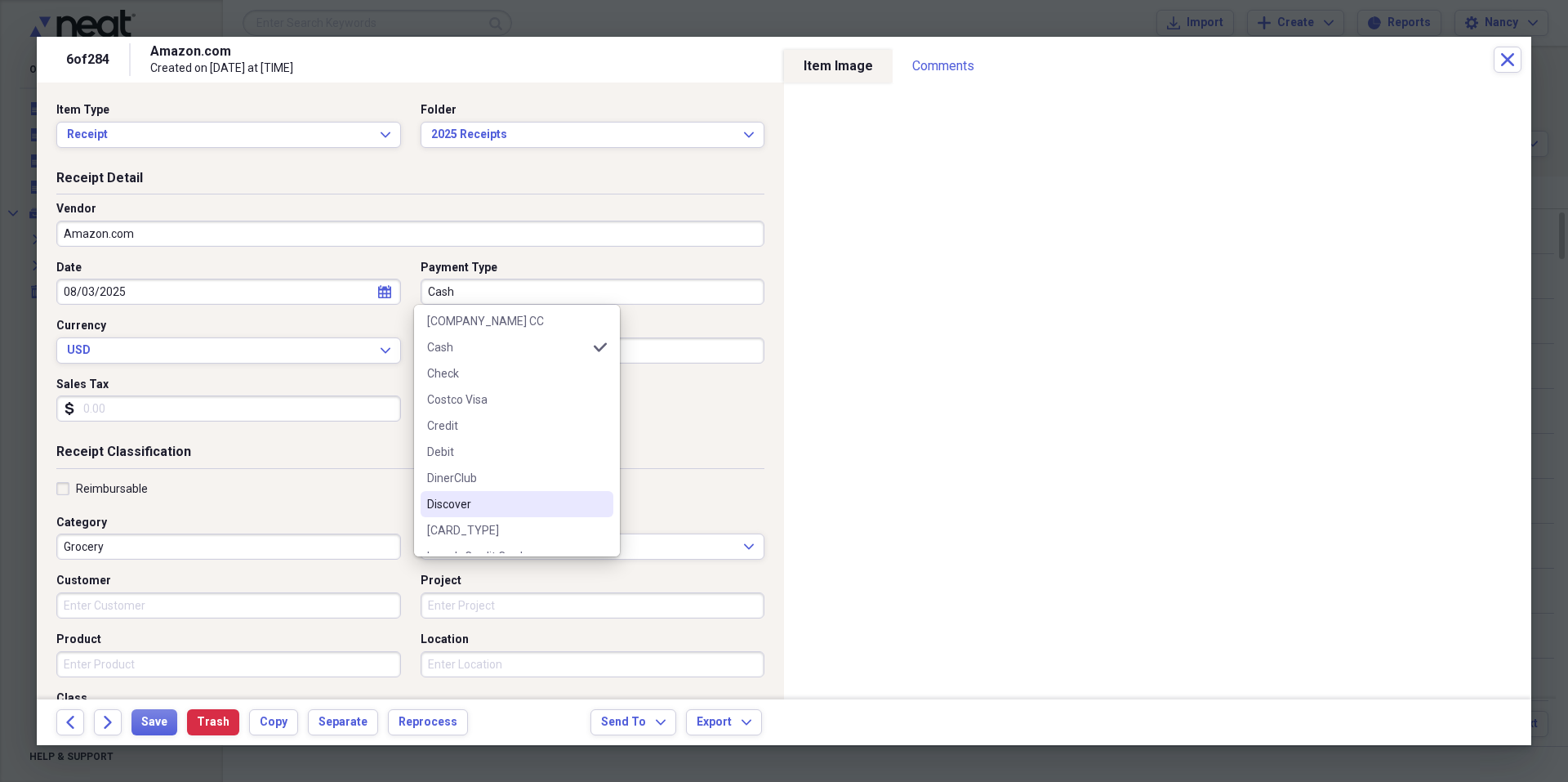 click on "Discover" at bounding box center [517, 504] 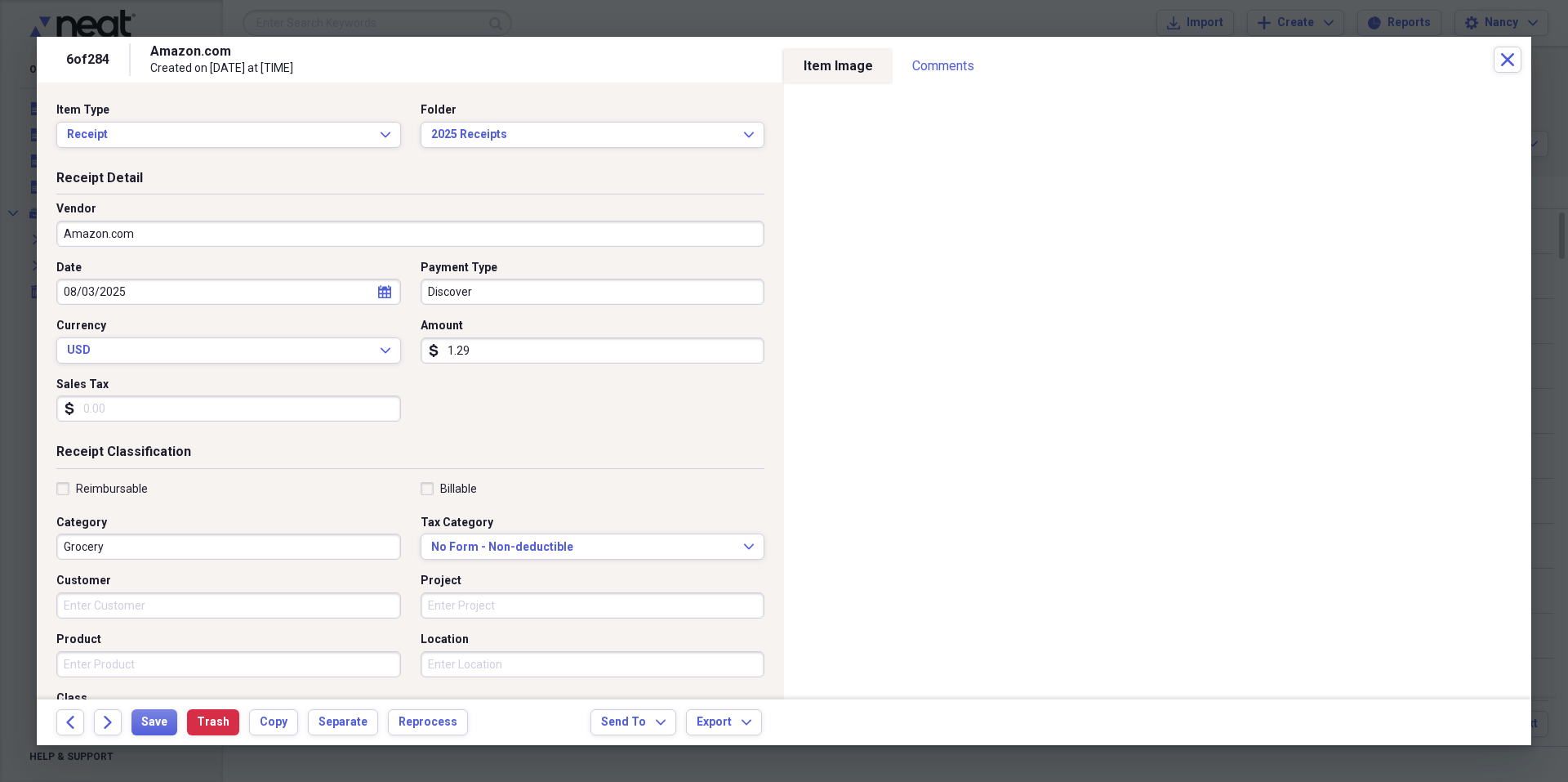 click on "Grocery" at bounding box center [229, 547] 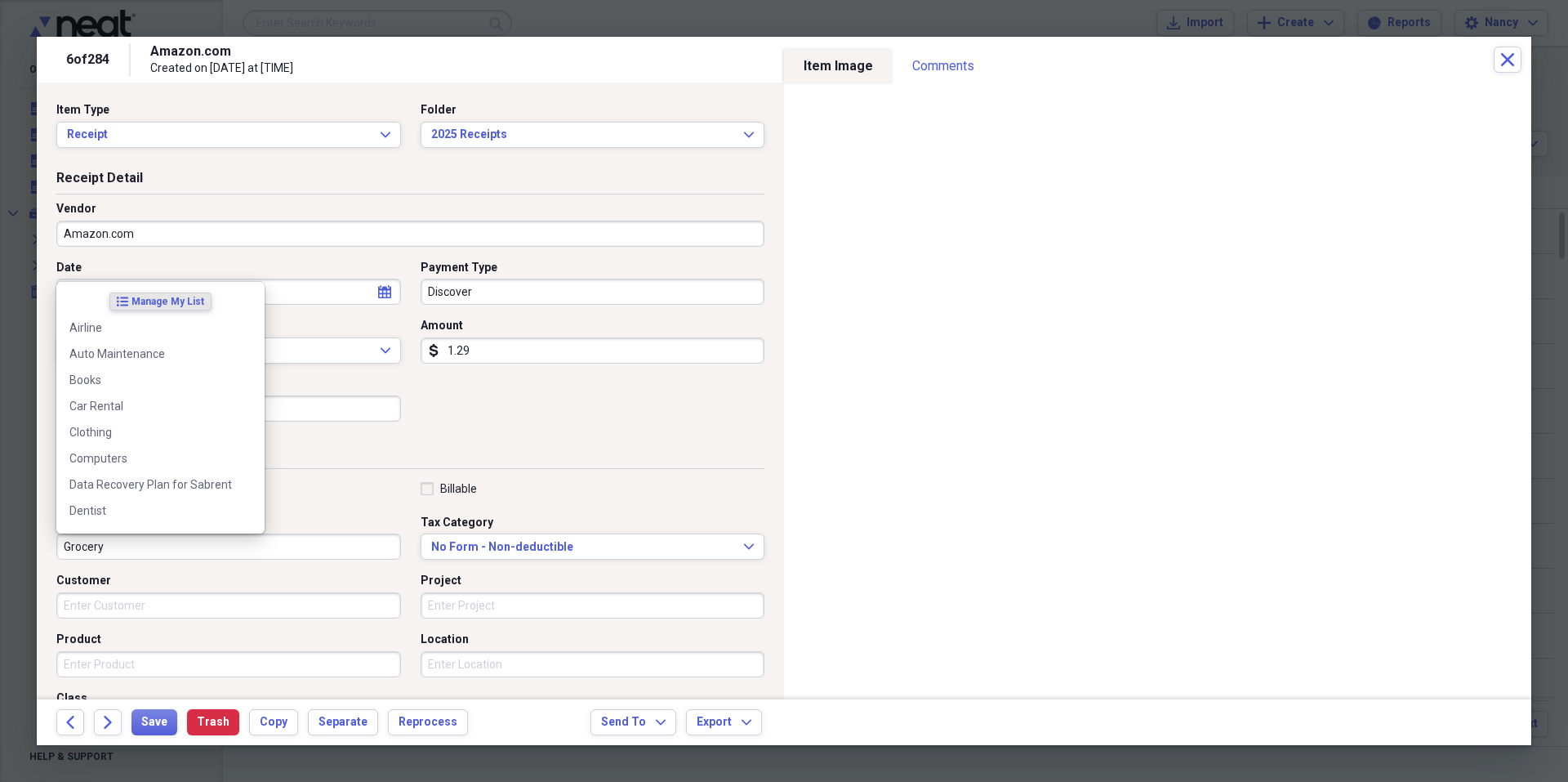 type on "m" 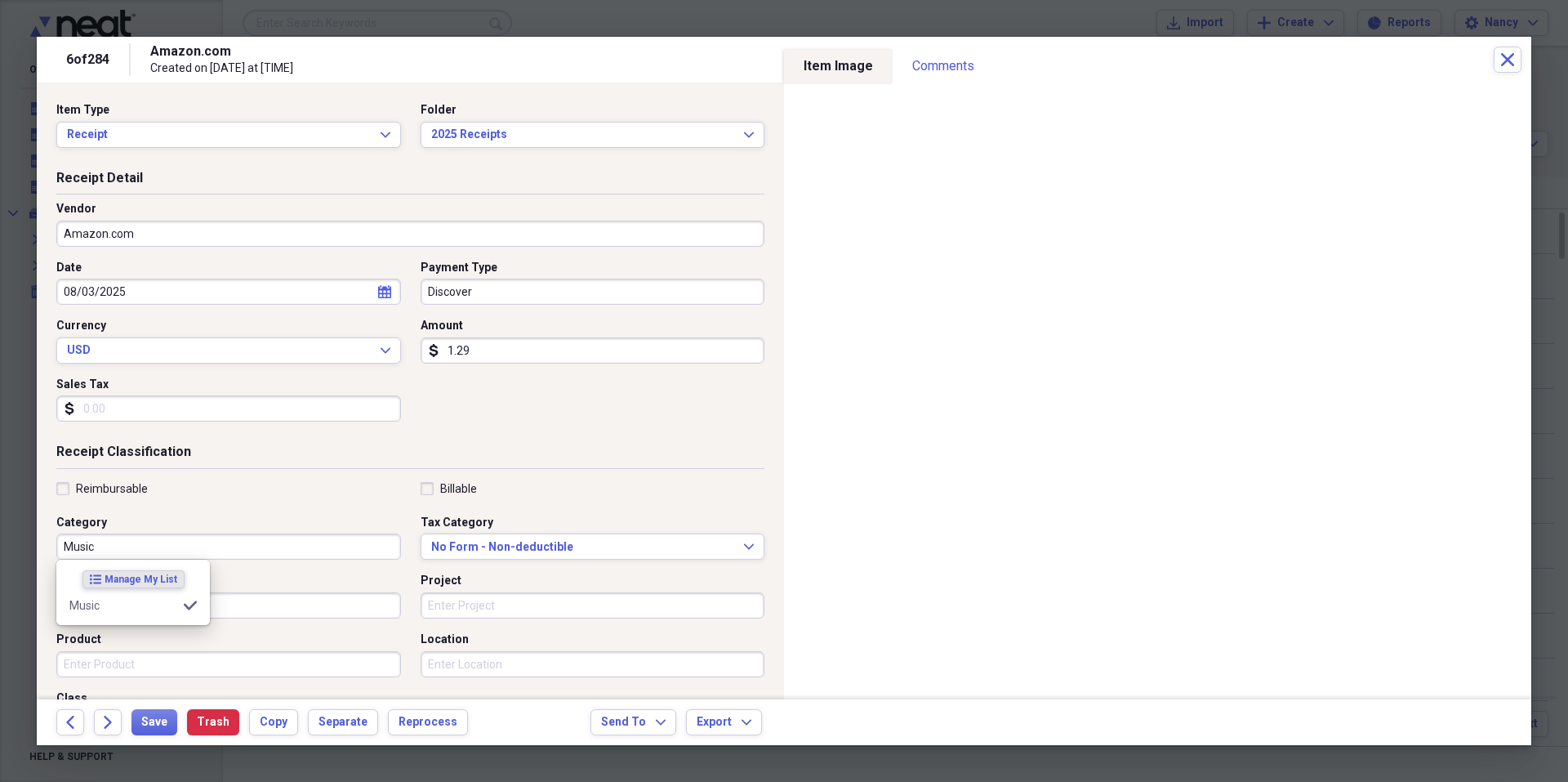 type on "Music" 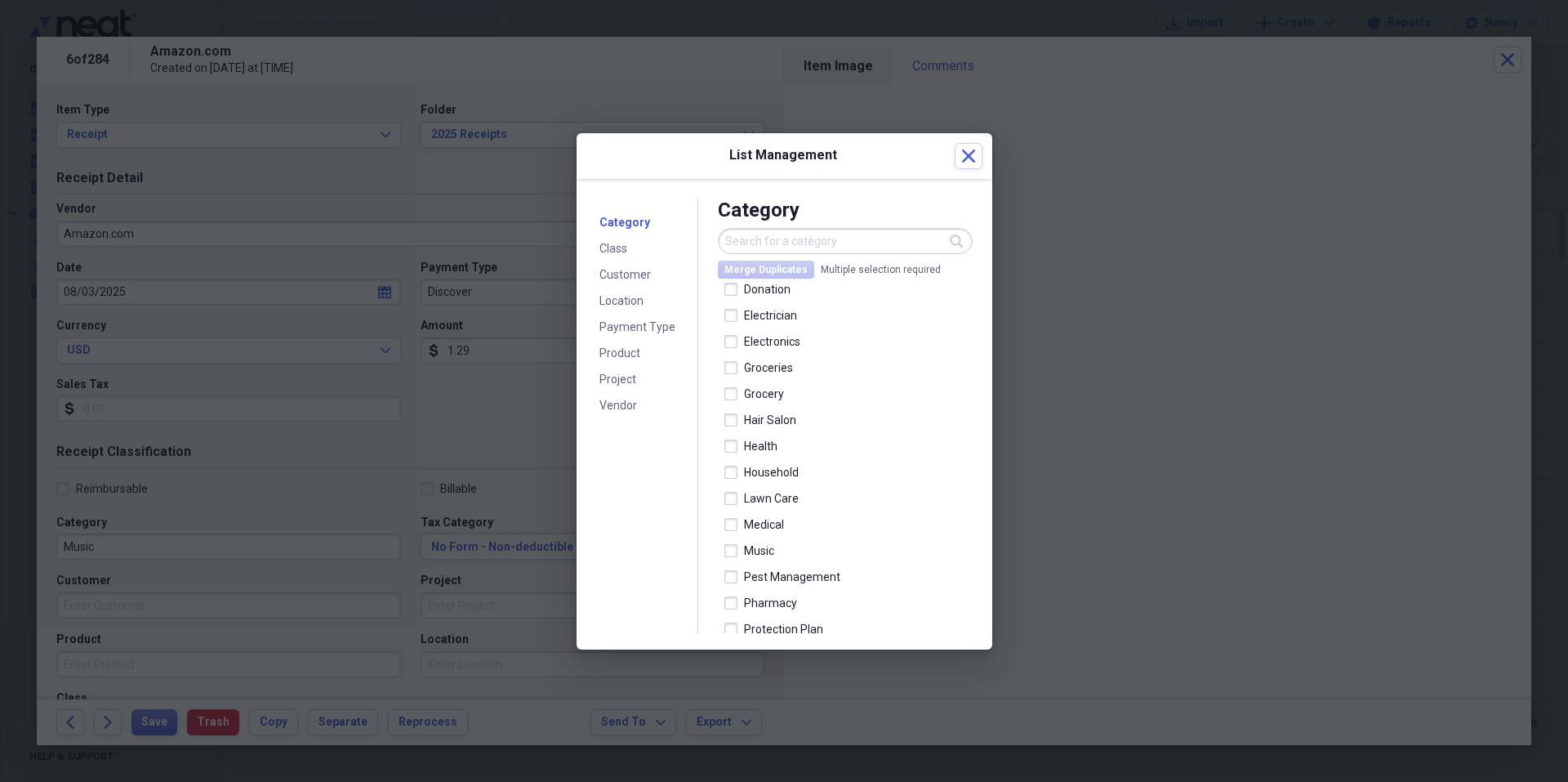 scroll, scrollTop: 194, scrollLeft: 0, axis: vertical 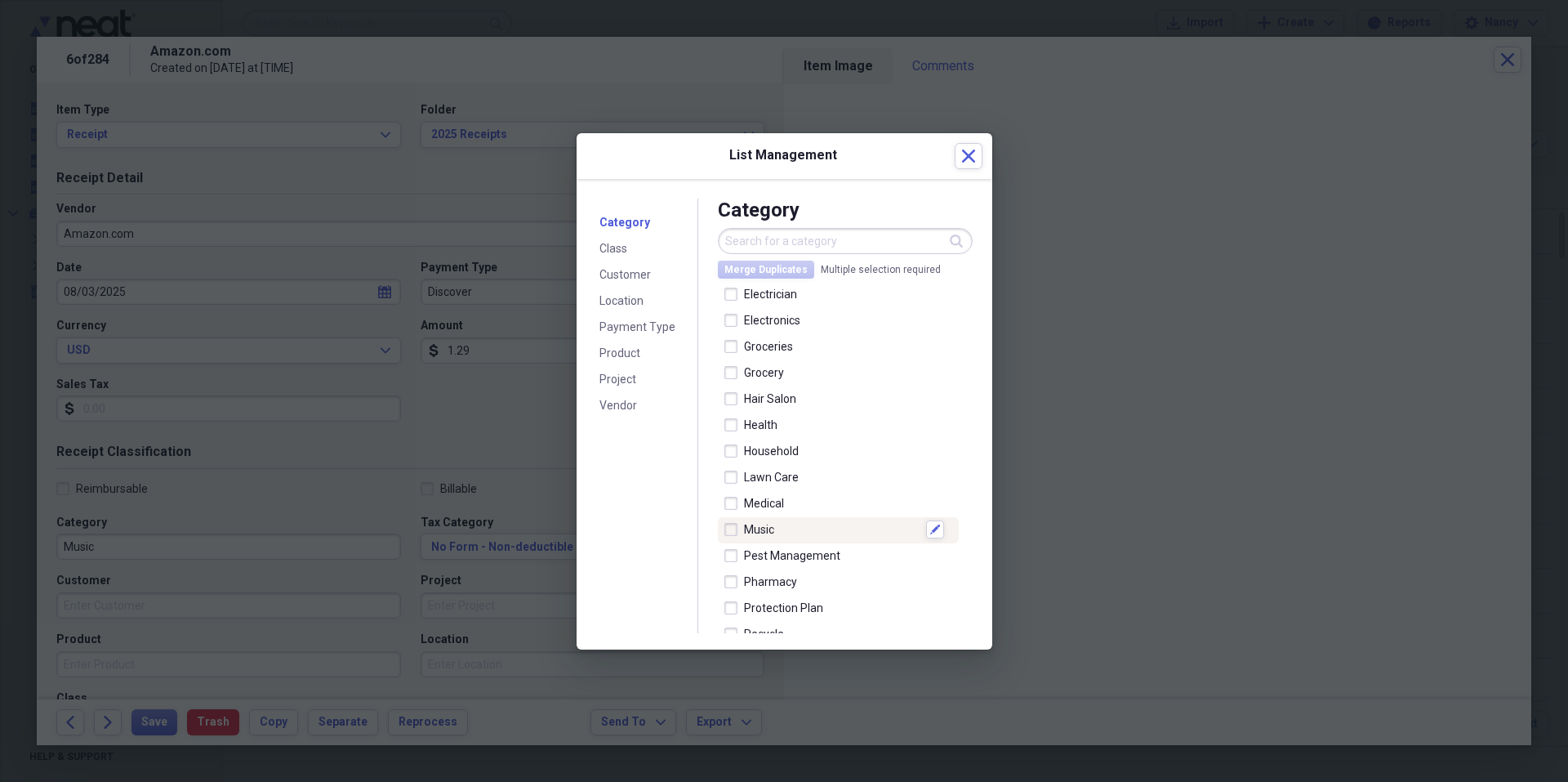 click at bounding box center (734, 530) 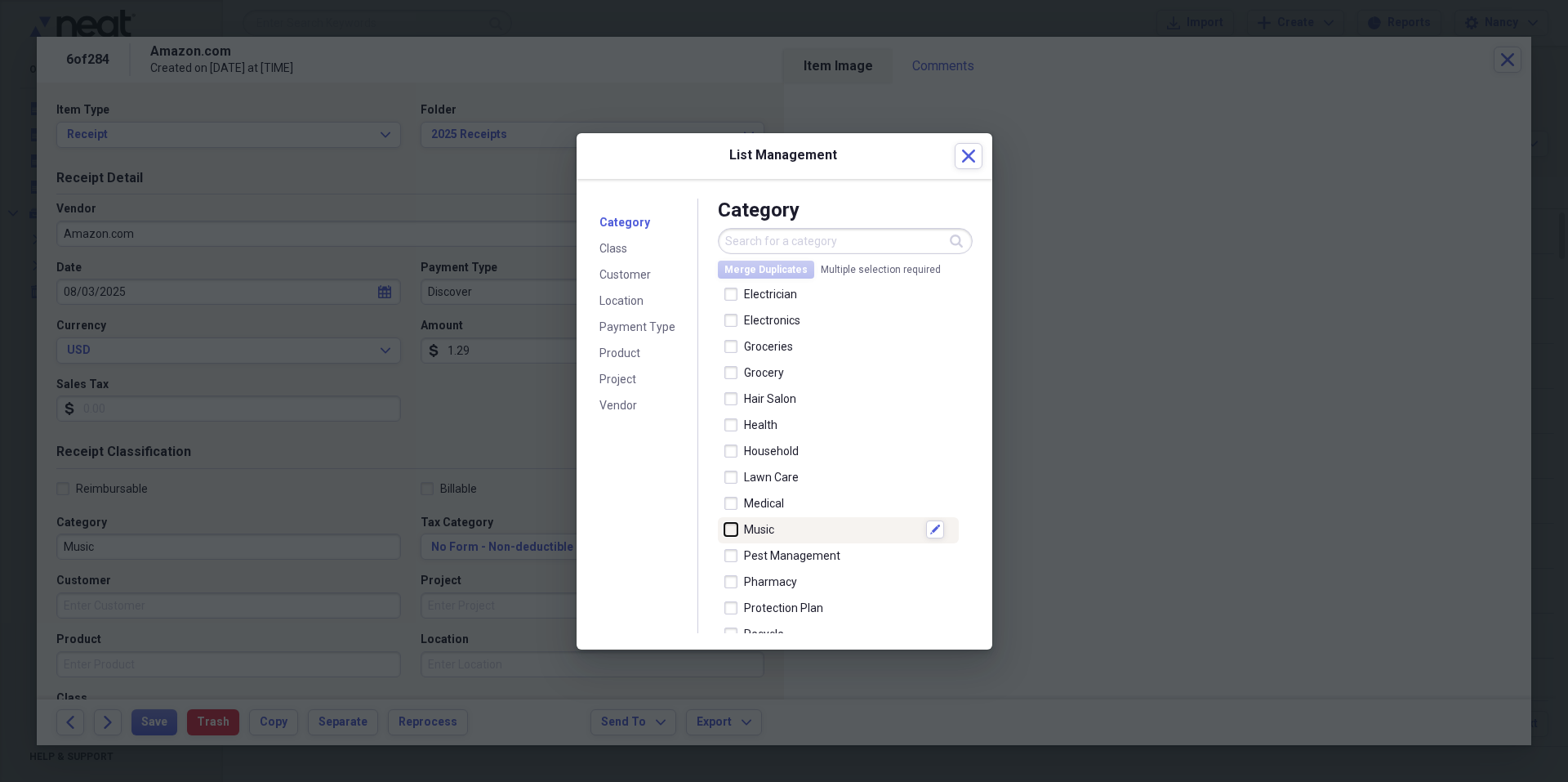 click at bounding box center (724, 530) 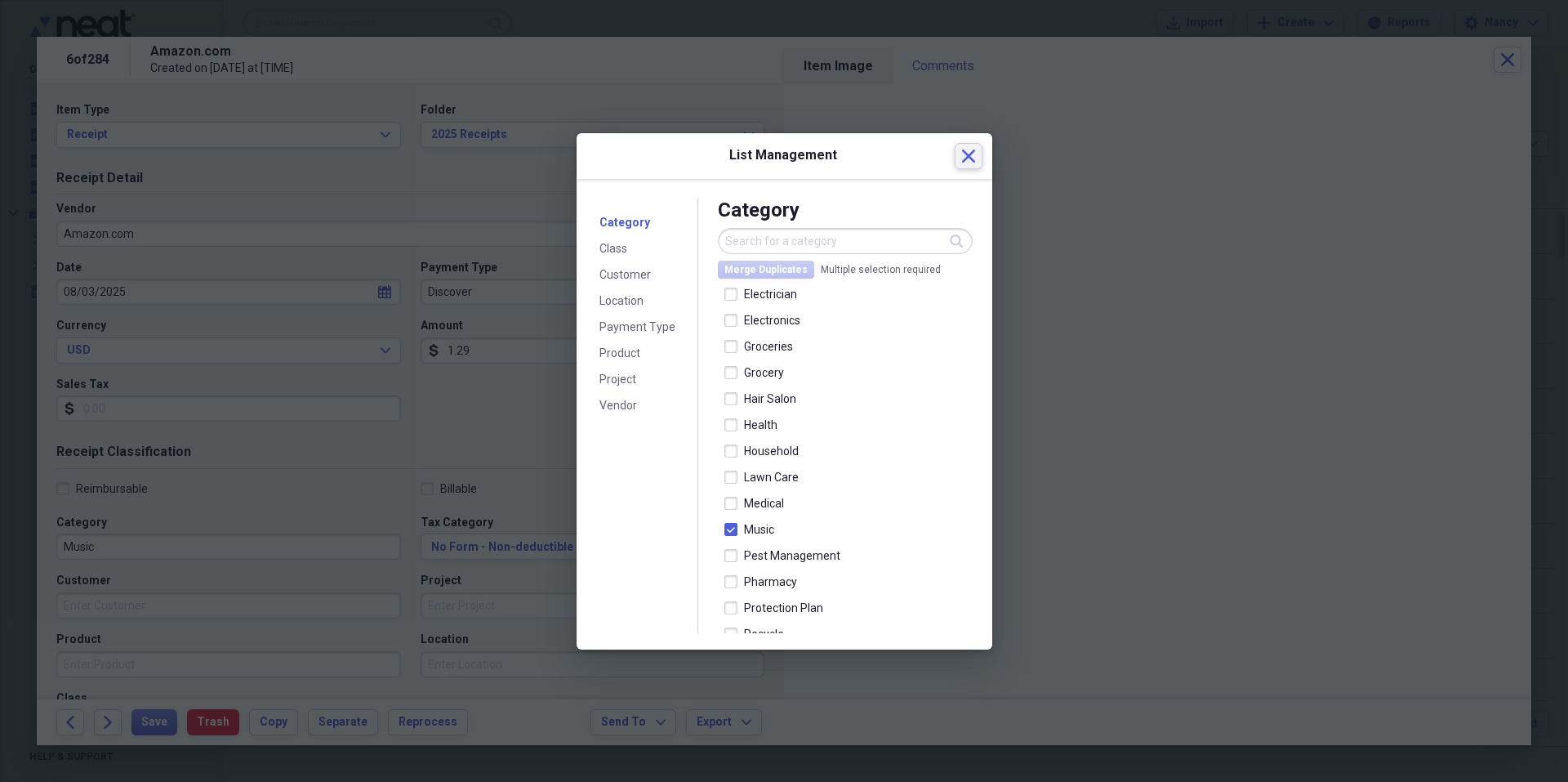 click 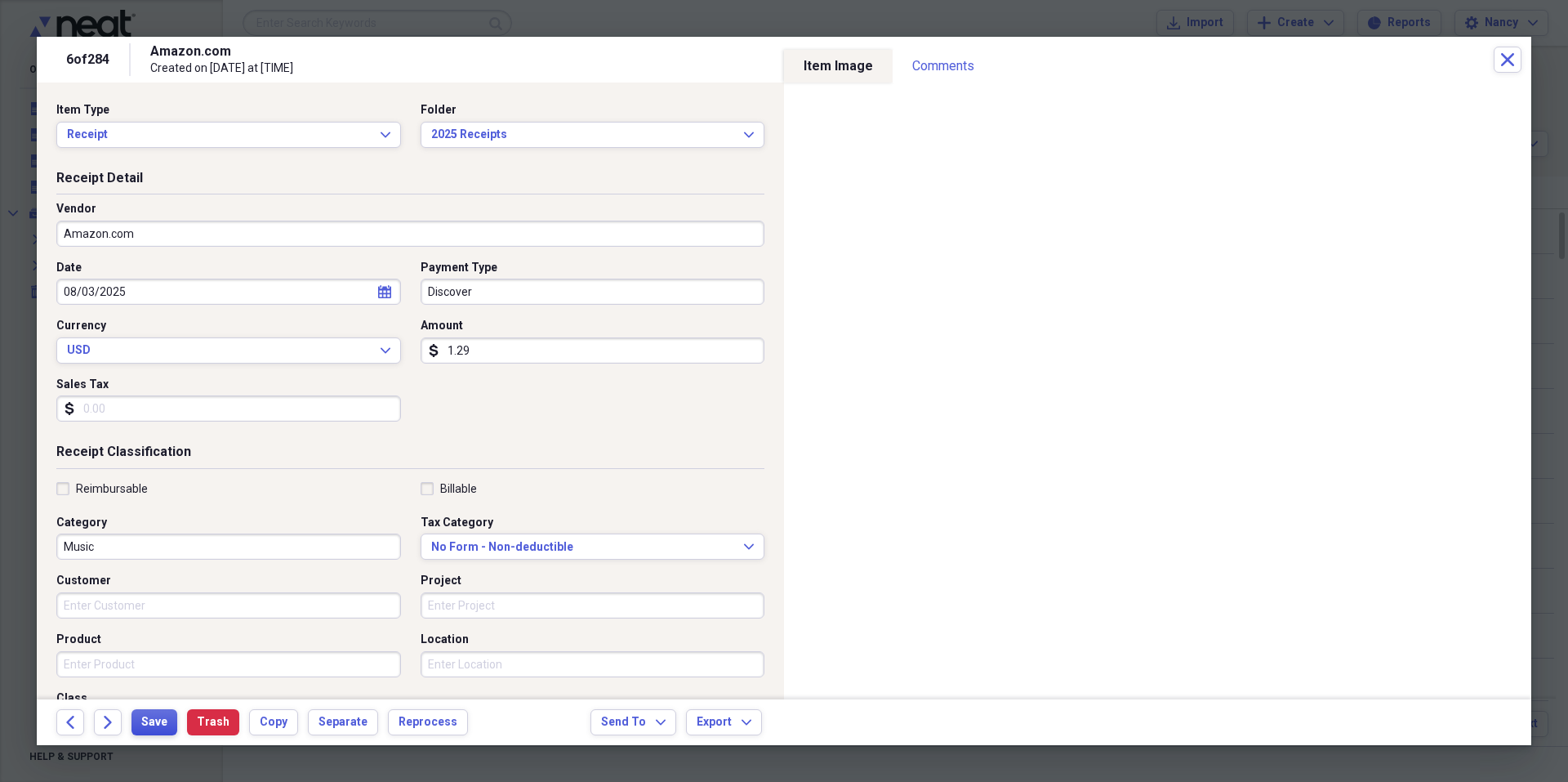 click on "Save" at bounding box center [154, 722] 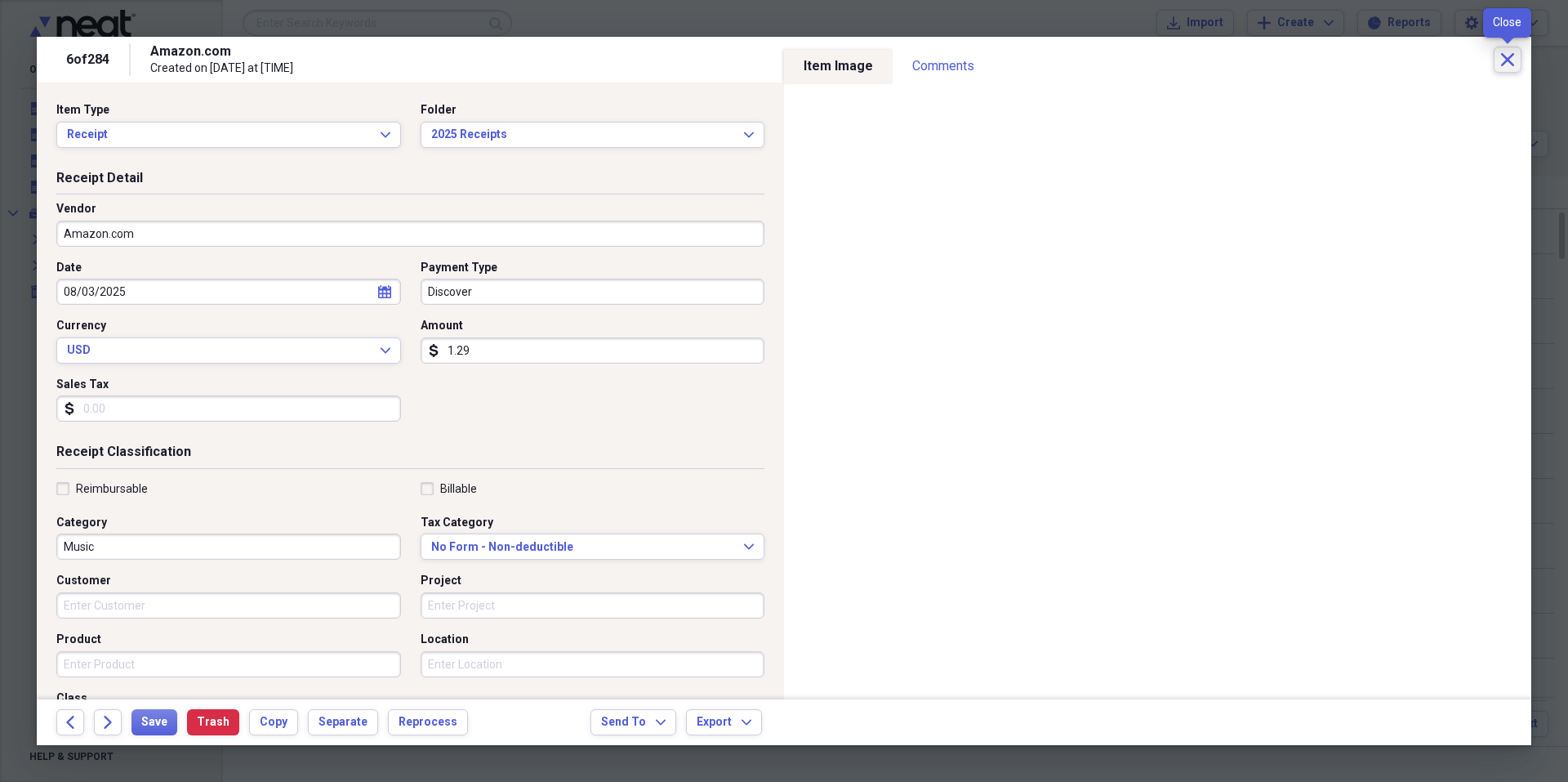 click on "Close" 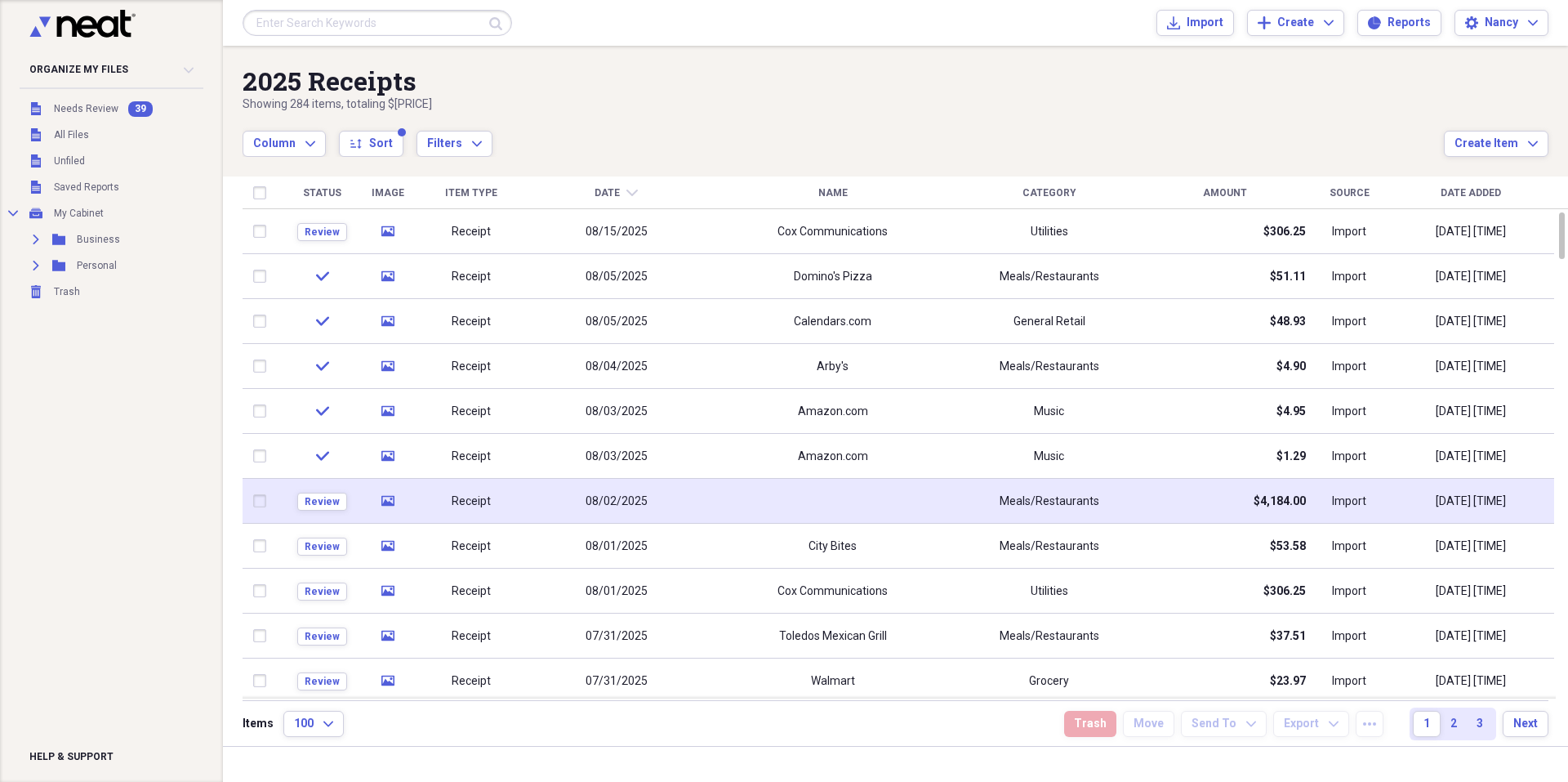 click at bounding box center (832, 501) 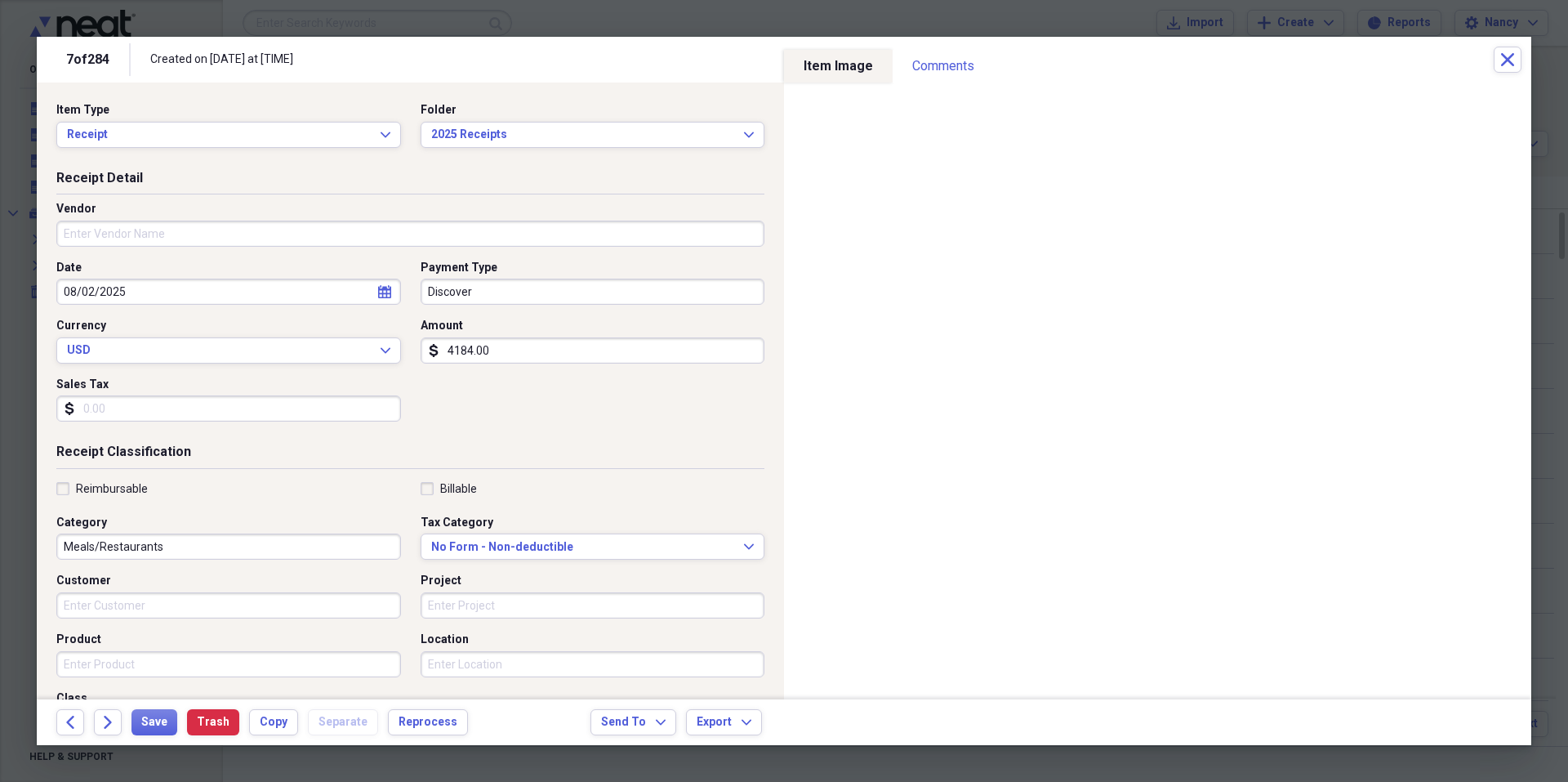 click on "4184.00" at bounding box center (593, 351) 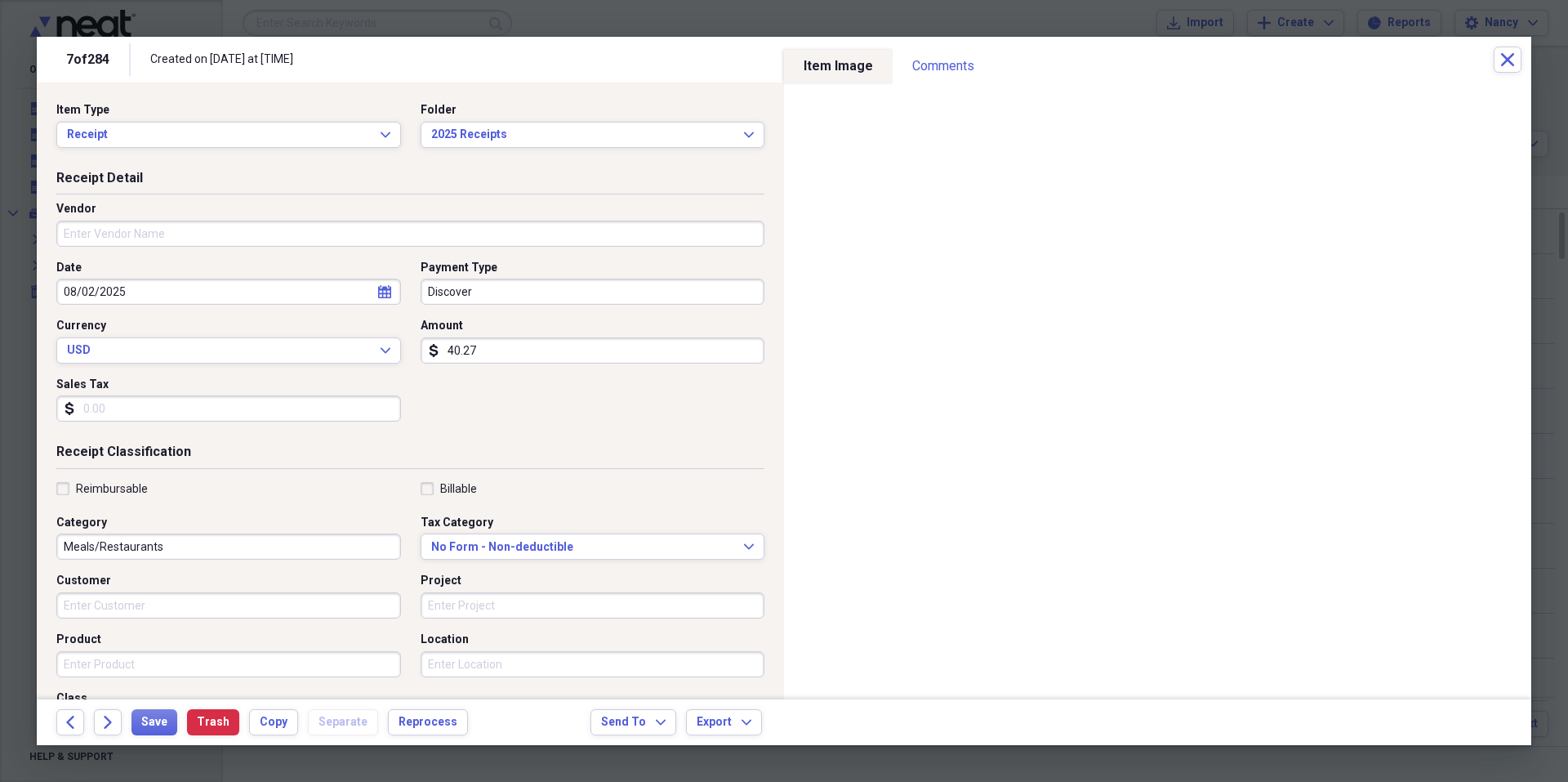type on "40.27" 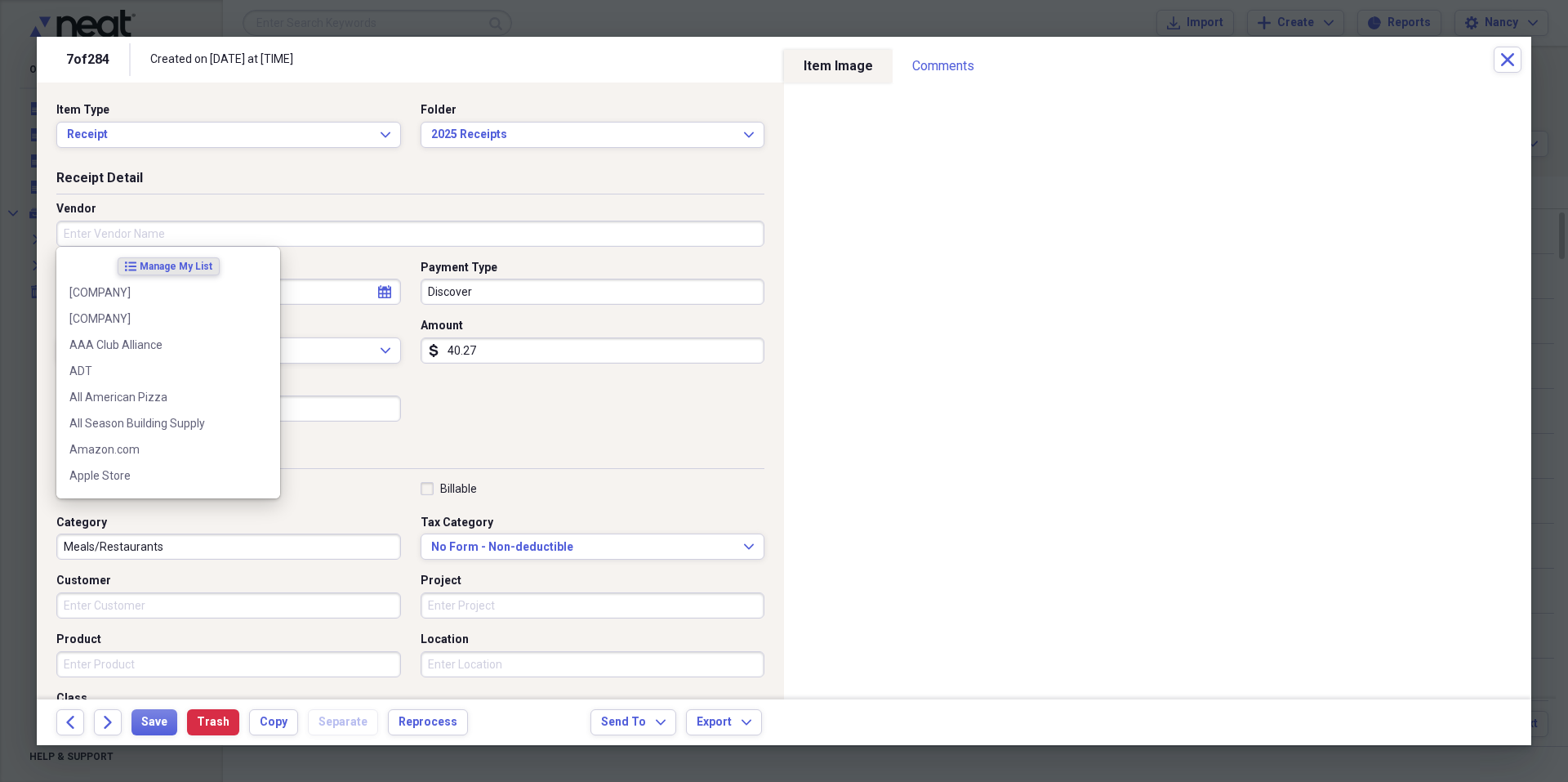 click on "Vendor" at bounding box center (410, 234) 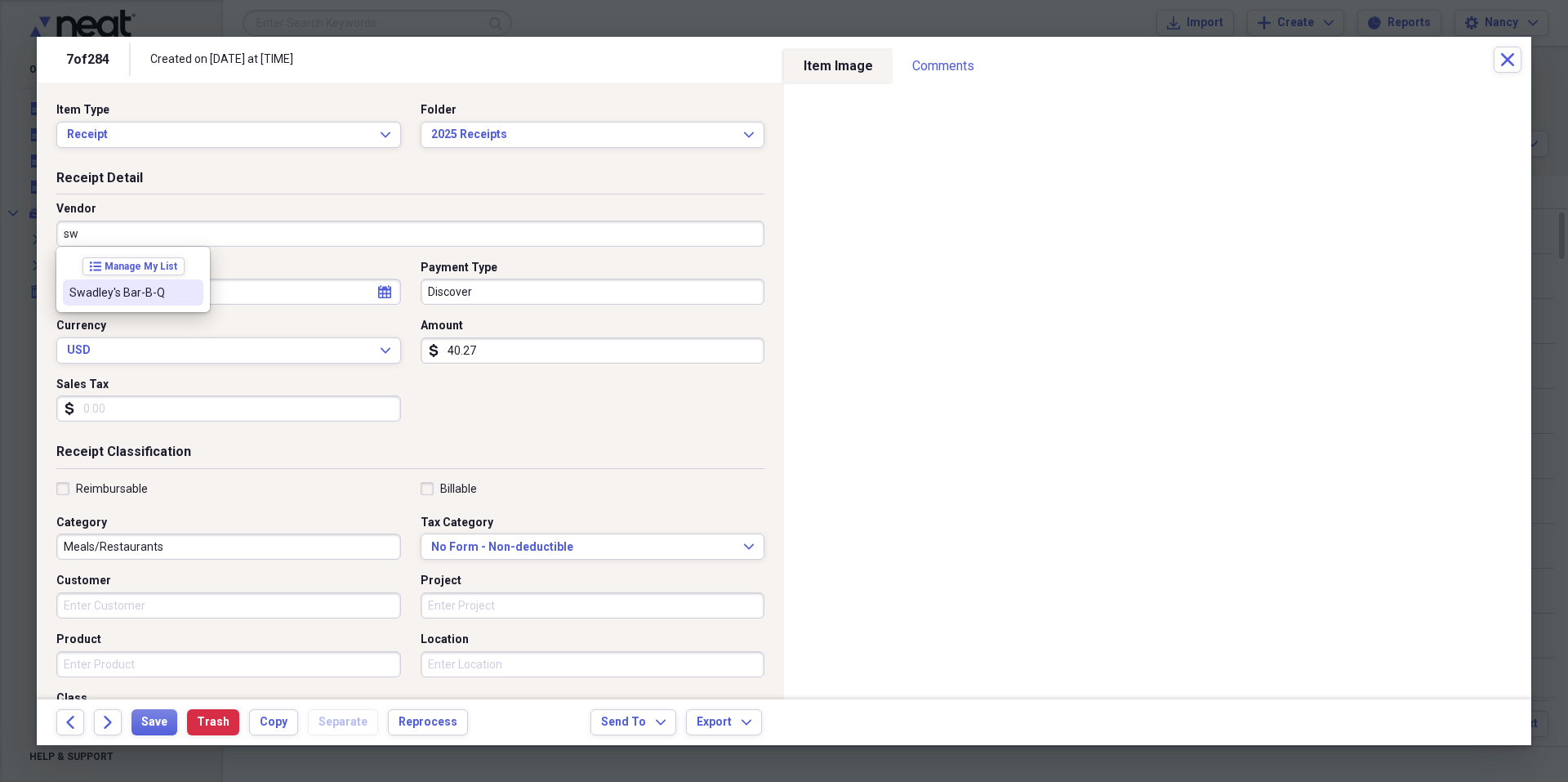 click on "Swadley's Bar-B-Q" at bounding box center (123, 293) 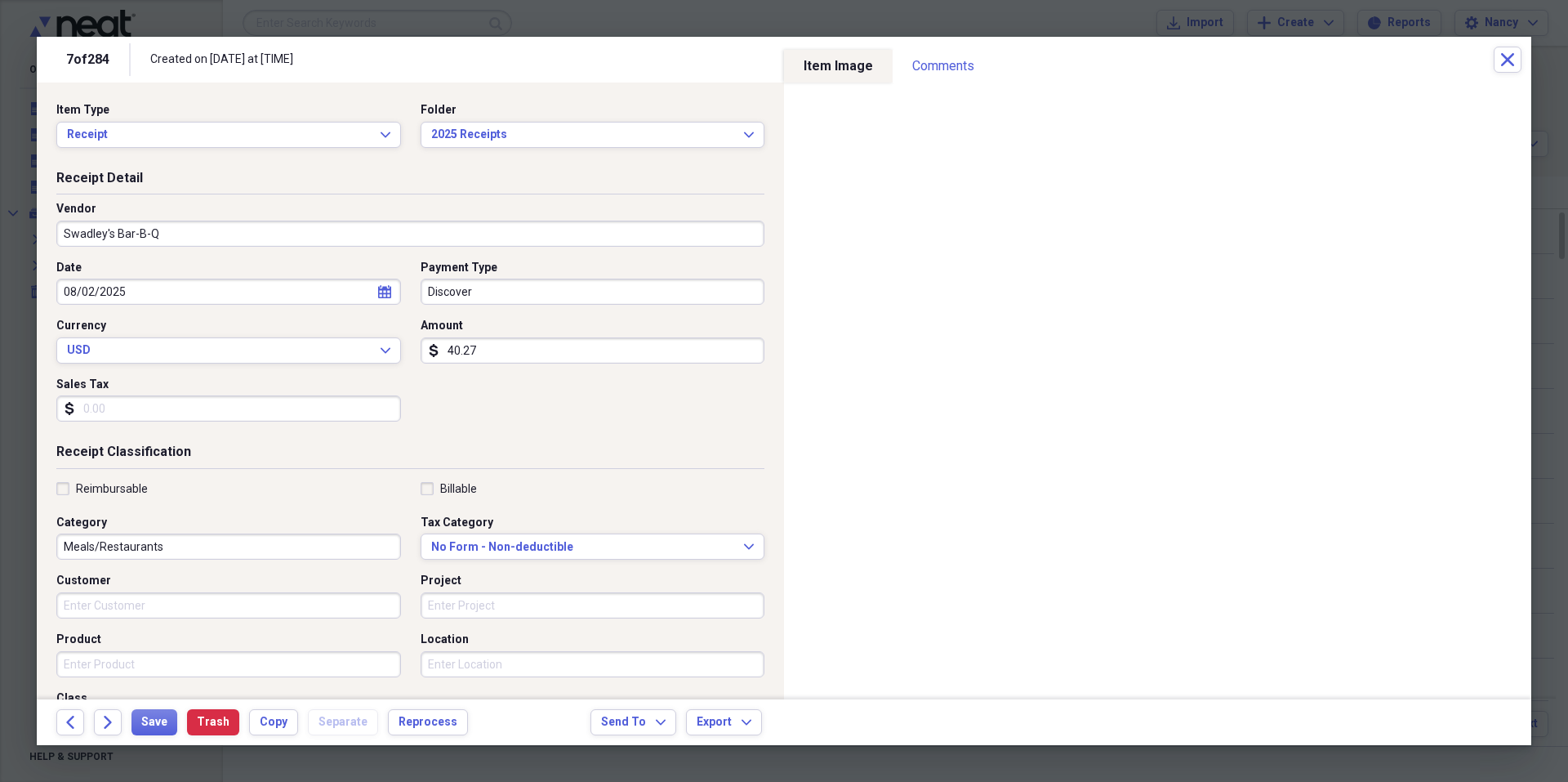 click on "Sales Tax" at bounding box center (229, 409) 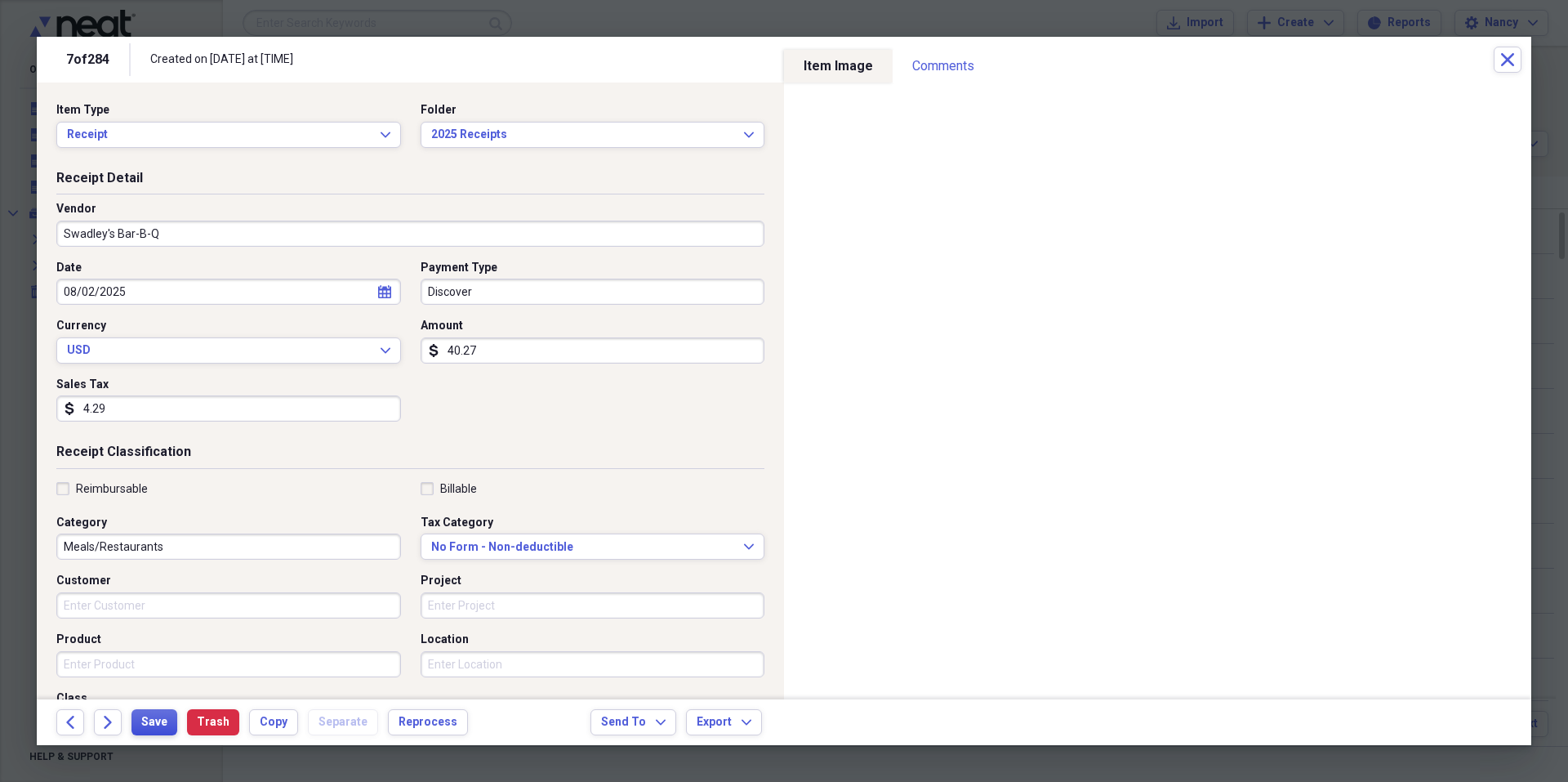 type on "4.29" 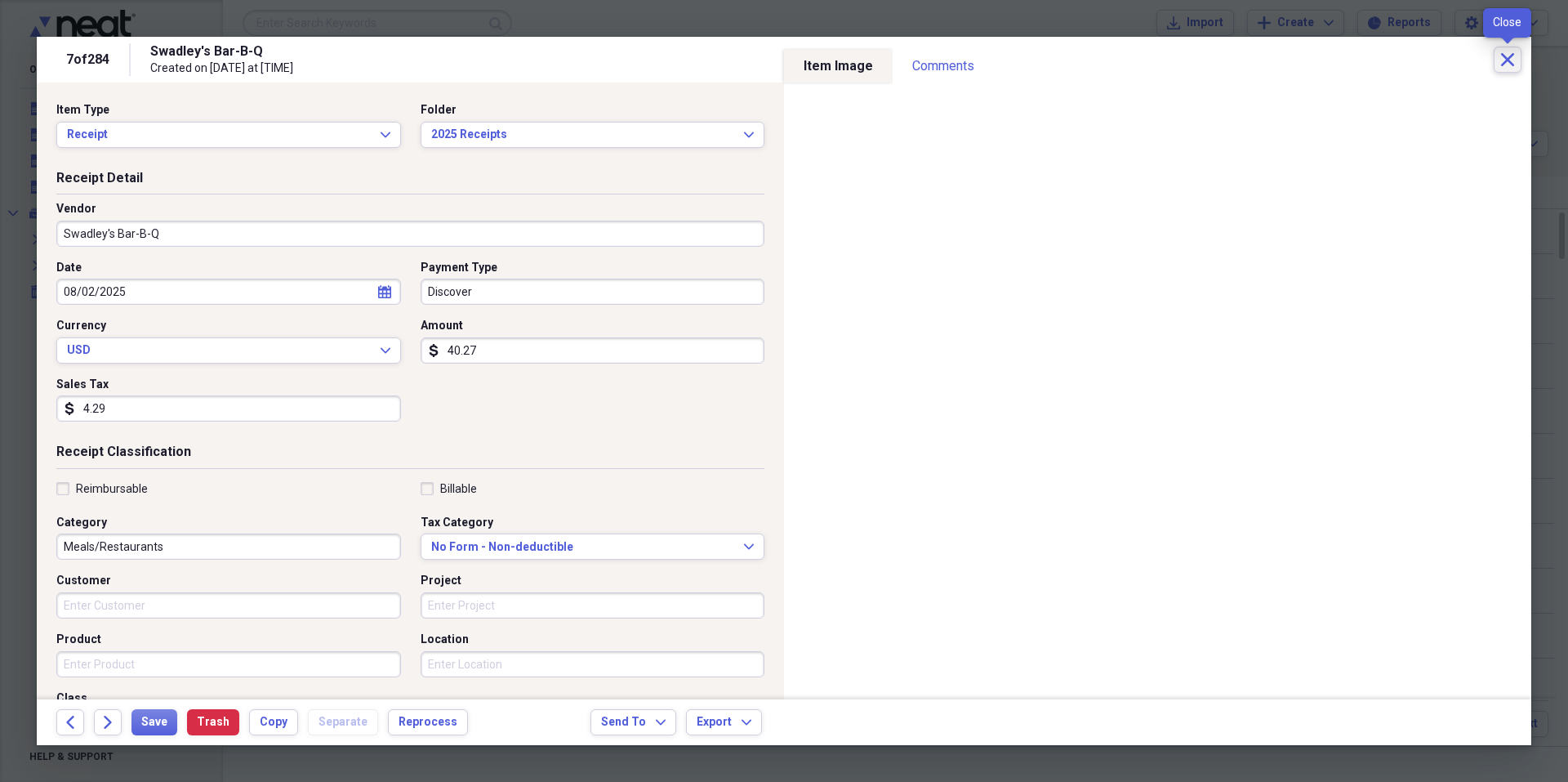 click on "Close" 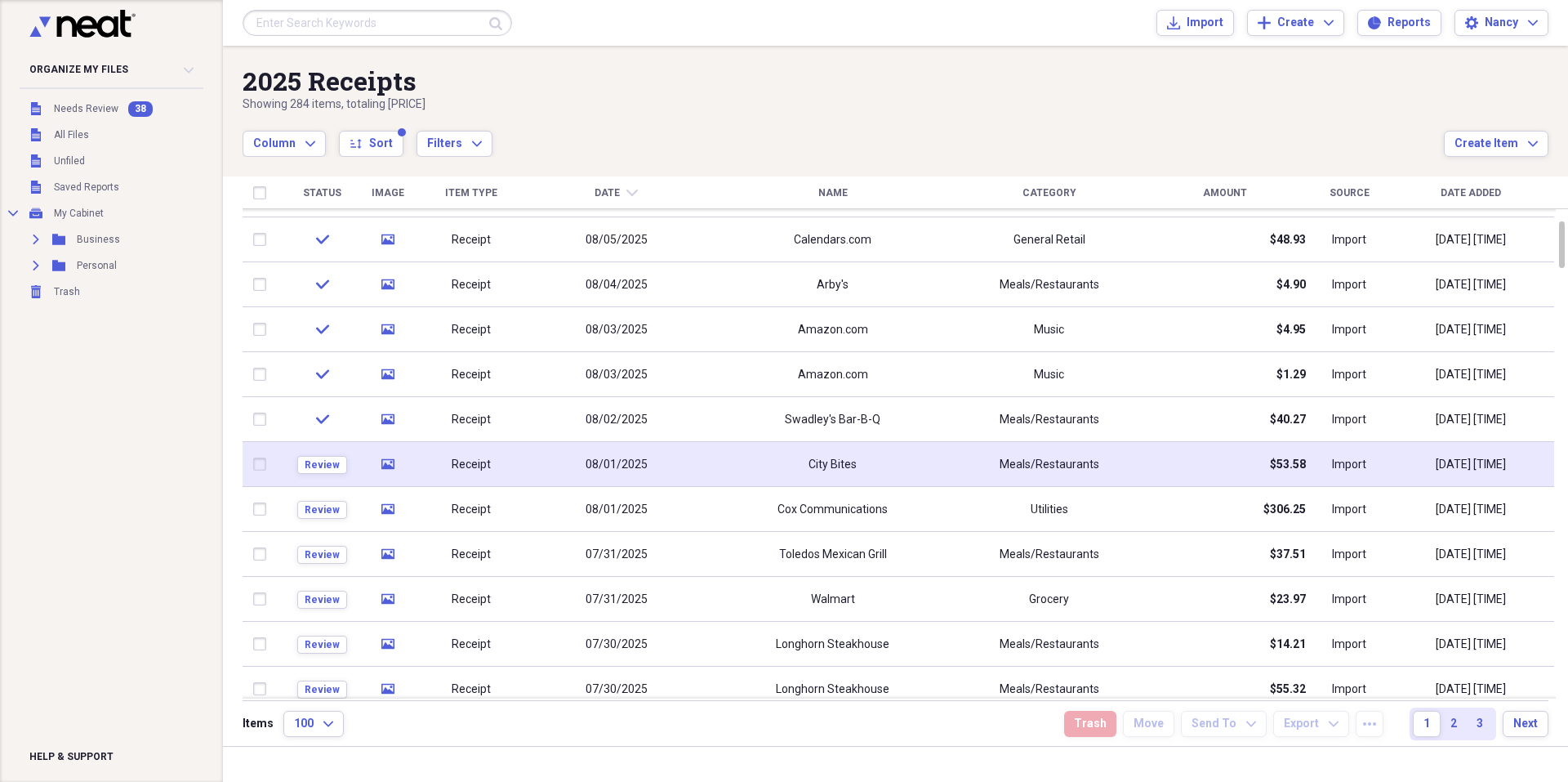 click on "08/01/2025" at bounding box center [616, 464] 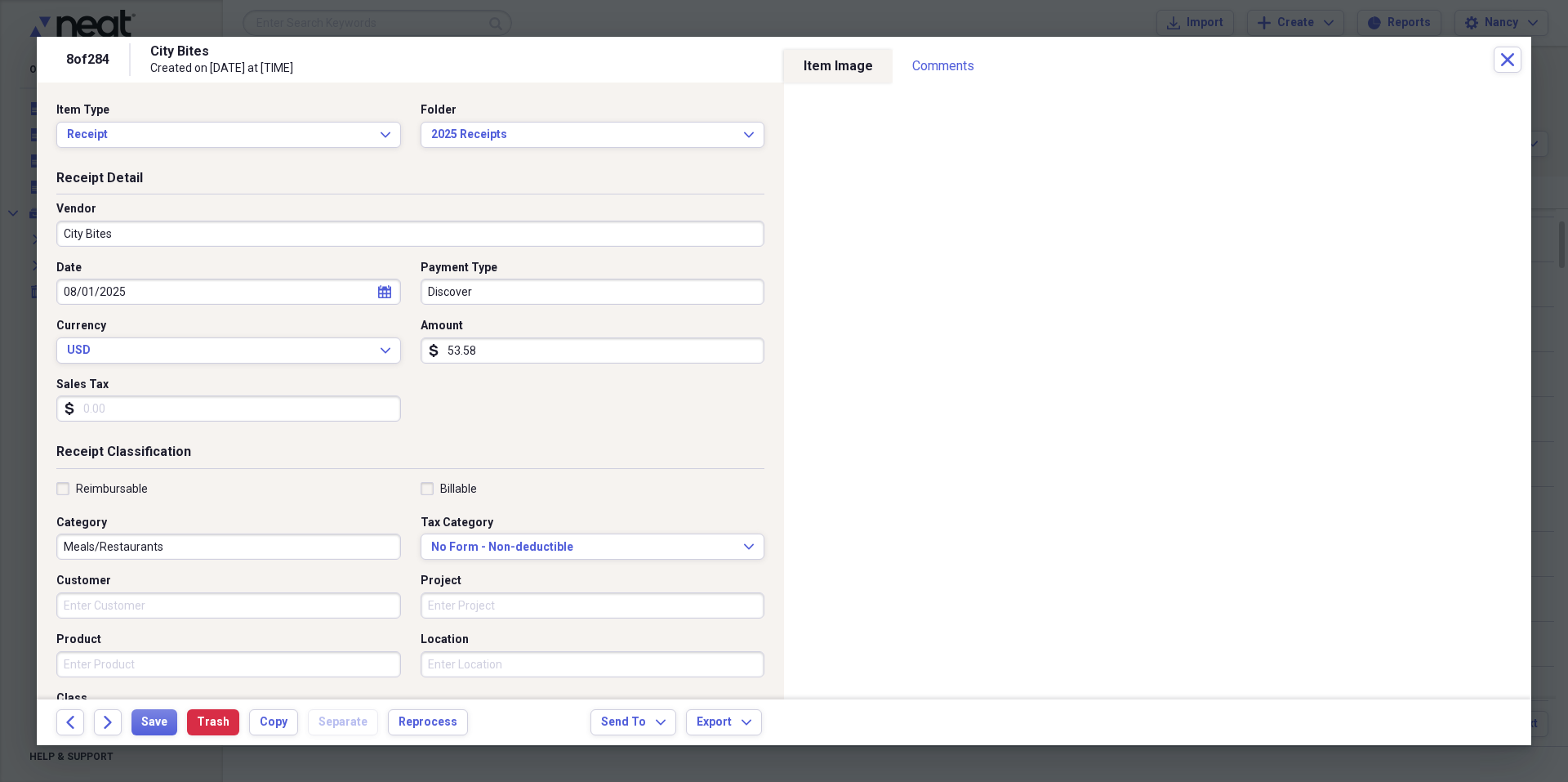 click on "Sales Tax" at bounding box center (229, 409) 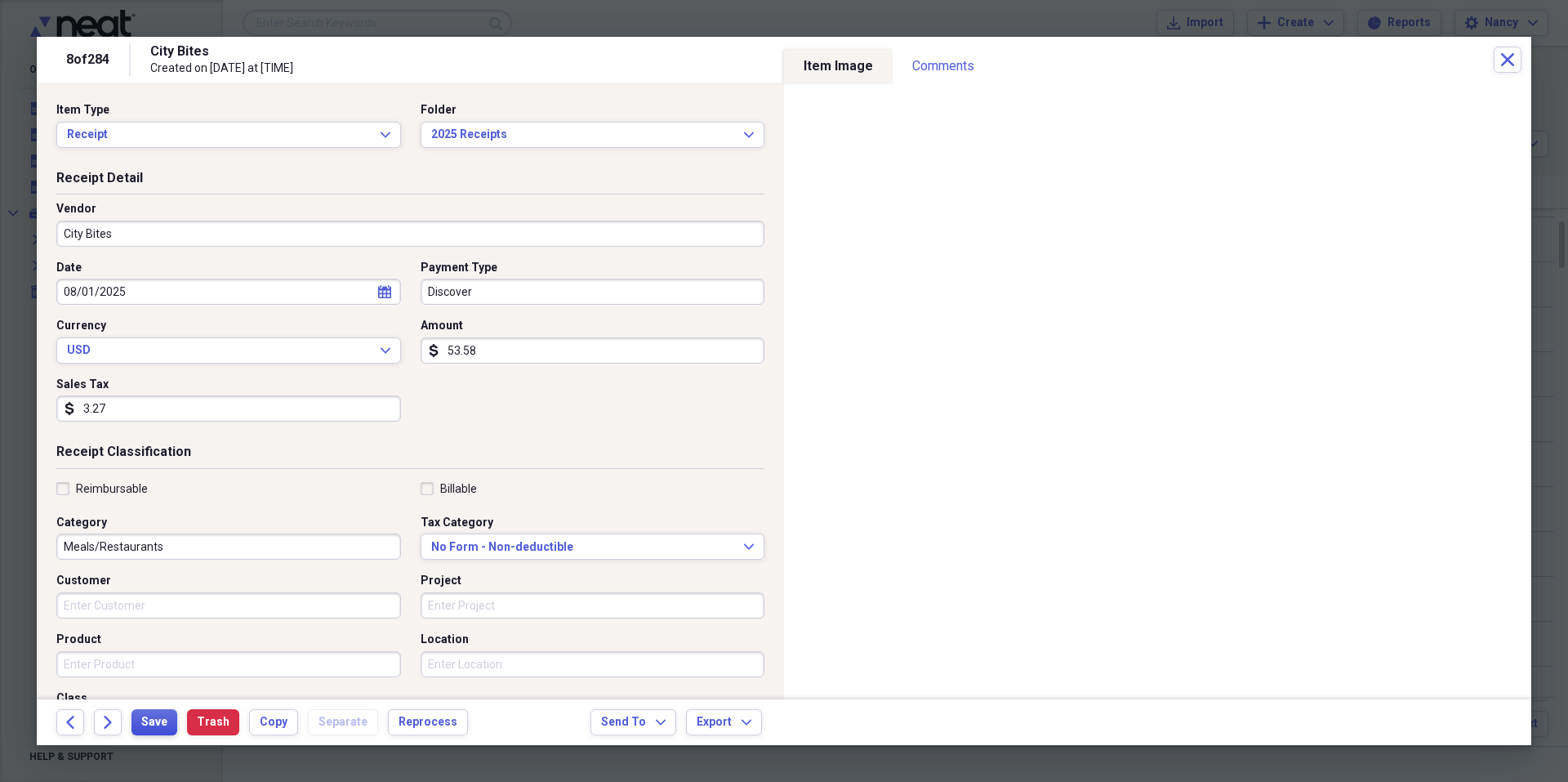 type on "3.27" 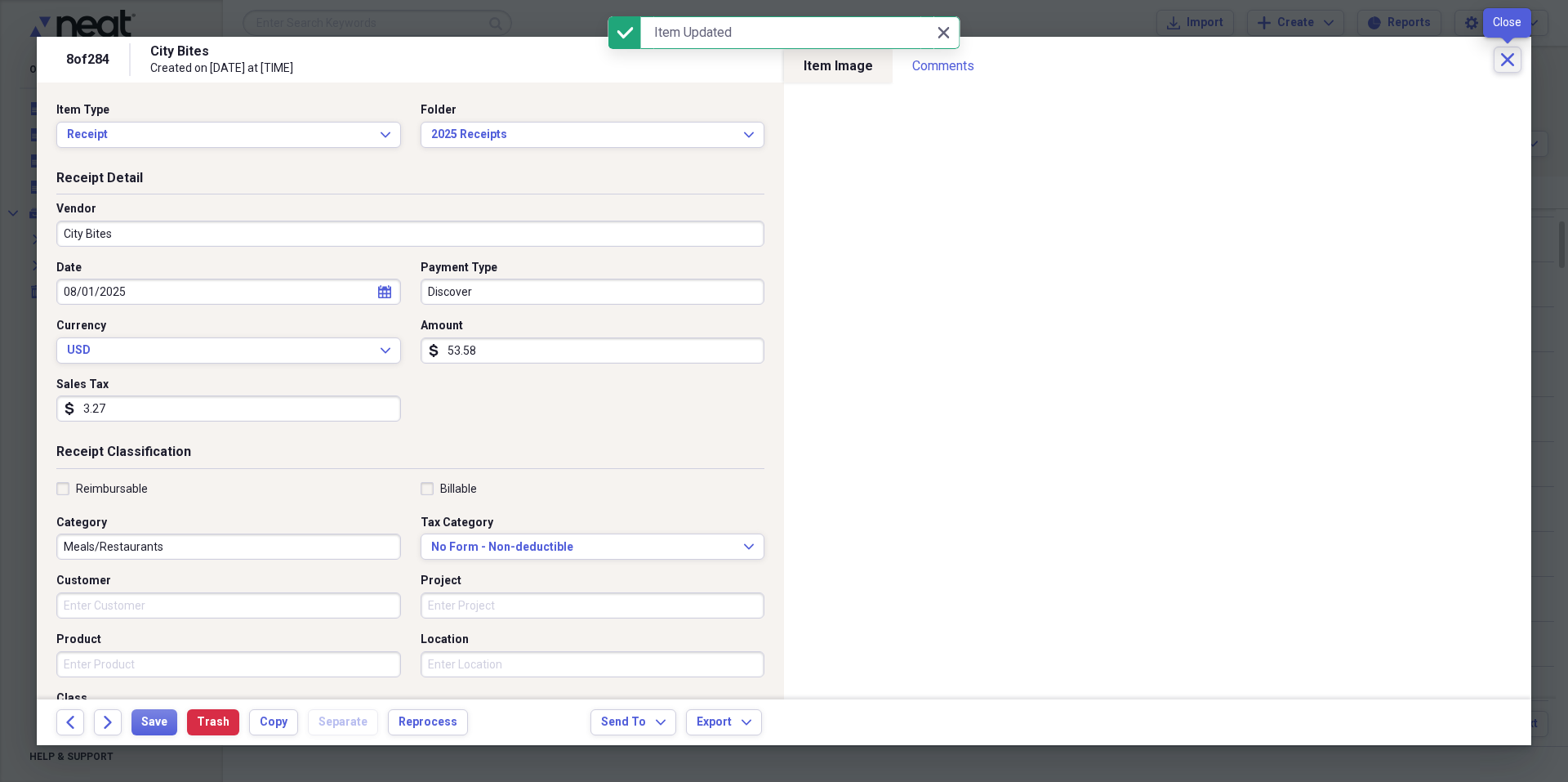 click on "Close" 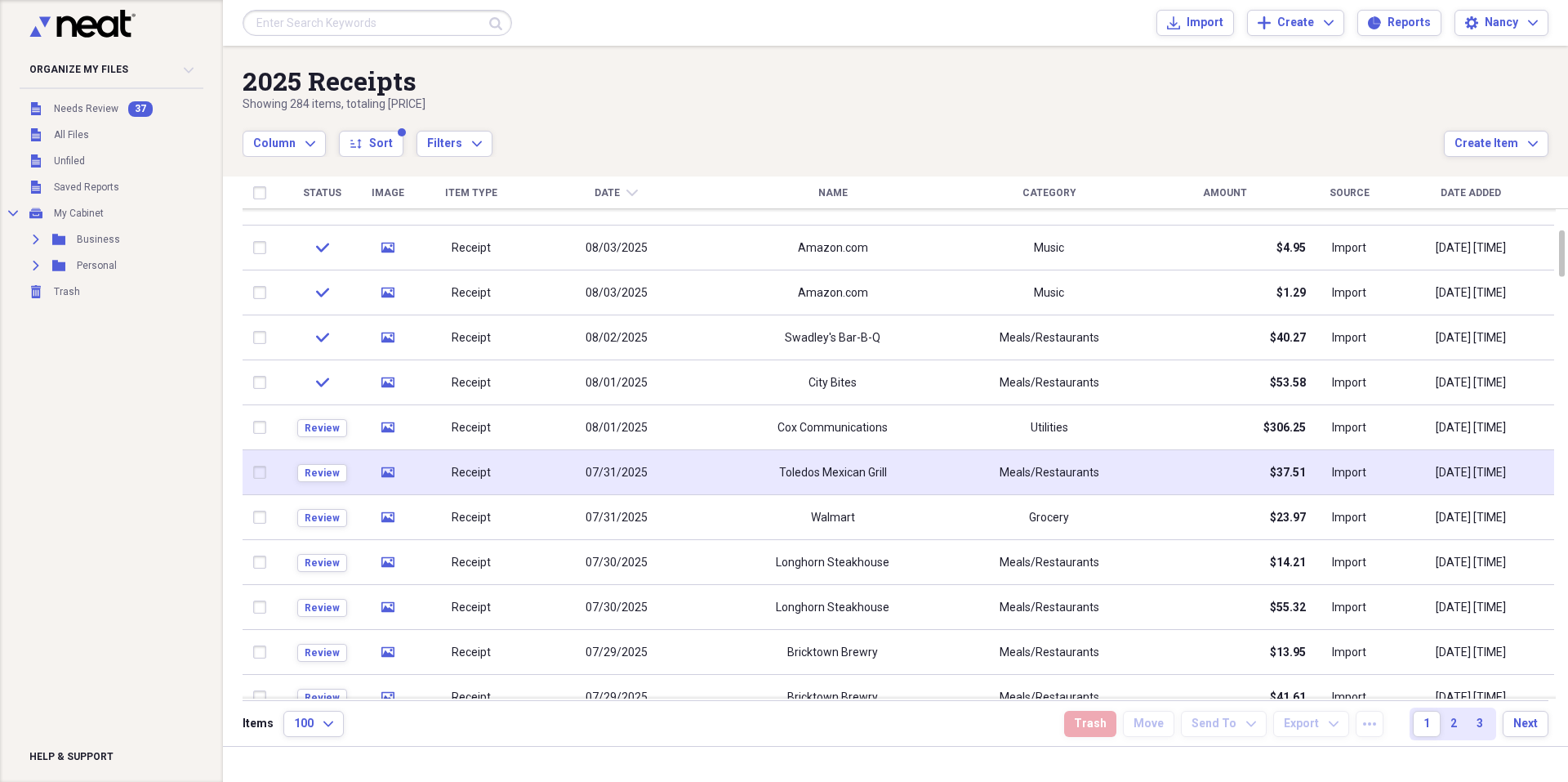 click on "Toledos Mexican Grill" at bounding box center (832, 472) 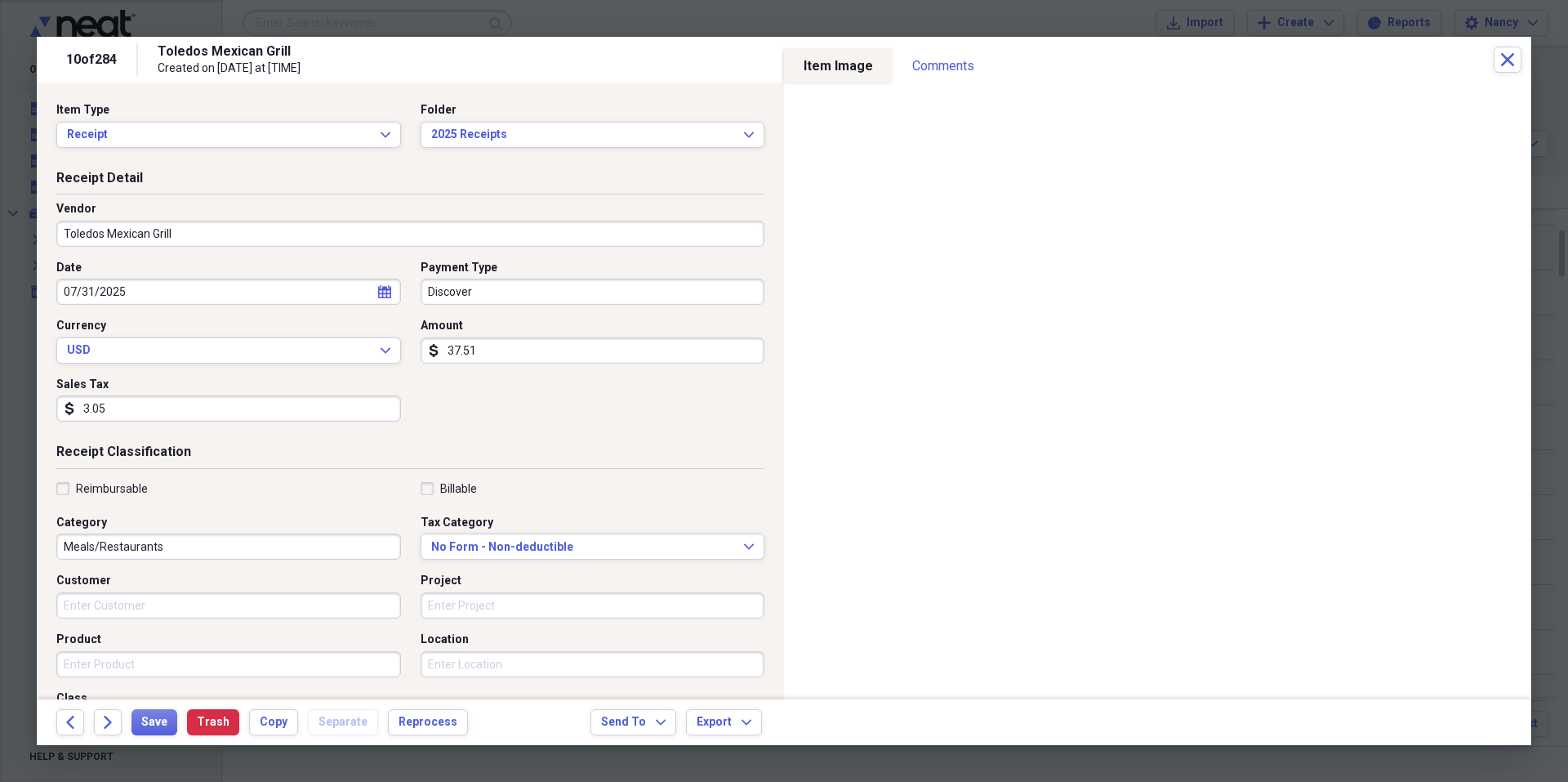 click on "Toledos Mexican Grill" at bounding box center (410, 234) 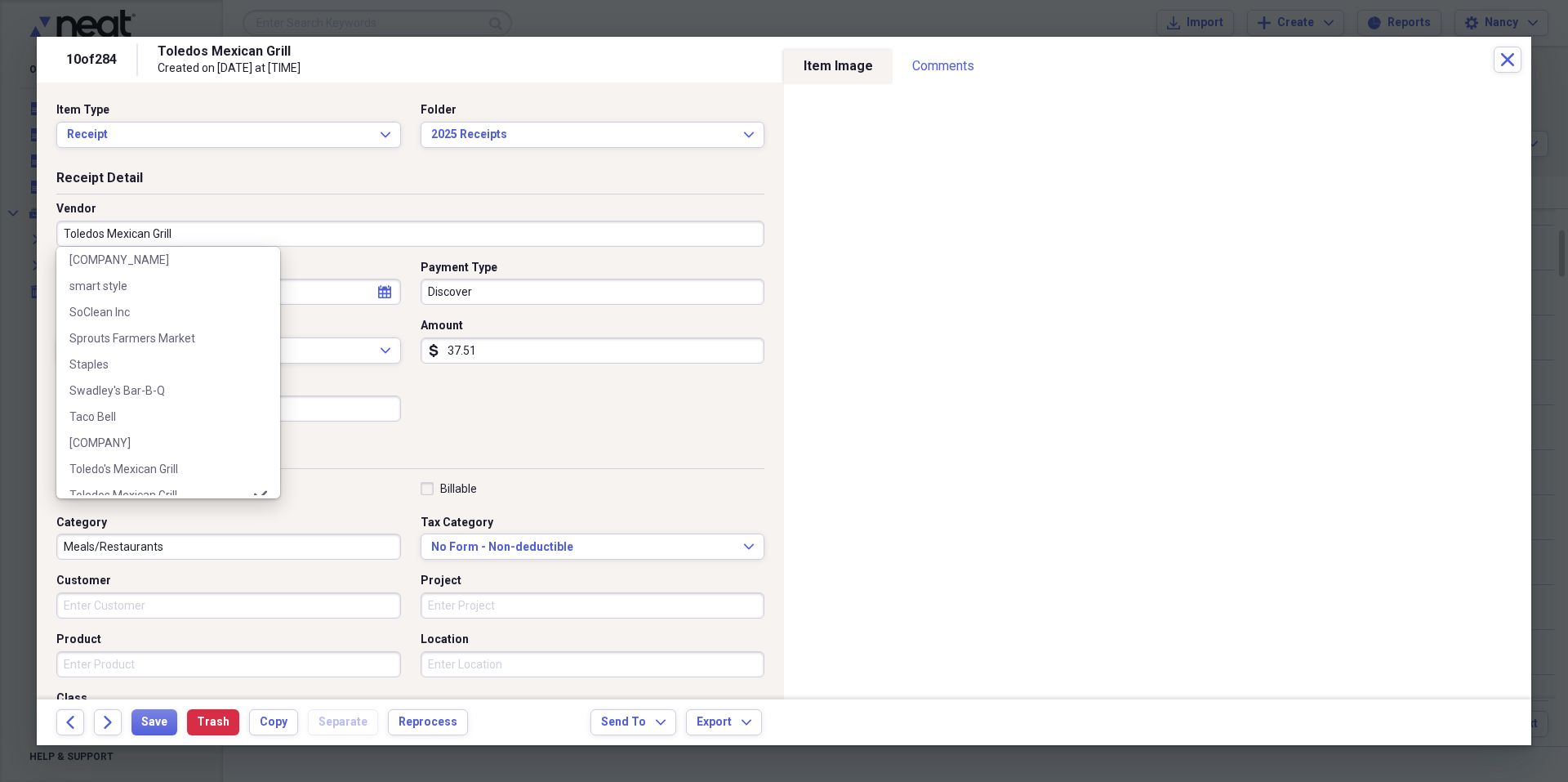 scroll, scrollTop: 2206, scrollLeft: 0, axis: vertical 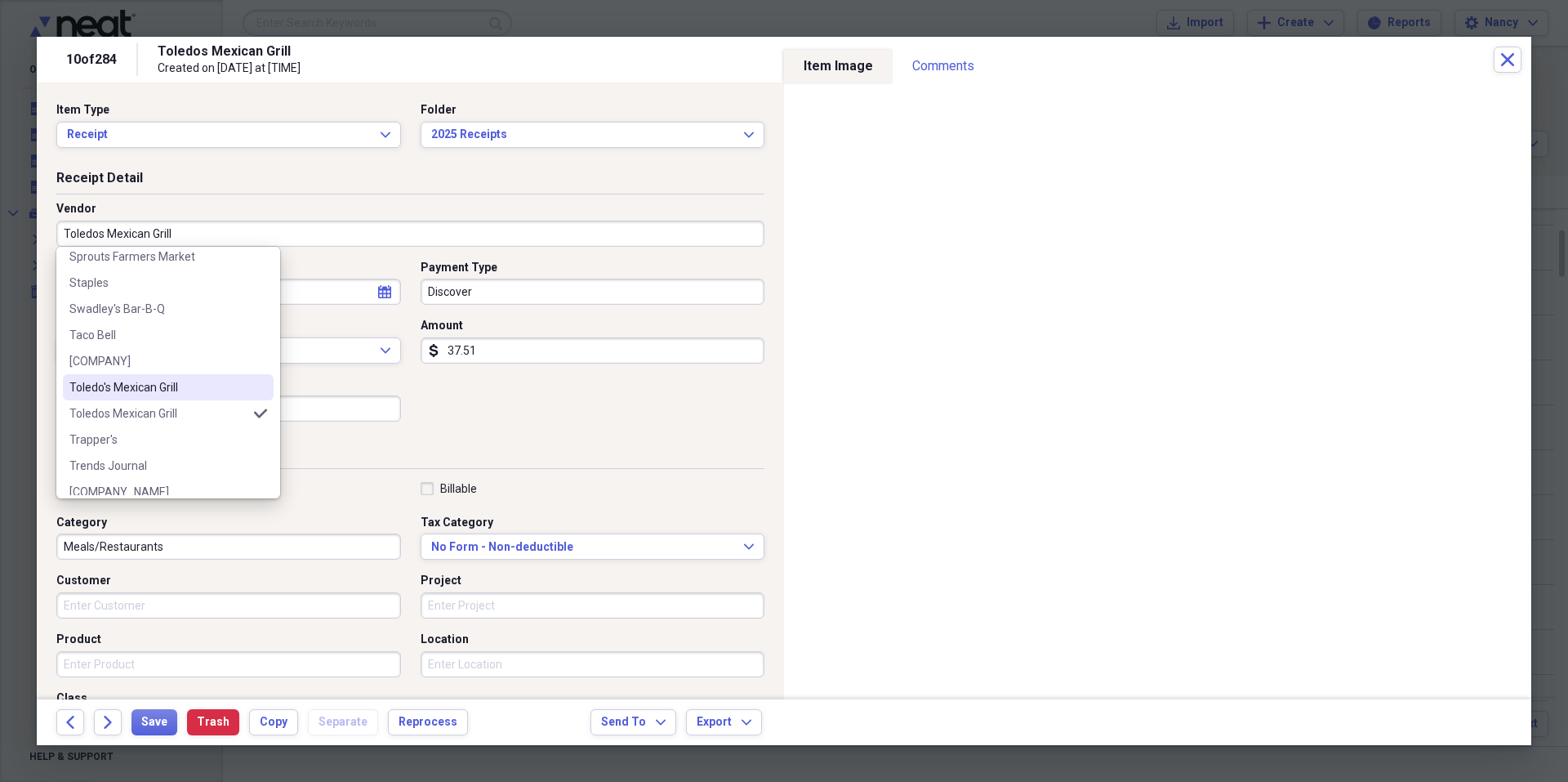 click on "Toledo's Mexican Grill" at bounding box center [158, 387] 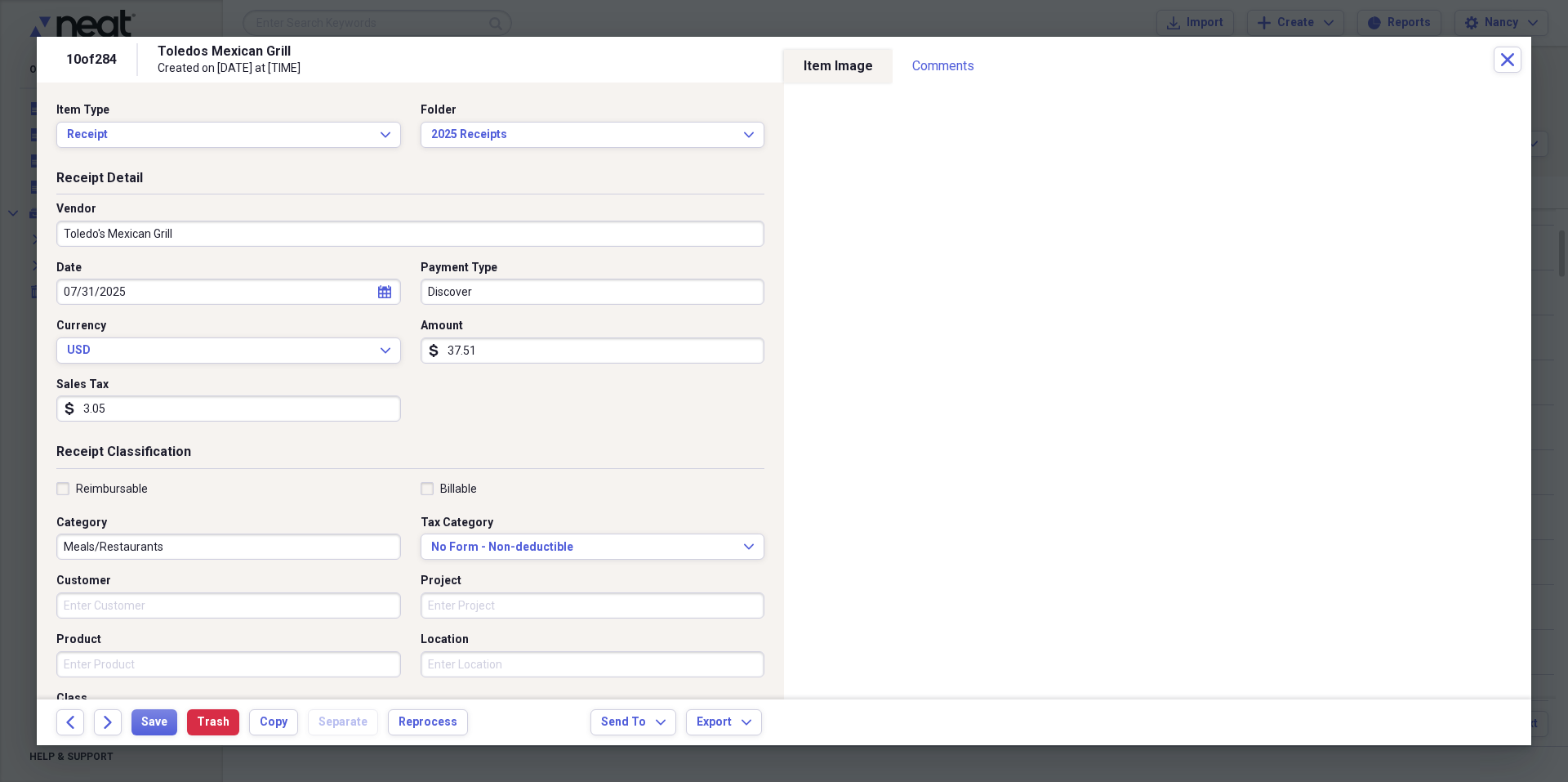 click on "37.51" at bounding box center (593, 351) 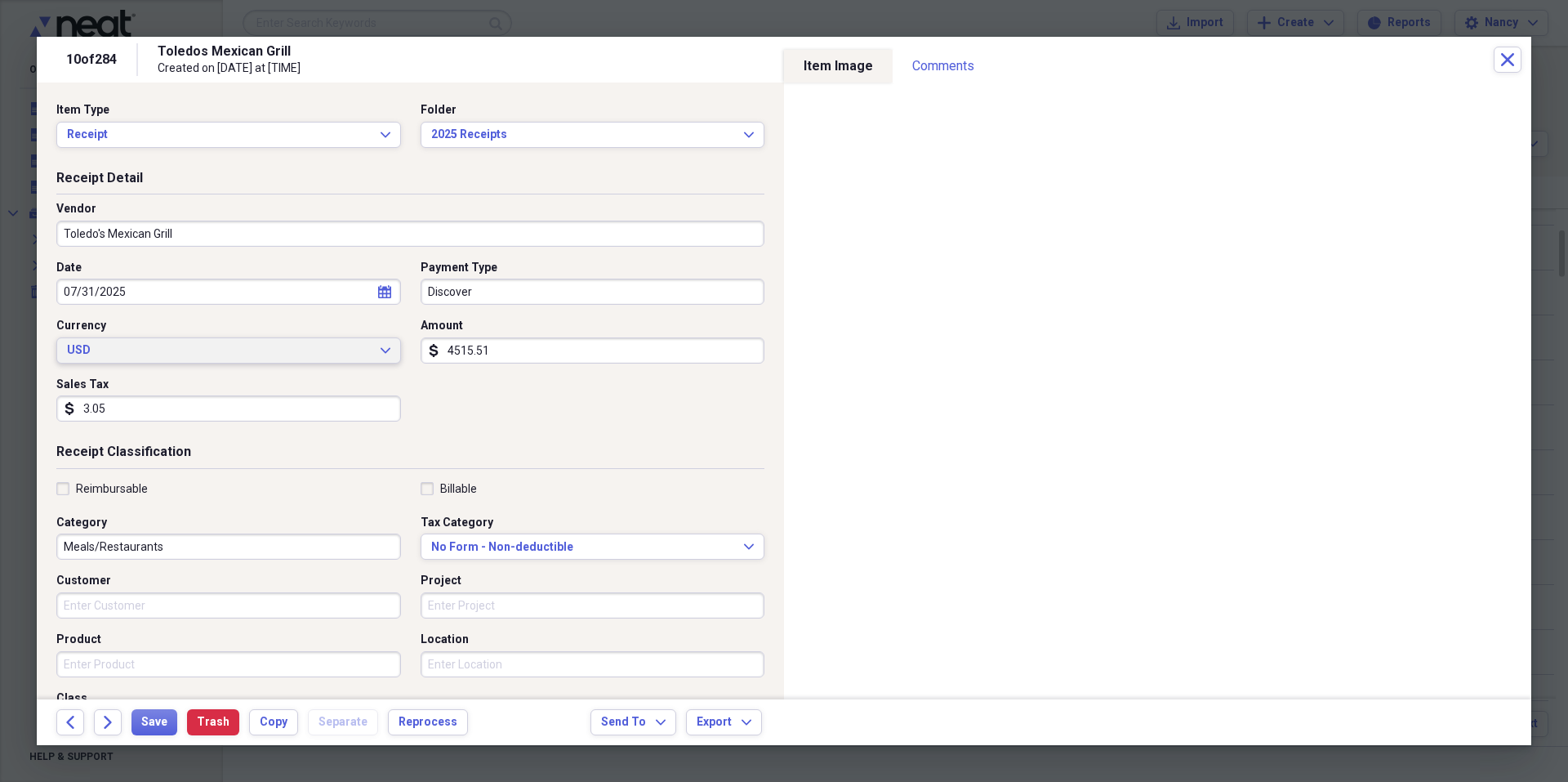 drag, startPoint x: 520, startPoint y: 349, endPoint x: 344, endPoint y: 354, distance: 176.07101 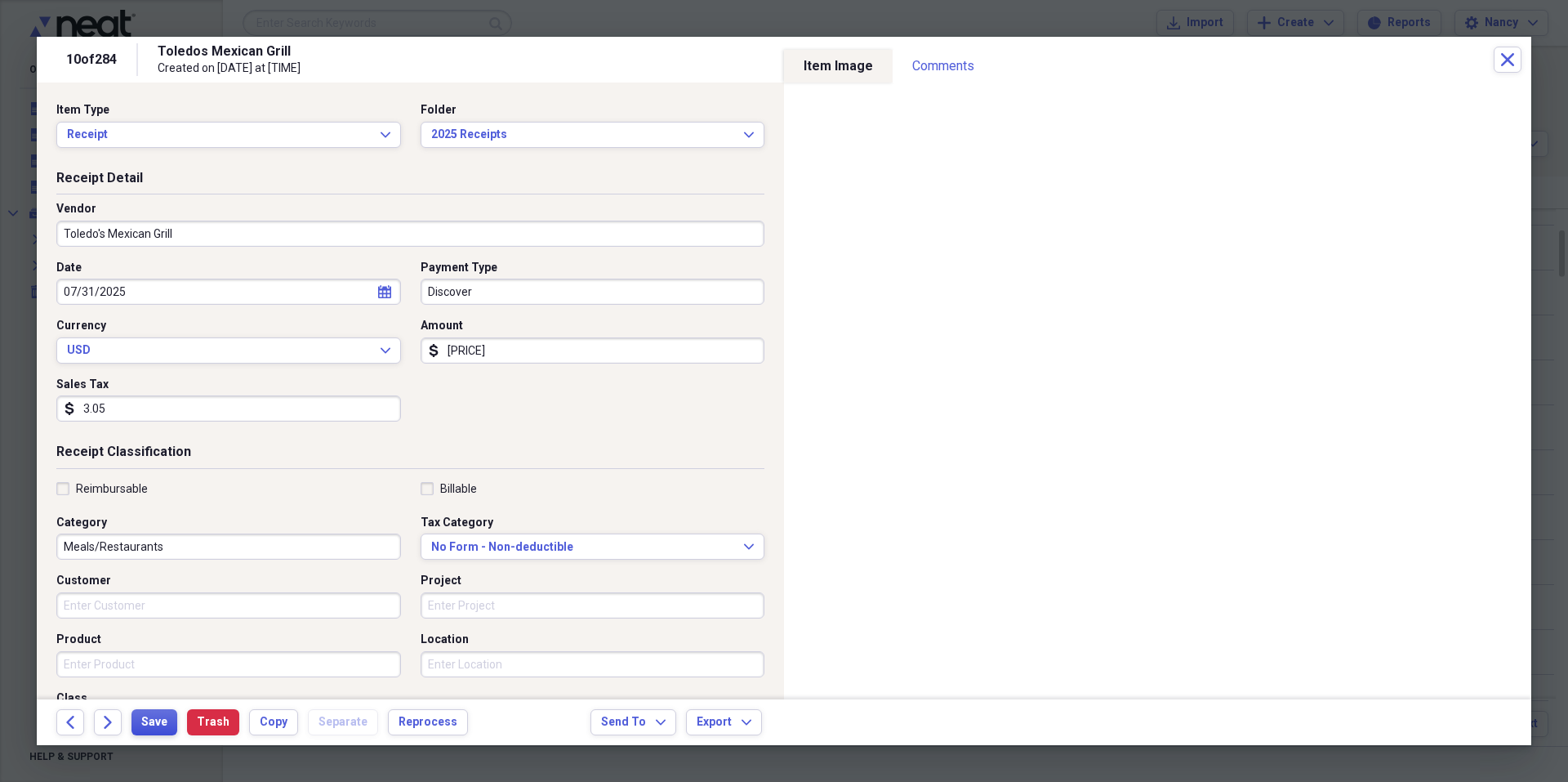 type on "[PRICE]" 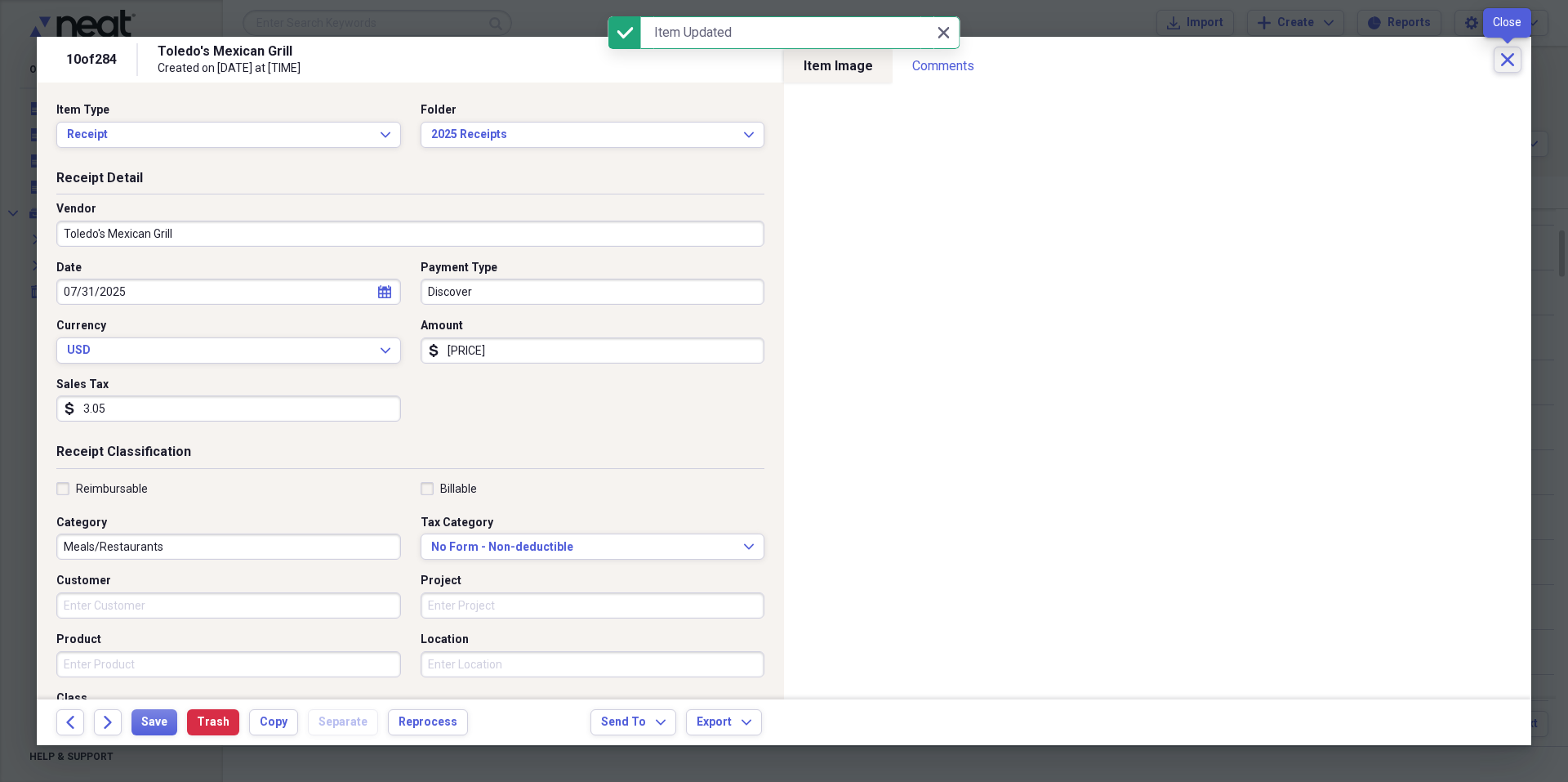 click on "Close" 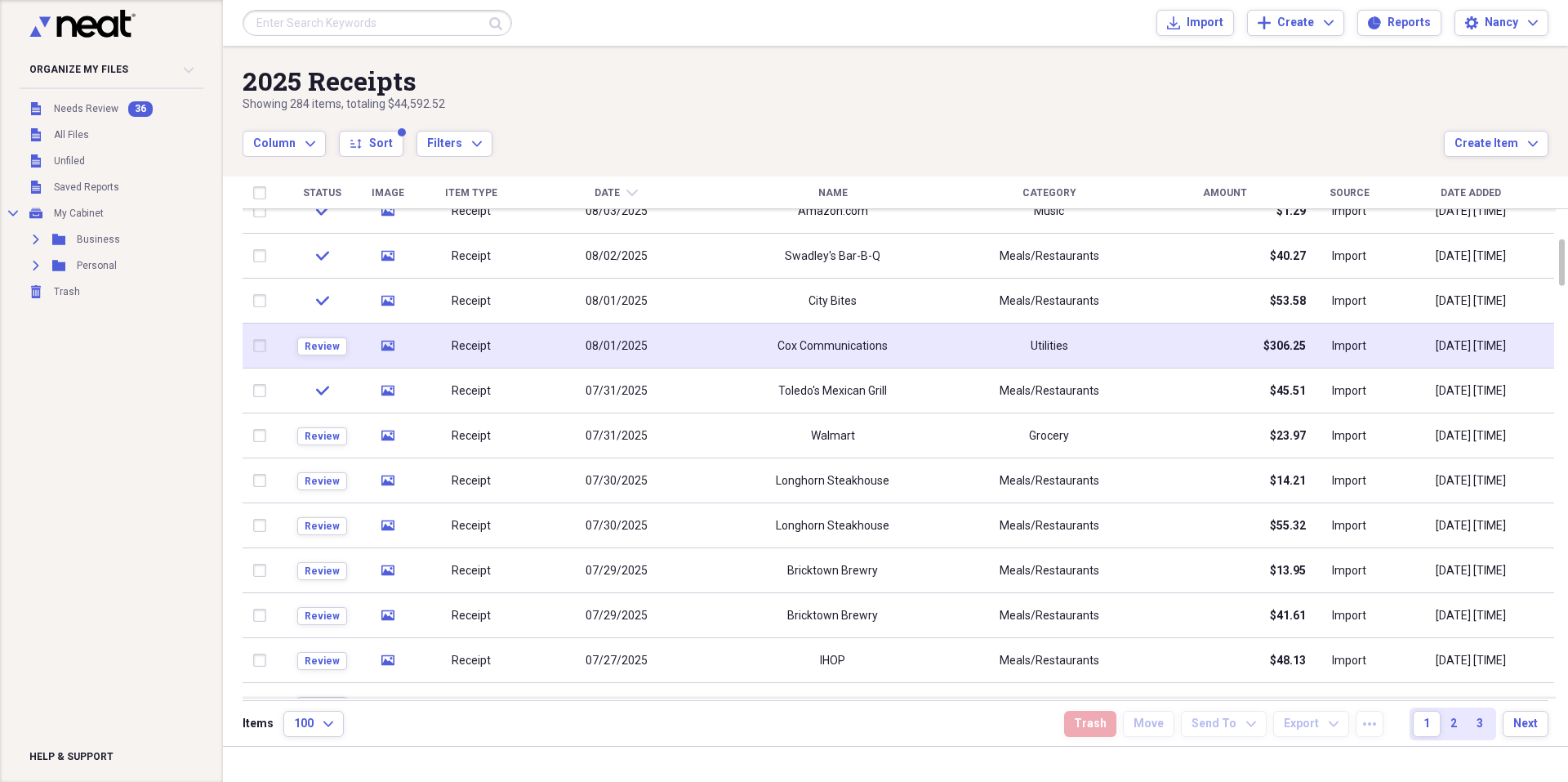 click on "Cox Communications" at bounding box center [832, 346] 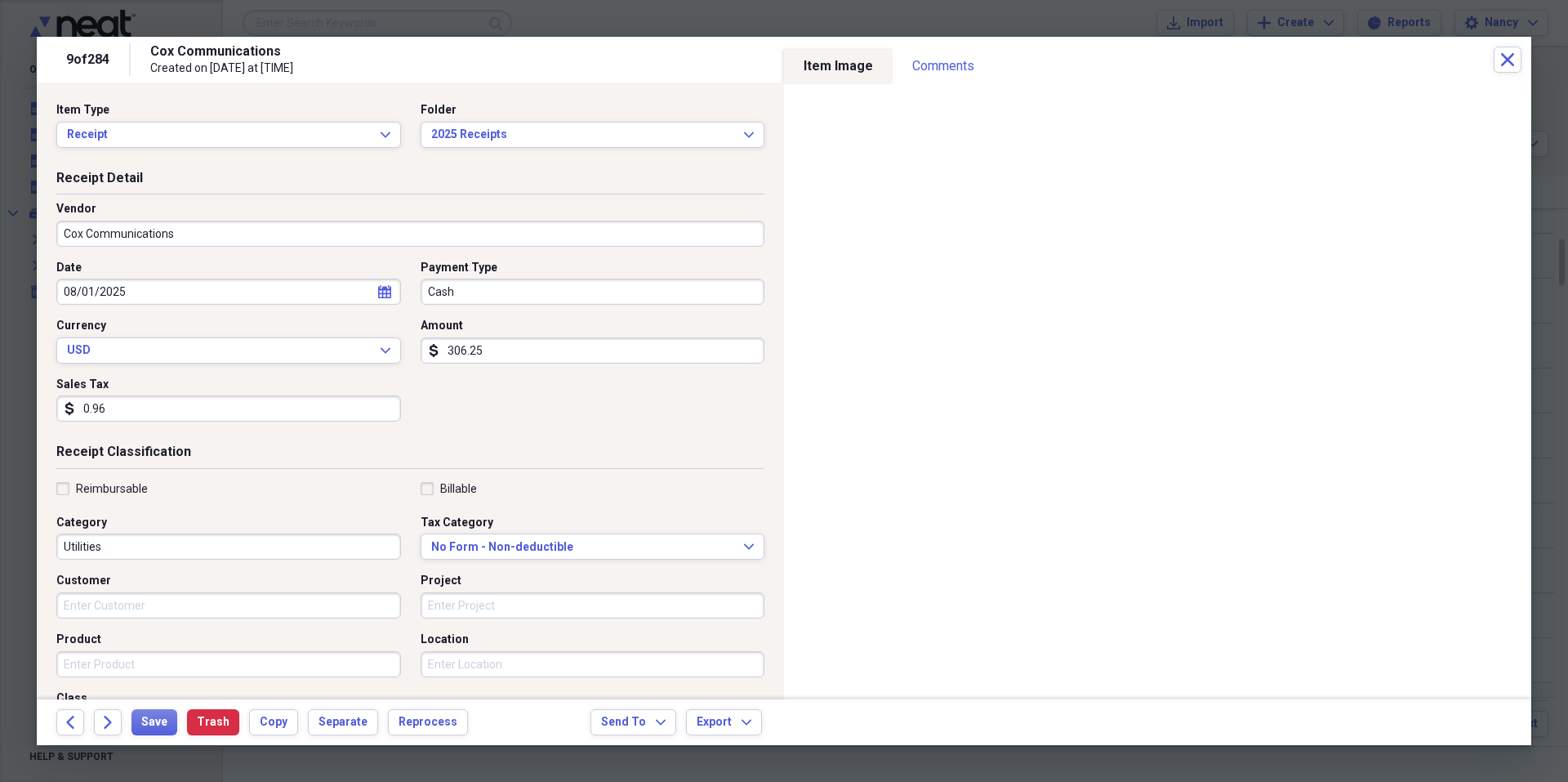 click 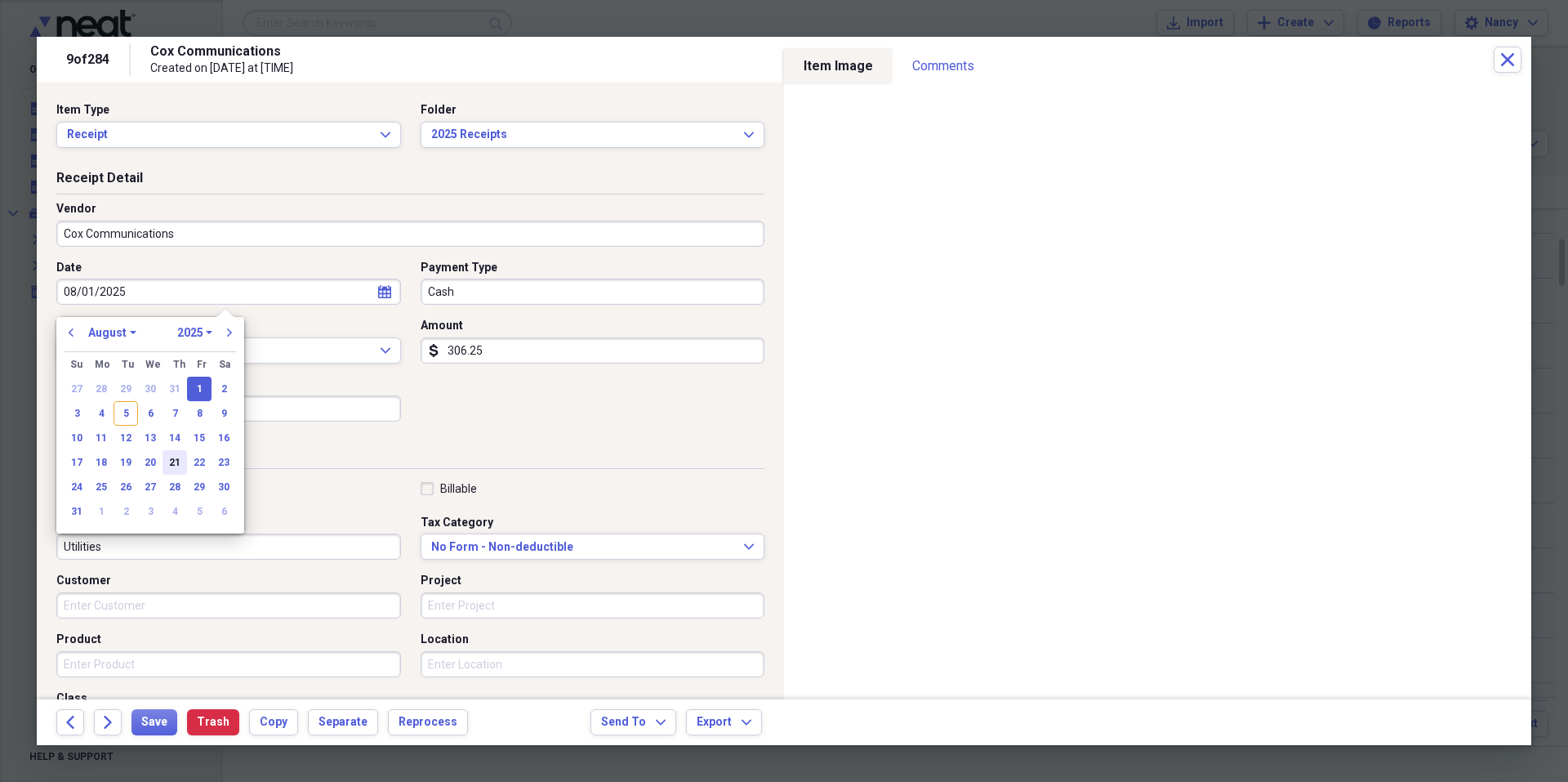 click on "21" at bounding box center [175, 462] 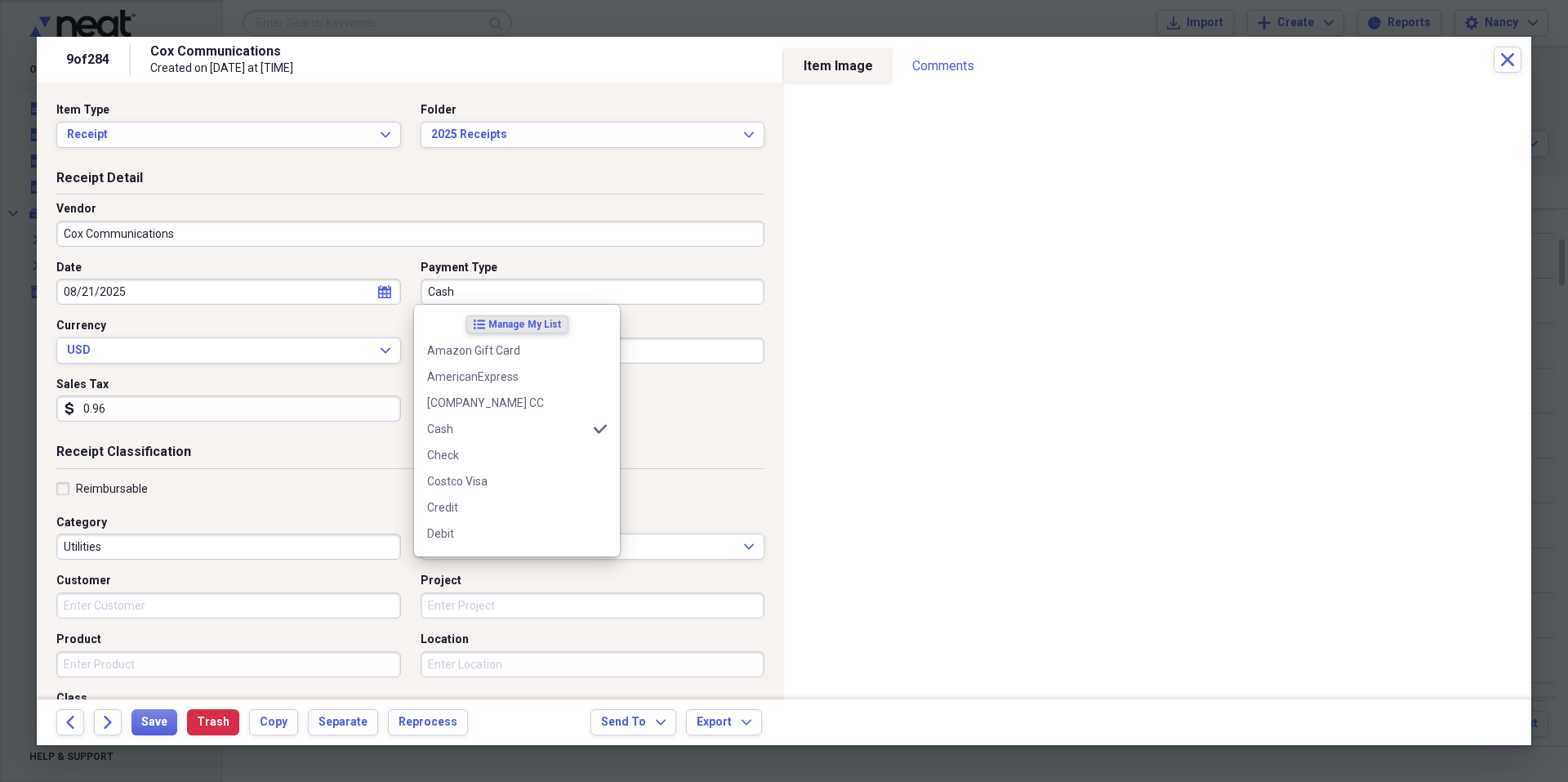 click on "Cash" at bounding box center [593, 292] 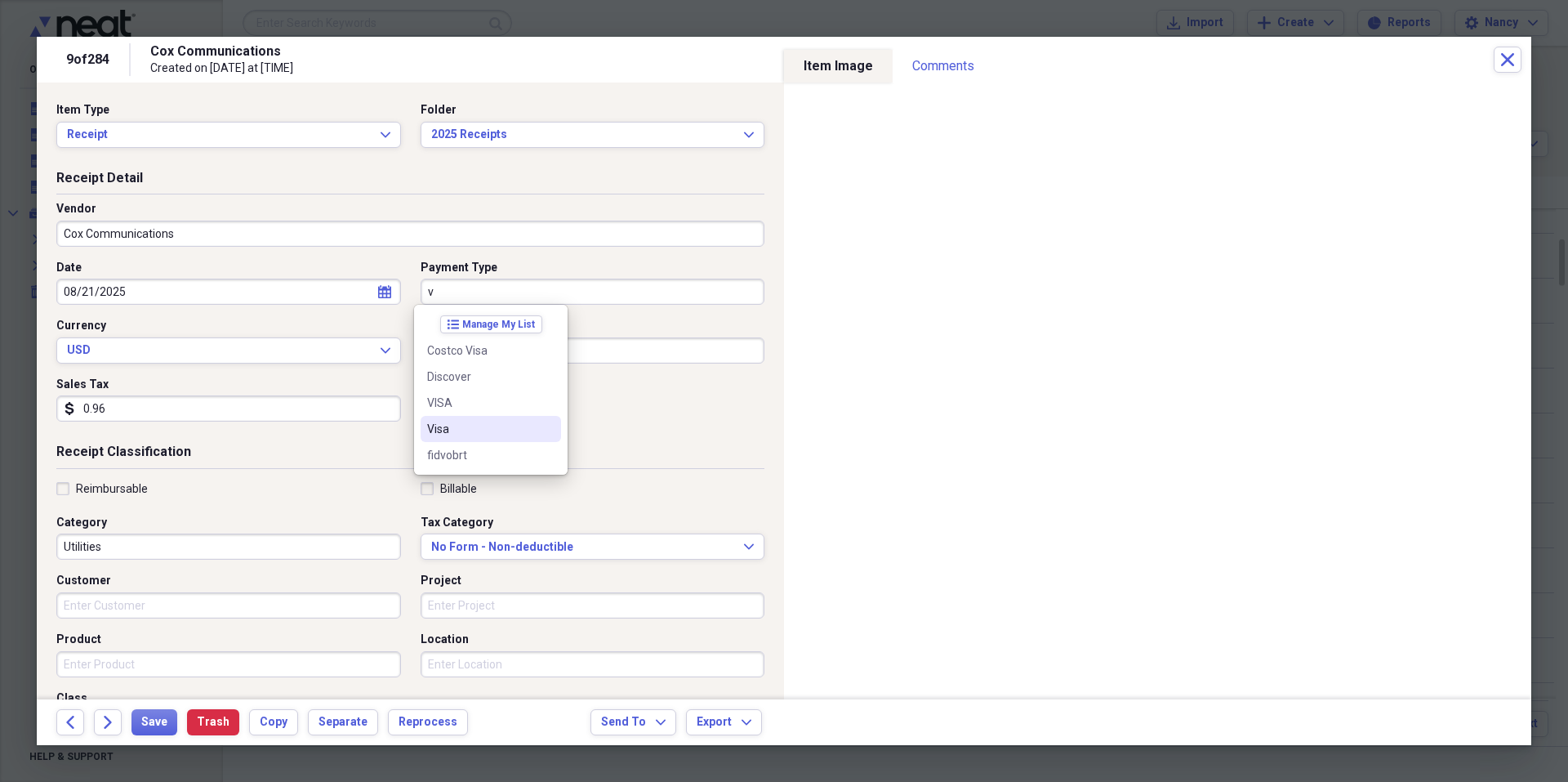 drag, startPoint x: 458, startPoint y: 403, endPoint x: 461, endPoint y: 424, distance: 21.213203 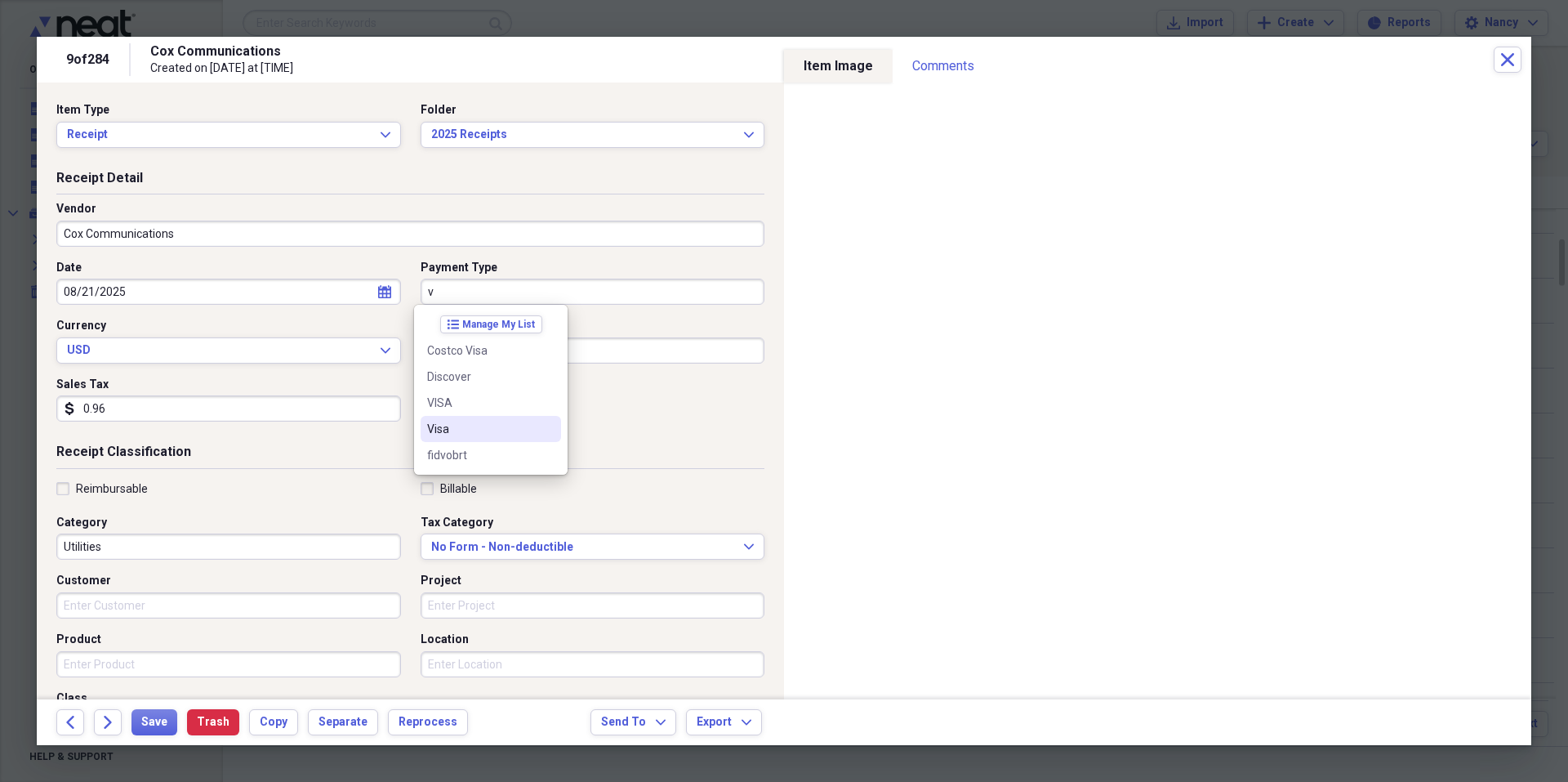click on "list Manage My List Costco Visa Discover VISA Visa fidvobrt" at bounding box center (491, 390) 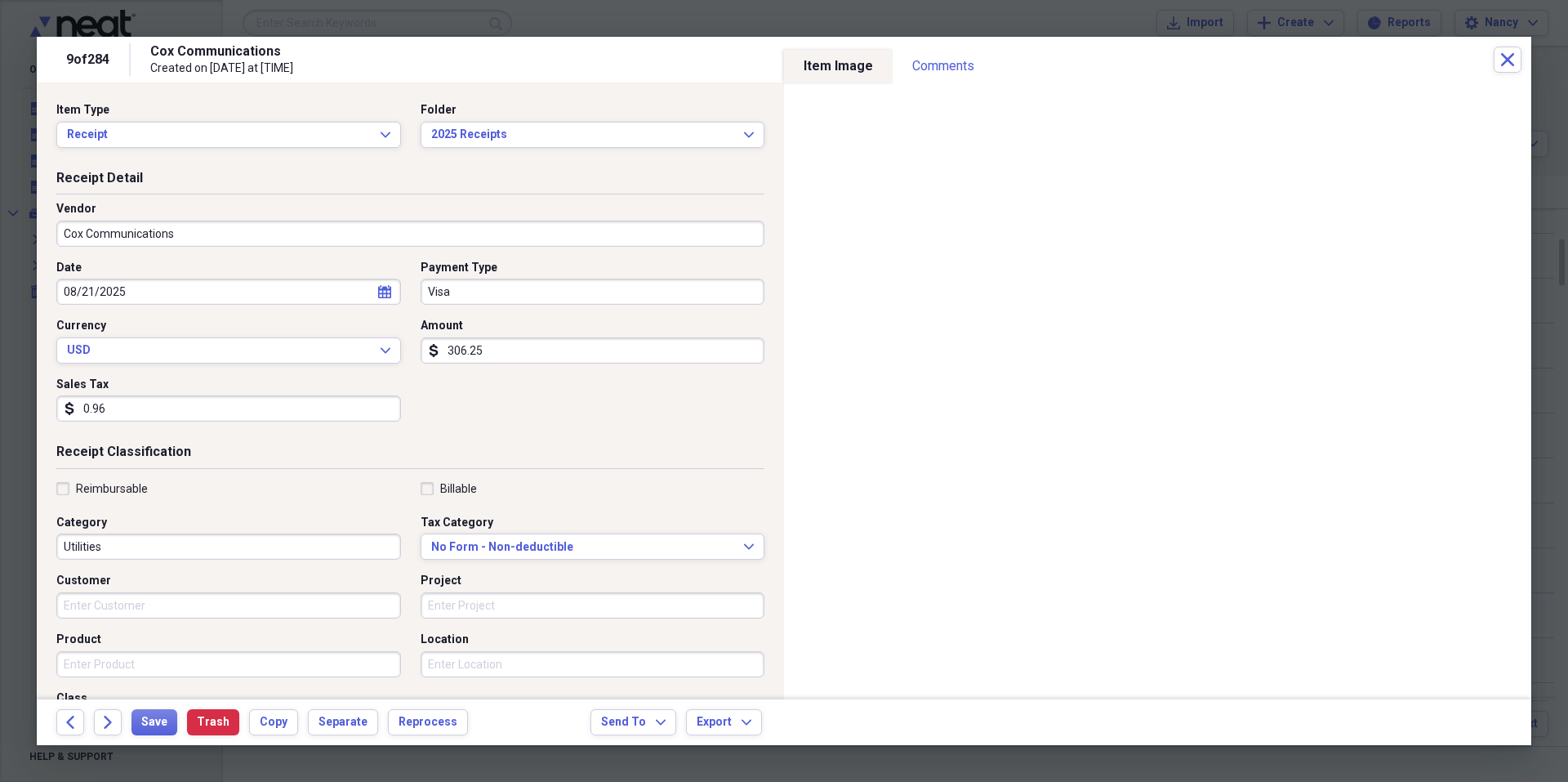click on "0.96" at bounding box center (229, 409) 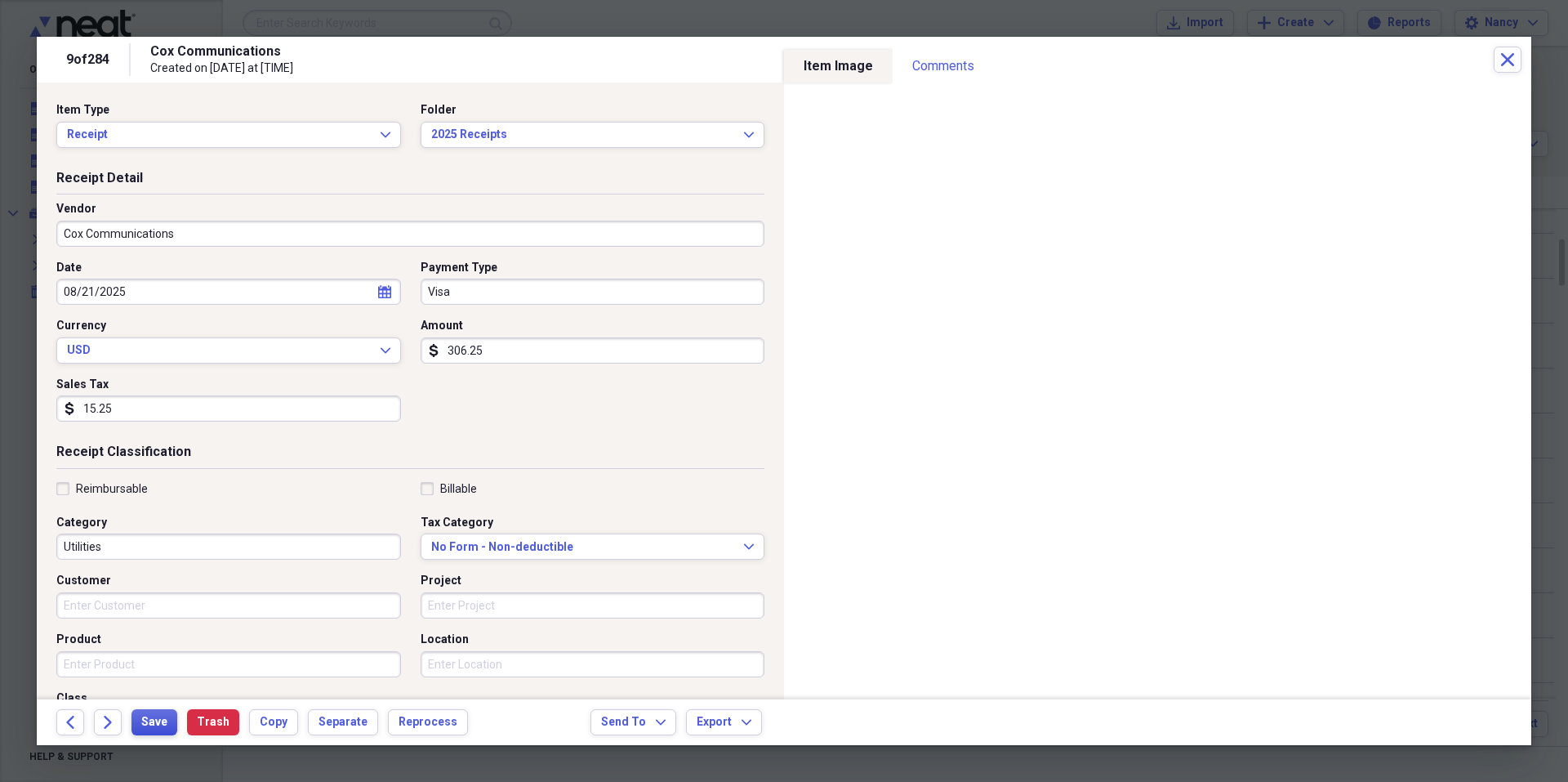 type on "15.25" 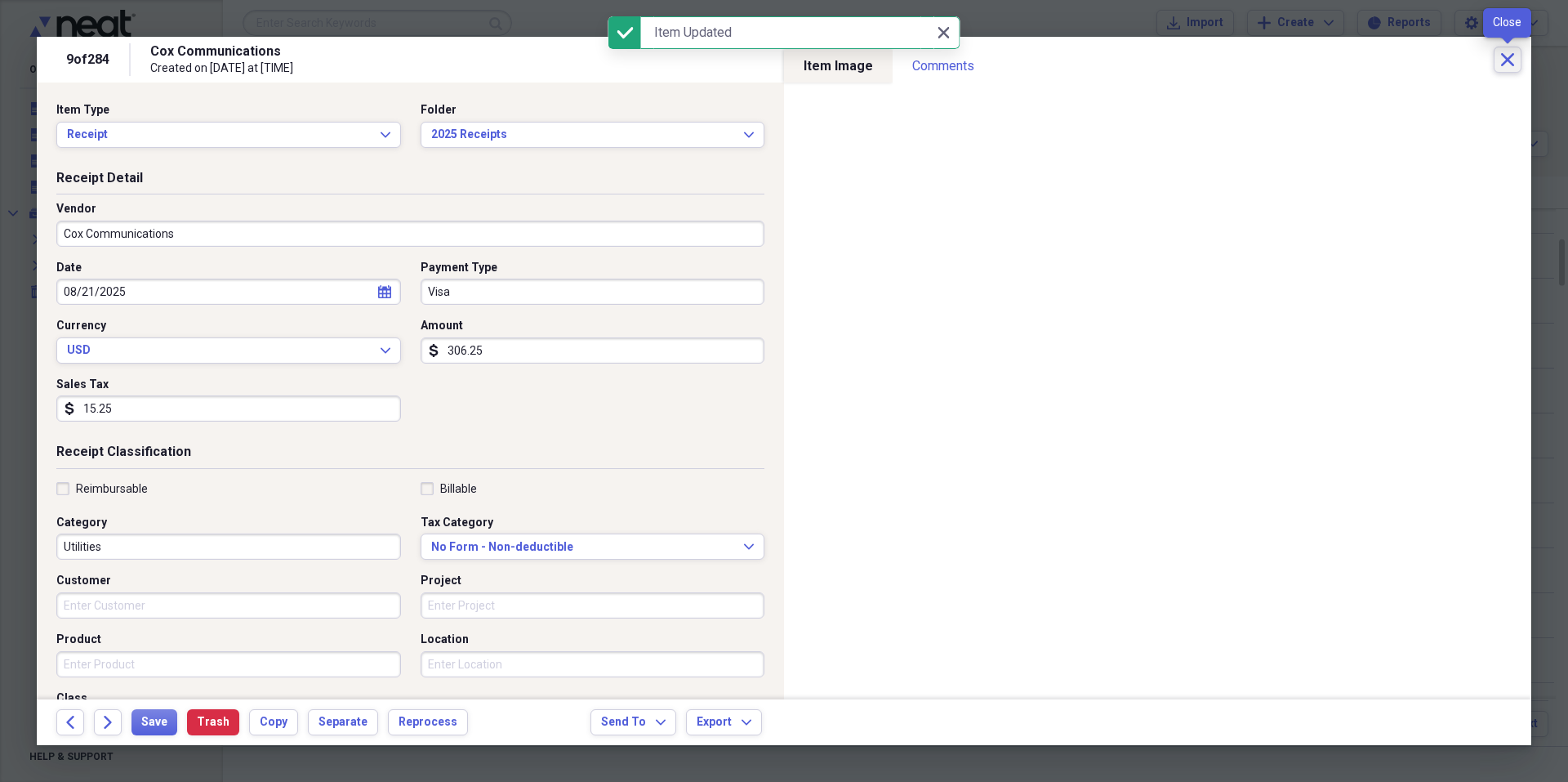click on "Close" 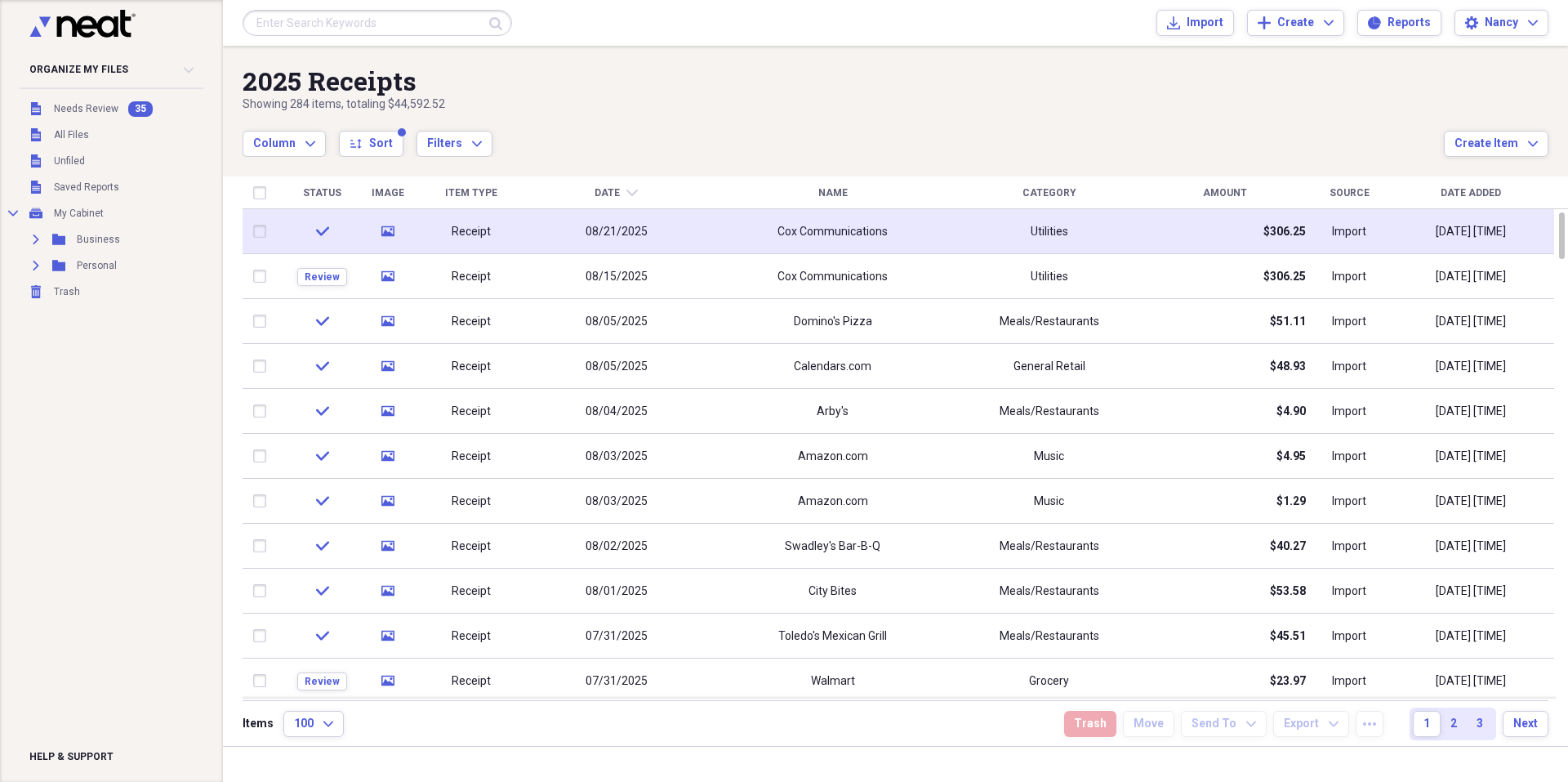 click on "Utilities" at bounding box center [1049, 231] 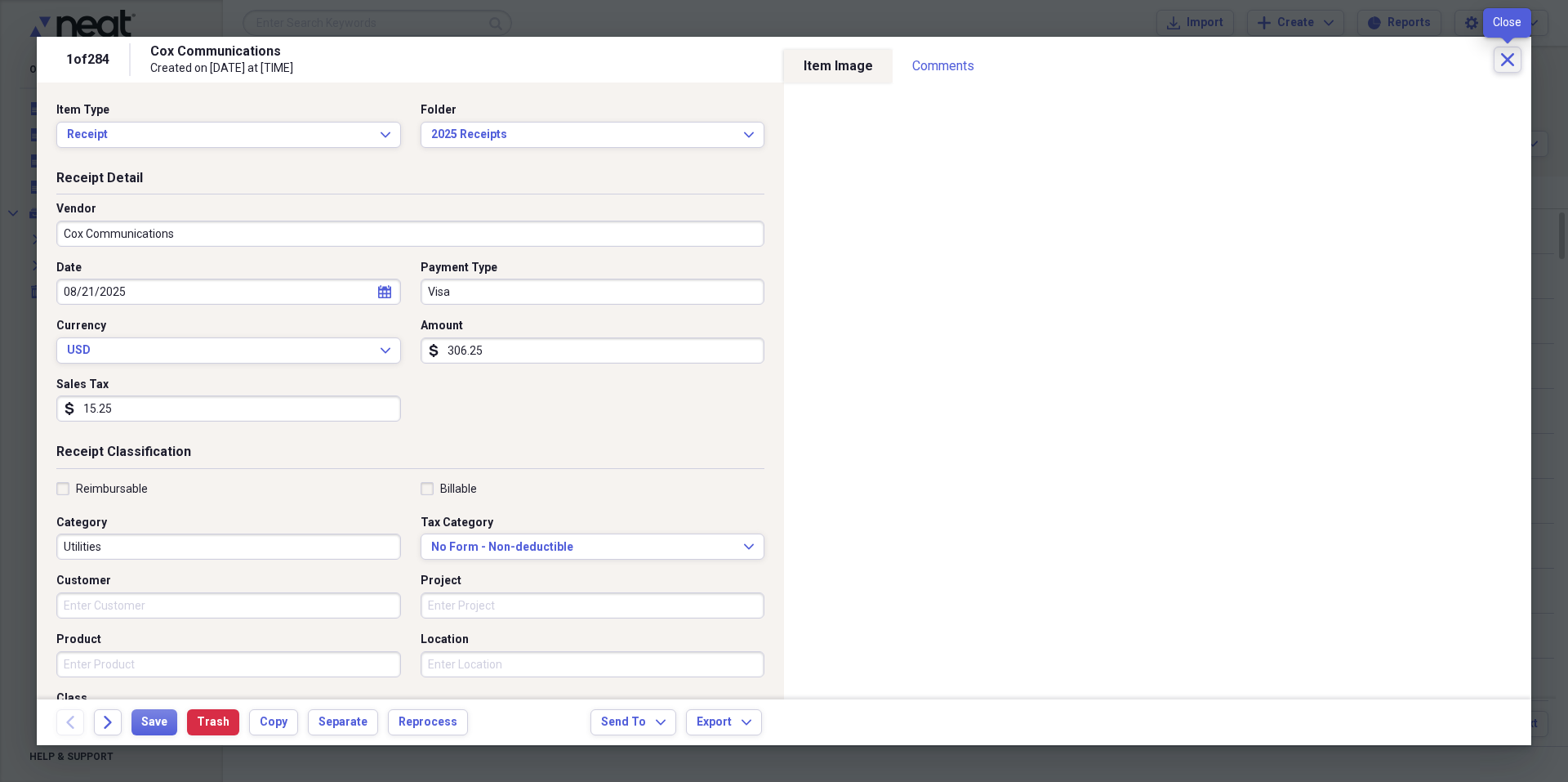 click 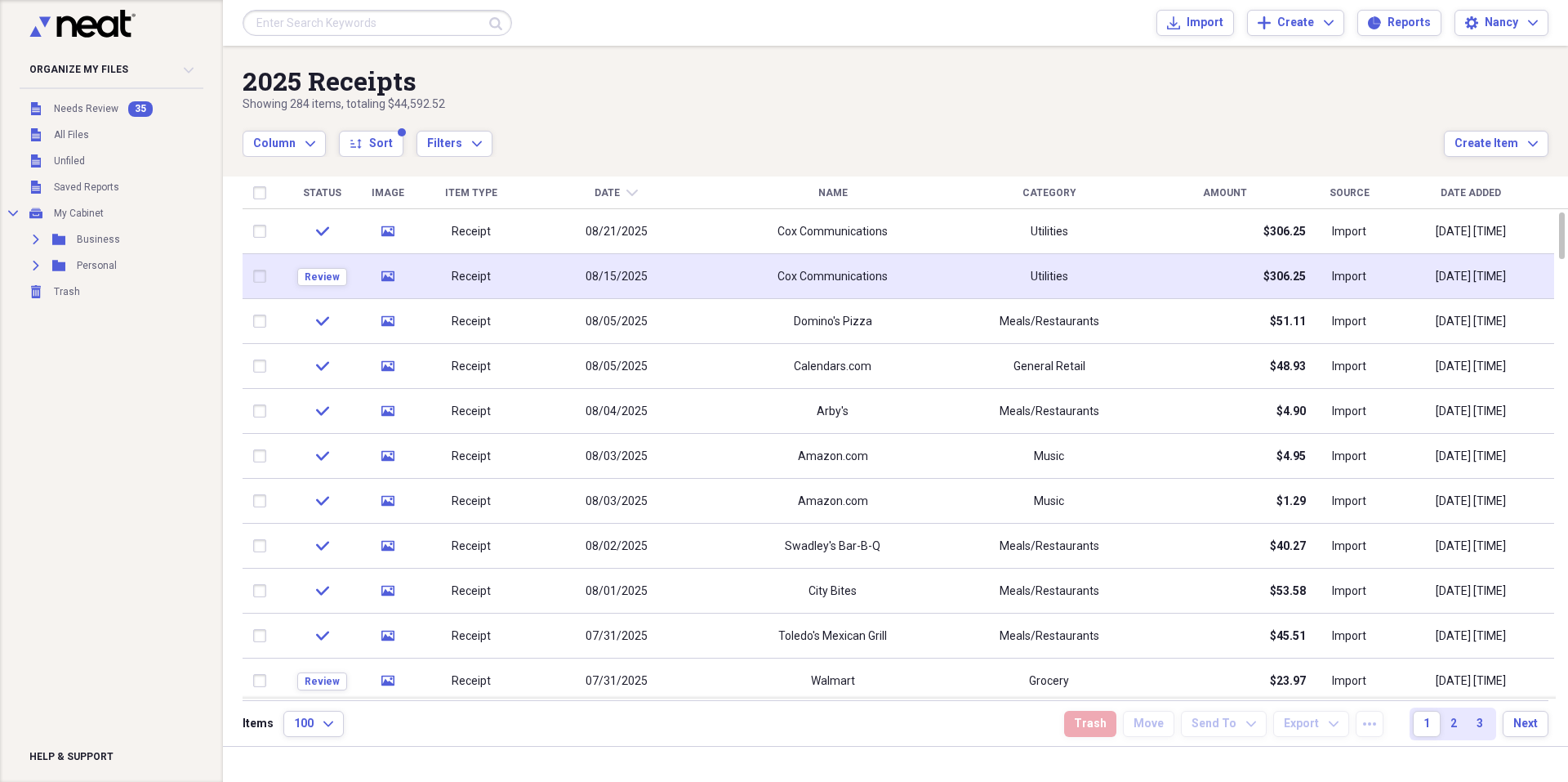 click on "Cox Communications" at bounding box center [832, 276] 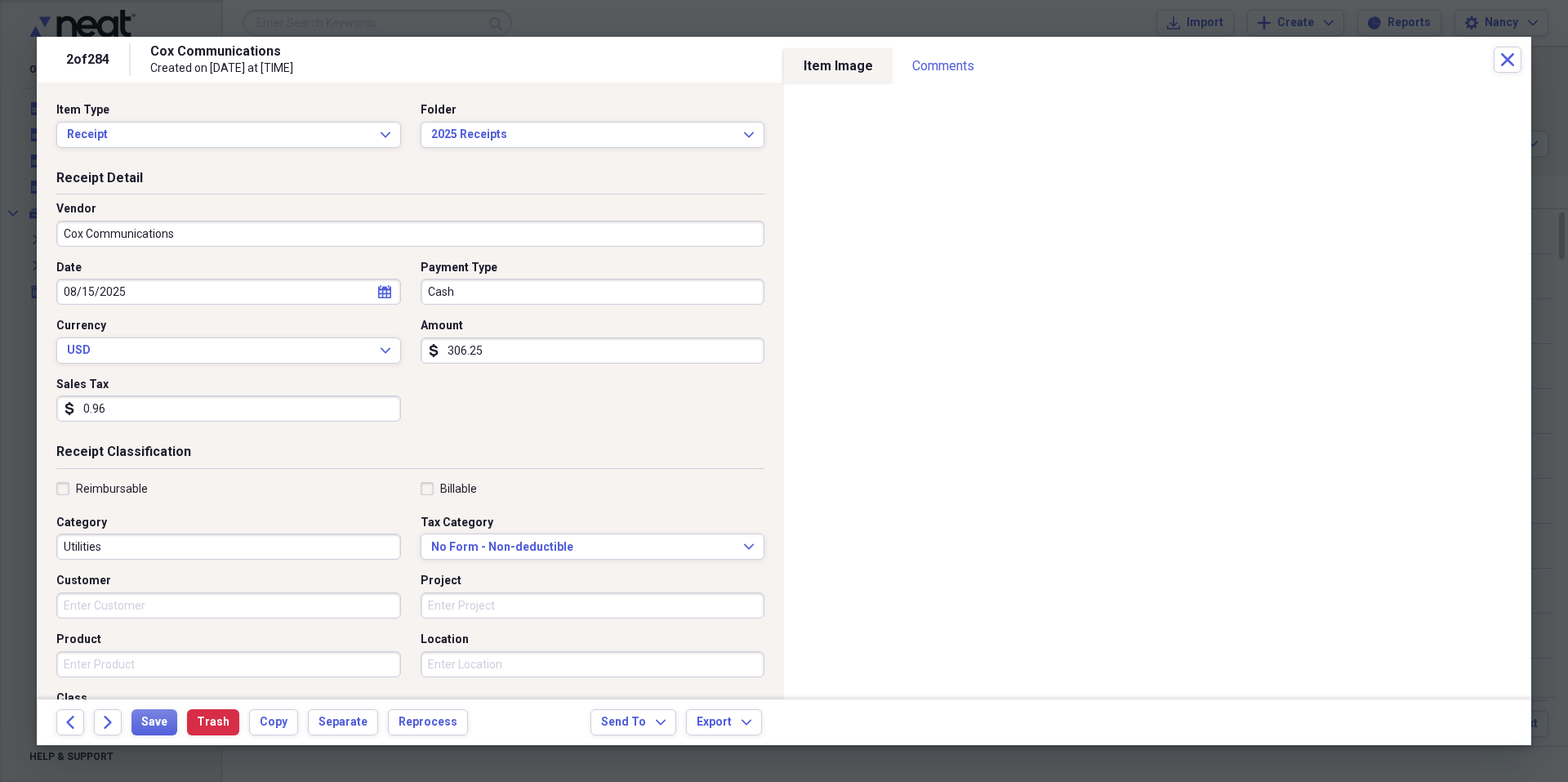 click on "calendar" 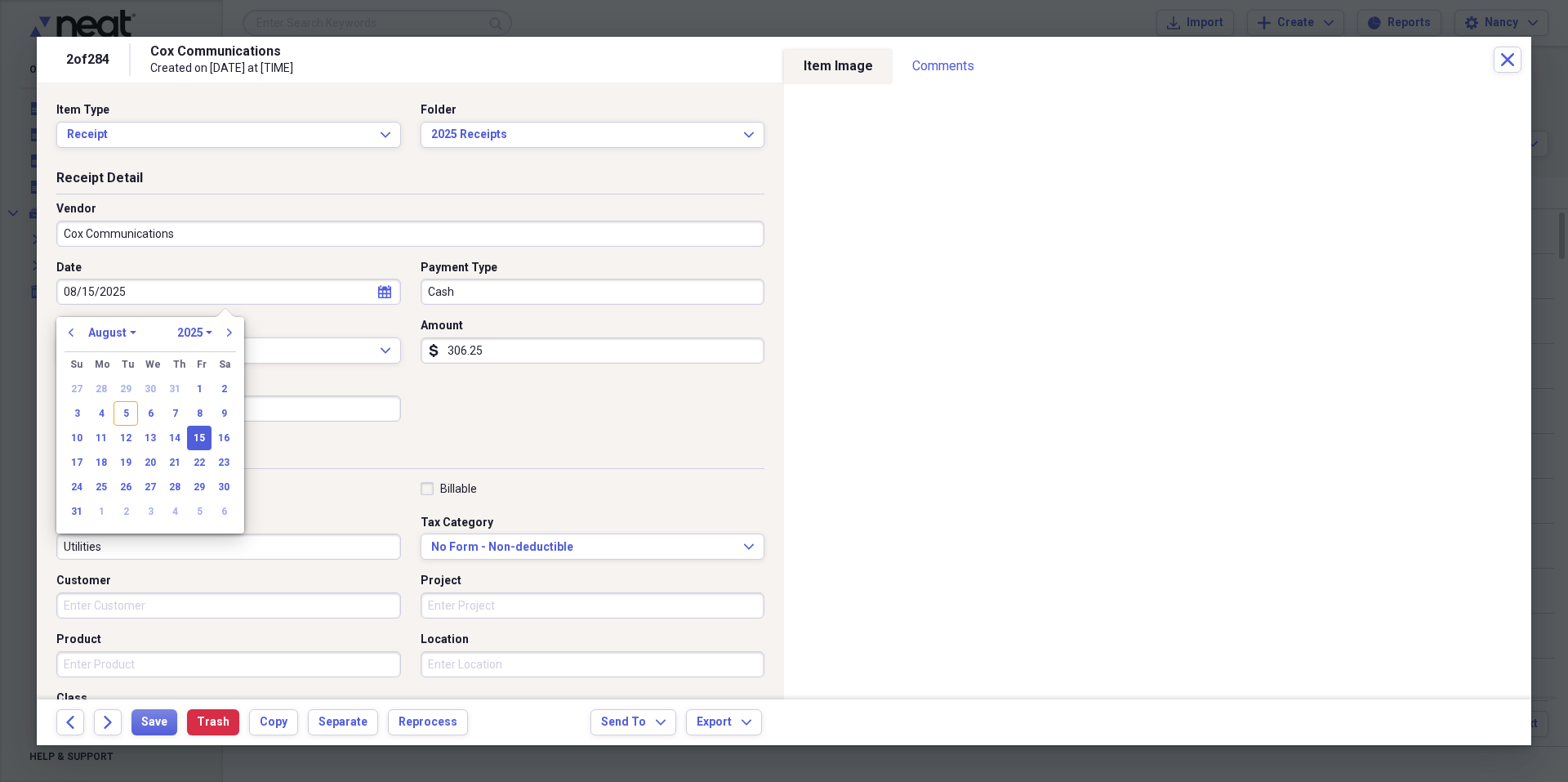 click on "January February March April May June July August September October November December" at bounding box center [112, 333] 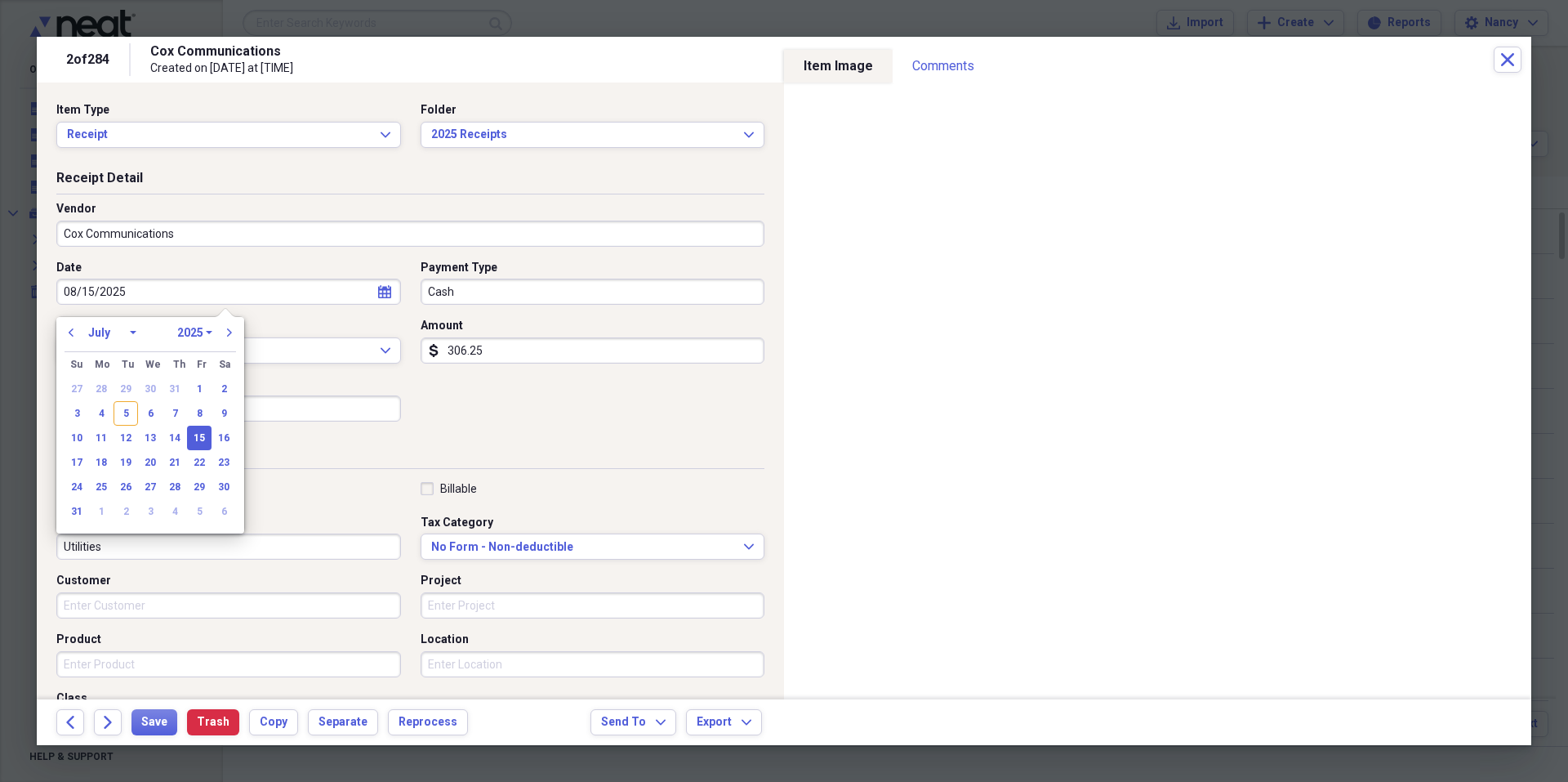 click on "January February March April May June July August September October November December" at bounding box center (112, 333) 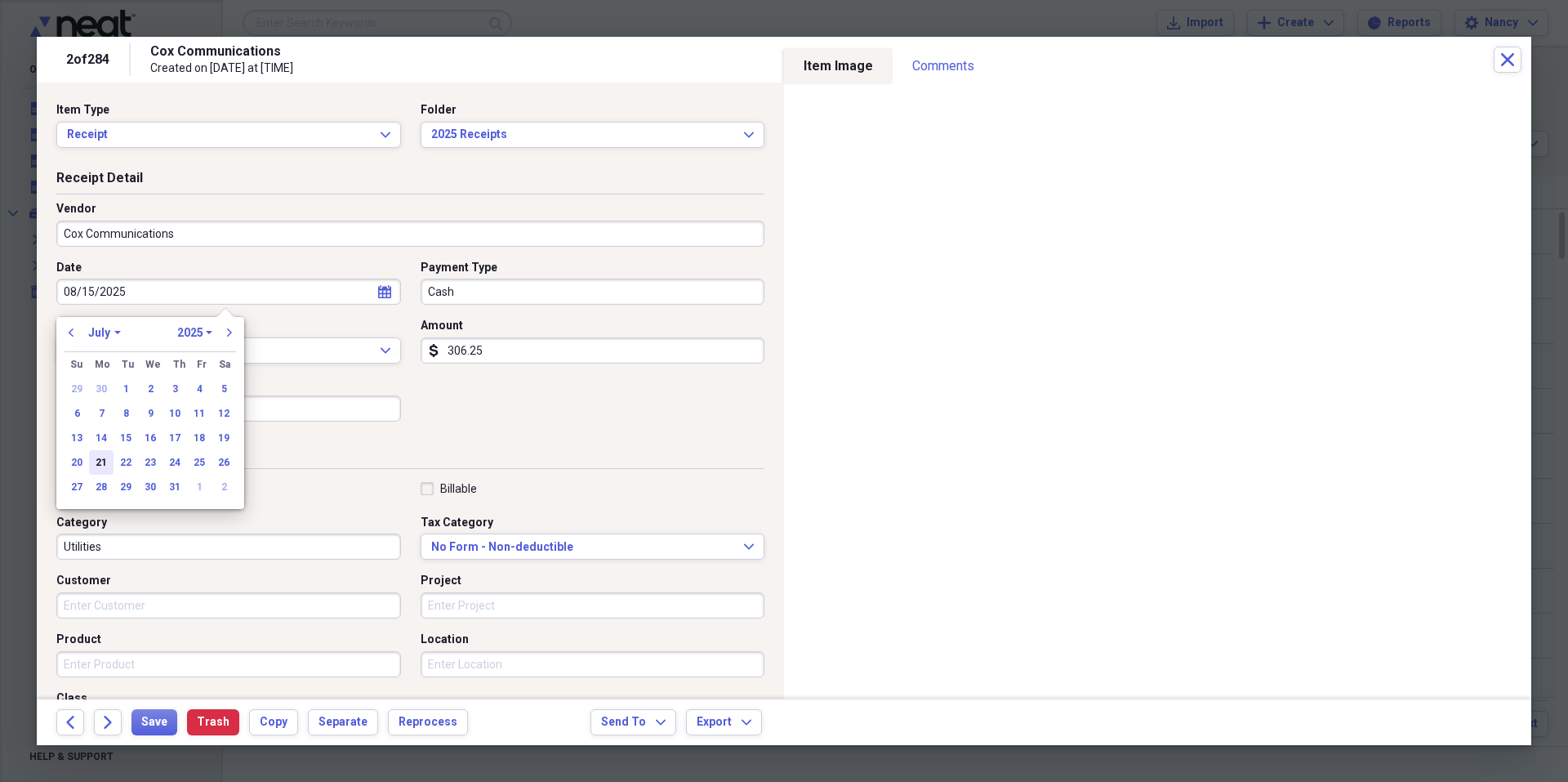 click on "21" at bounding box center [101, 462] 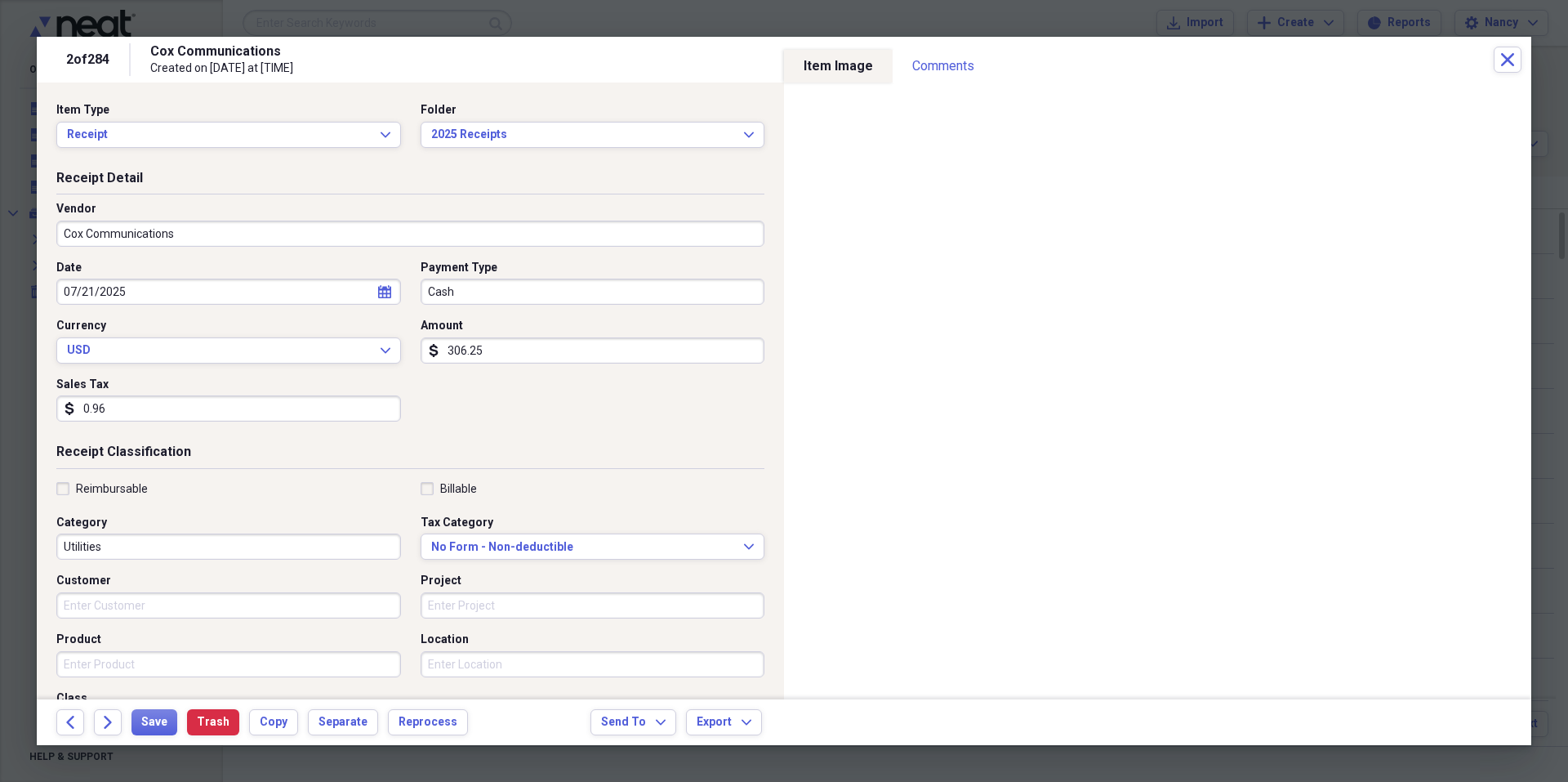 type on "07/21/2025" 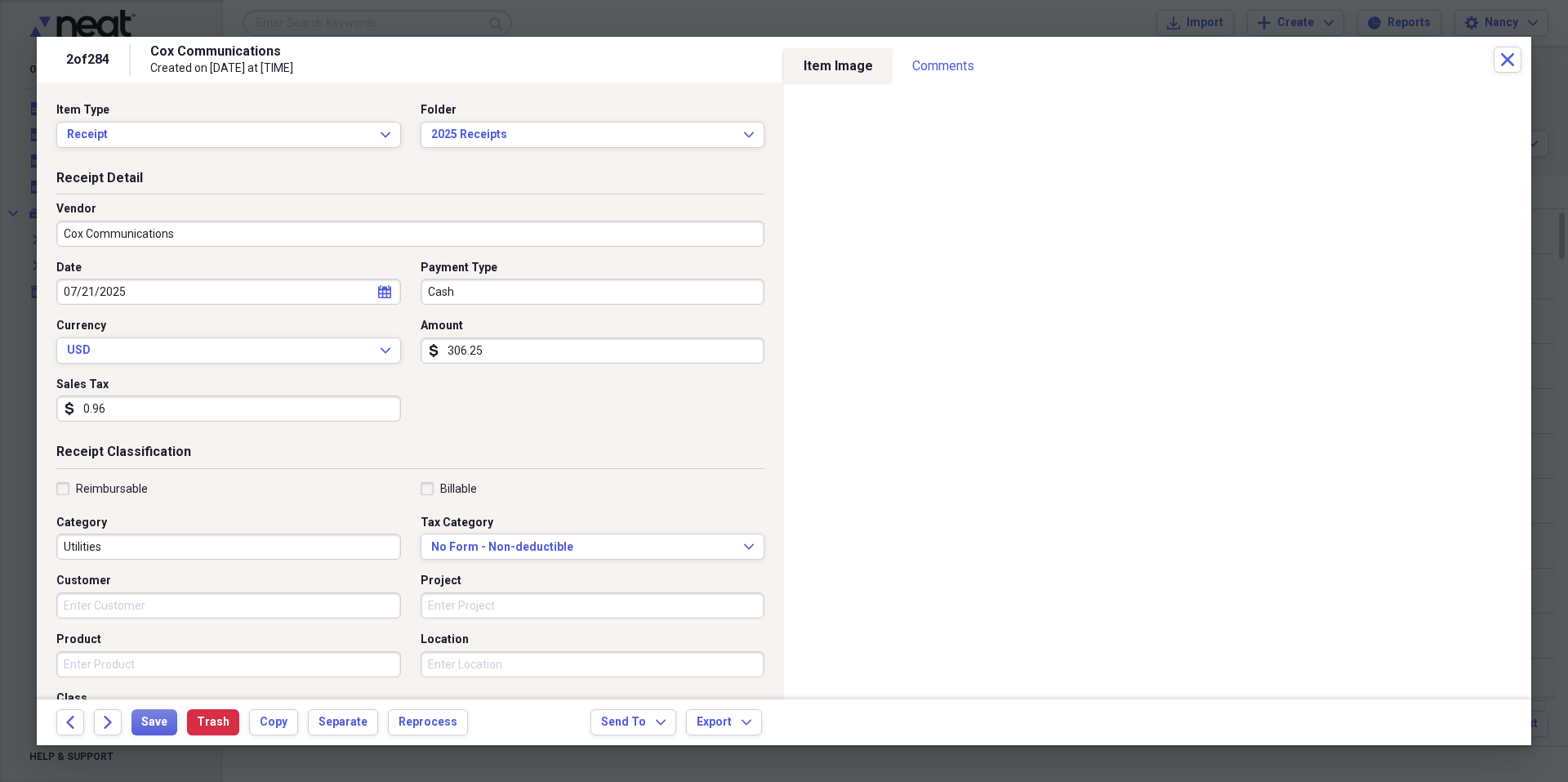 click on "0.96" at bounding box center [229, 409] 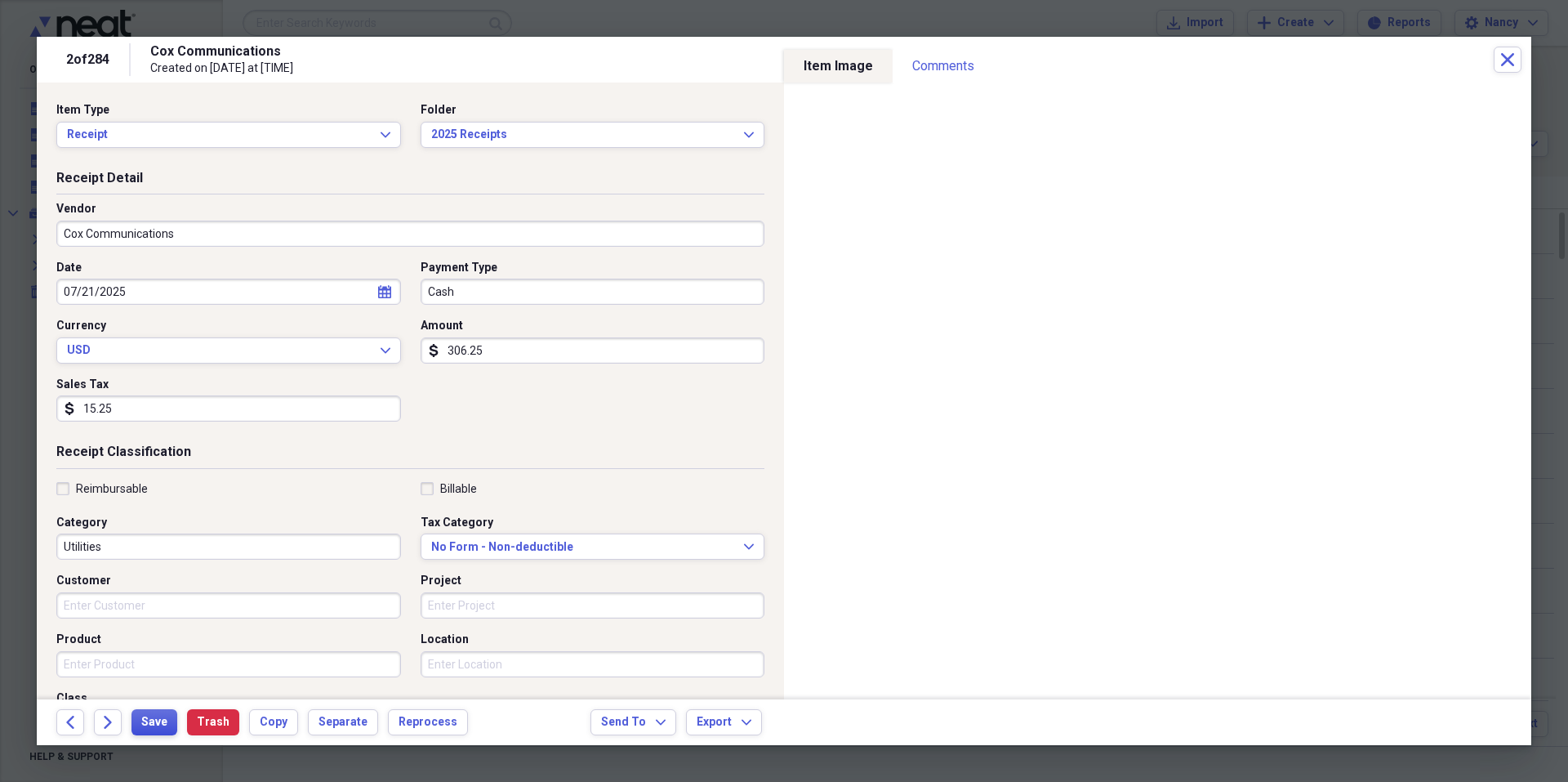 type on "15.25" 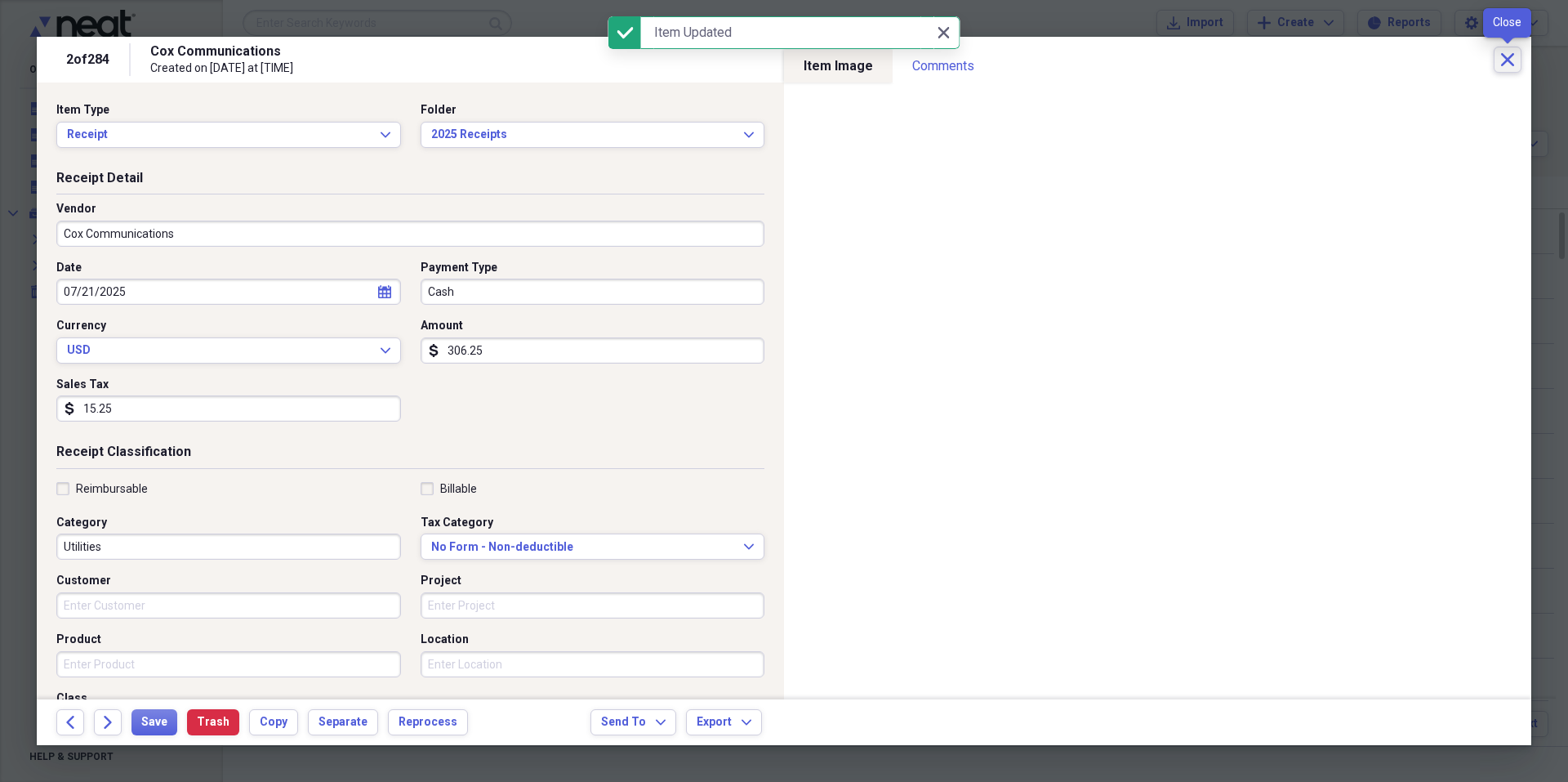 click 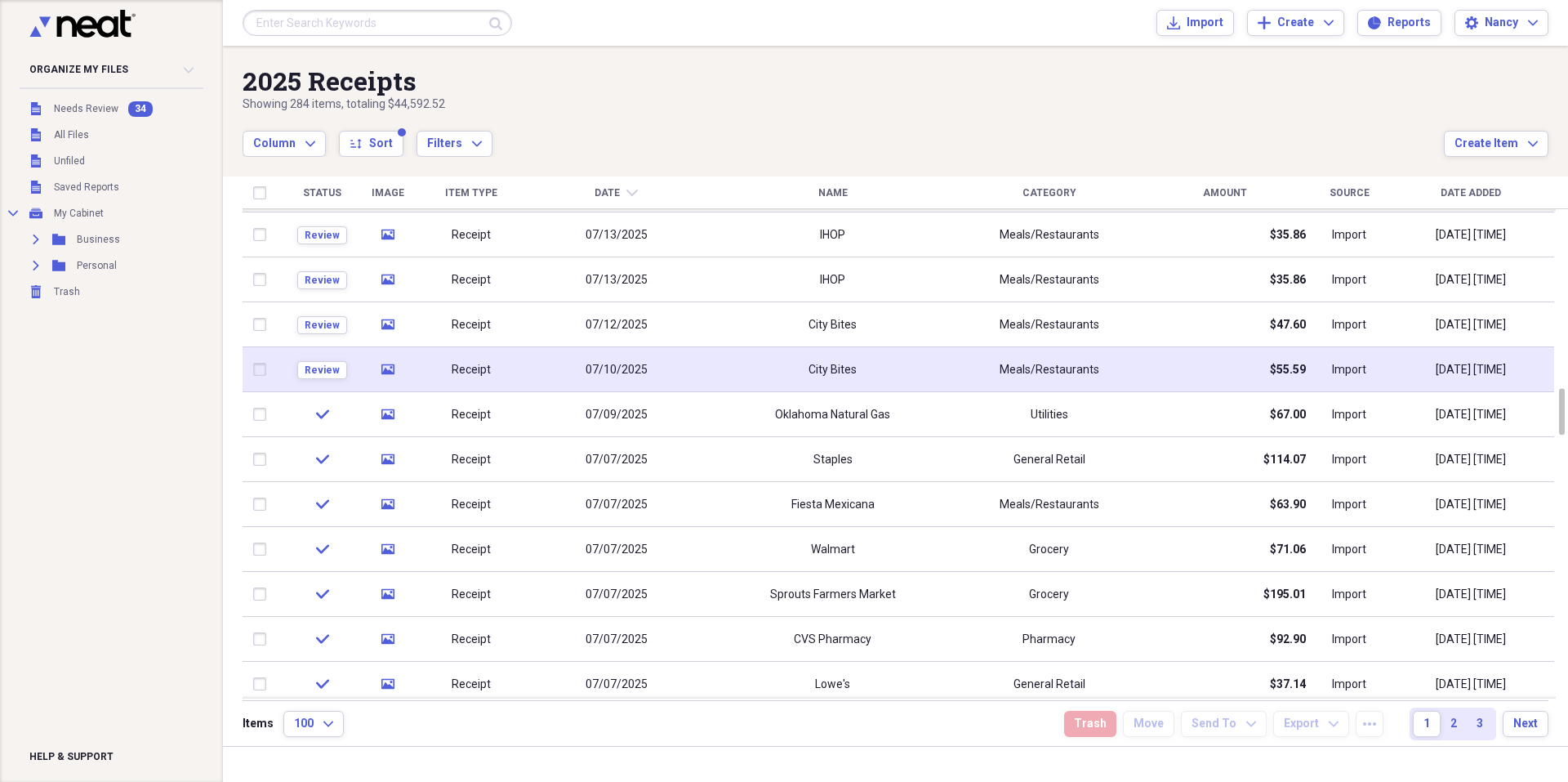 click on "City Bites" at bounding box center (832, 369) 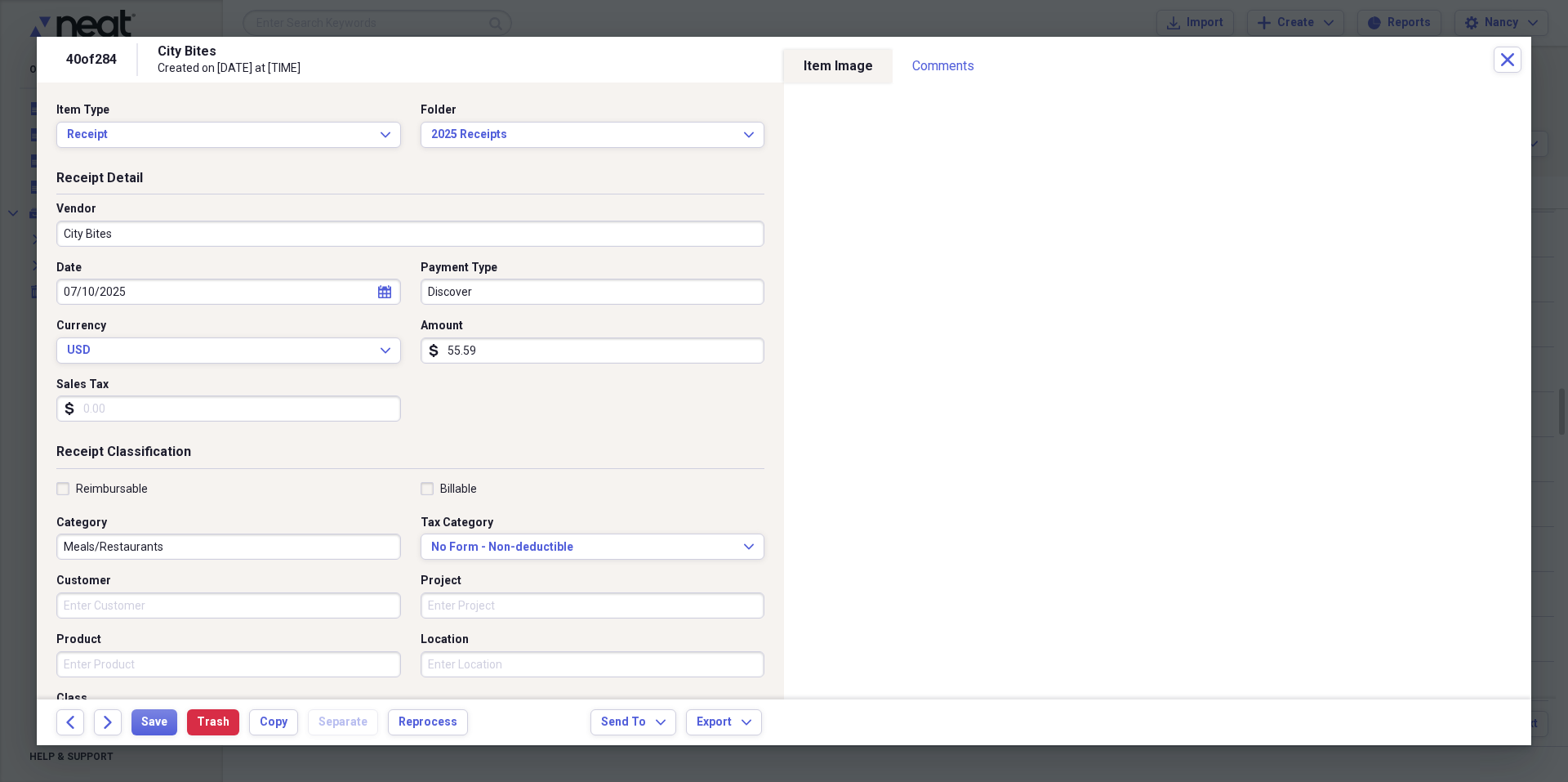 click on "Sales Tax" at bounding box center [229, 409] 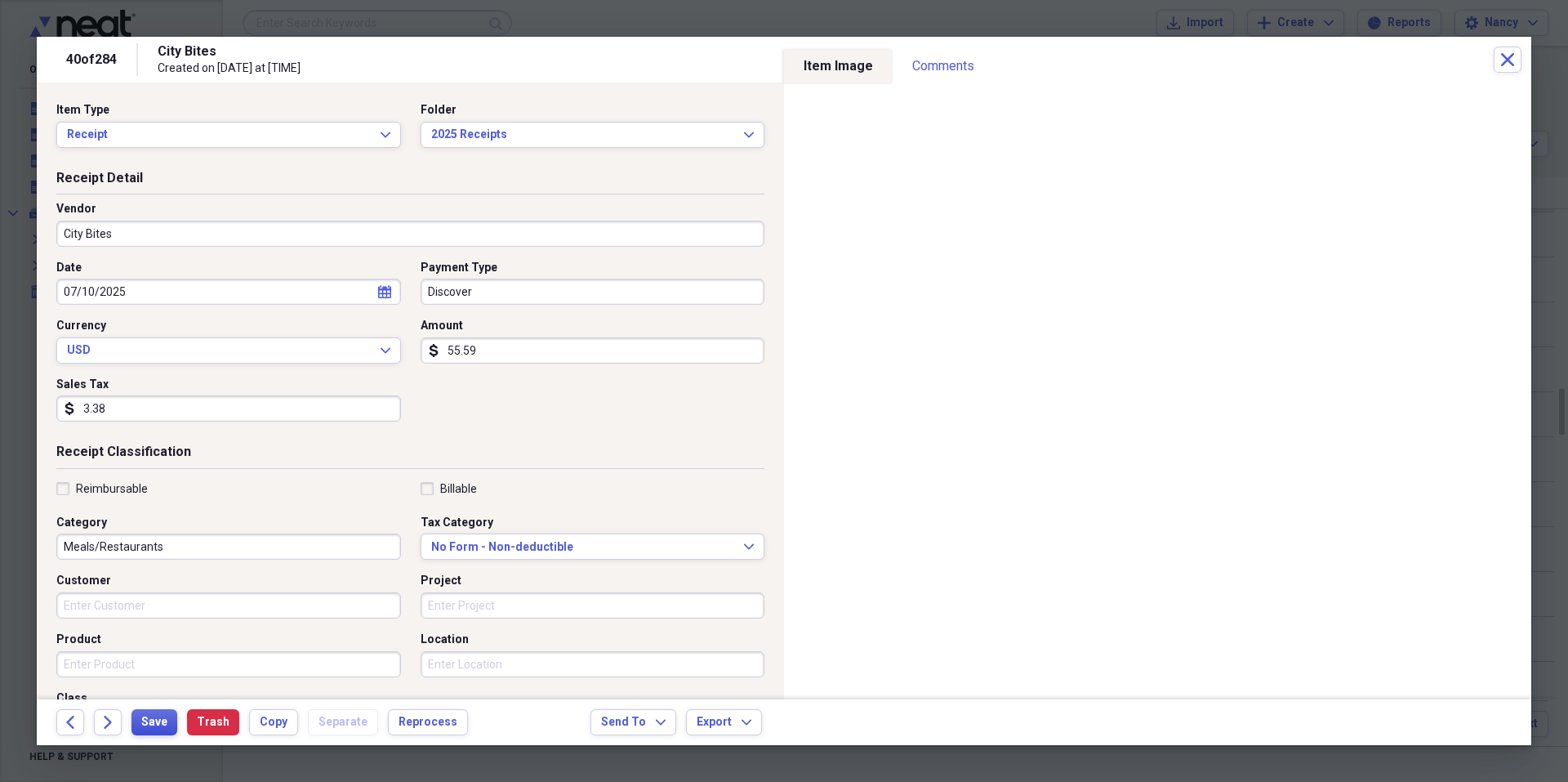 type on "3.38" 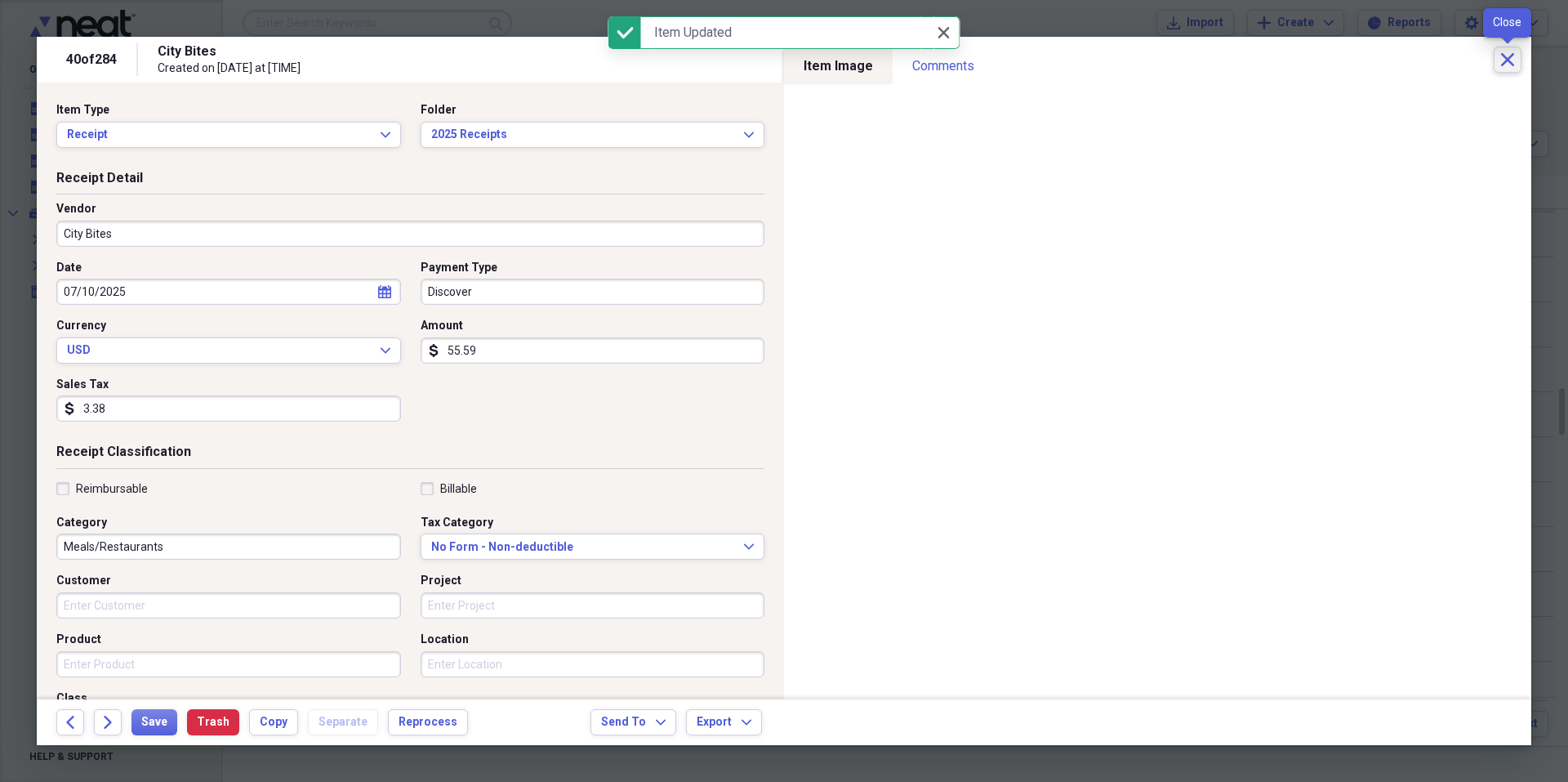 click 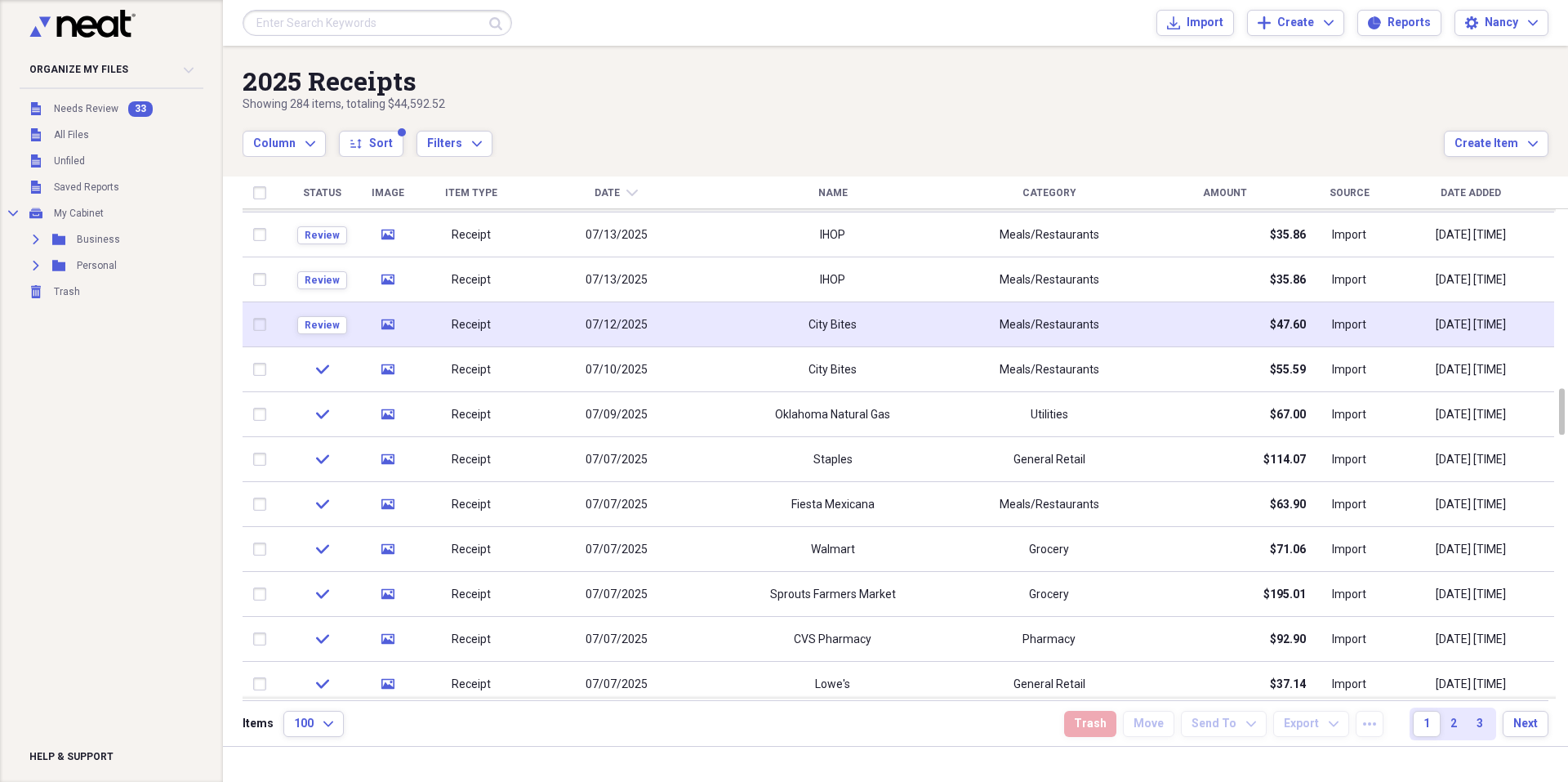 click on "City Bites" at bounding box center (832, 324) 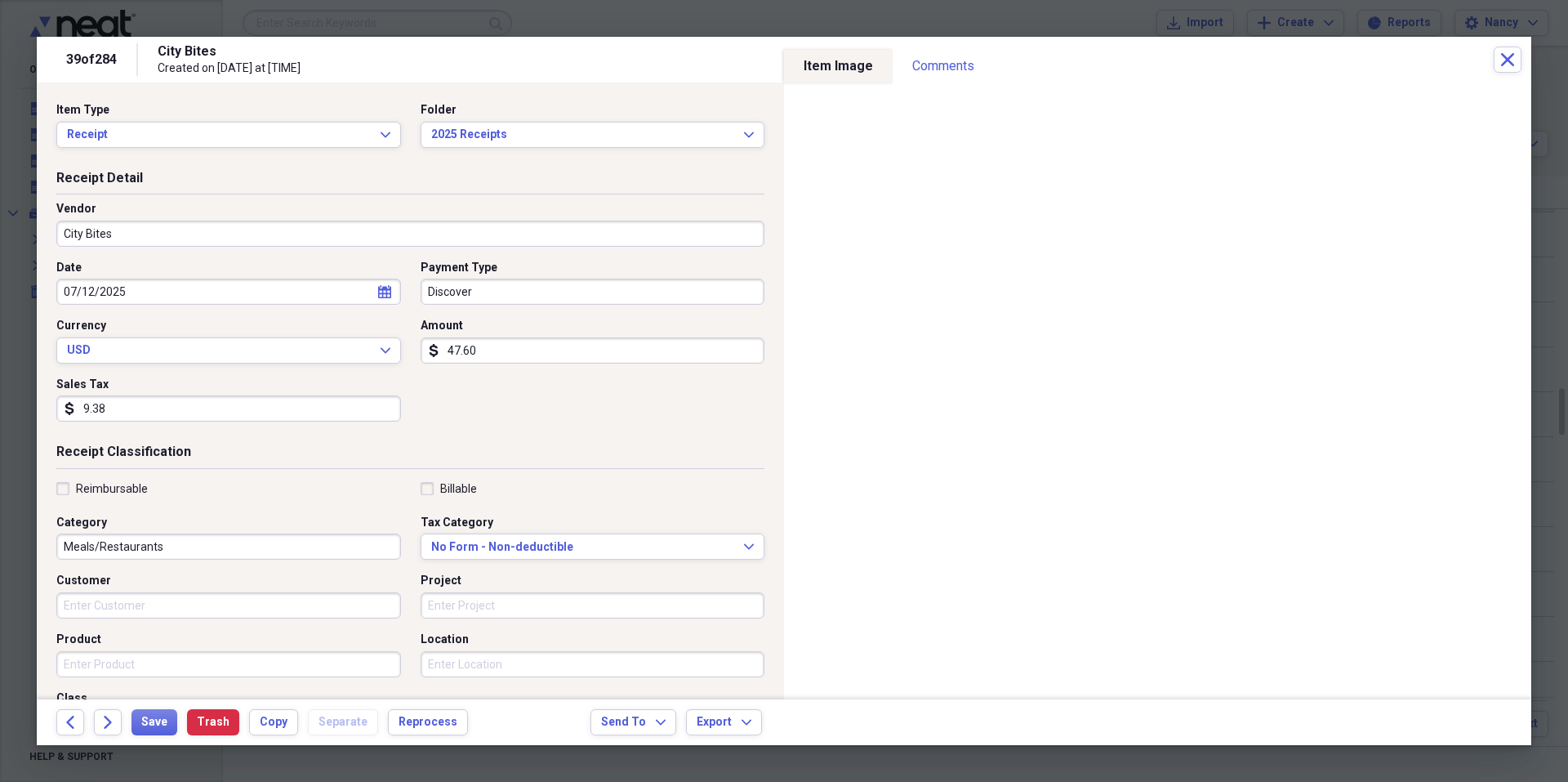 click on "9.38" at bounding box center [229, 409] 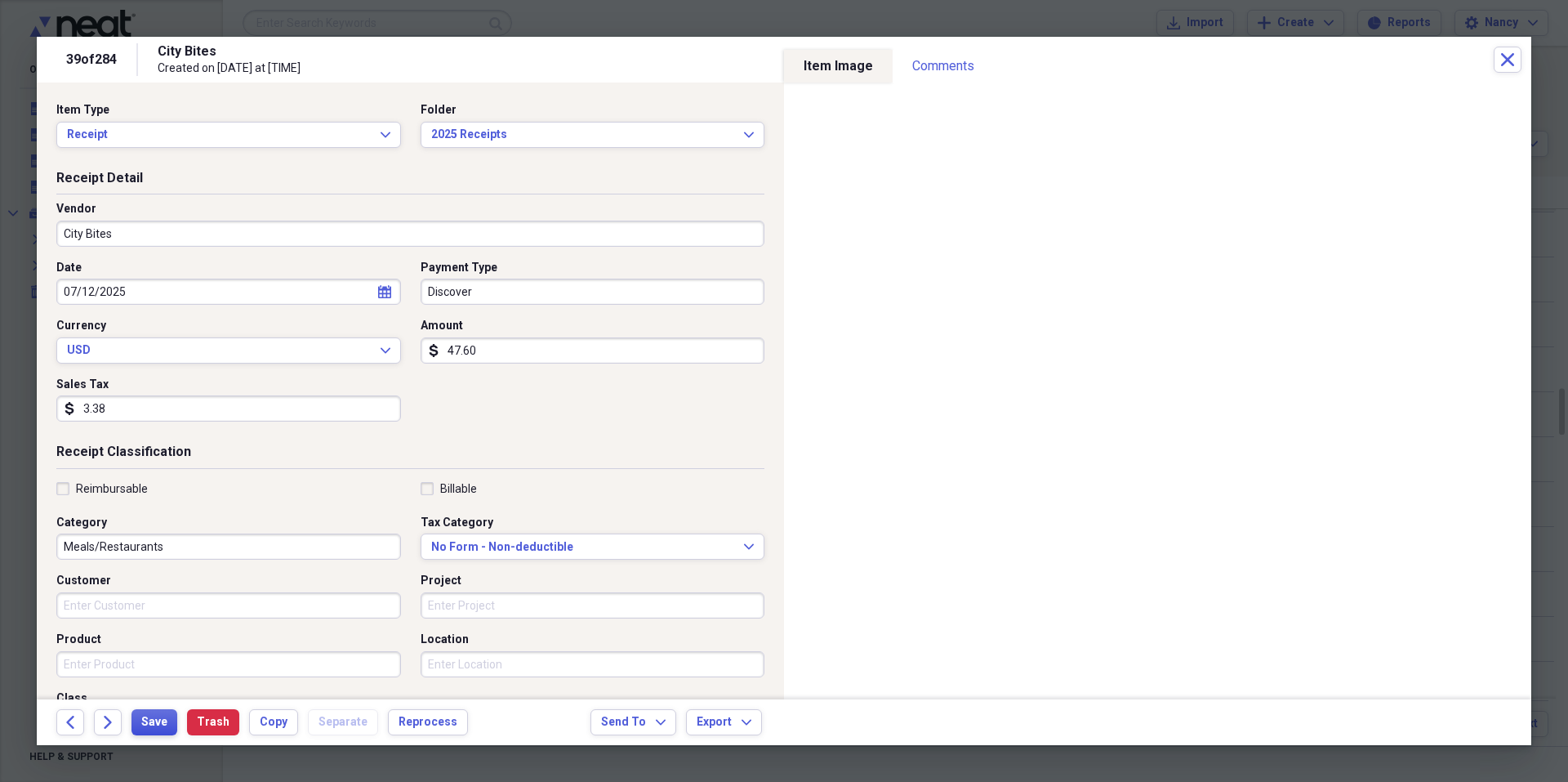 type on "3.38" 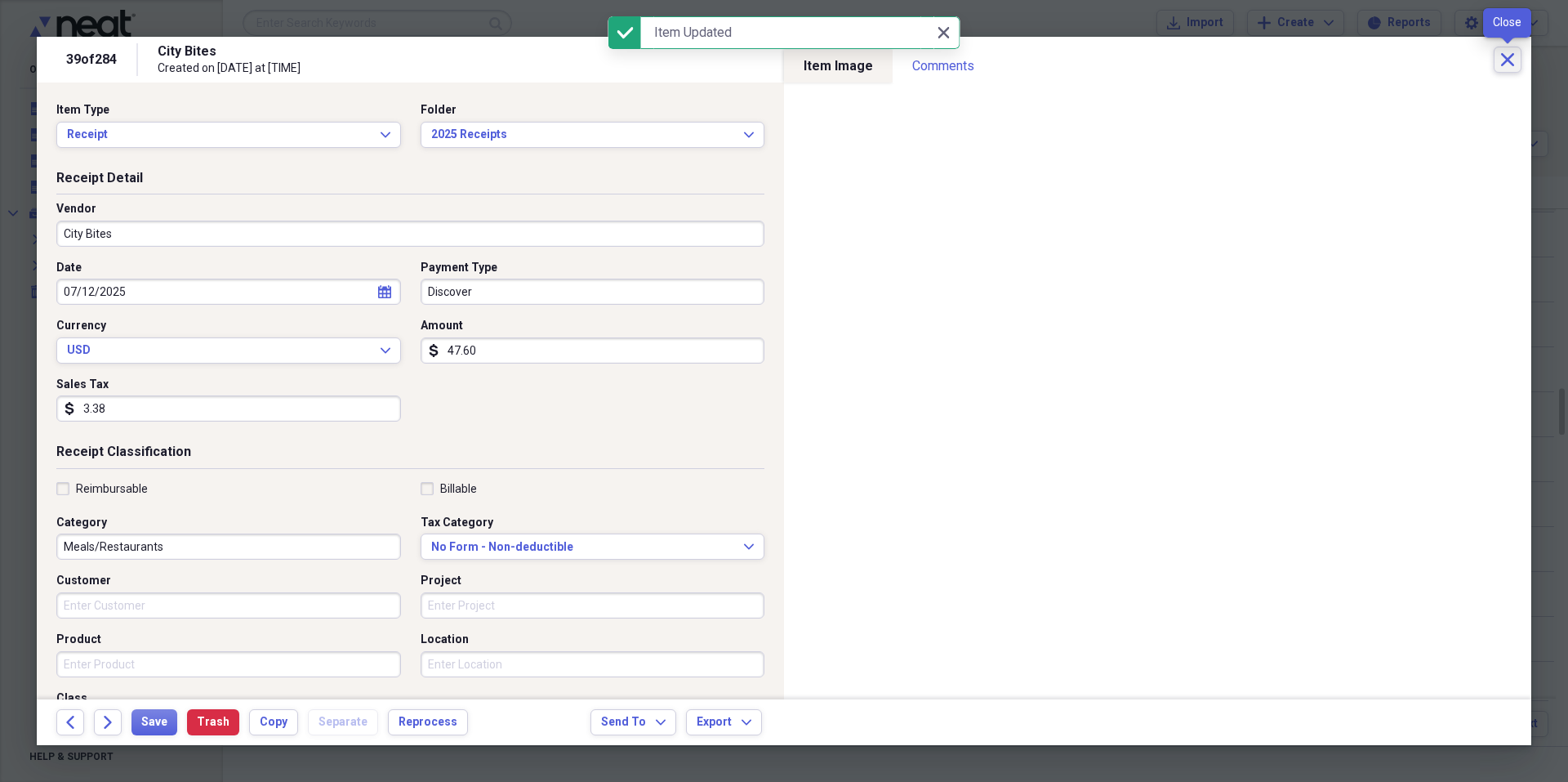 click 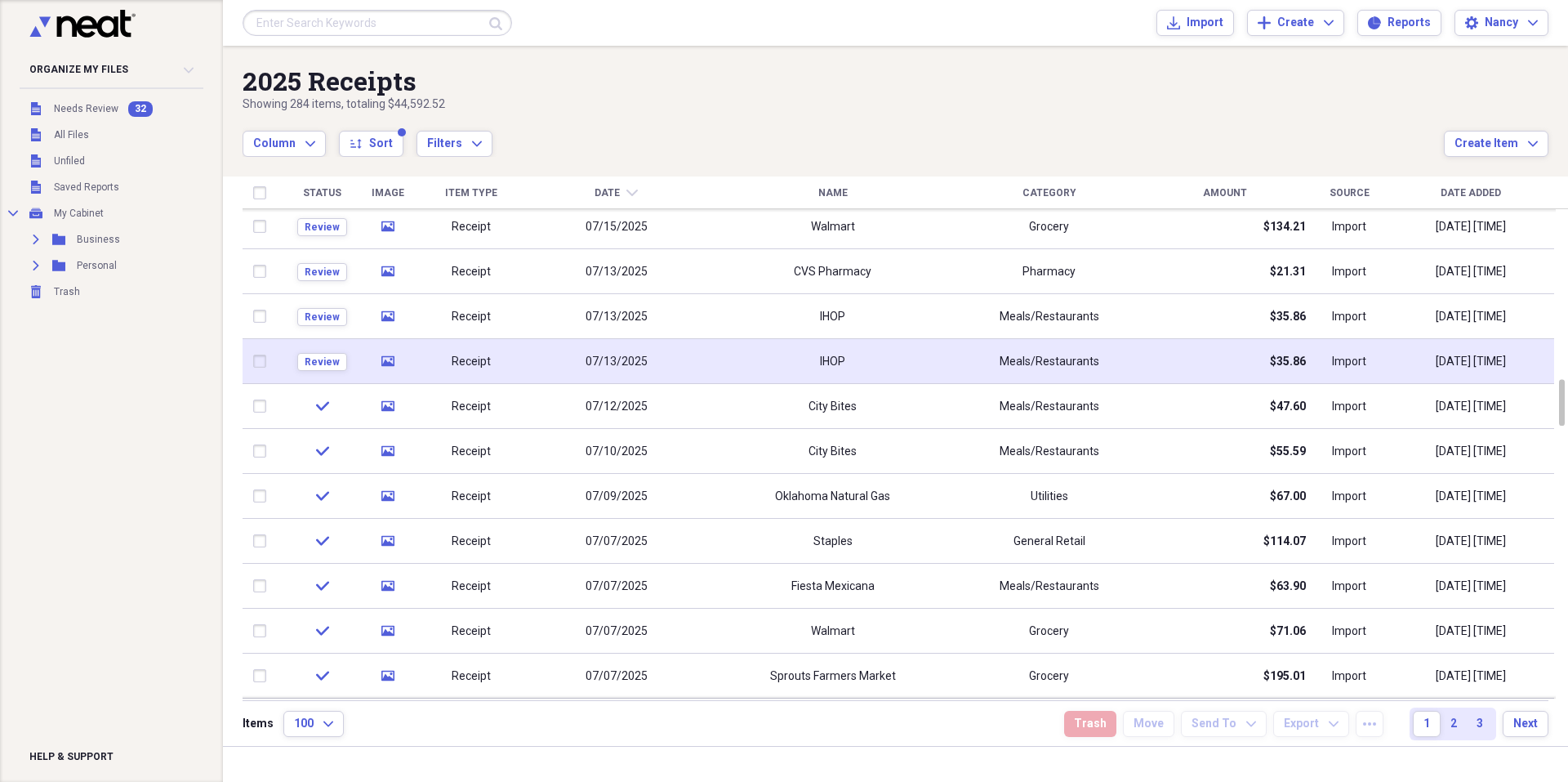 click at bounding box center [263, 361] 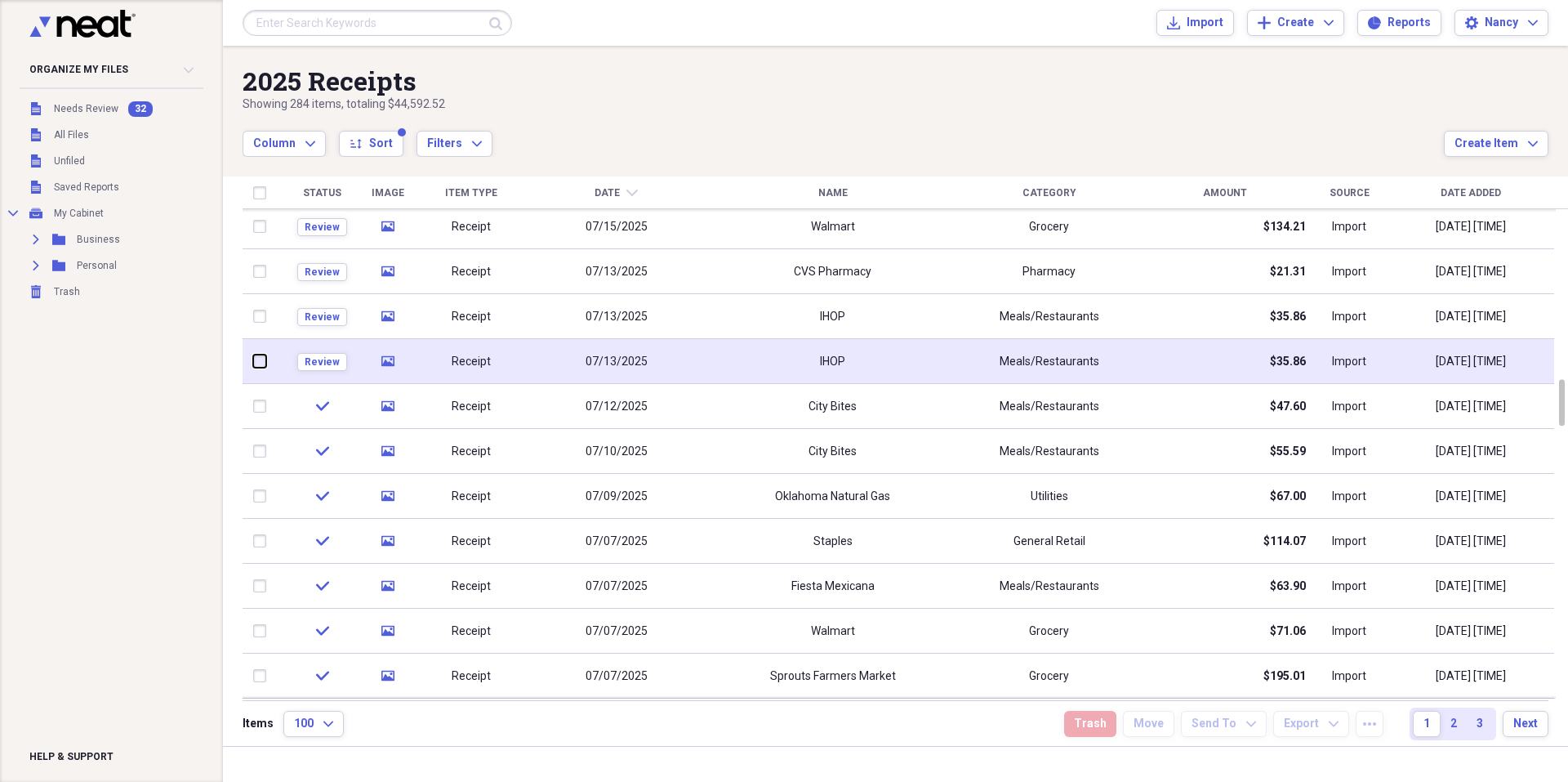 click at bounding box center (253, 361) 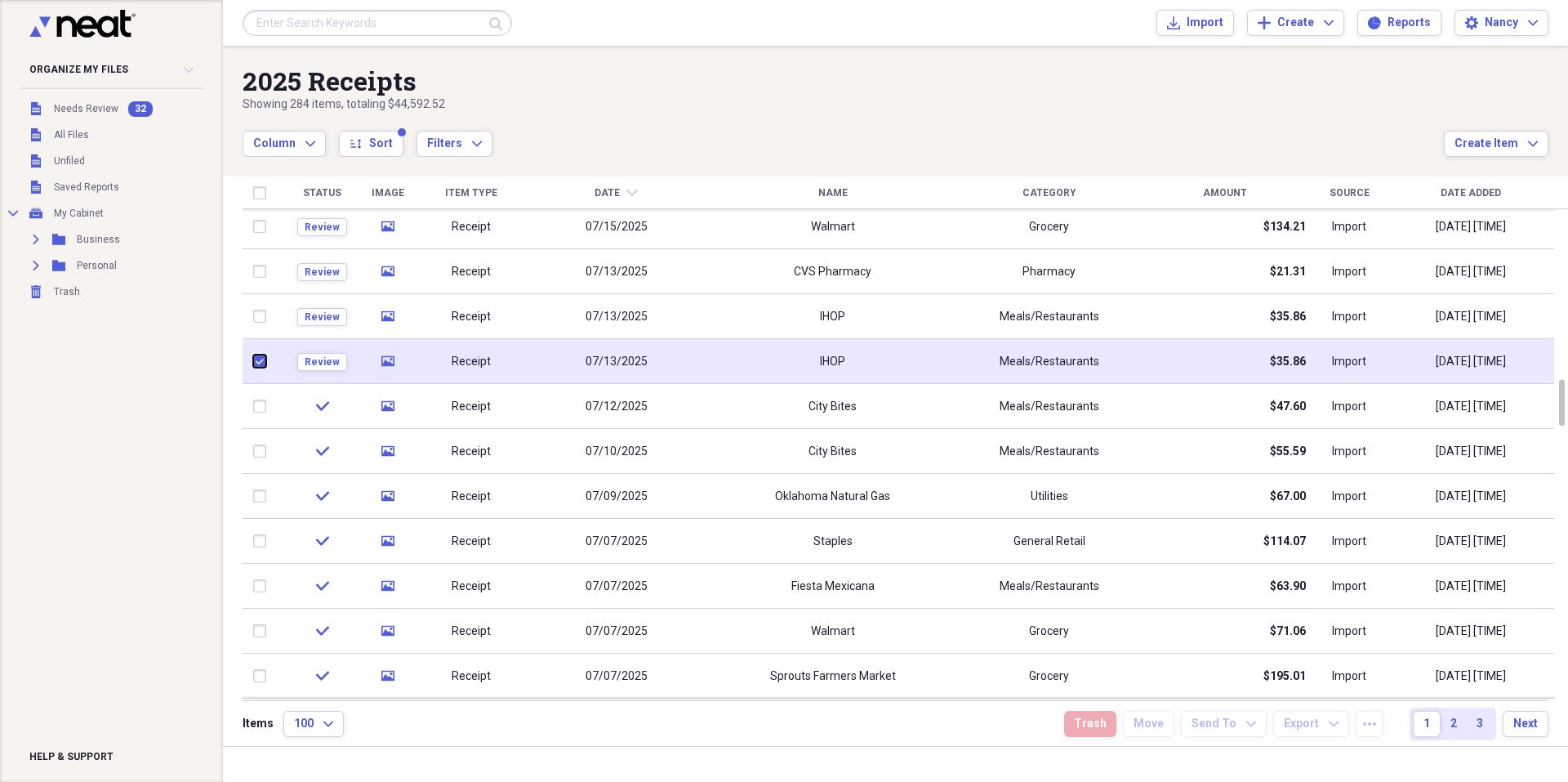 checkbox on "true" 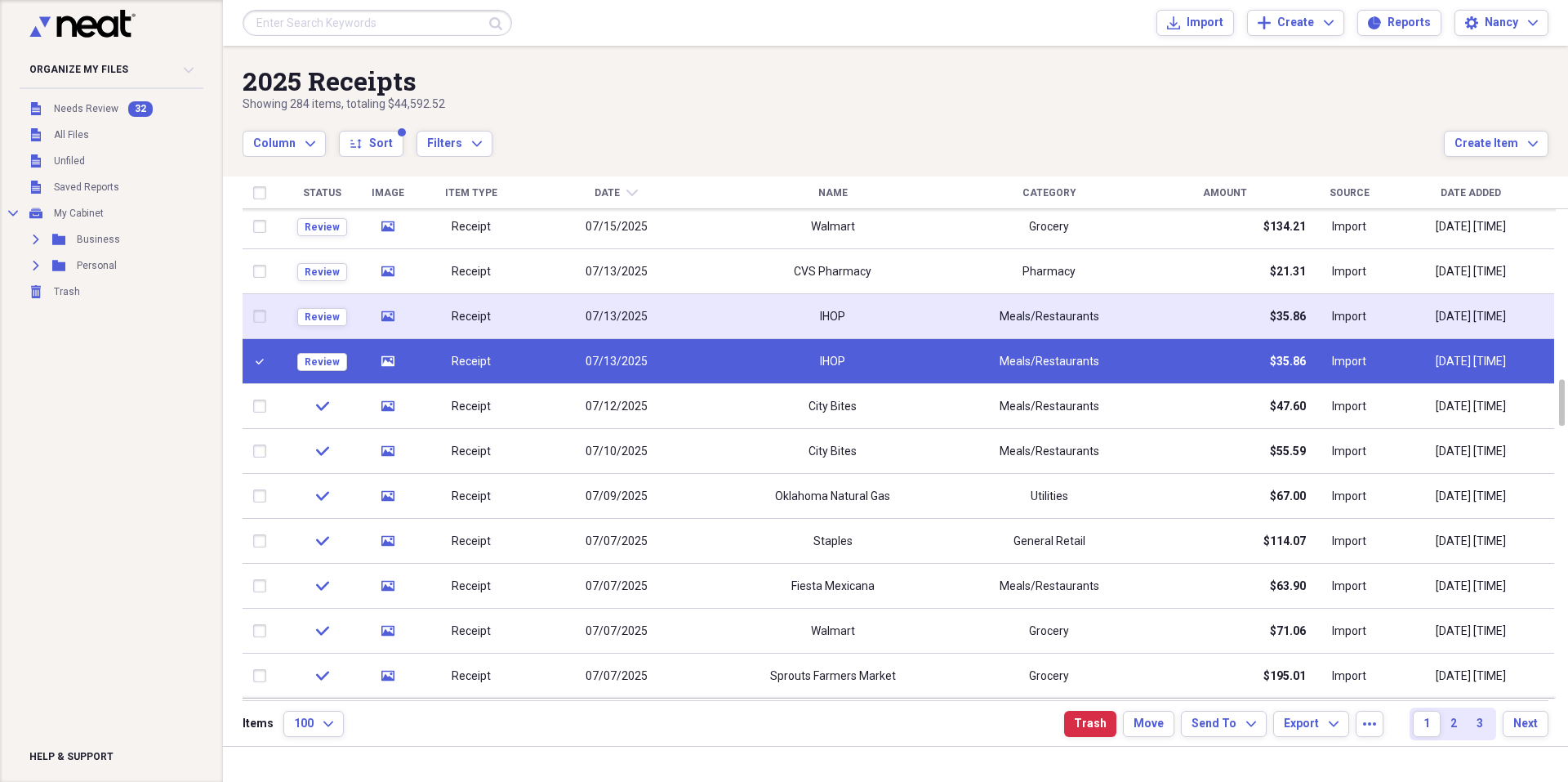 click at bounding box center (263, 316) 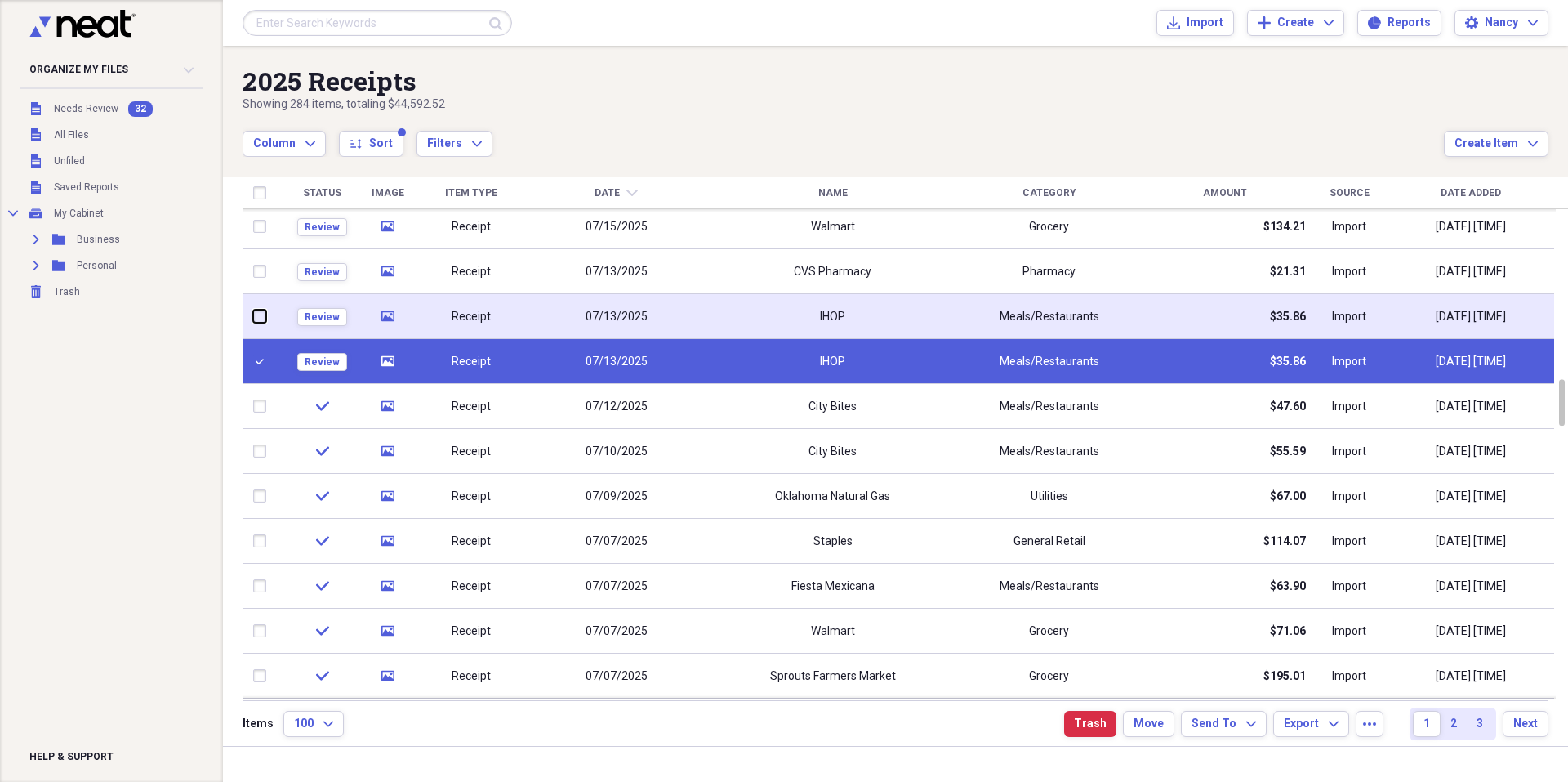 click at bounding box center (253, 316) 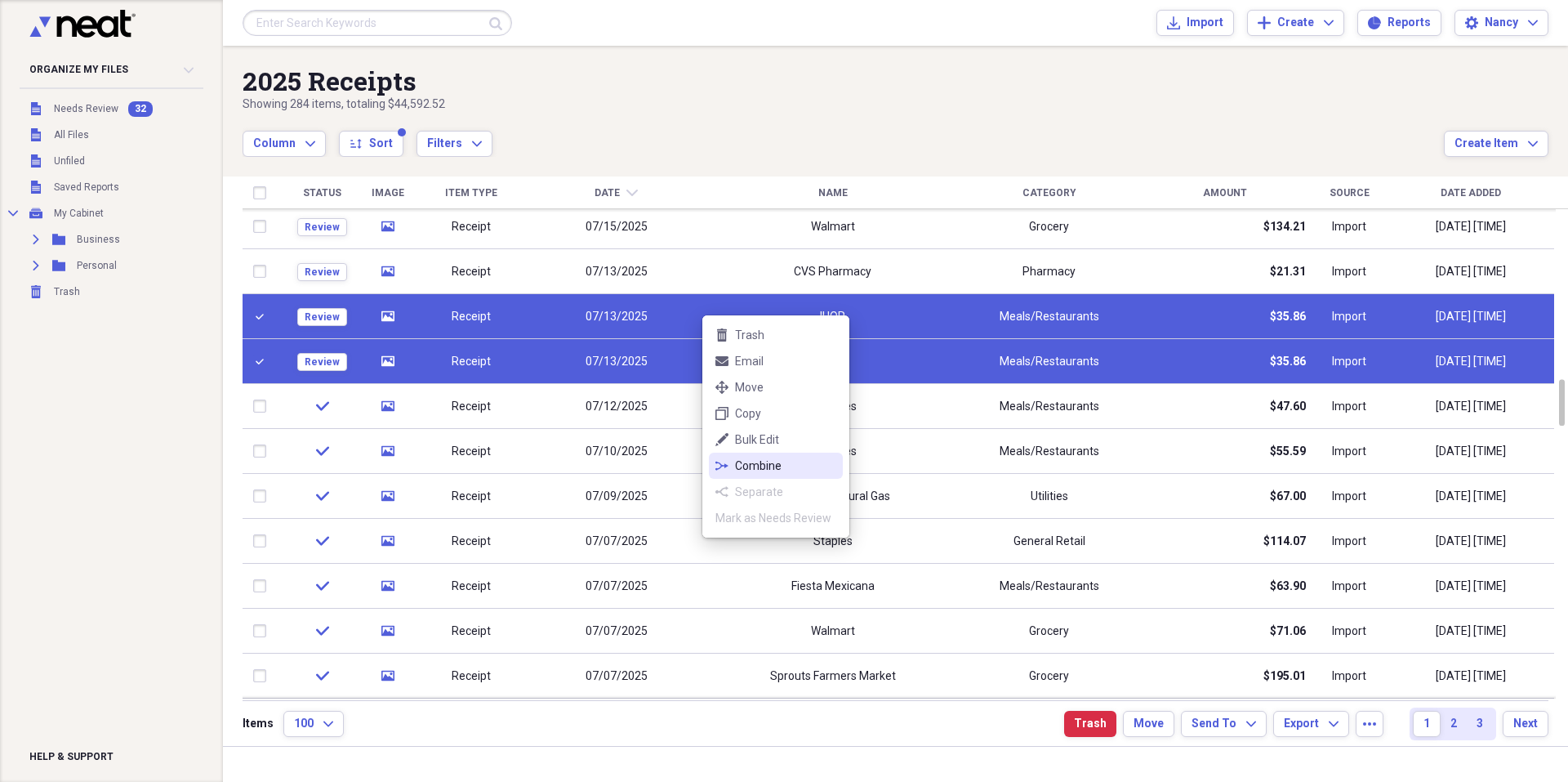 click on "Combine" at bounding box center [786, 466] 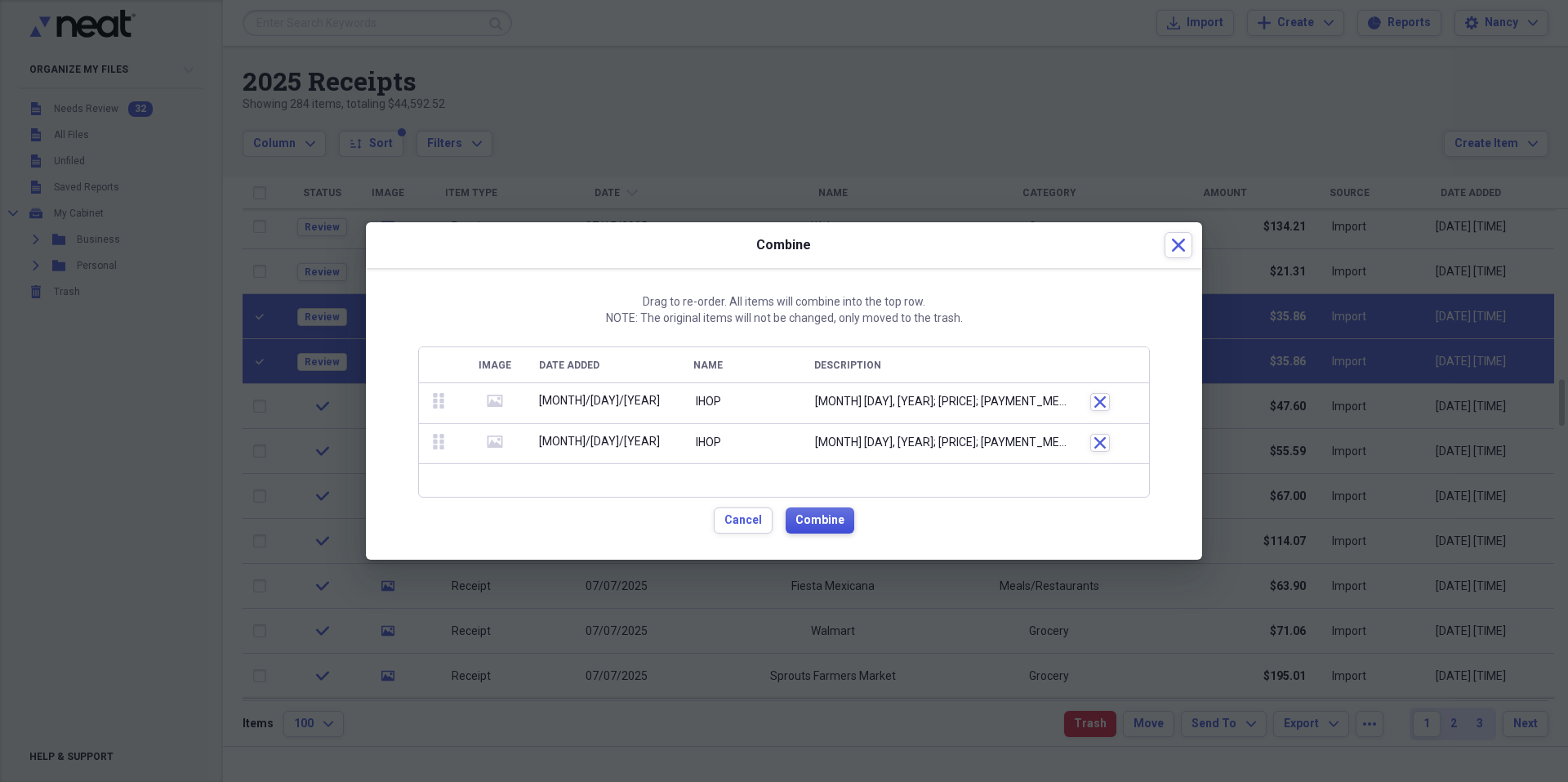 click on "Combine" at bounding box center (820, 521) 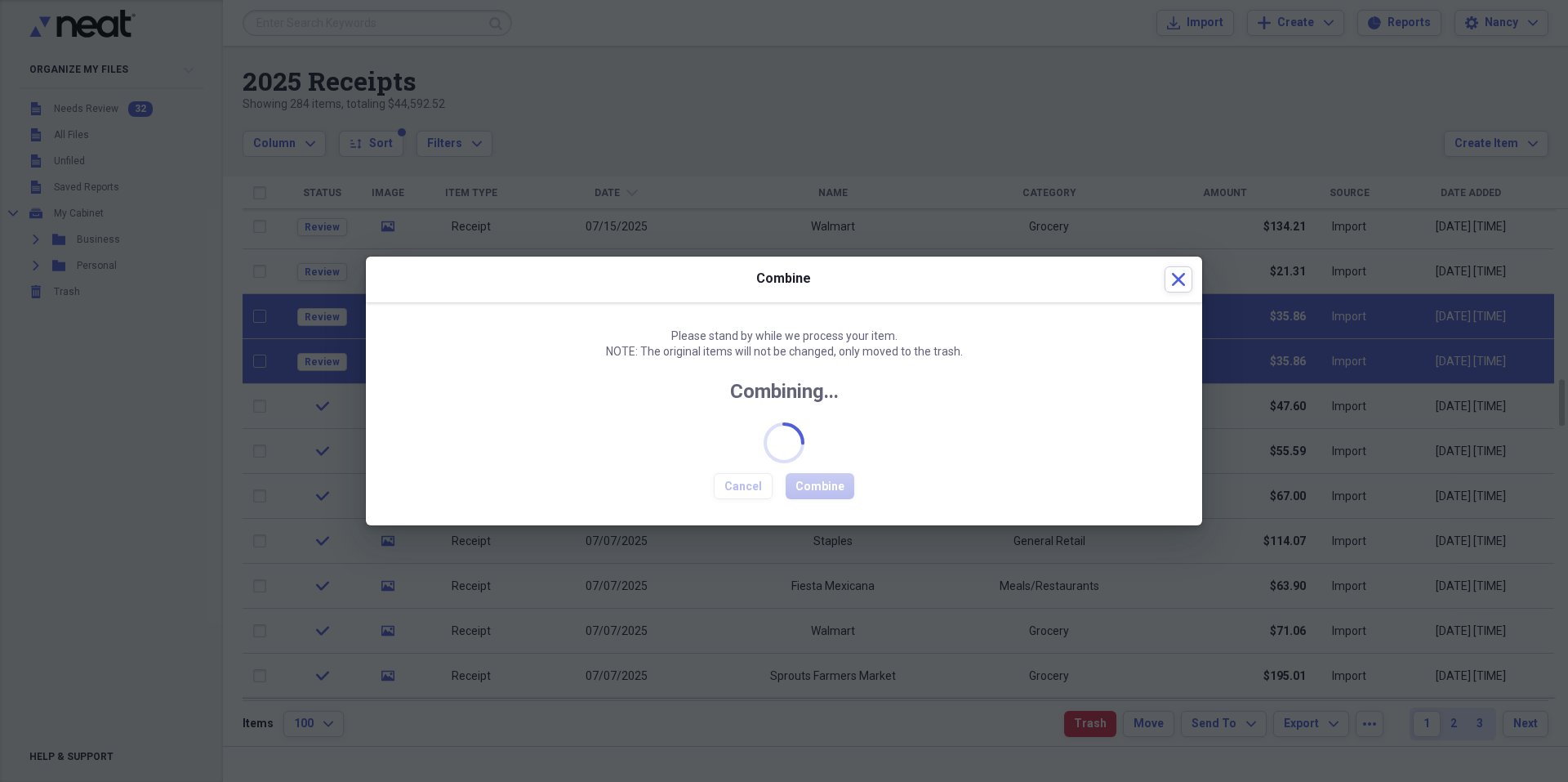 checkbox on "false" 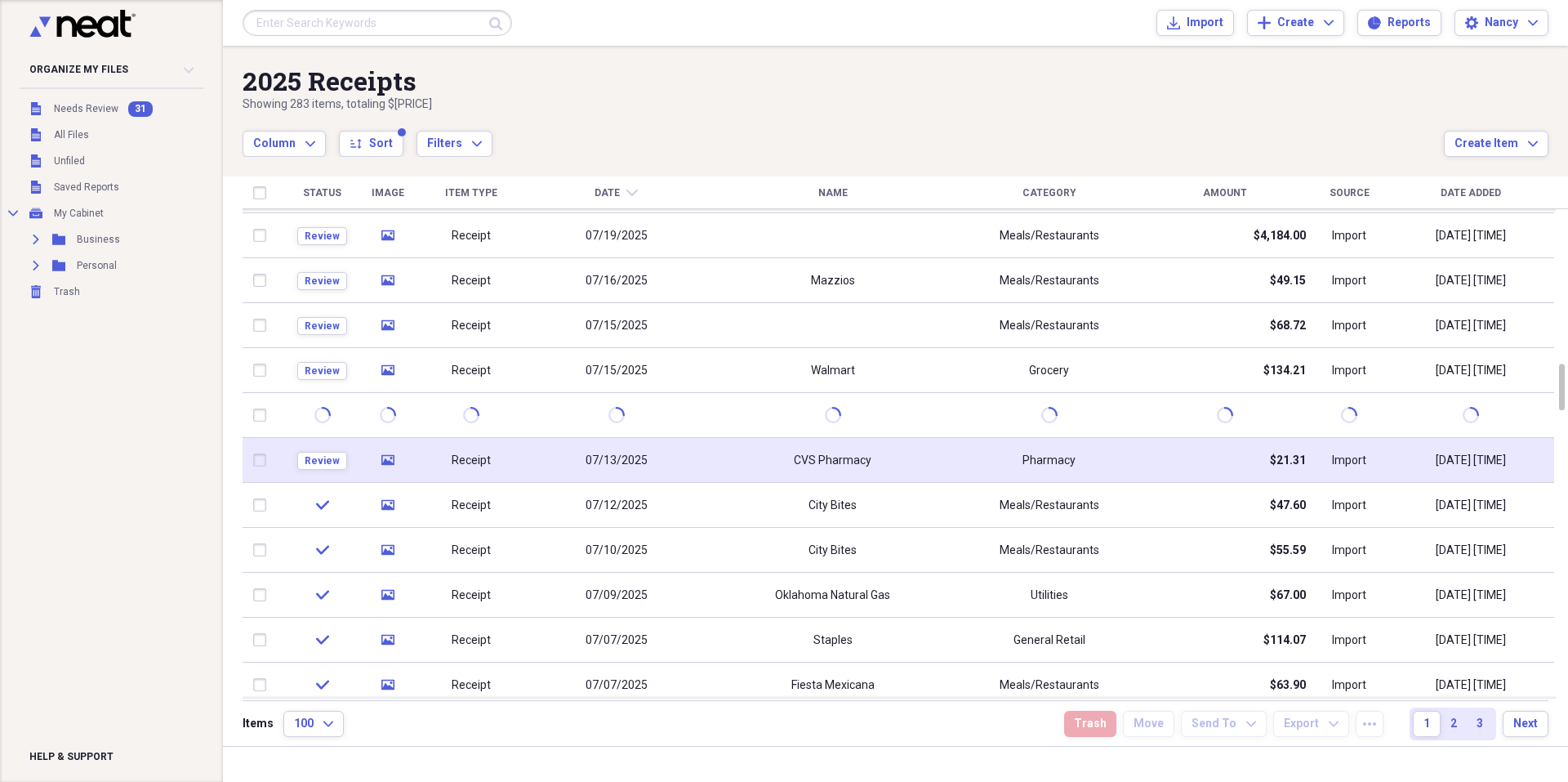 click on "CVS Pharmacy" at bounding box center [832, 460] 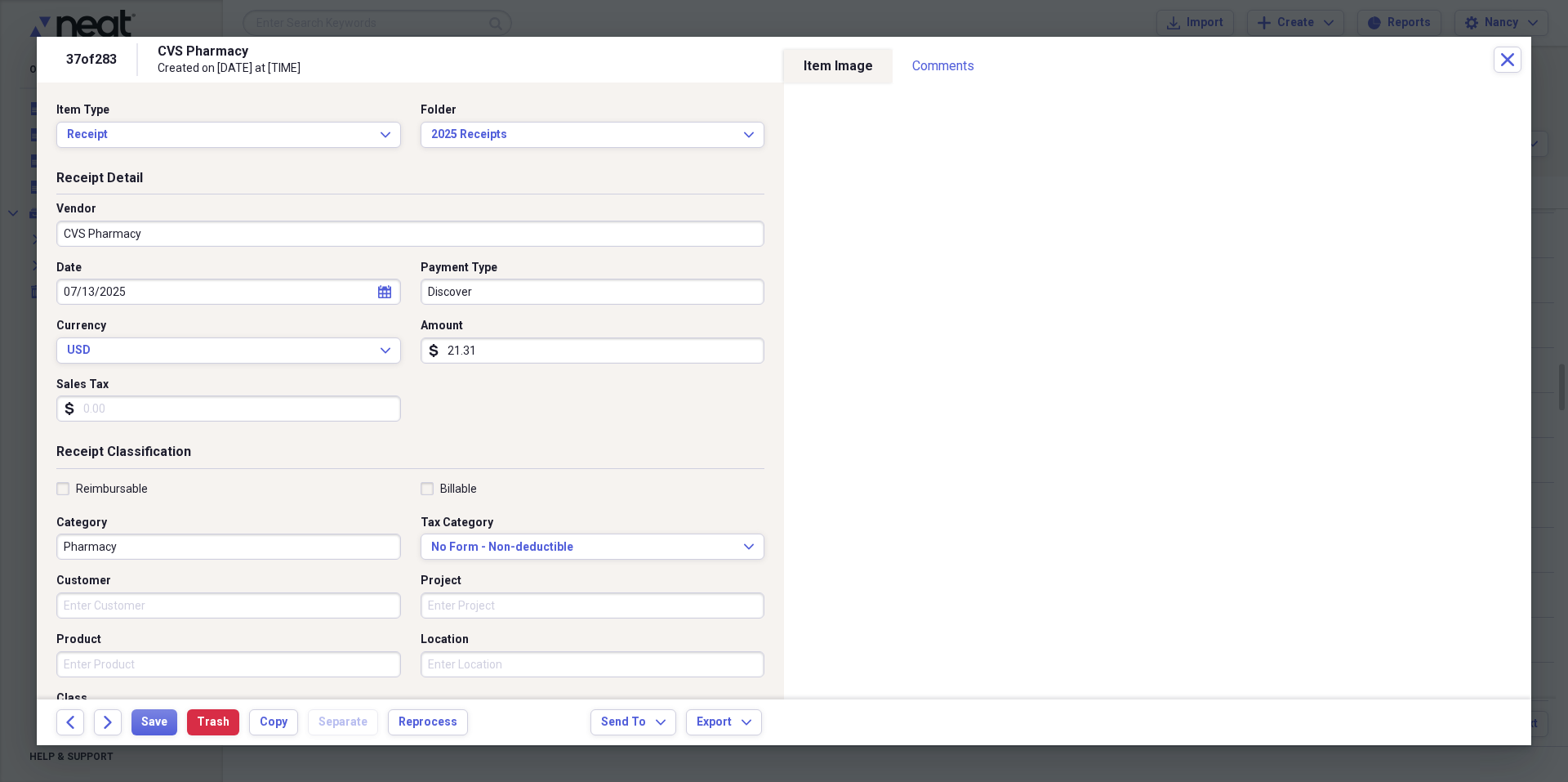 click on "21.31" at bounding box center (593, 351) 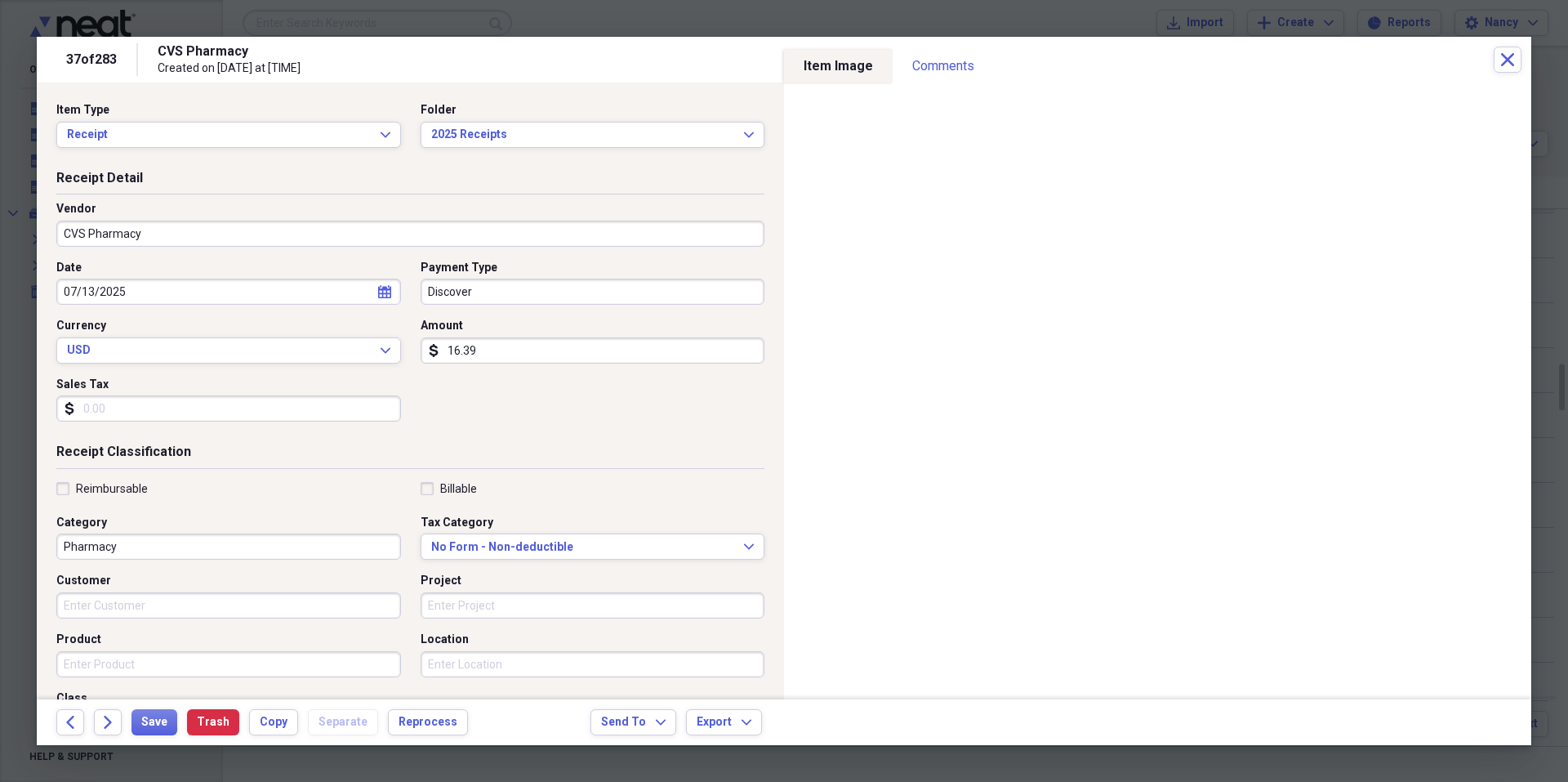 type on "16.39" 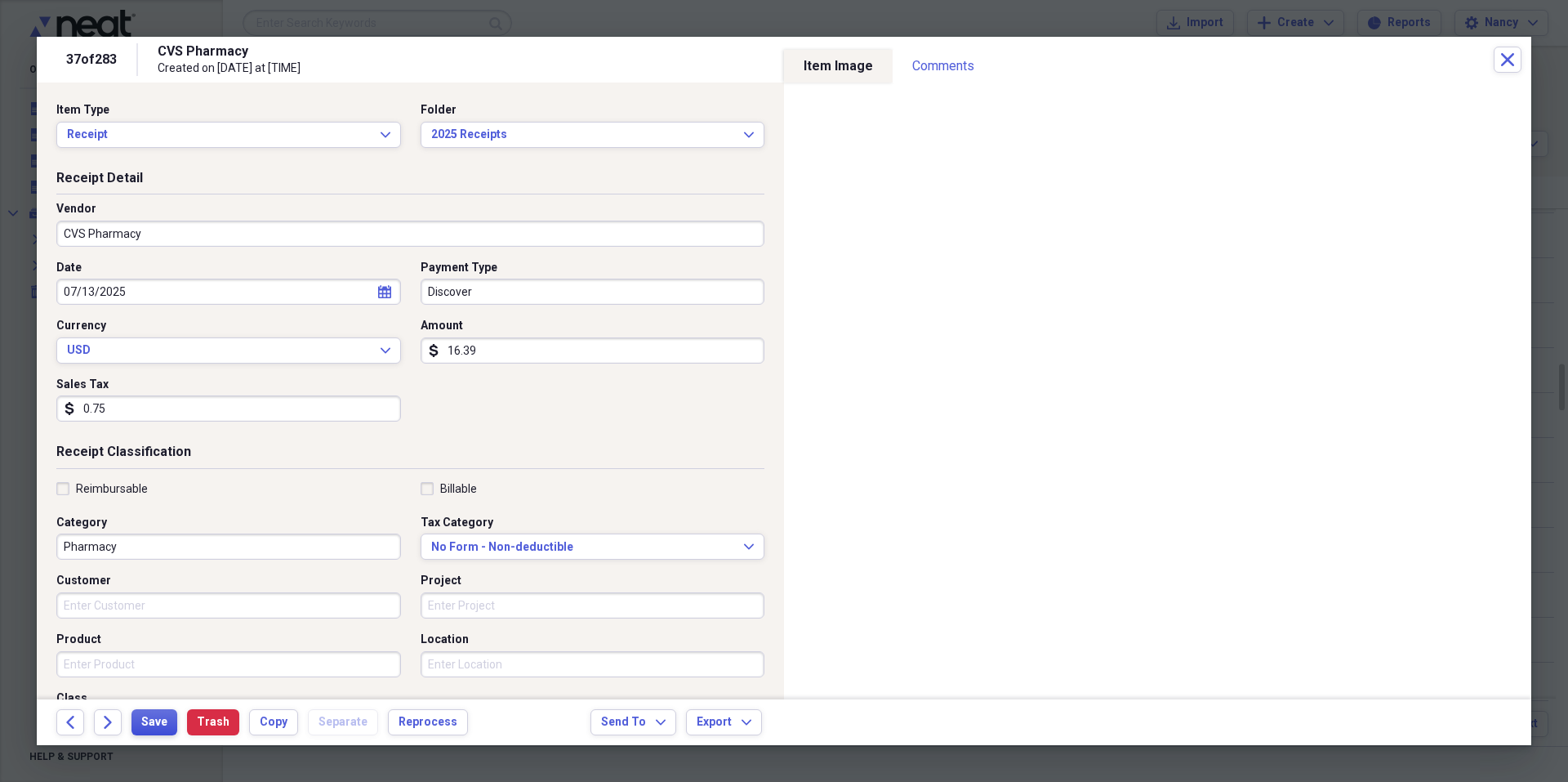 type on "0.75" 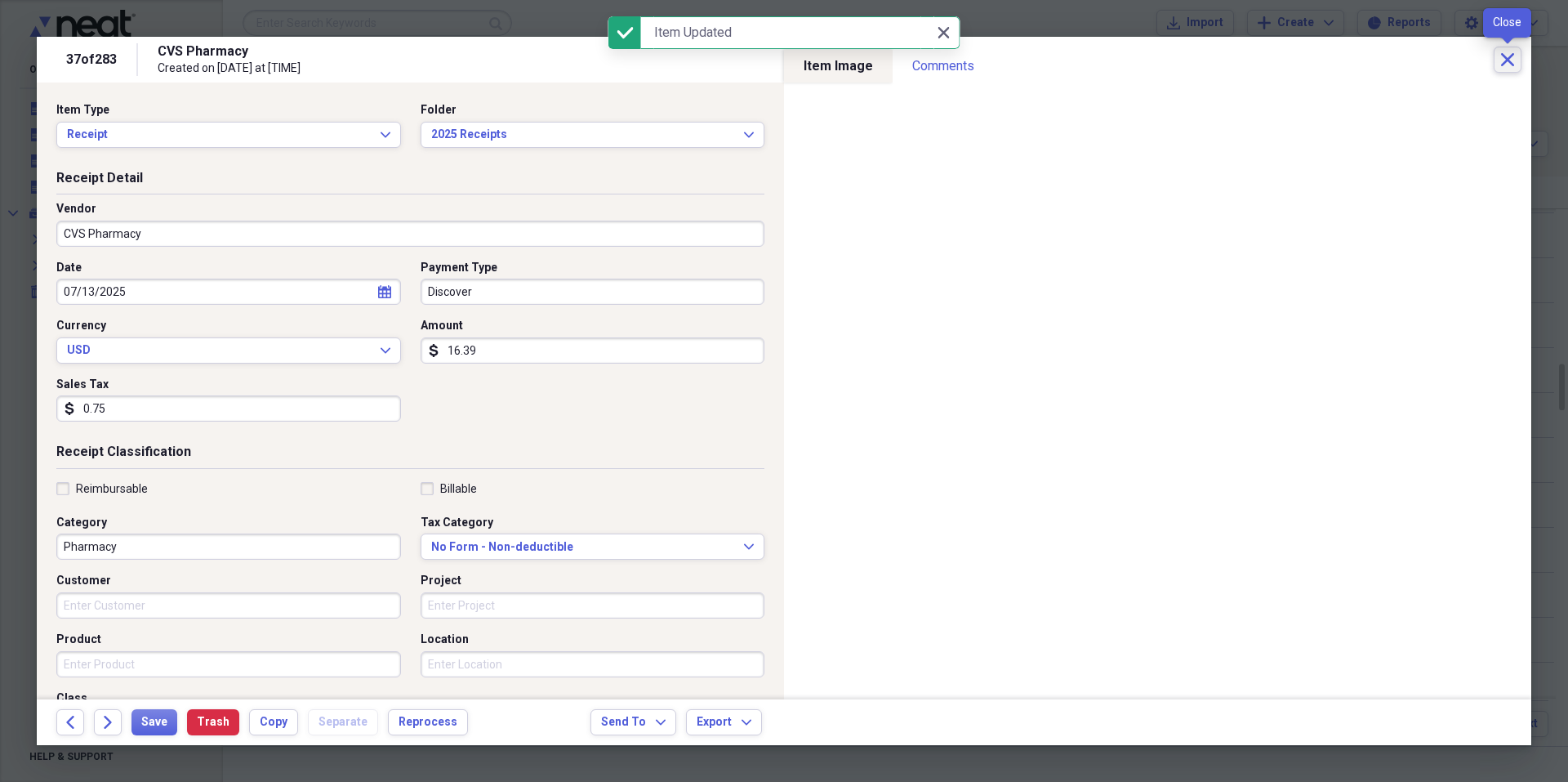 click on "Close" 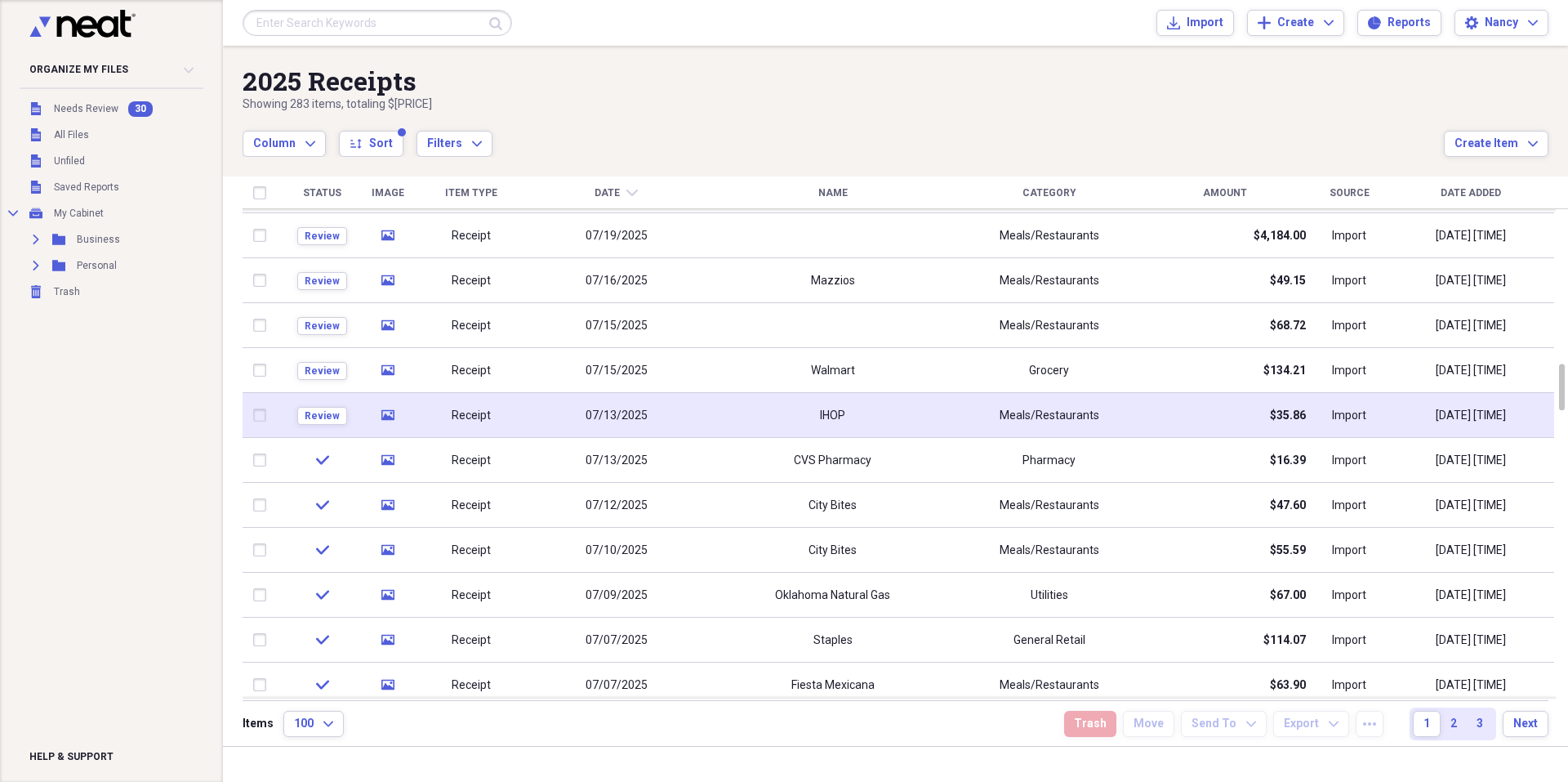 click on "IHOP" at bounding box center (832, 415) 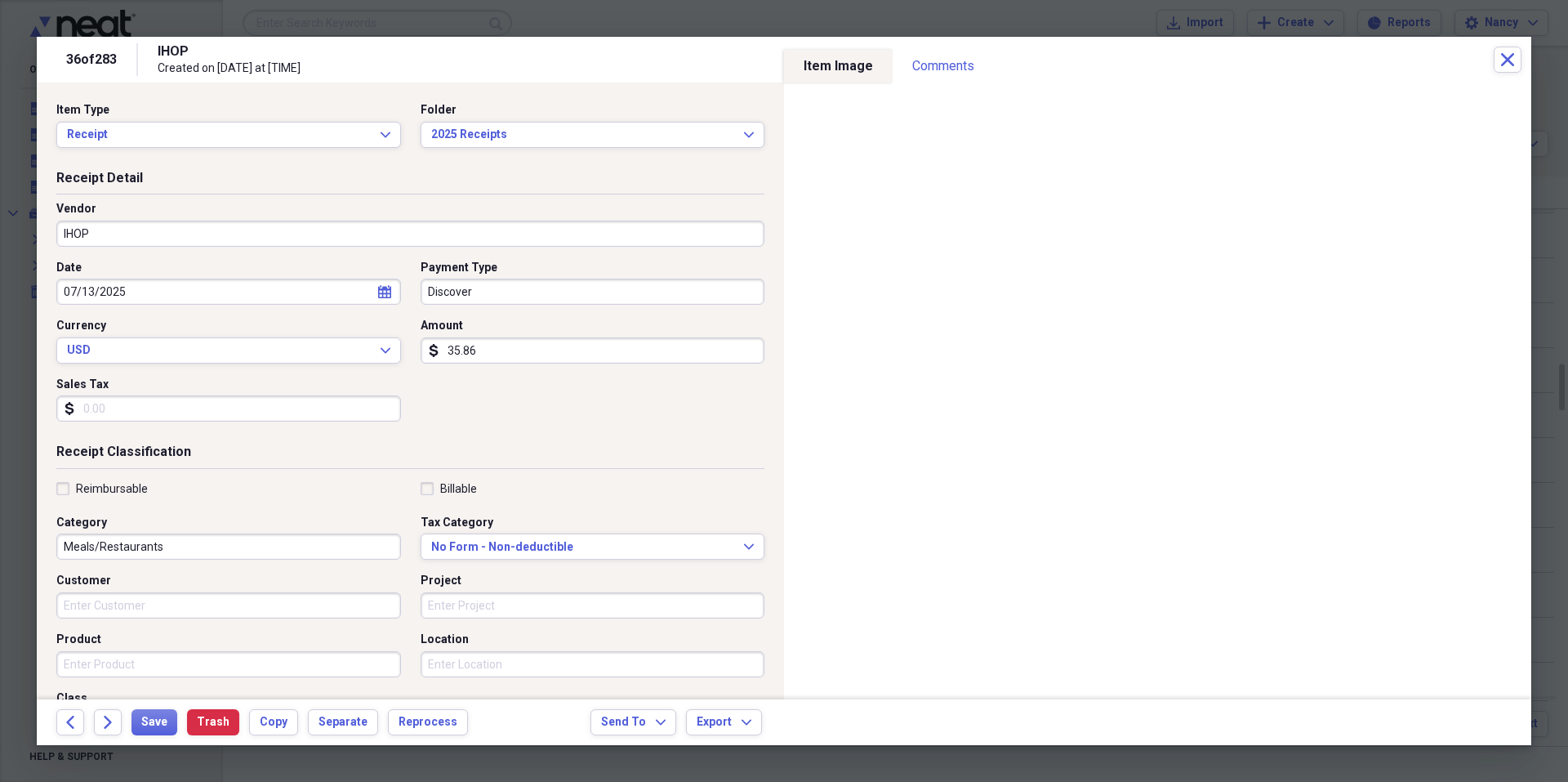 click on "35.86" at bounding box center (593, 351) 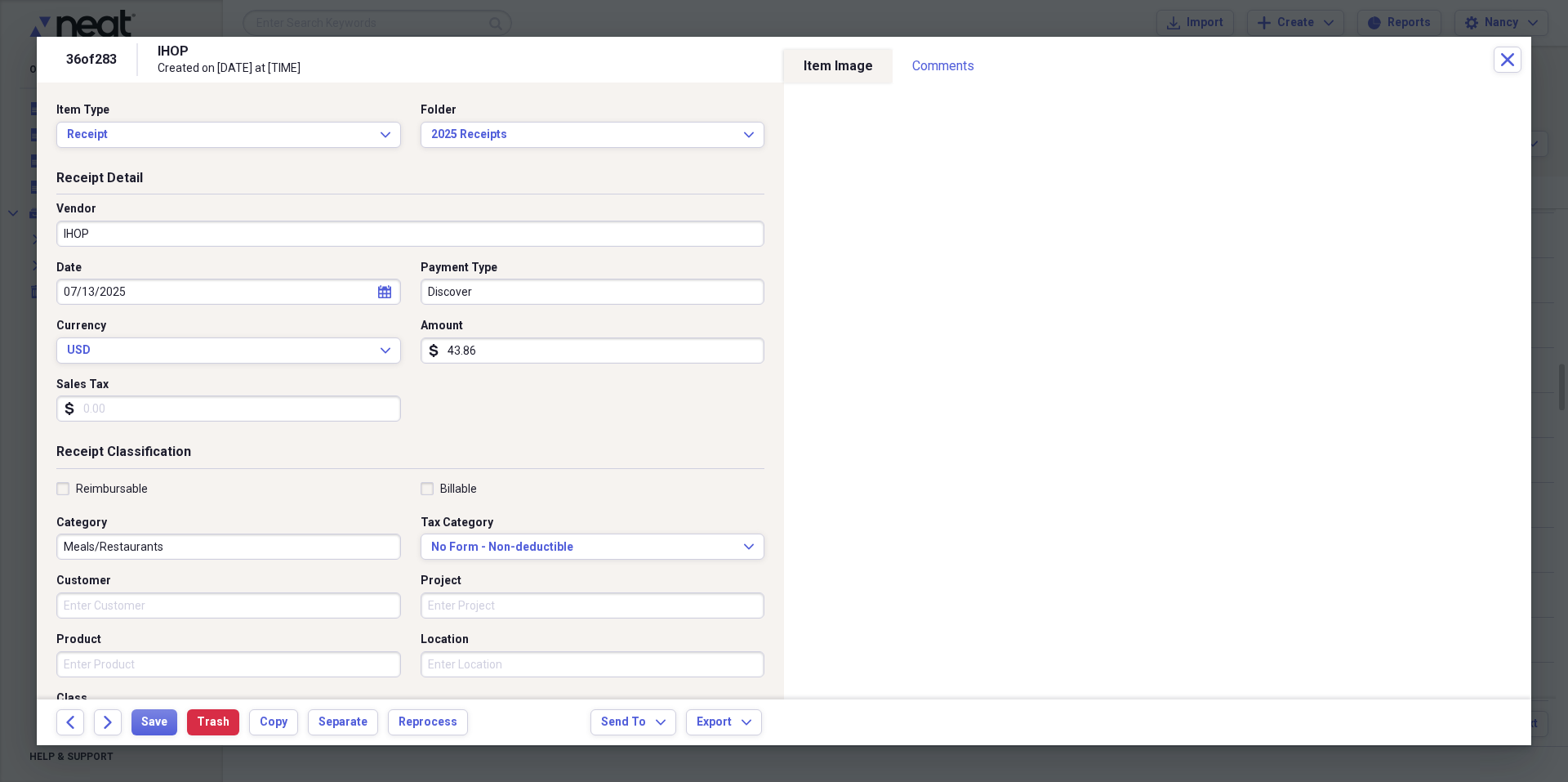 type on "43.86" 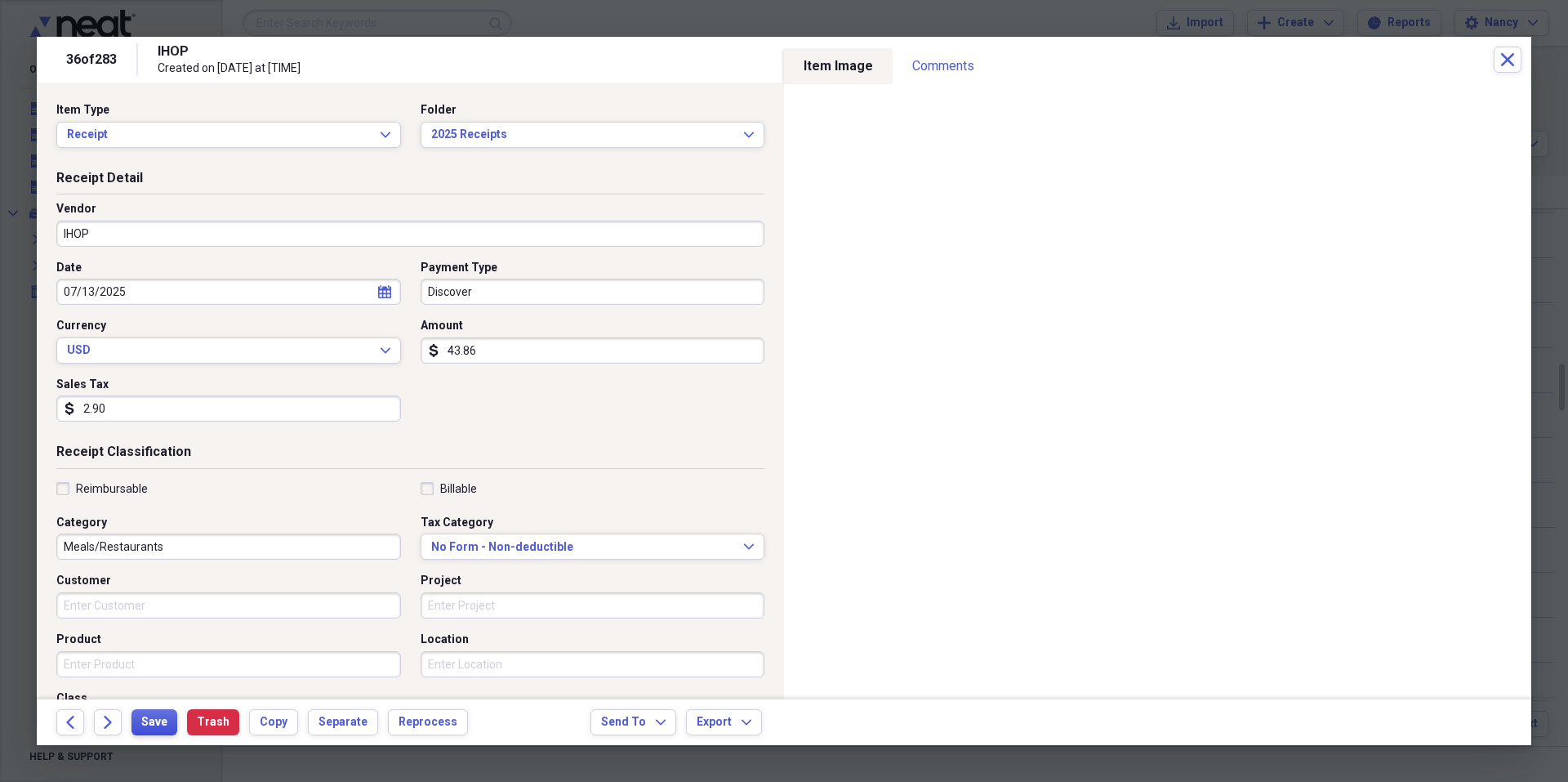 type on "2.90" 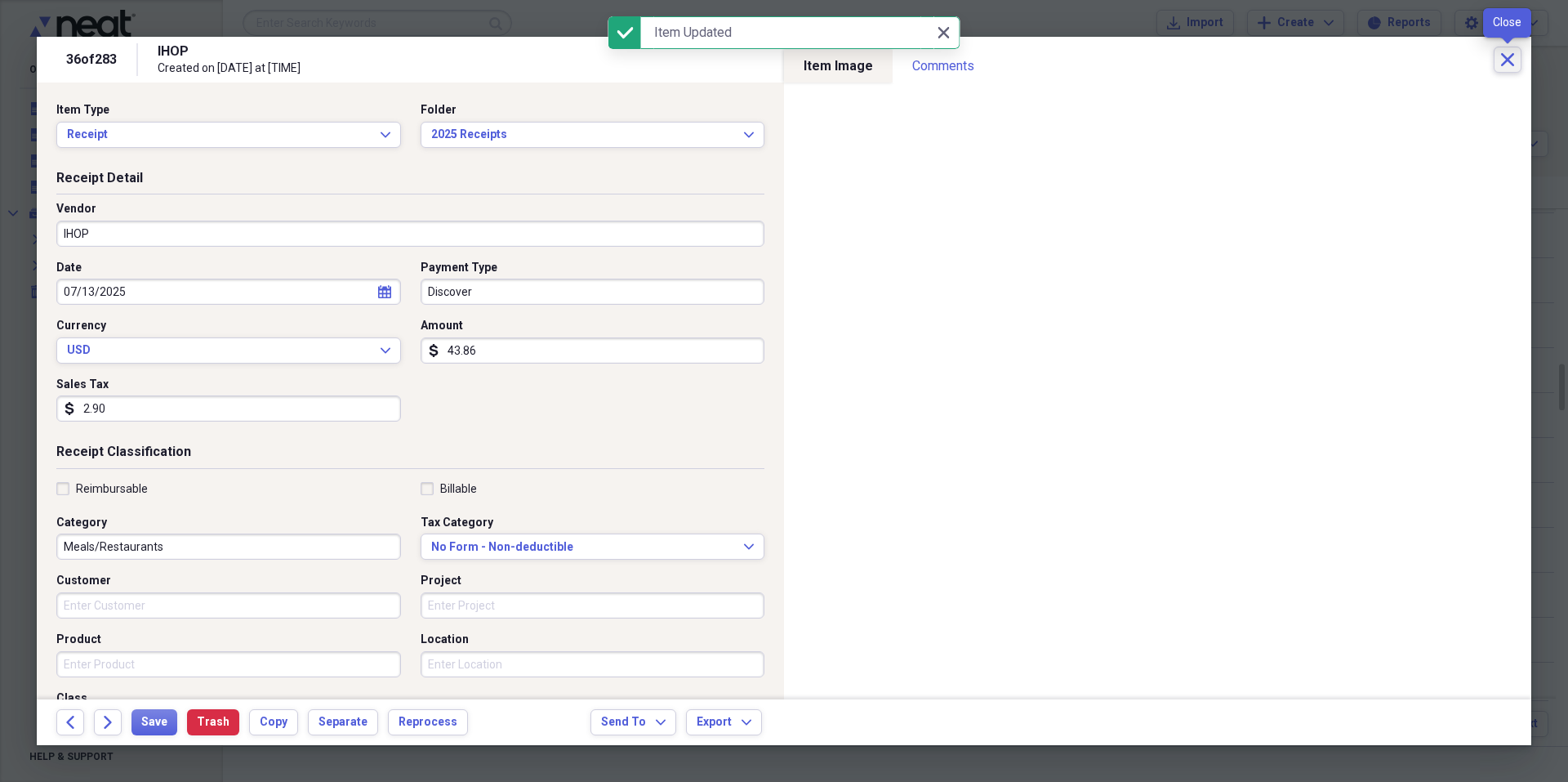 click 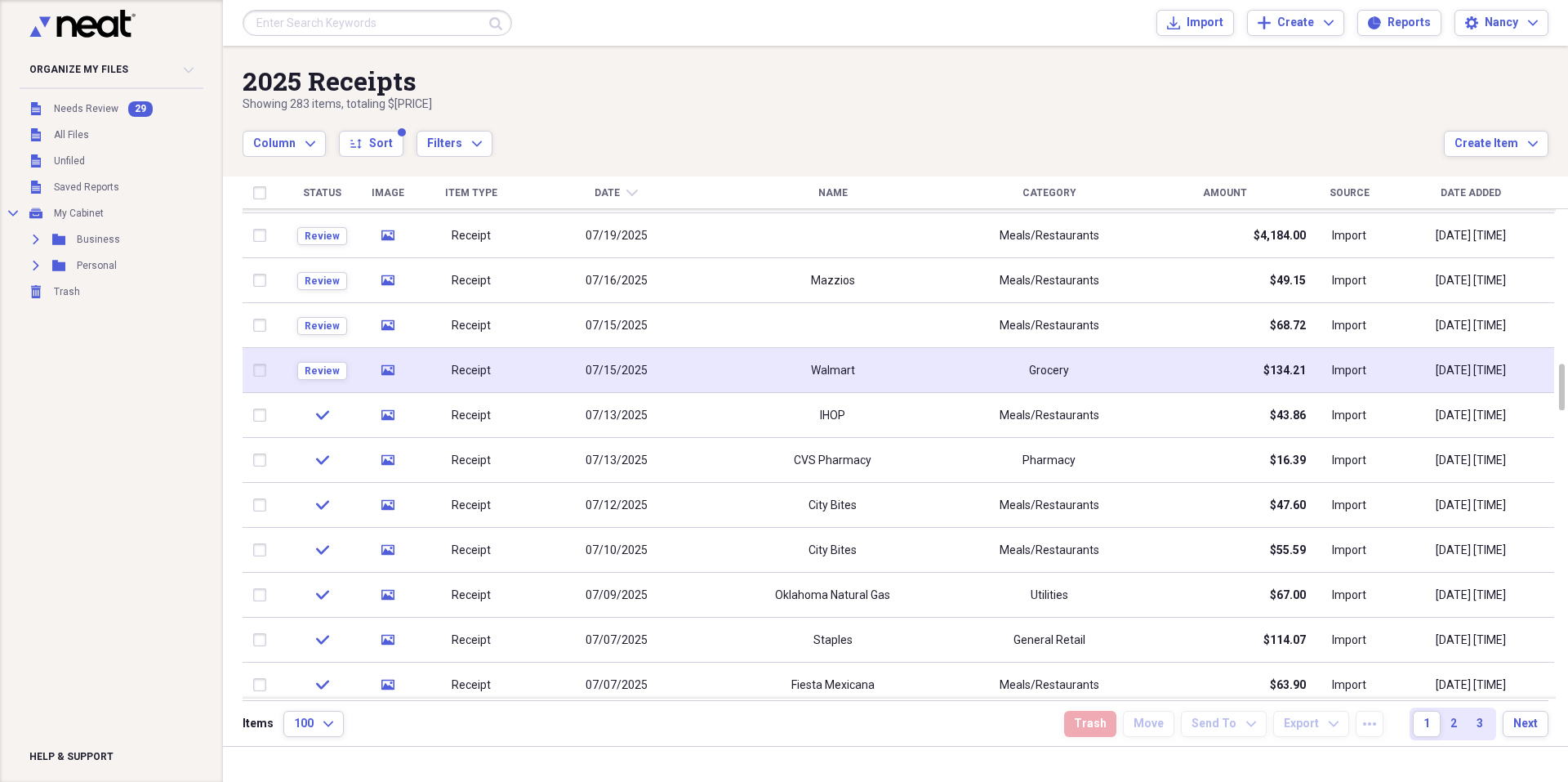 click on "Walmart" at bounding box center [832, 370] 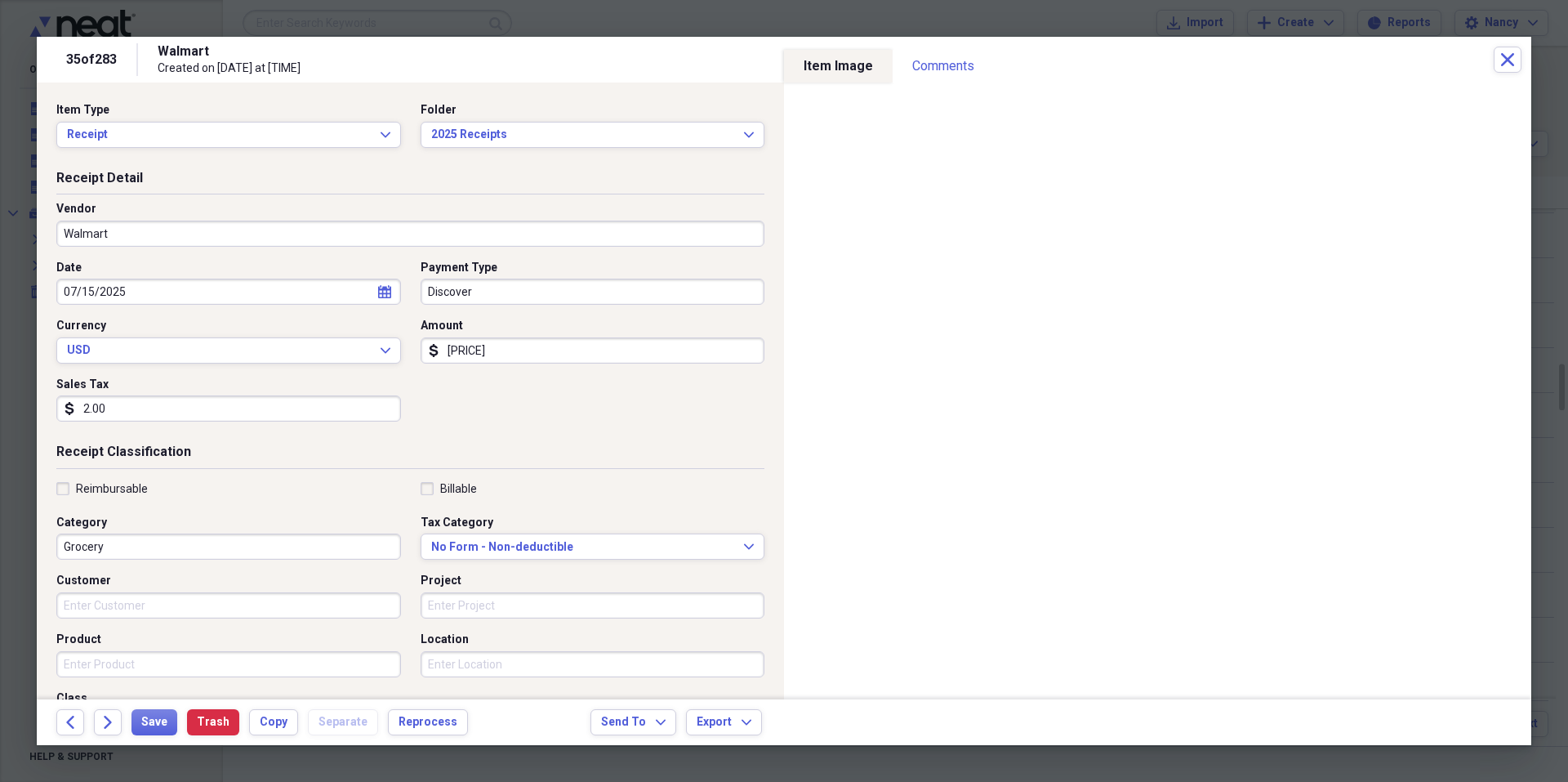 click on "[PRICE]" at bounding box center (593, 351) 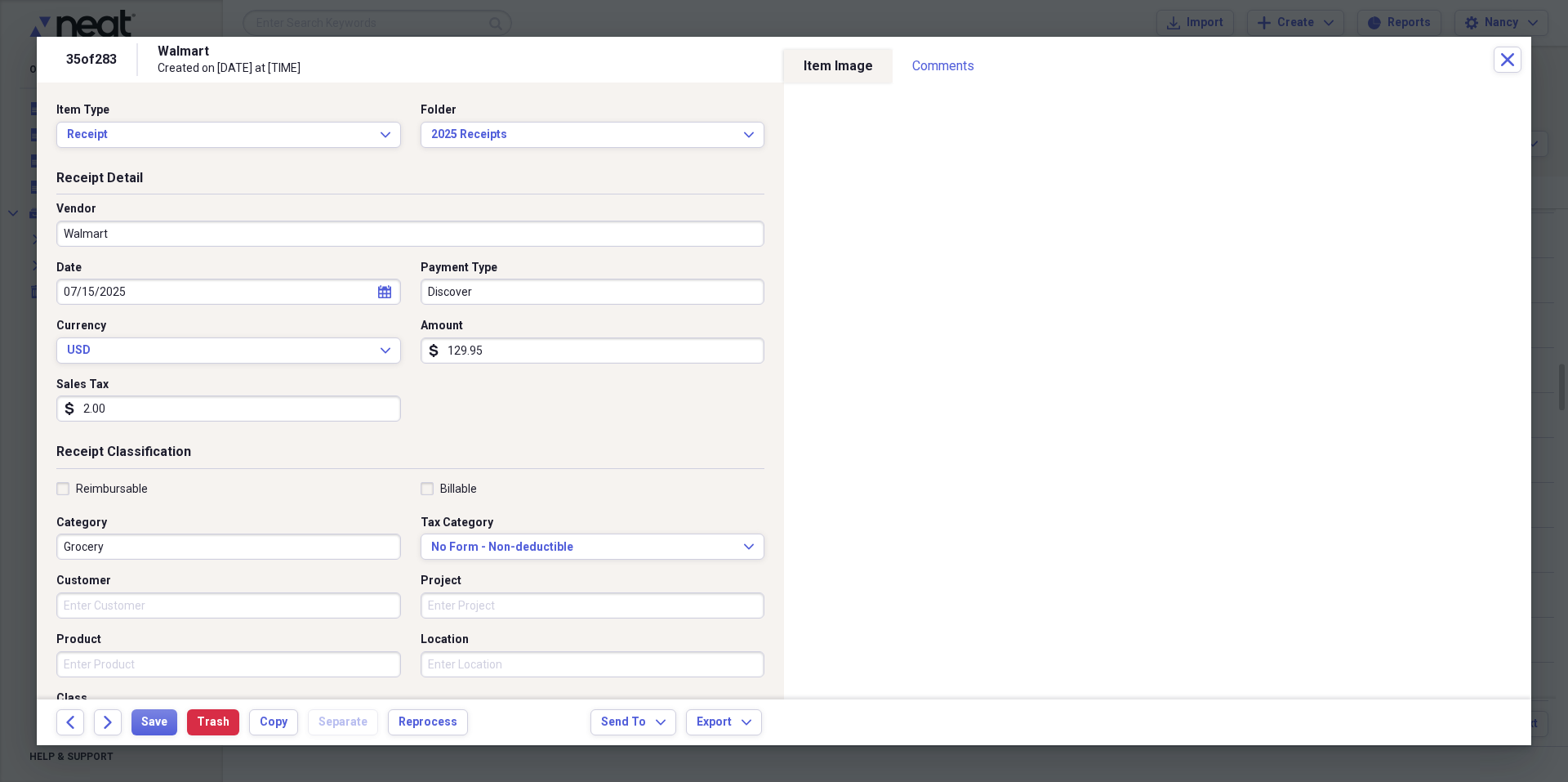 type on "129.95" 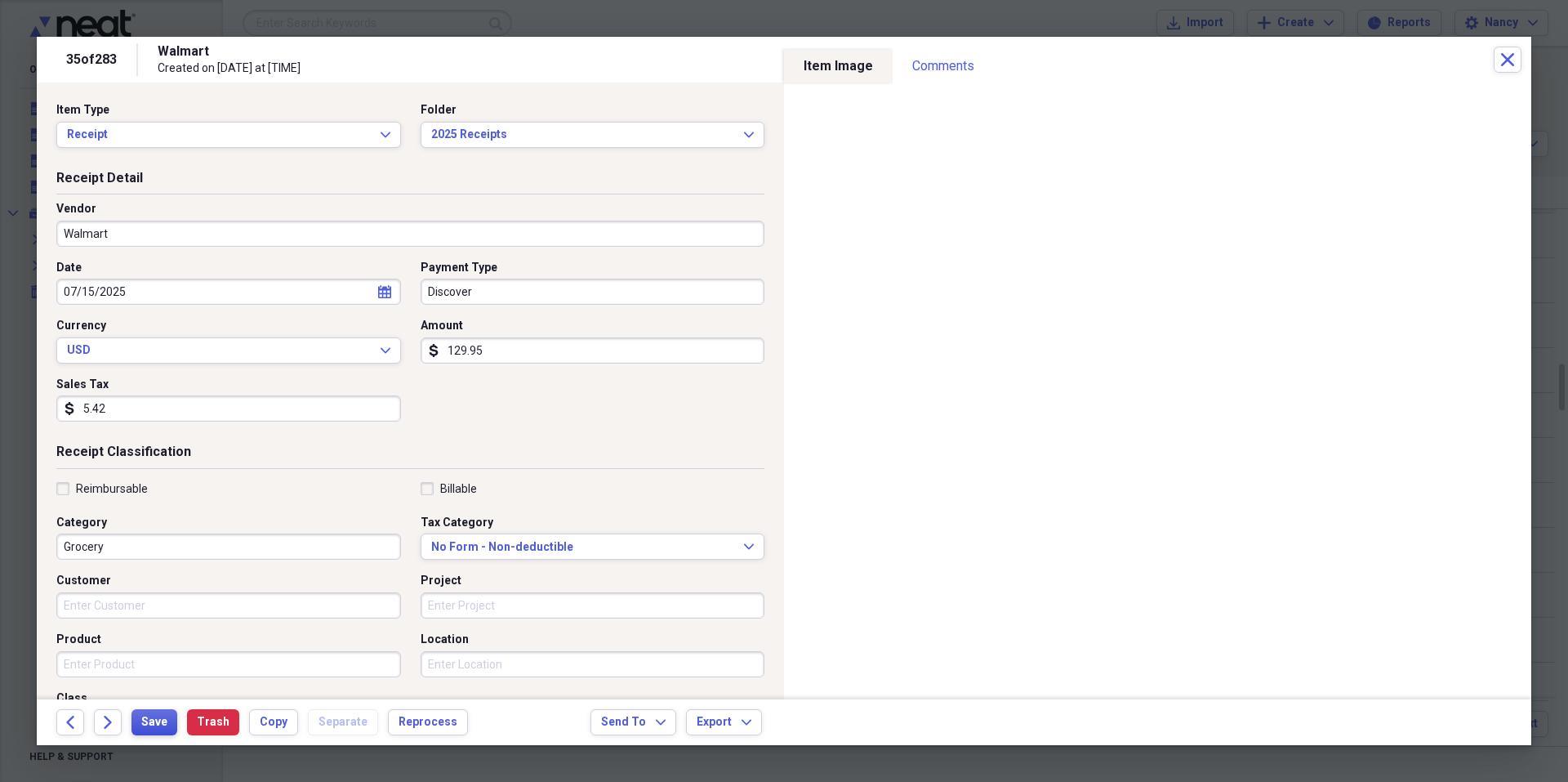 type on "5.42" 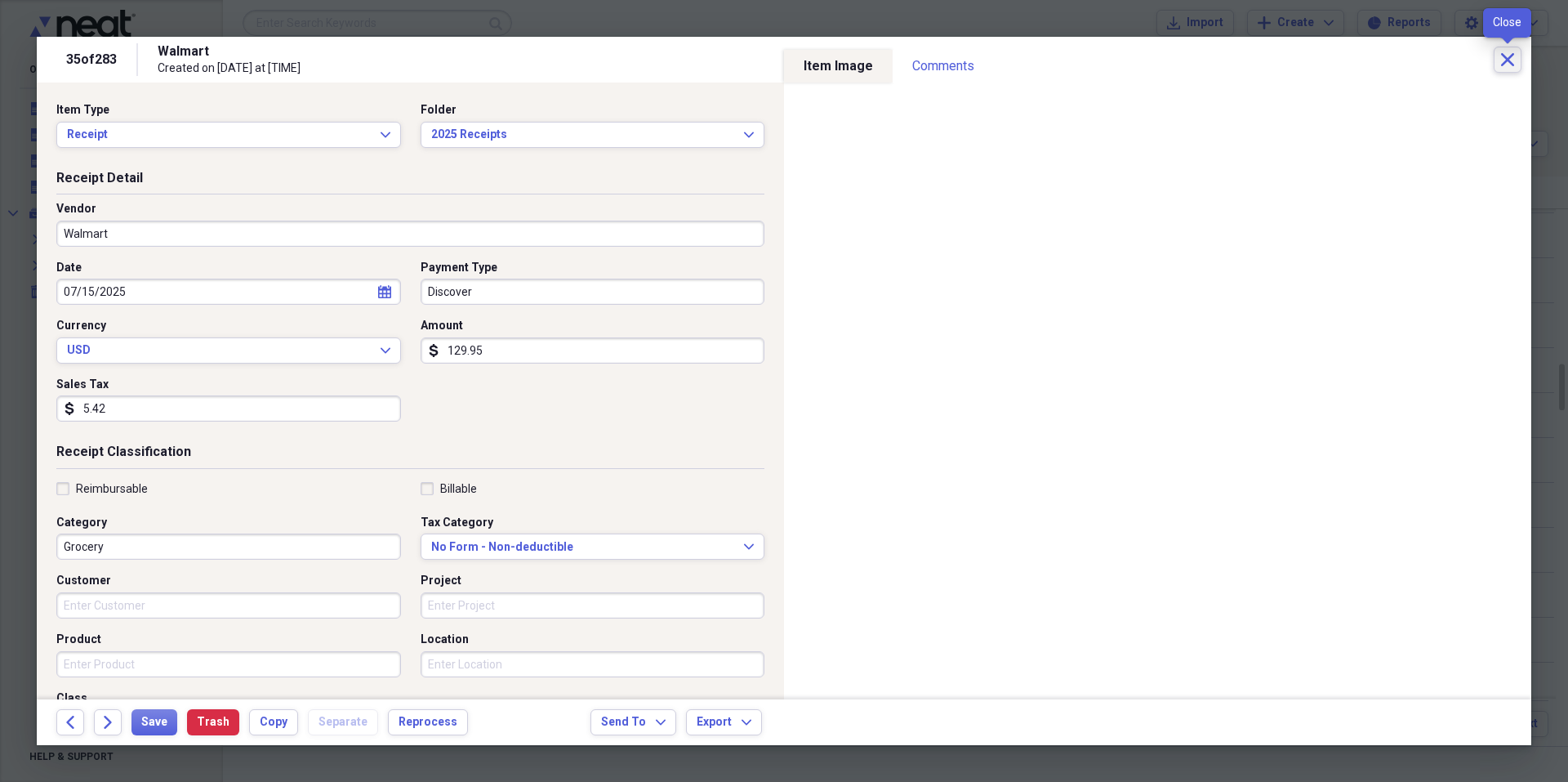 click 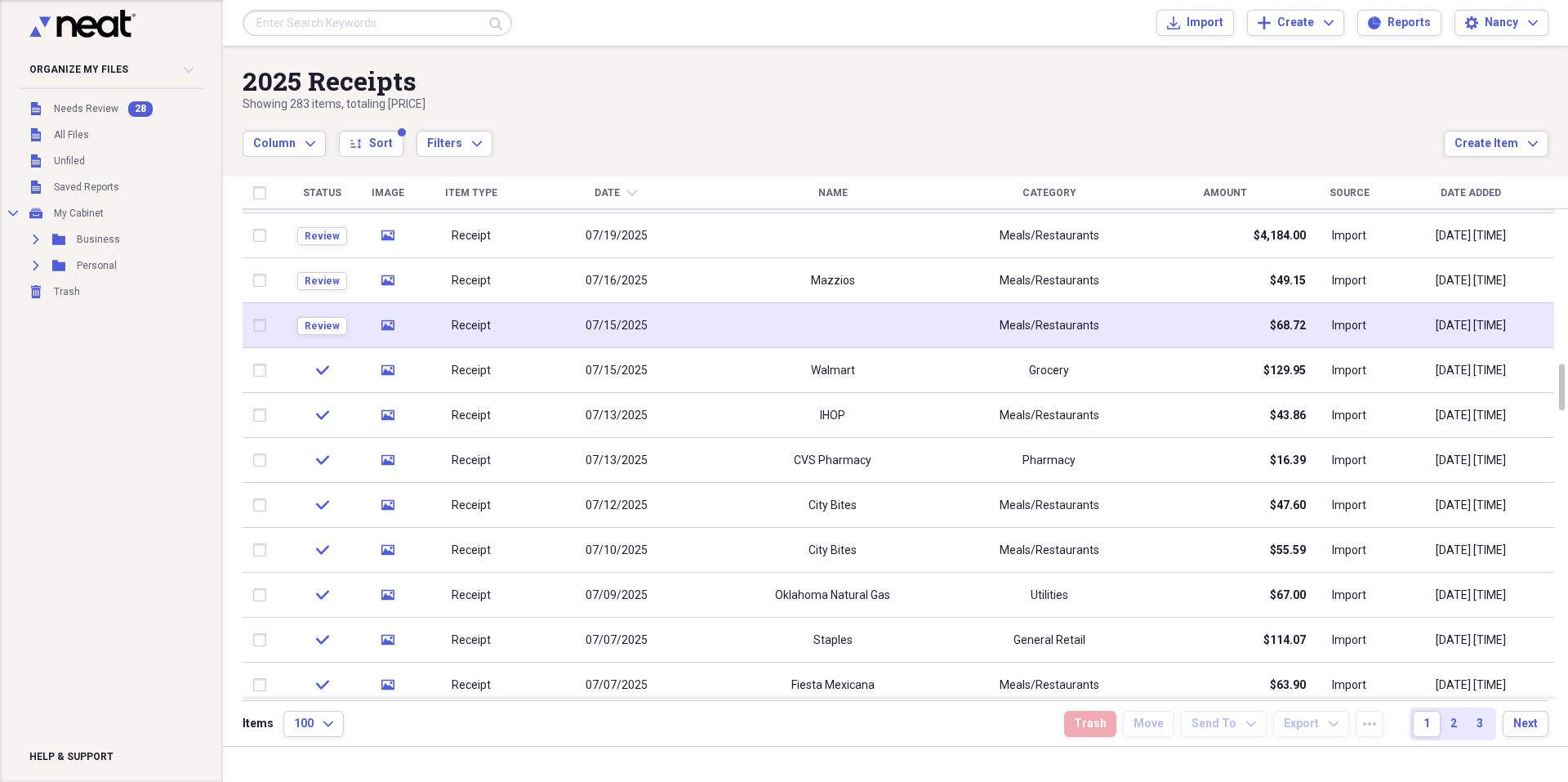 click at bounding box center [832, 325] 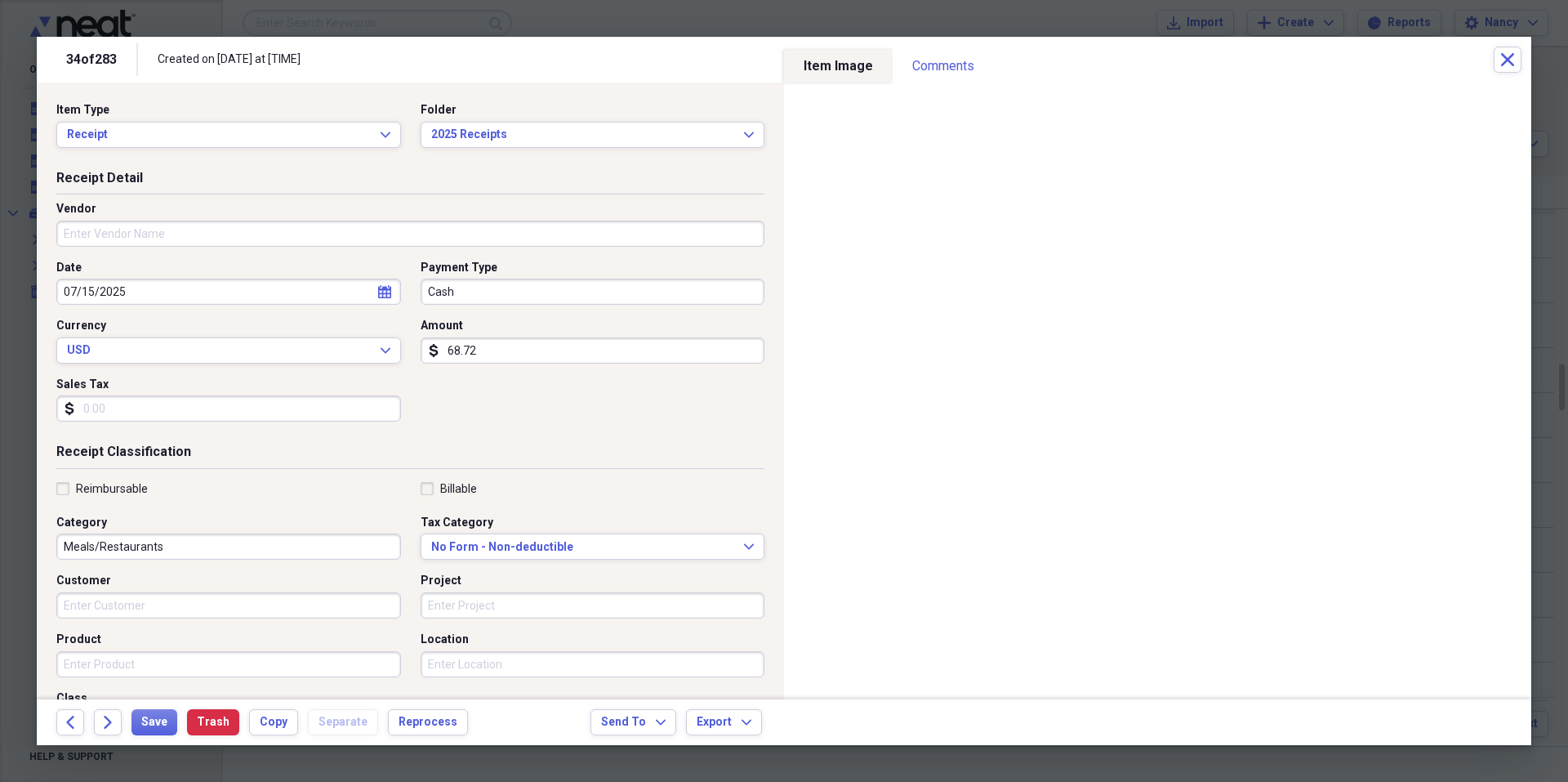 click on "Vendor" at bounding box center (410, 234) 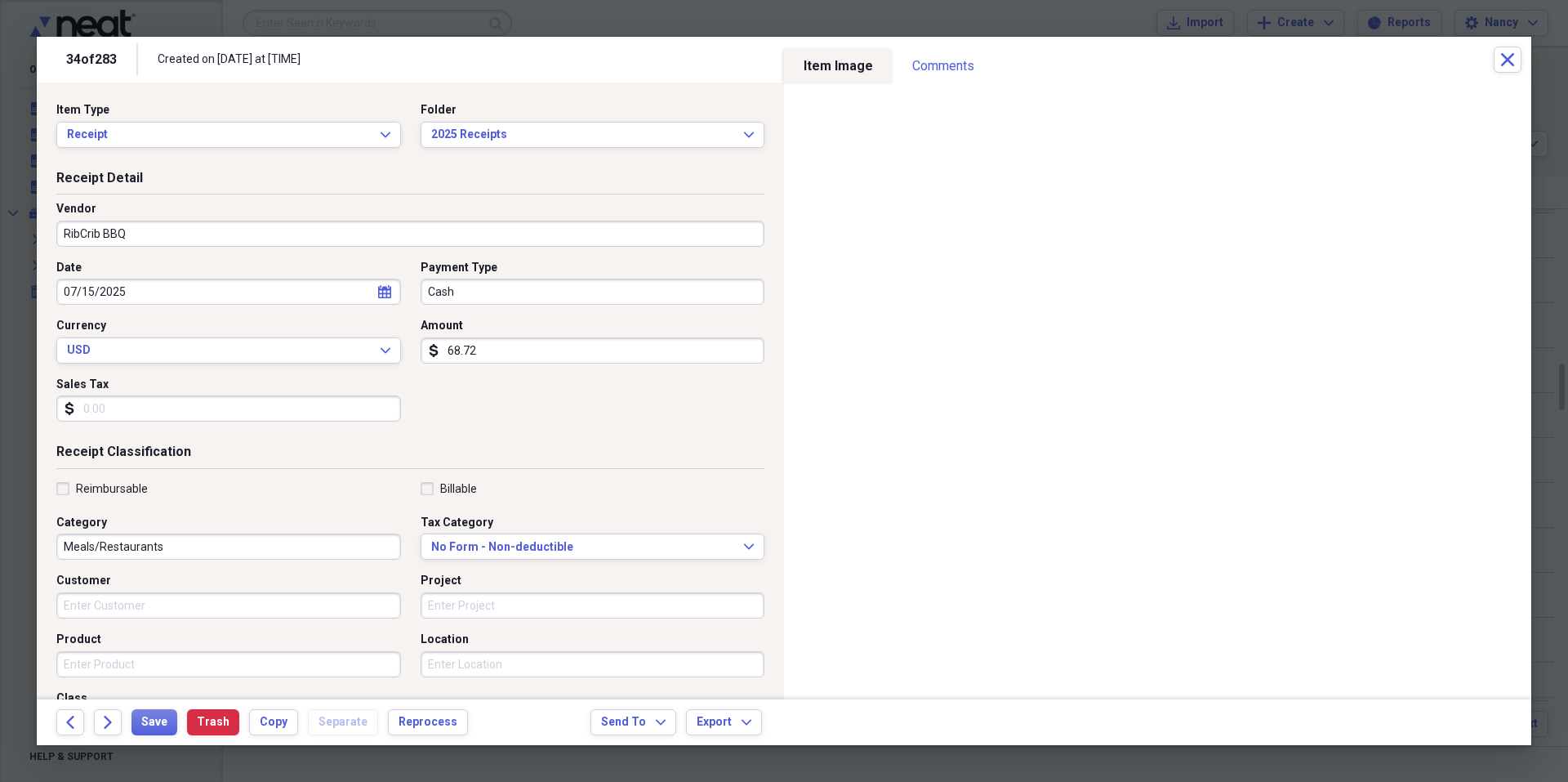 type on "RibCrib BBQ" 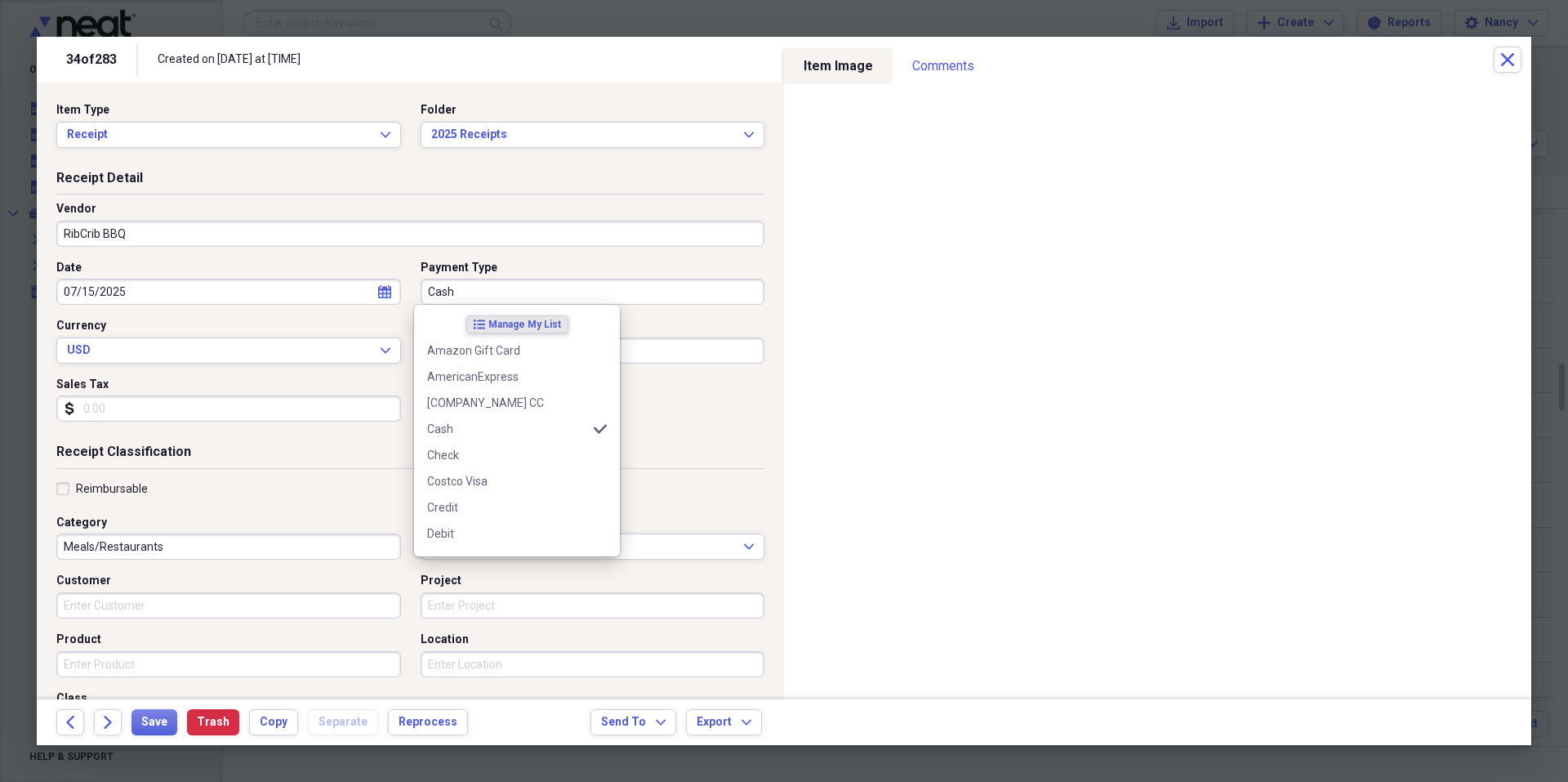 click on "Cash" at bounding box center (593, 292) 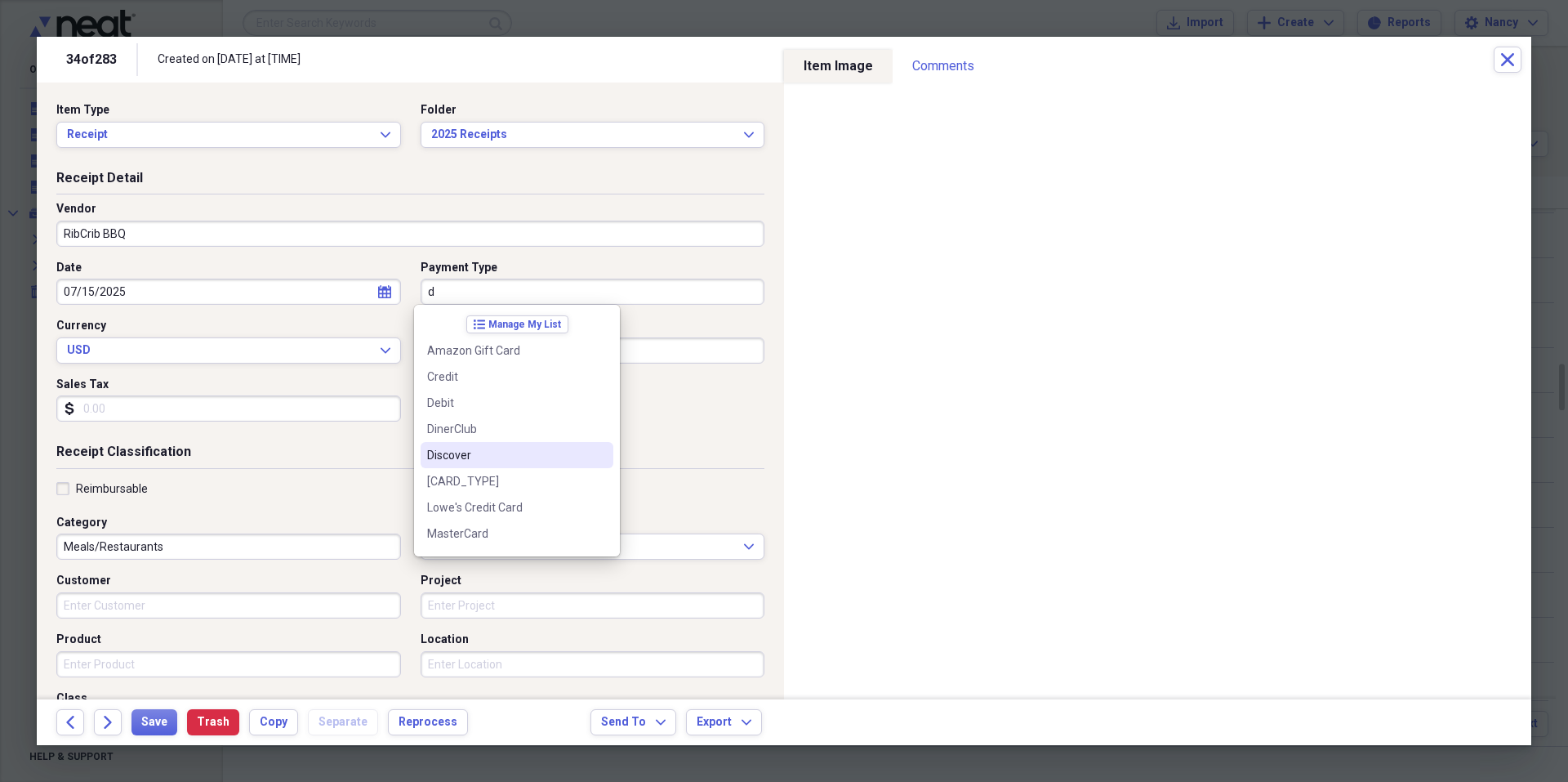 click on "Discover" at bounding box center (507, 455) 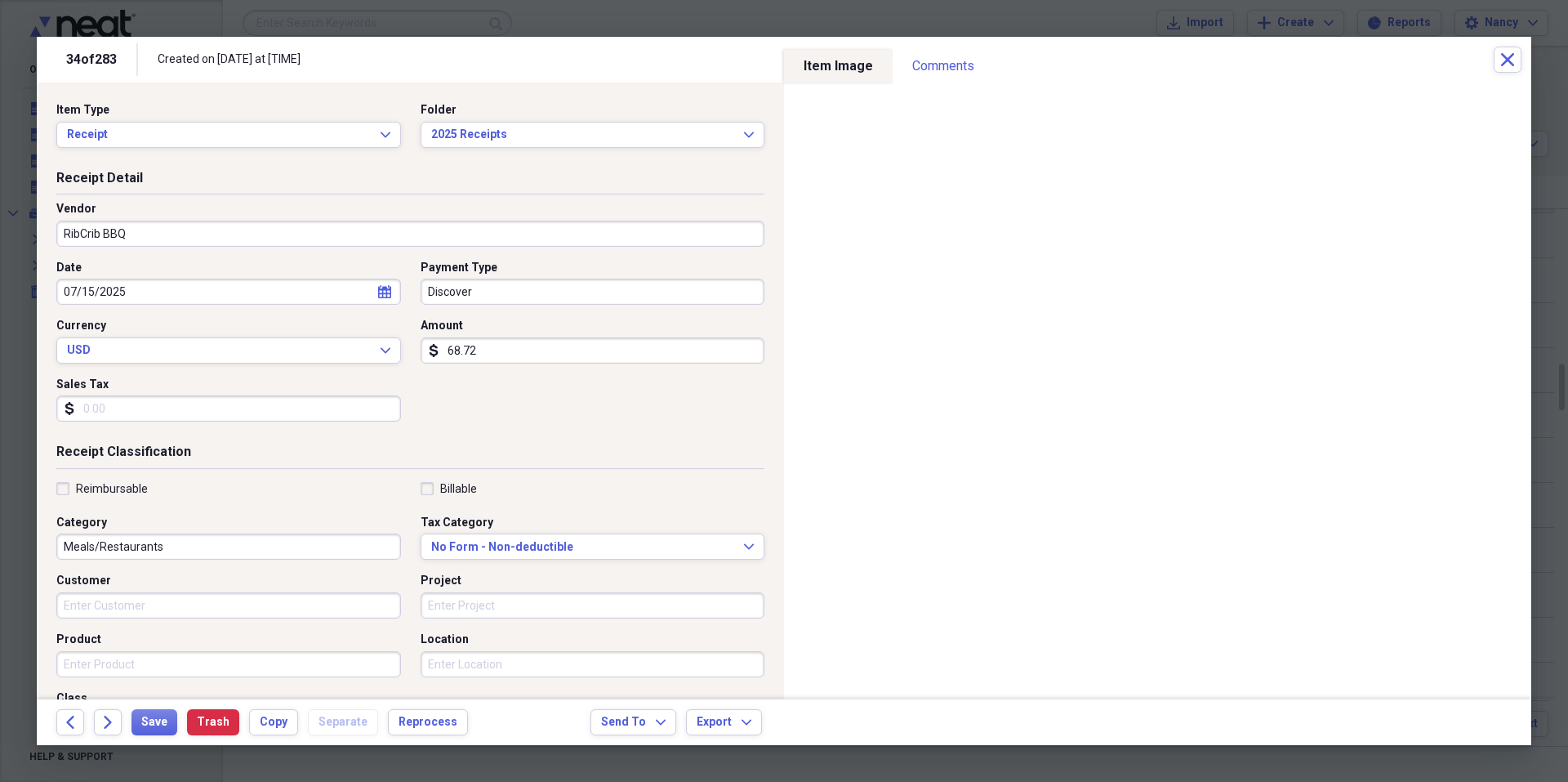 click on "Sales Tax" at bounding box center [229, 409] 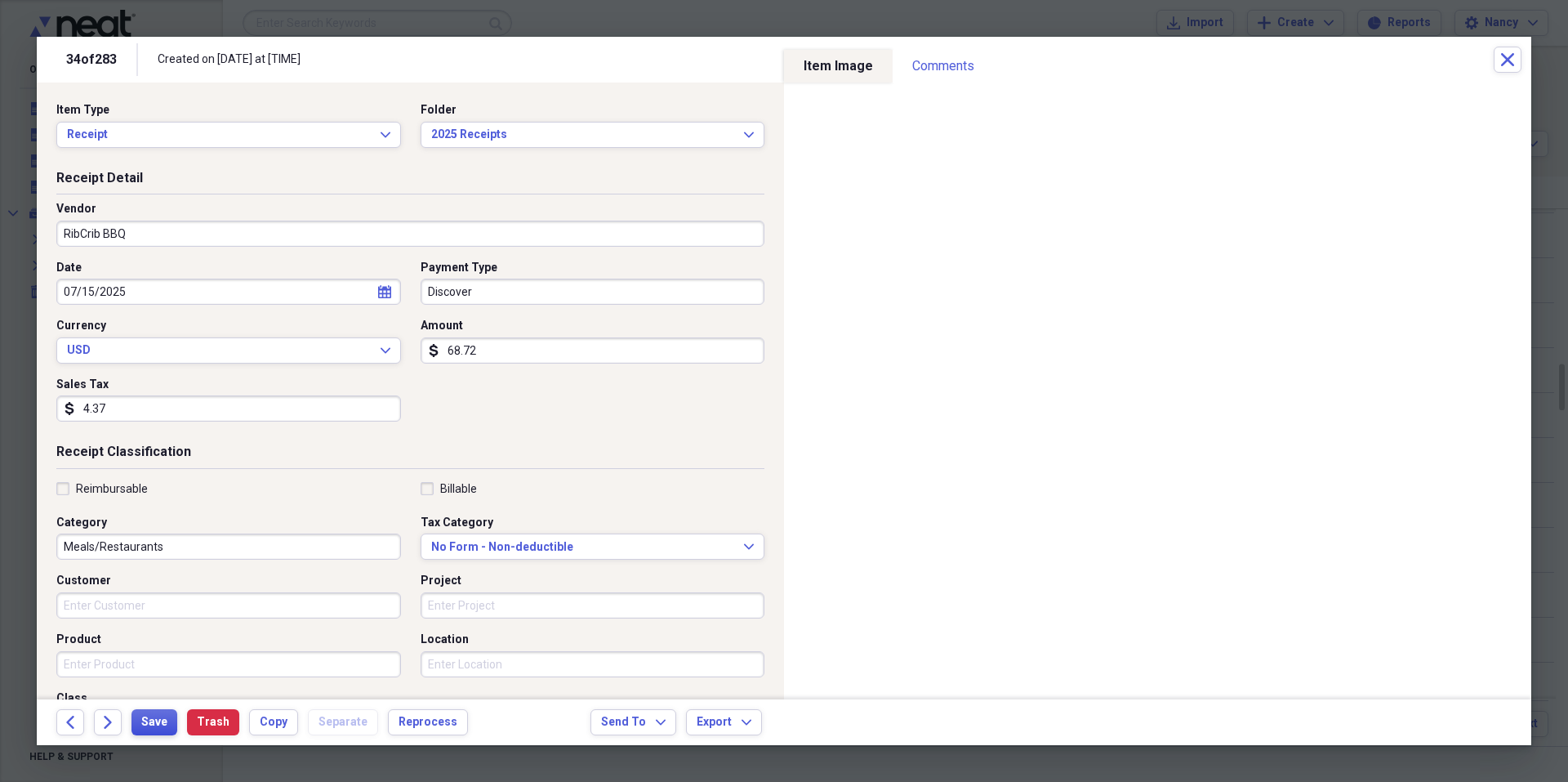 type on "4.37" 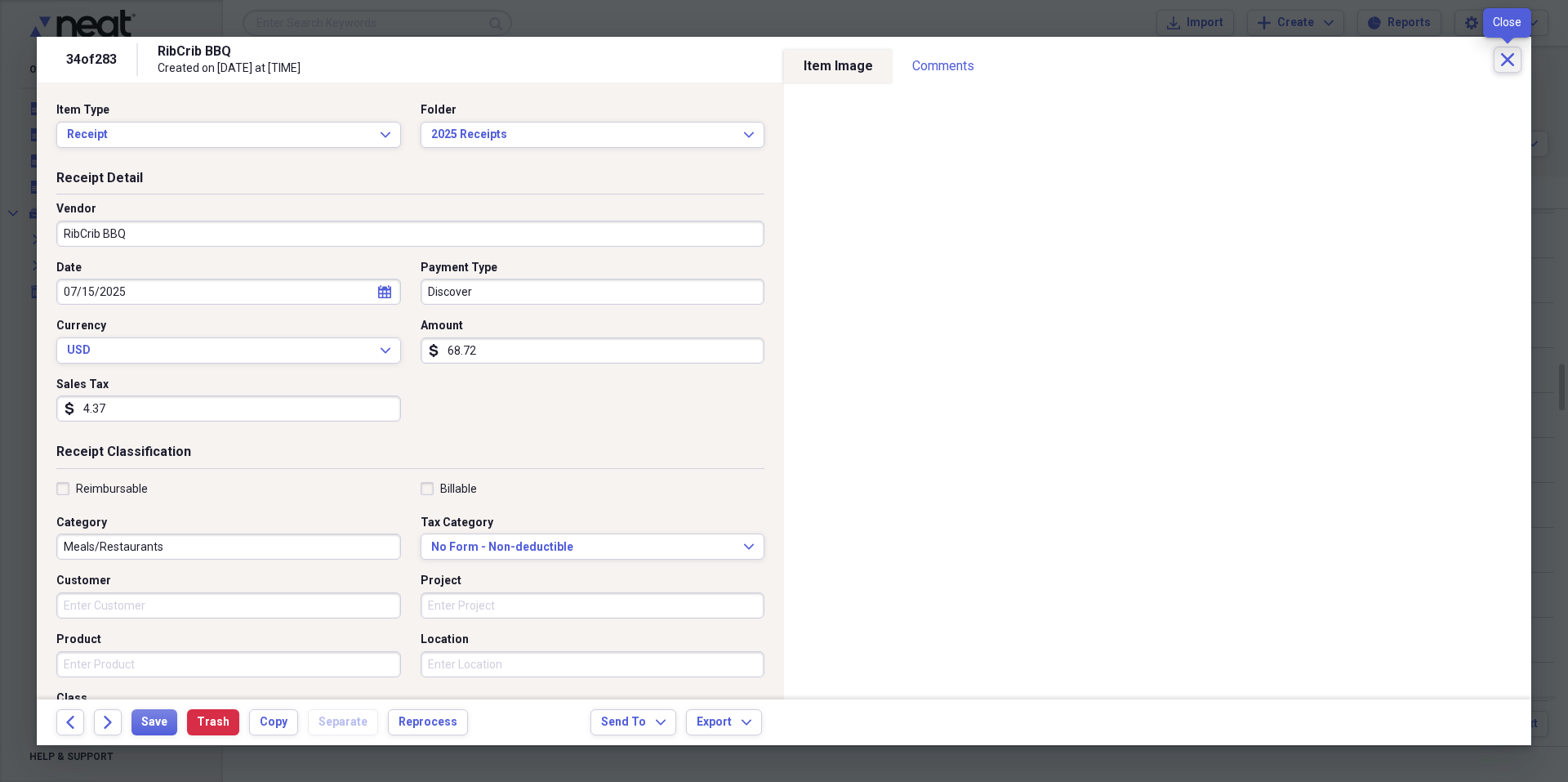 click on "Close" 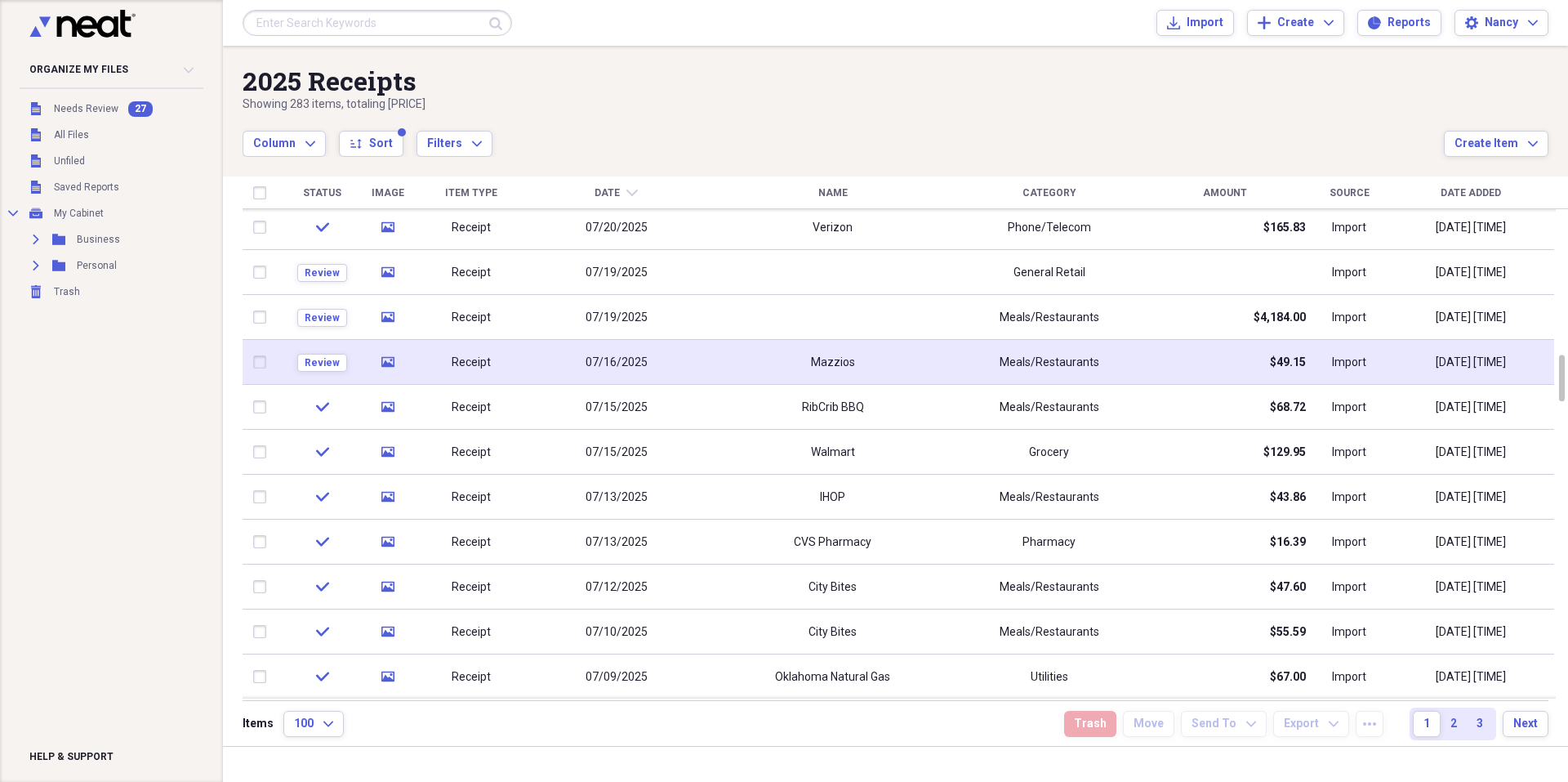 click on "Mazzios" at bounding box center (832, 362) 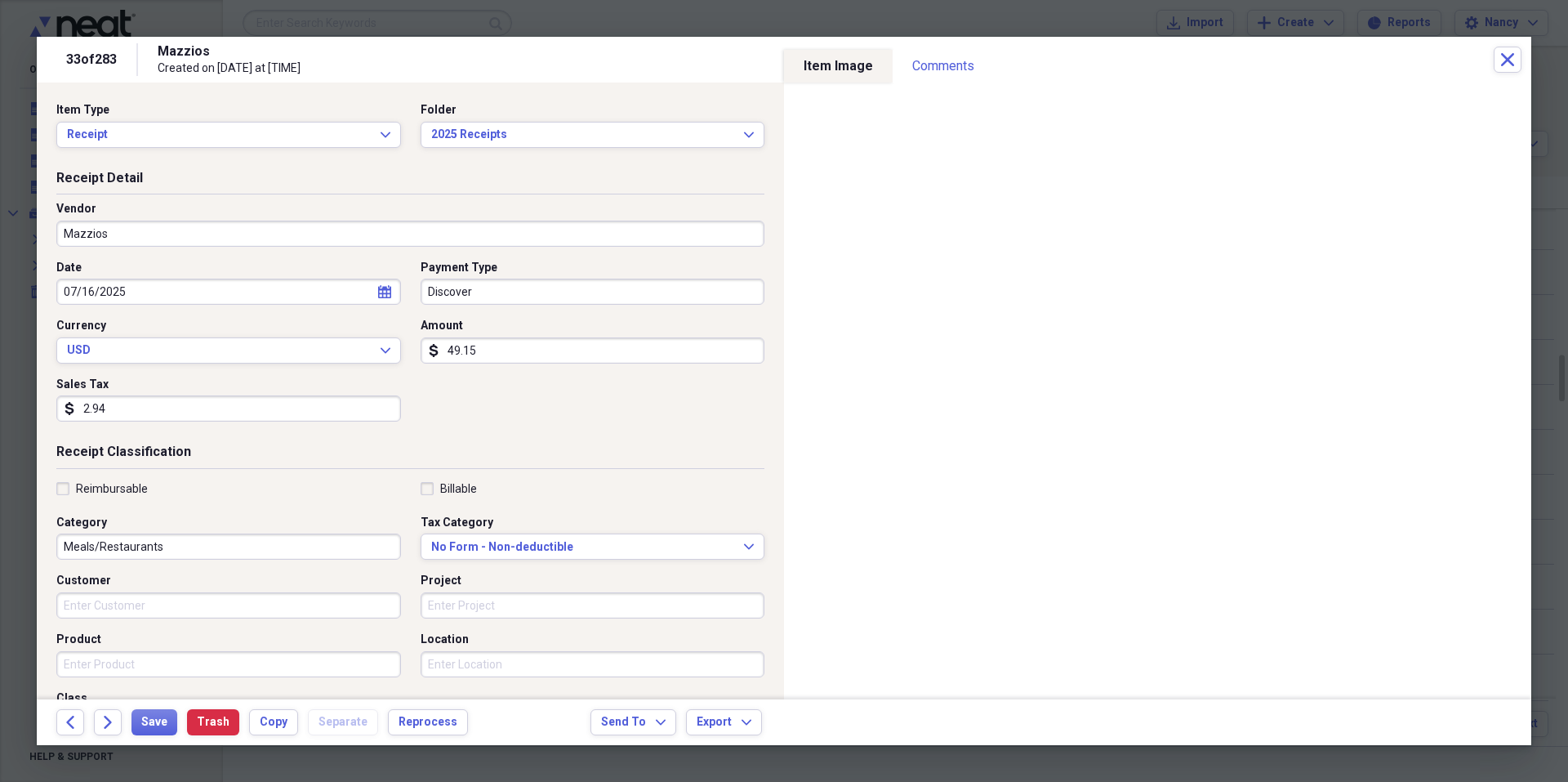 click on "49.15" at bounding box center [593, 351] 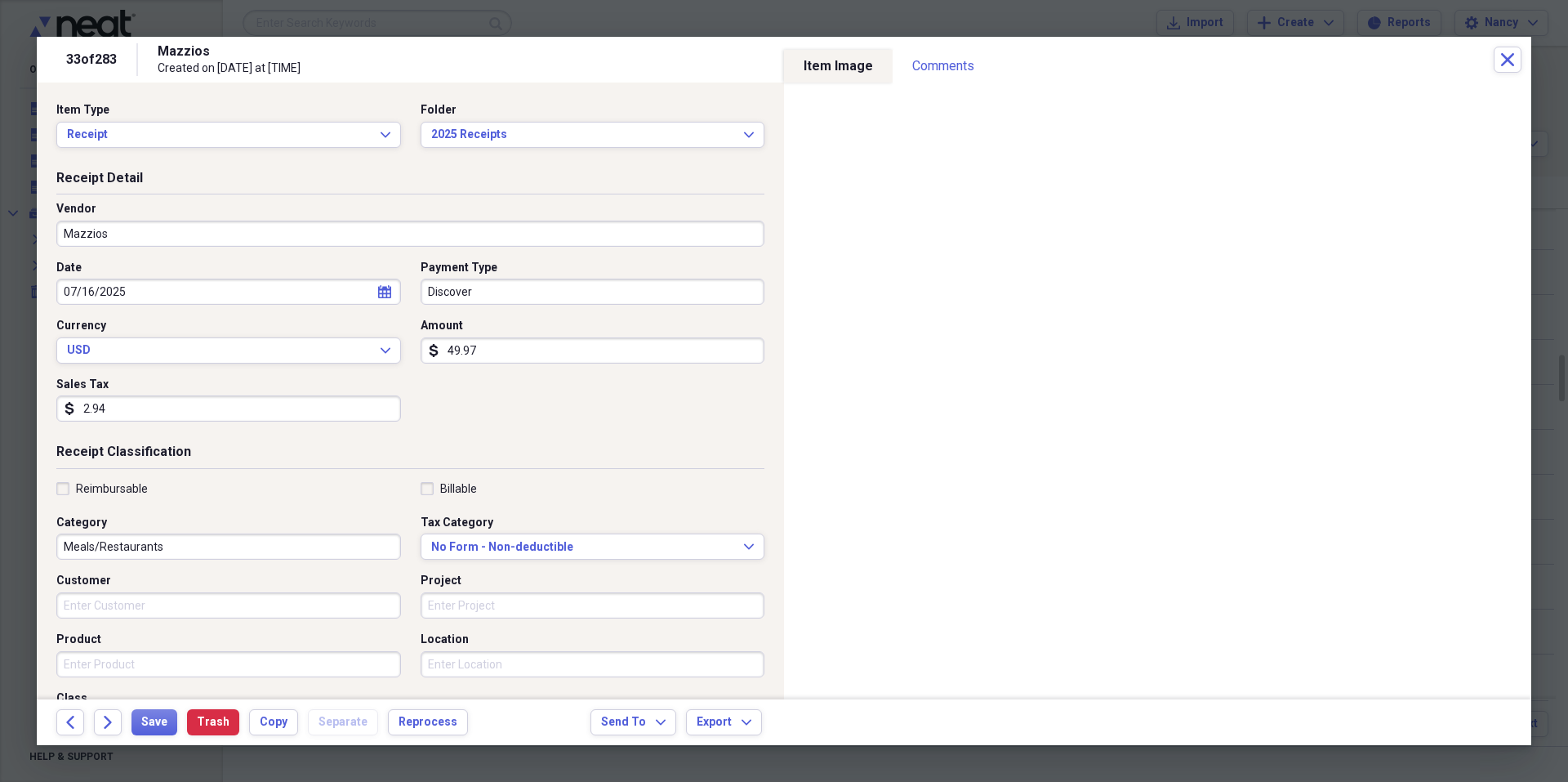 type on "49.97" 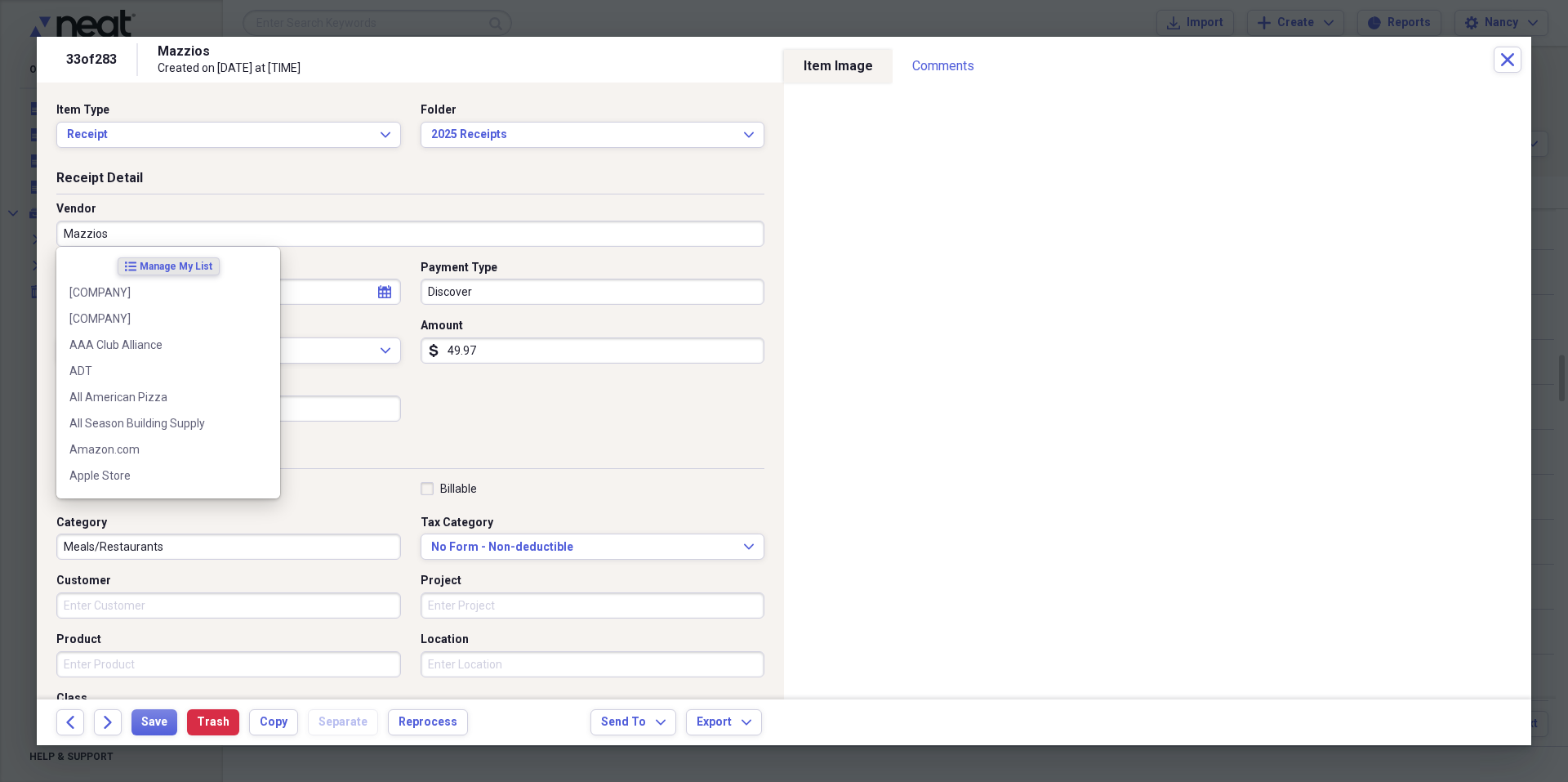 click on "Mazzios" at bounding box center (410, 234) 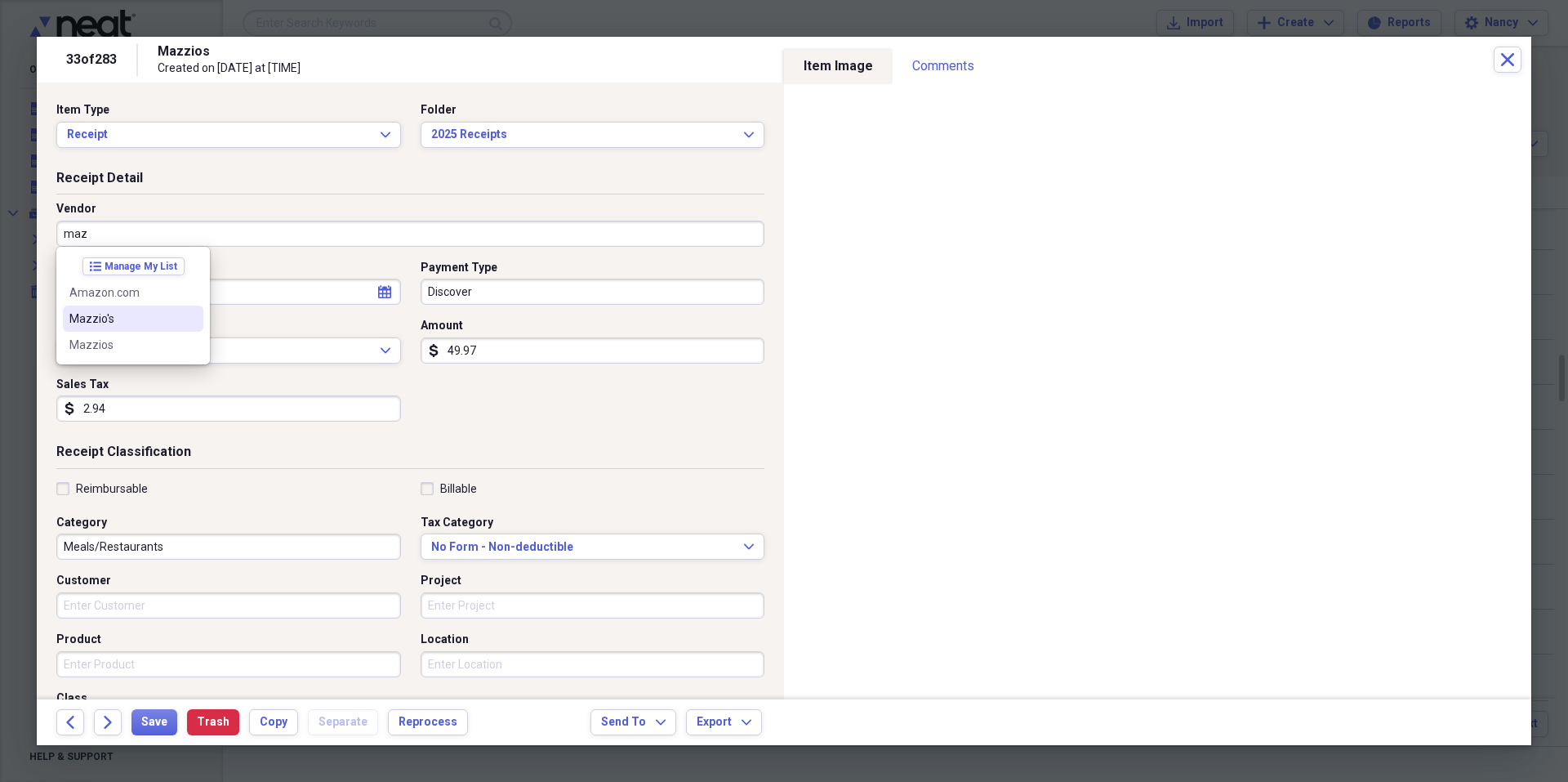 click on "Mazzio's" at bounding box center [123, 319] 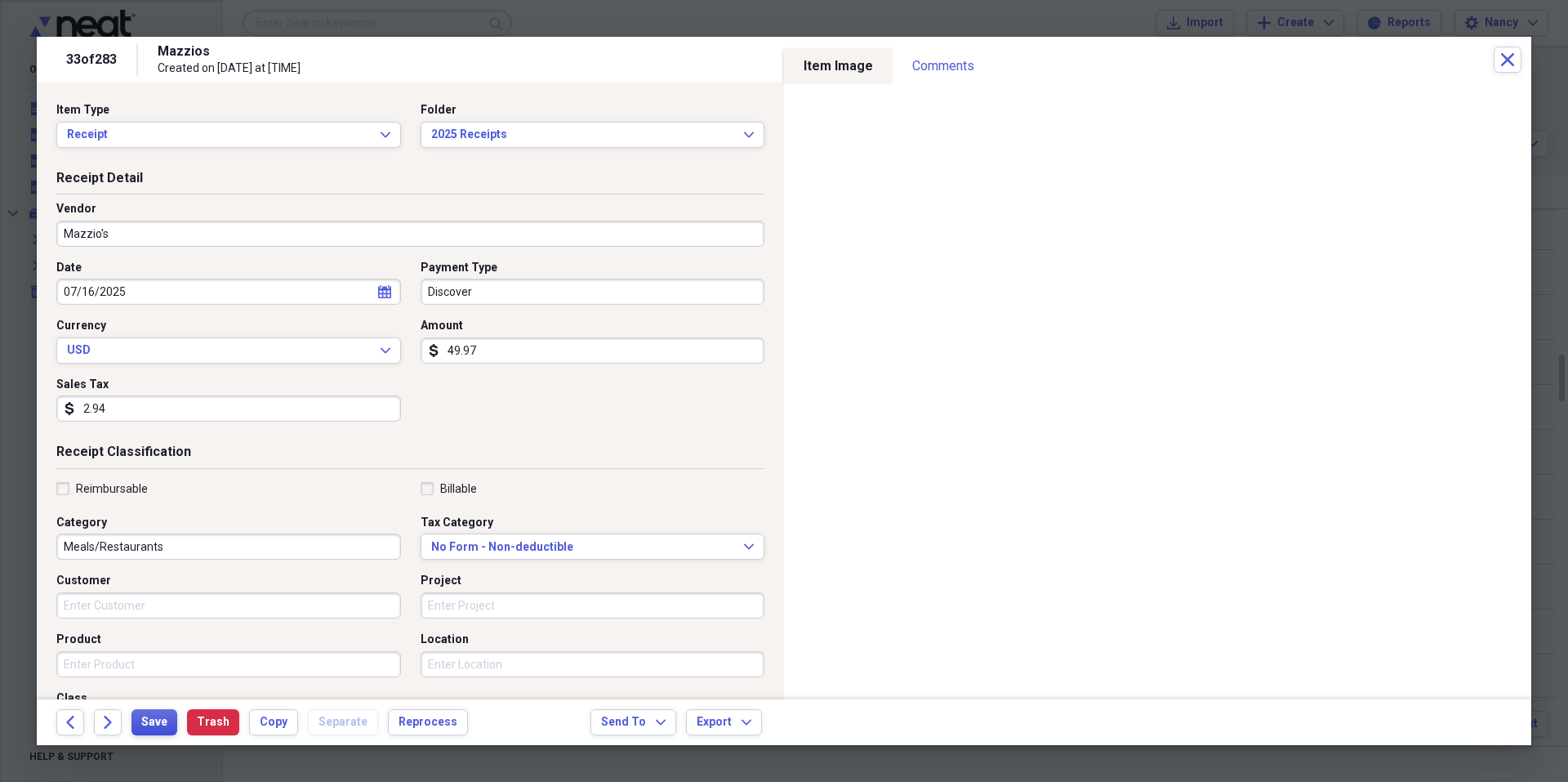 click on "Save" at bounding box center [154, 722] 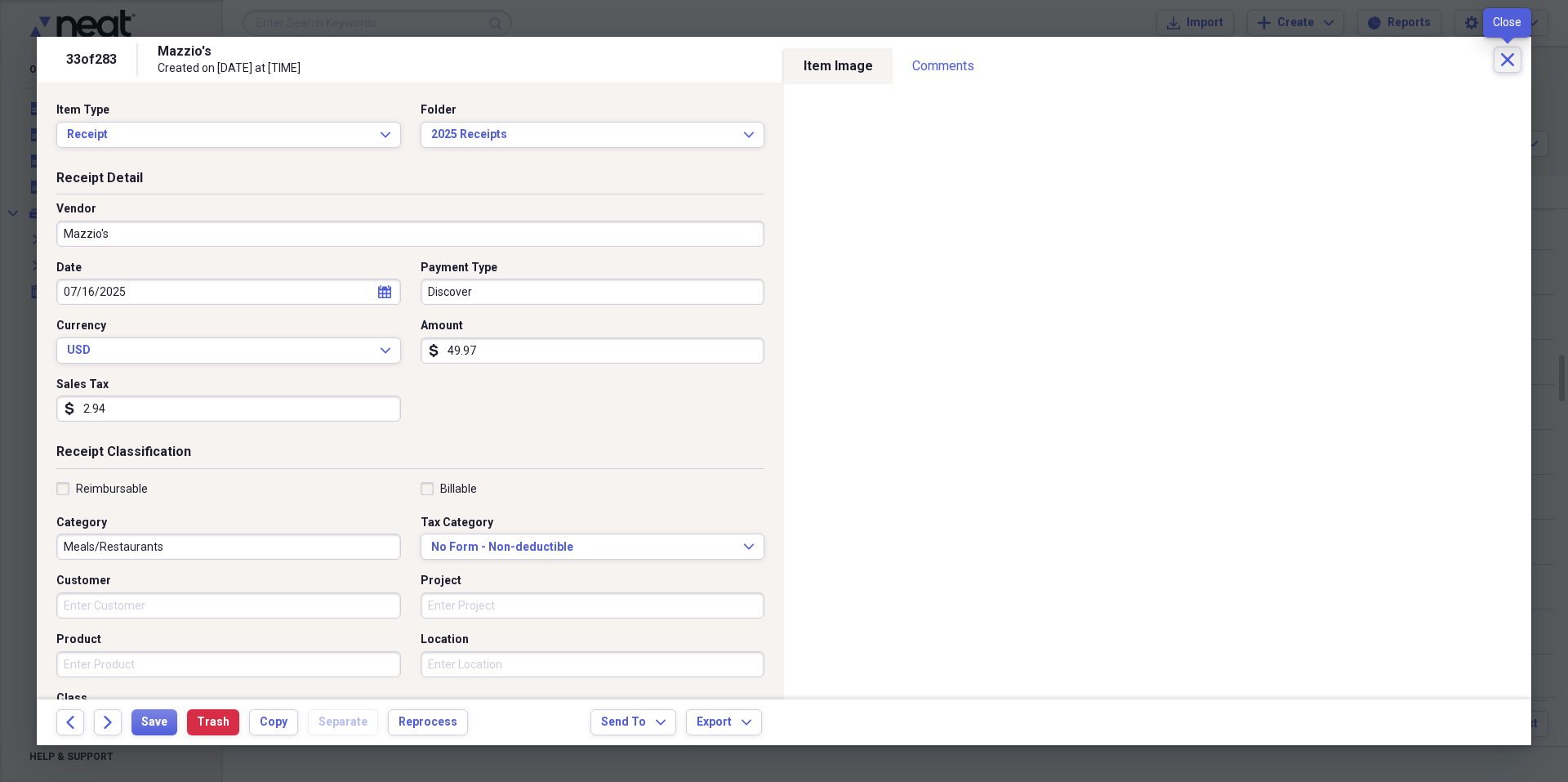click on "Close" 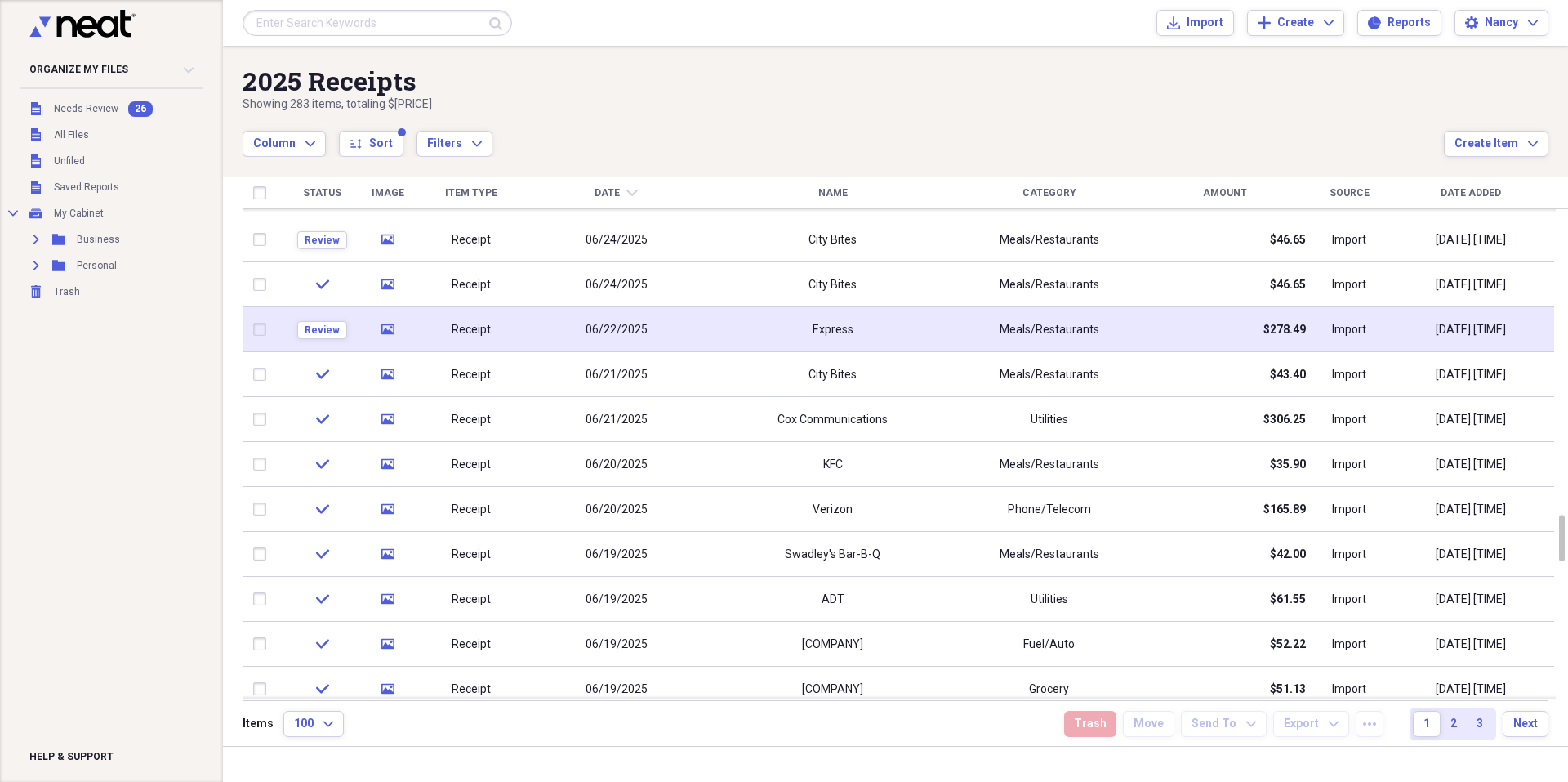 click on "Express" at bounding box center (832, 329) 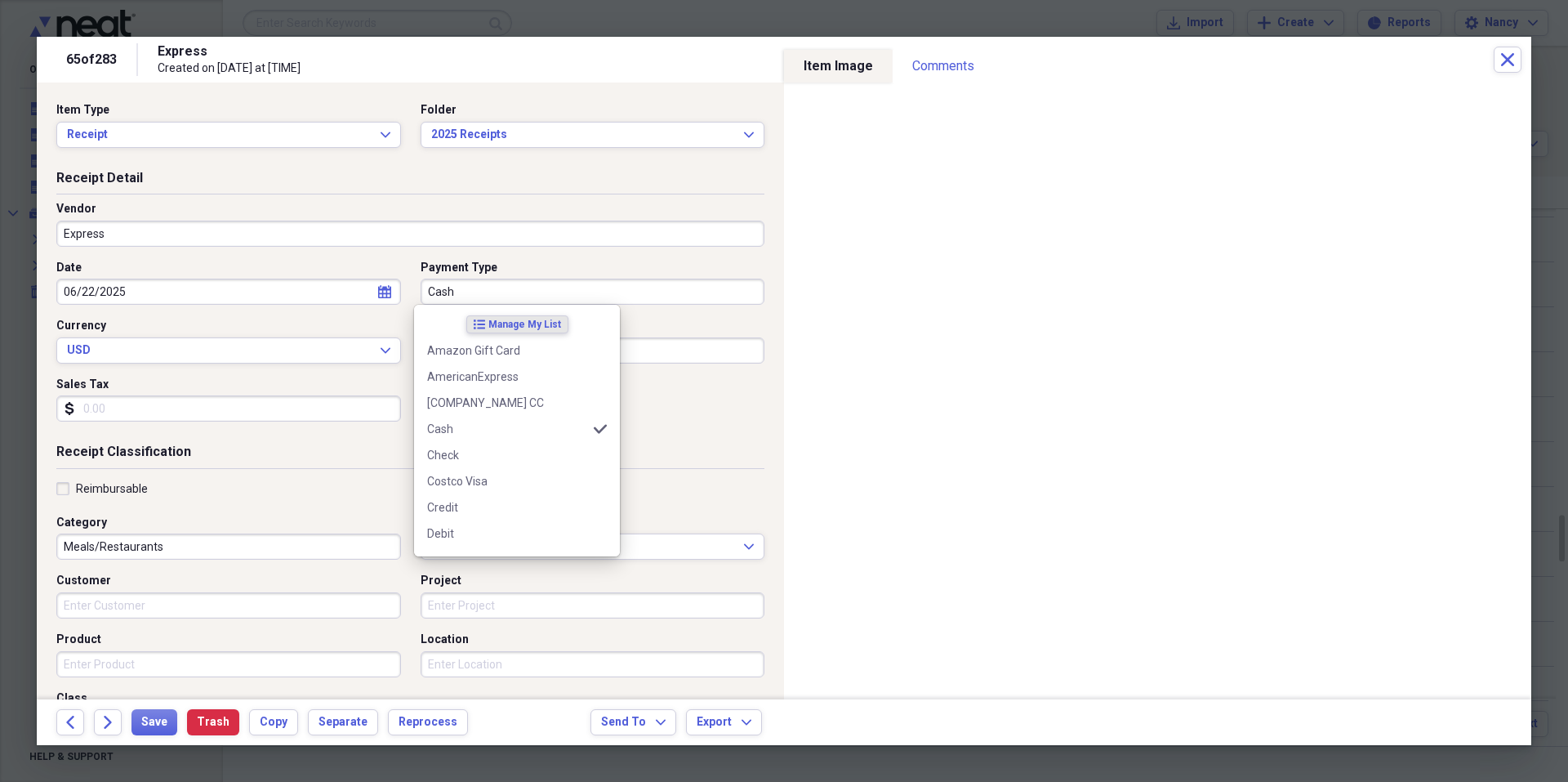 click on "Cash" at bounding box center (593, 292) 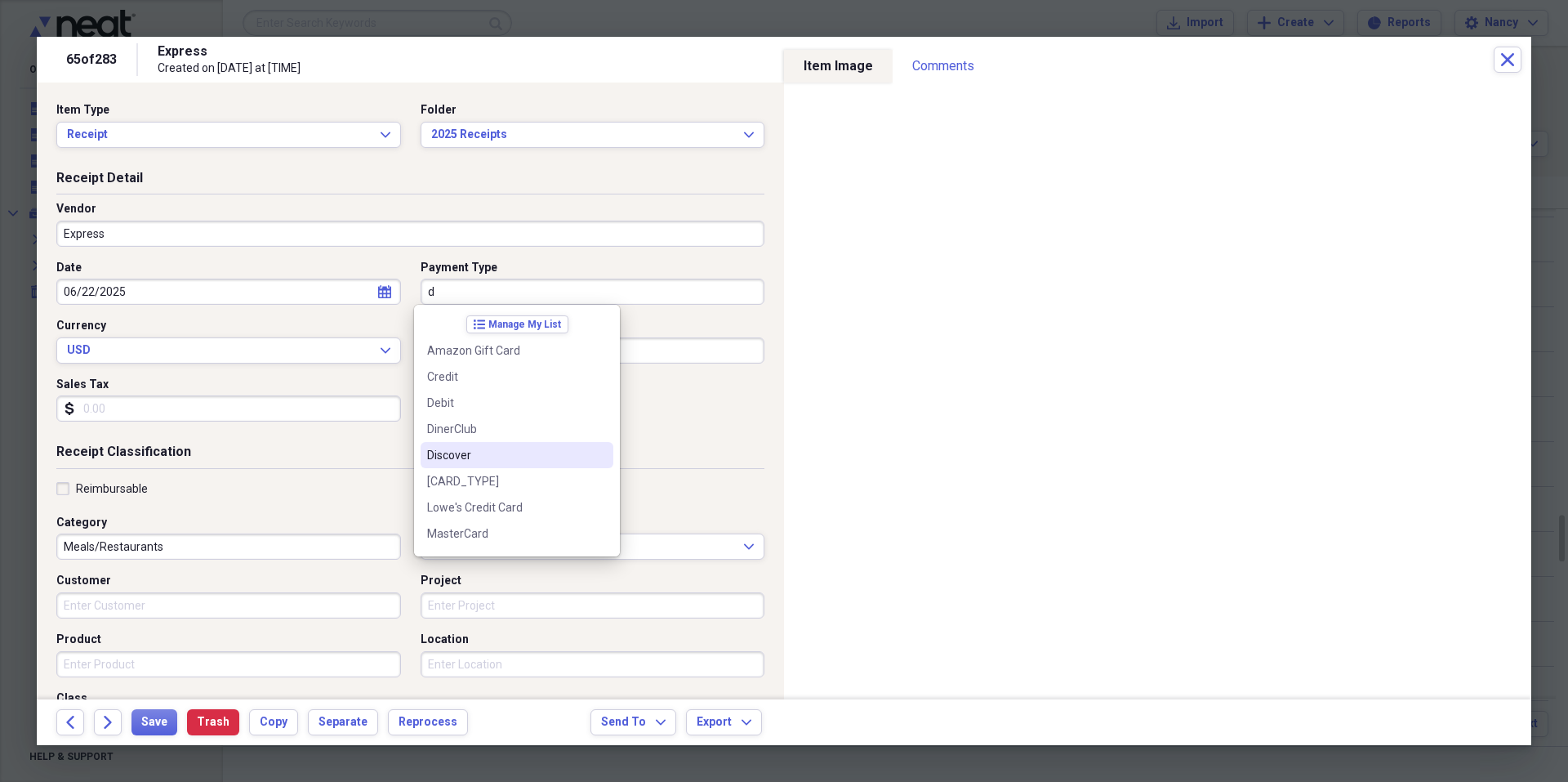 click on "Discover" at bounding box center (507, 455) 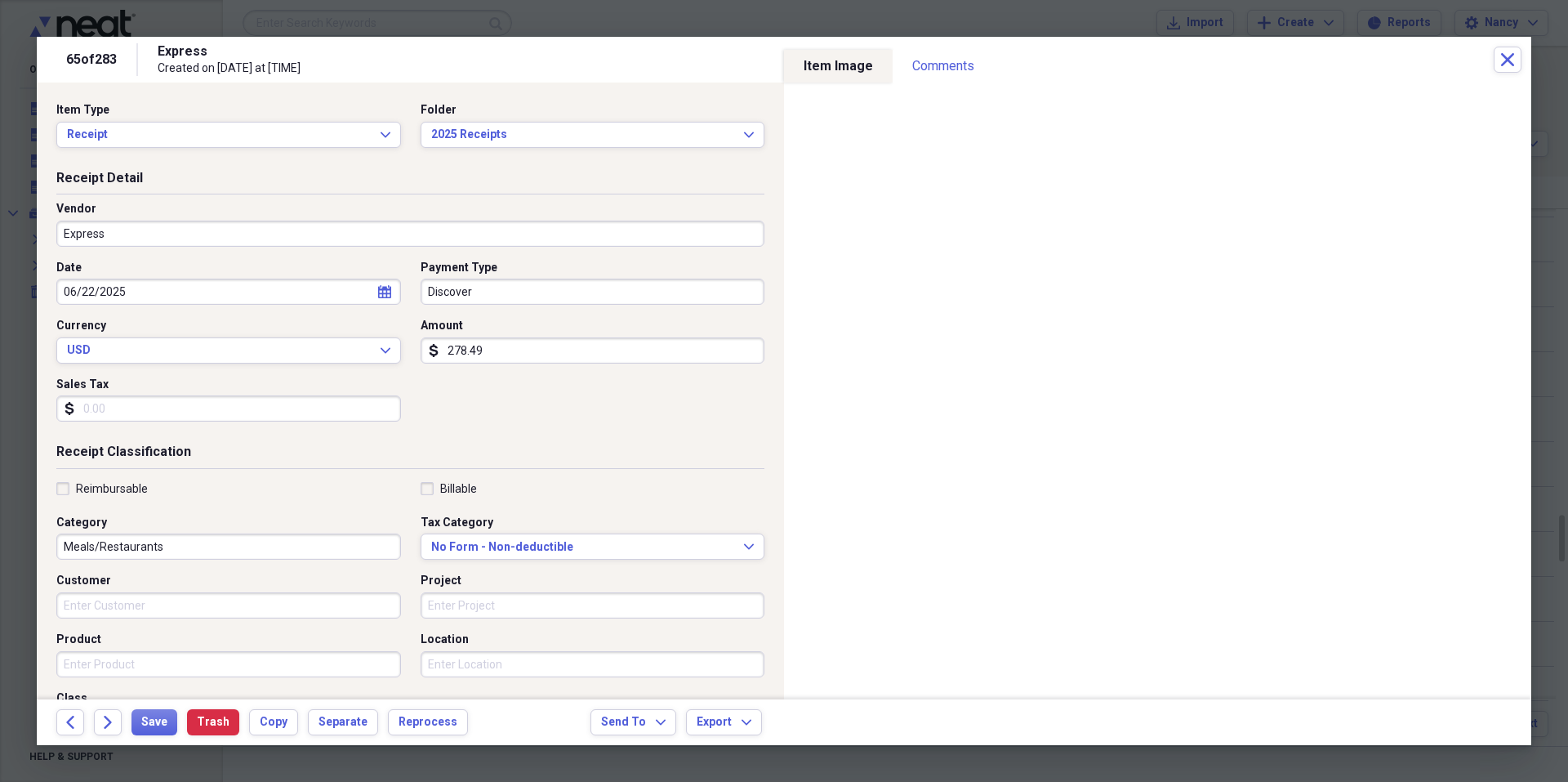 click on "278.49" at bounding box center [593, 351] 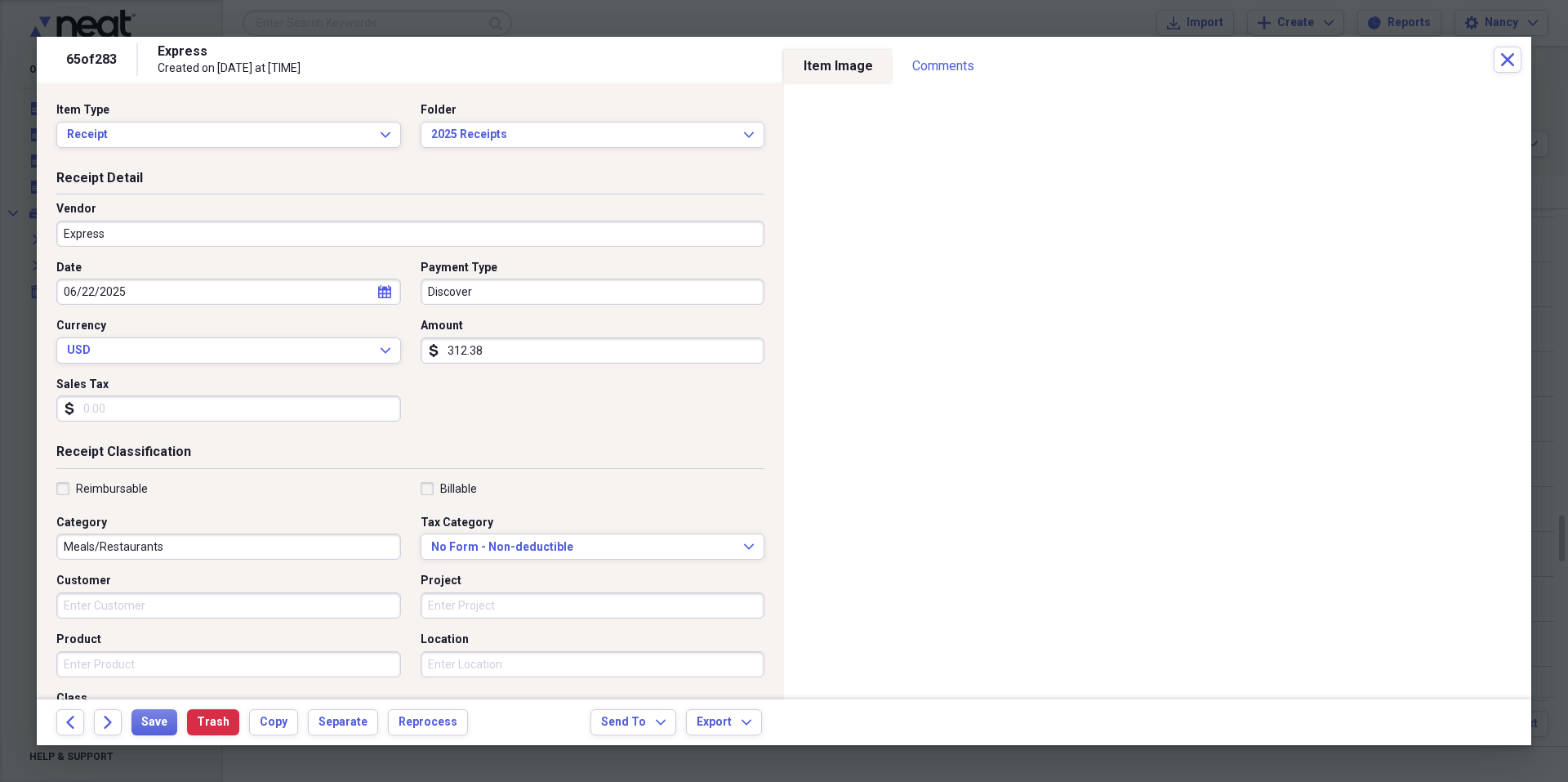 type on "312.38" 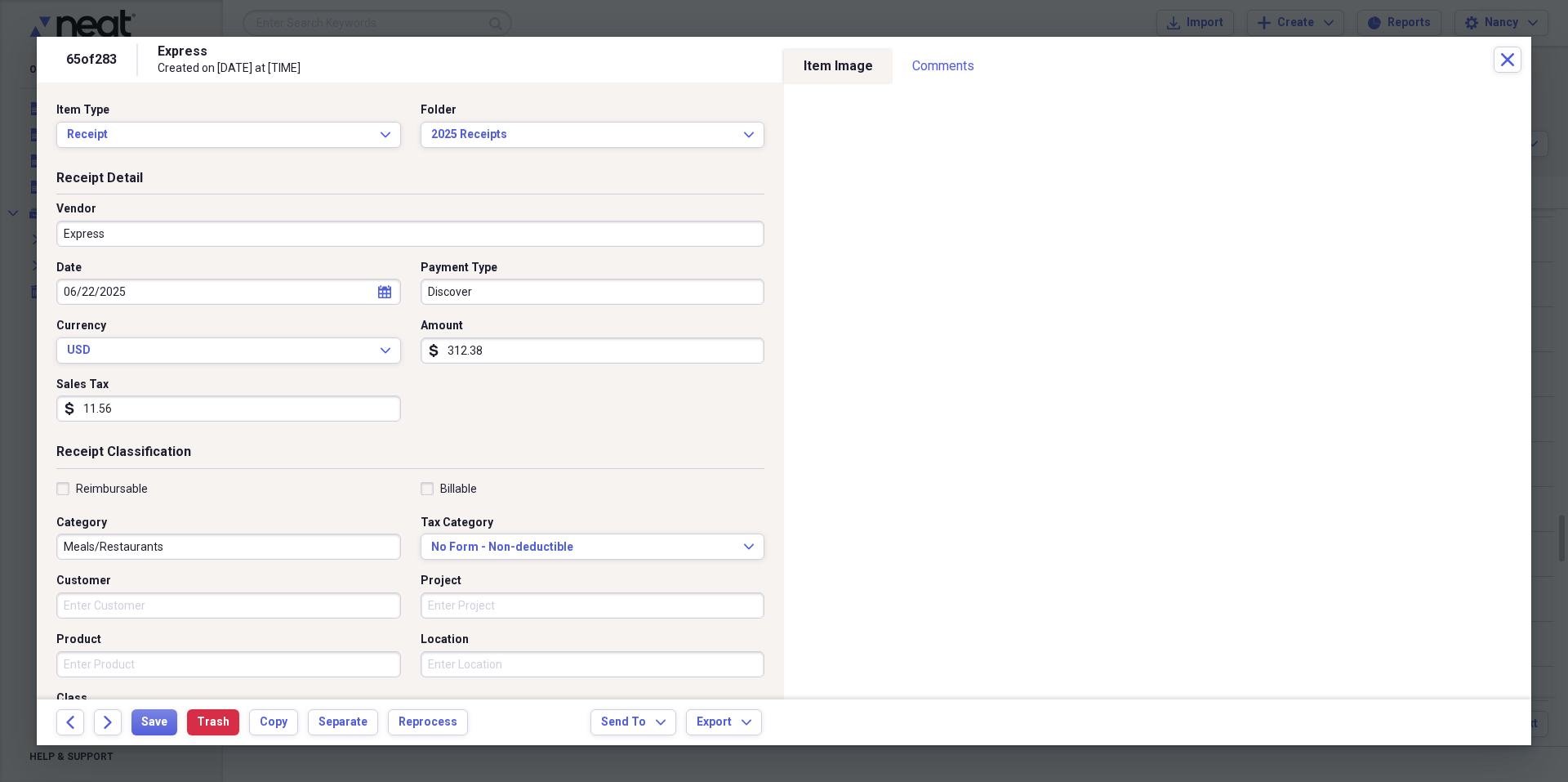 type on "11.56" 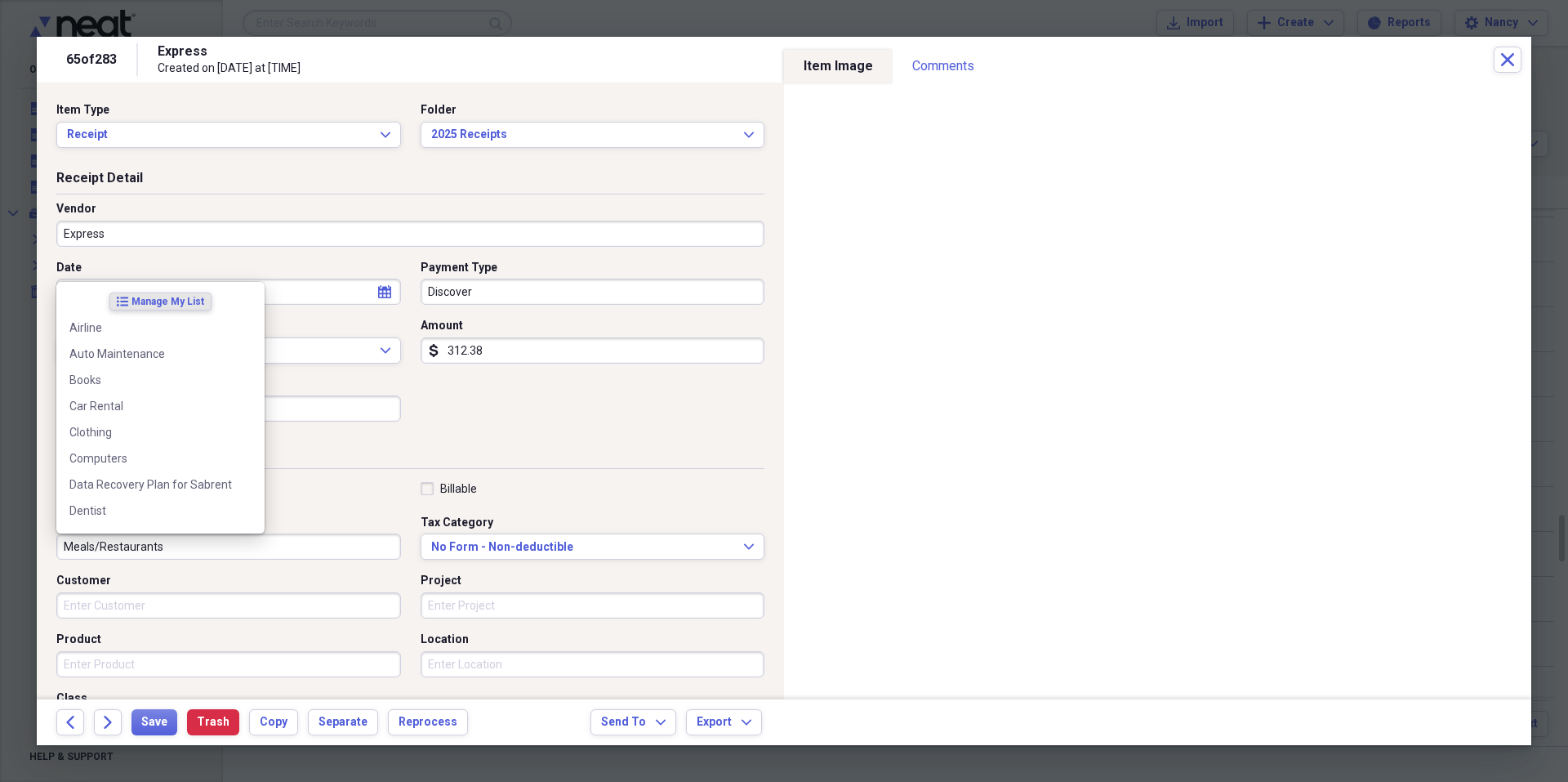 click on "Meals/Restaurants" at bounding box center (229, 547) 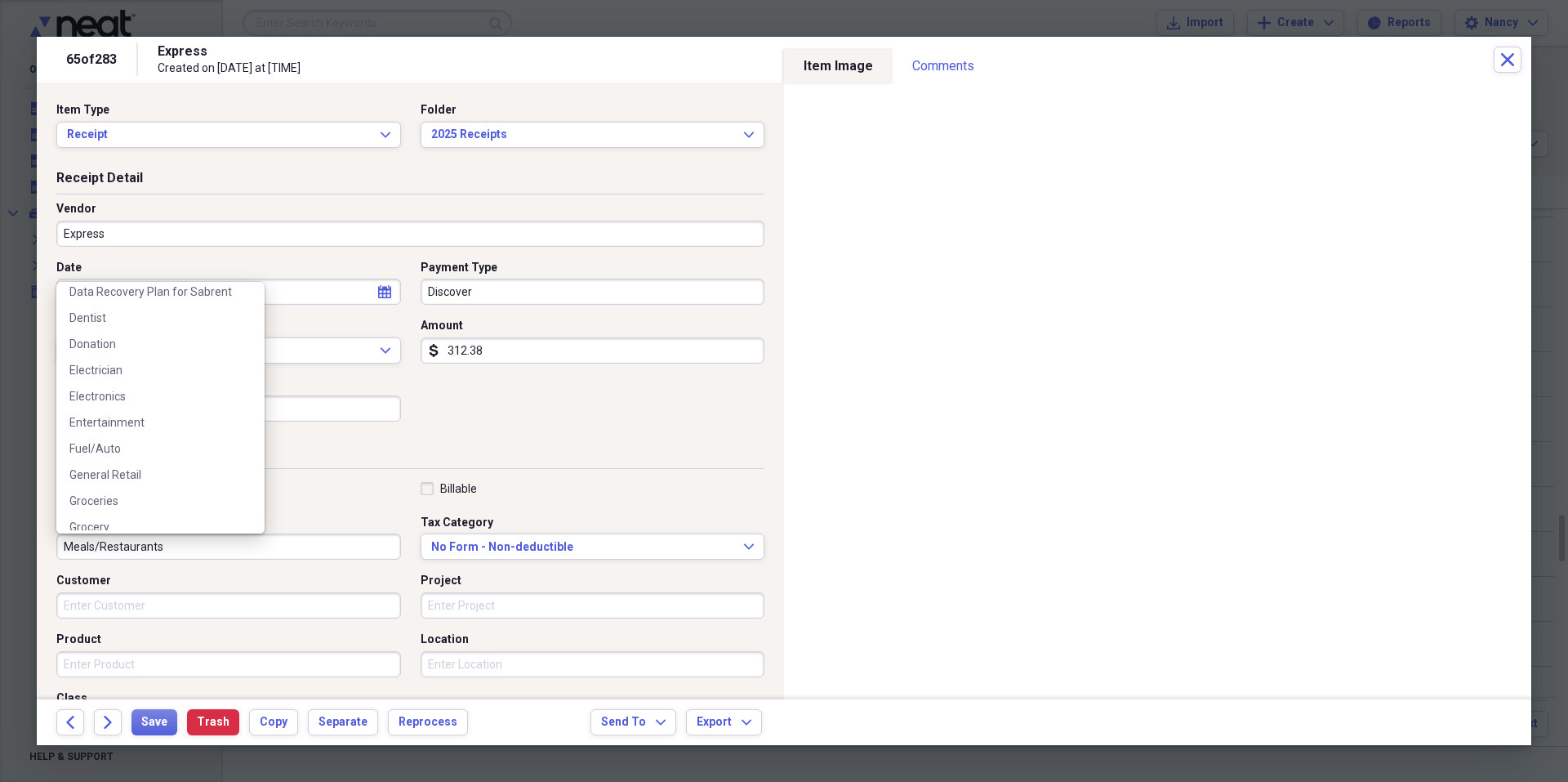 scroll, scrollTop: 245, scrollLeft: 0, axis: vertical 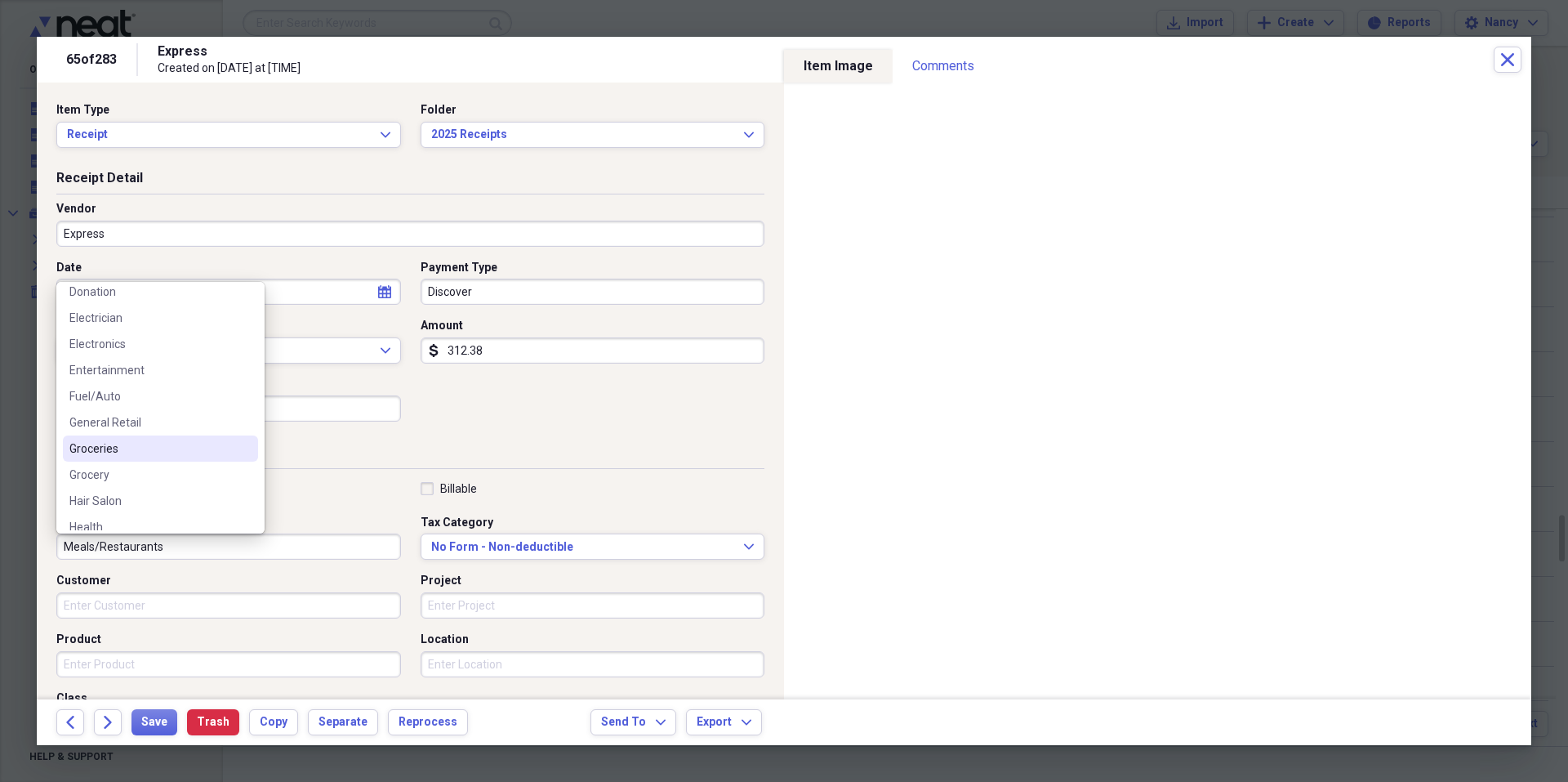 click on "Groceries" at bounding box center [150, 449] 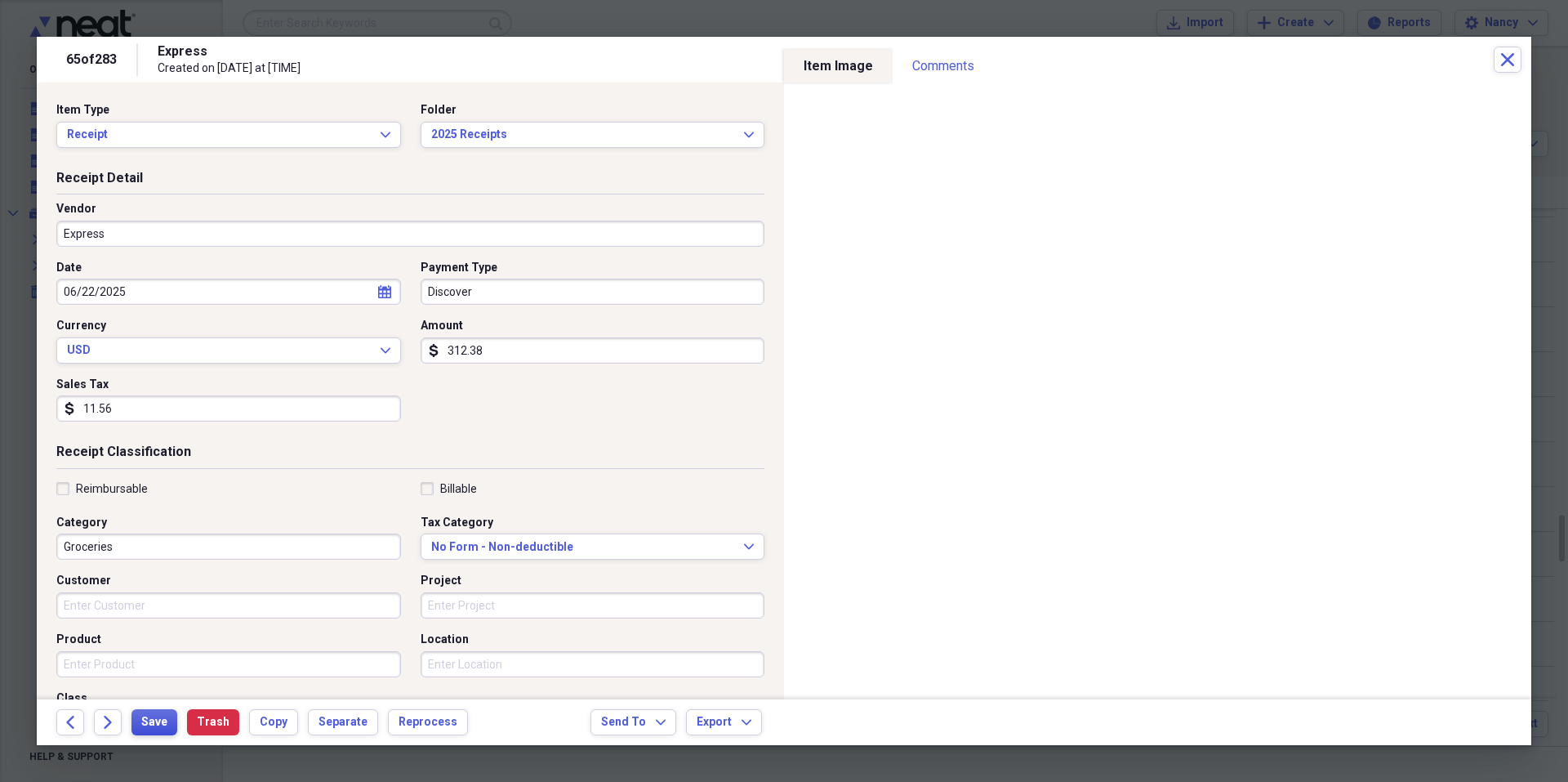 click on "Save" at bounding box center [154, 722] 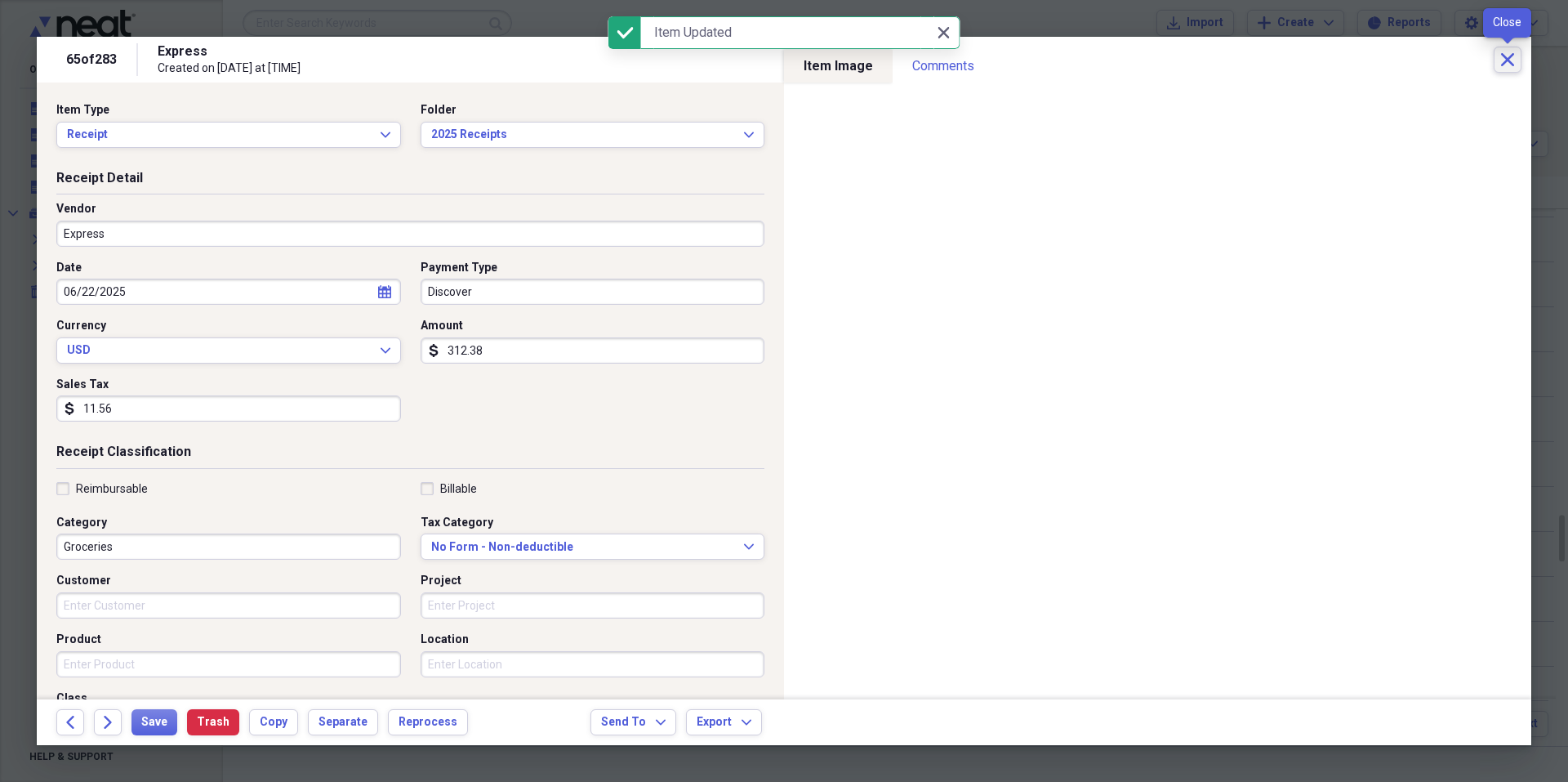 click 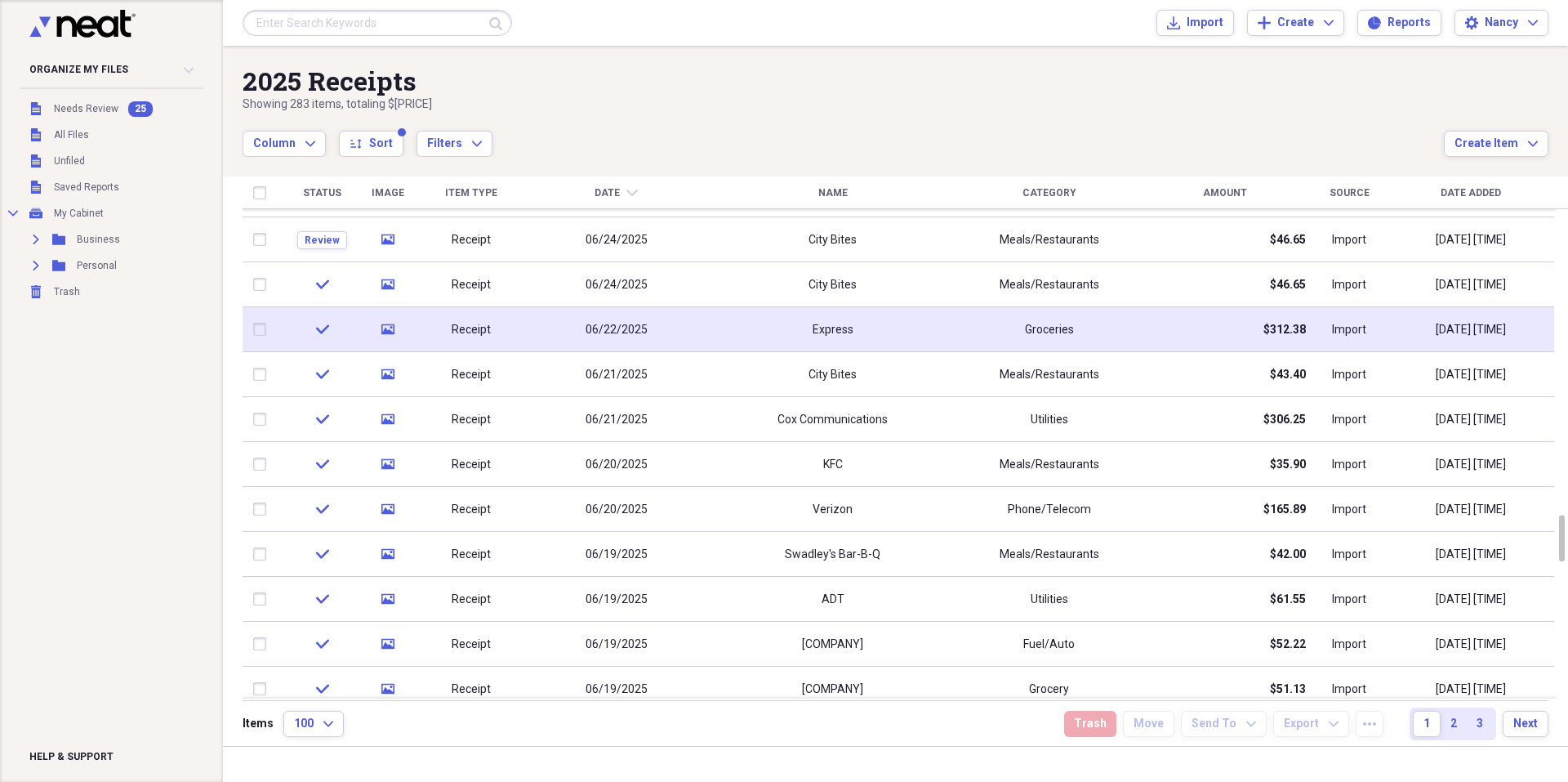 click on "Groceries" at bounding box center (1049, 329) 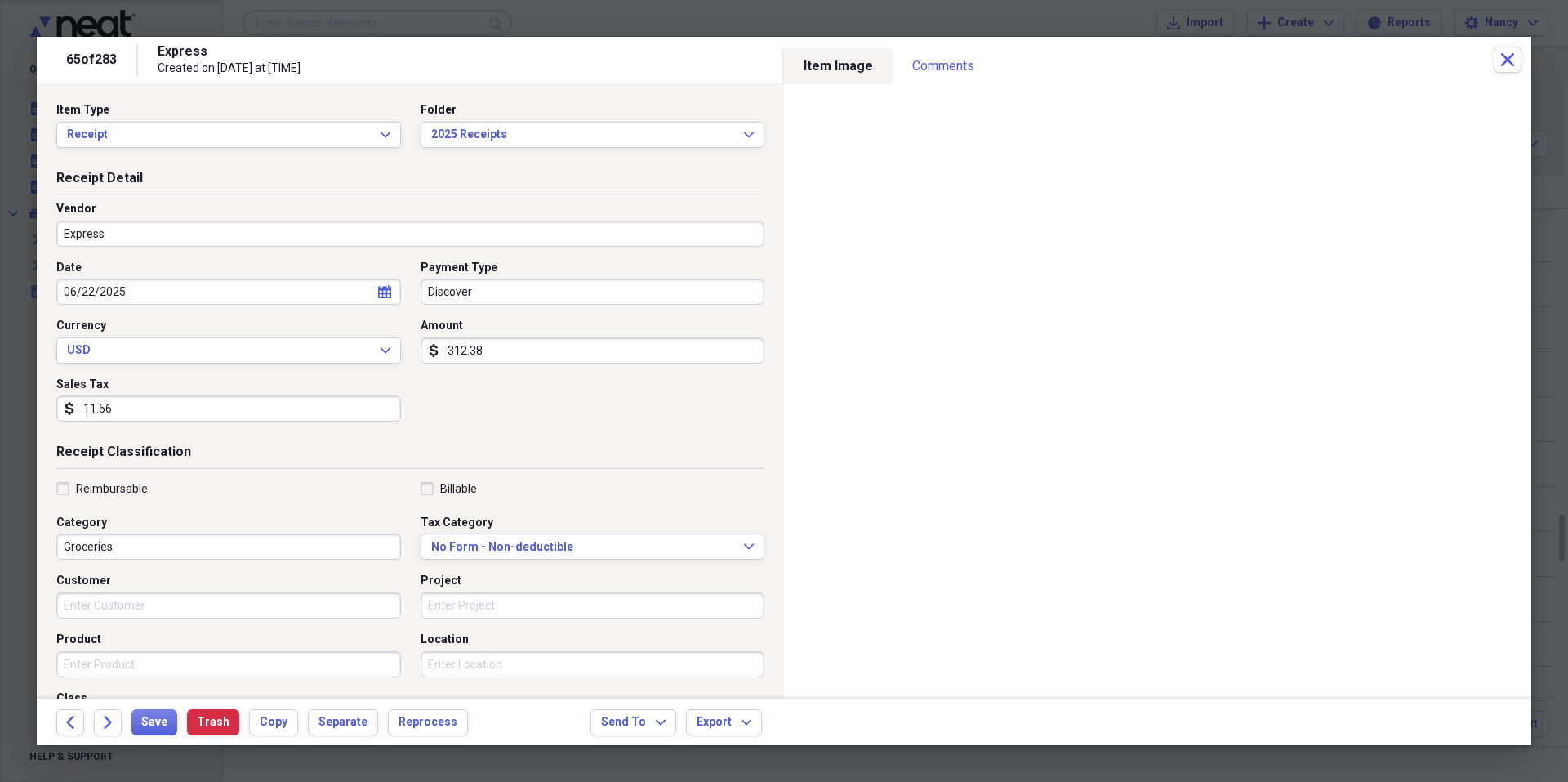 click on "Express" at bounding box center (410, 234) 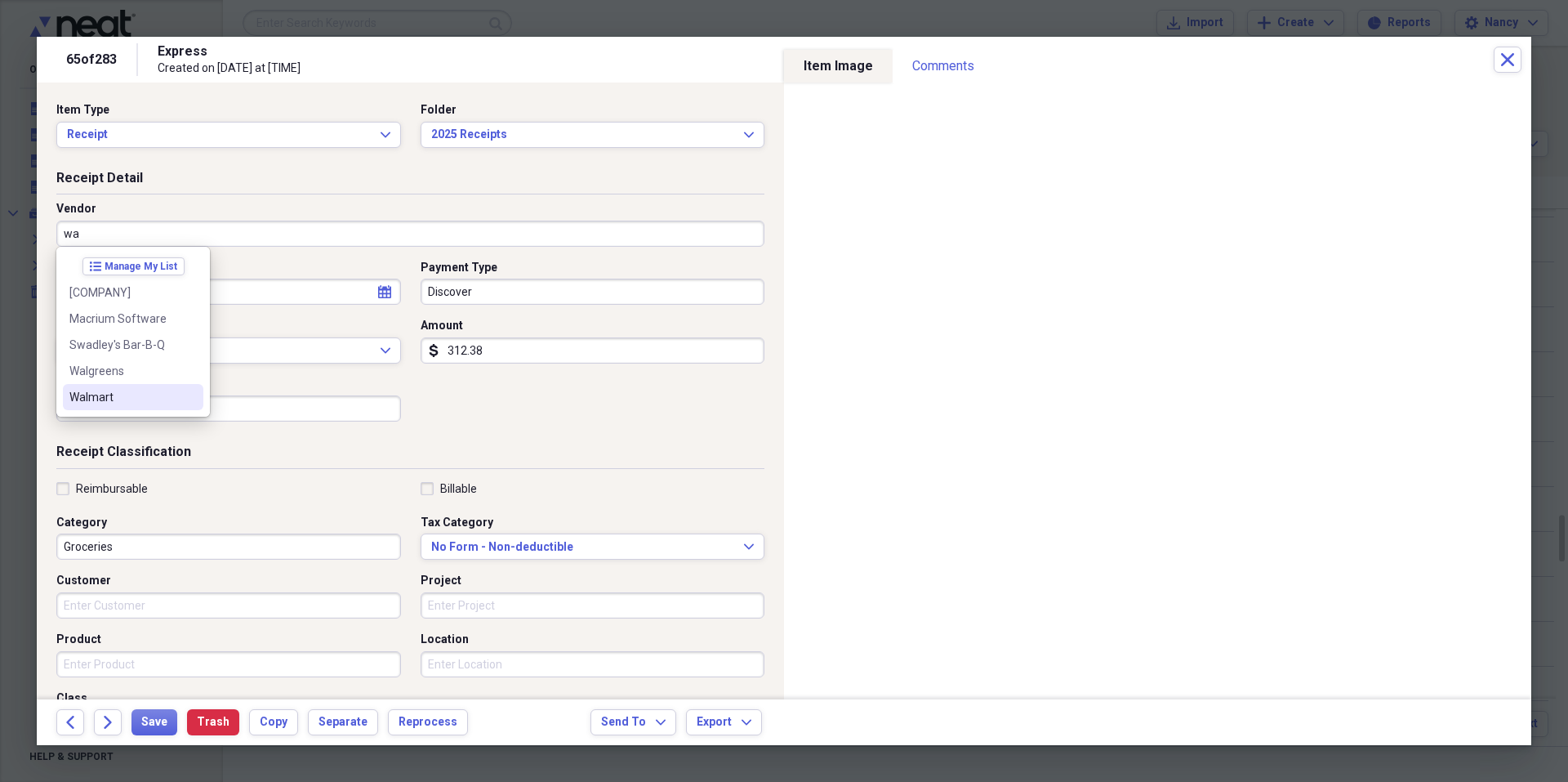 click on "Walmart" at bounding box center (133, 397) 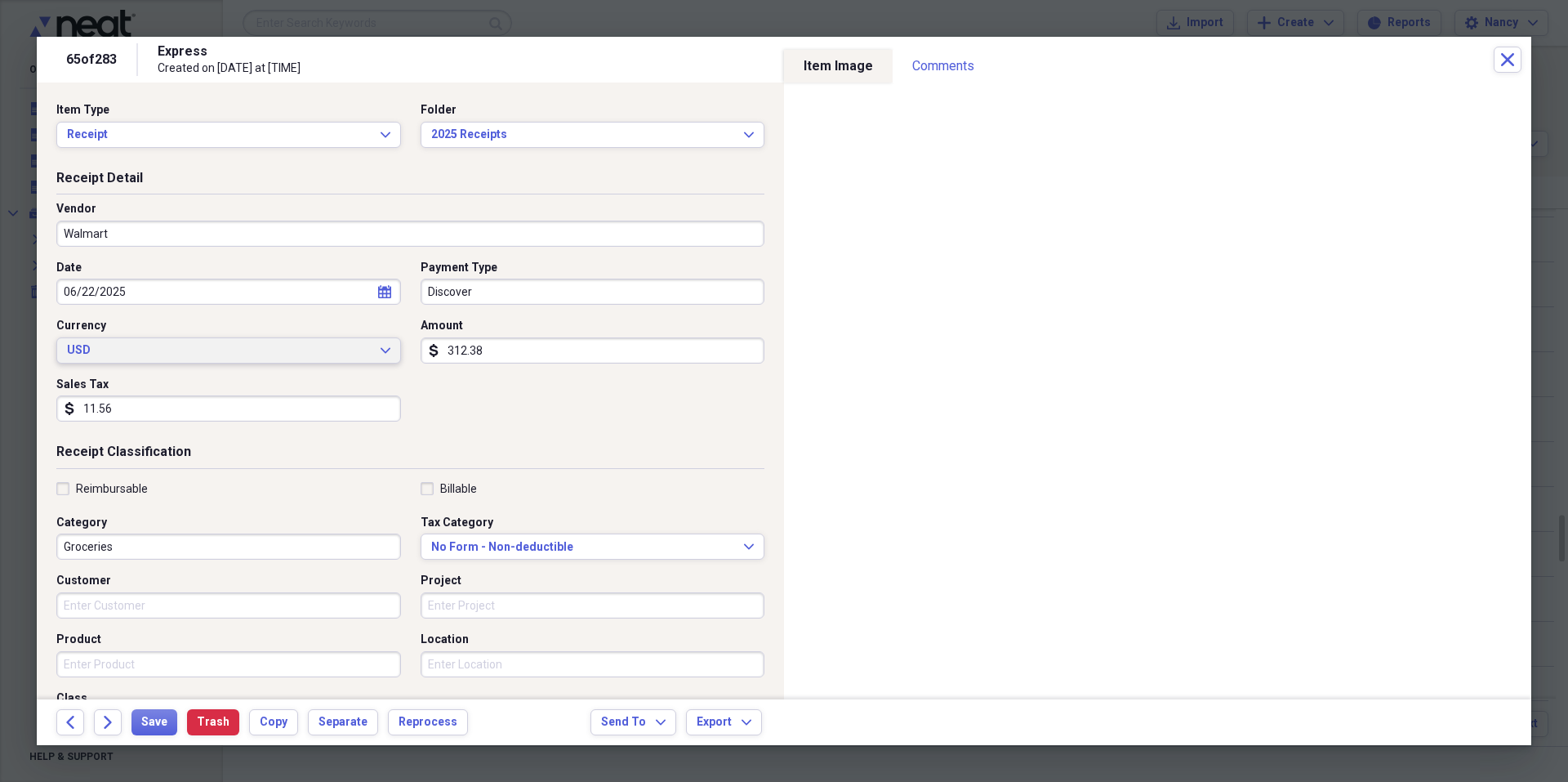 type on "Grocery" 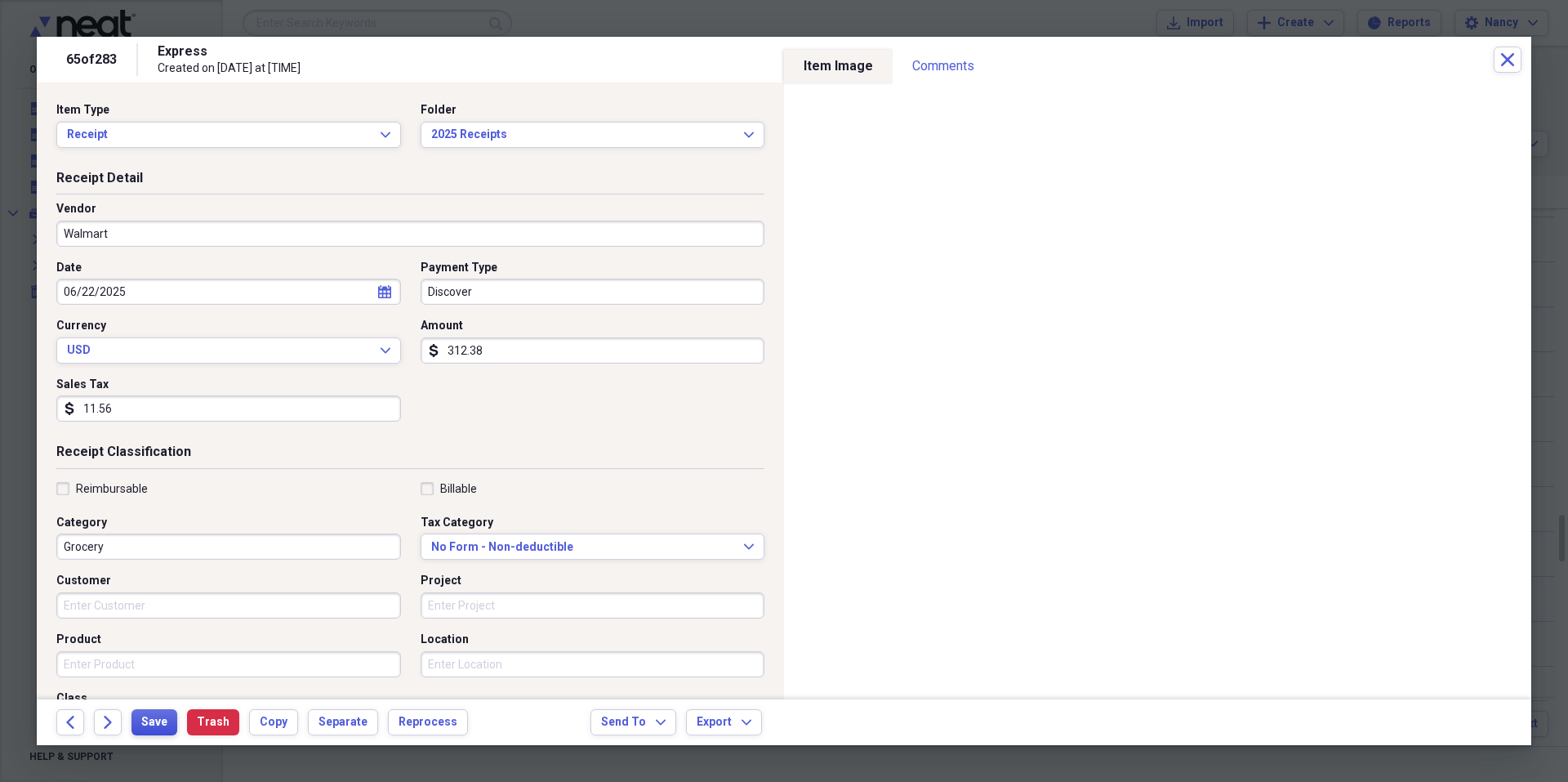 click on "Save" at bounding box center [154, 722] 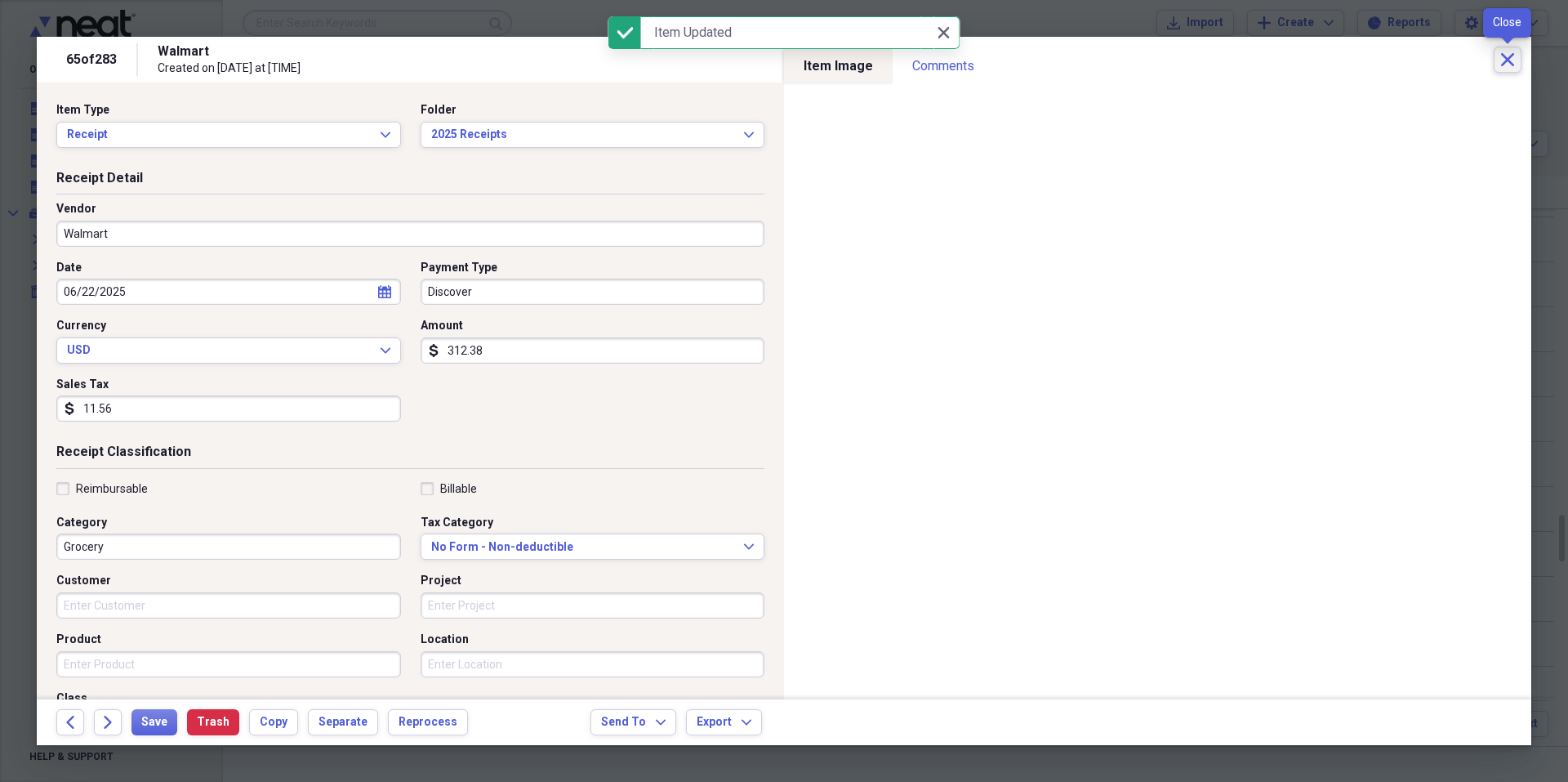 click on "Close" 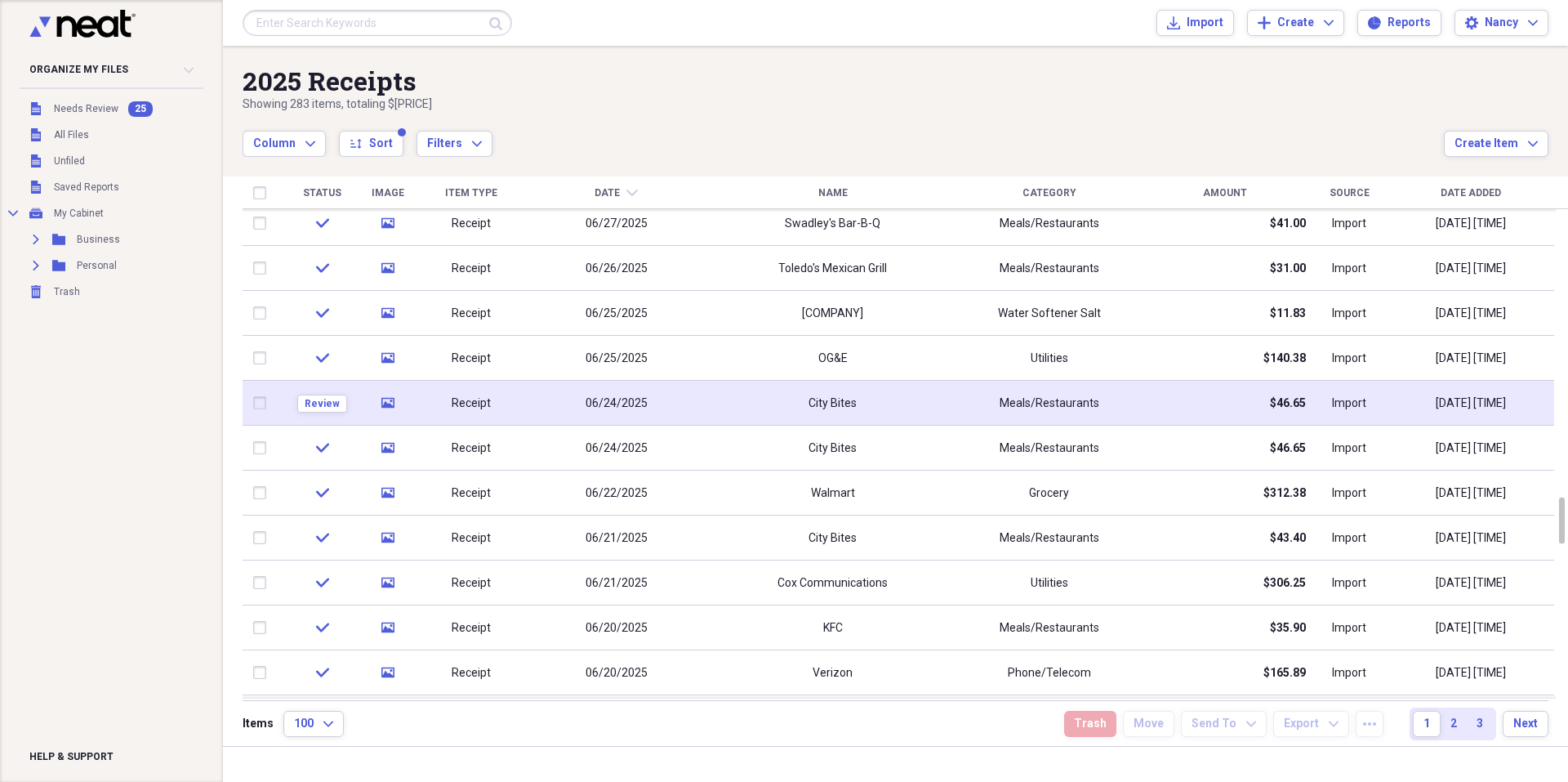 click on "$46.65" at bounding box center (1224, 403) 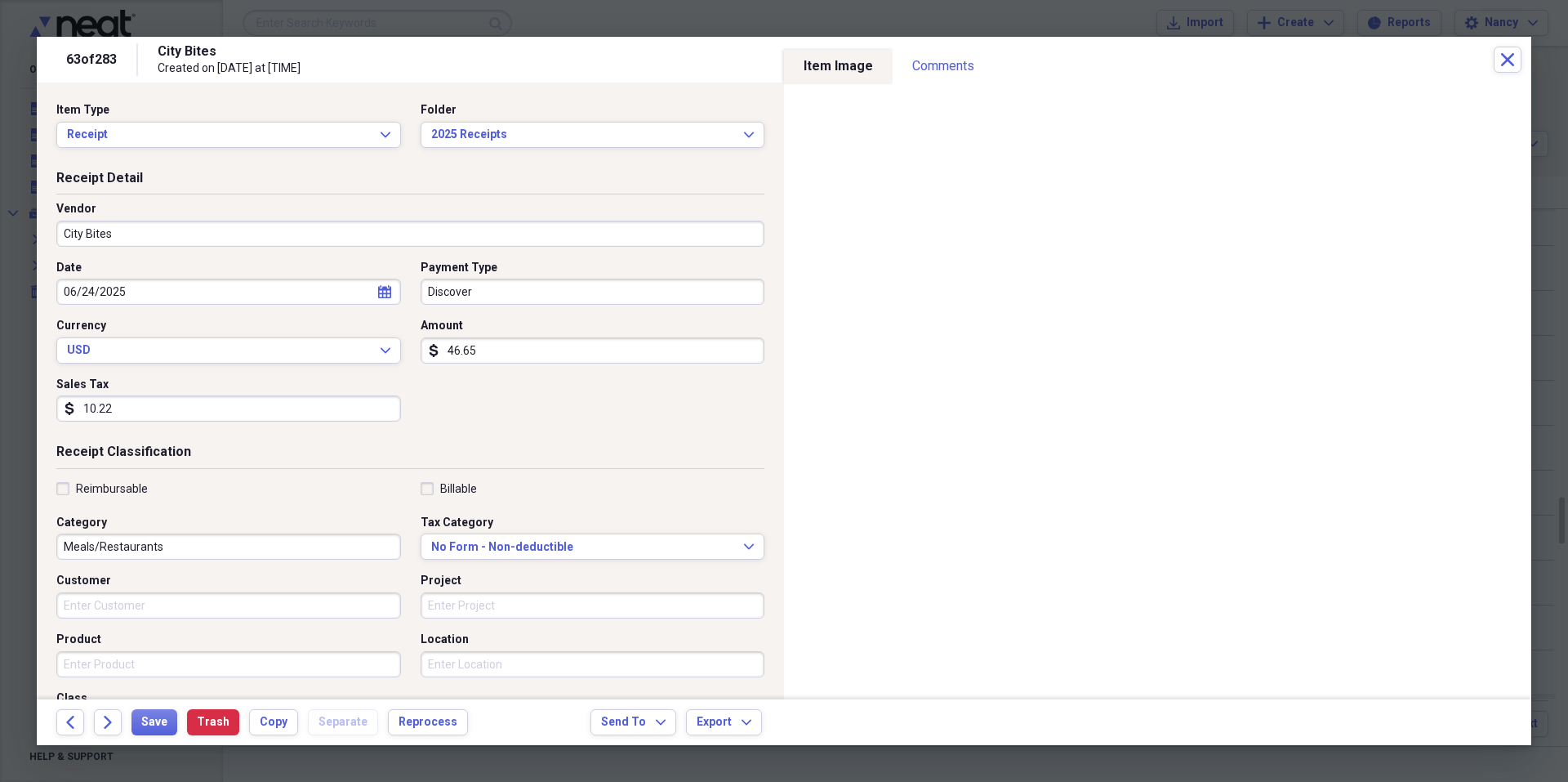 click on "10.22" at bounding box center [229, 409] 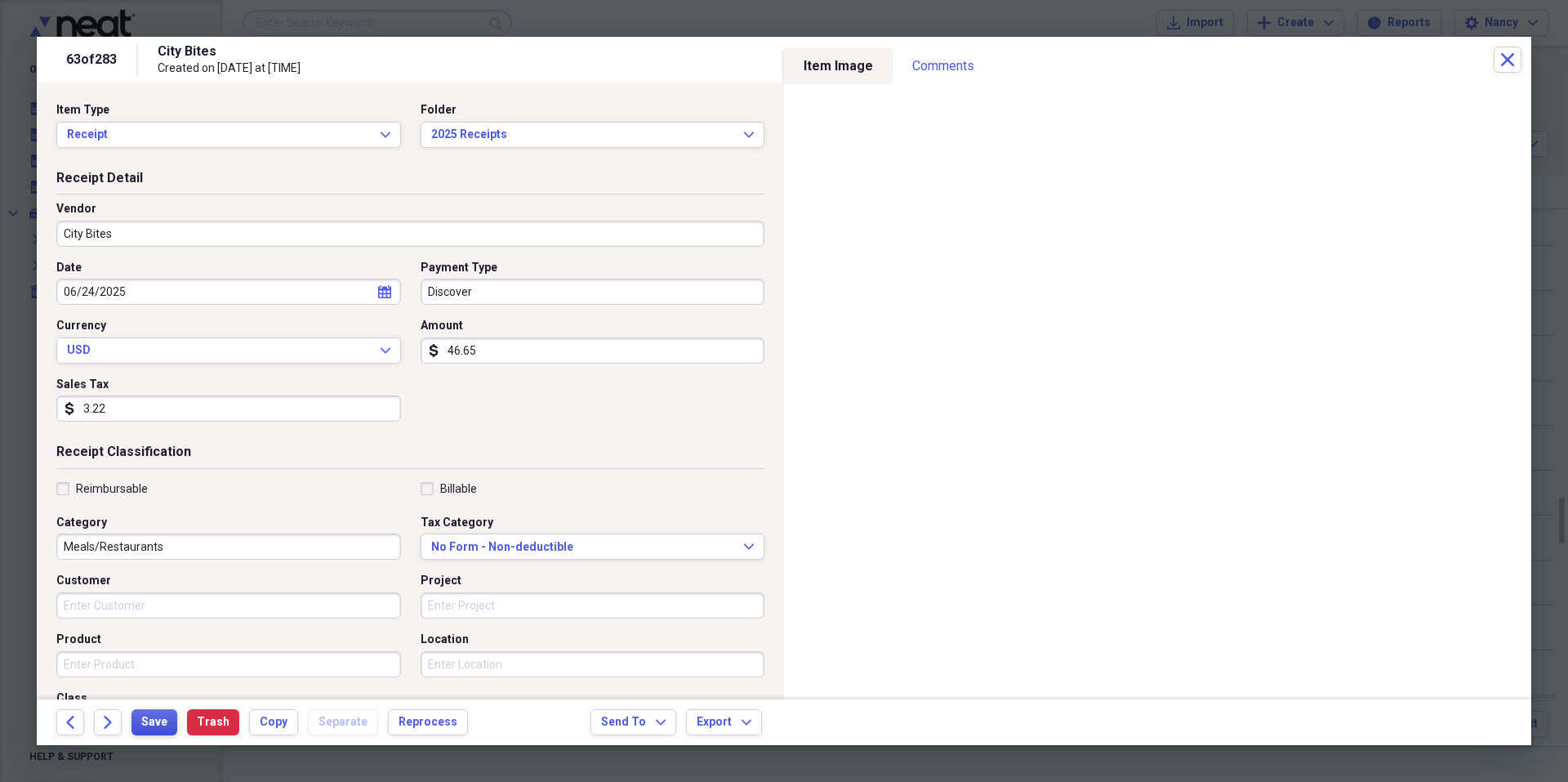 type on "3.22" 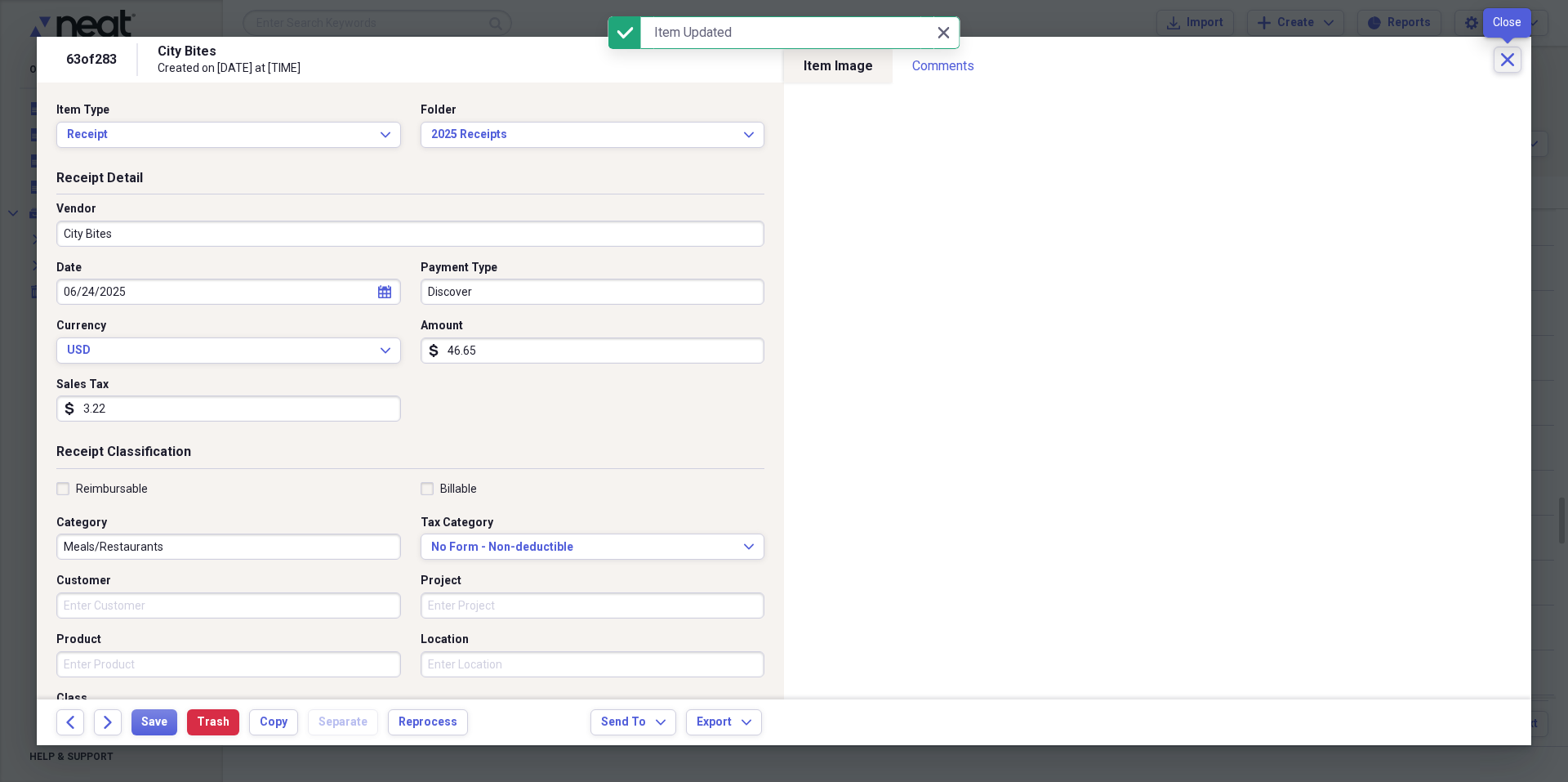 click on "Close" 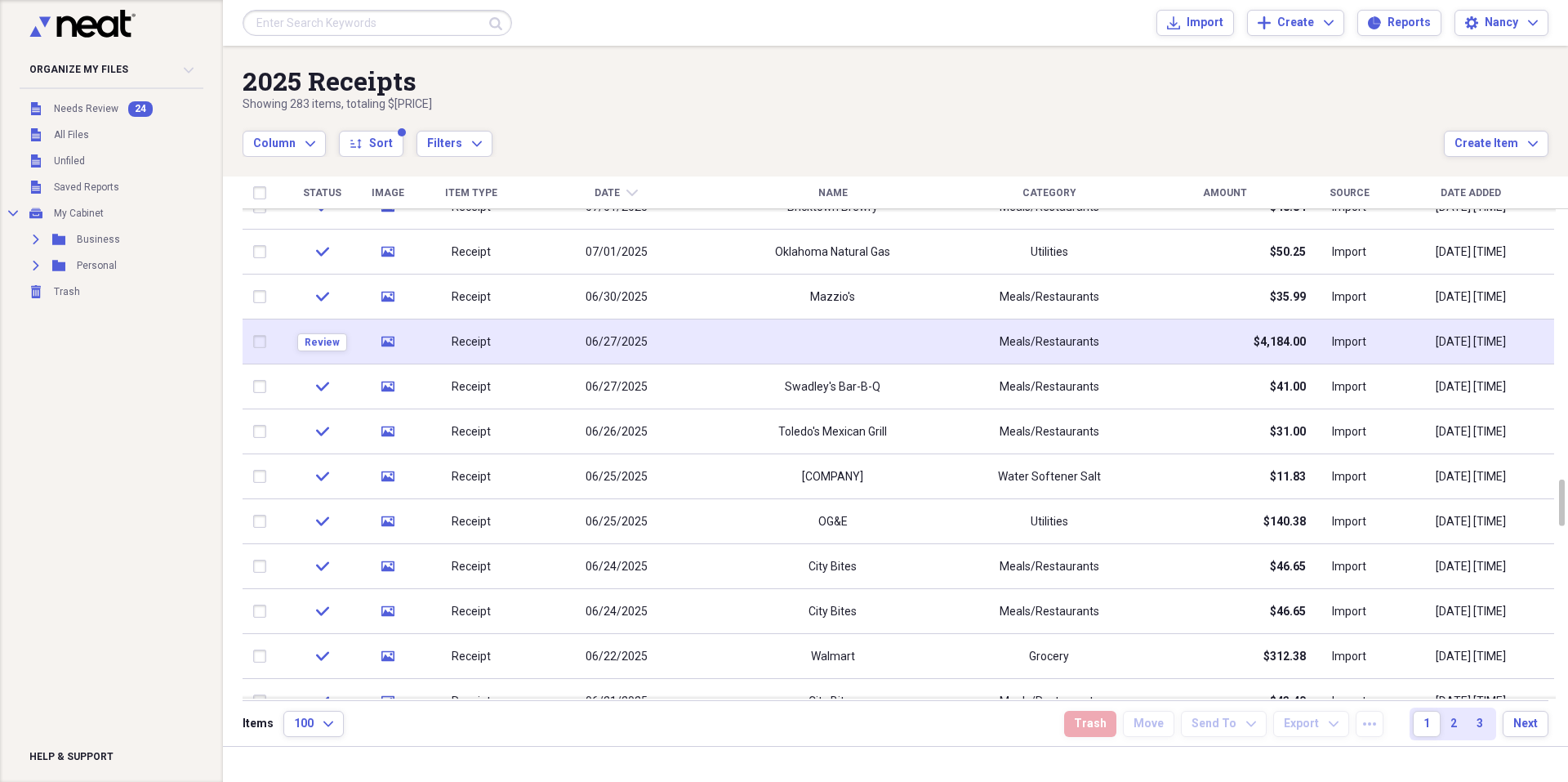 click at bounding box center (832, 342) 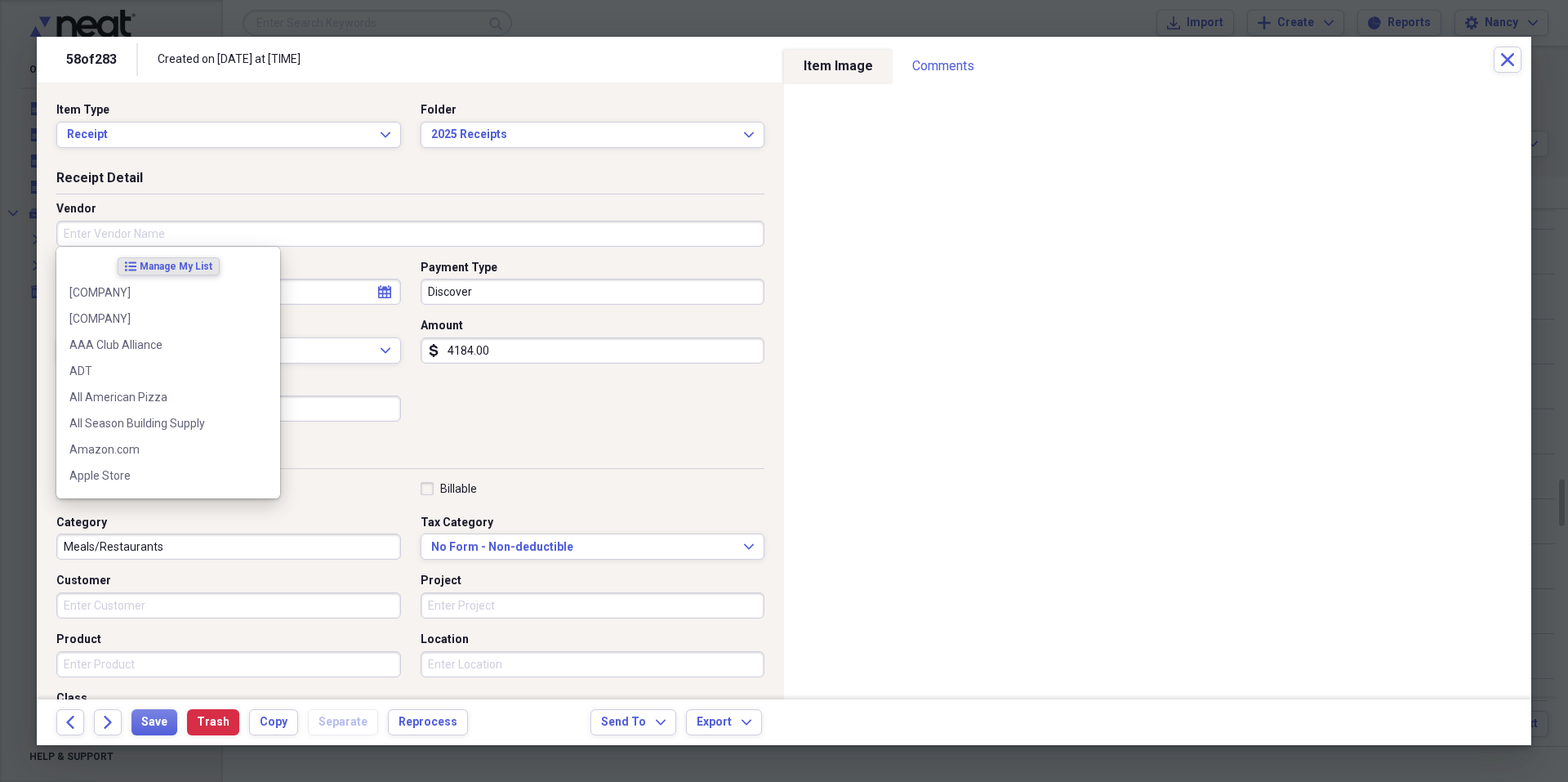 click on "Vendor" at bounding box center [410, 234] 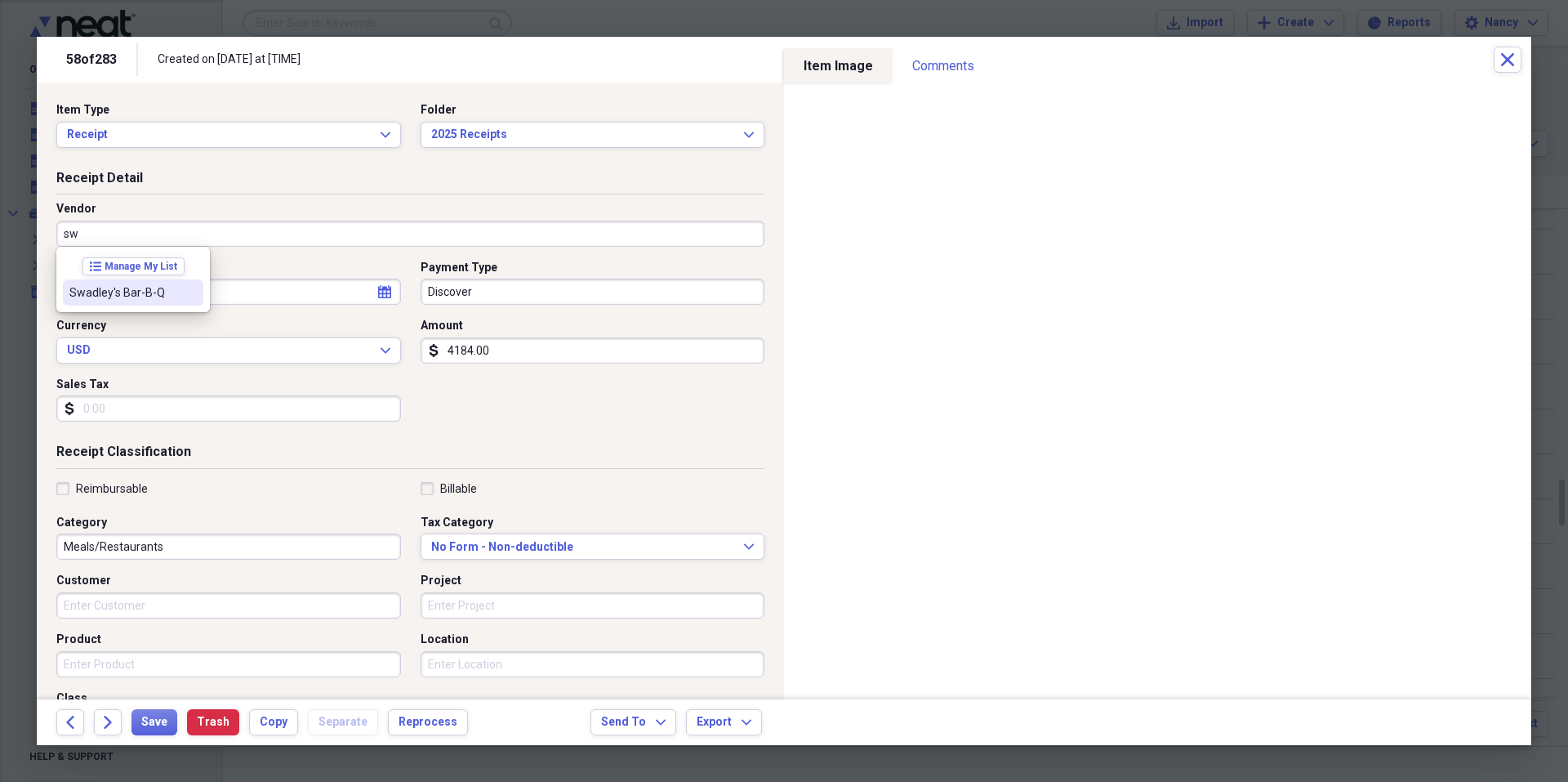 click on "Swadley's Bar-B-Q" at bounding box center (123, 293) 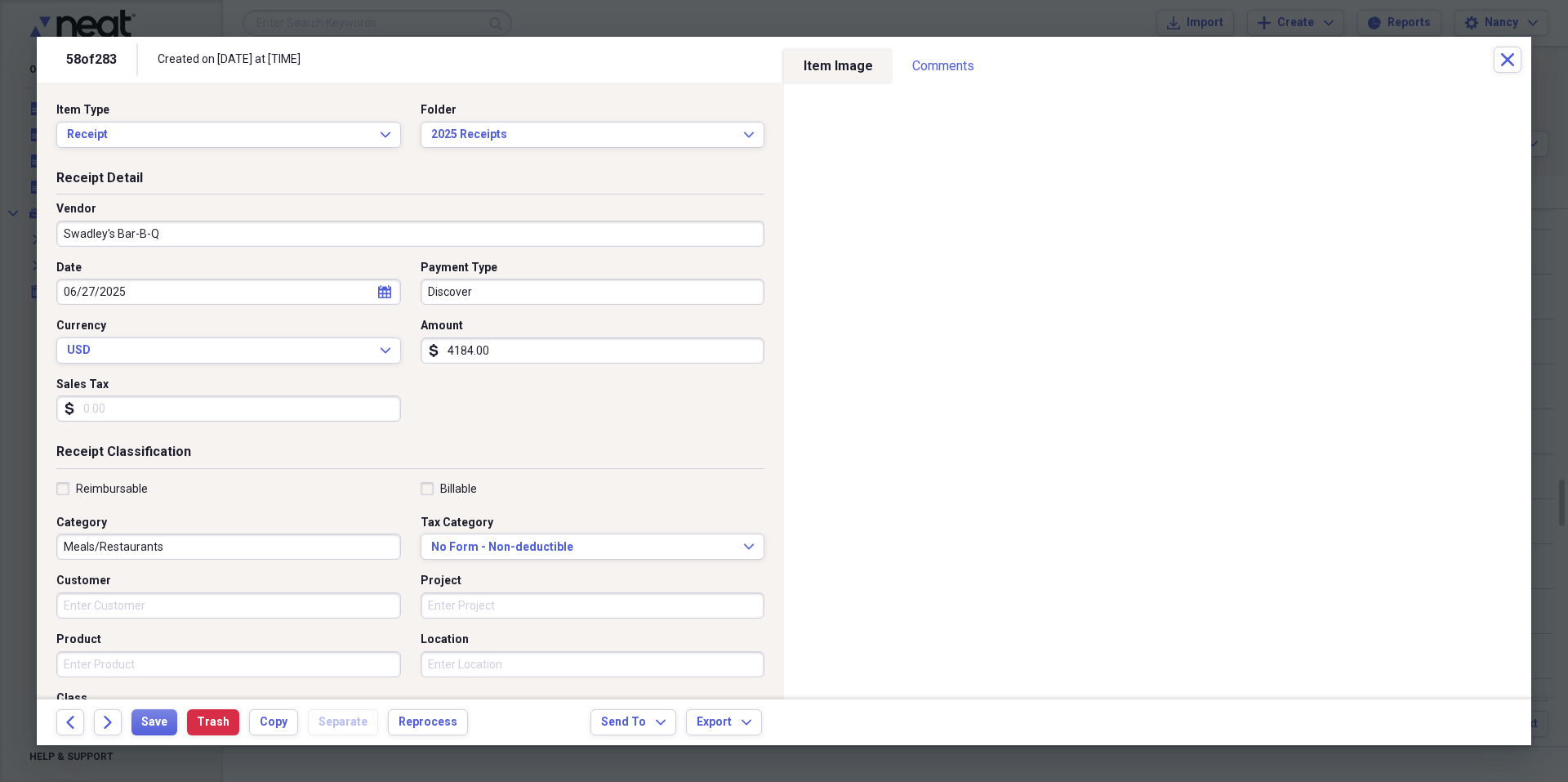click on "4184.00" at bounding box center [593, 351] 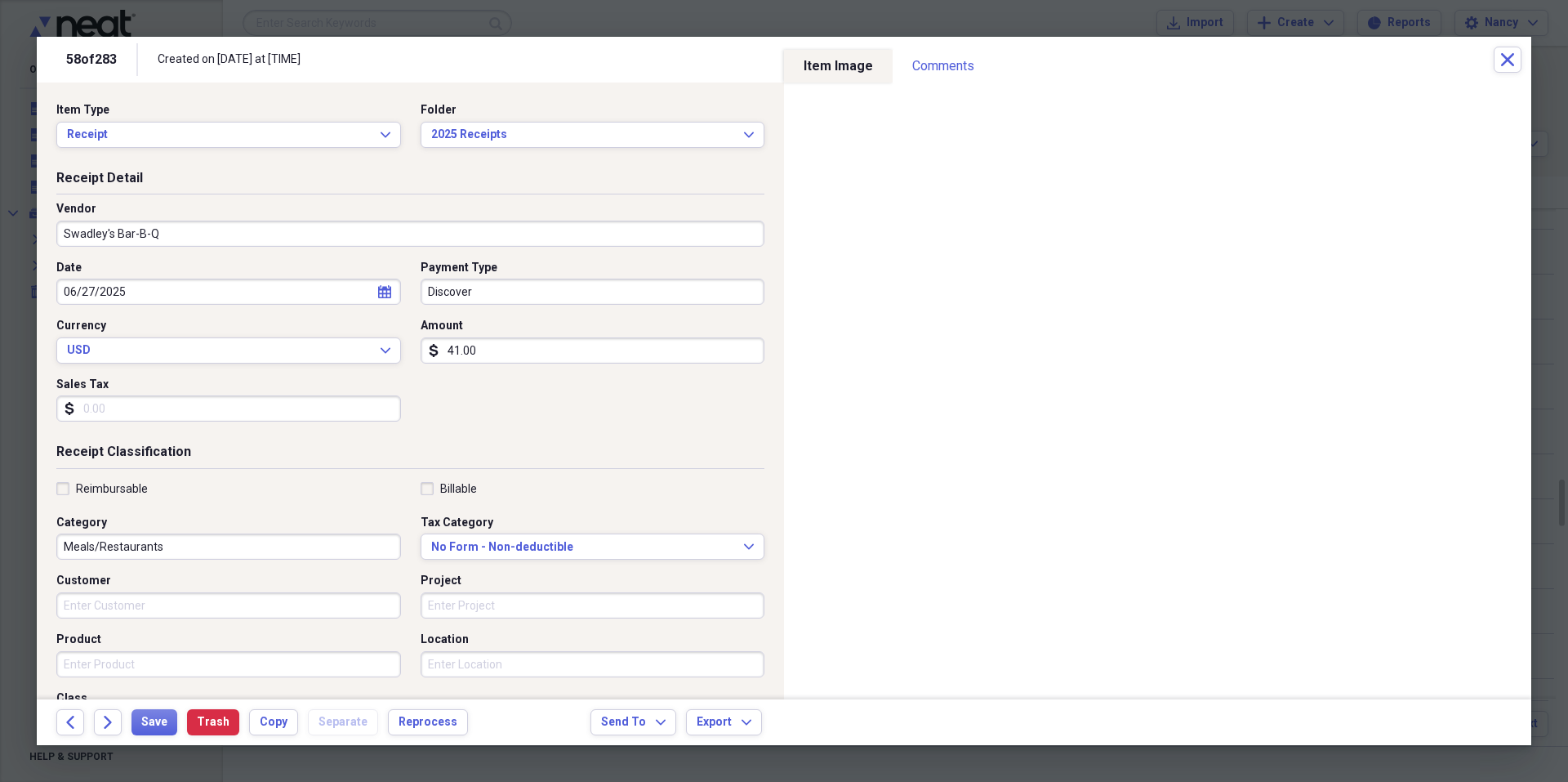 type on "41.00" 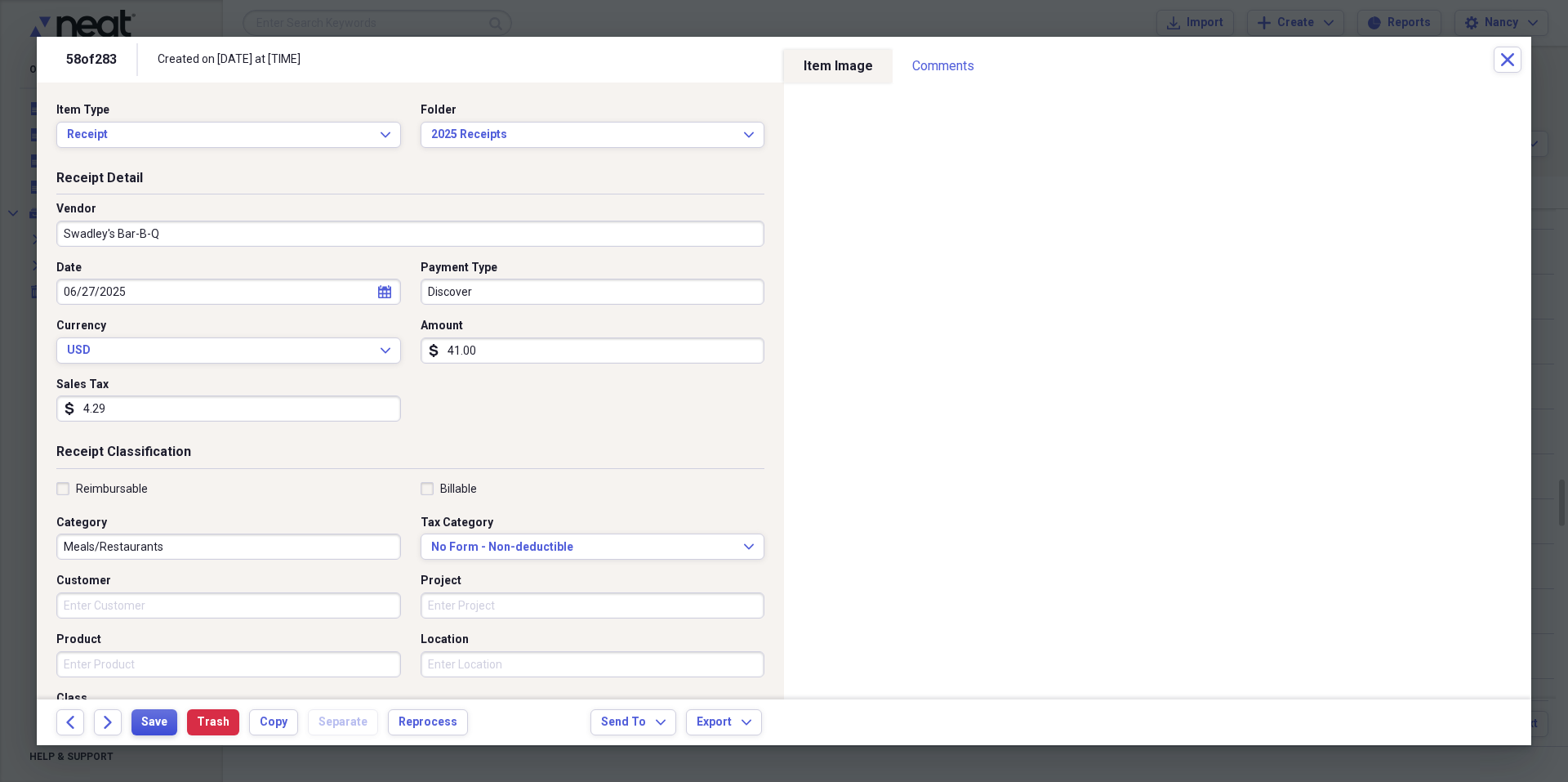 type on "4.29" 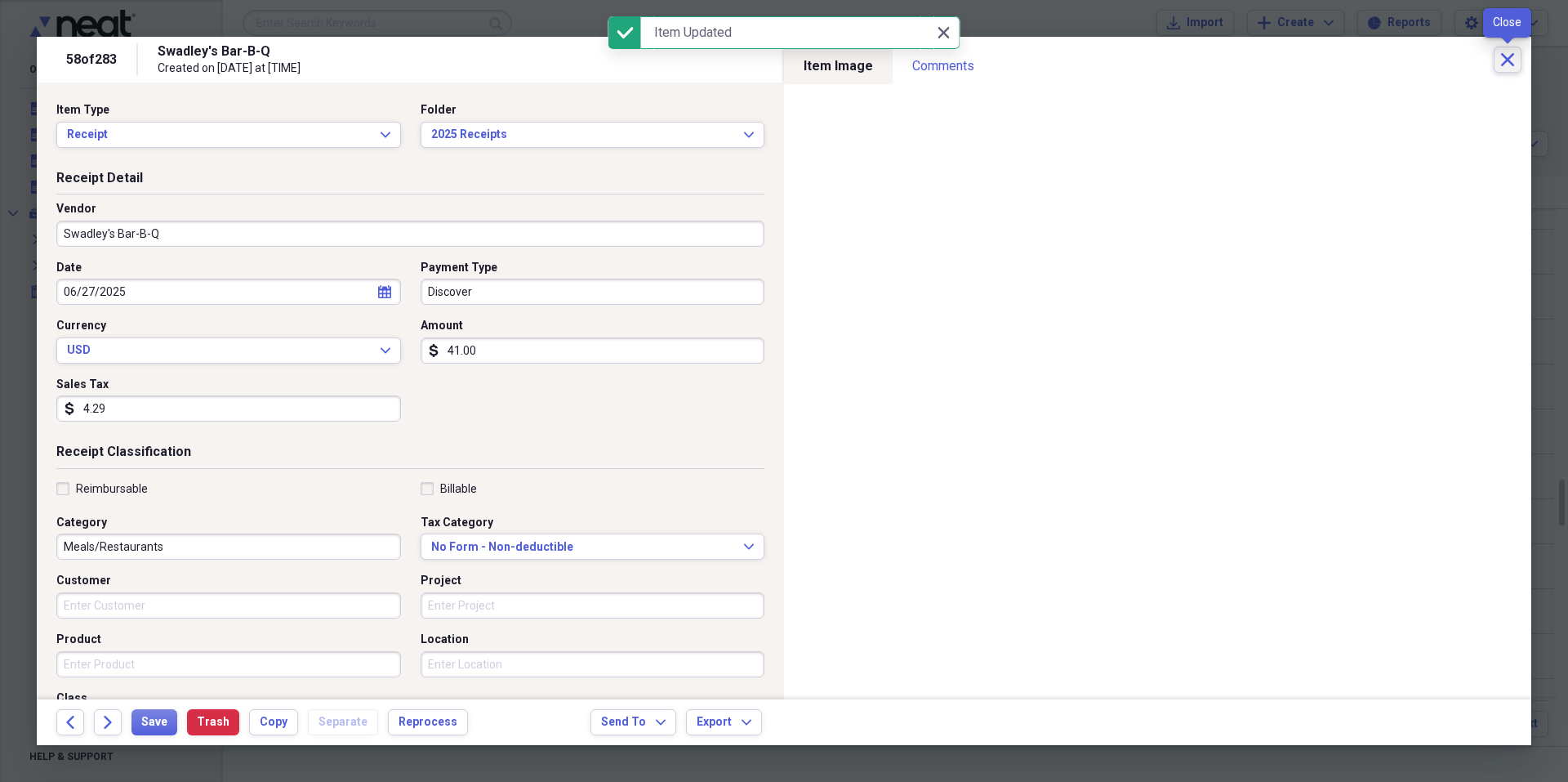 click on "Close" 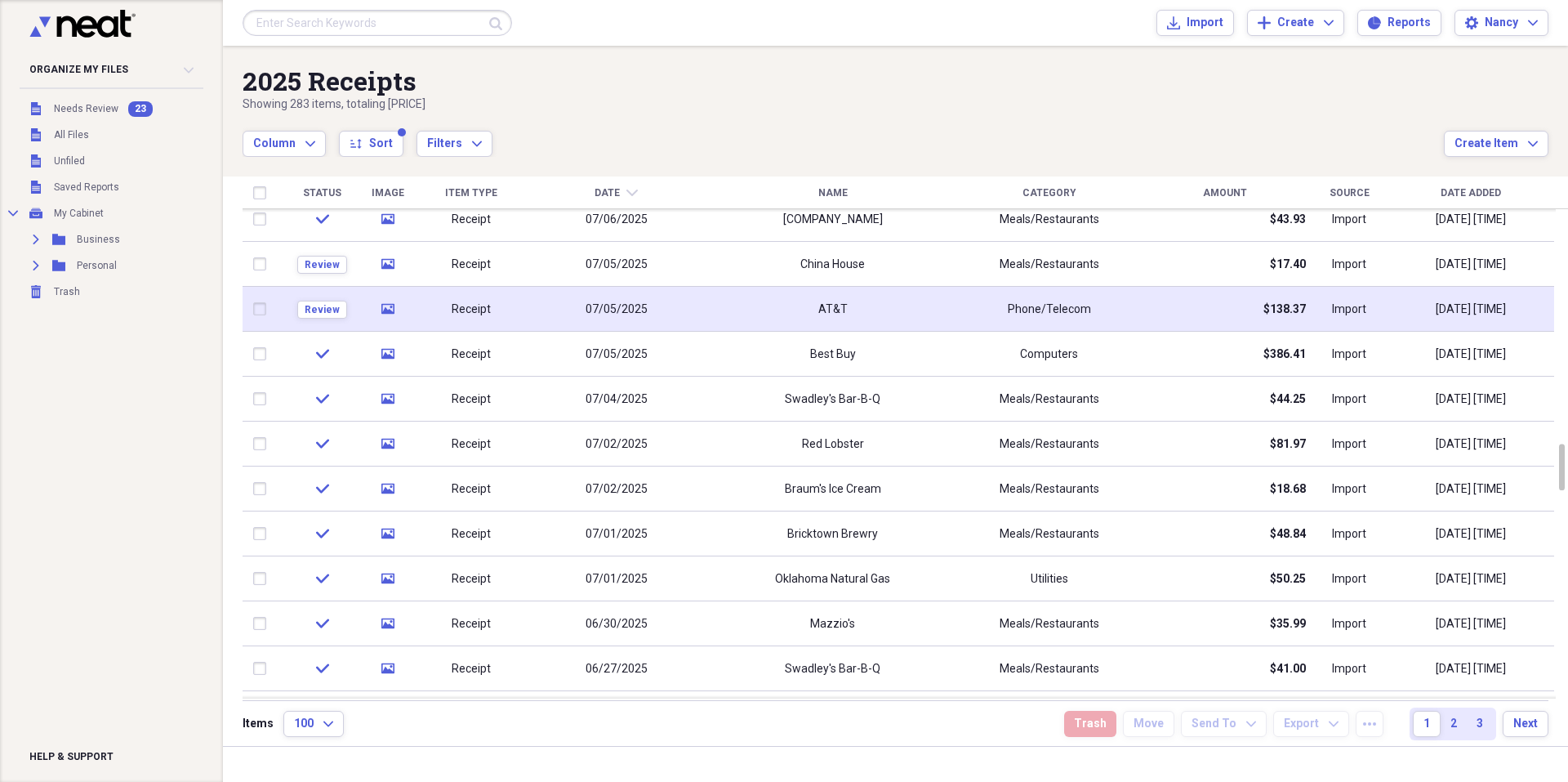 click on "AT&T" at bounding box center (832, 309) 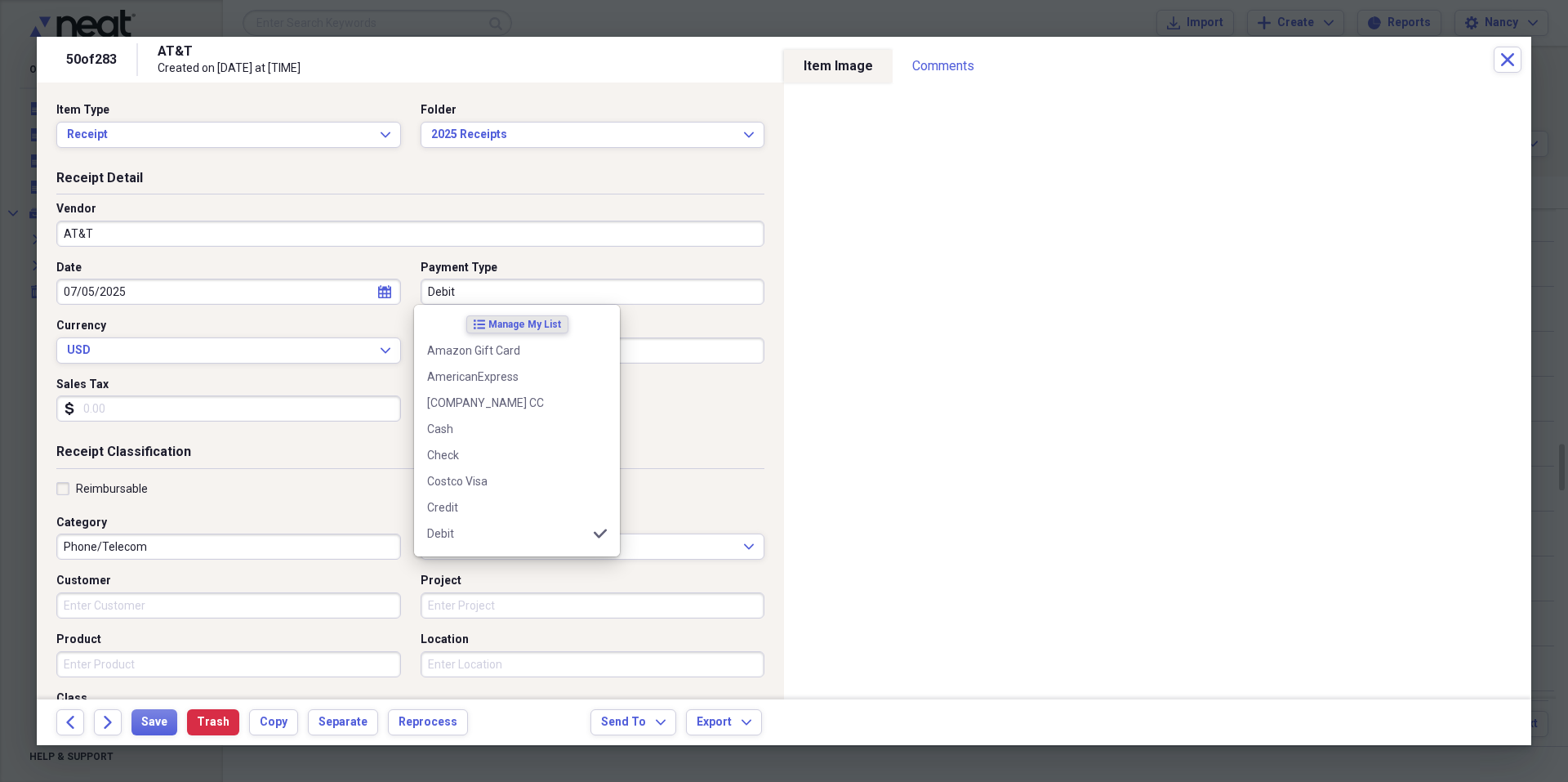 click on "Debit" at bounding box center [593, 292] 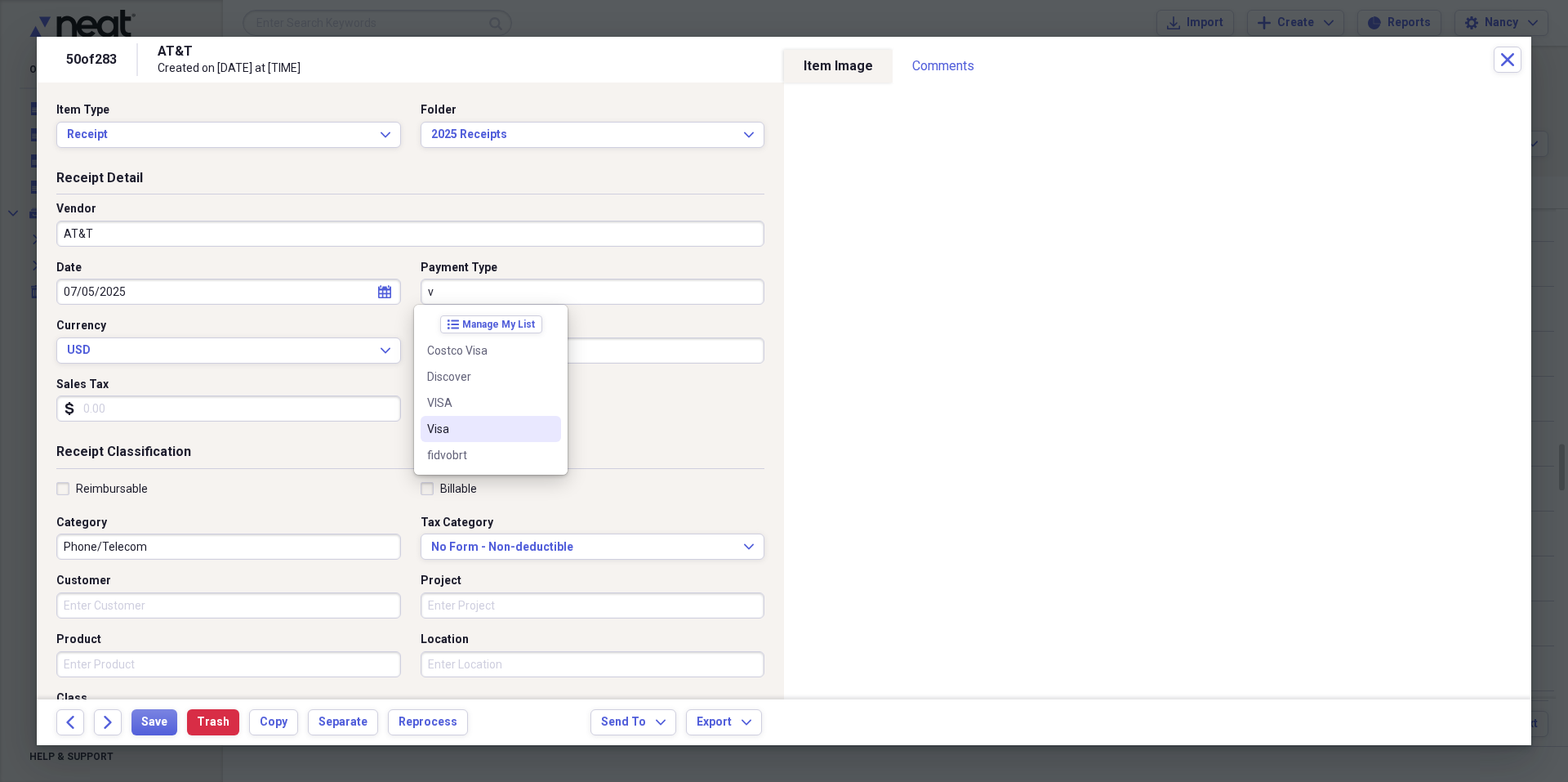 click on "Visa" at bounding box center [481, 429] 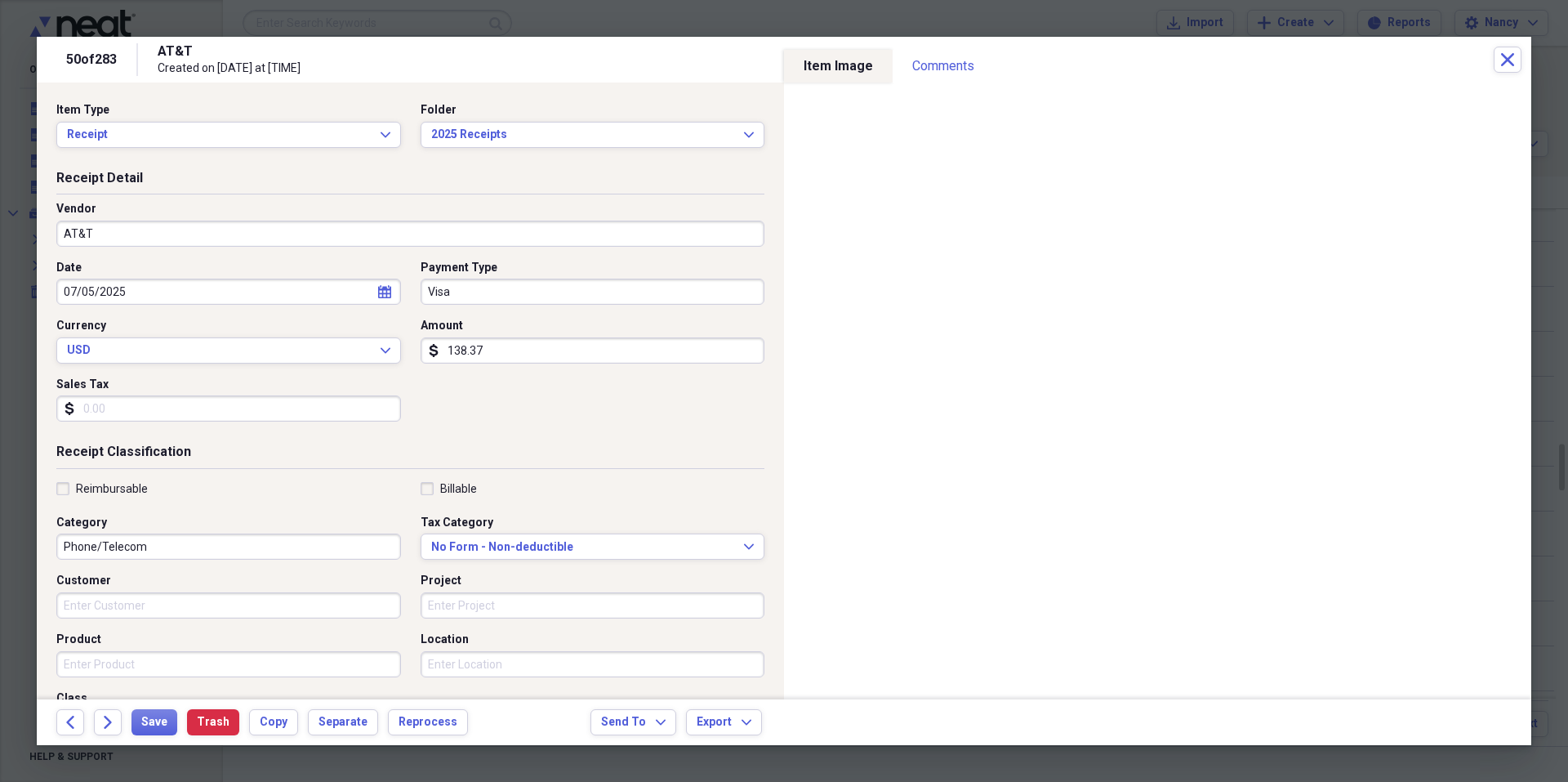 click on "Sales Tax" at bounding box center [229, 409] 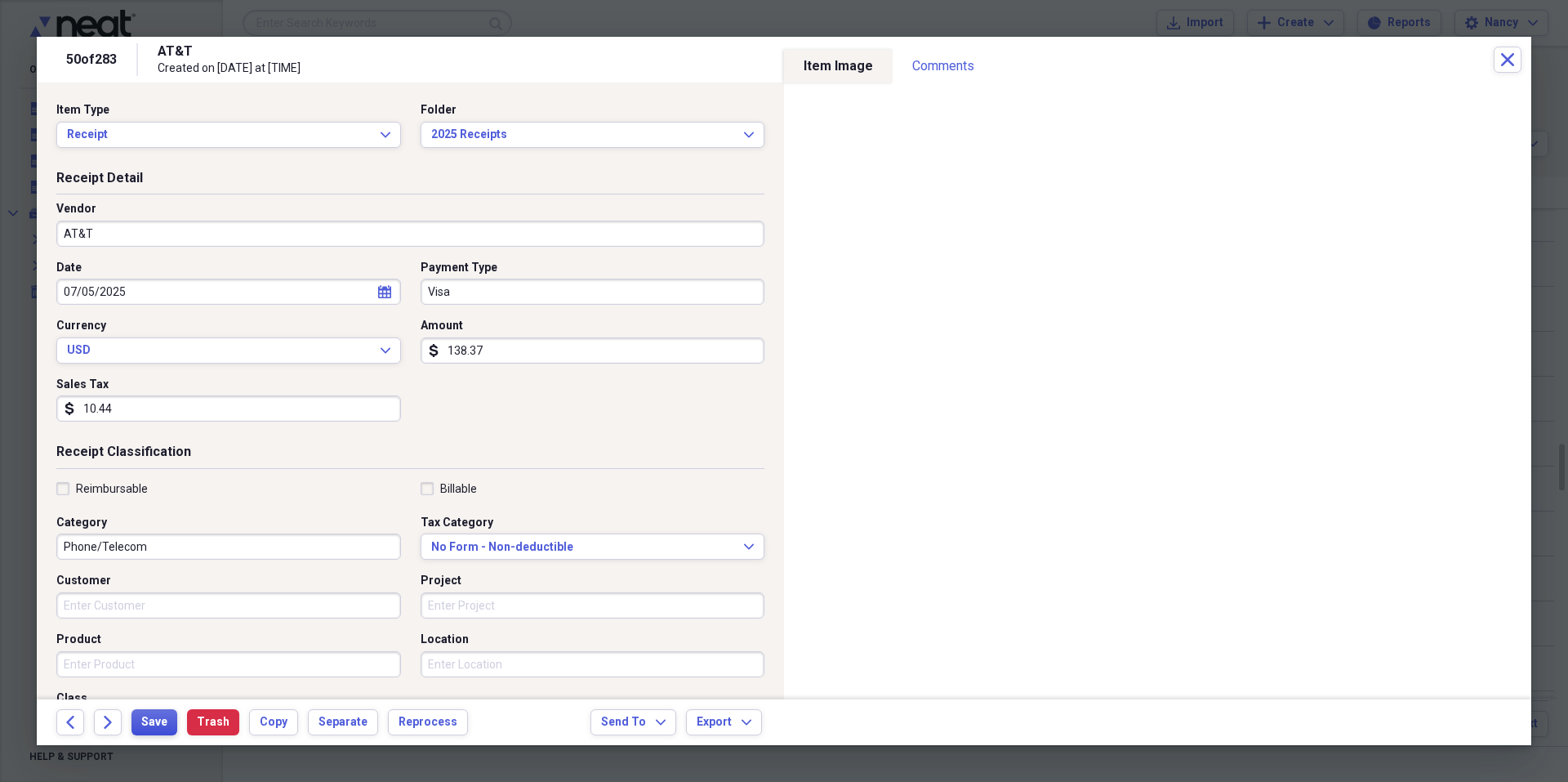 type on "10.44" 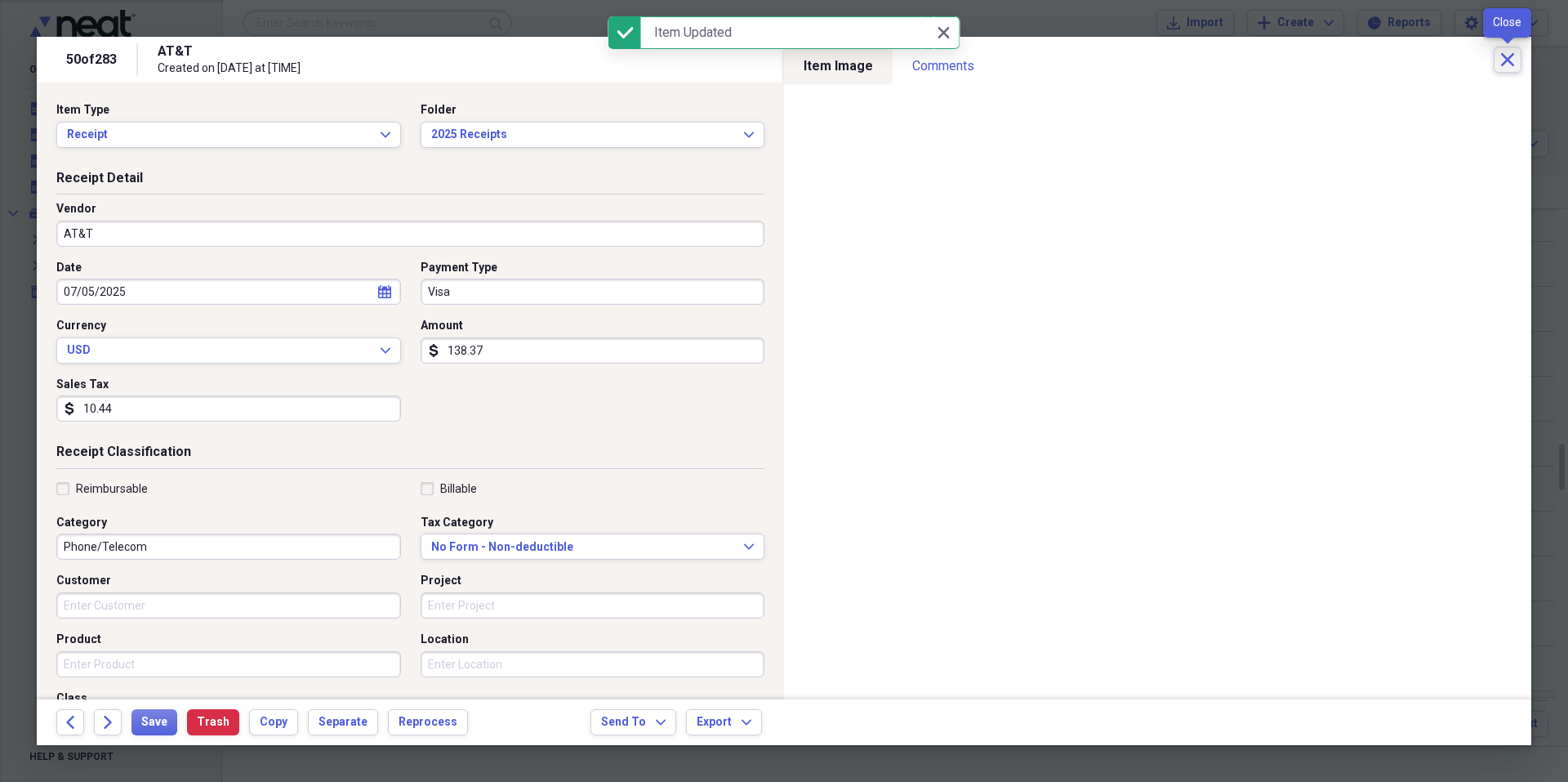click 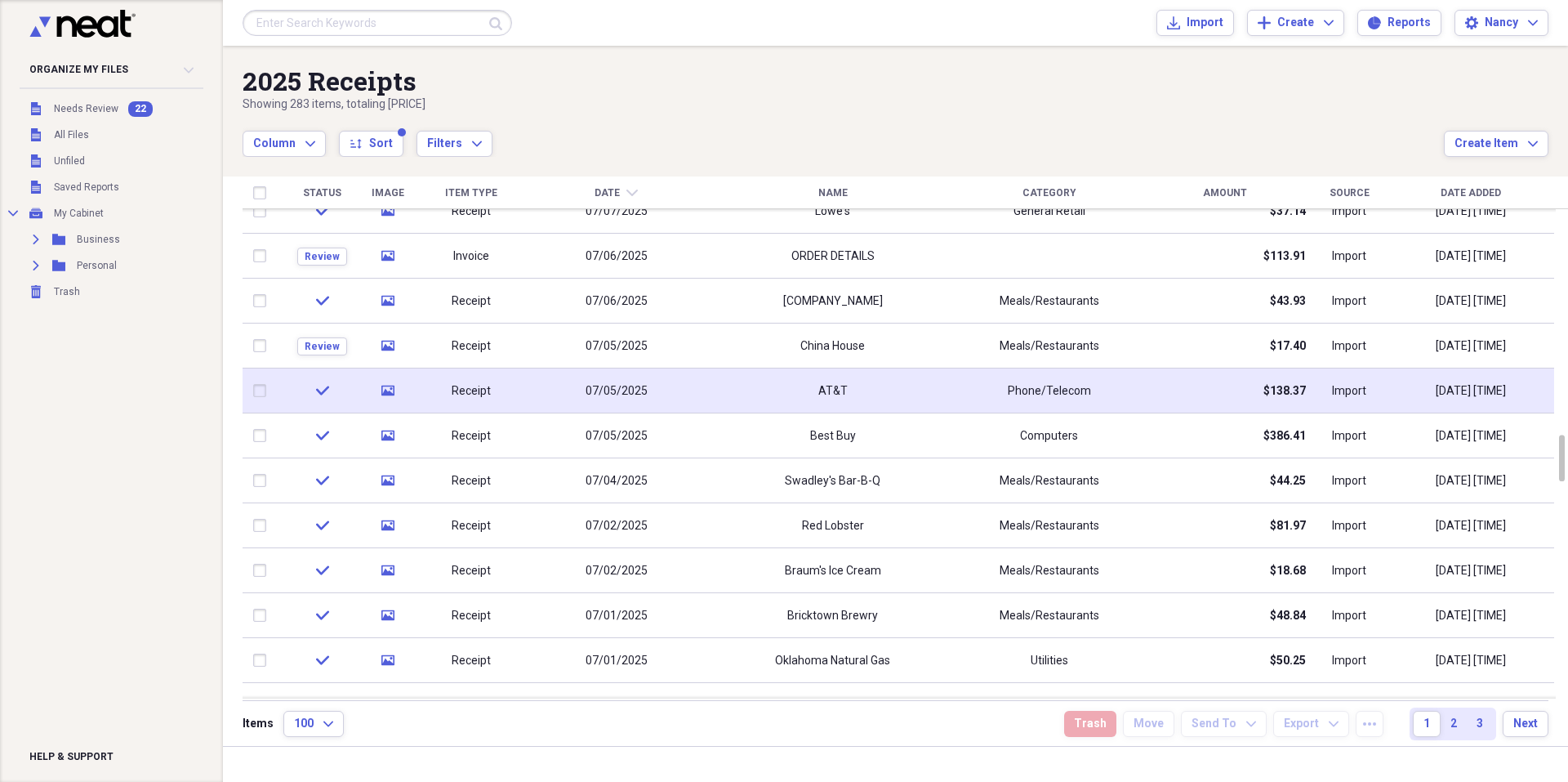 click on "AT&T" at bounding box center [832, 391] 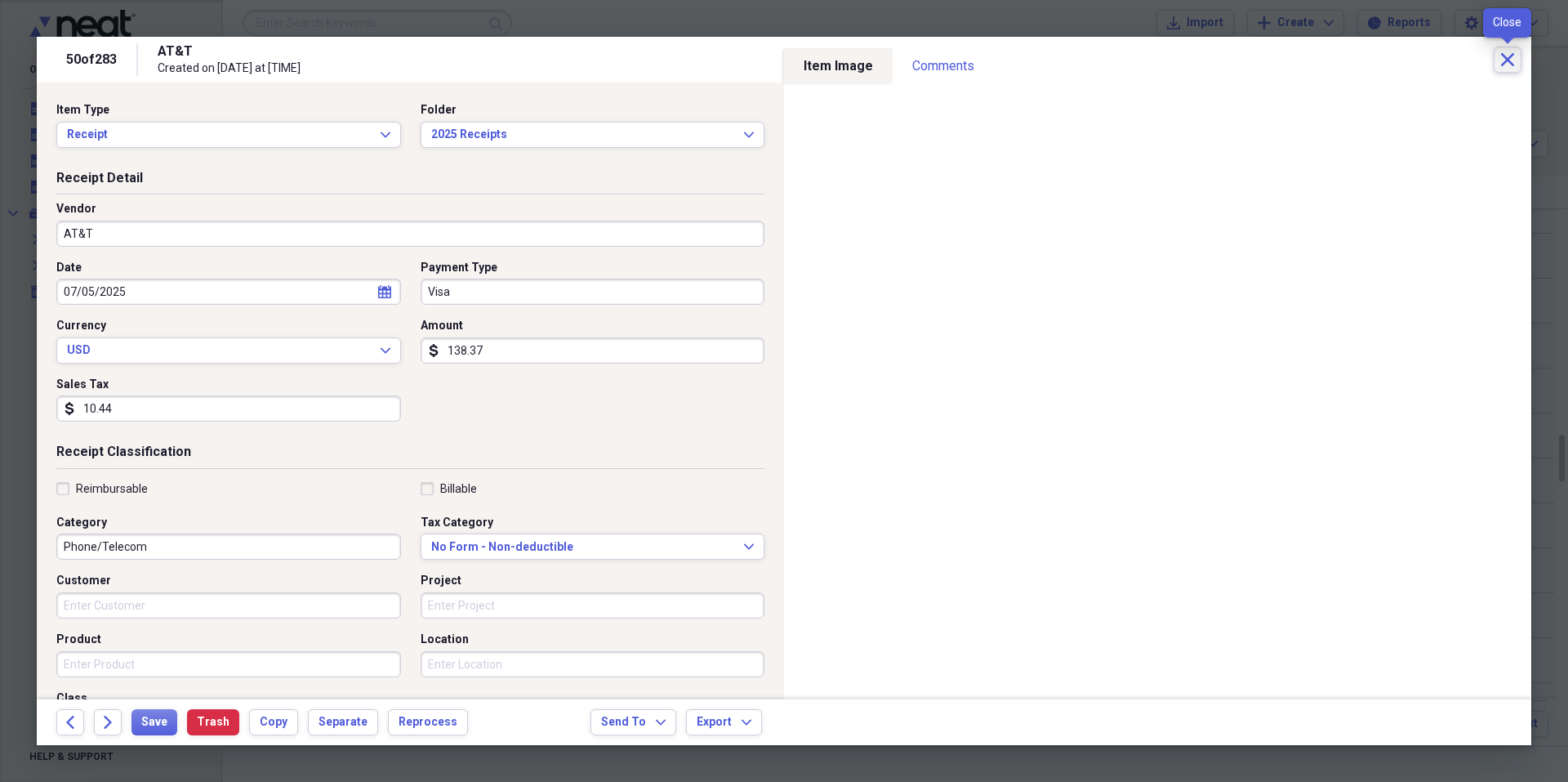 click on "Close" 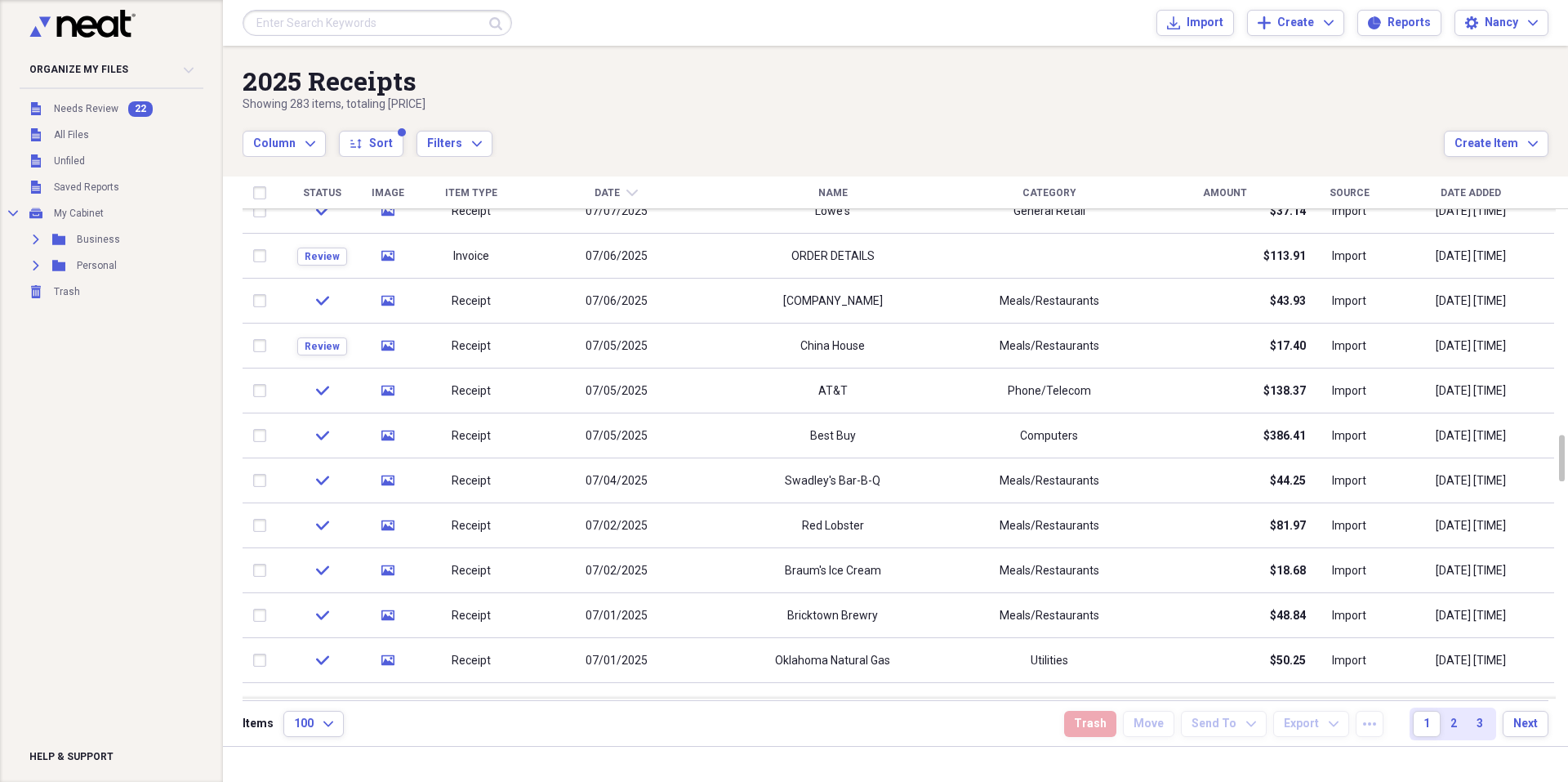 click on "Name" at bounding box center (833, 193) 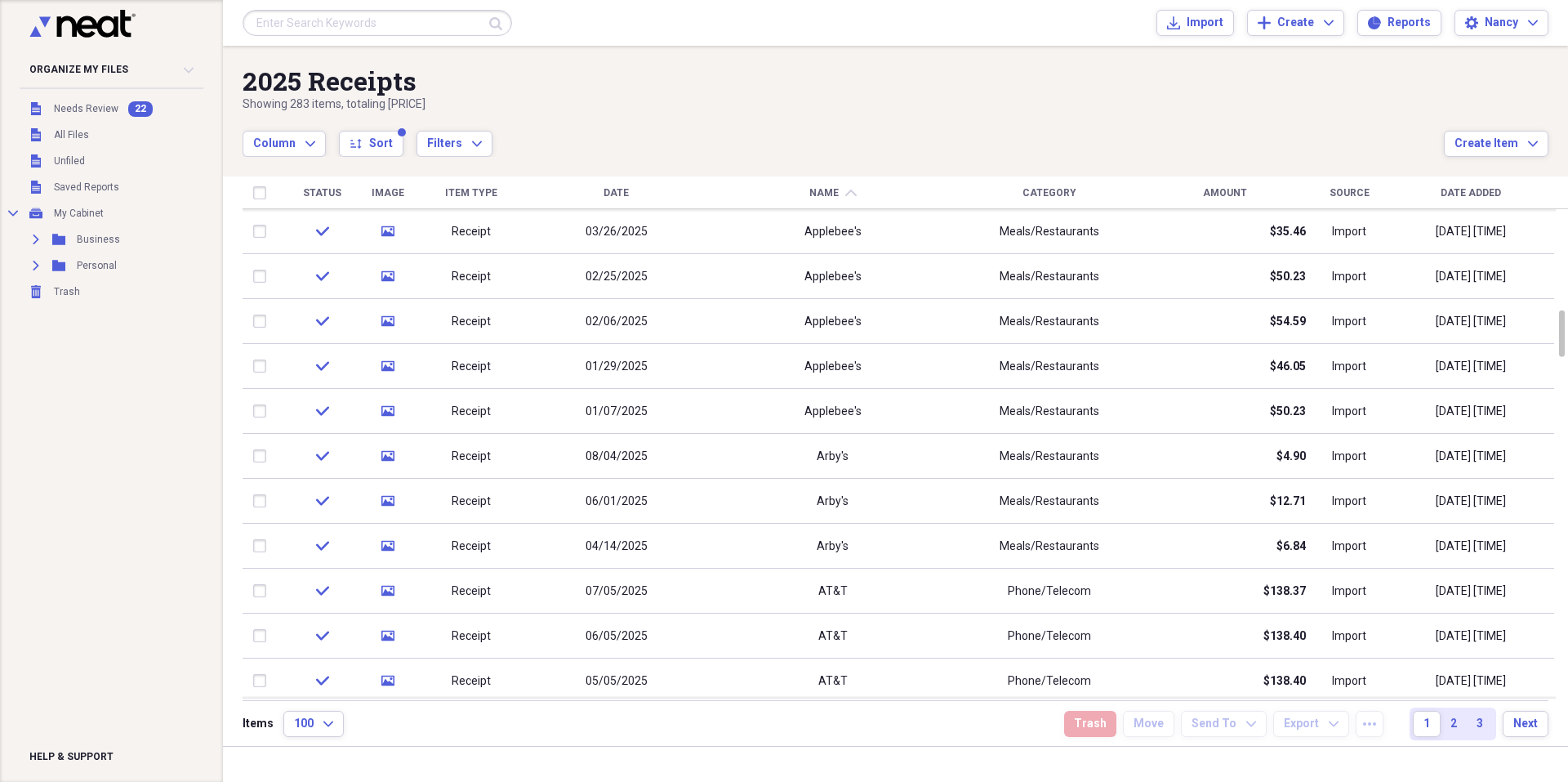 click on "Date" at bounding box center [616, 193] 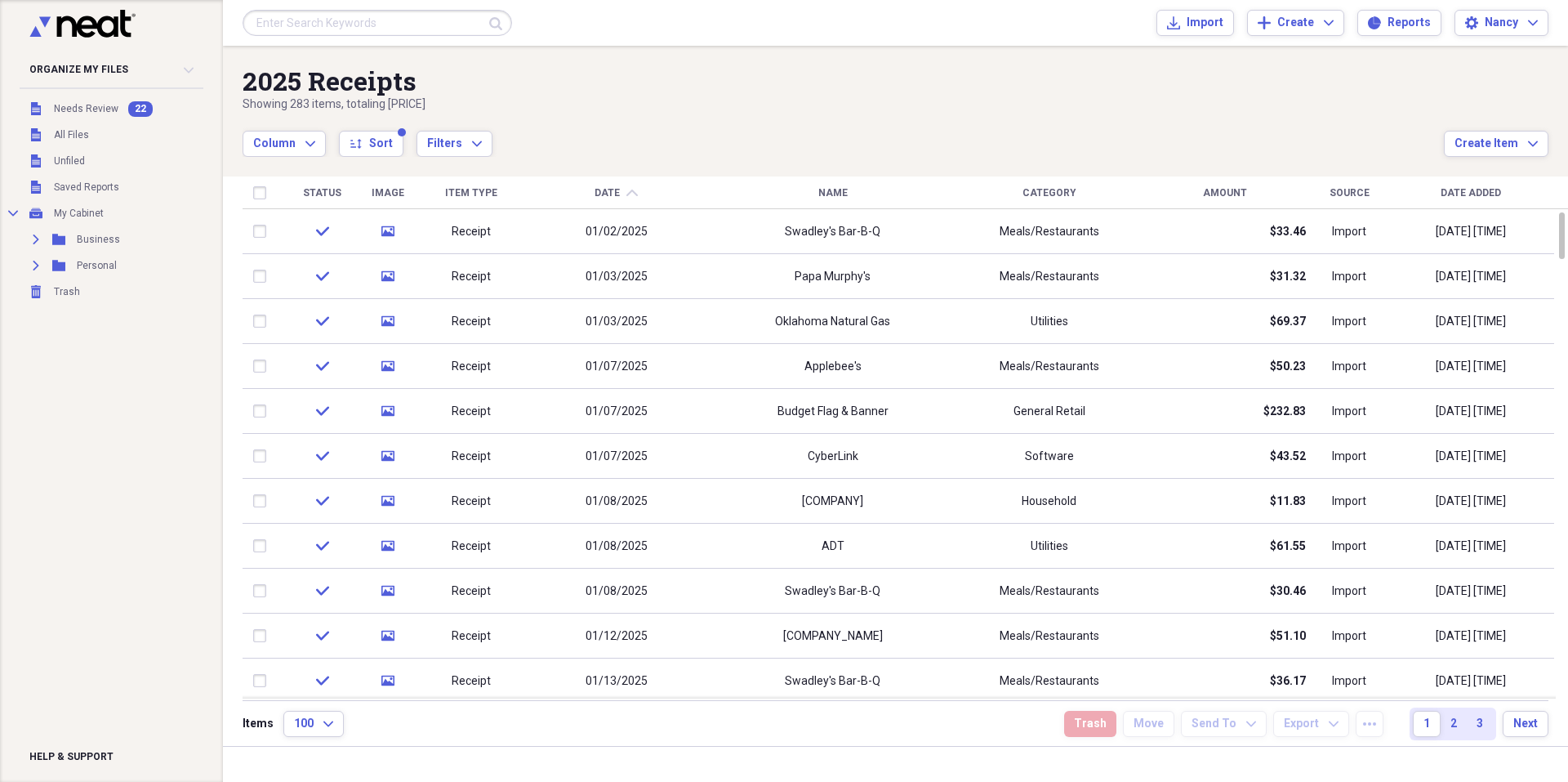 click on "Date chevron-up" at bounding box center [616, 193] 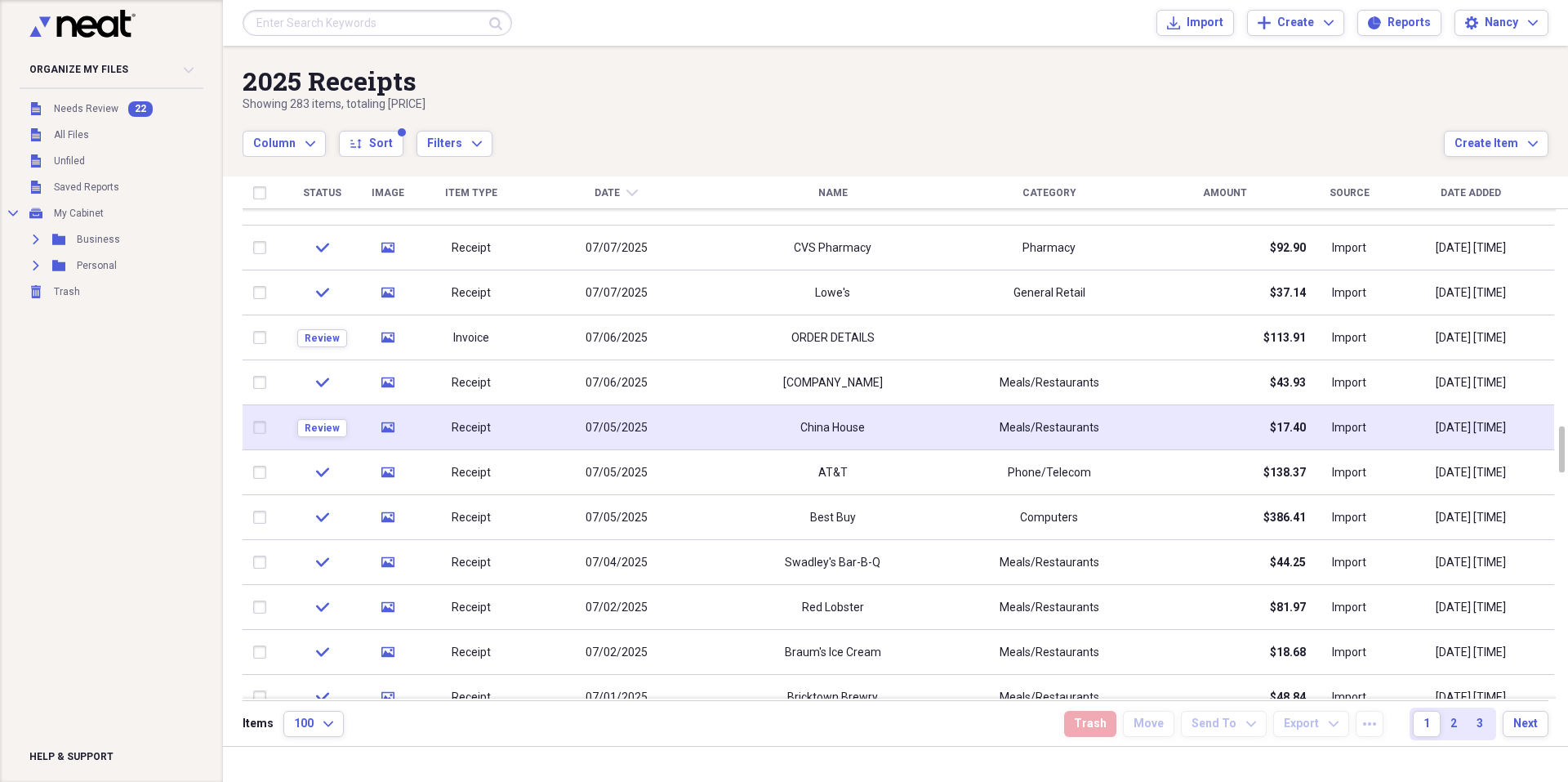 click on "China House" at bounding box center (832, 427) 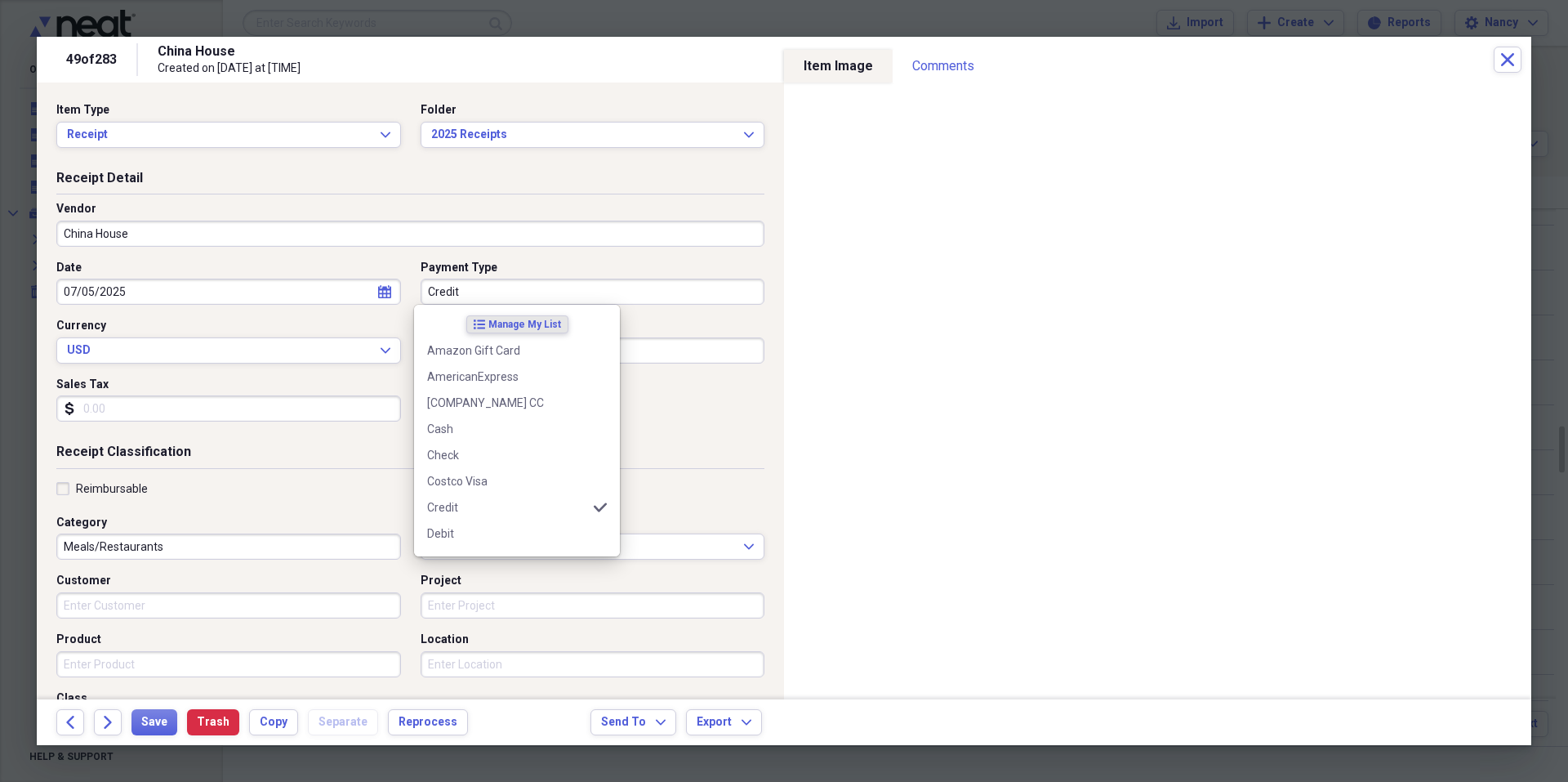 click on "Credit" at bounding box center (593, 292) 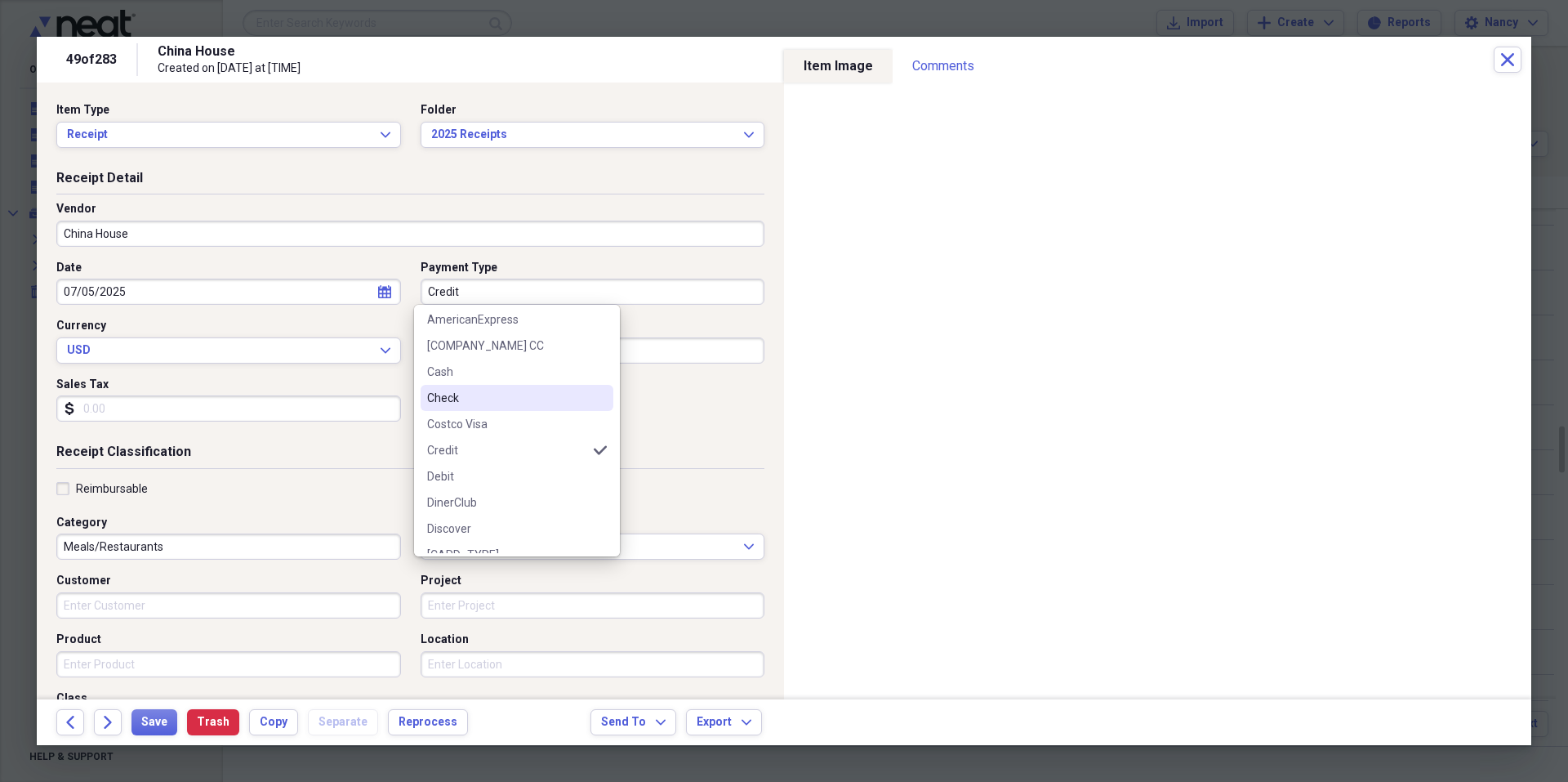 scroll, scrollTop: 82, scrollLeft: 0, axis: vertical 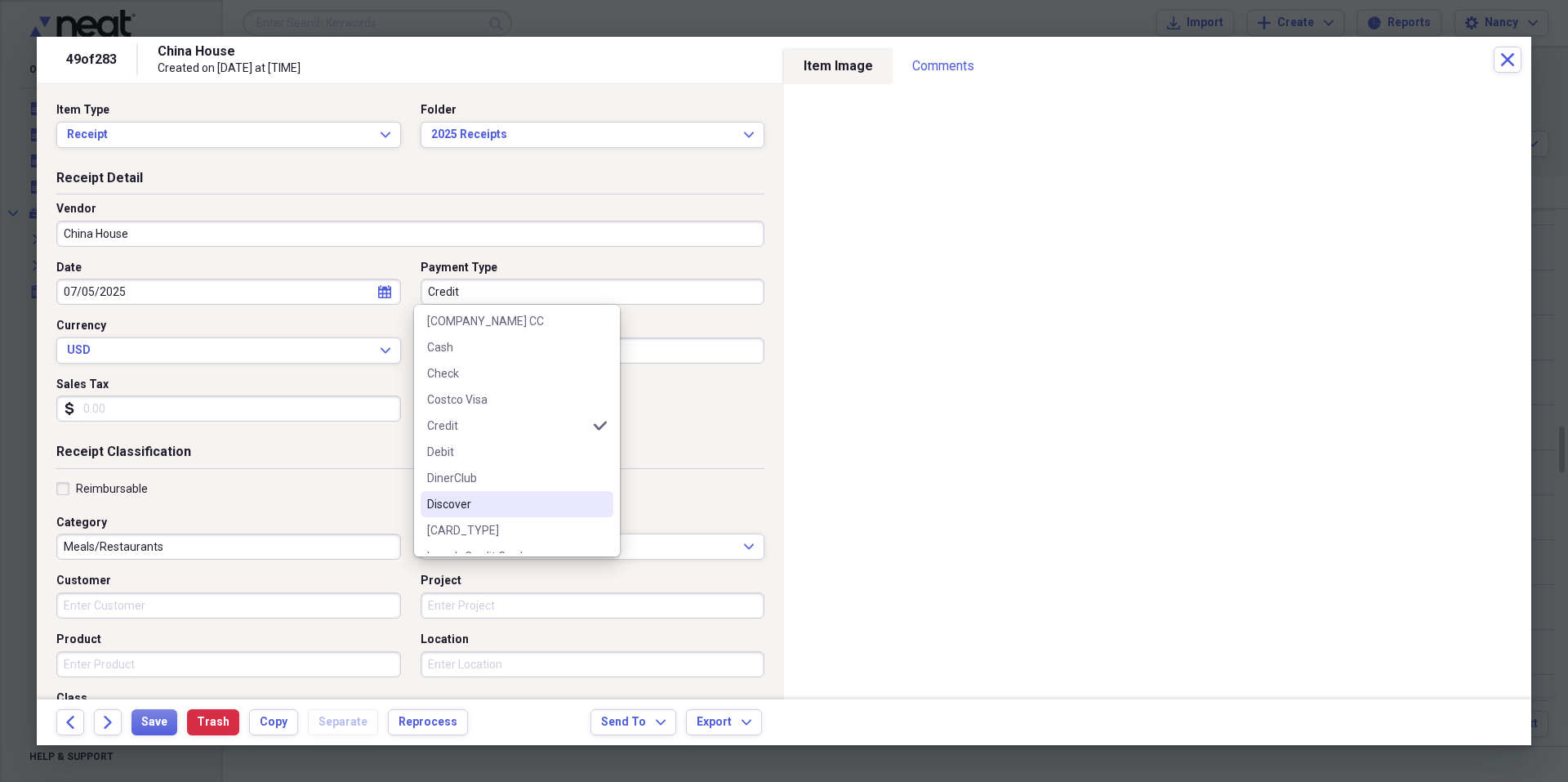 click on "Discover" at bounding box center (507, 504) 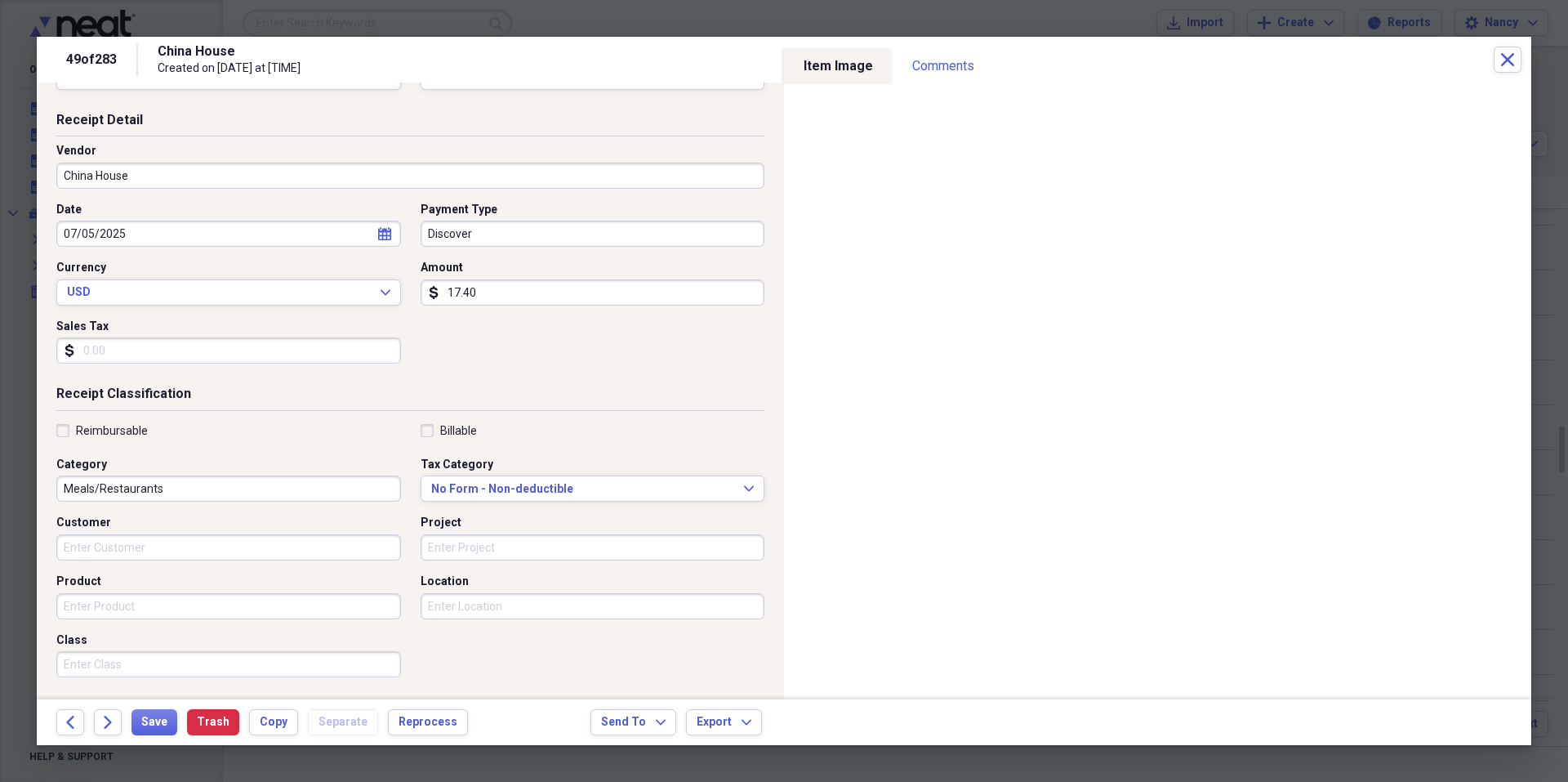 scroll, scrollTop: 82, scrollLeft: 0, axis: vertical 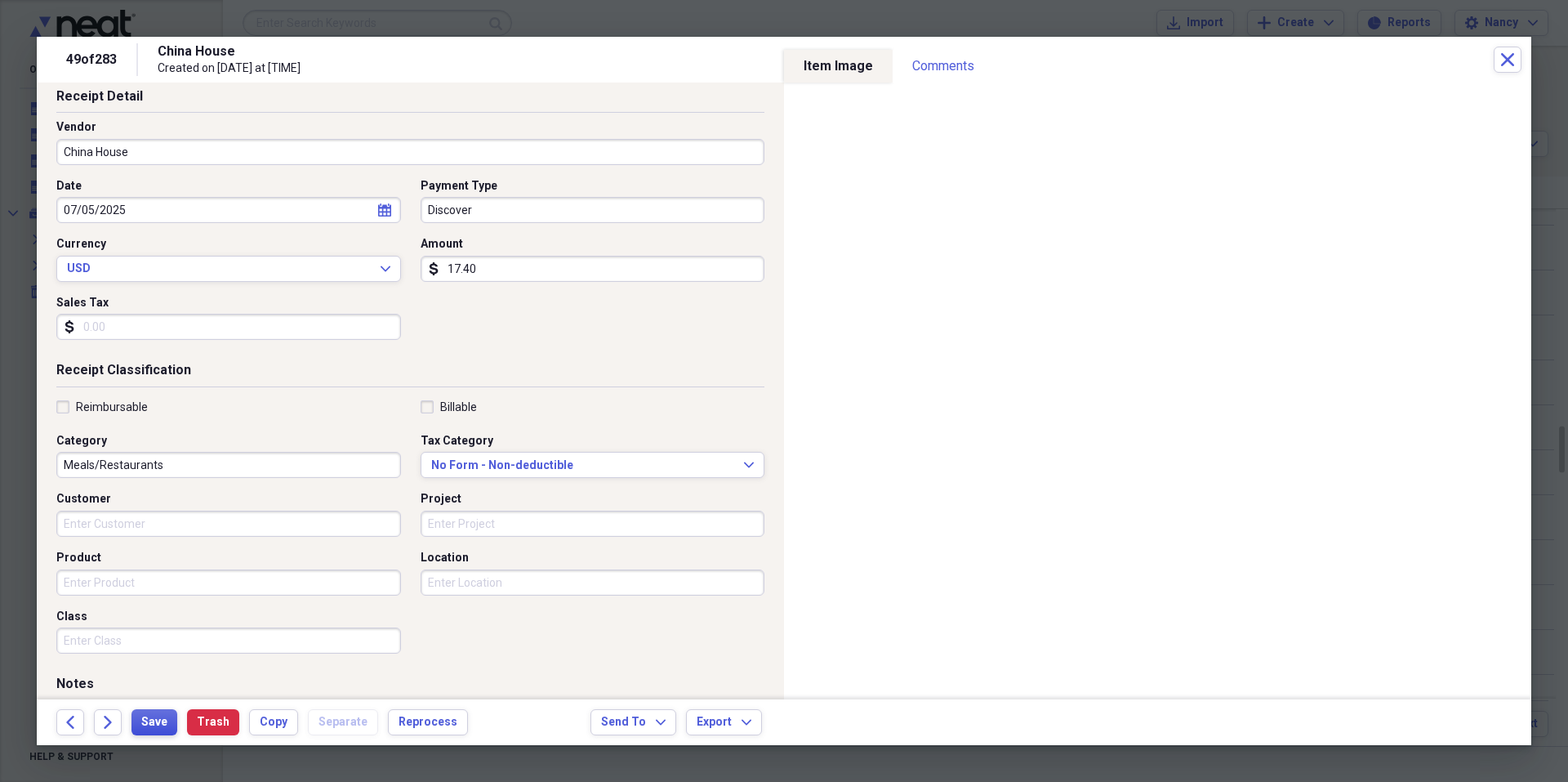 drag, startPoint x: 152, startPoint y: 715, endPoint x: 159, endPoint y: 711, distance: 8.06226 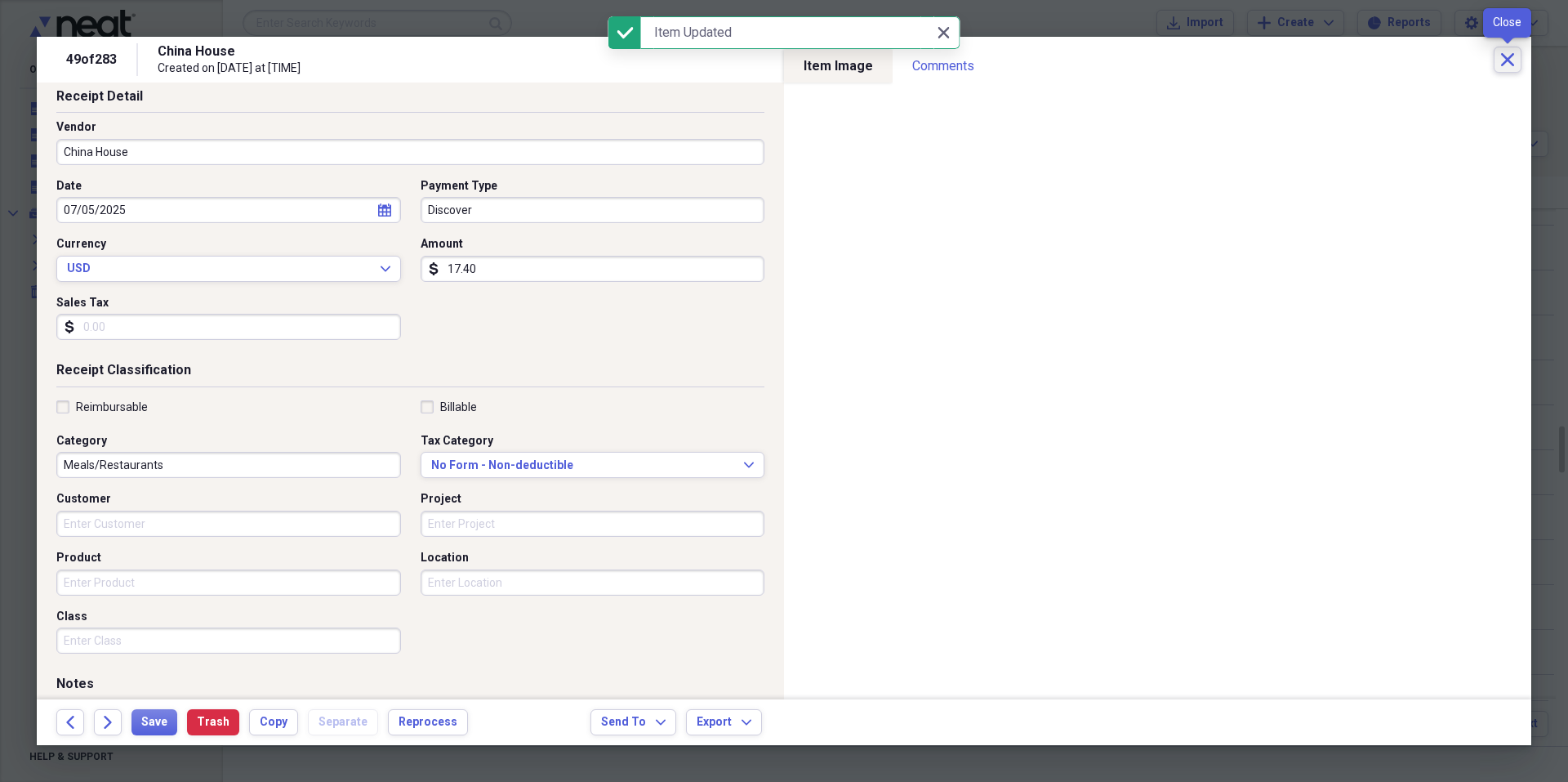 click on "Close" 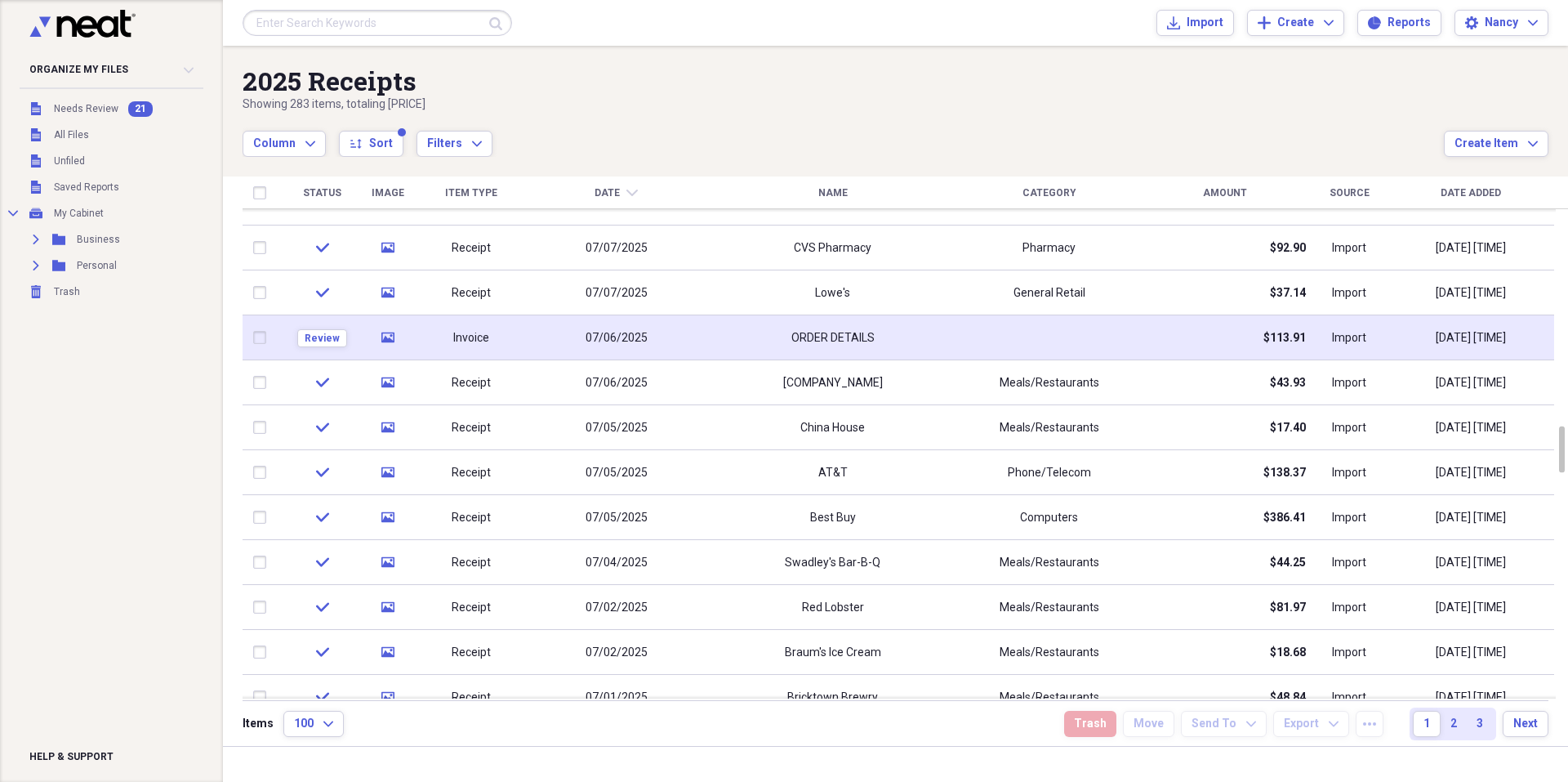 click on "ORDER DETAILS" at bounding box center (832, 337) 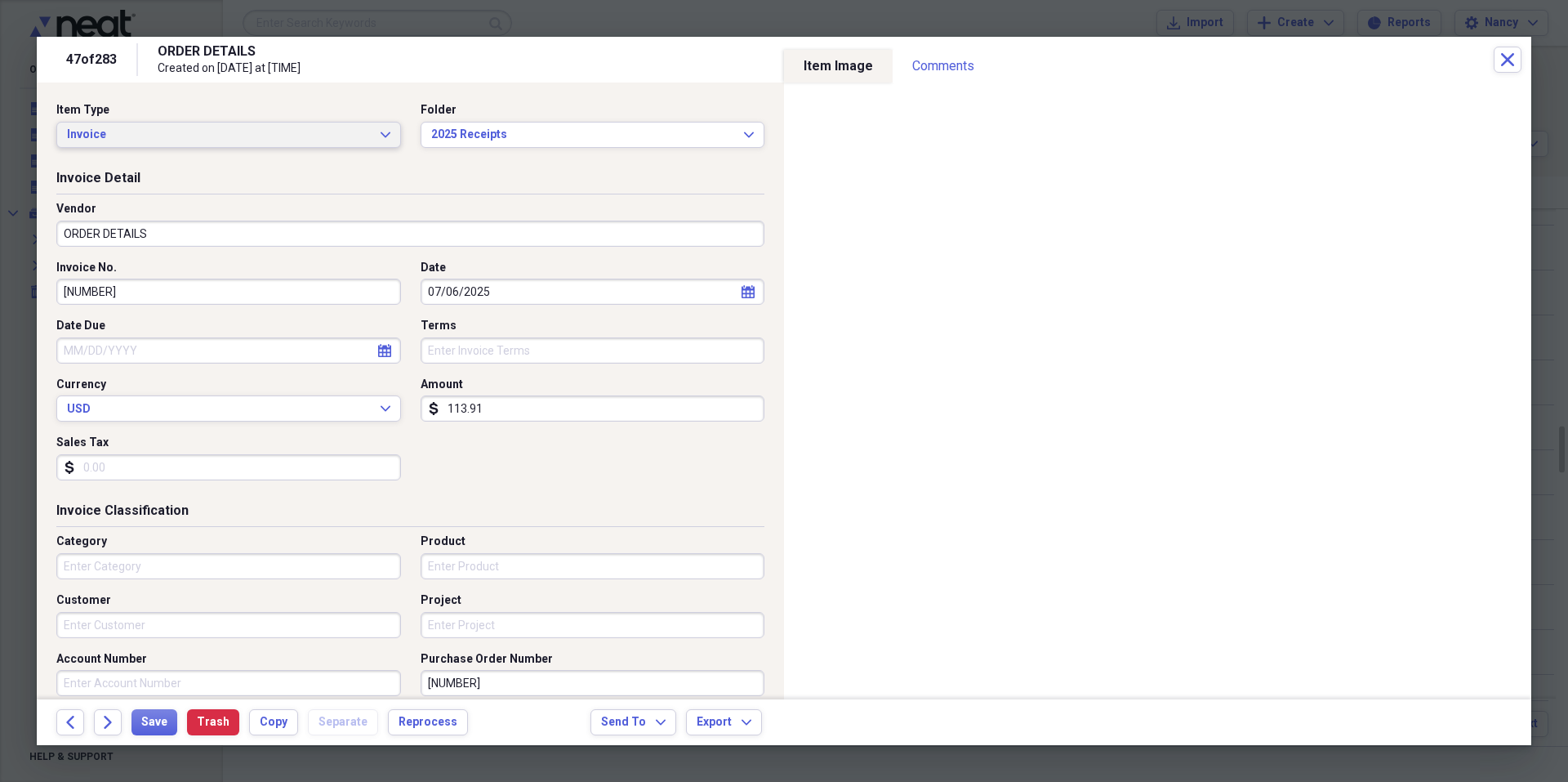 click on "Expand" 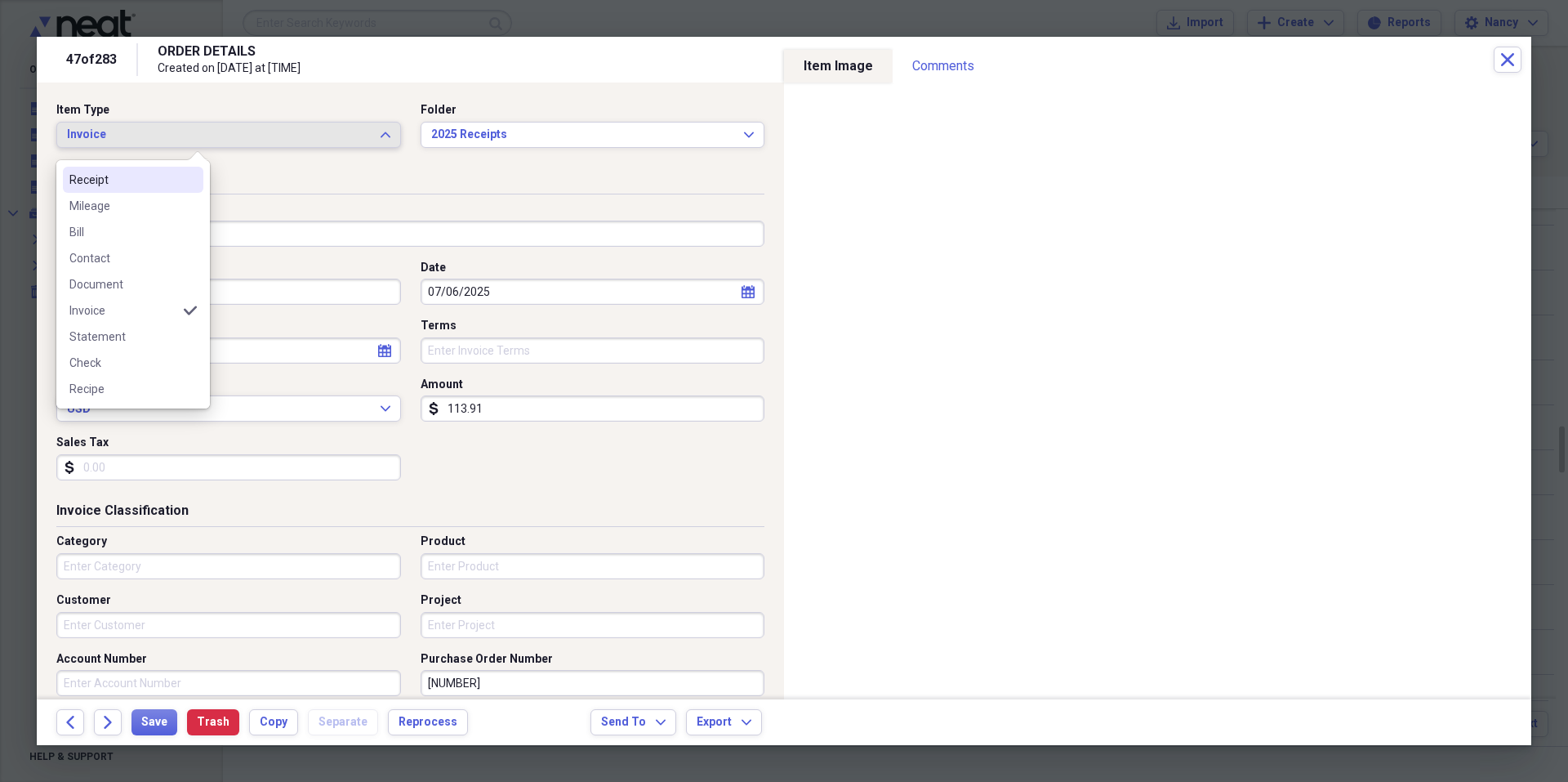 click on "Receipt" at bounding box center [123, 180] 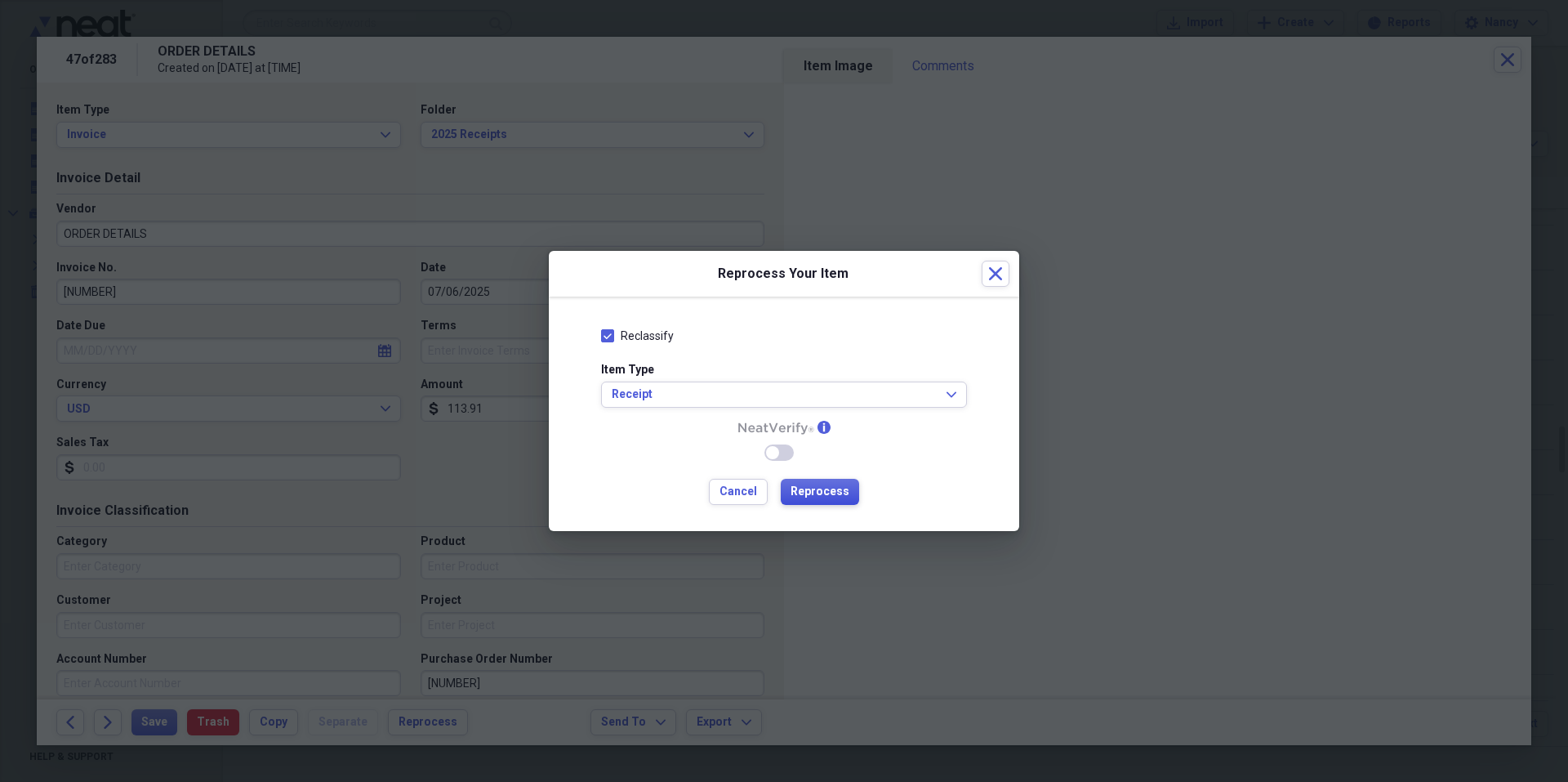 click on "Reprocess" at bounding box center [820, 492] 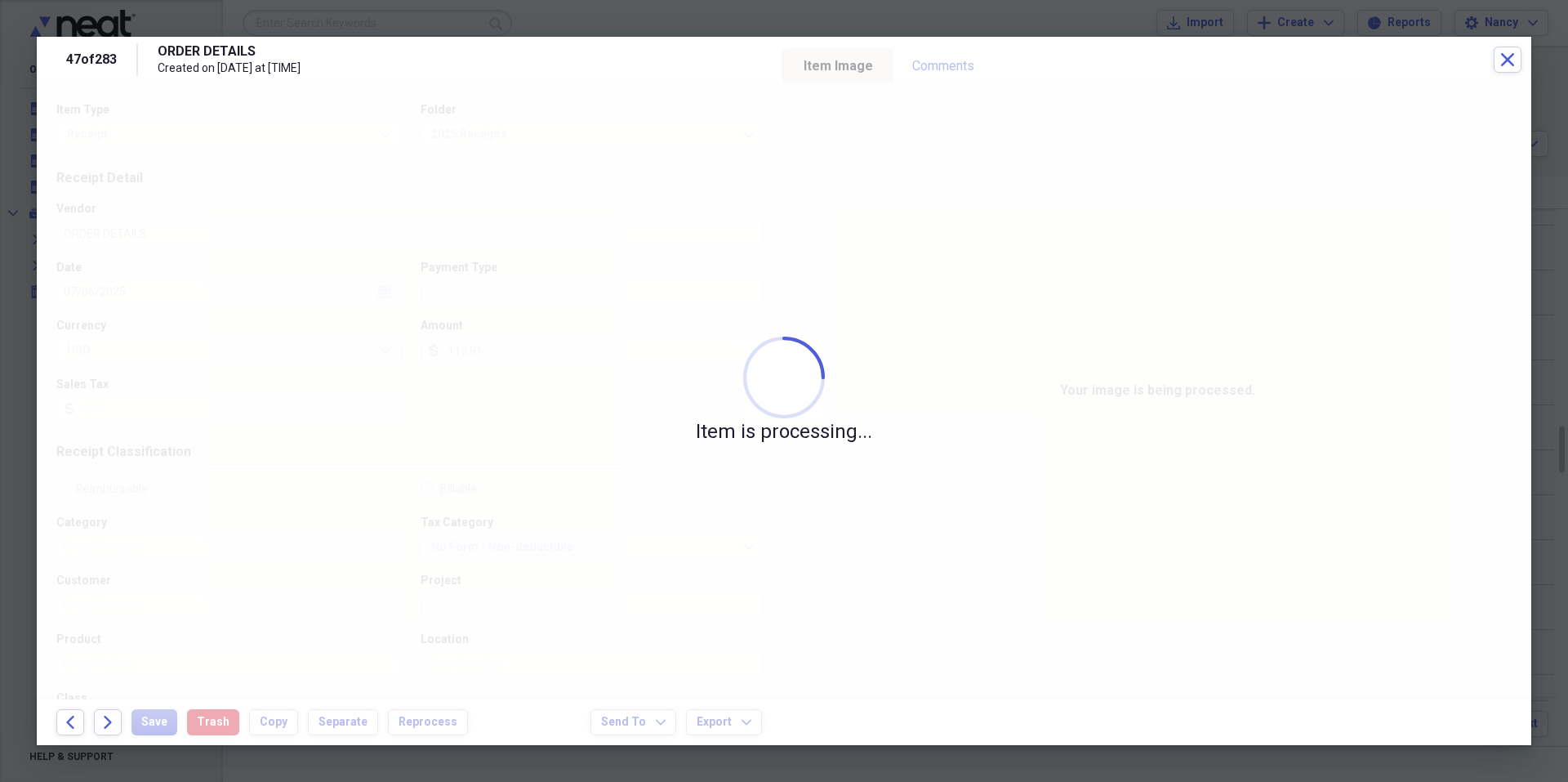 type on "Discover" 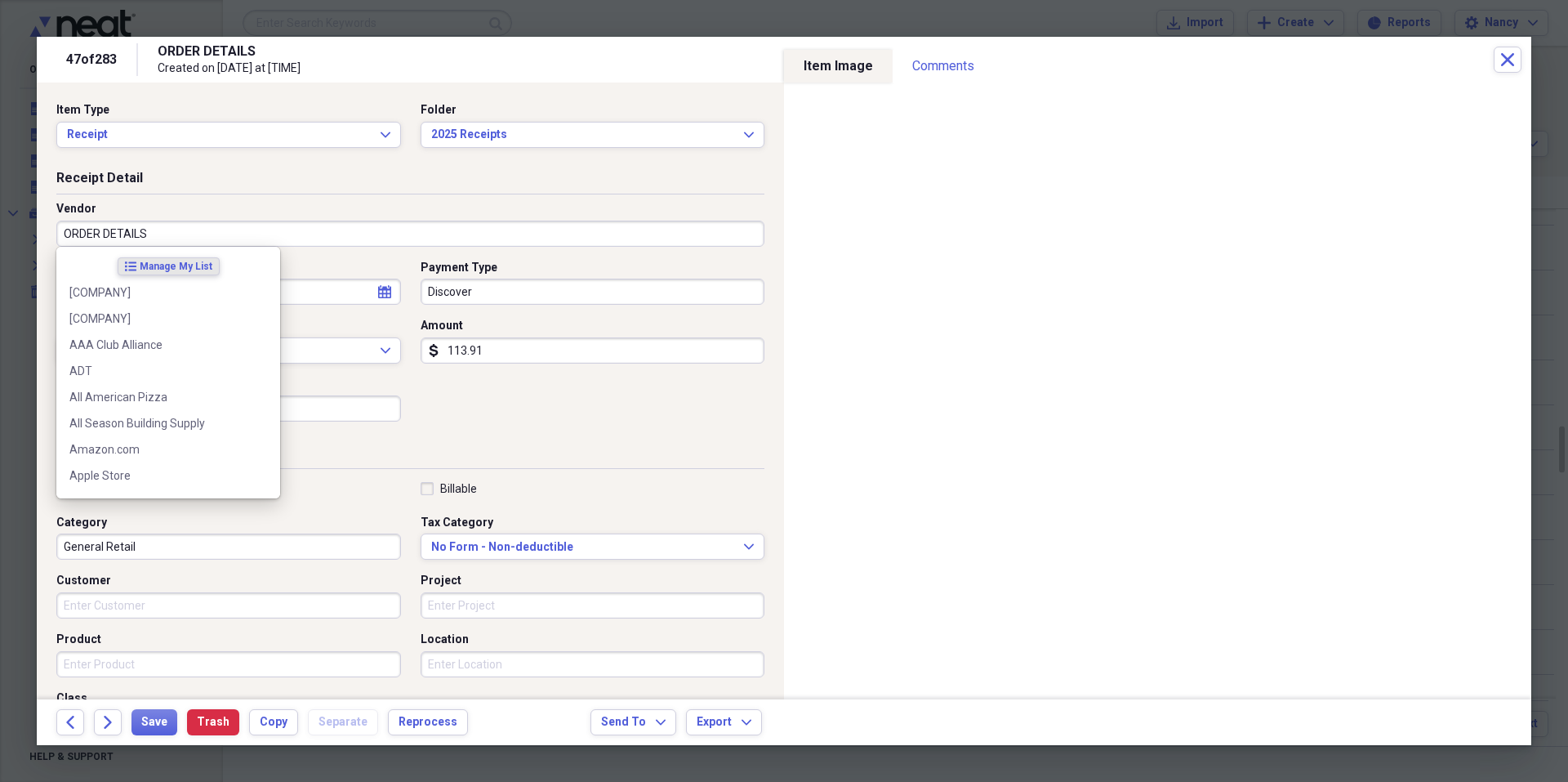 click on "ORDER DETAILS" at bounding box center (410, 234) 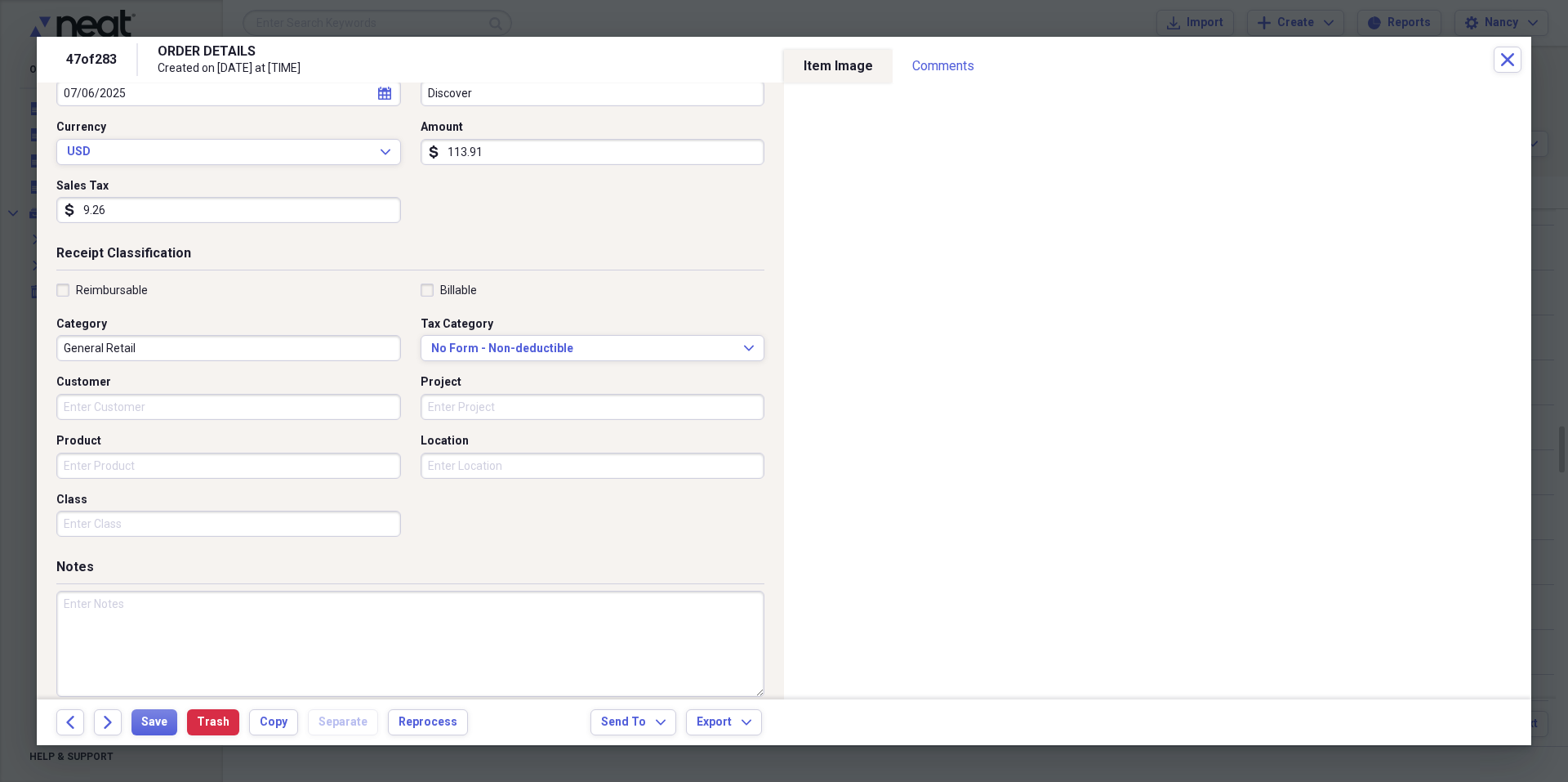 scroll, scrollTop: 217, scrollLeft: 0, axis: vertical 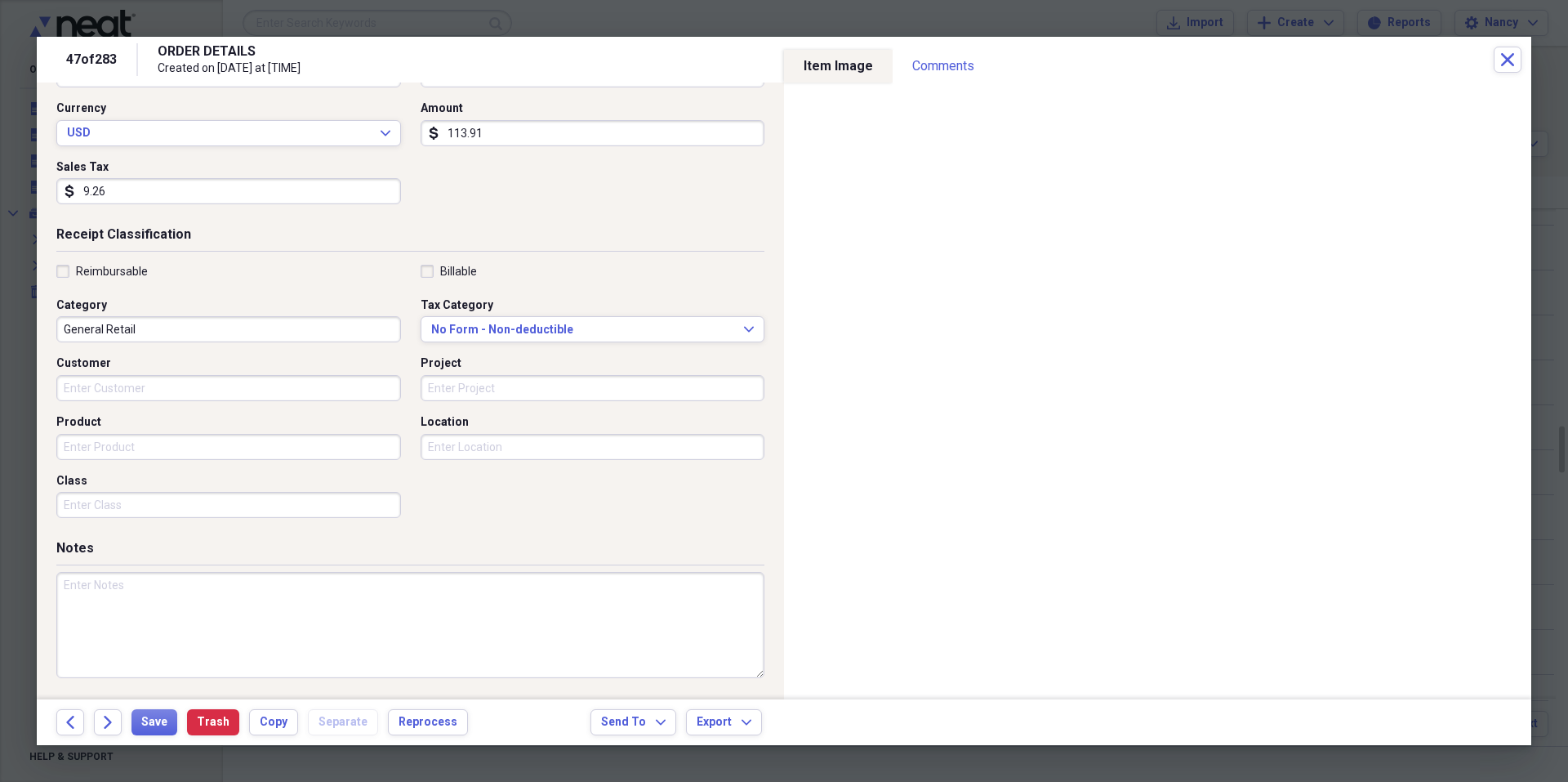 type on "Vermont Country Store" 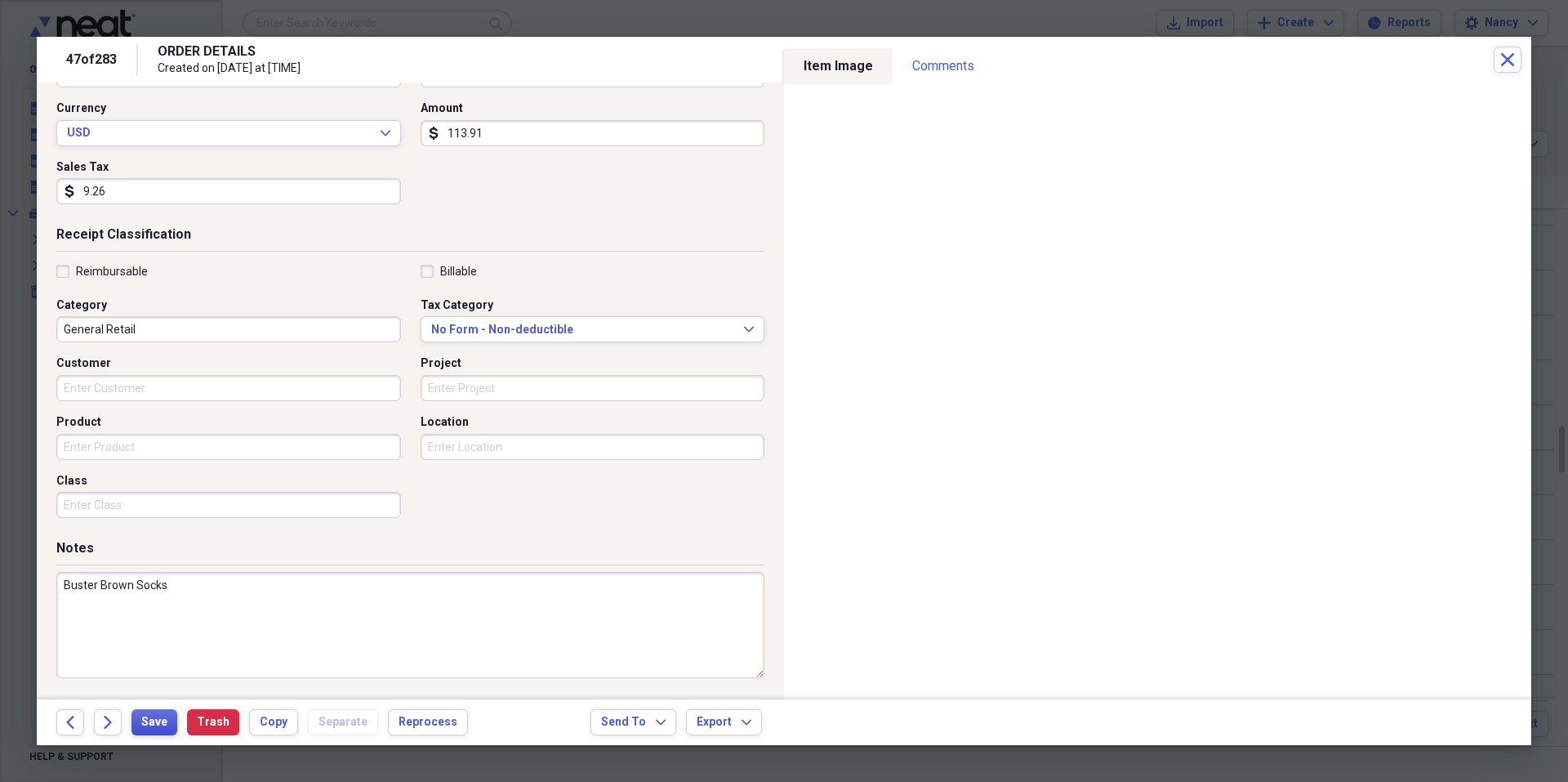 type on "Buster Brown Socks" 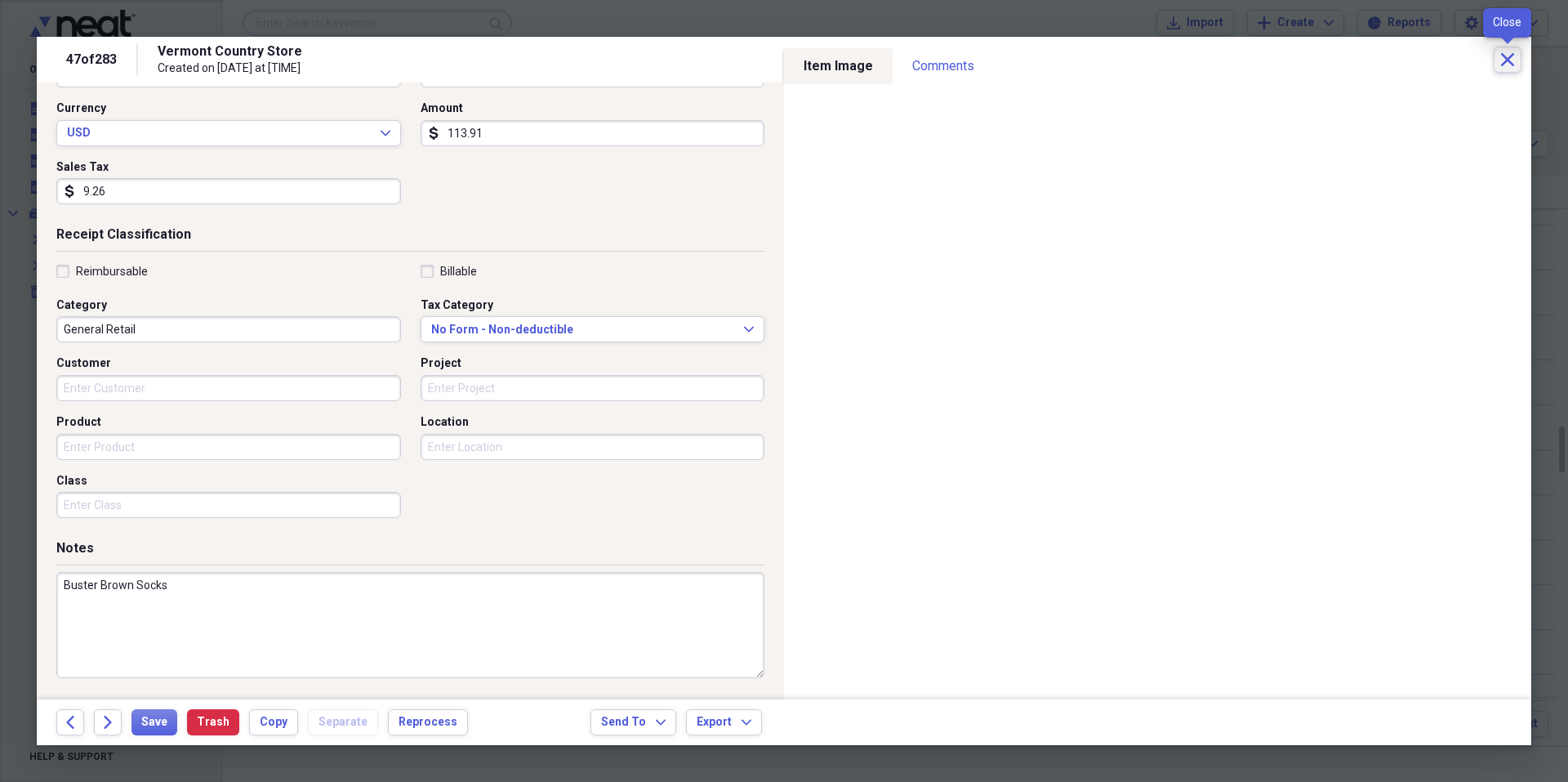 click on "Close" 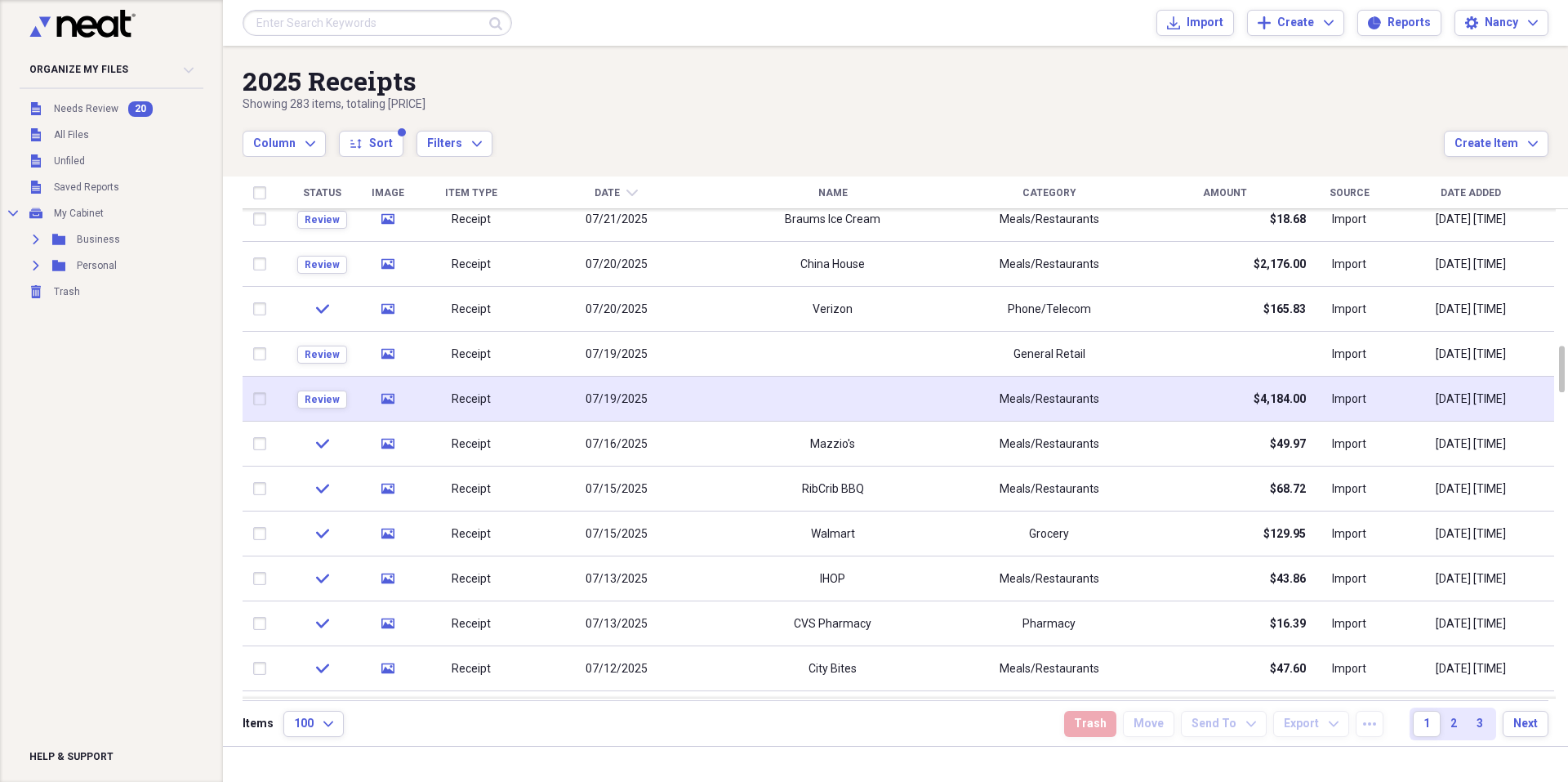 click at bounding box center (832, 399) 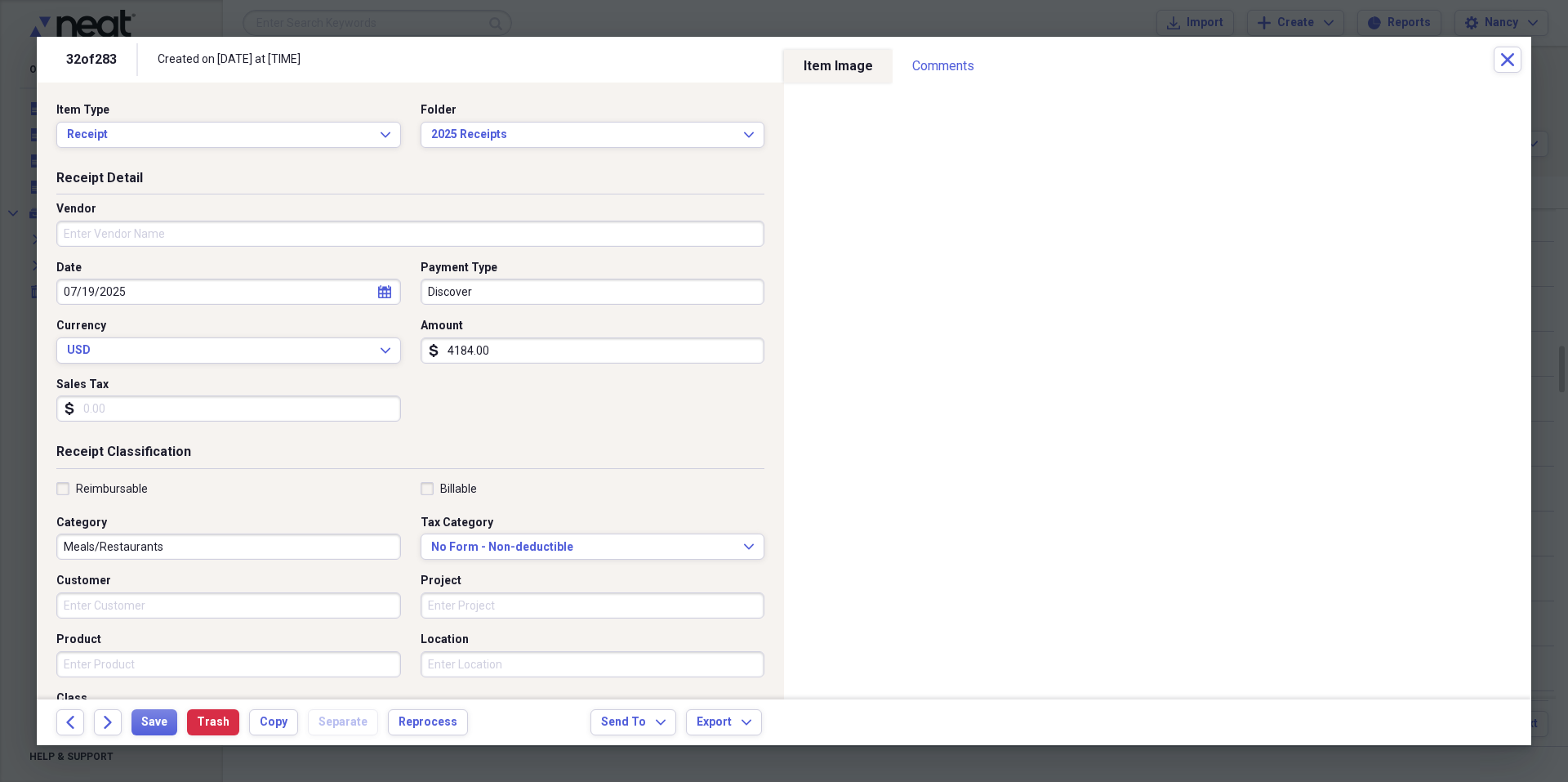 click on "Vendor" at bounding box center [410, 234] 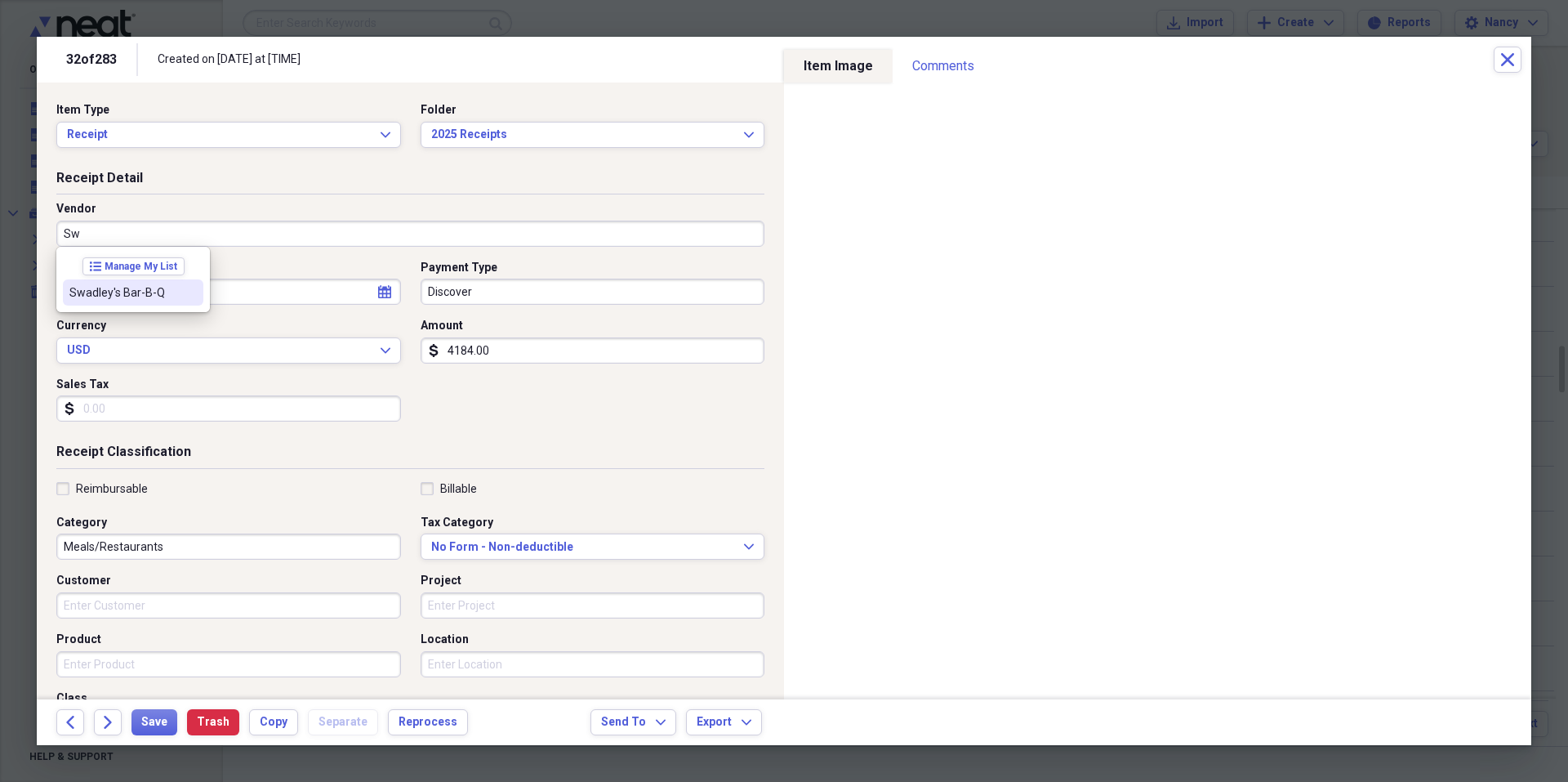 click on "Swadley's Bar-B-Q" at bounding box center [123, 293] 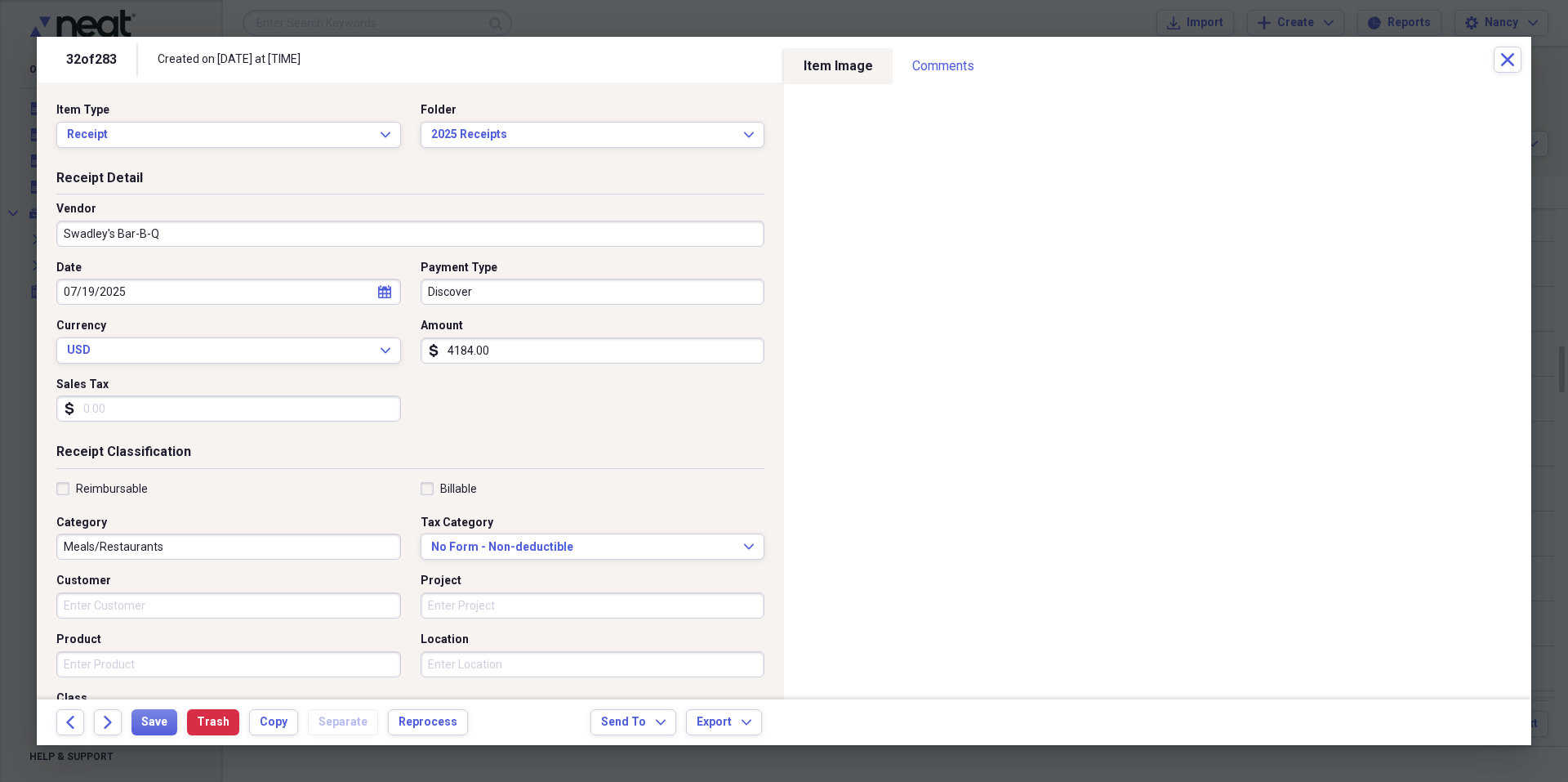 click on "4184.00" at bounding box center (593, 351) 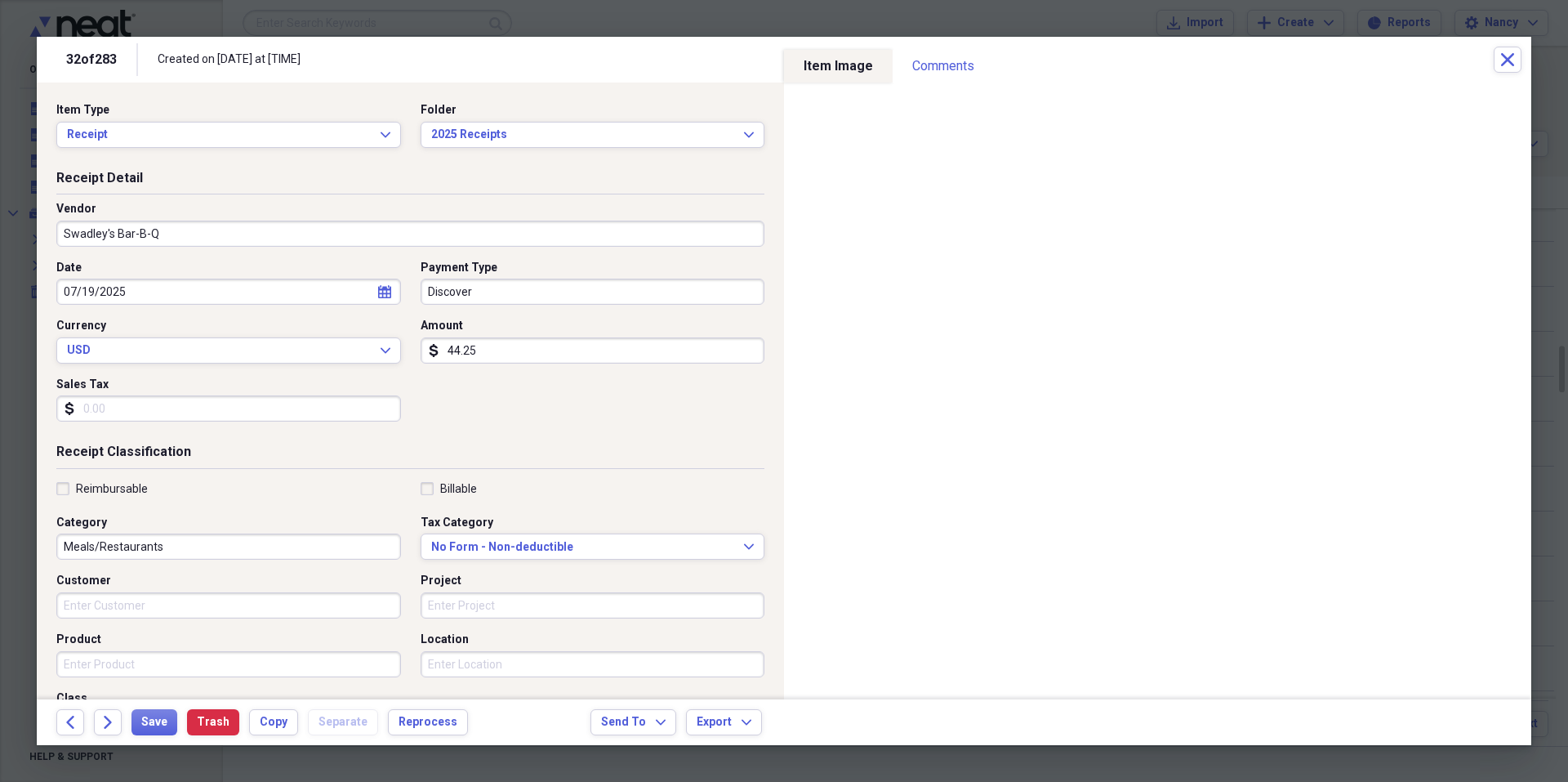 type on "44.25" 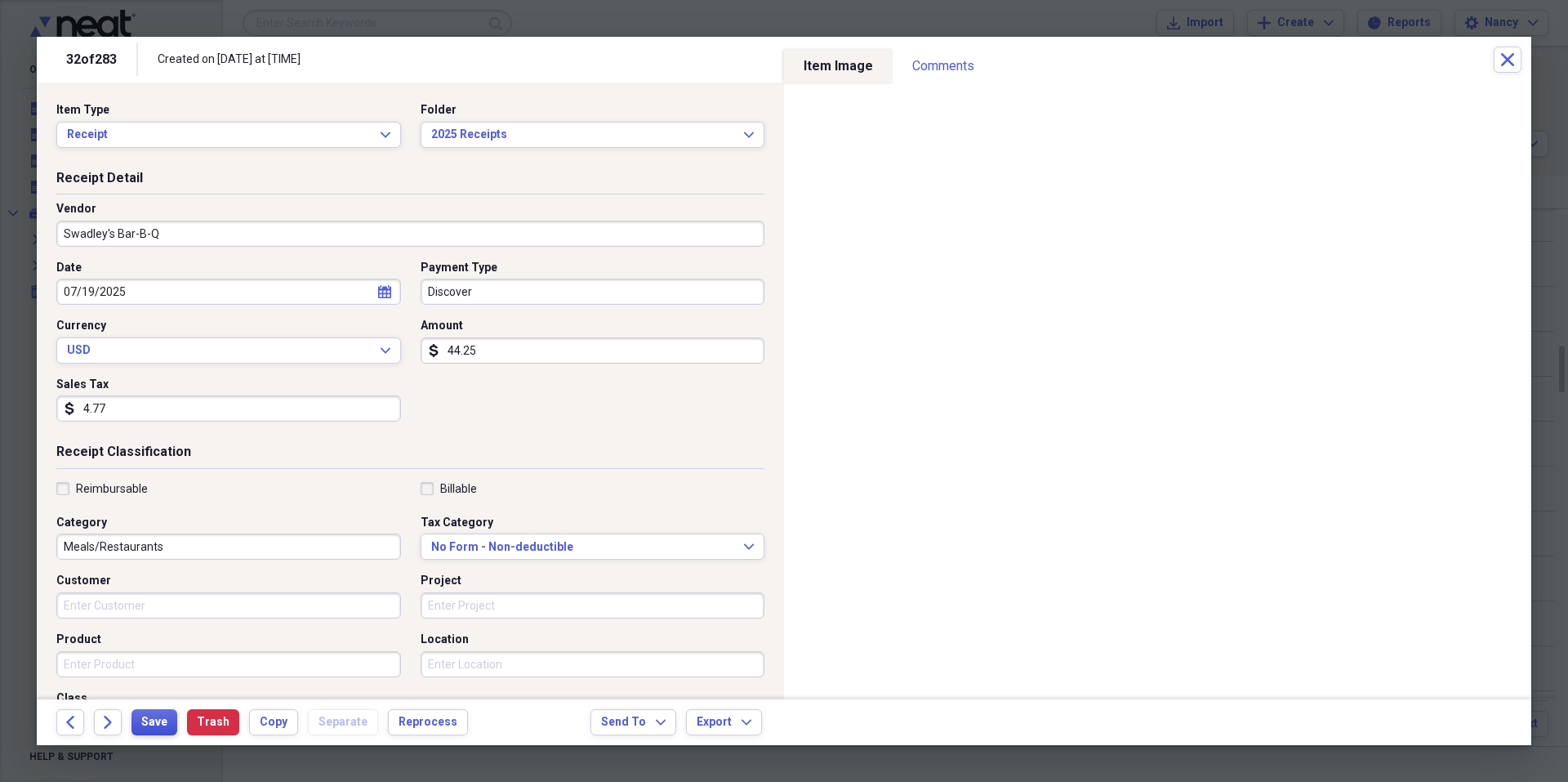 type on "4.77" 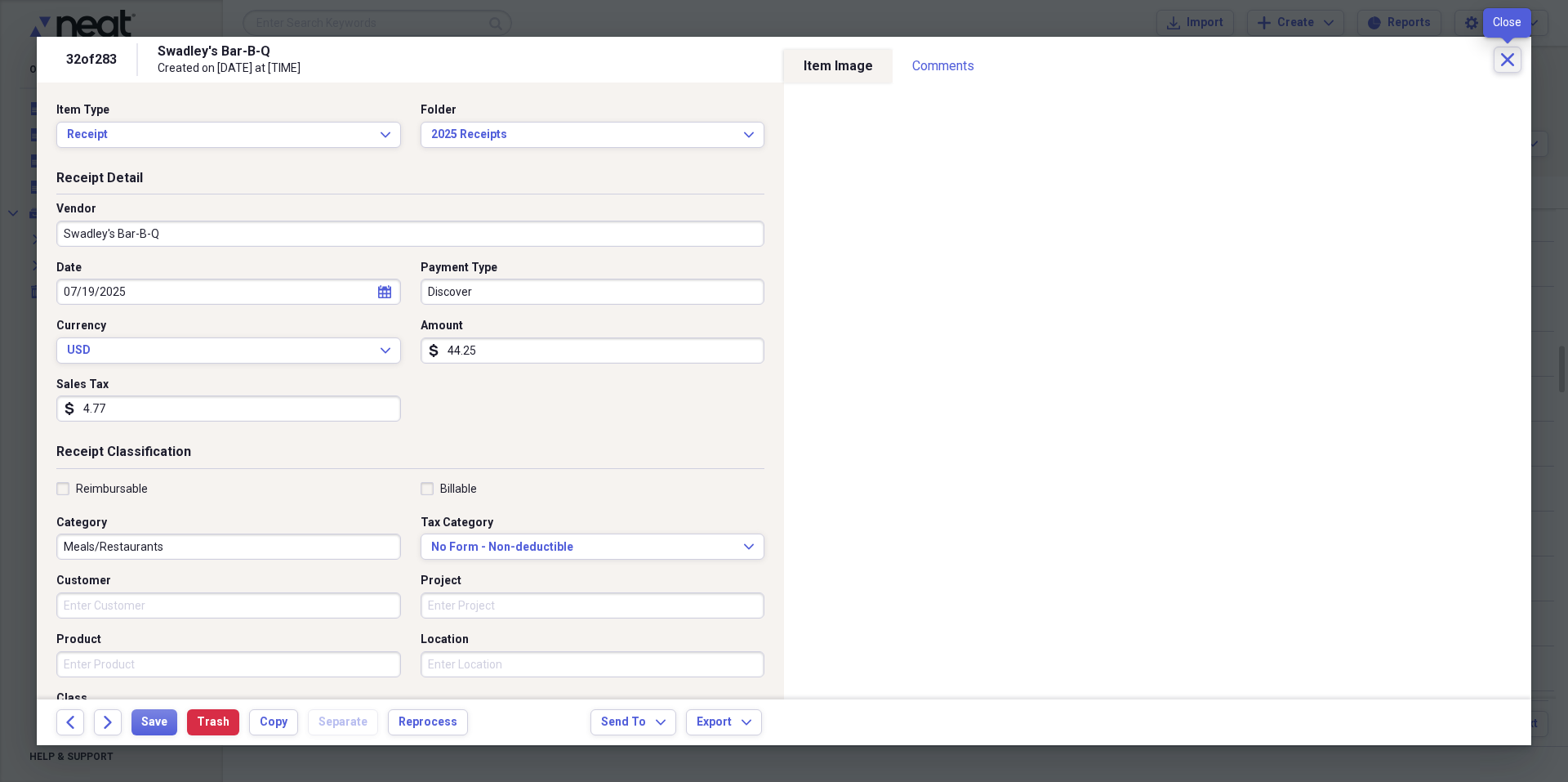 click on "Close" 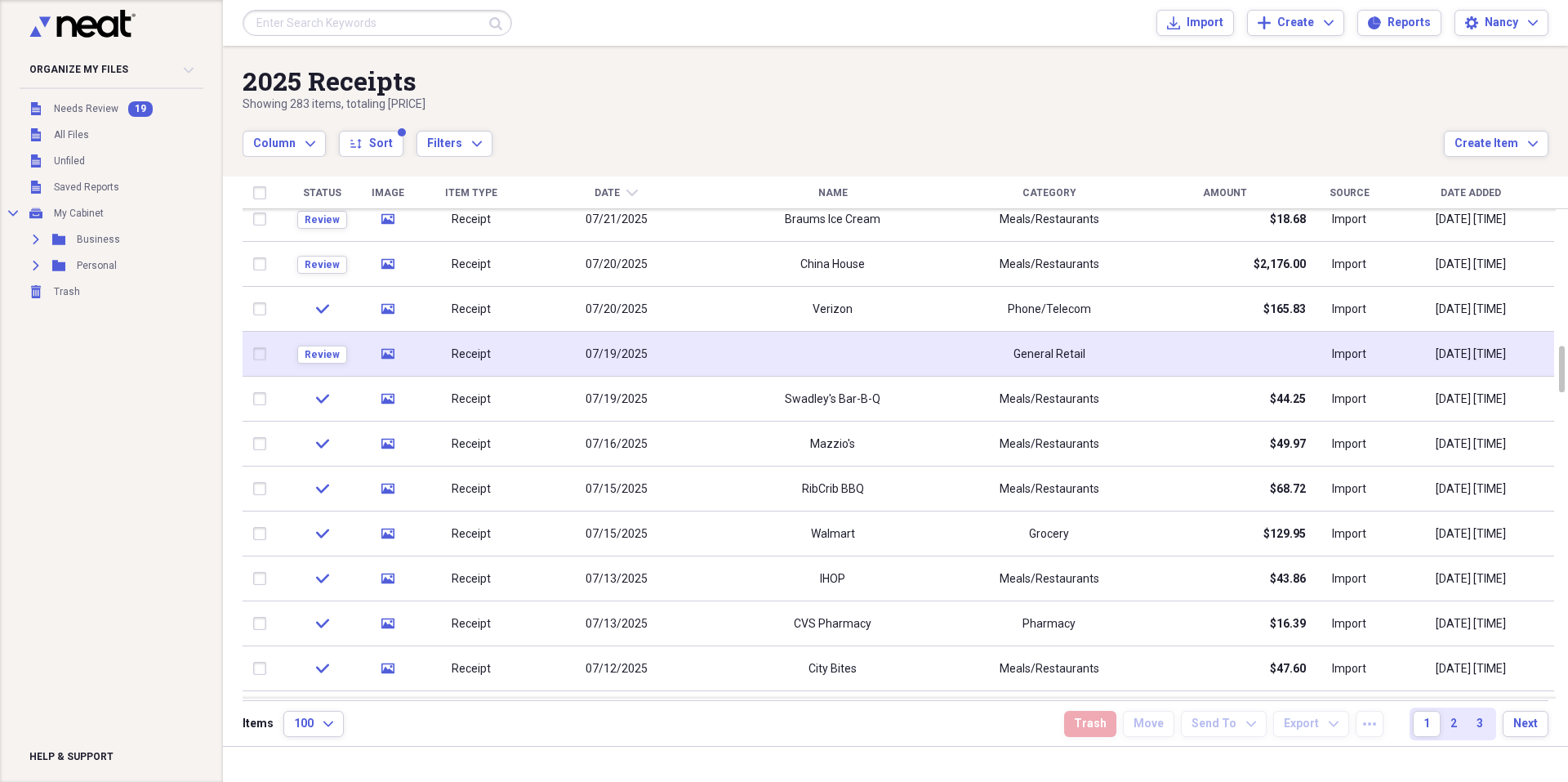 click at bounding box center [832, 354] 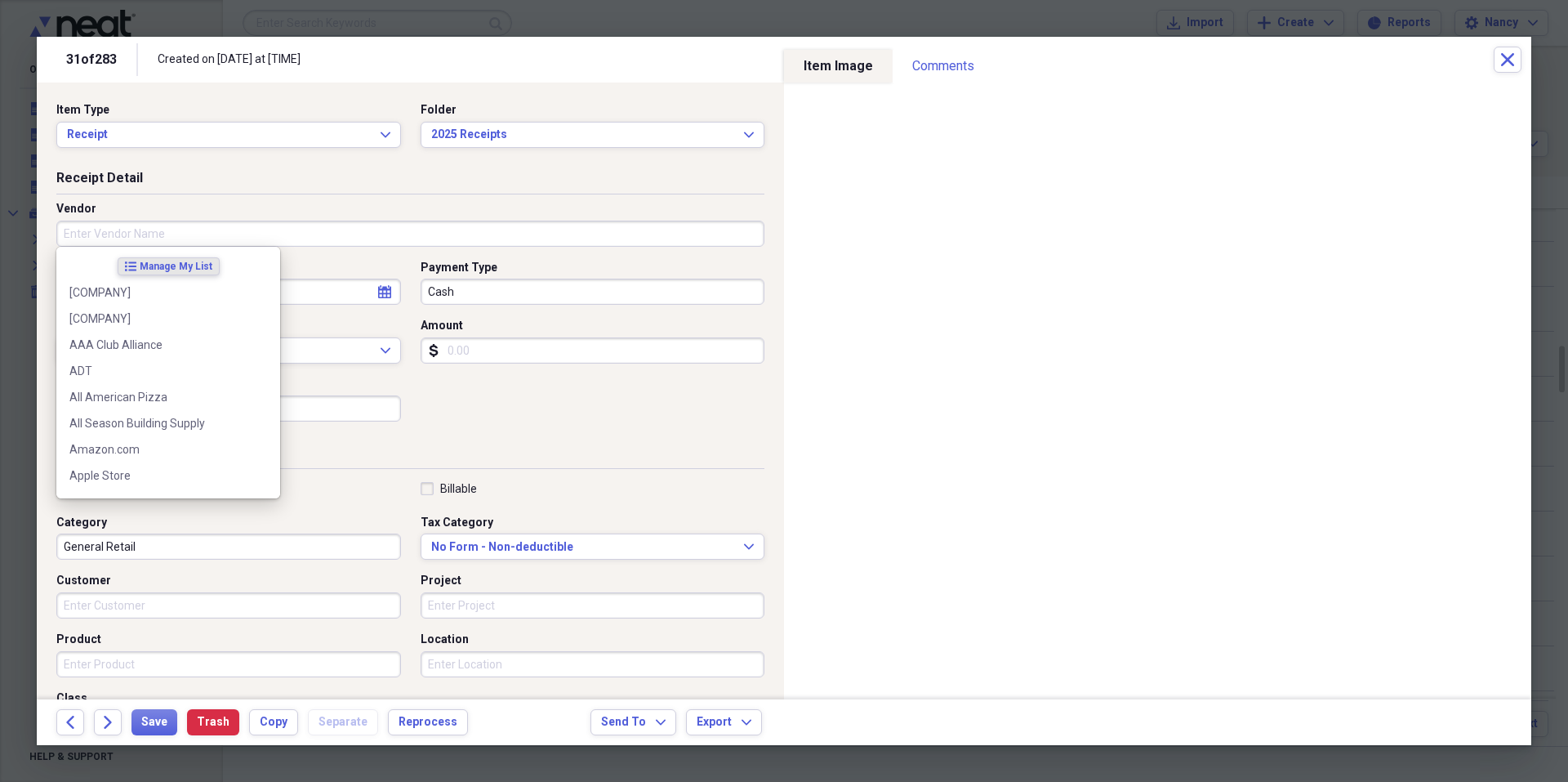 click on "Vendor" at bounding box center [410, 234] 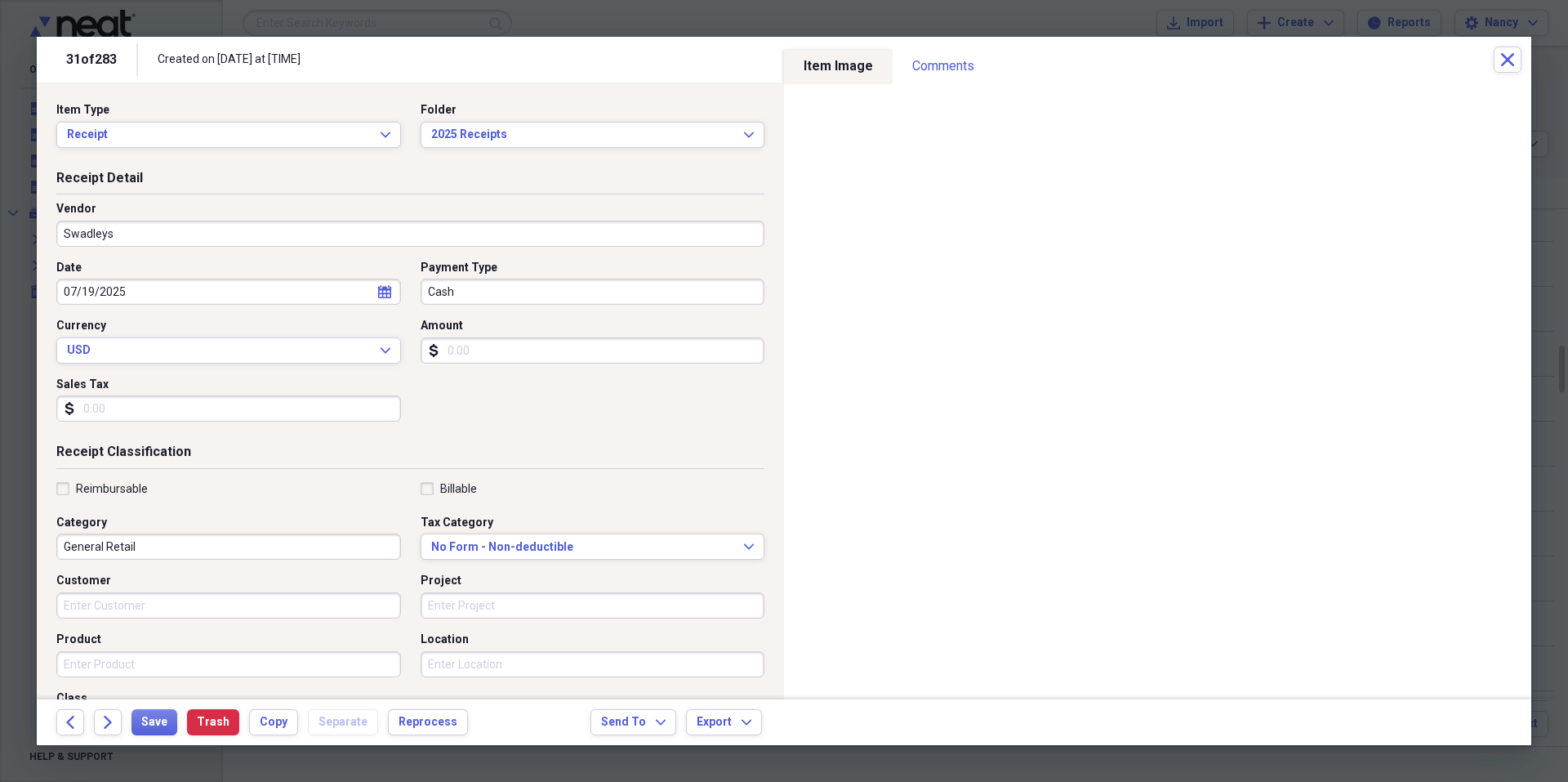 type on "Swadleys" 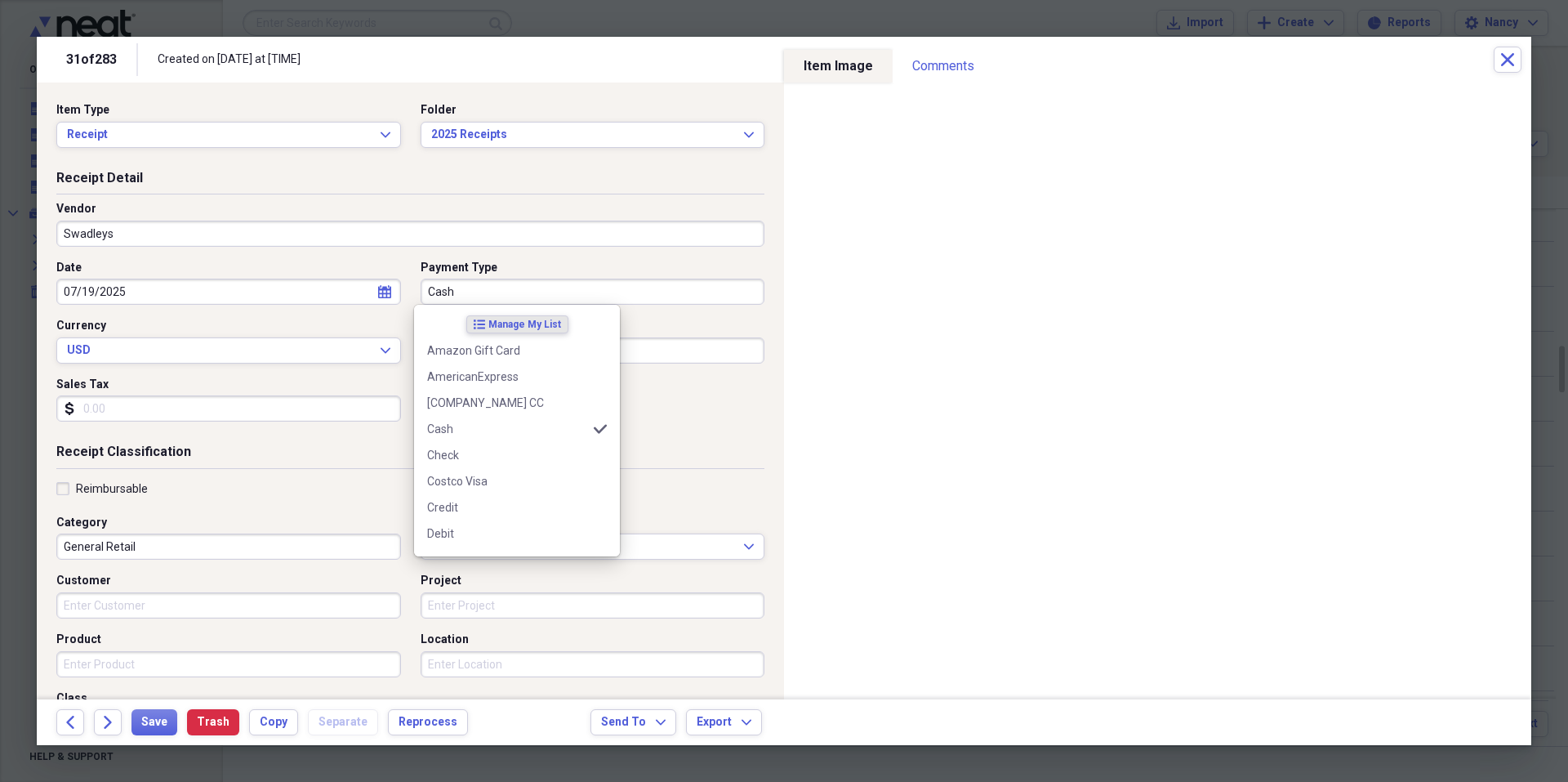 click on "Cash" at bounding box center (593, 292) 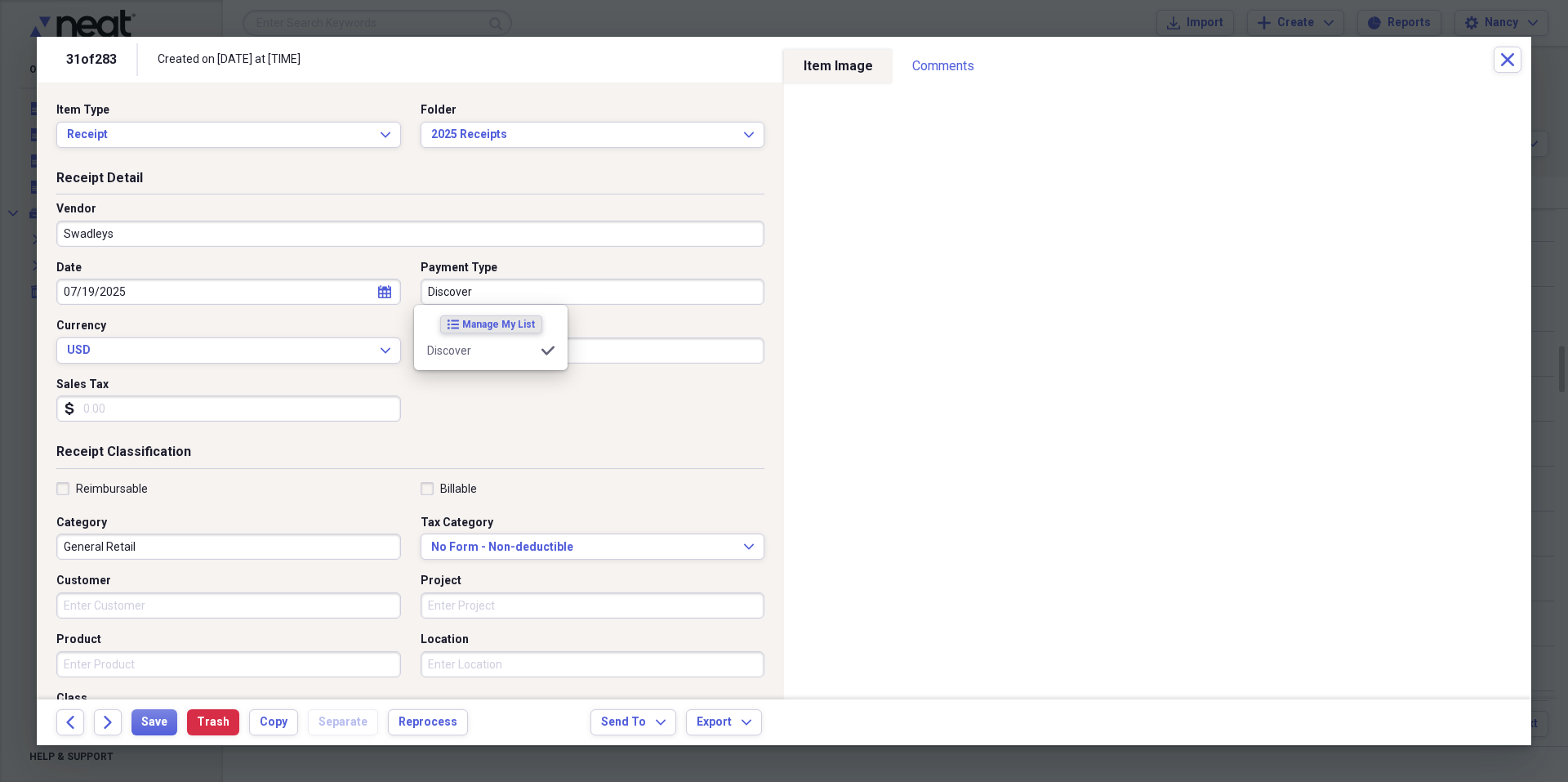 type on "Discover" 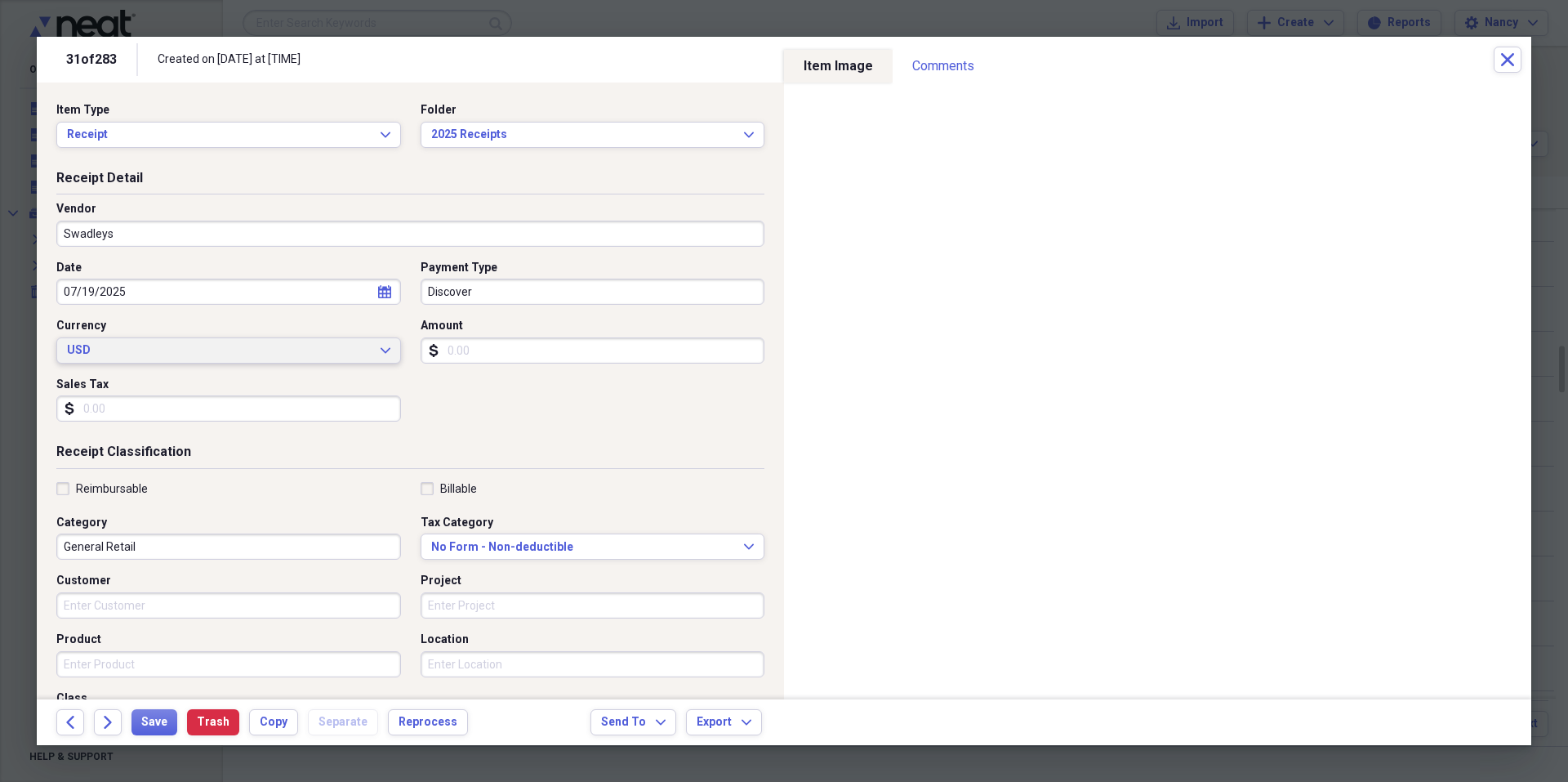 type 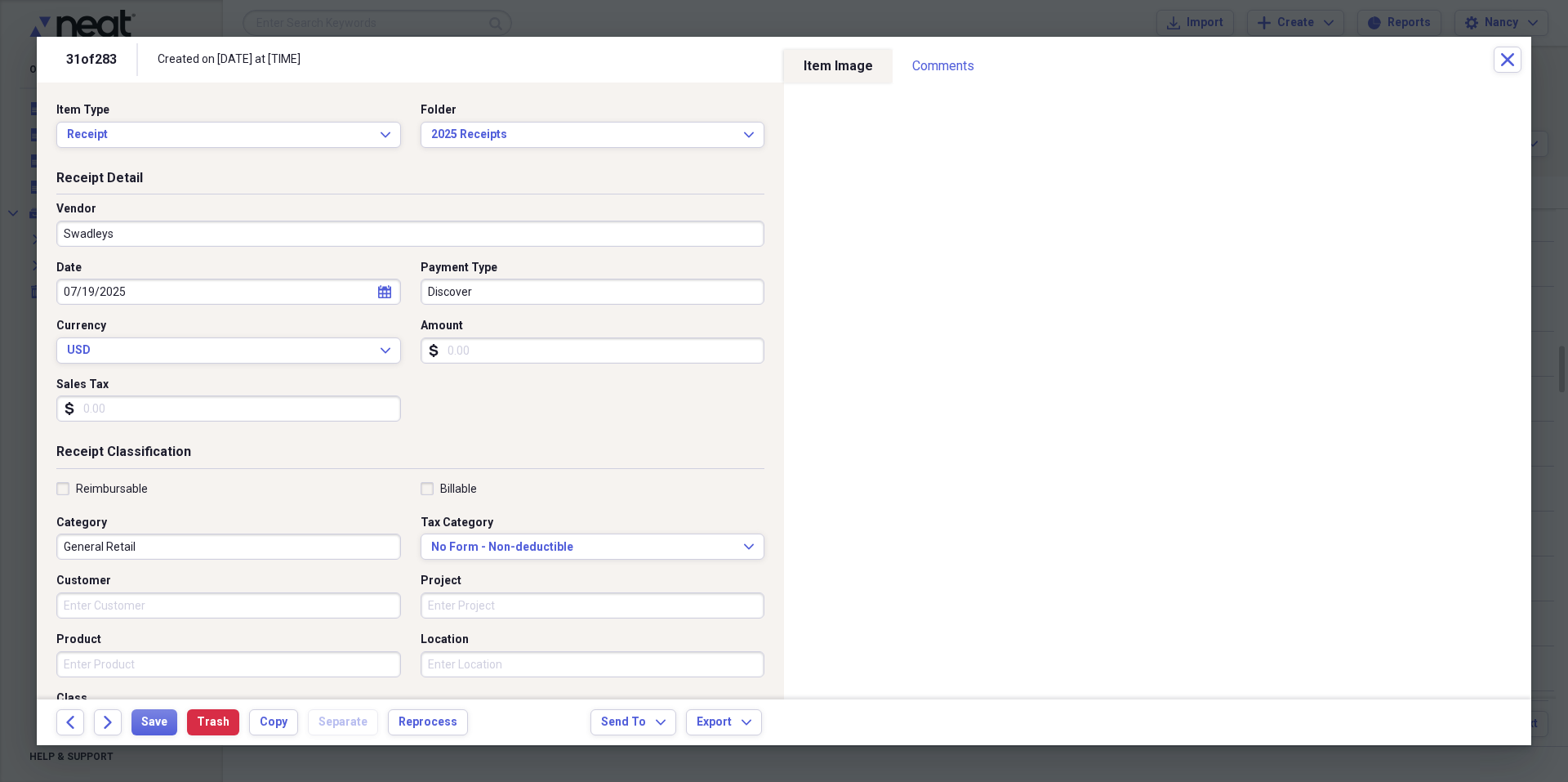 click on "General Retail" at bounding box center (229, 547) 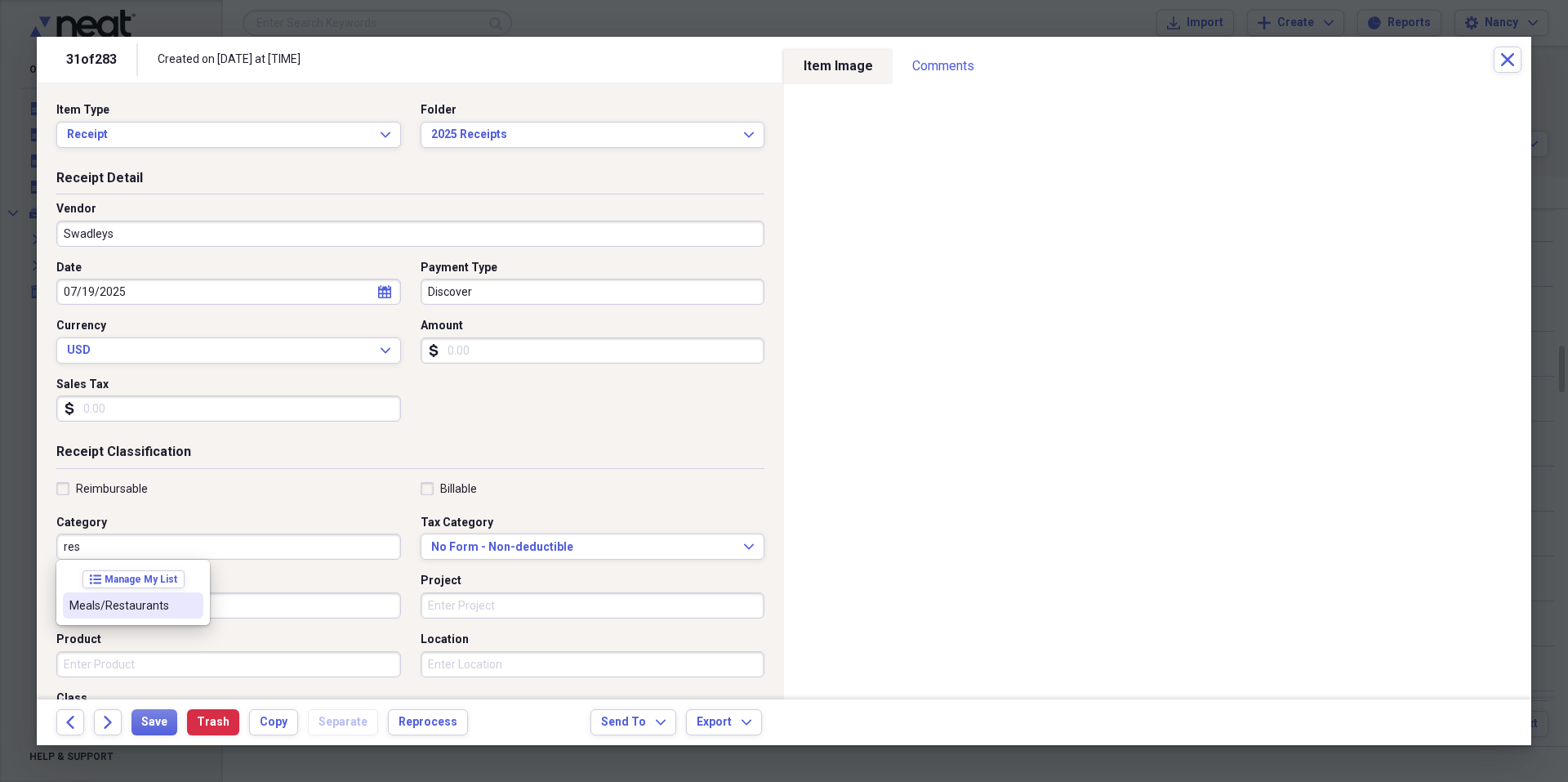 click on "Meals/Restaurants" at bounding box center [123, 605] 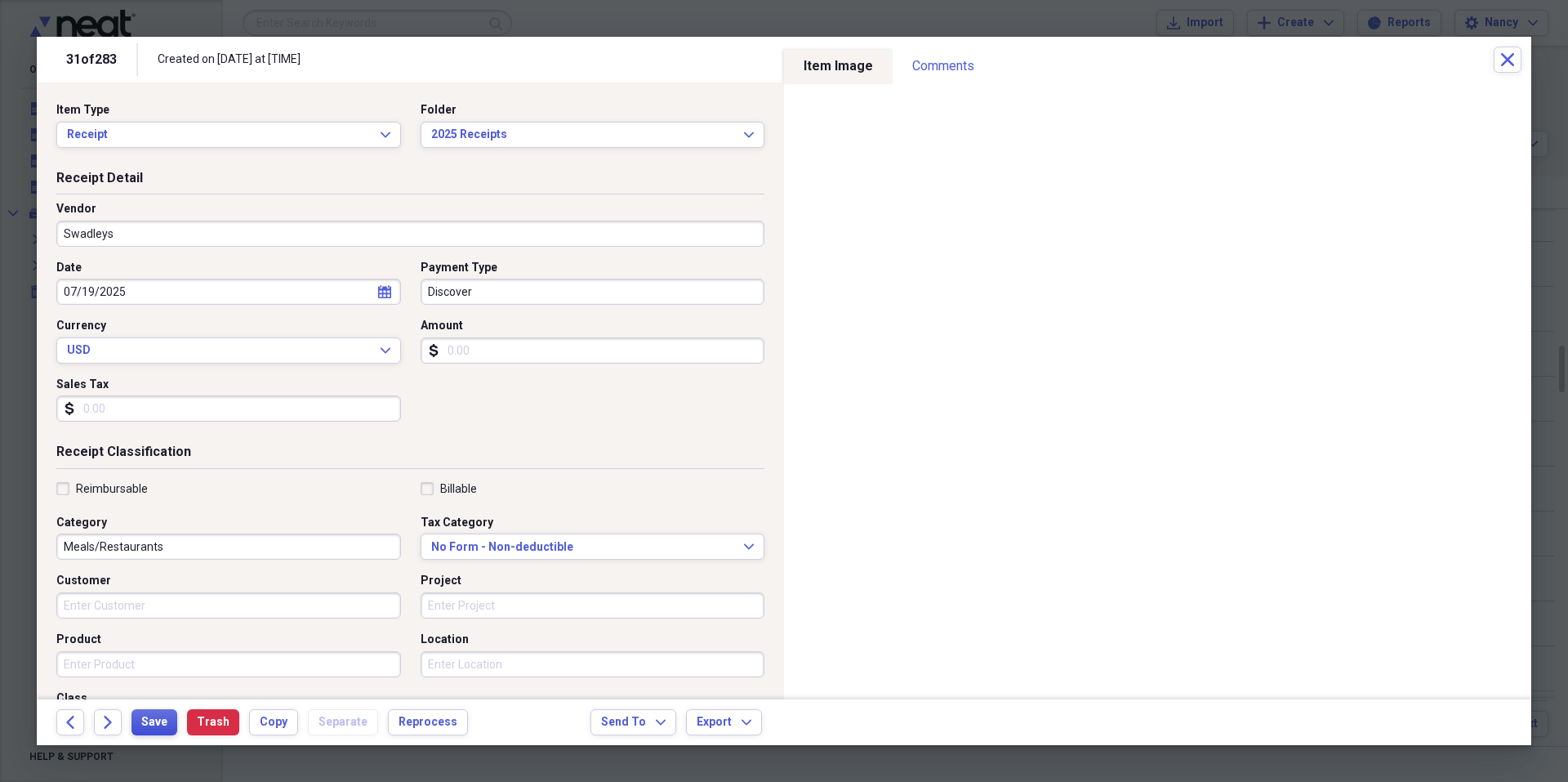 click on "Save" at bounding box center (154, 722) 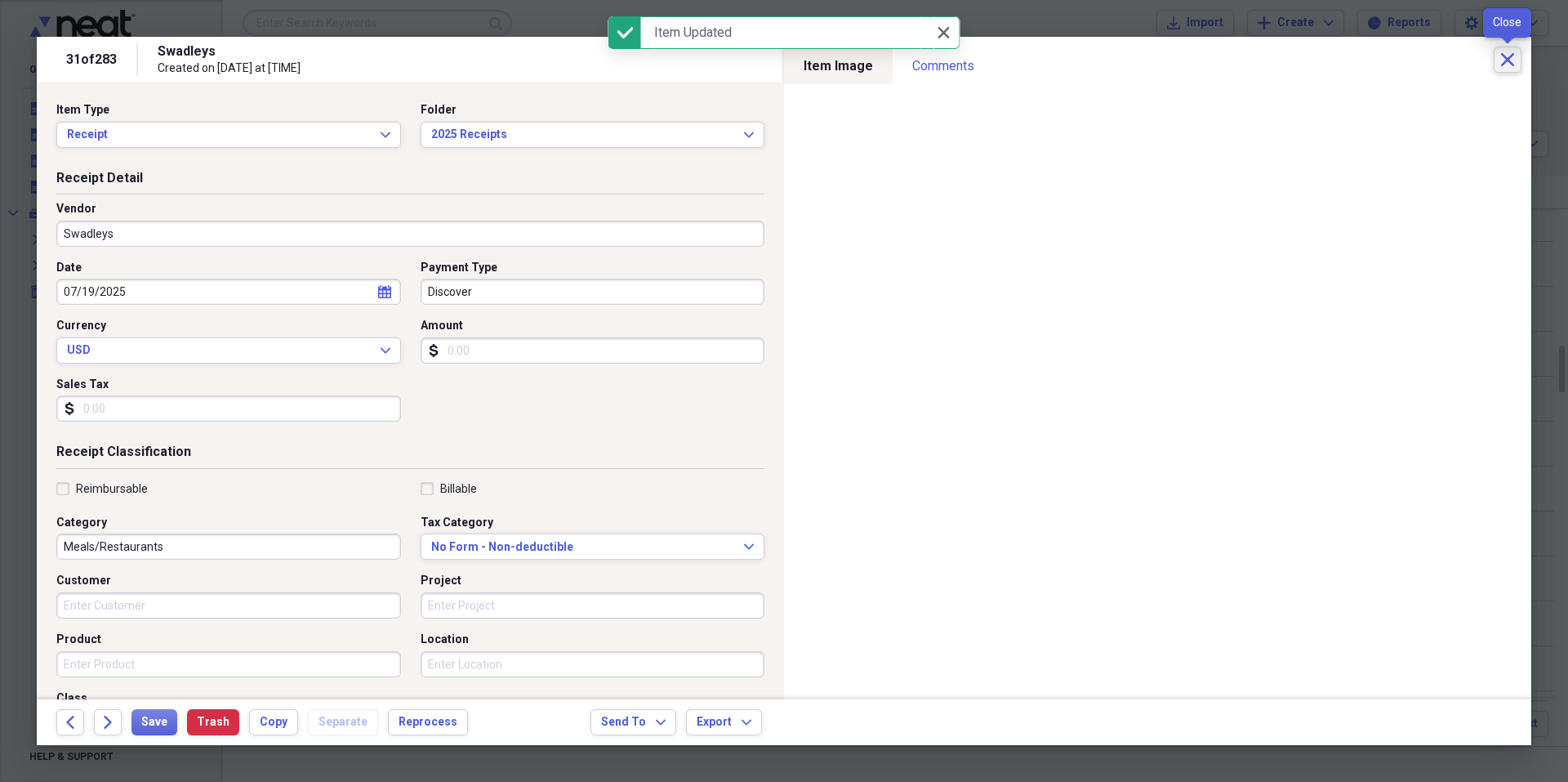 click on "Close" at bounding box center (1508, 60) 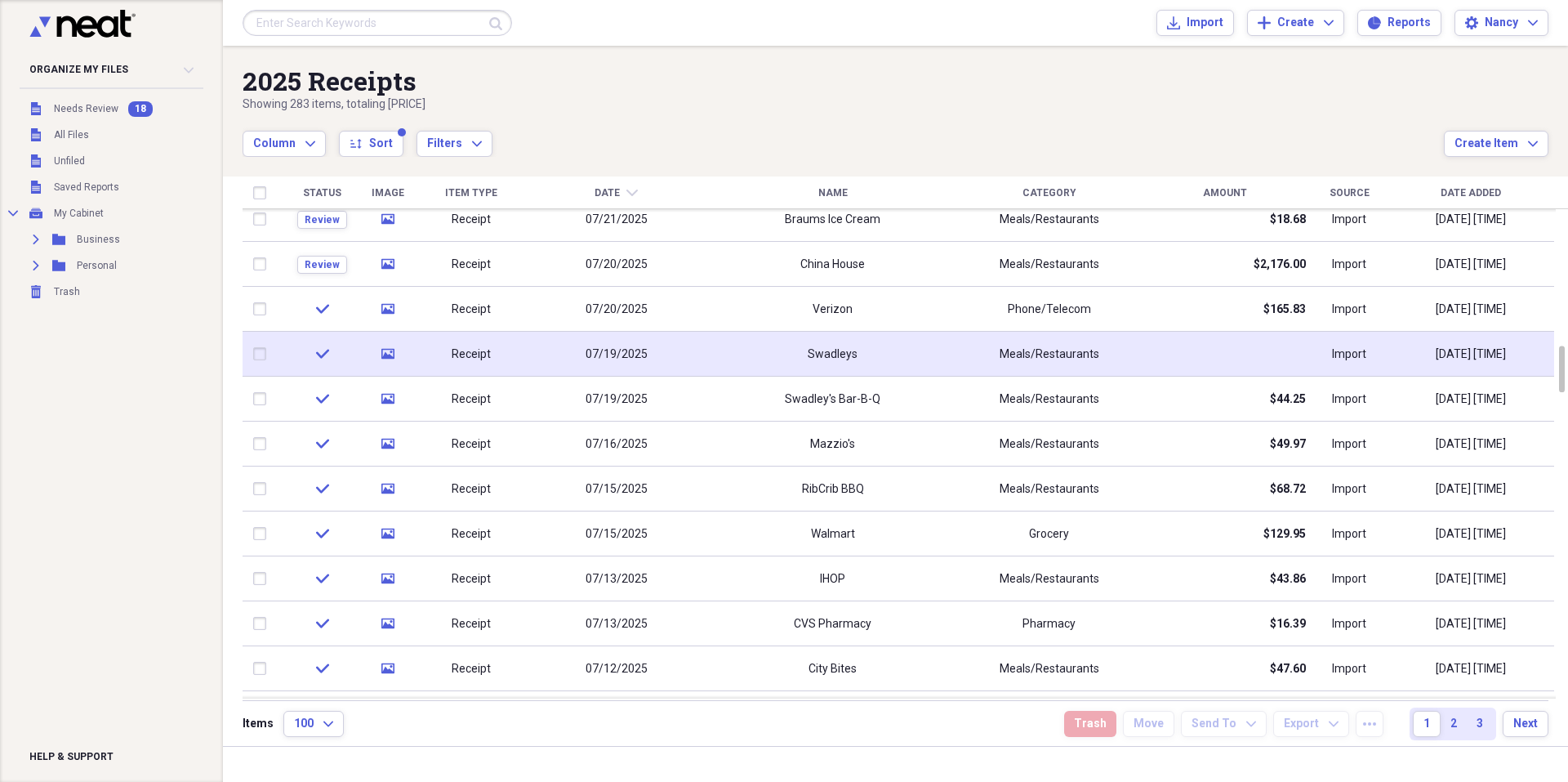 click at bounding box center [263, 354] 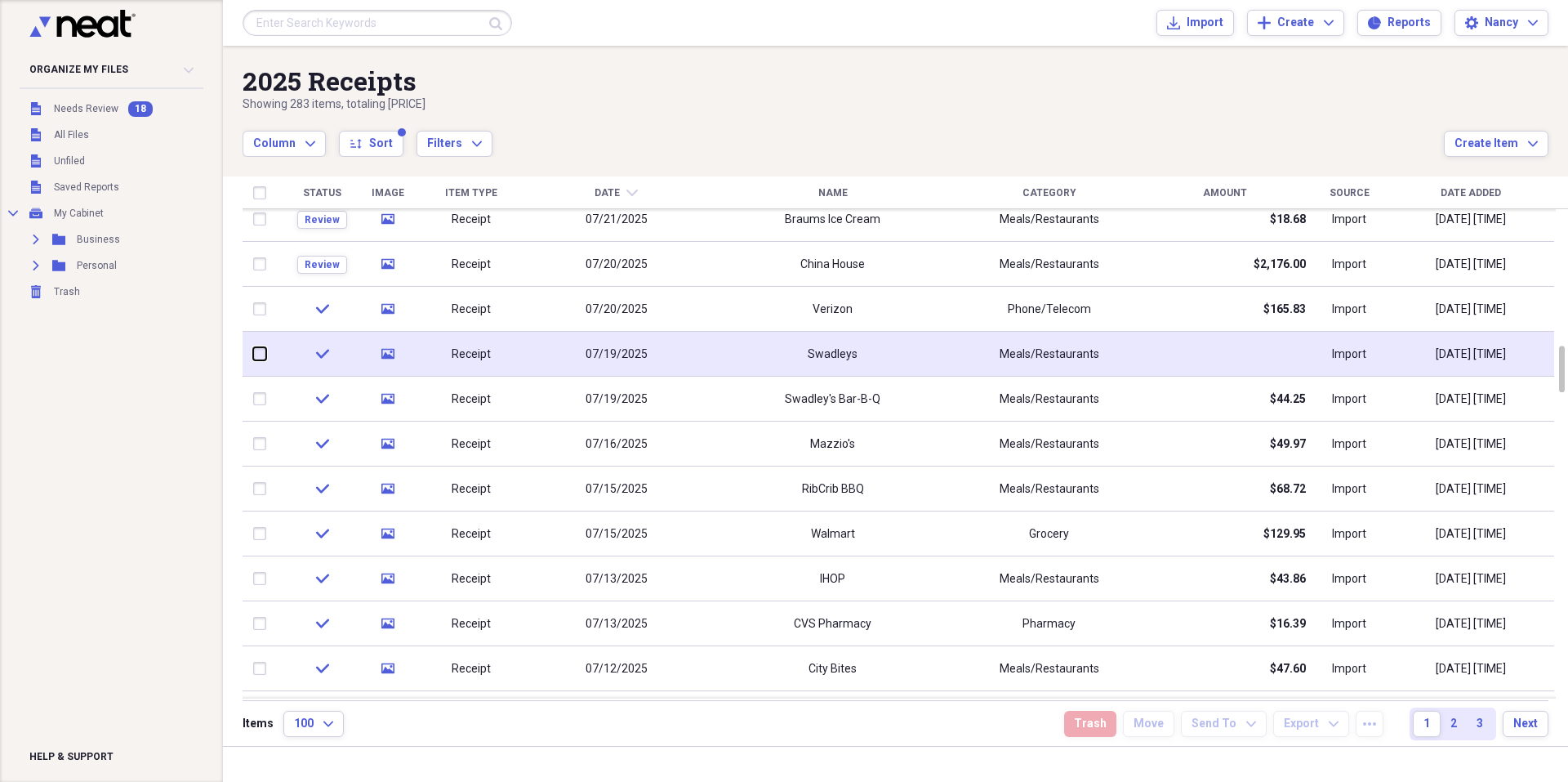 click at bounding box center [253, 354] 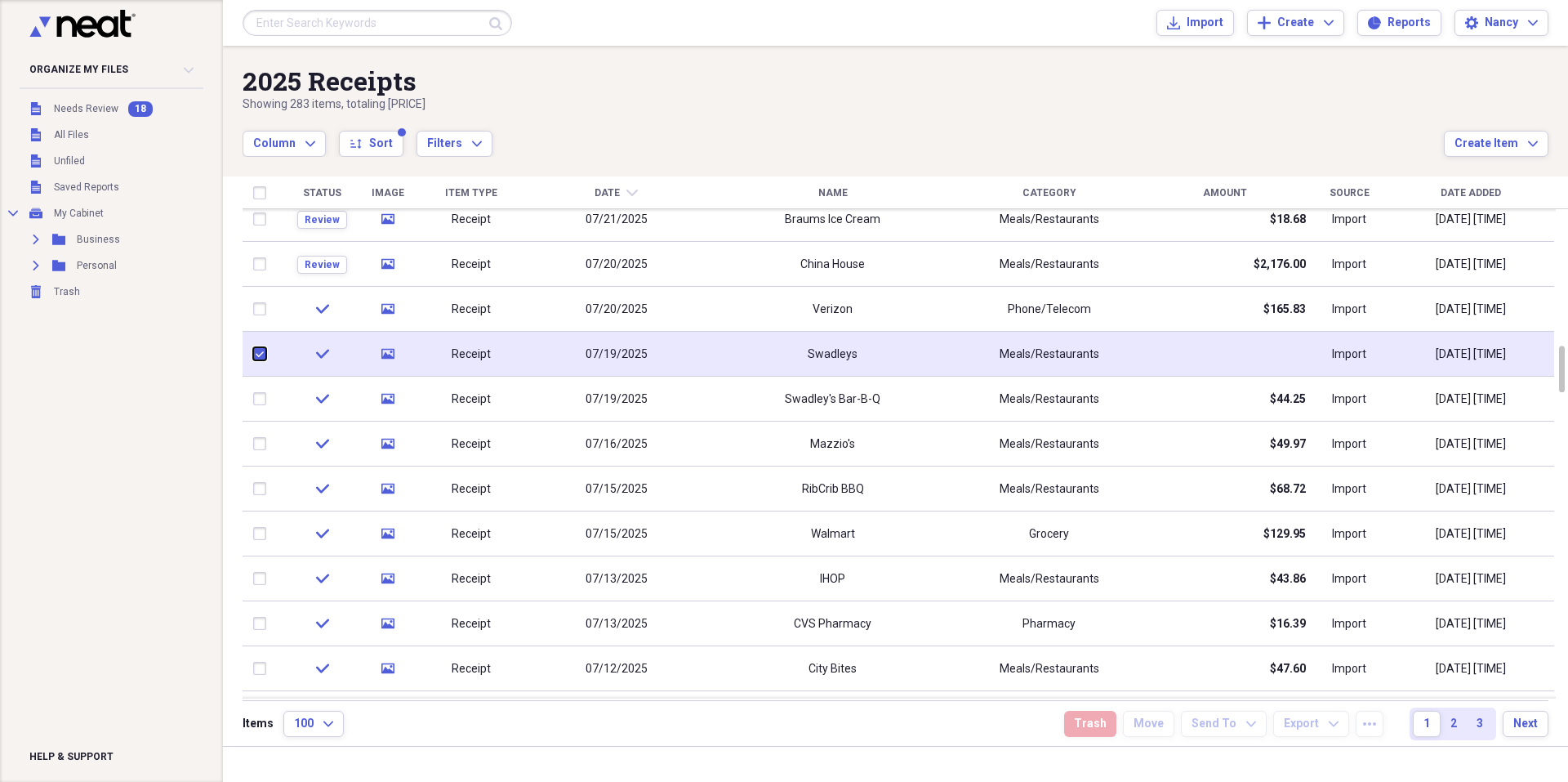 checkbox on "true" 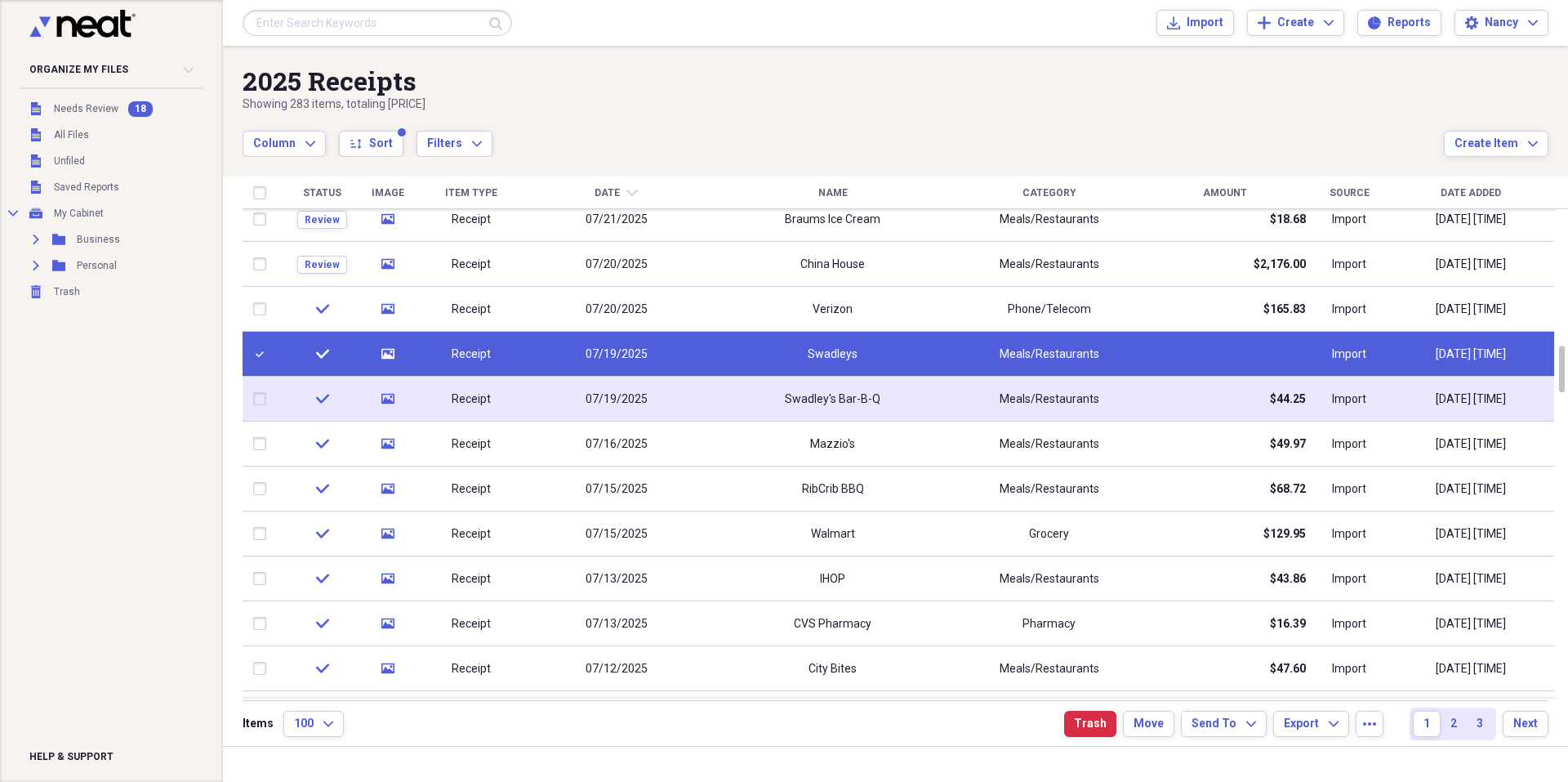 click at bounding box center [263, 399] 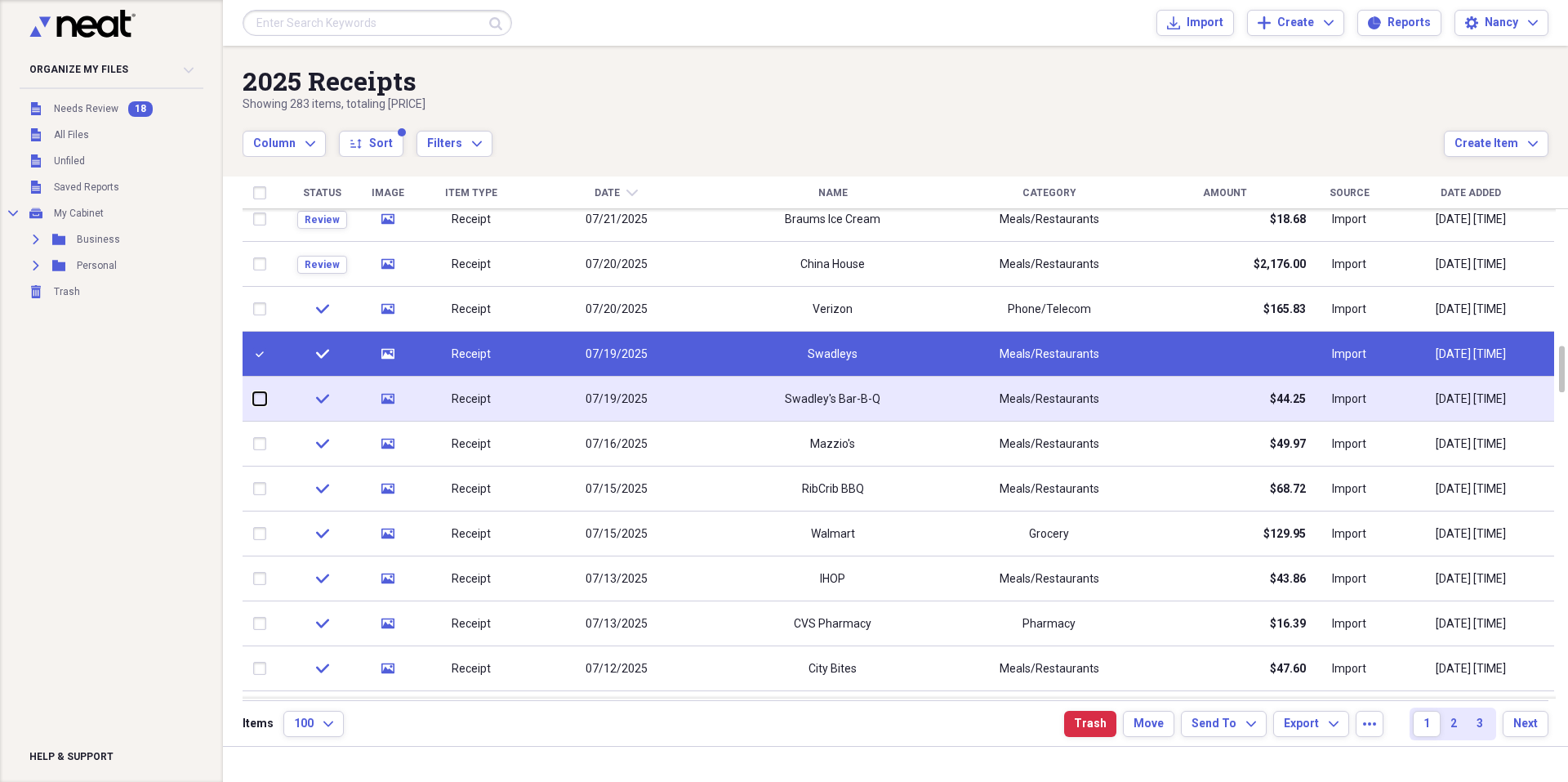 click at bounding box center [253, 399] 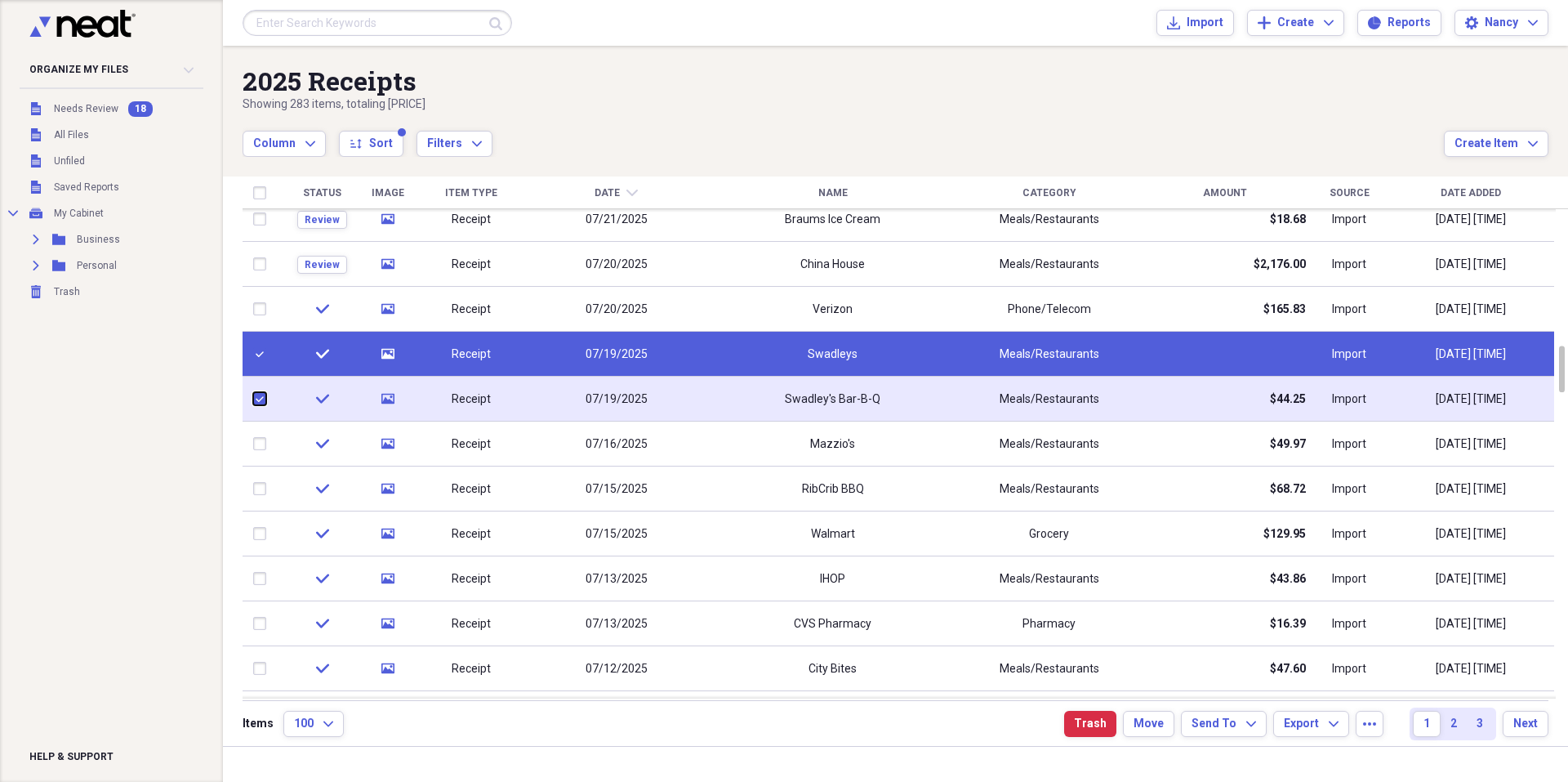 checkbox on "true" 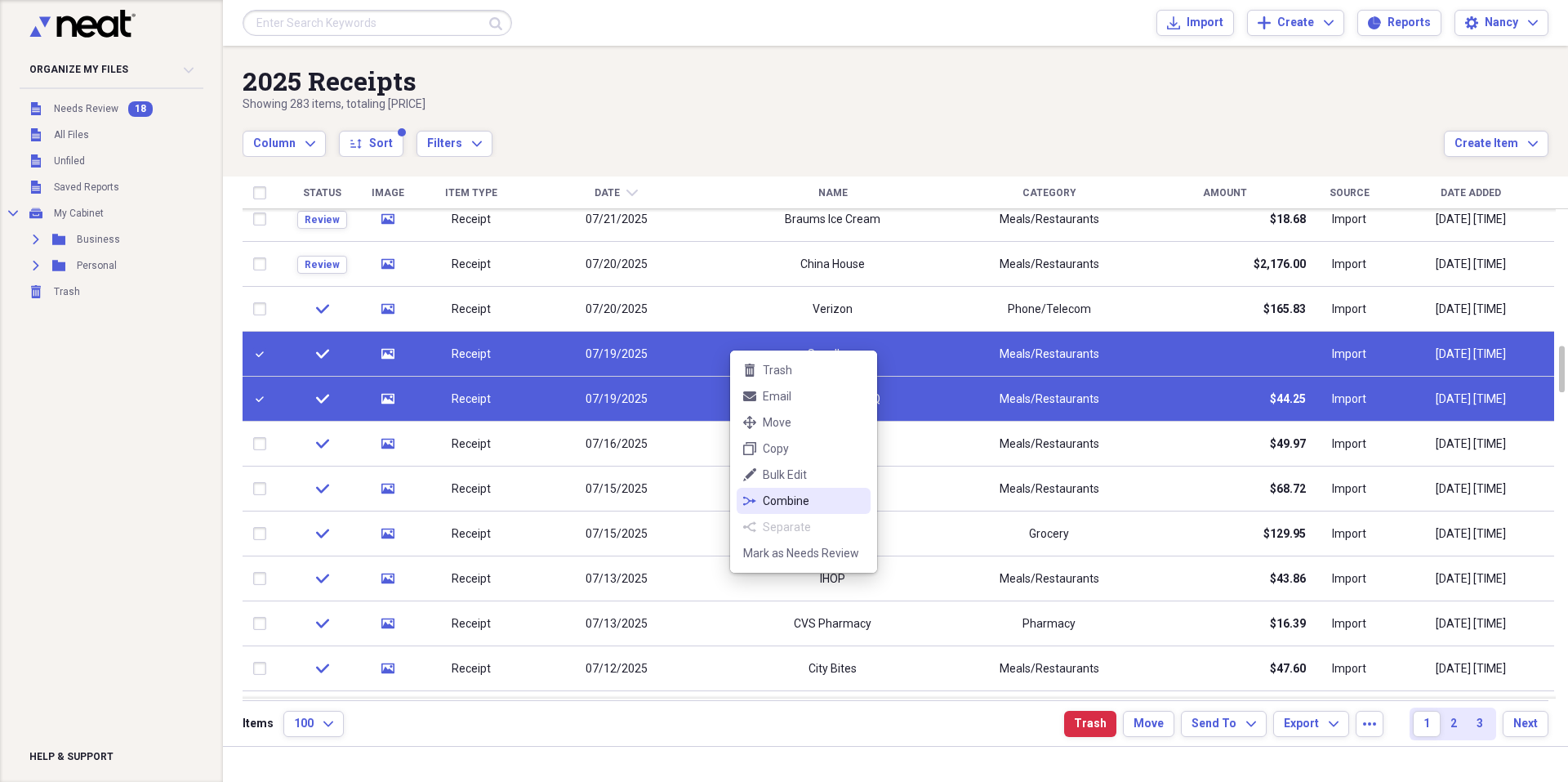 click on "Combine" at bounding box center [813, 501] 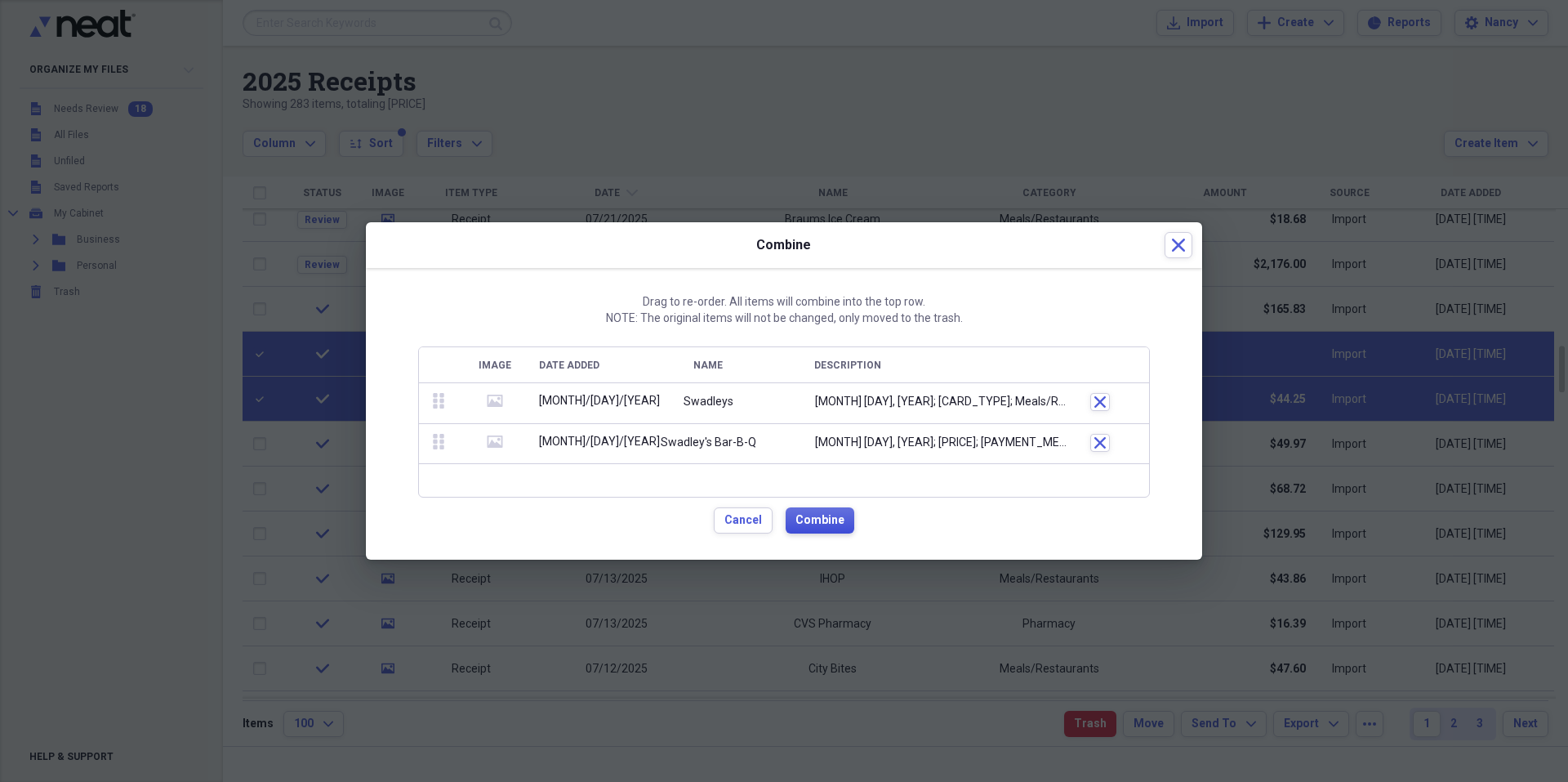 click on "Combine" at bounding box center [820, 521] 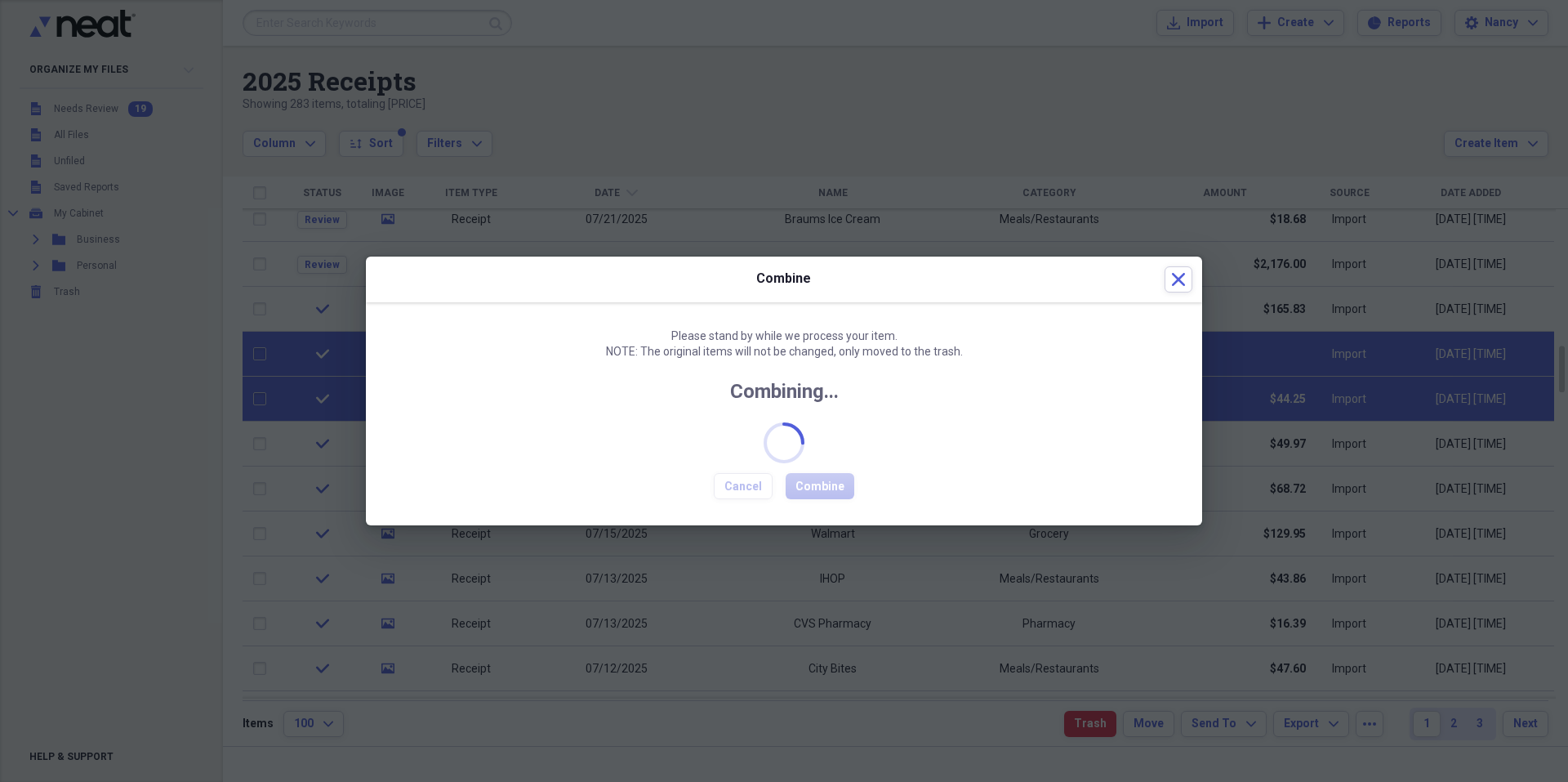 checkbox on "false" 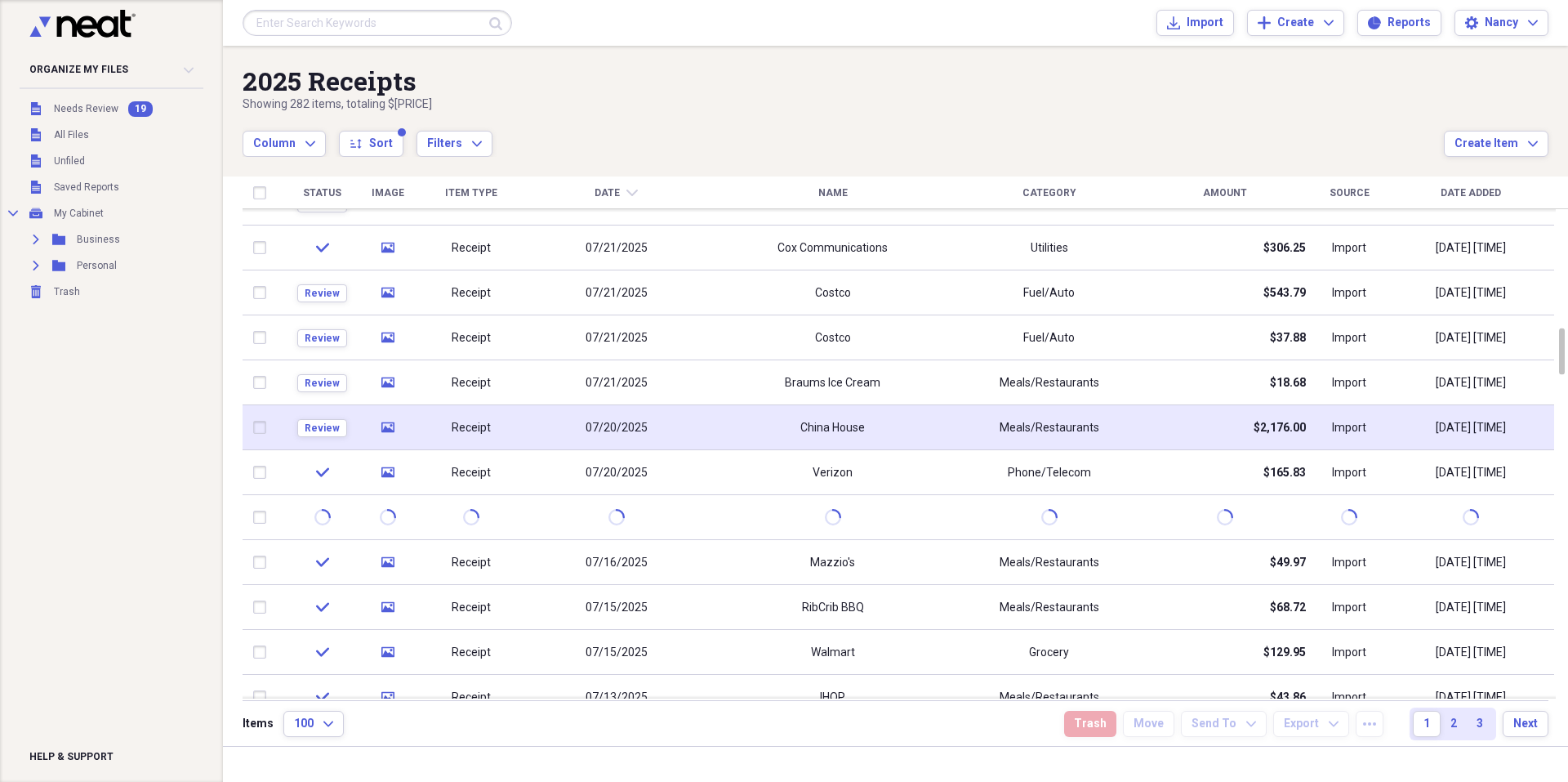click on "China House" at bounding box center (832, 427) 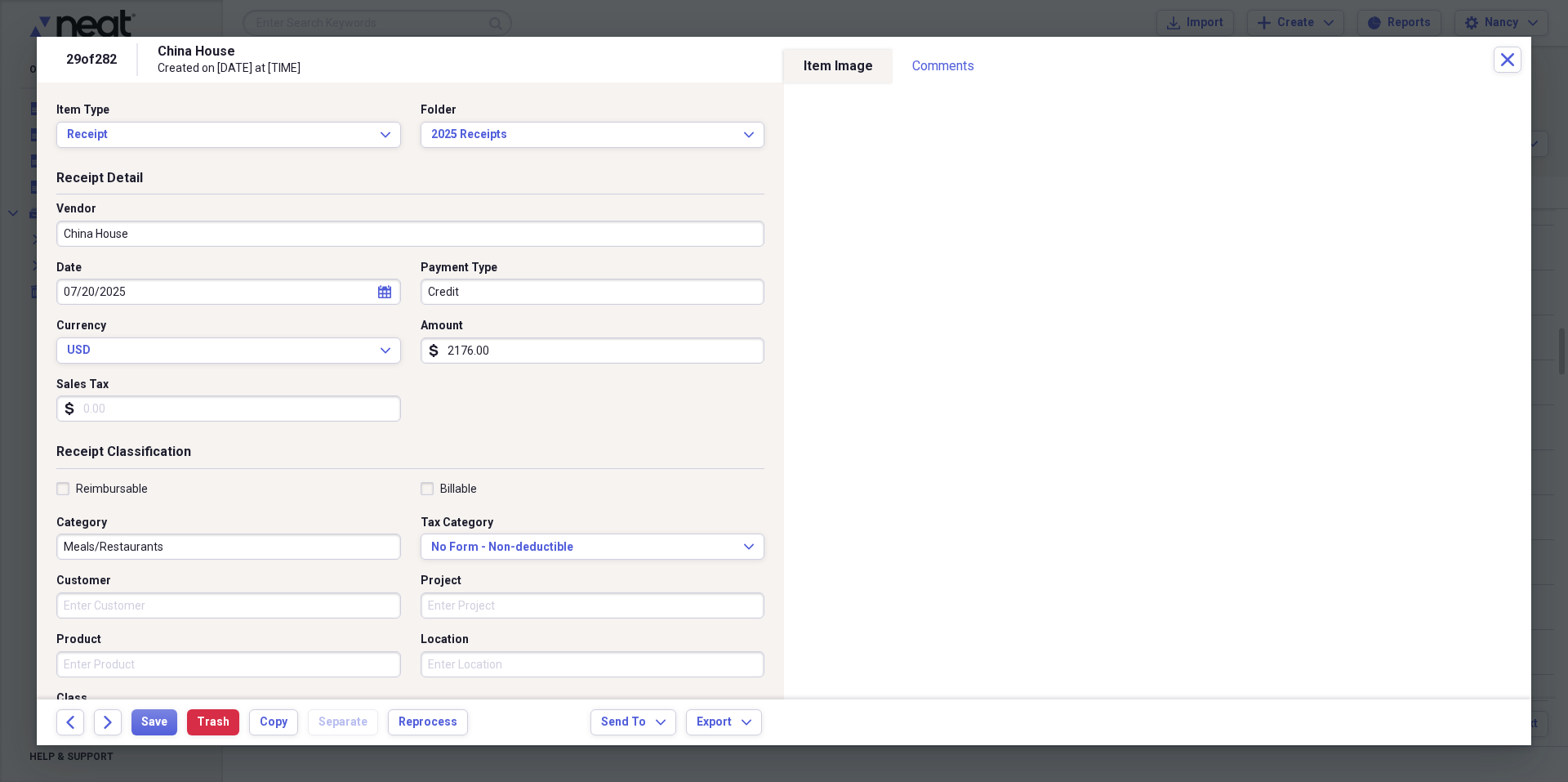click on "2176.00" at bounding box center [593, 351] 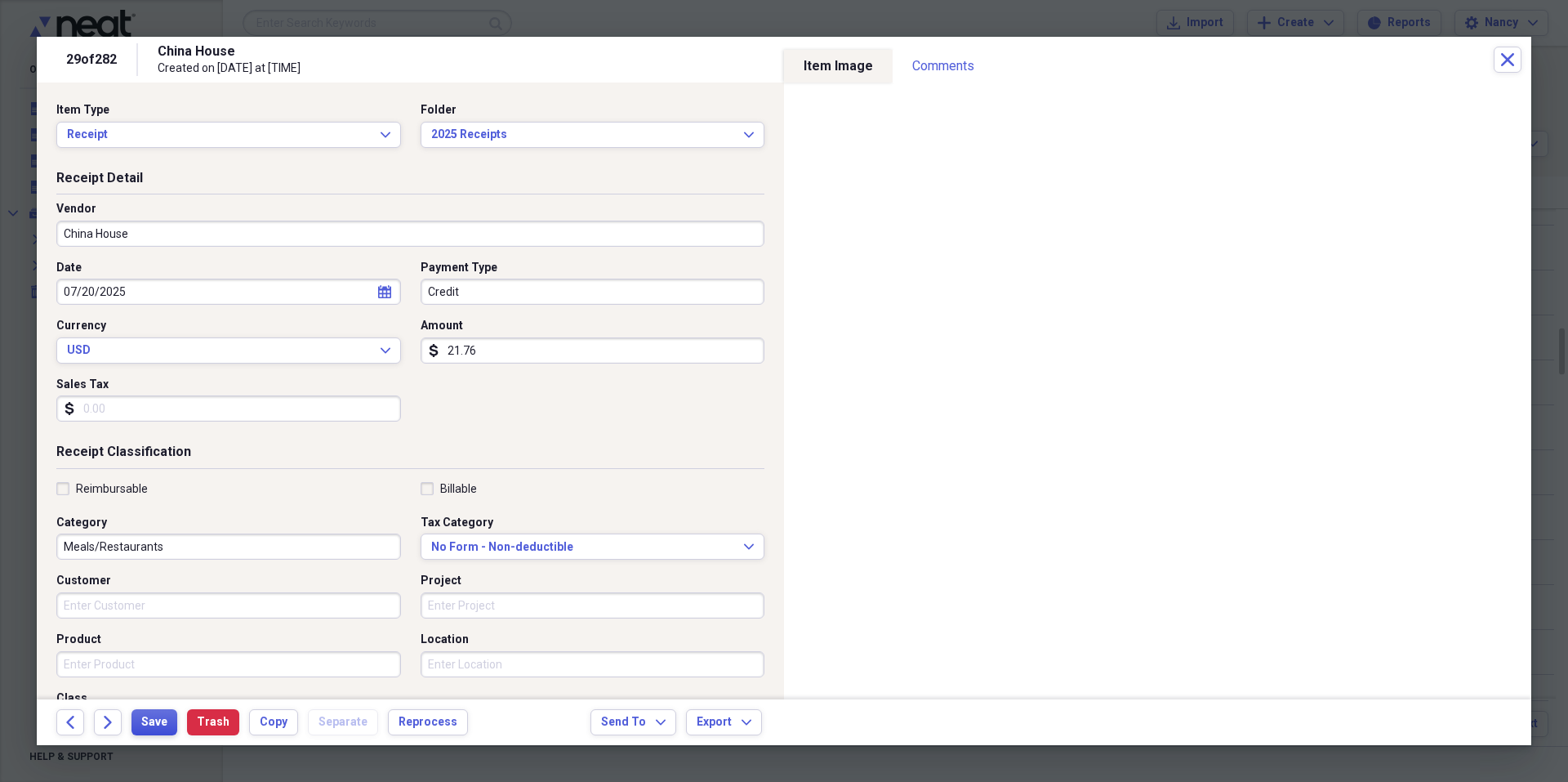type on "21.76" 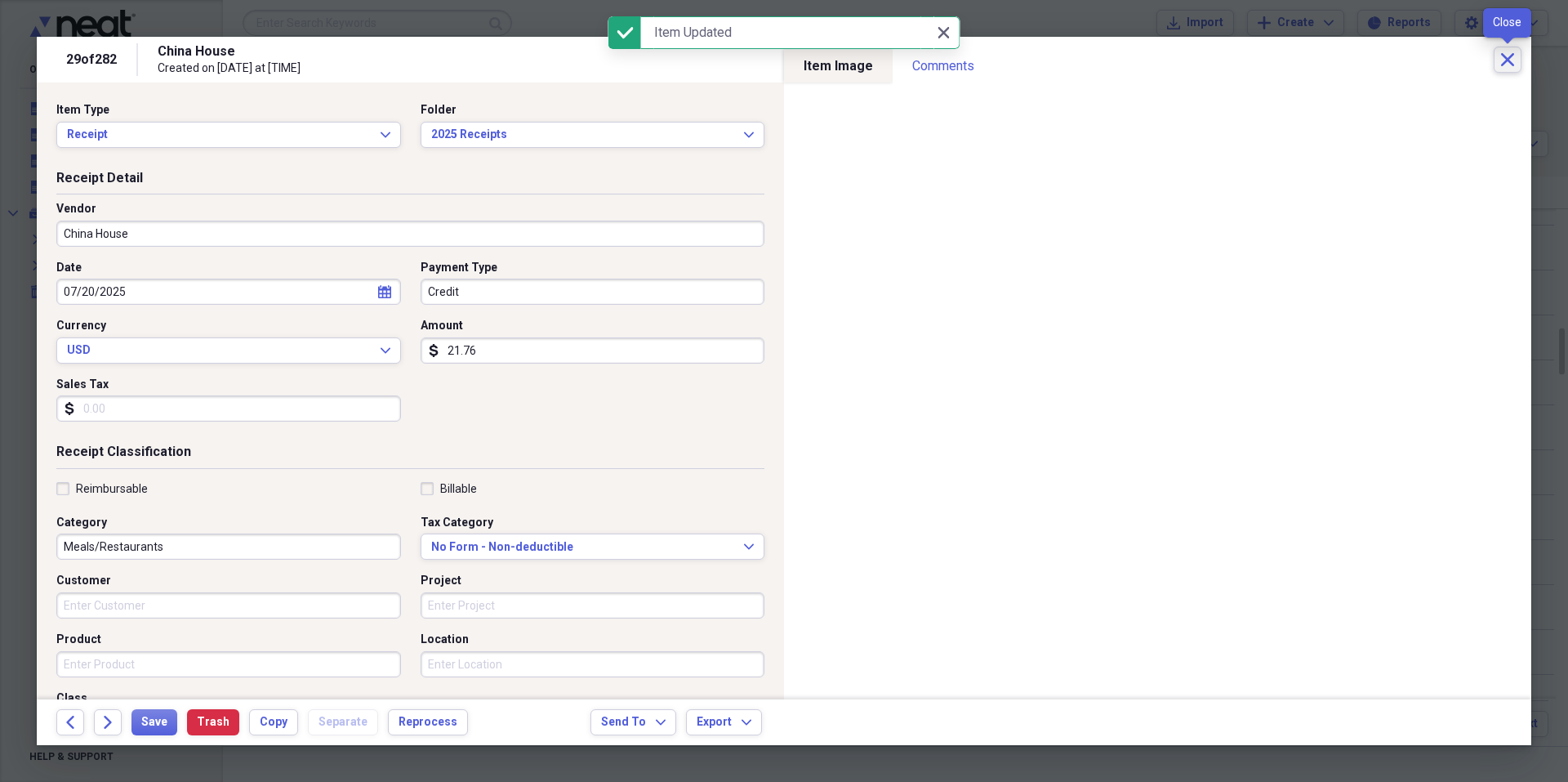 click on "Close" 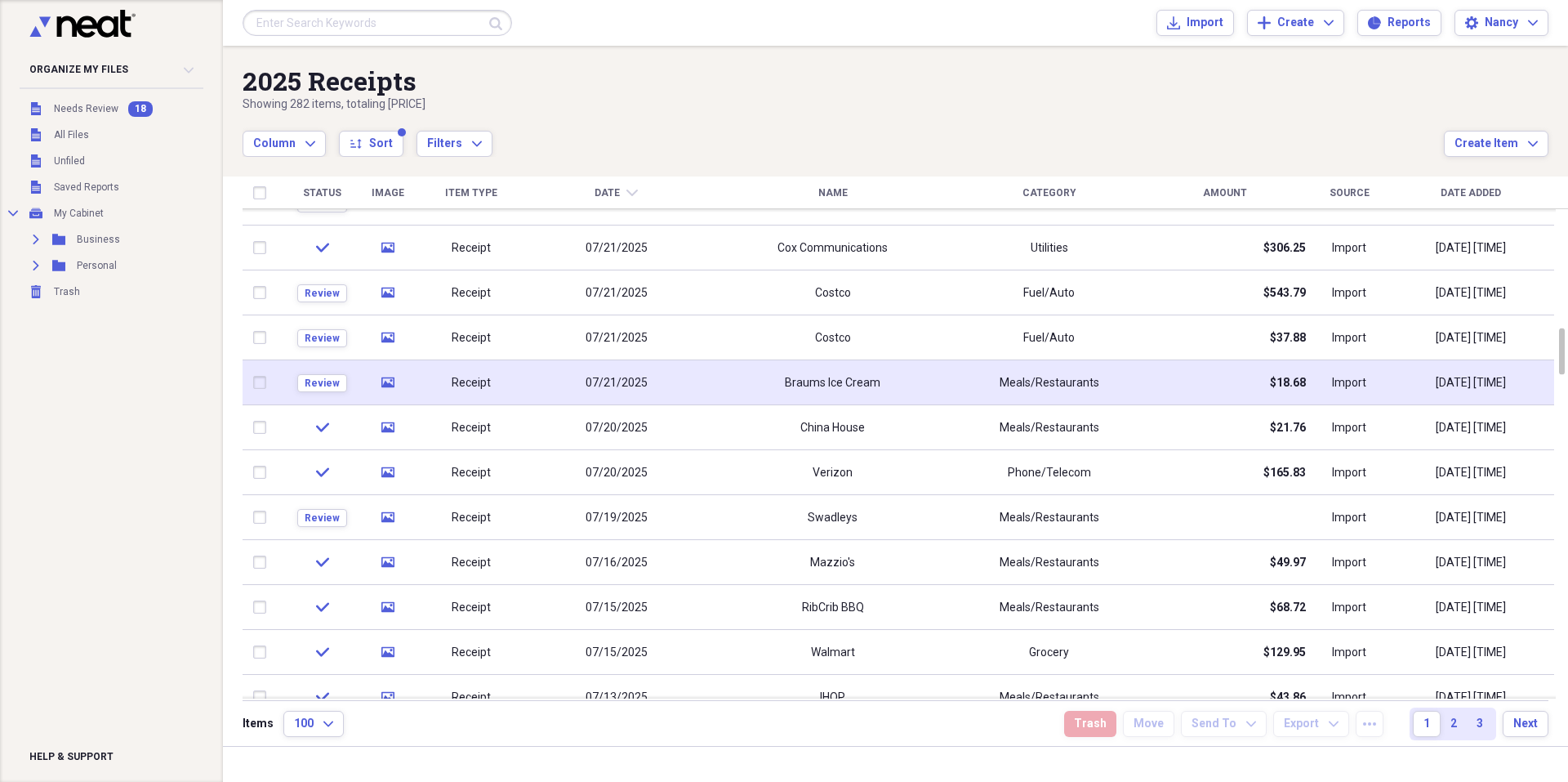 click on "Braums Ice Cream" at bounding box center [832, 382] 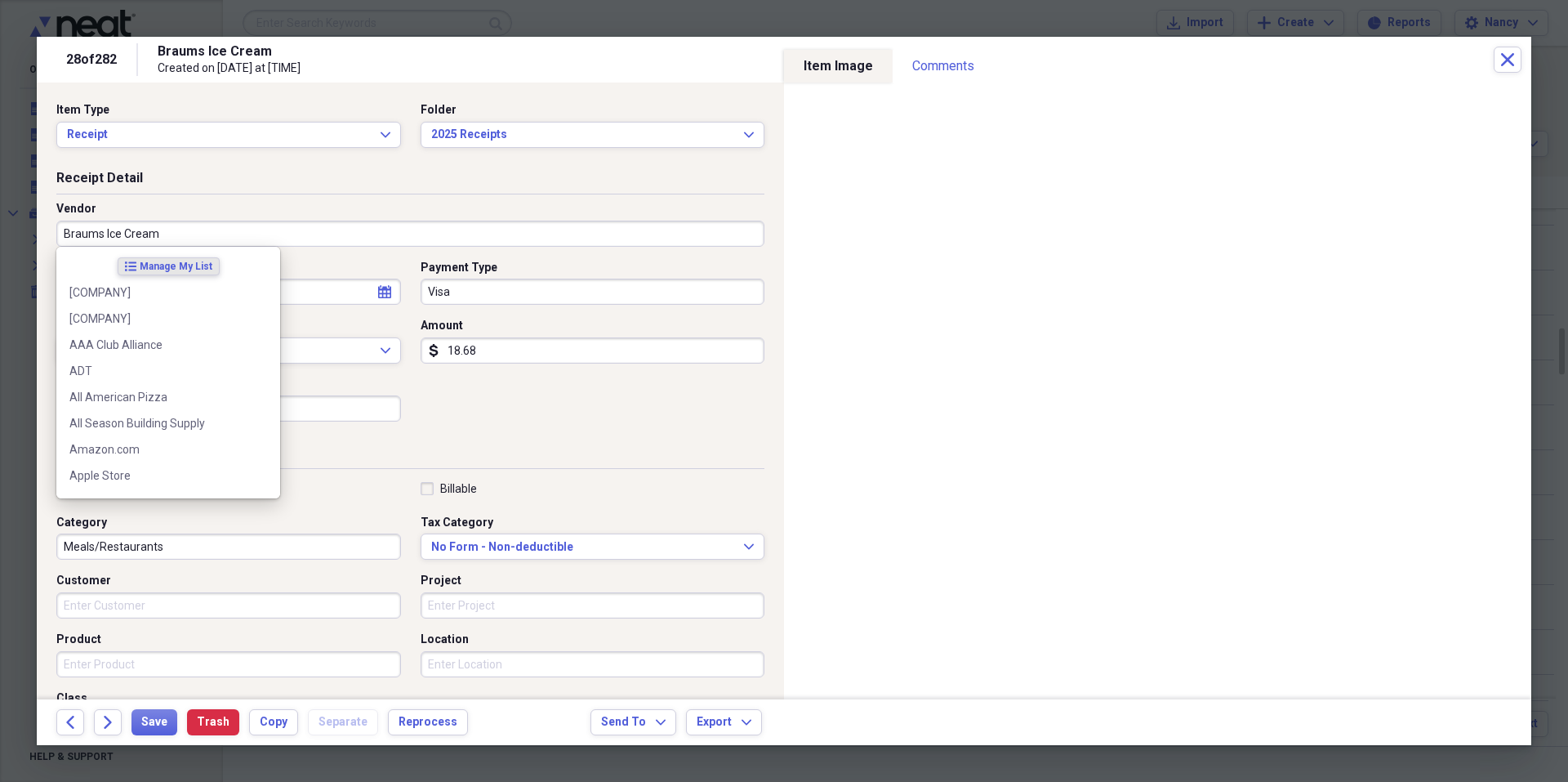 click on "Braums Ice Cream" at bounding box center (410, 234) 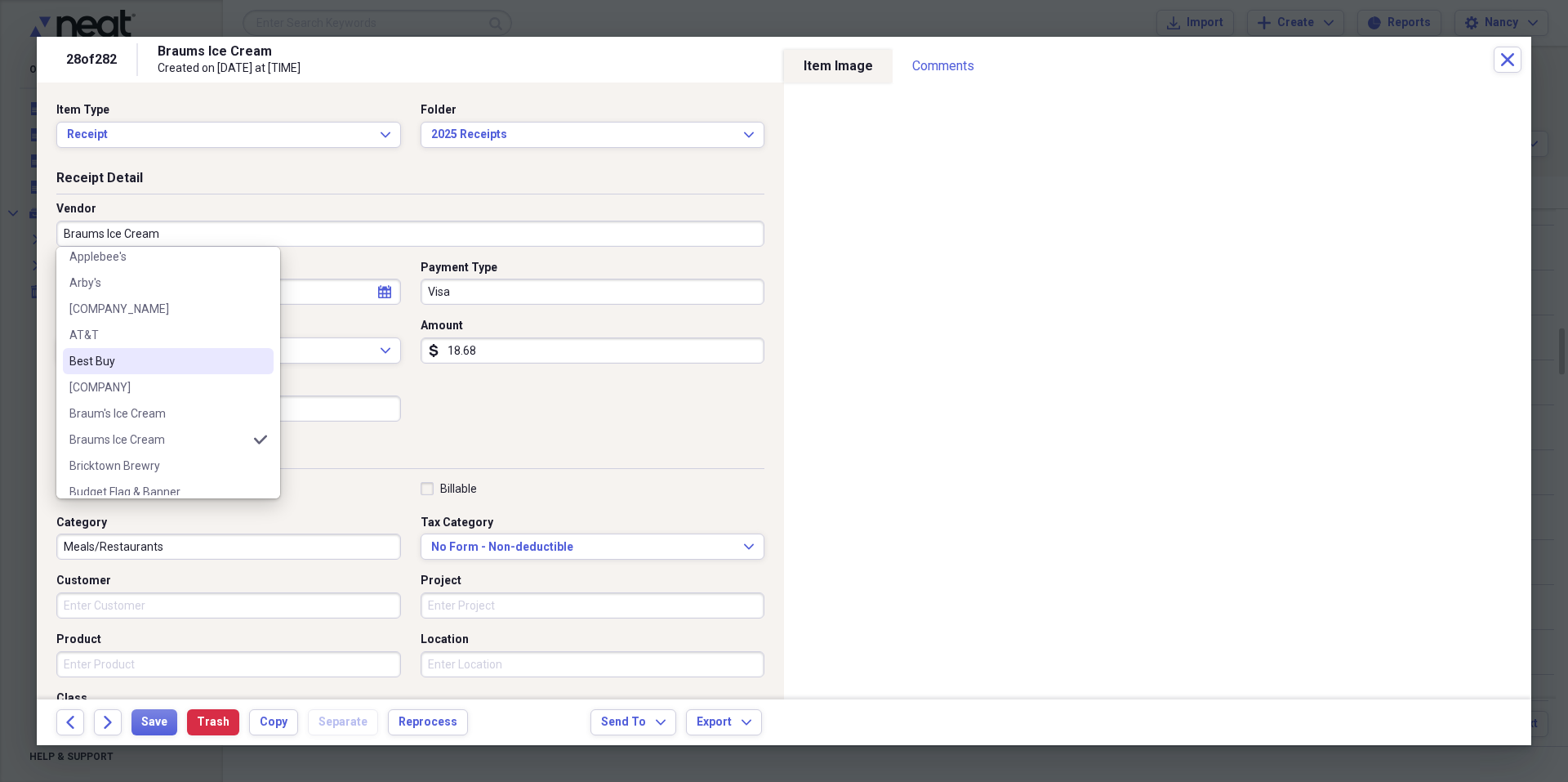 scroll, scrollTop: 327, scrollLeft: 0, axis: vertical 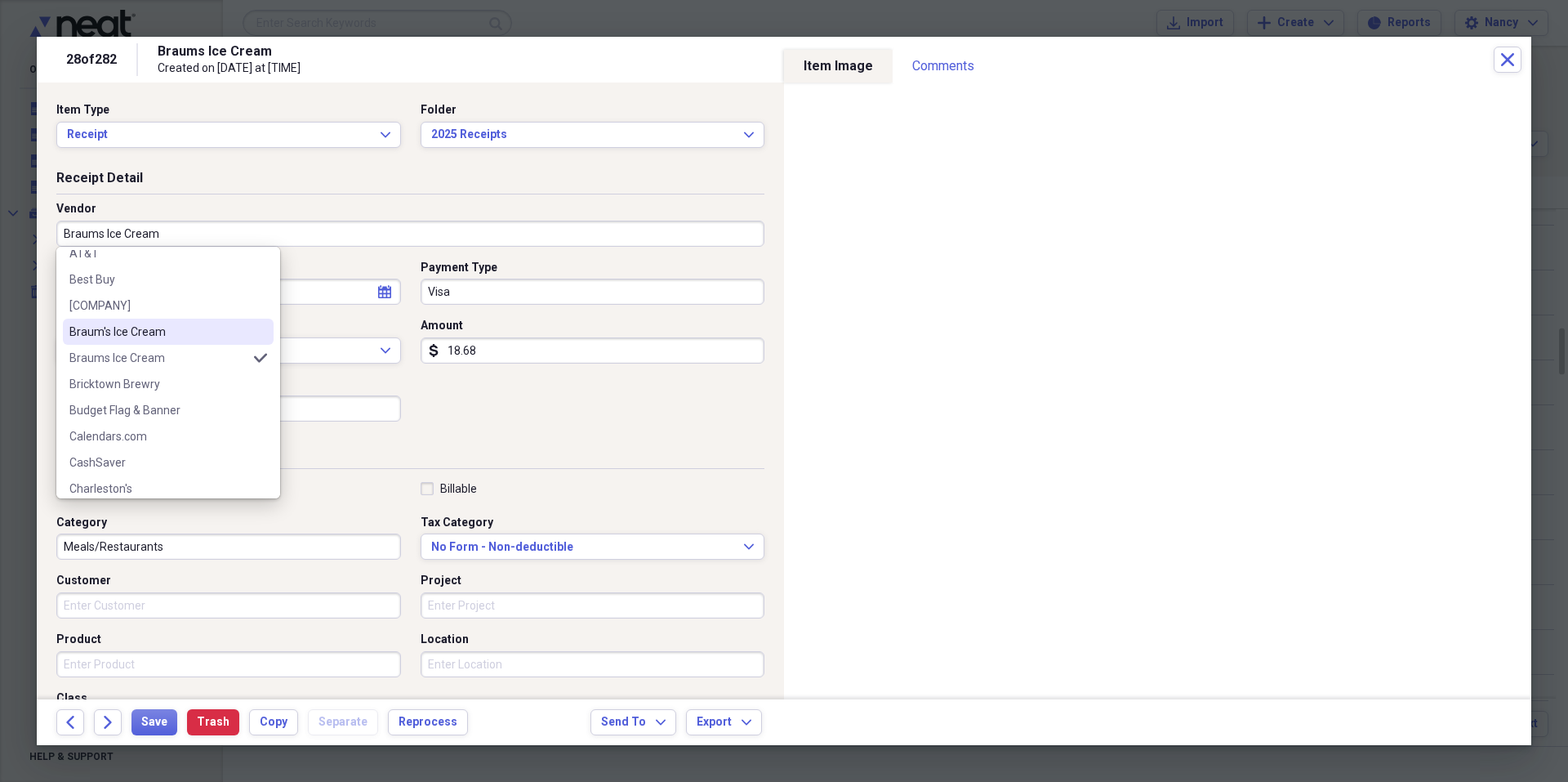 click on "Braum's Ice Cream" at bounding box center (158, 332) 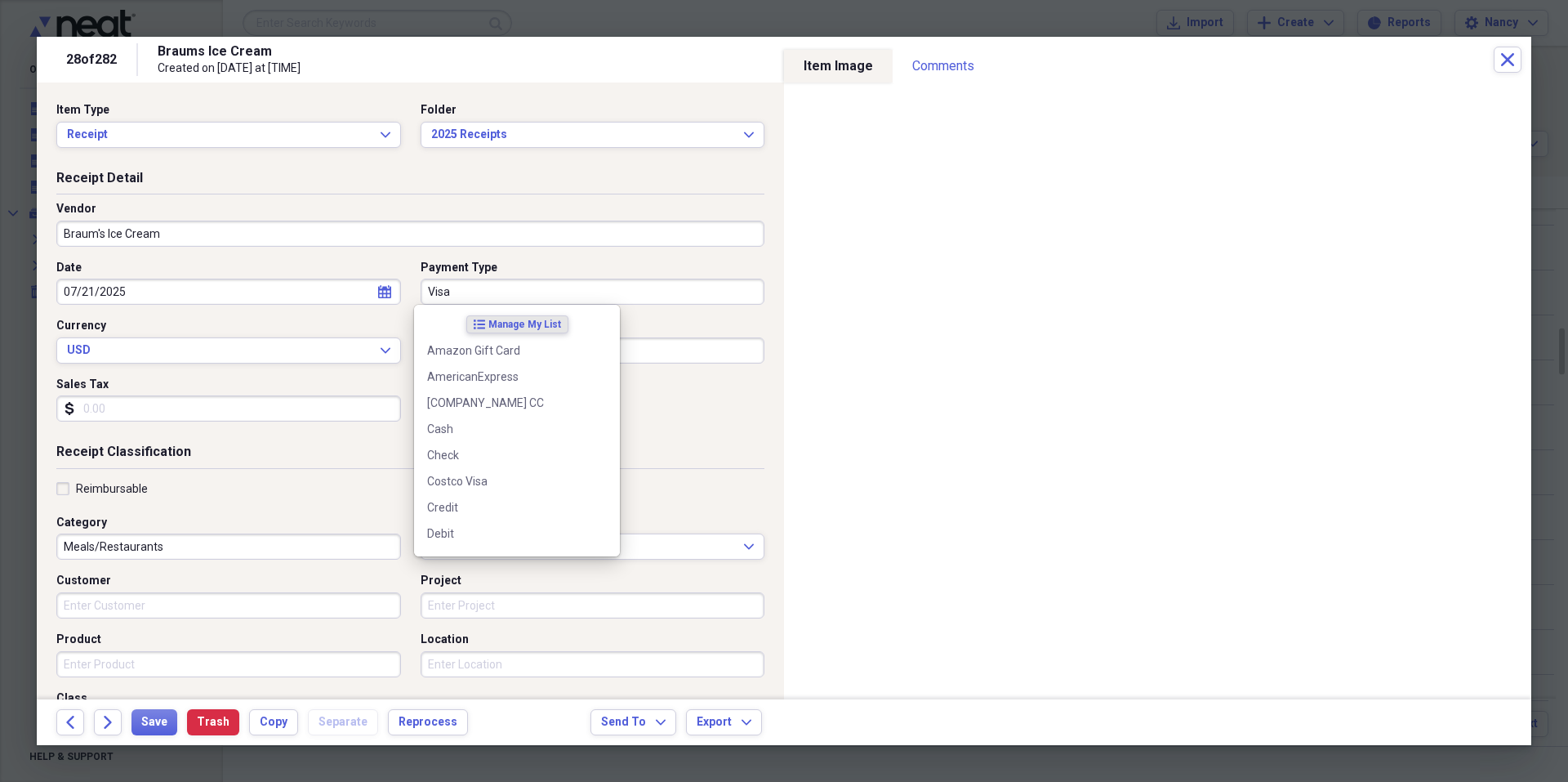 click on "Visa" at bounding box center (593, 292) 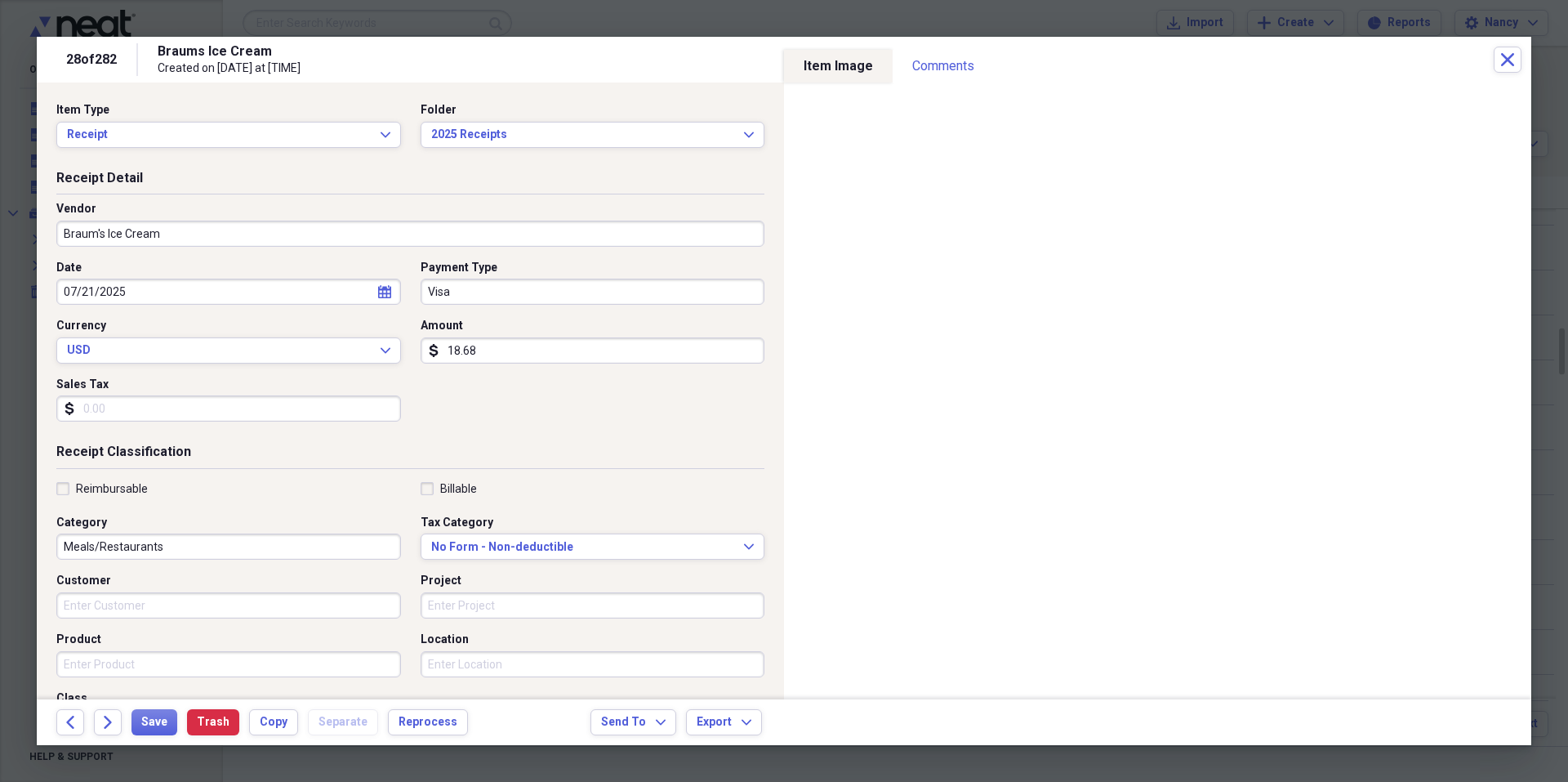 click on "18.68" at bounding box center [593, 351] 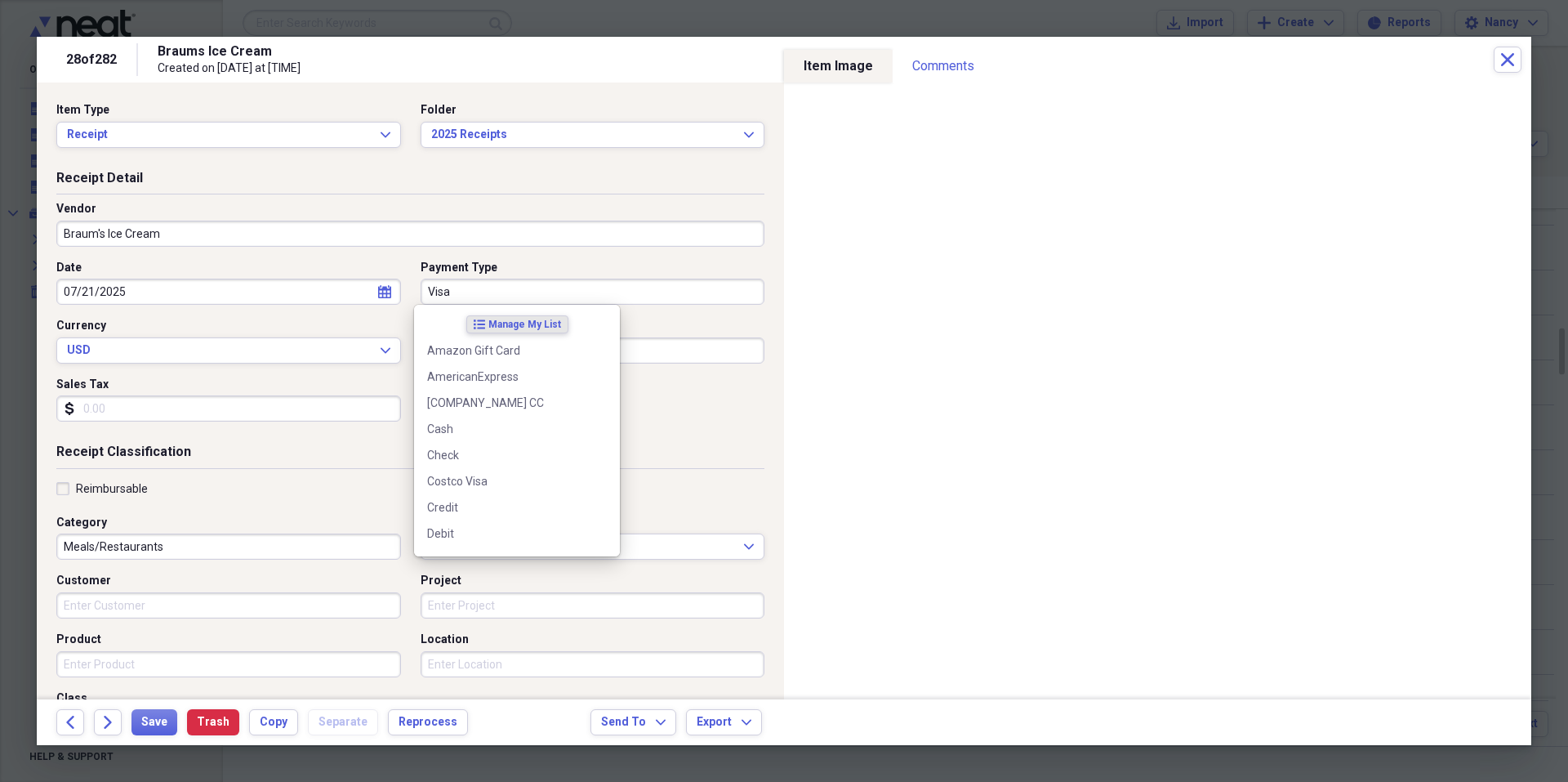 click on "Visa" at bounding box center [593, 292] 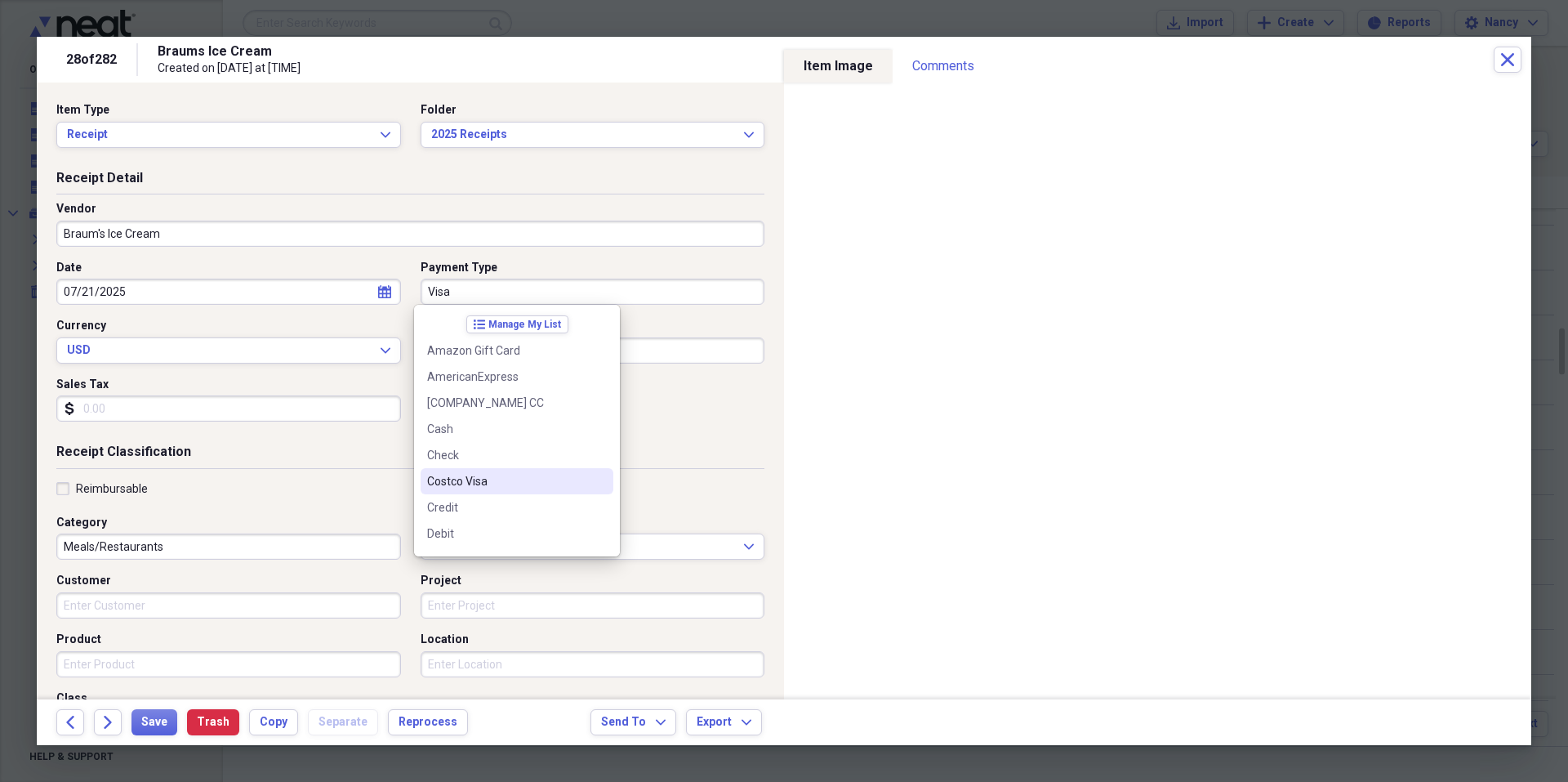 click on "Costco Visa" at bounding box center [507, 481] 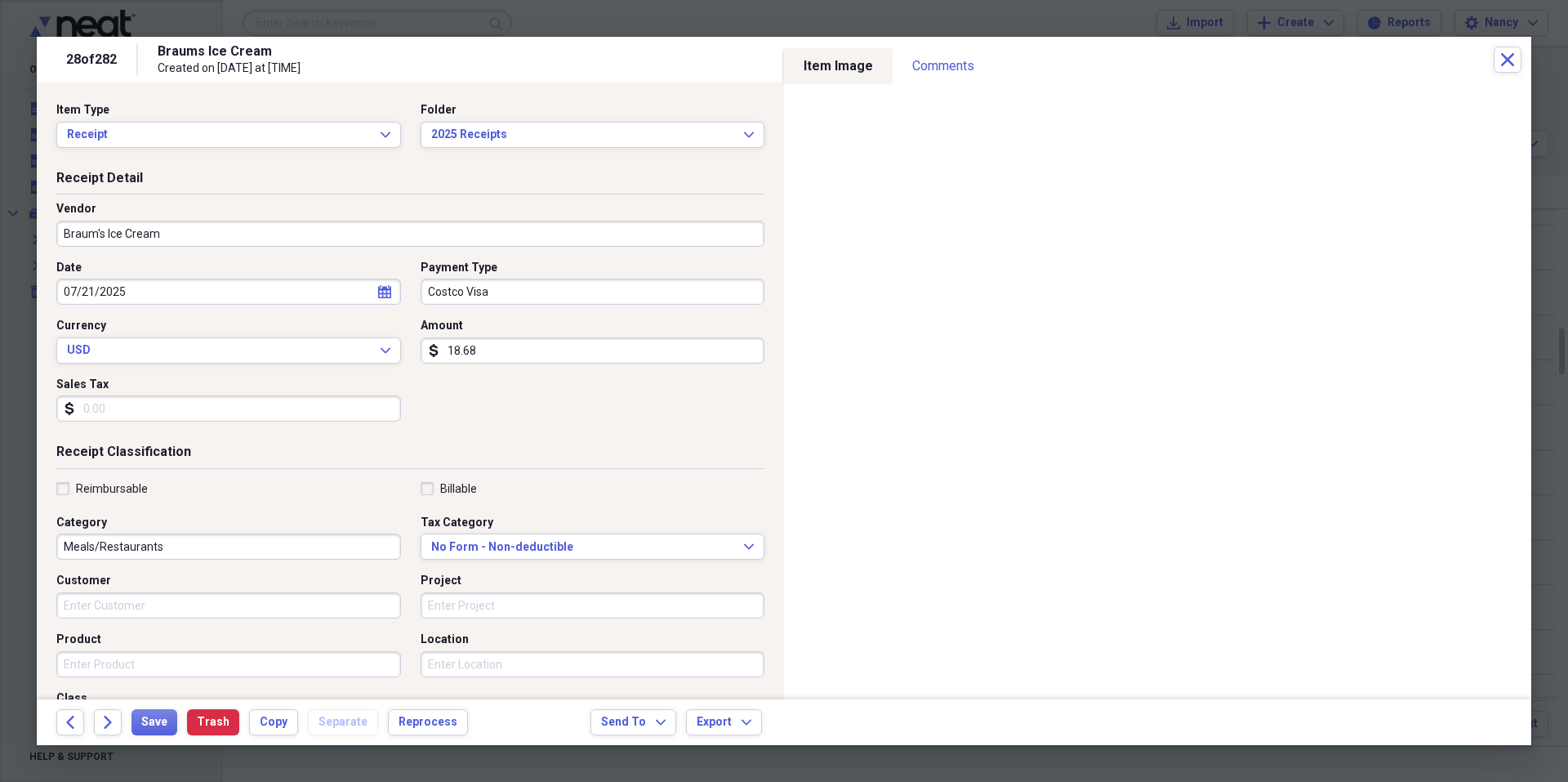 click on "Sales Tax" at bounding box center (229, 409) 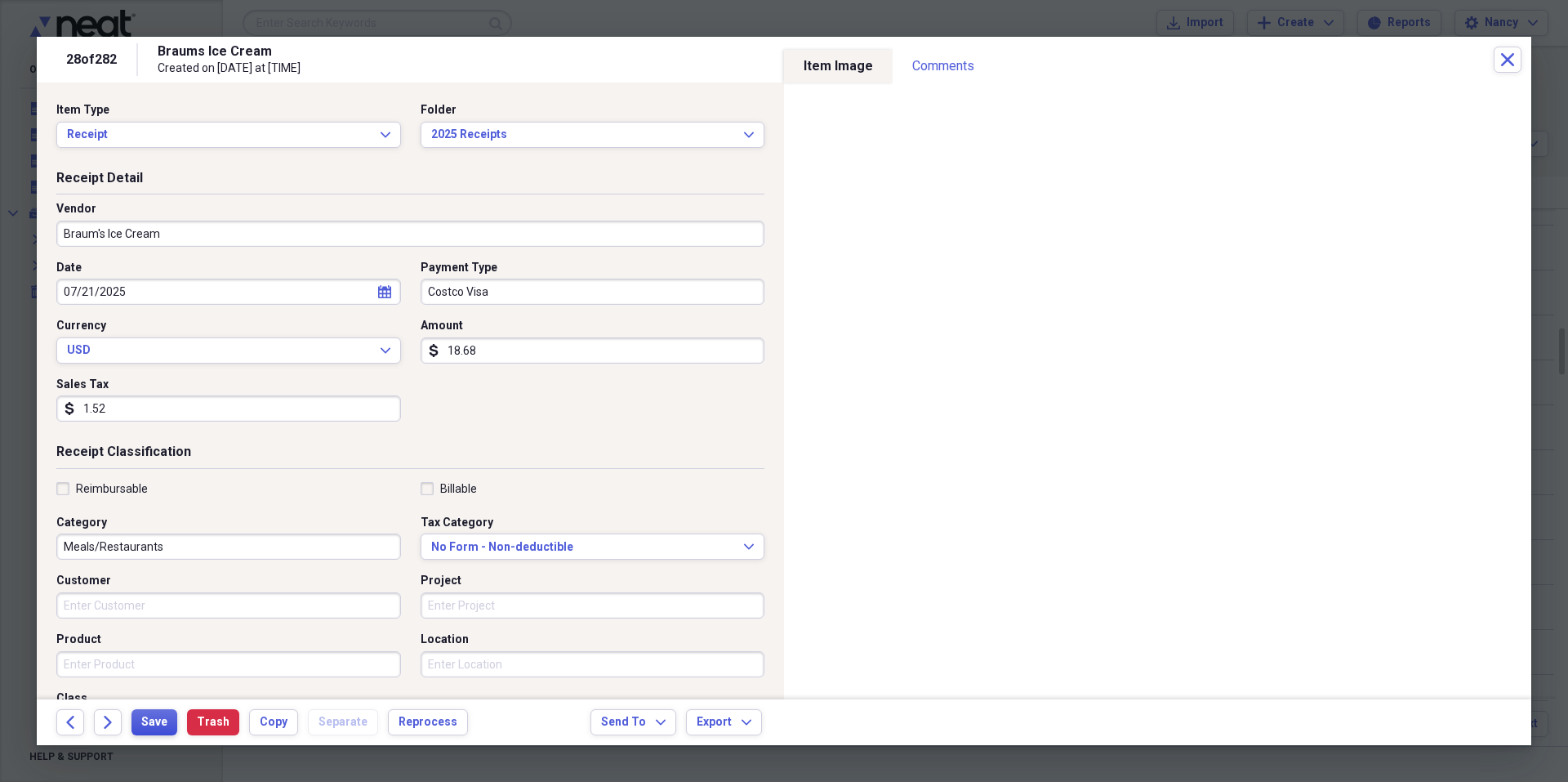 type on "1.52" 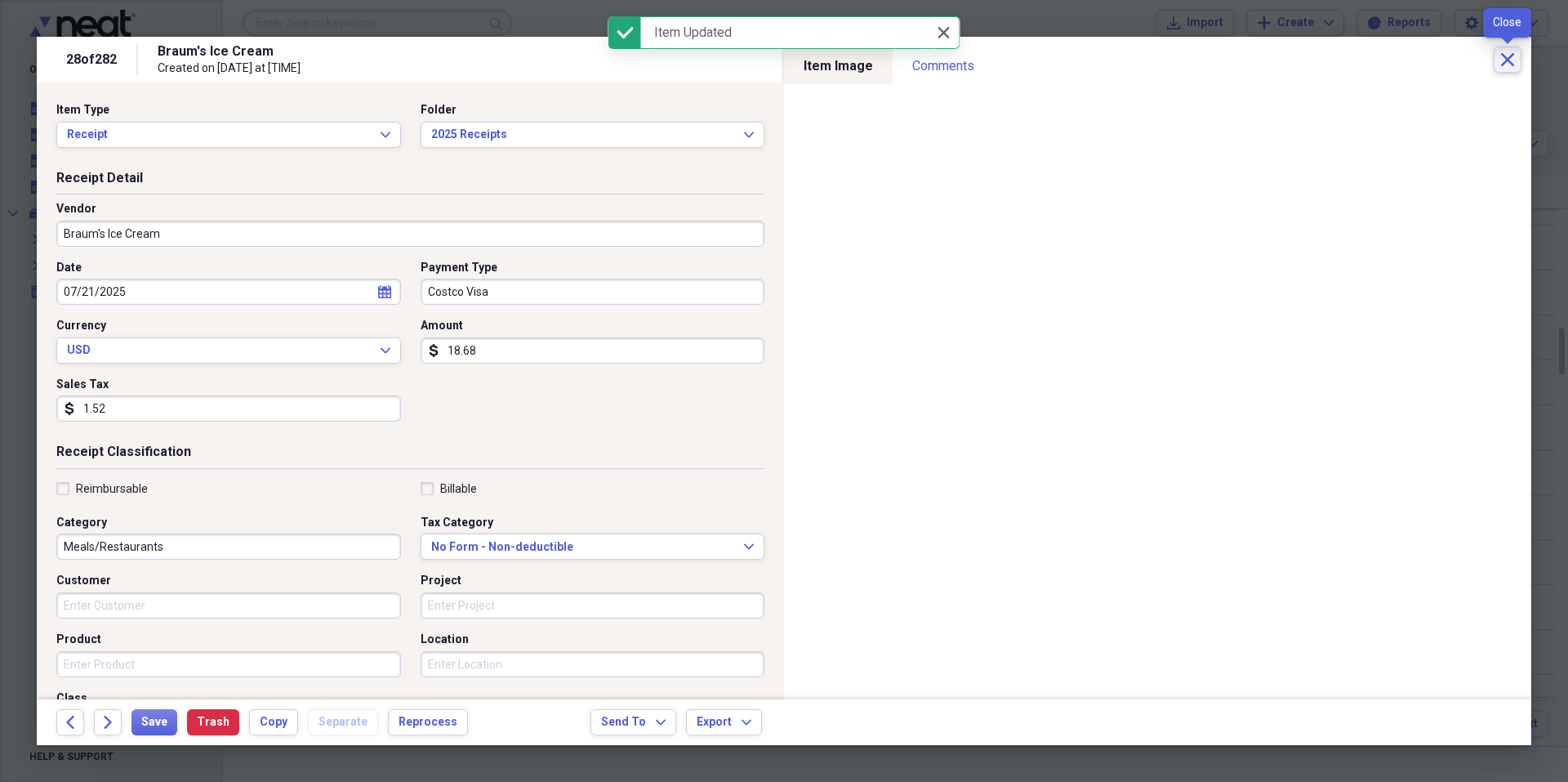 click on "Close" 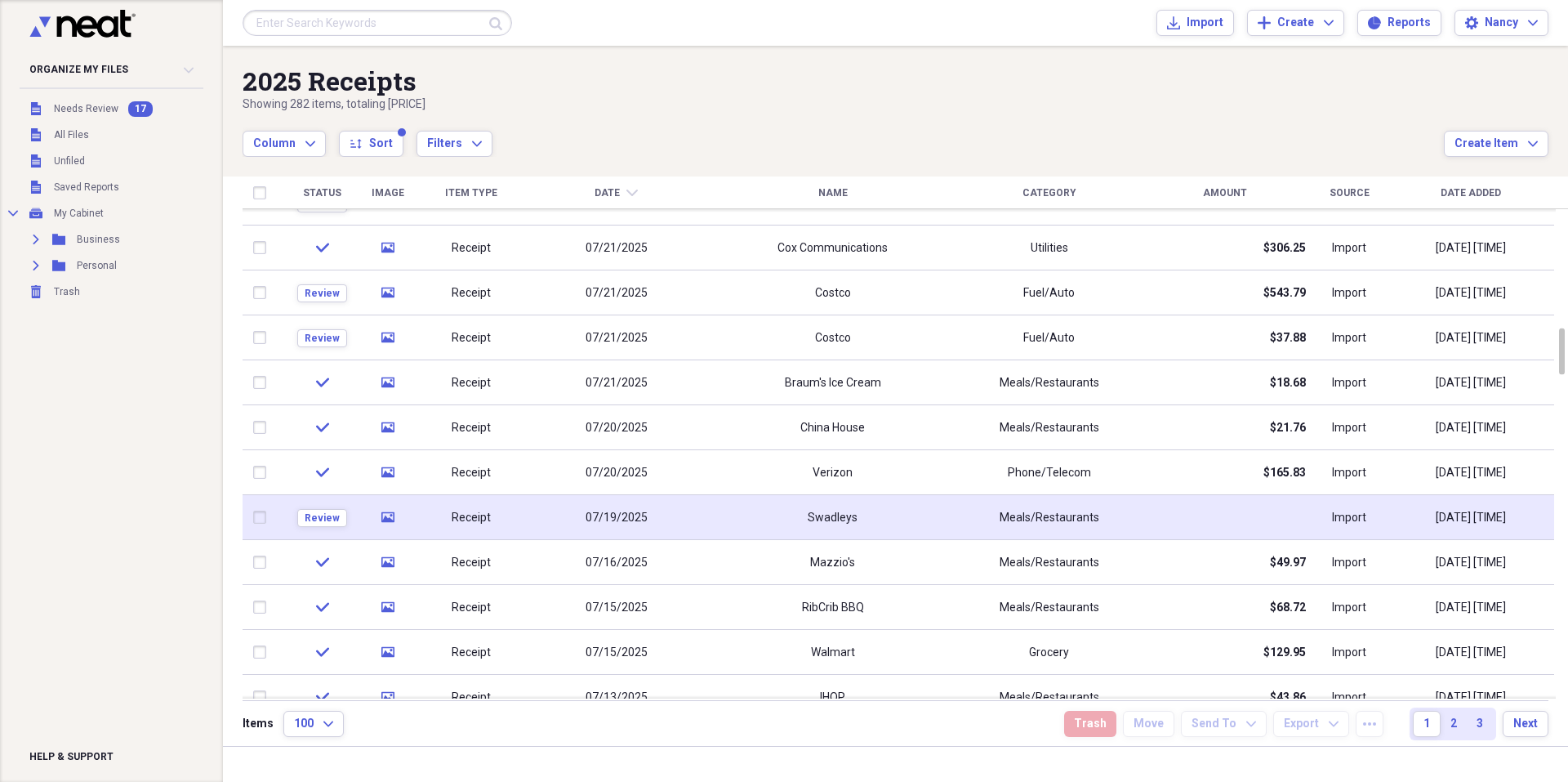 click on "Swadleys" at bounding box center [832, 517] 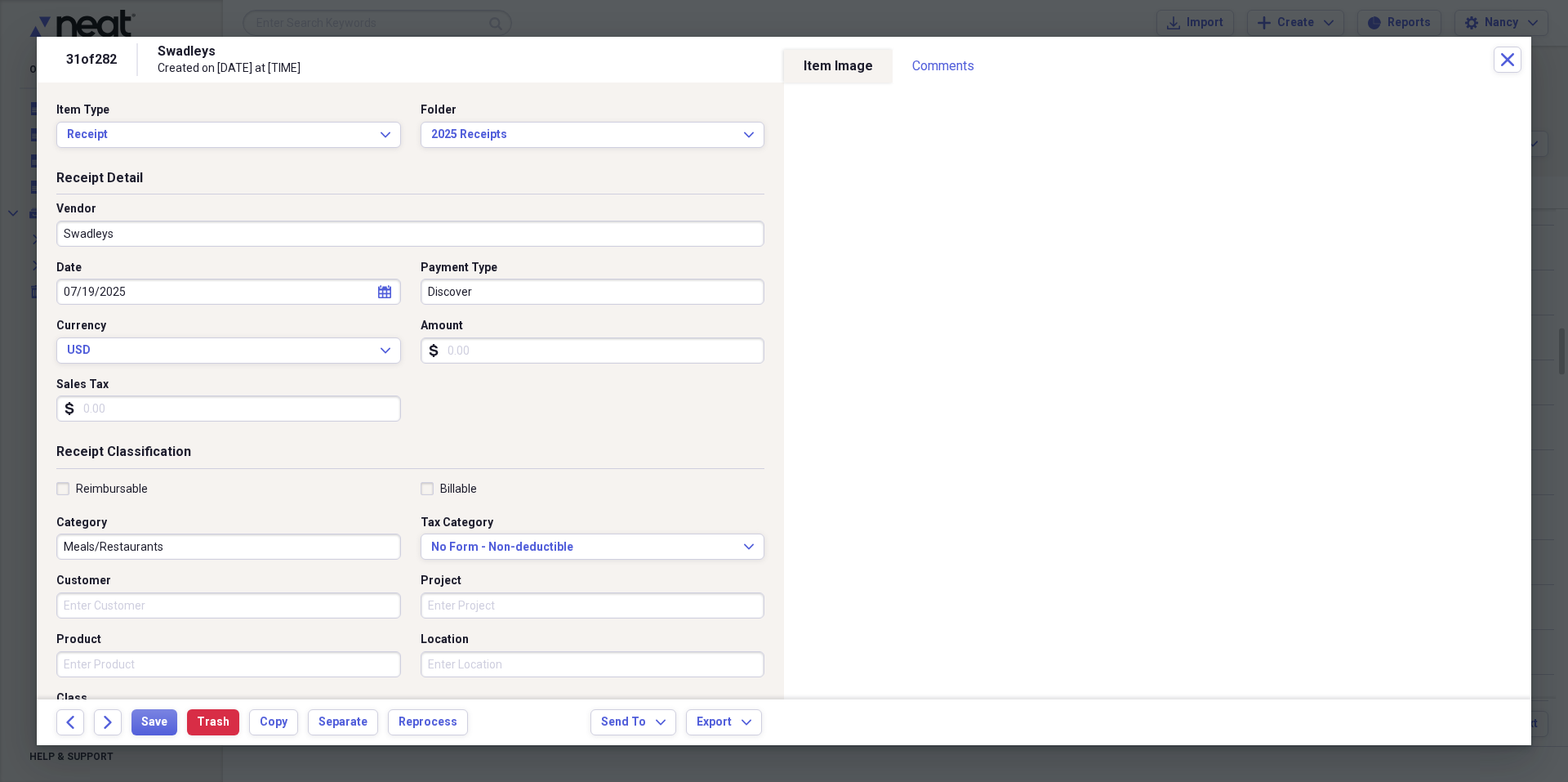 click on "Swadleys" at bounding box center (410, 234) 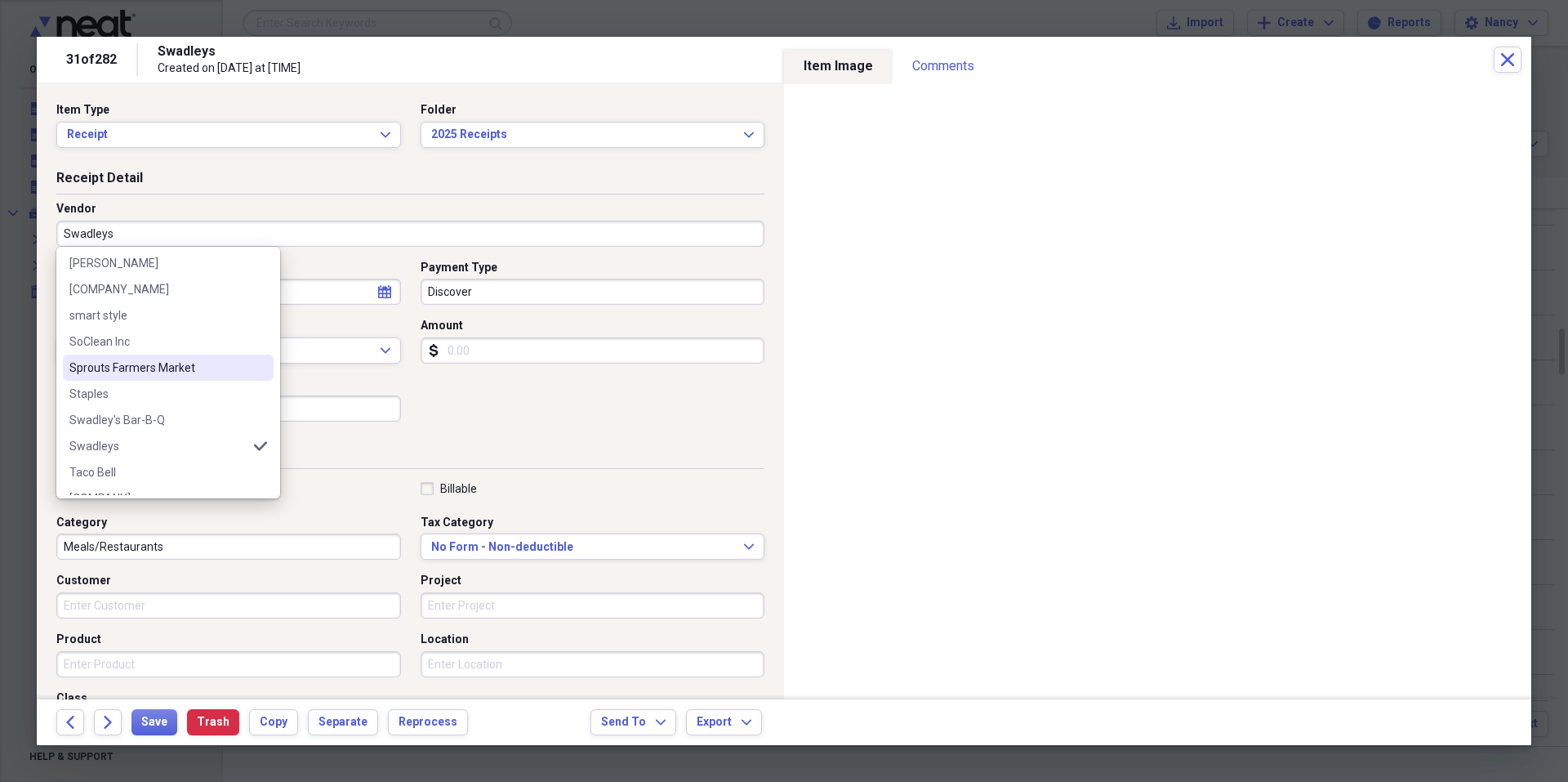scroll, scrollTop: 2125, scrollLeft: 0, axis: vertical 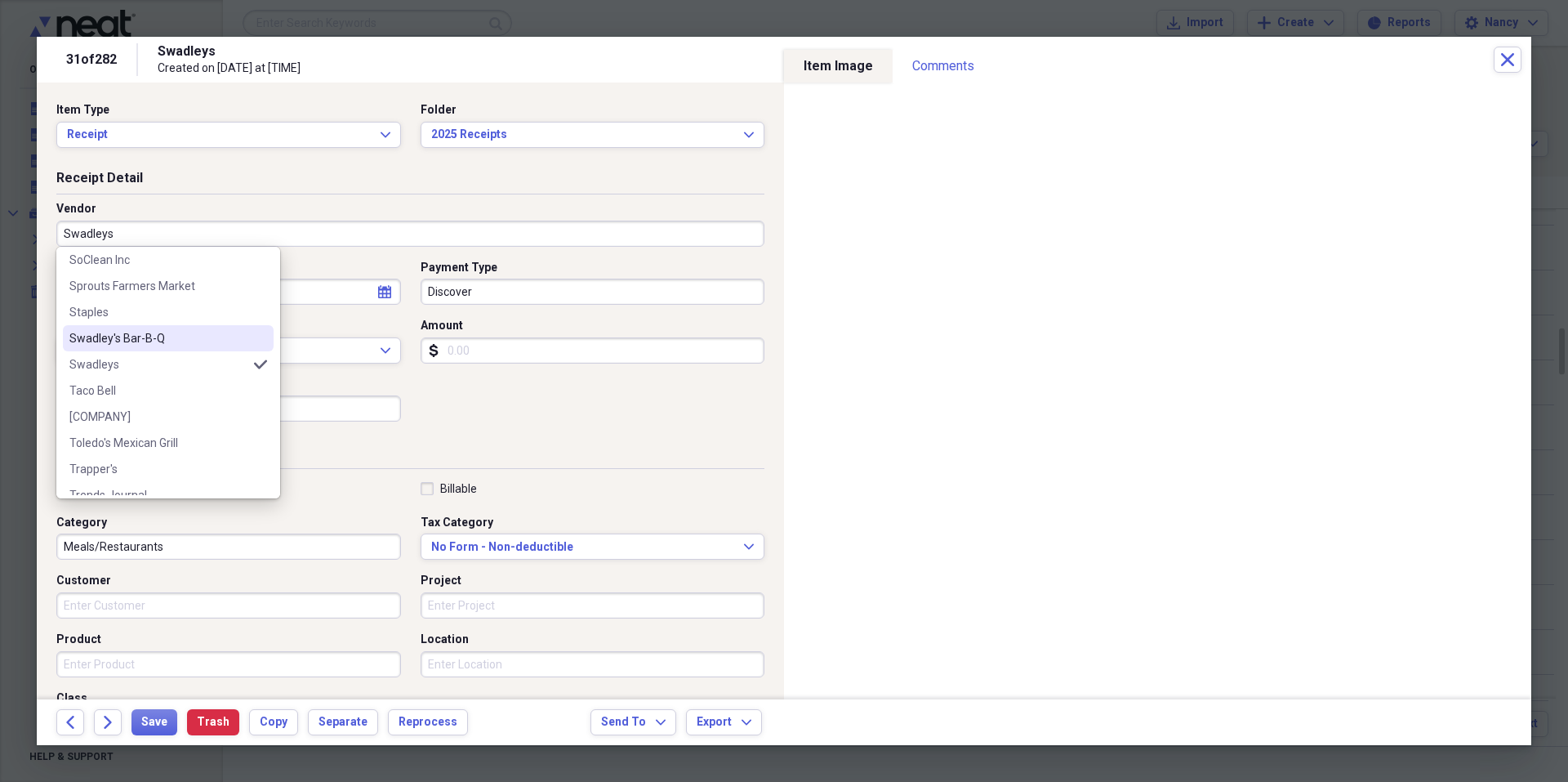 click on "Swadley's Bar-B-Q" at bounding box center [158, 338] 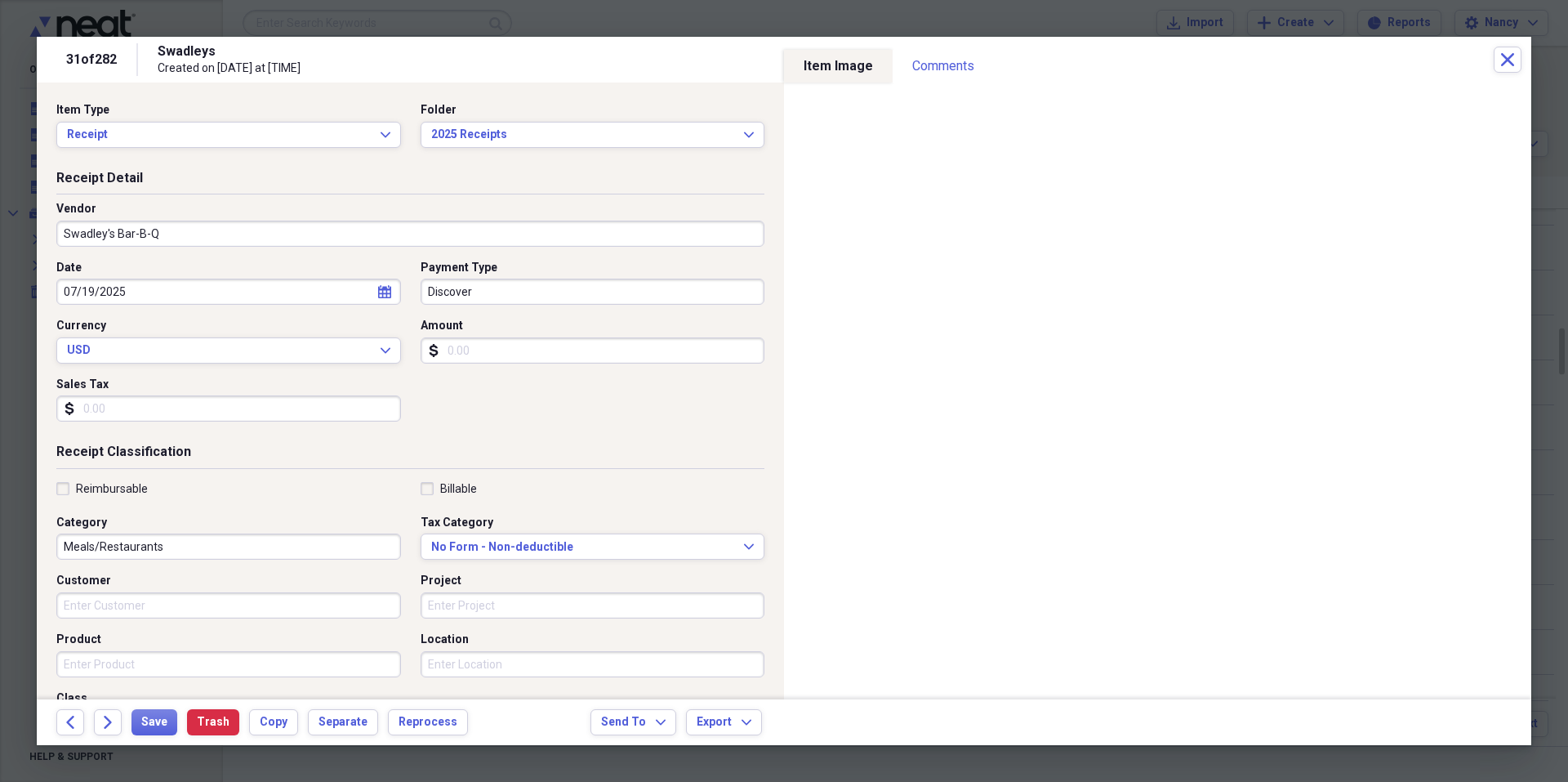 click on "Amount" at bounding box center (593, 351) 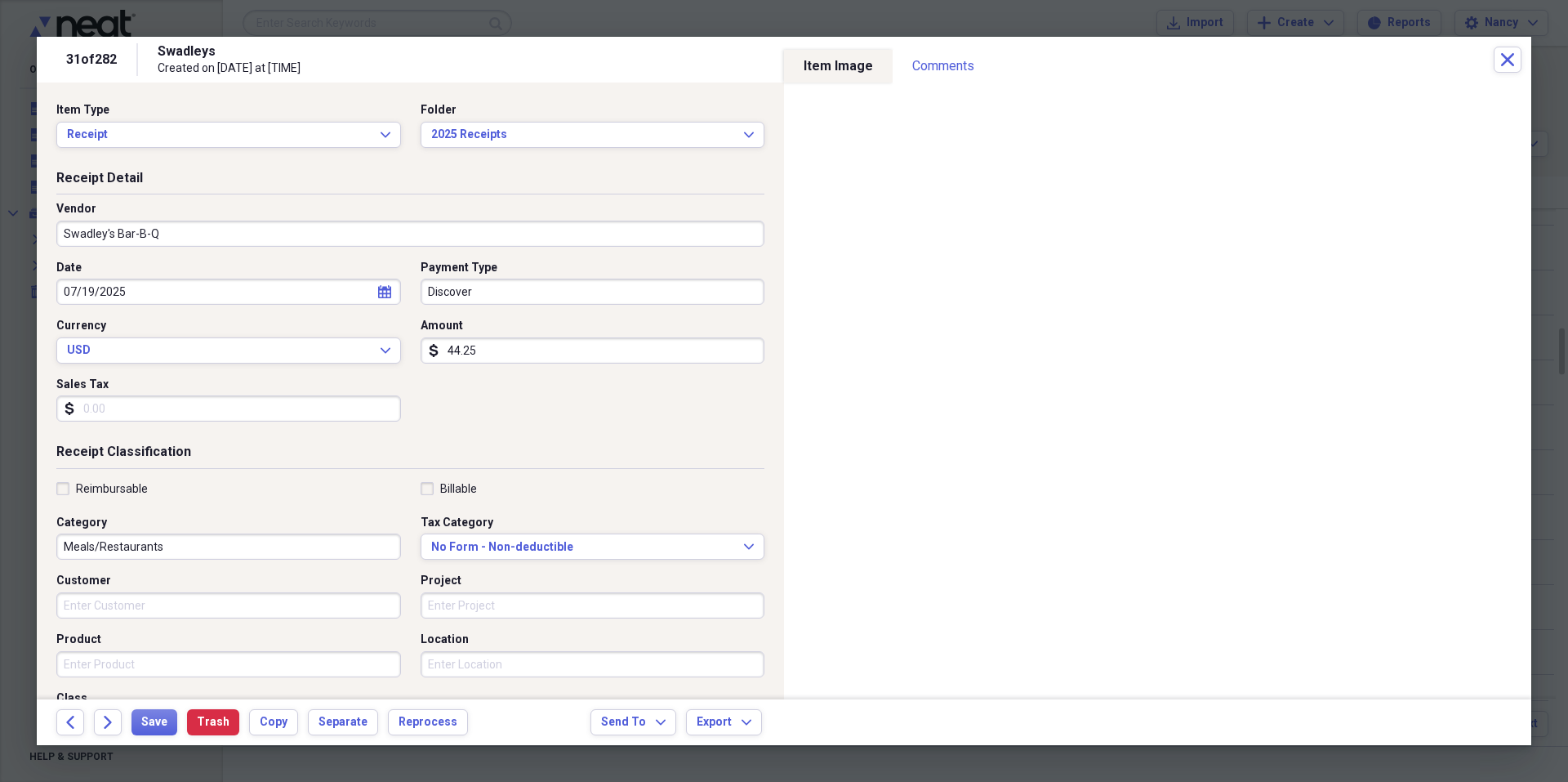 type on "44.25" 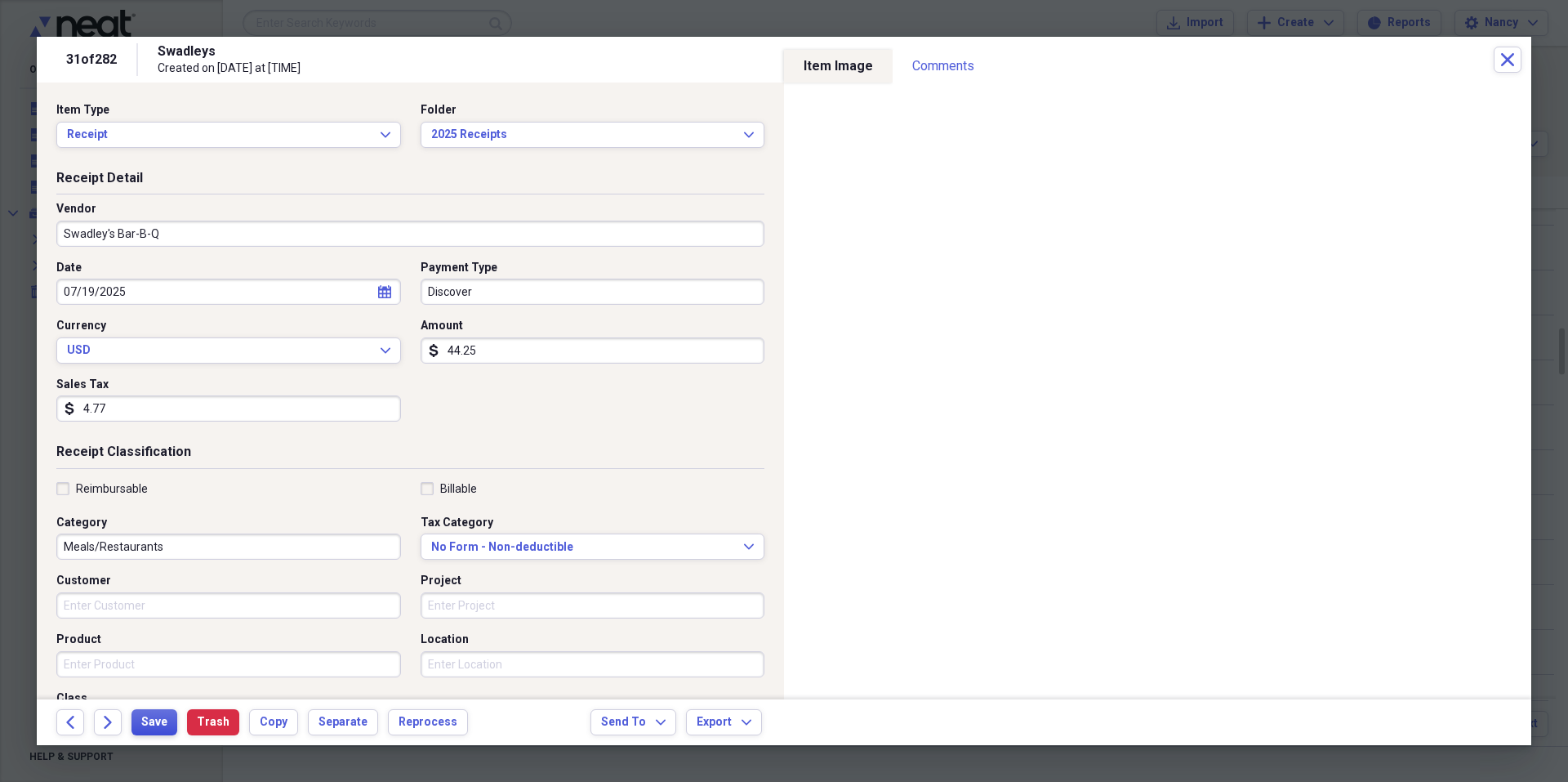 type on "4.77" 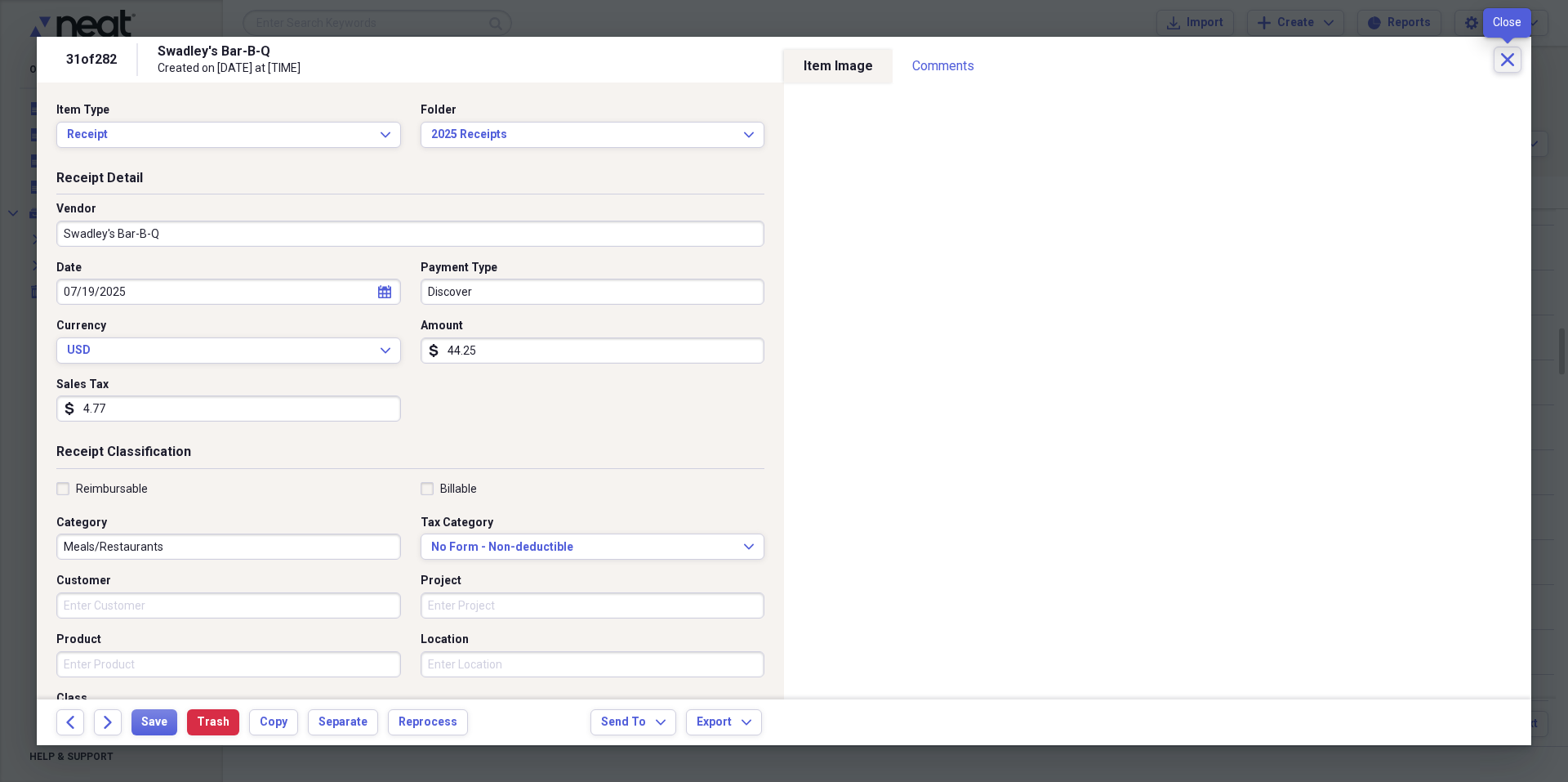 click 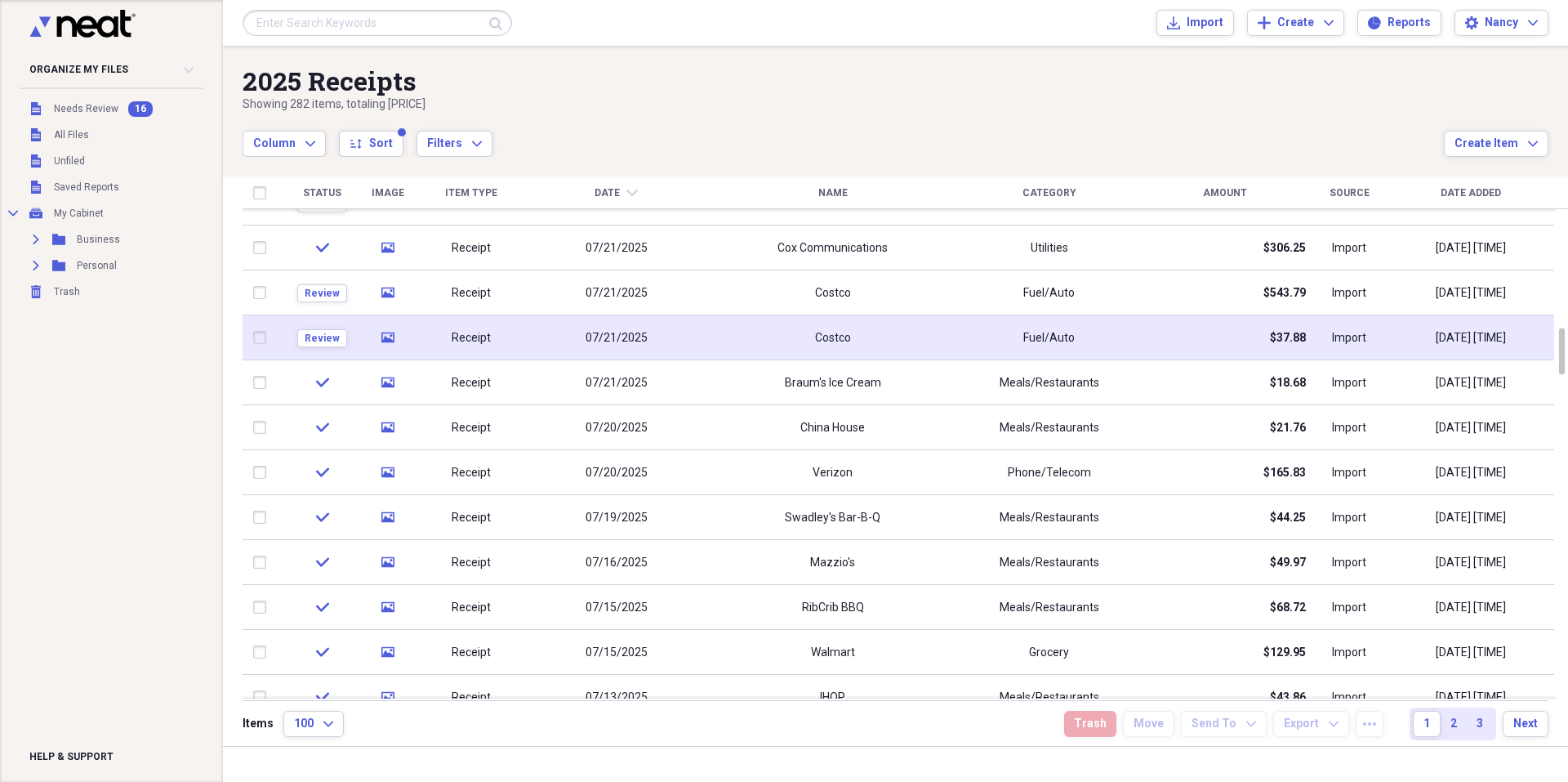 click on "Costco" at bounding box center (832, 337) 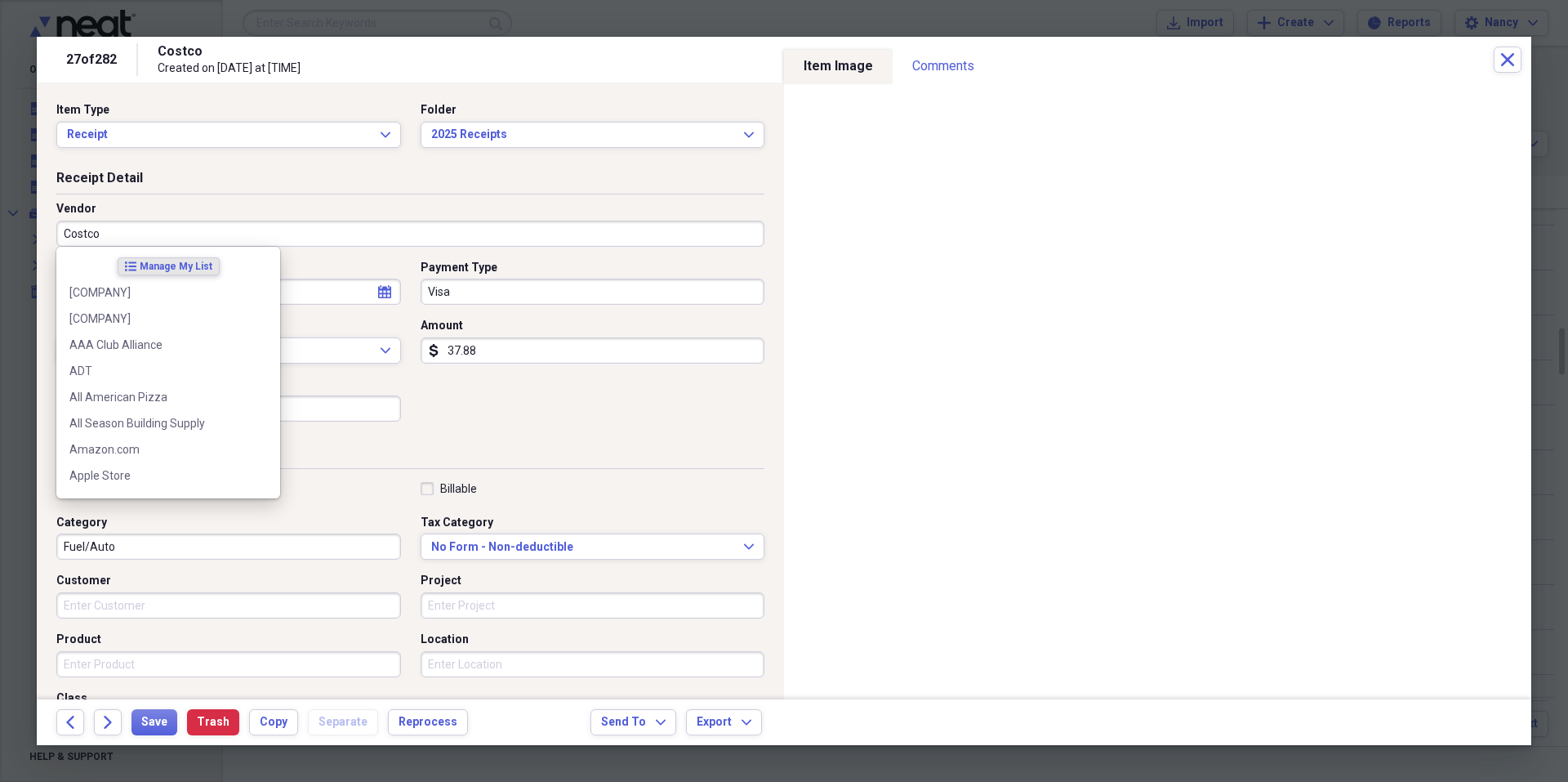 click on "Costco" at bounding box center (410, 234) 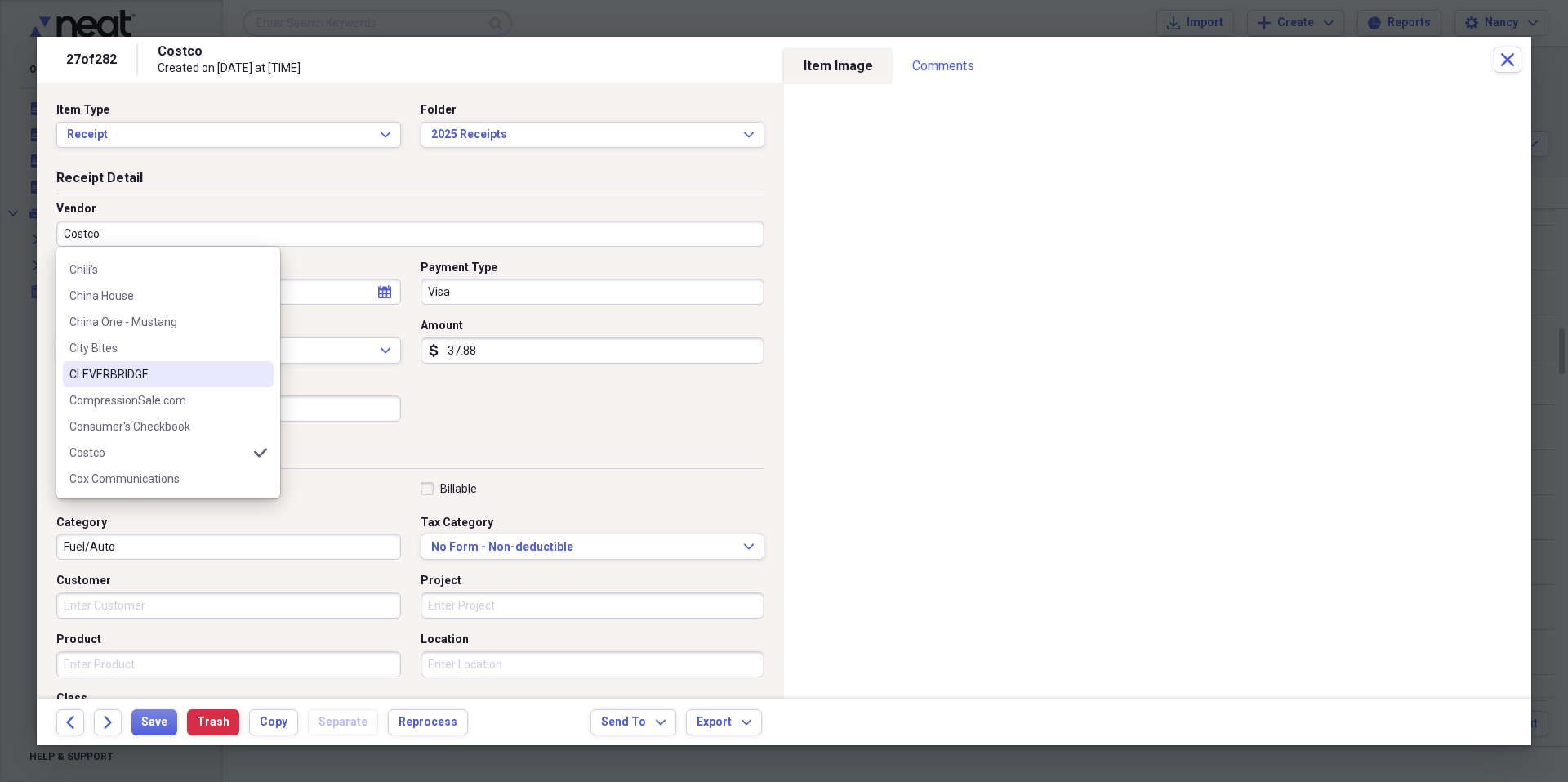 scroll, scrollTop: 654, scrollLeft: 0, axis: vertical 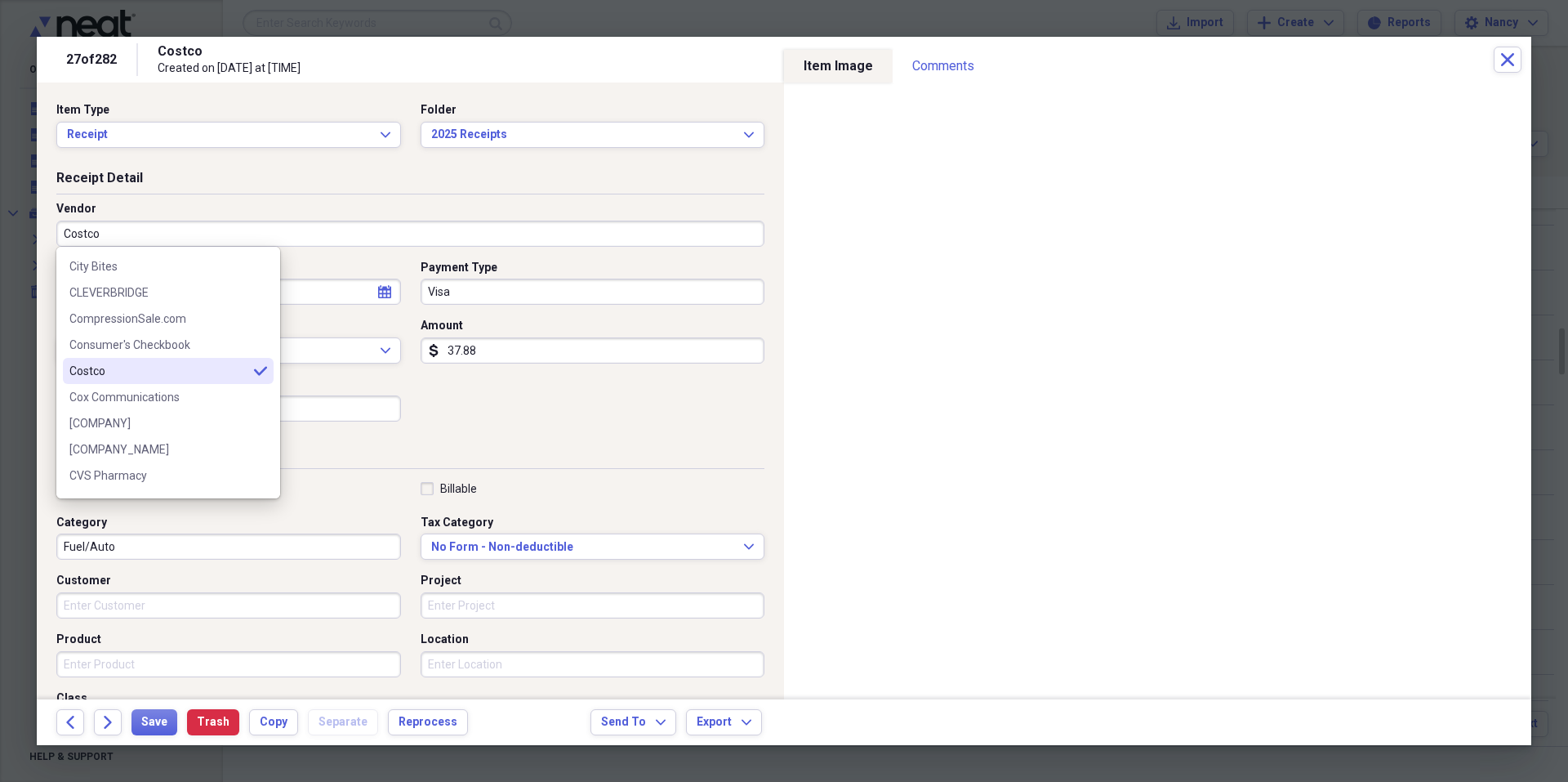 click on "Costco selected" at bounding box center (168, 371) 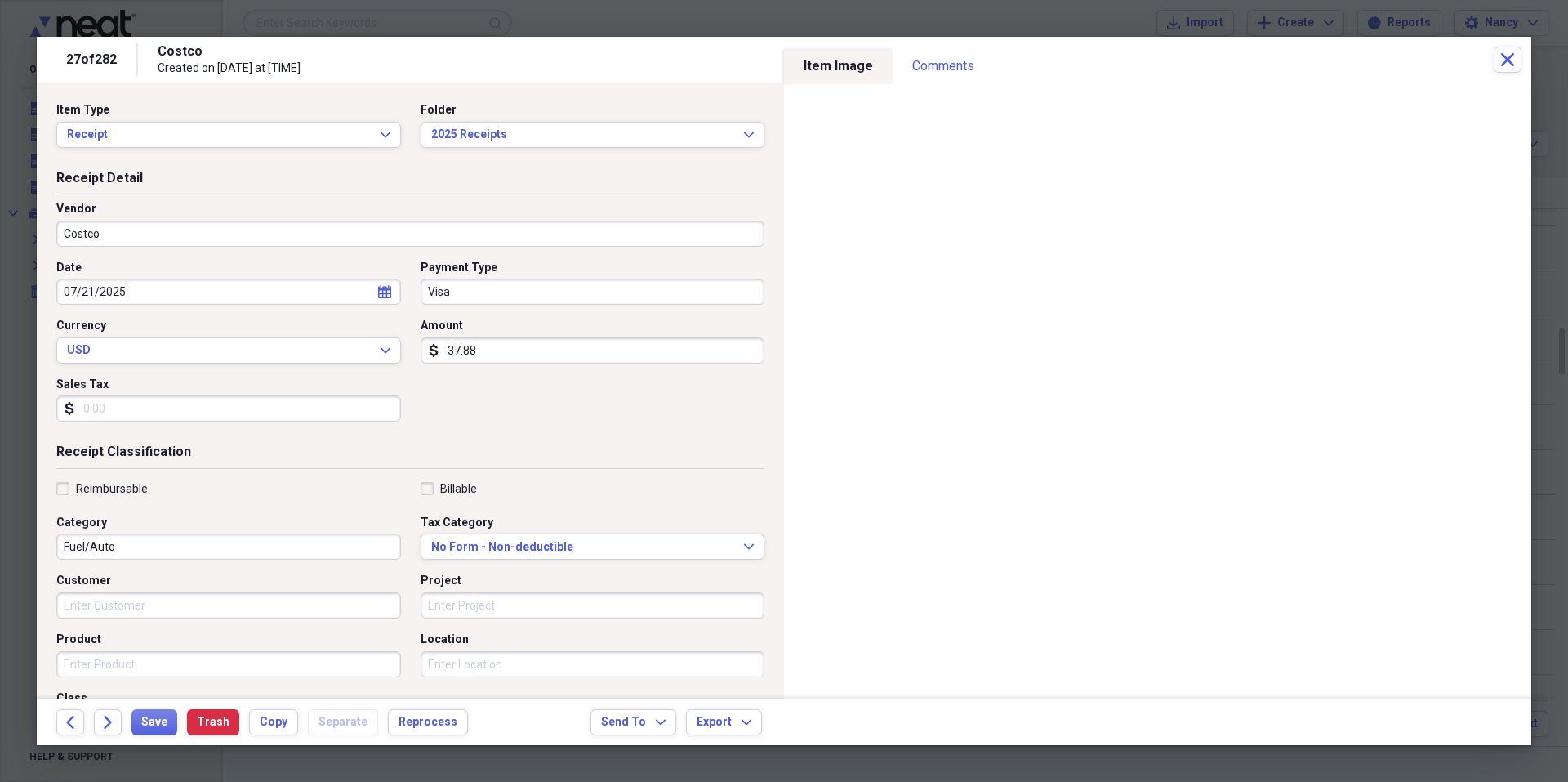 click on "Visa" at bounding box center [593, 292] 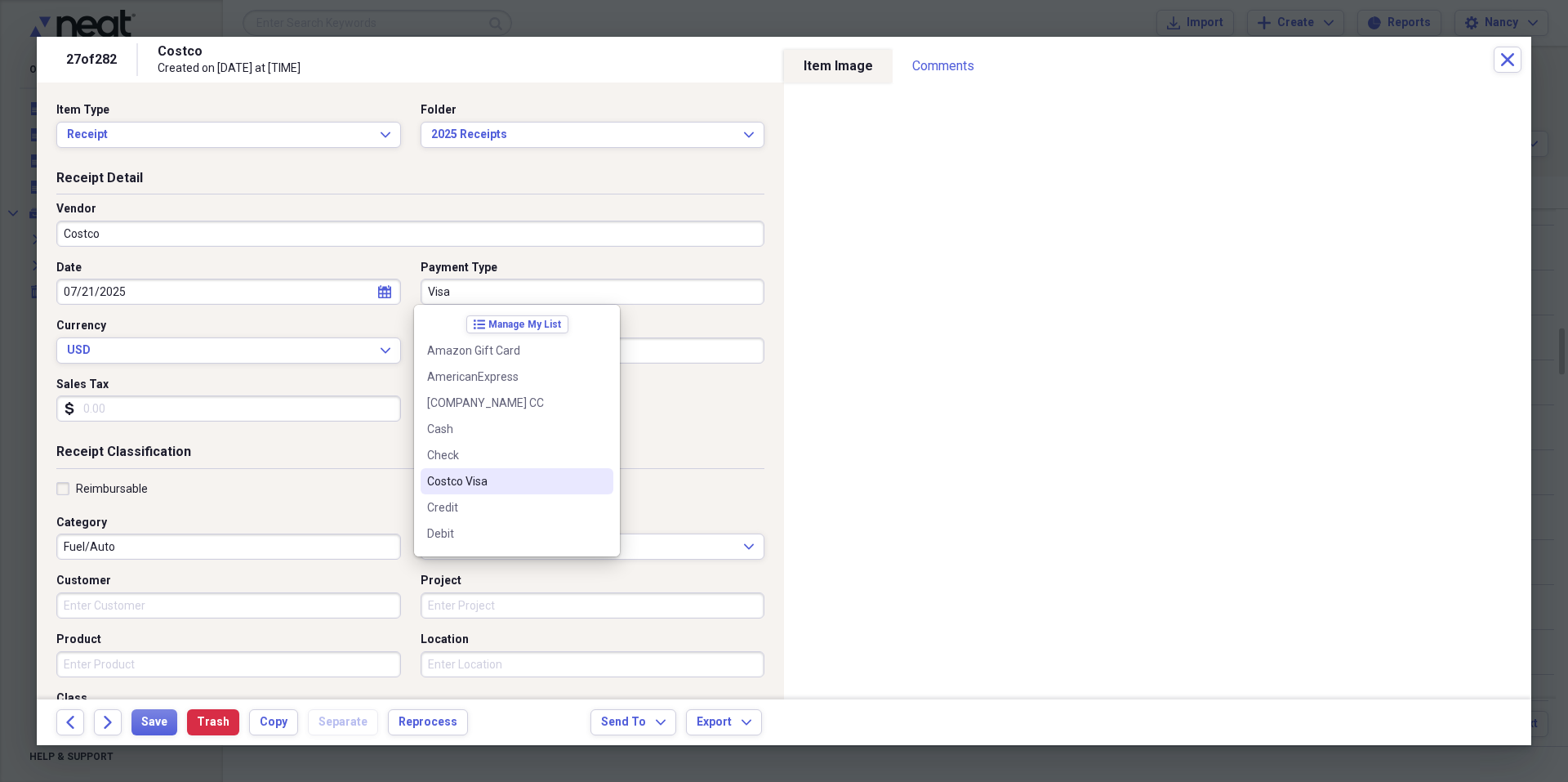 click on "Costco Visa" at bounding box center [507, 481] 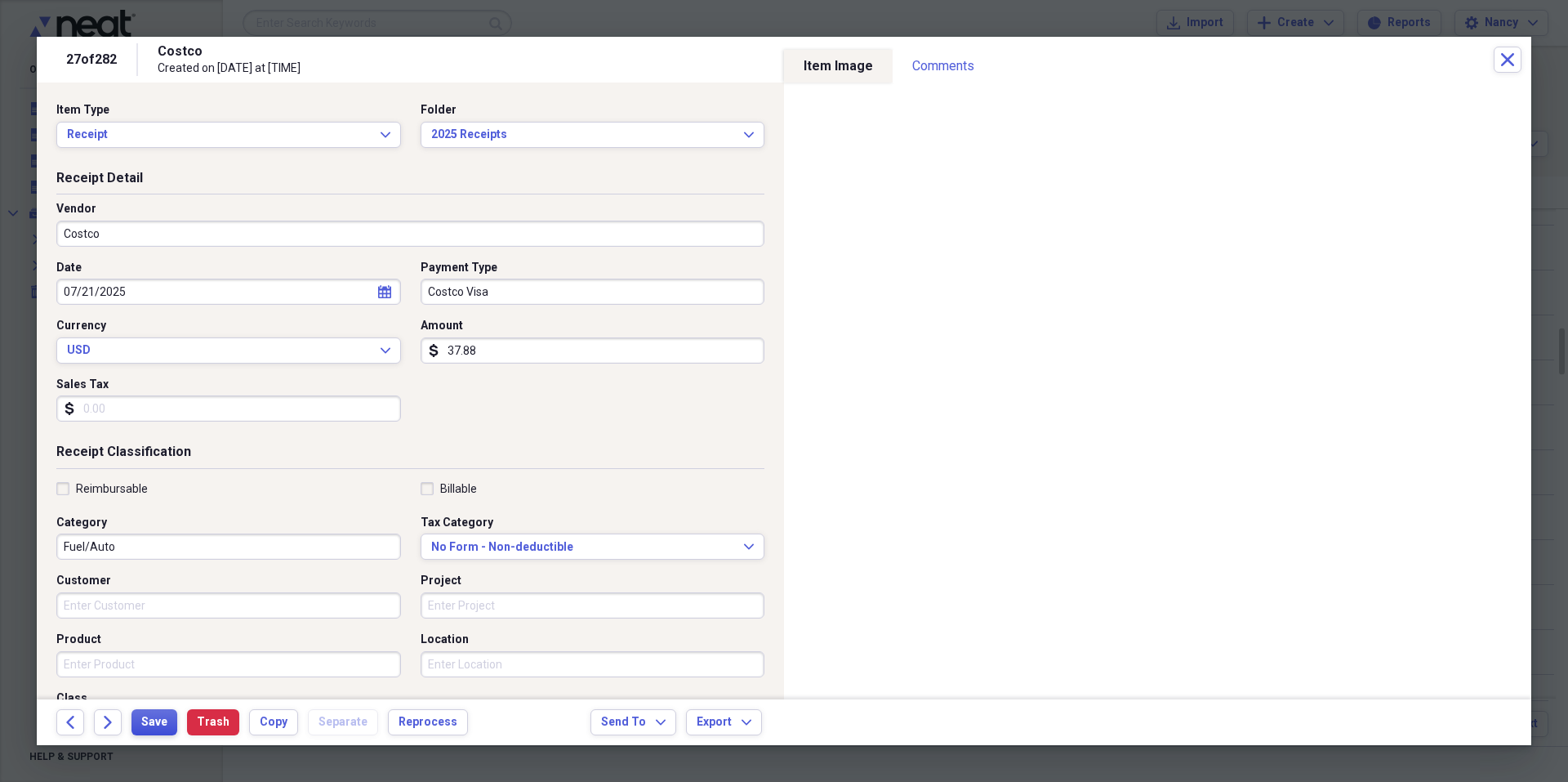 click on "Save" at bounding box center (154, 722) 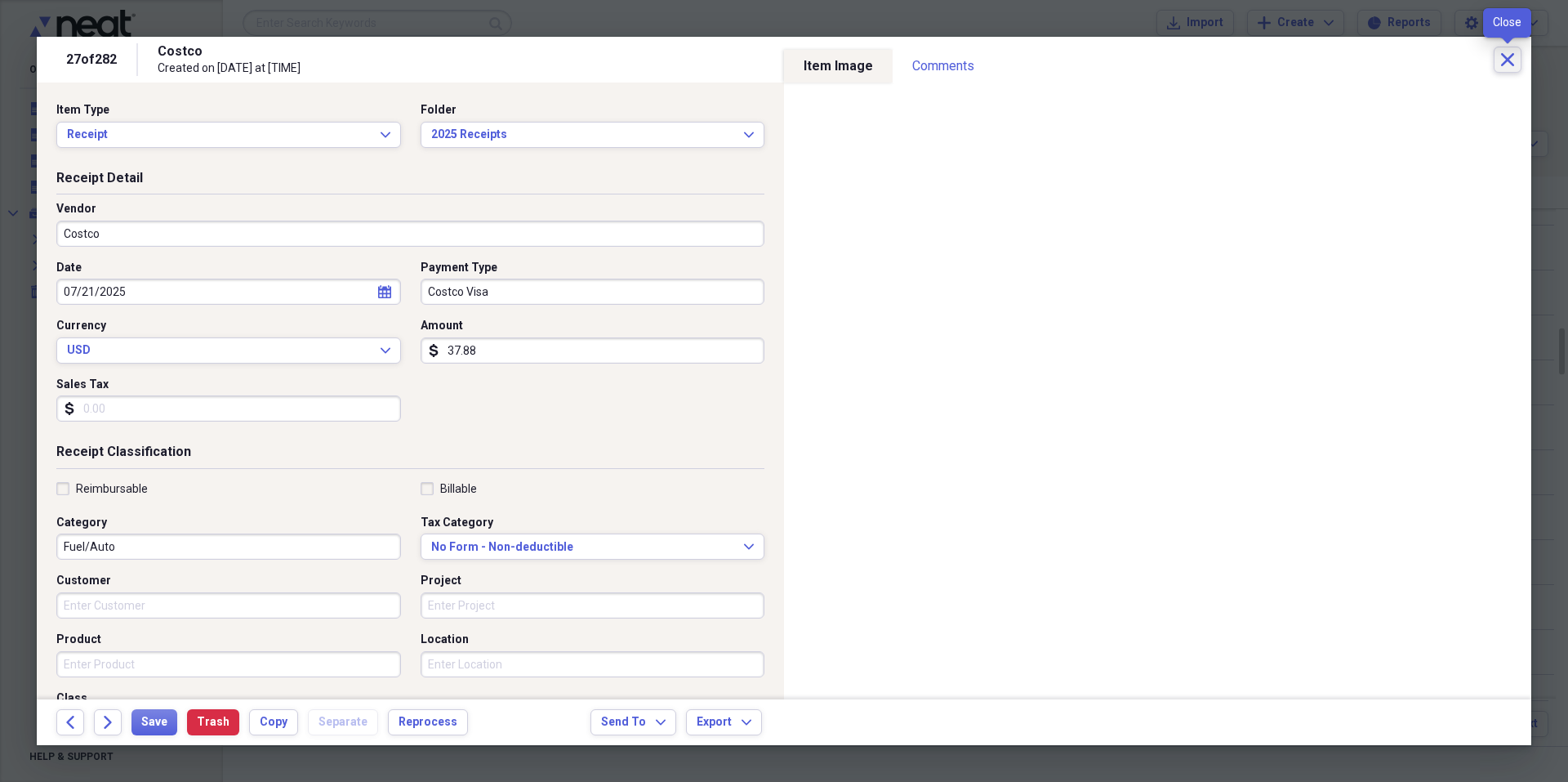 click on "Close" at bounding box center [1508, 60] 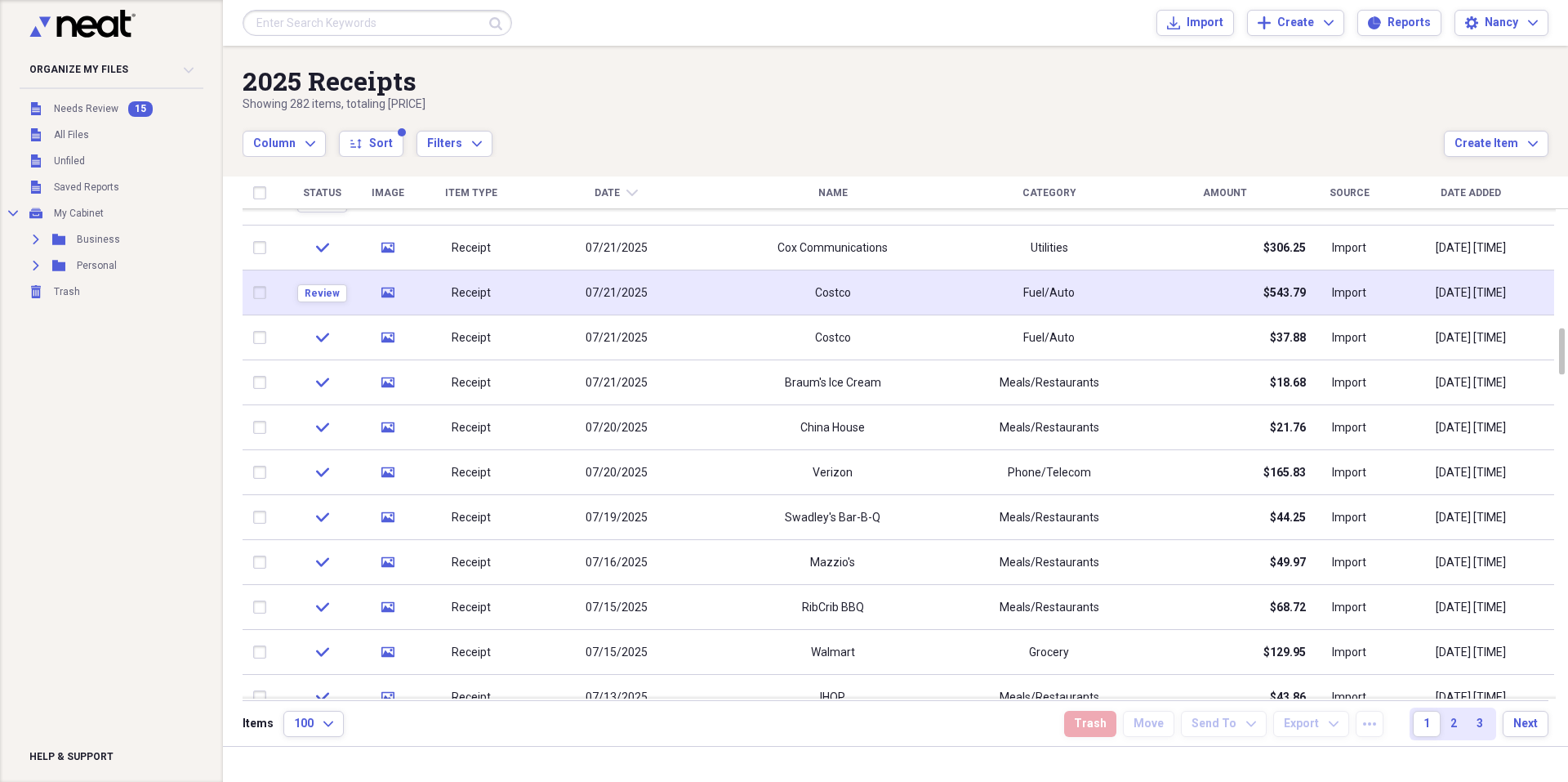 click on "07/21/2025" at bounding box center [616, 293] 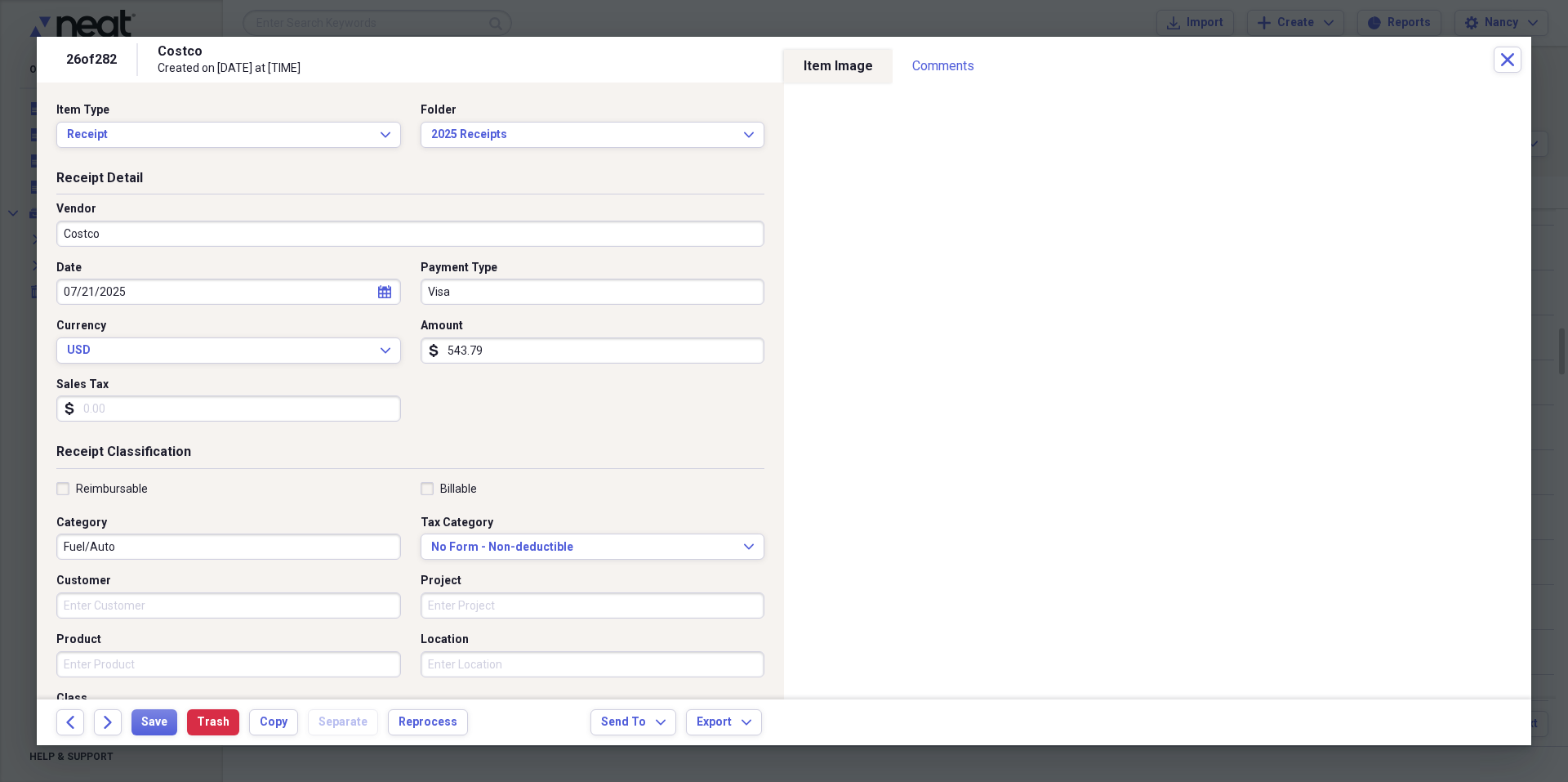 click on "Visa" at bounding box center [593, 292] 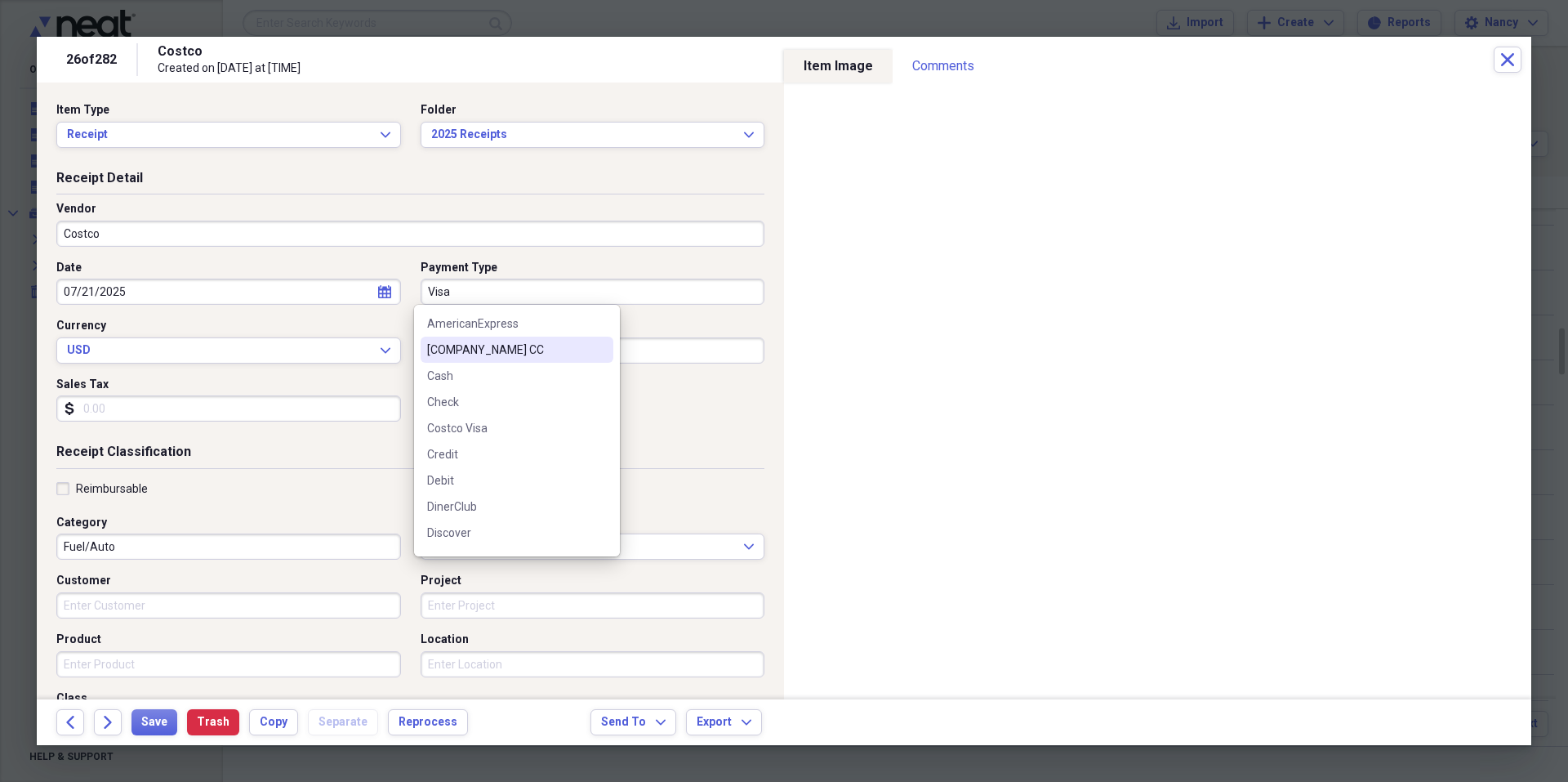 scroll, scrollTop: 82, scrollLeft: 0, axis: vertical 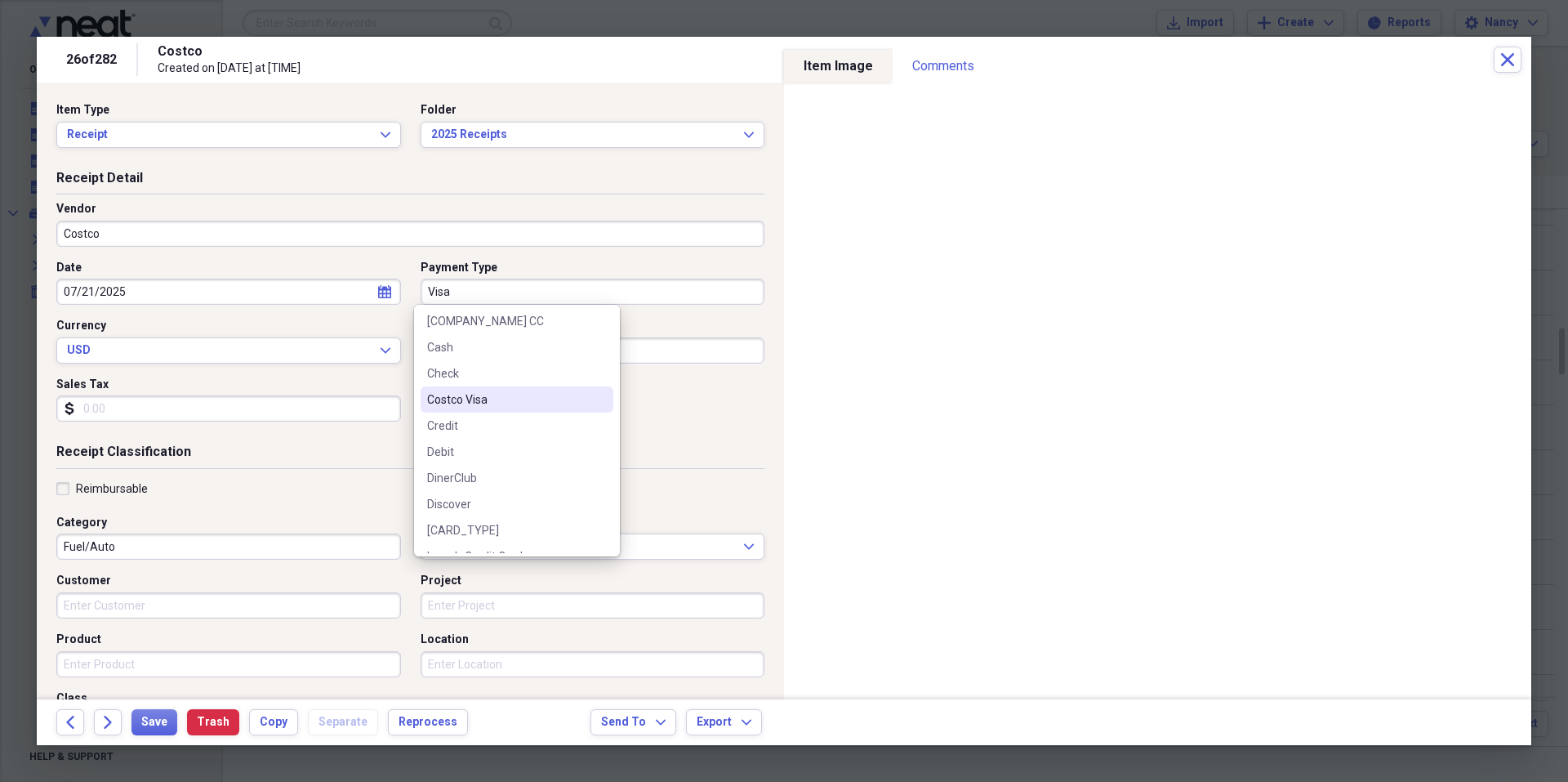 click on "Costco Visa" at bounding box center [517, 400] 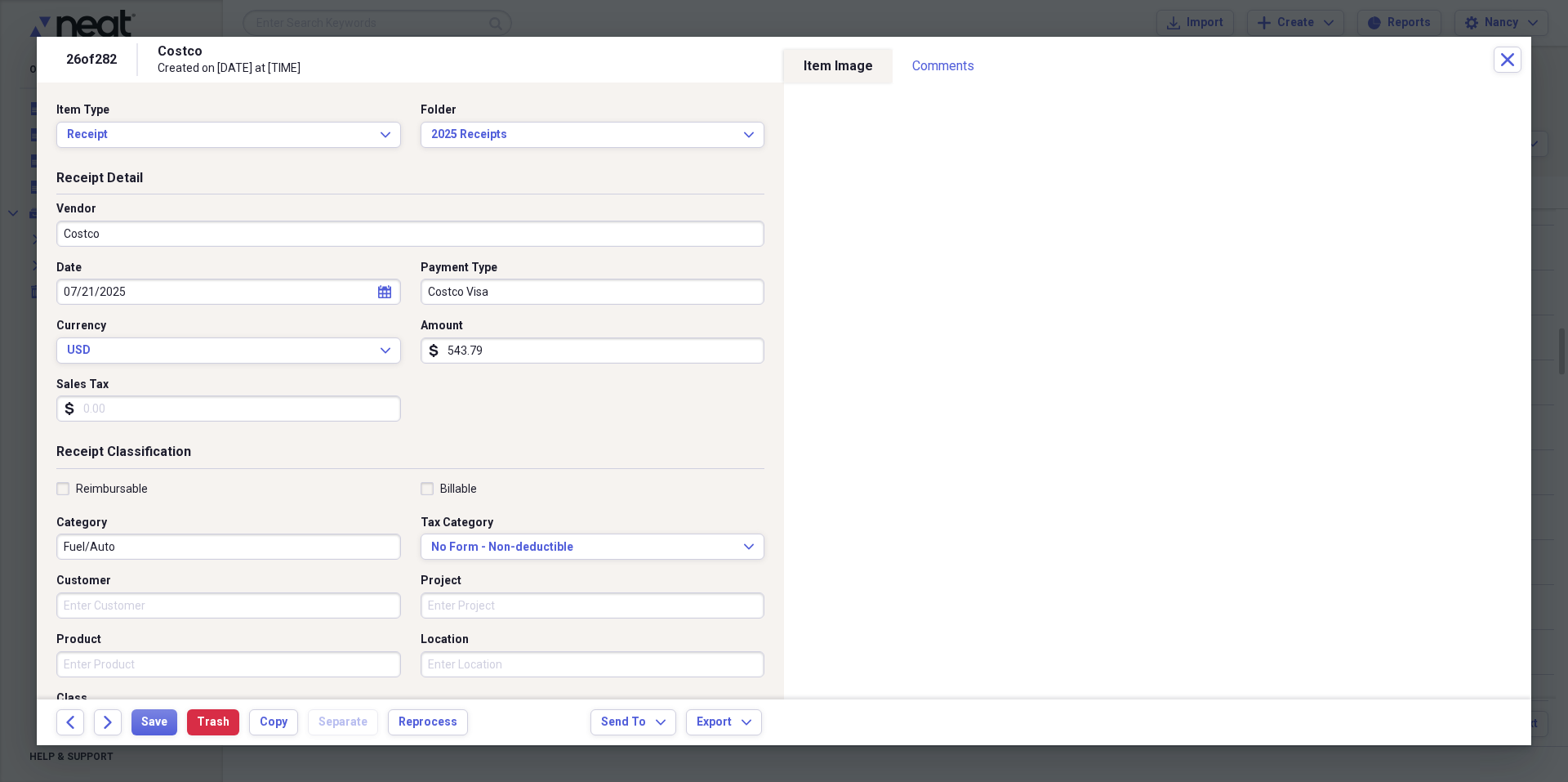 click on "543.79" at bounding box center [593, 351] 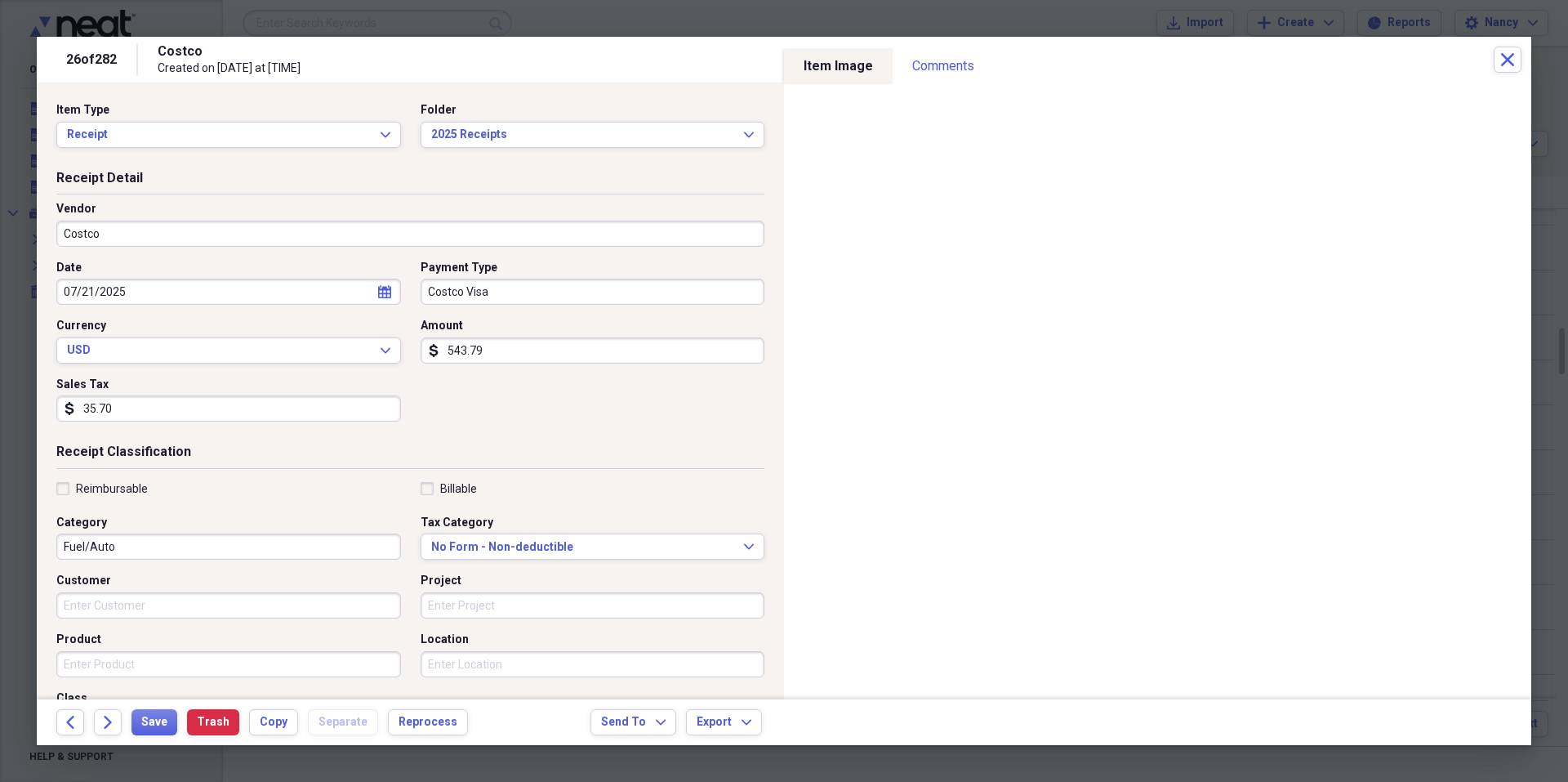 type on "35.70" 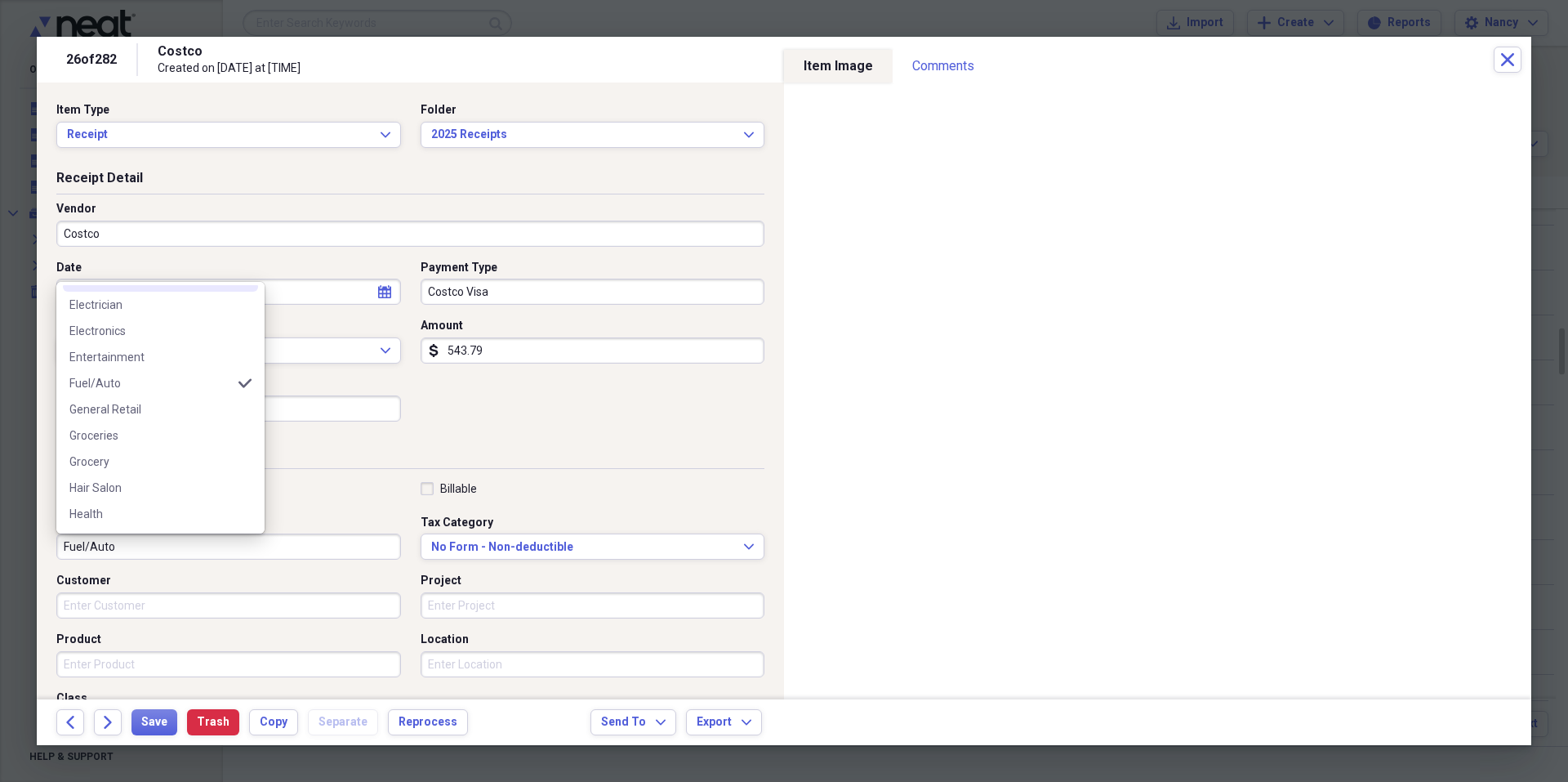 scroll, scrollTop: 327, scrollLeft: 0, axis: vertical 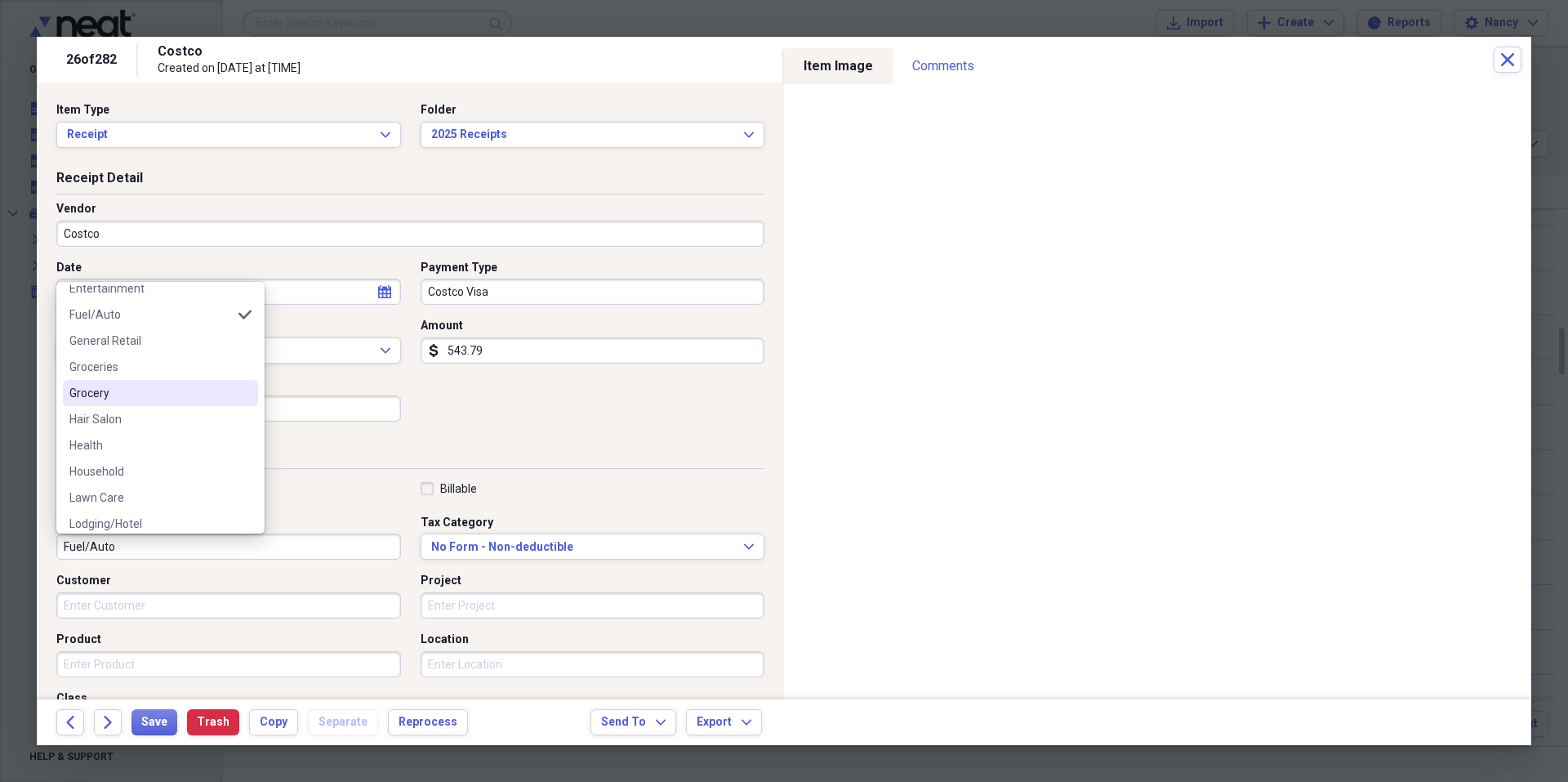 click on "Grocery" at bounding box center [150, 393] 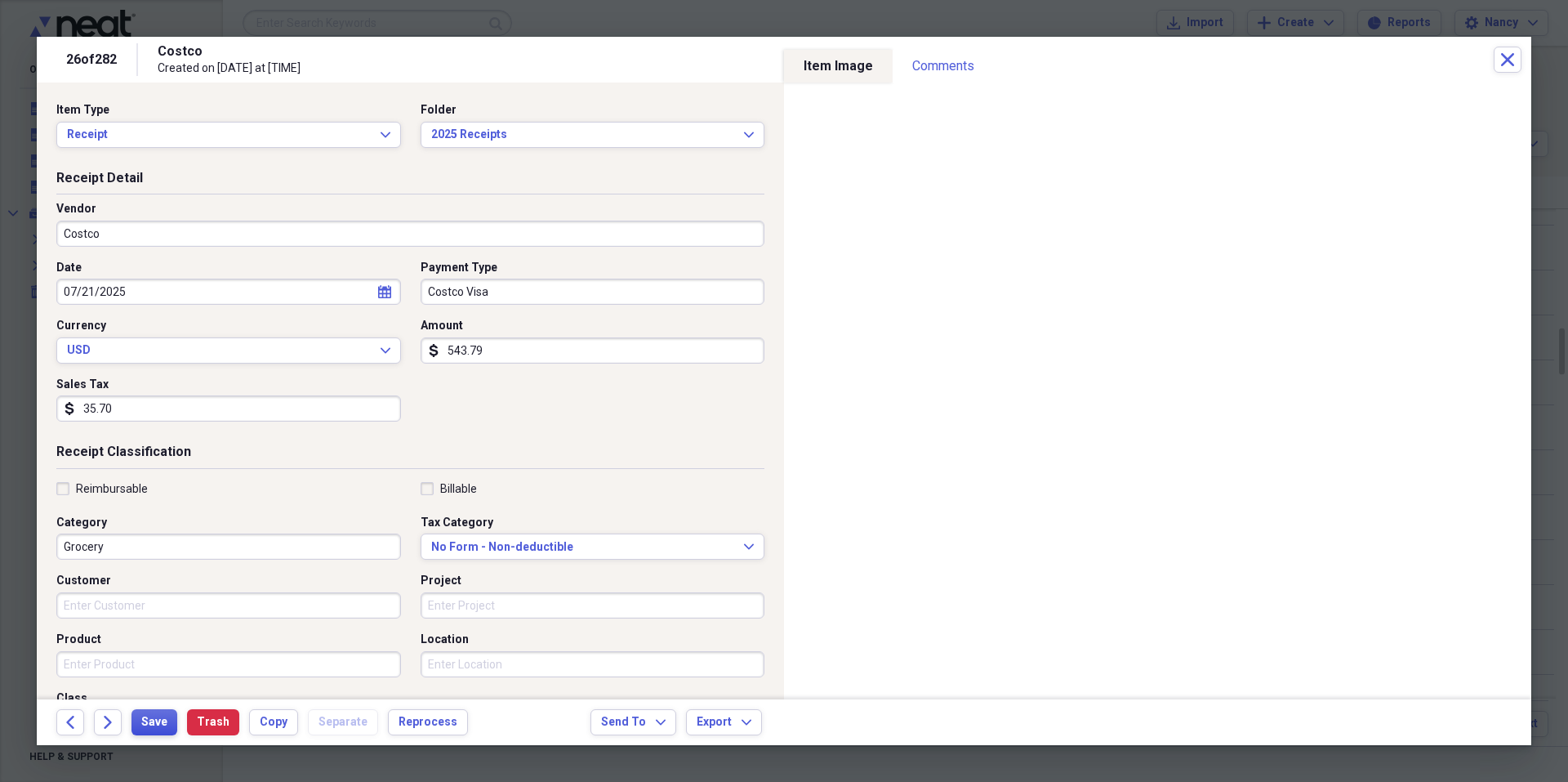 click on "Save" at bounding box center [154, 722] 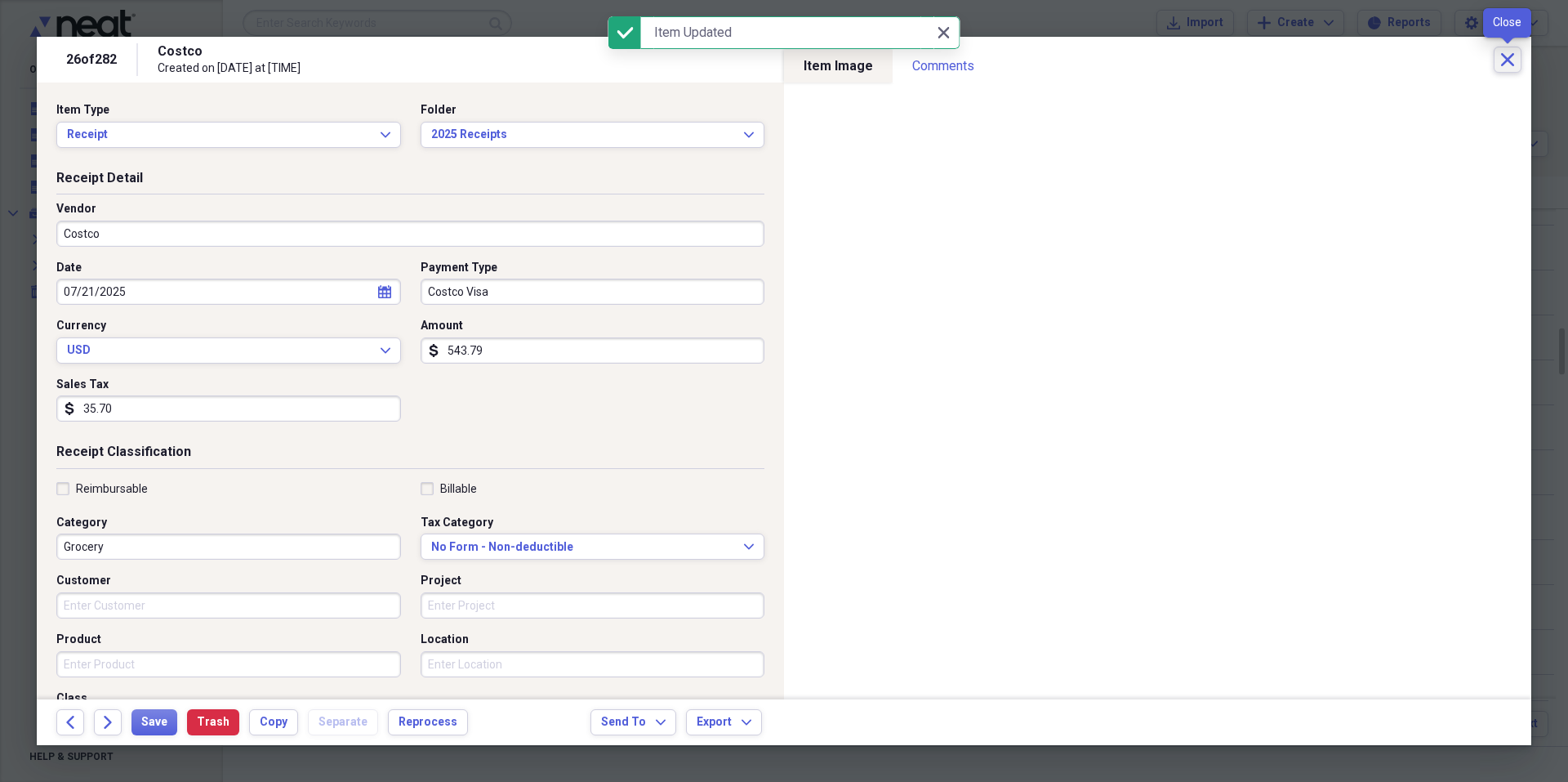 click on "Close" at bounding box center [1508, 60] 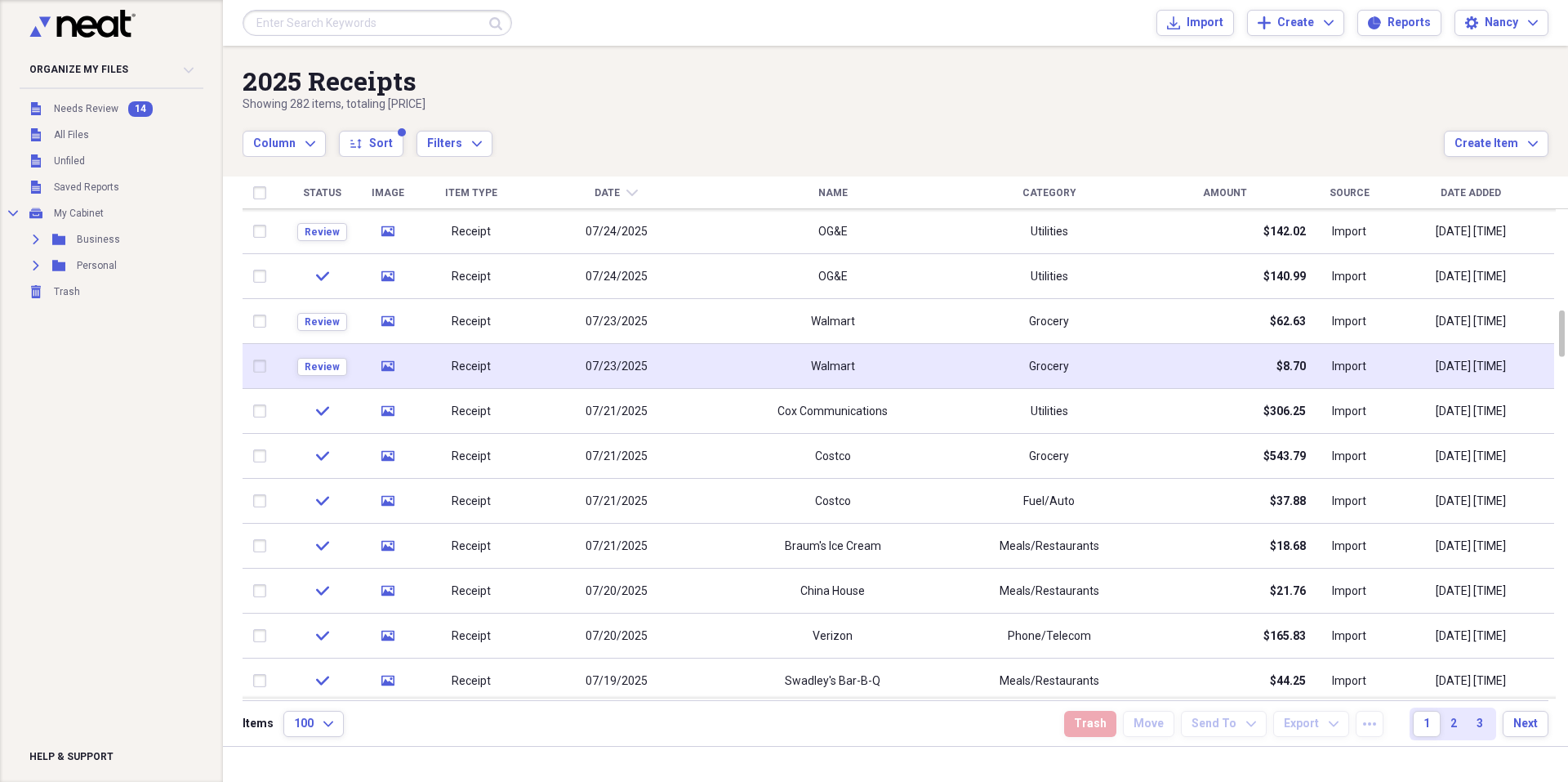 click on "Walmart" at bounding box center [832, 366] 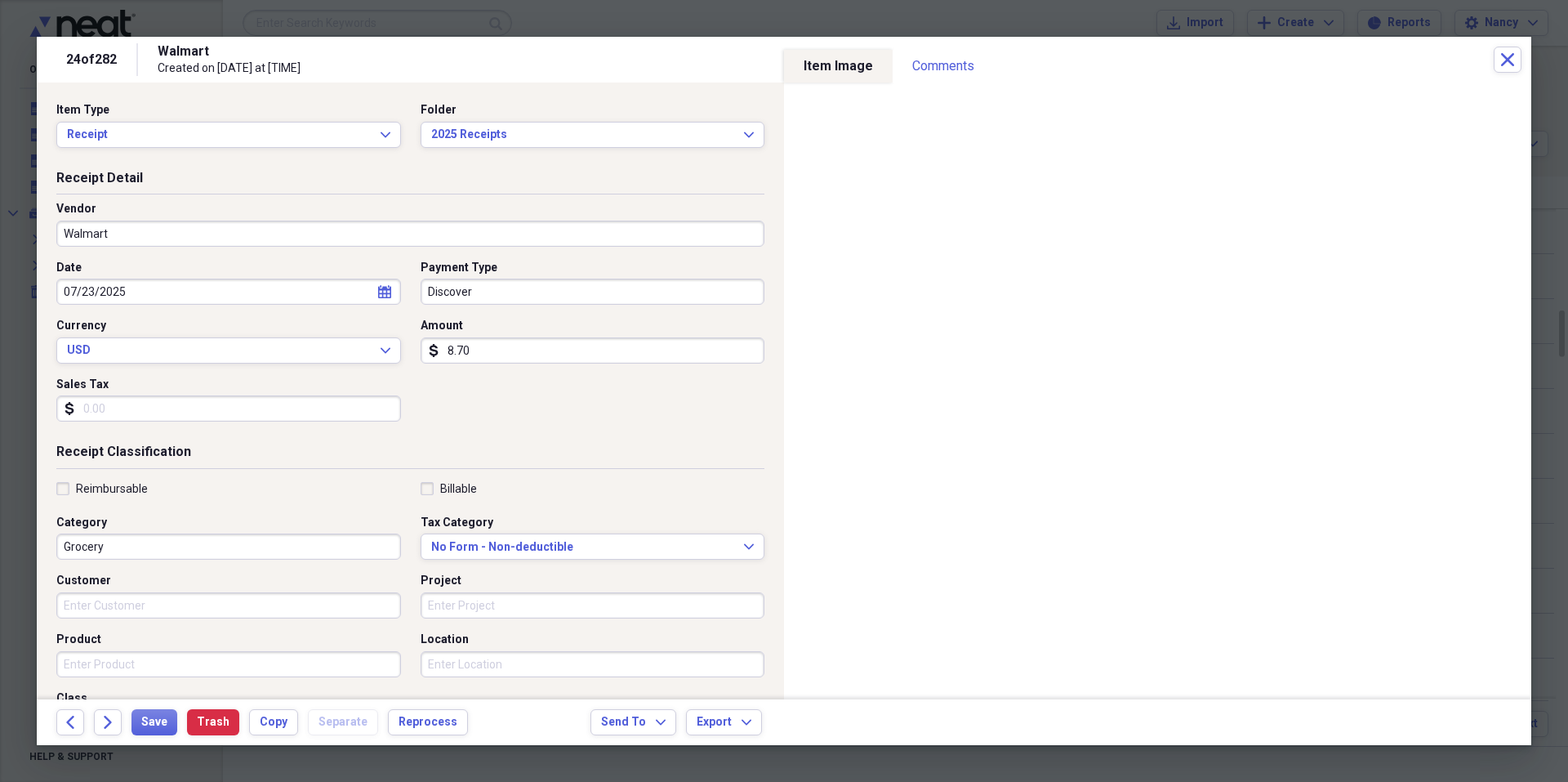 click on "Sales Tax" at bounding box center [229, 409] 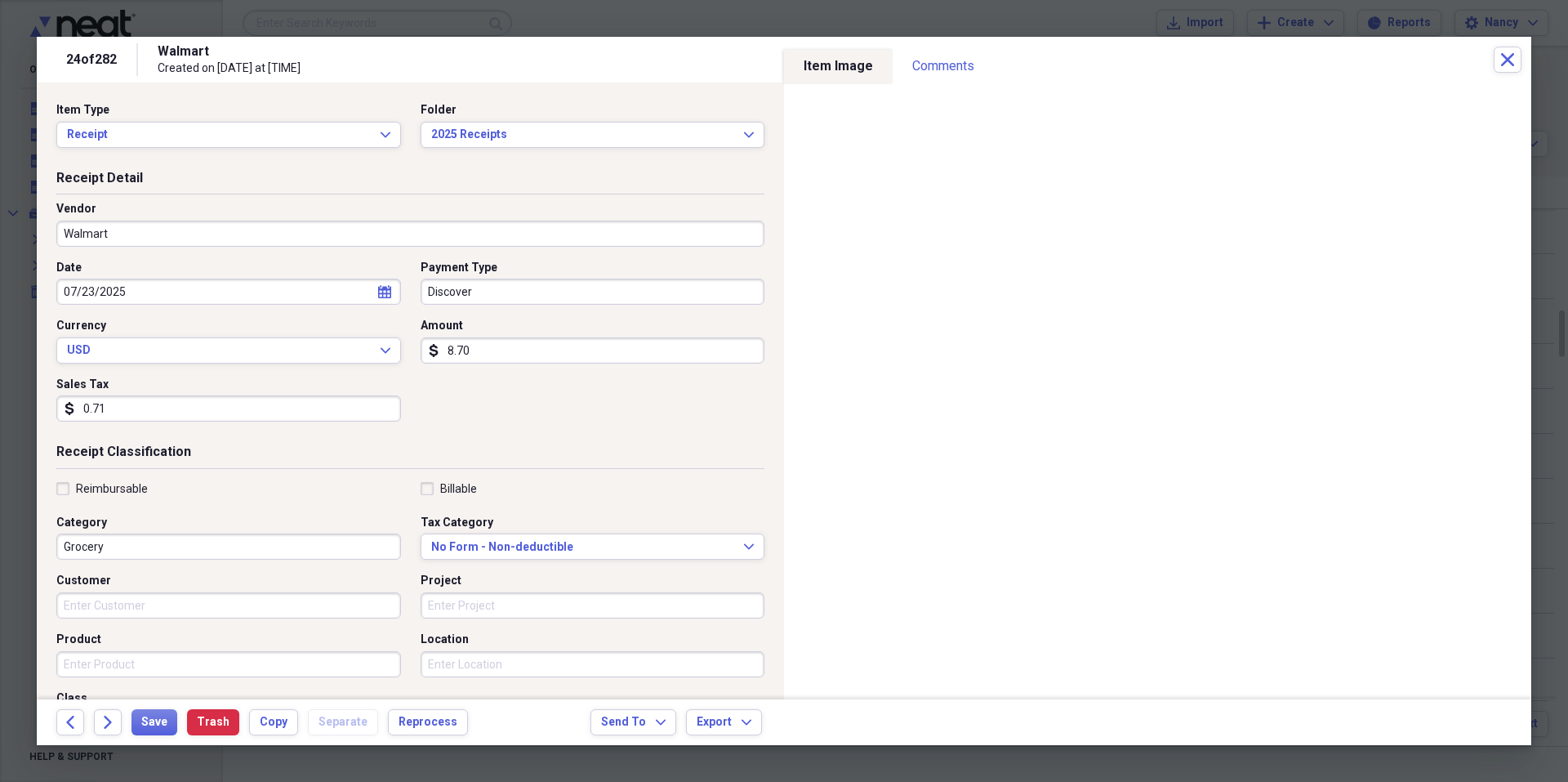 type on "0.71" 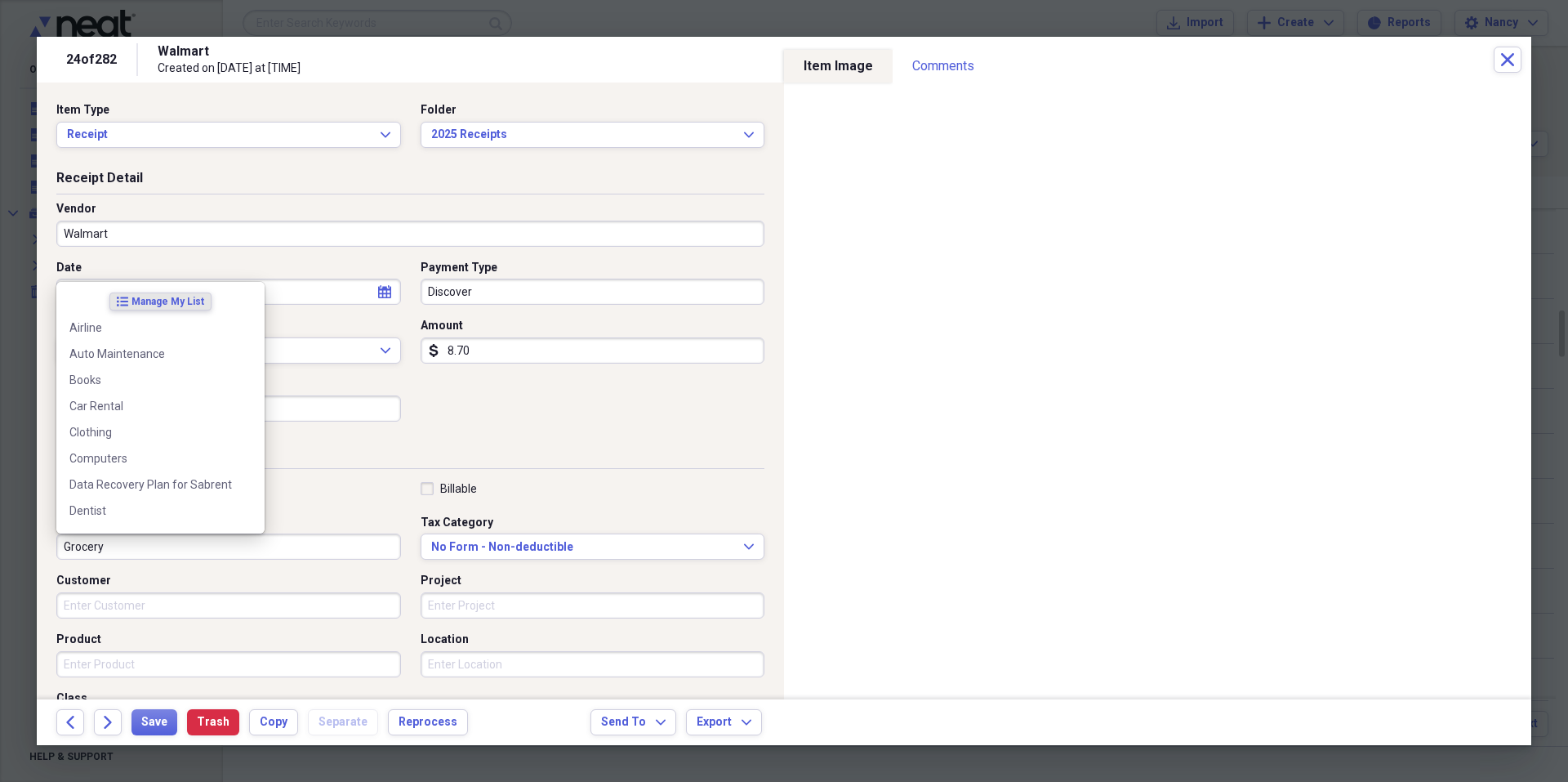 click on "Grocery" at bounding box center [229, 547] 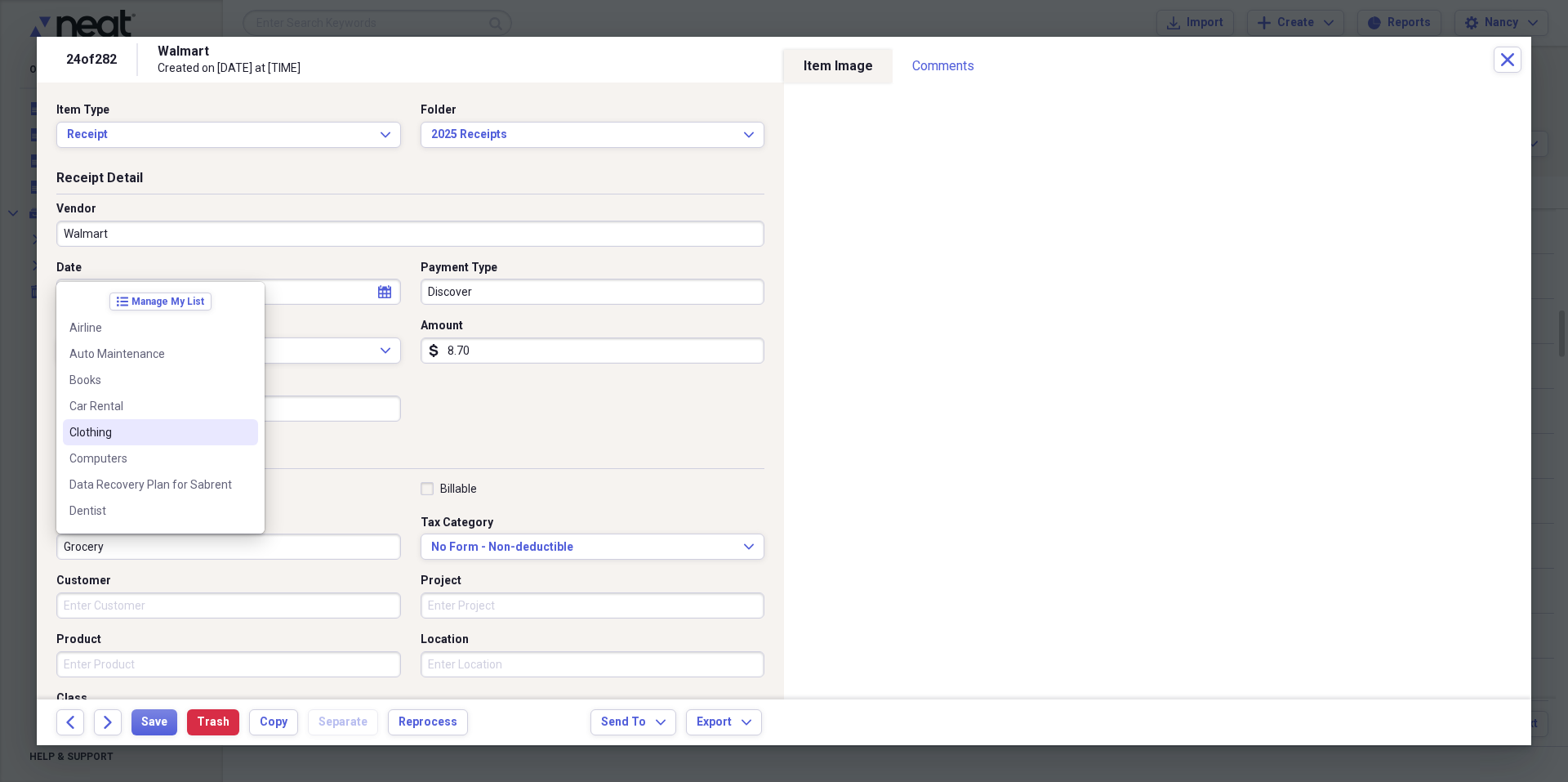 click on "Clothing" at bounding box center [160, 432] 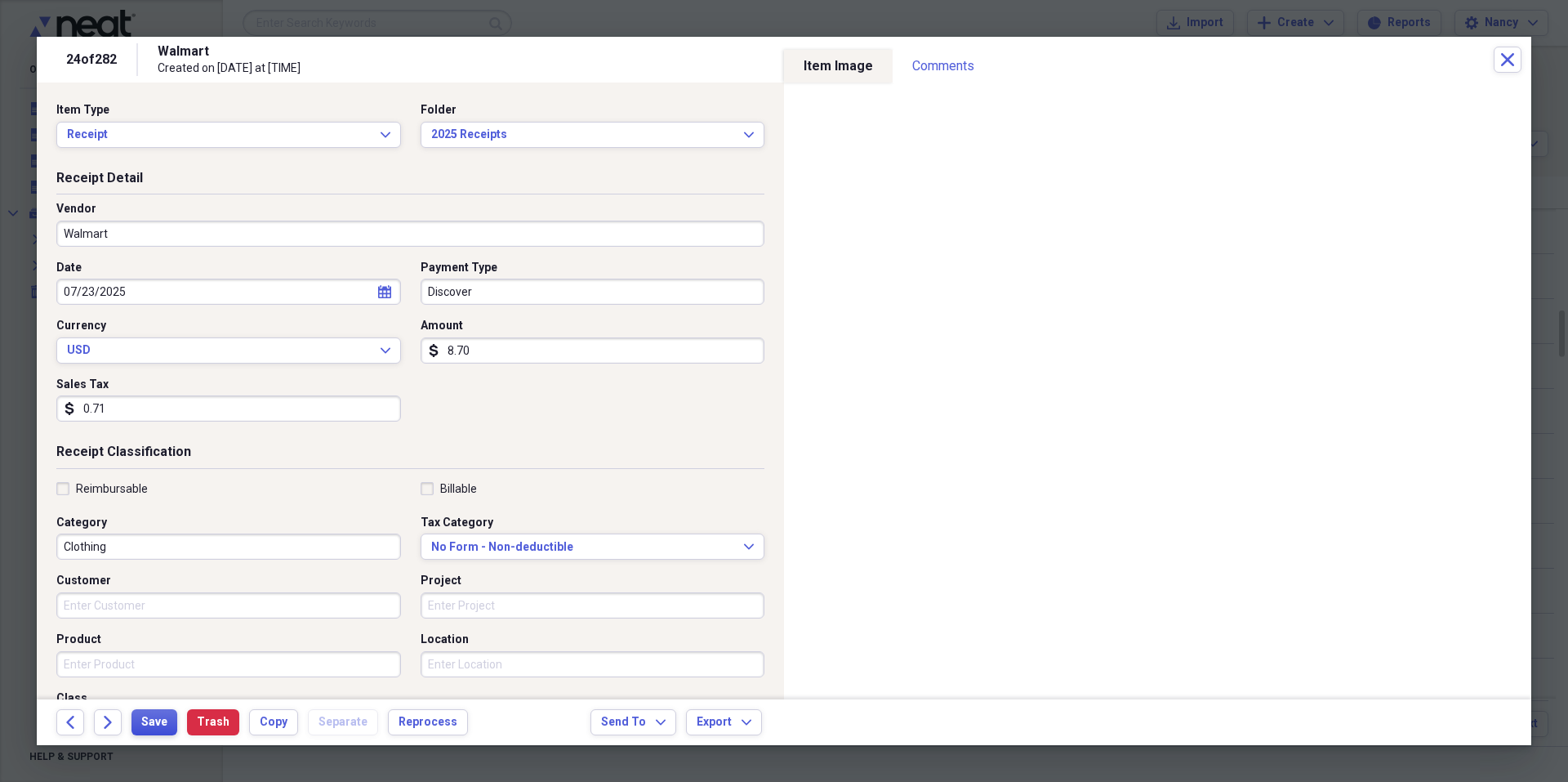 click on "Save" at bounding box center [154, 722] 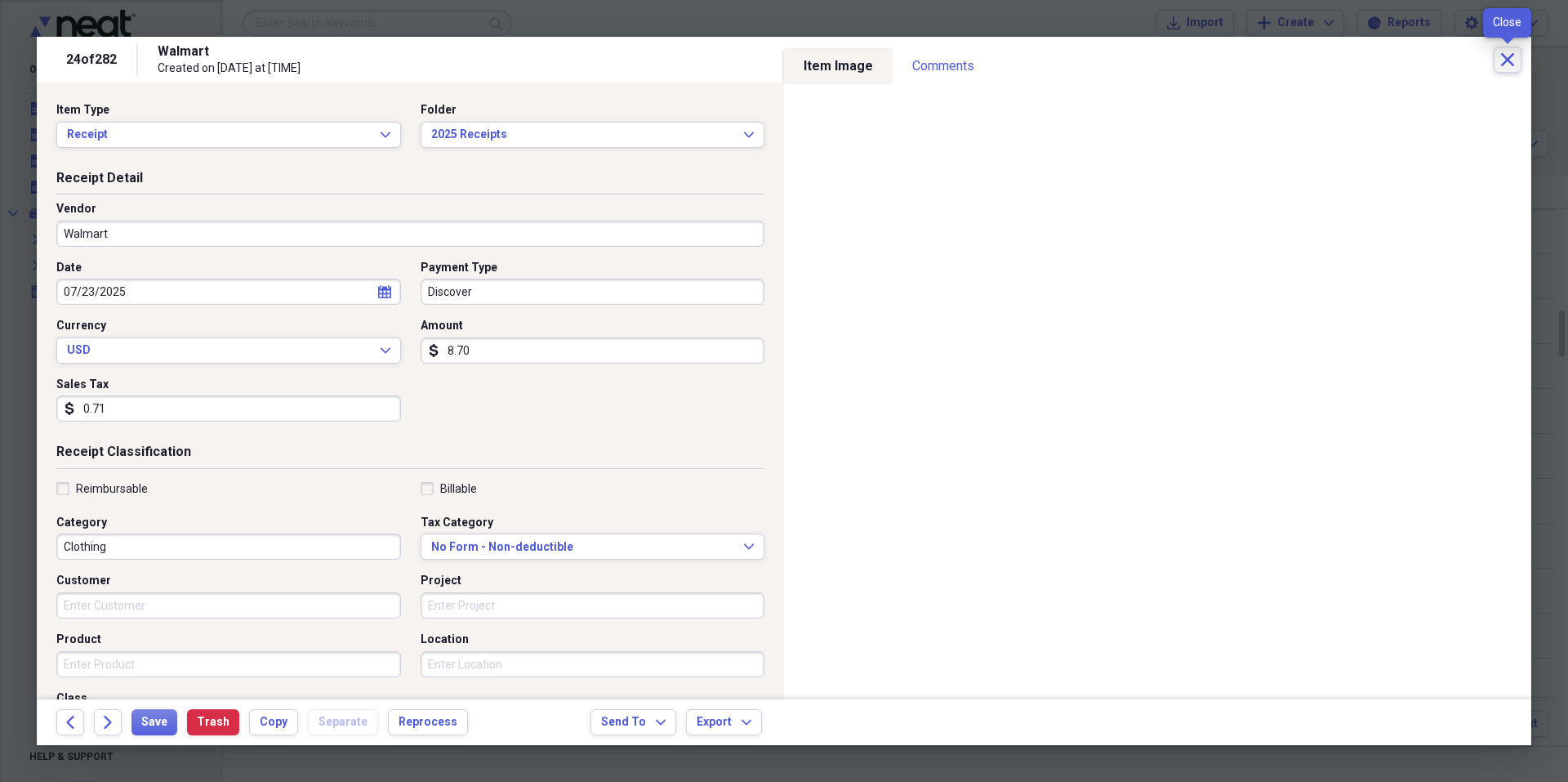 click on "Close" 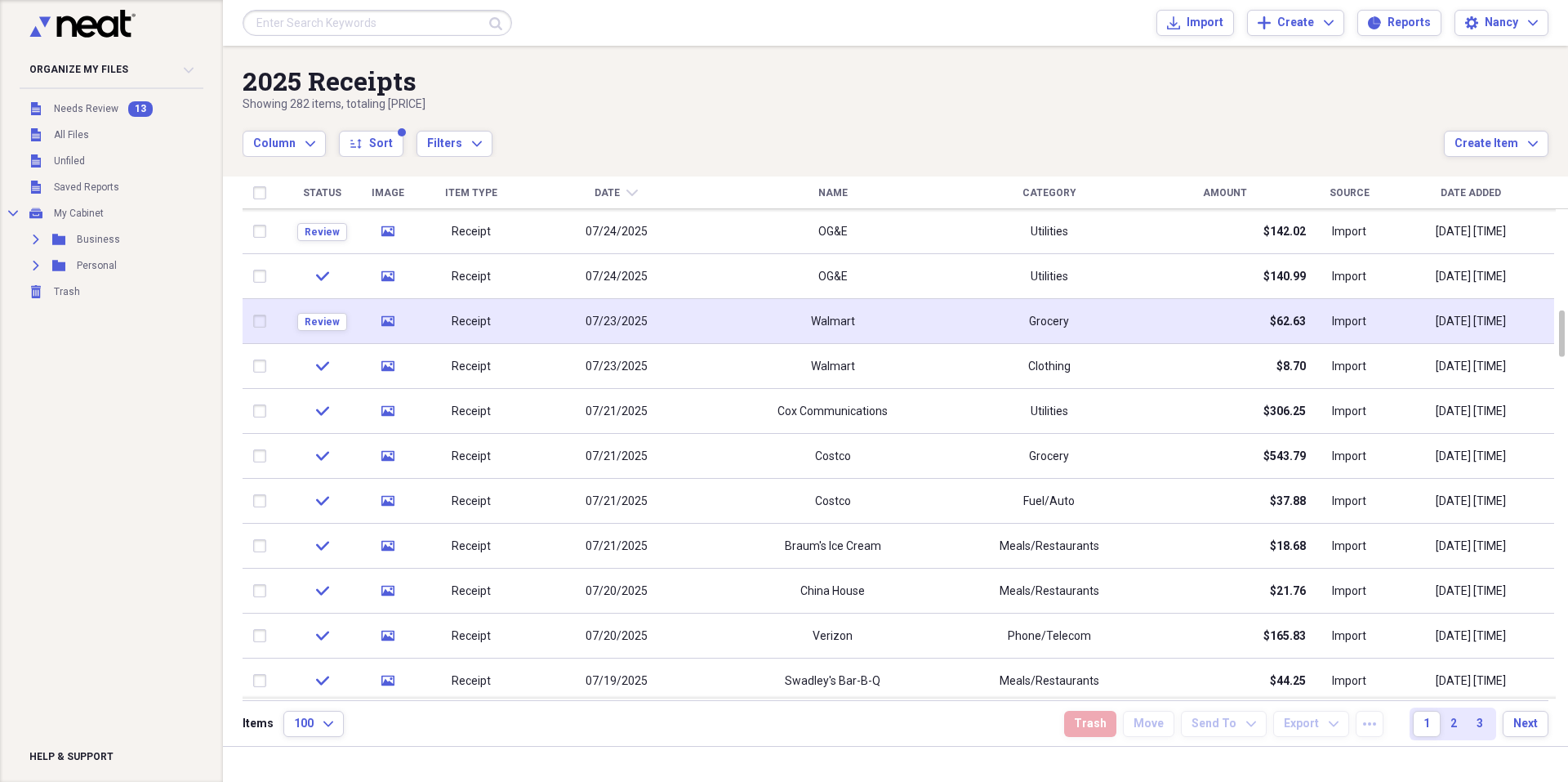 click on "Walmart" at bounding box center (832, 321) 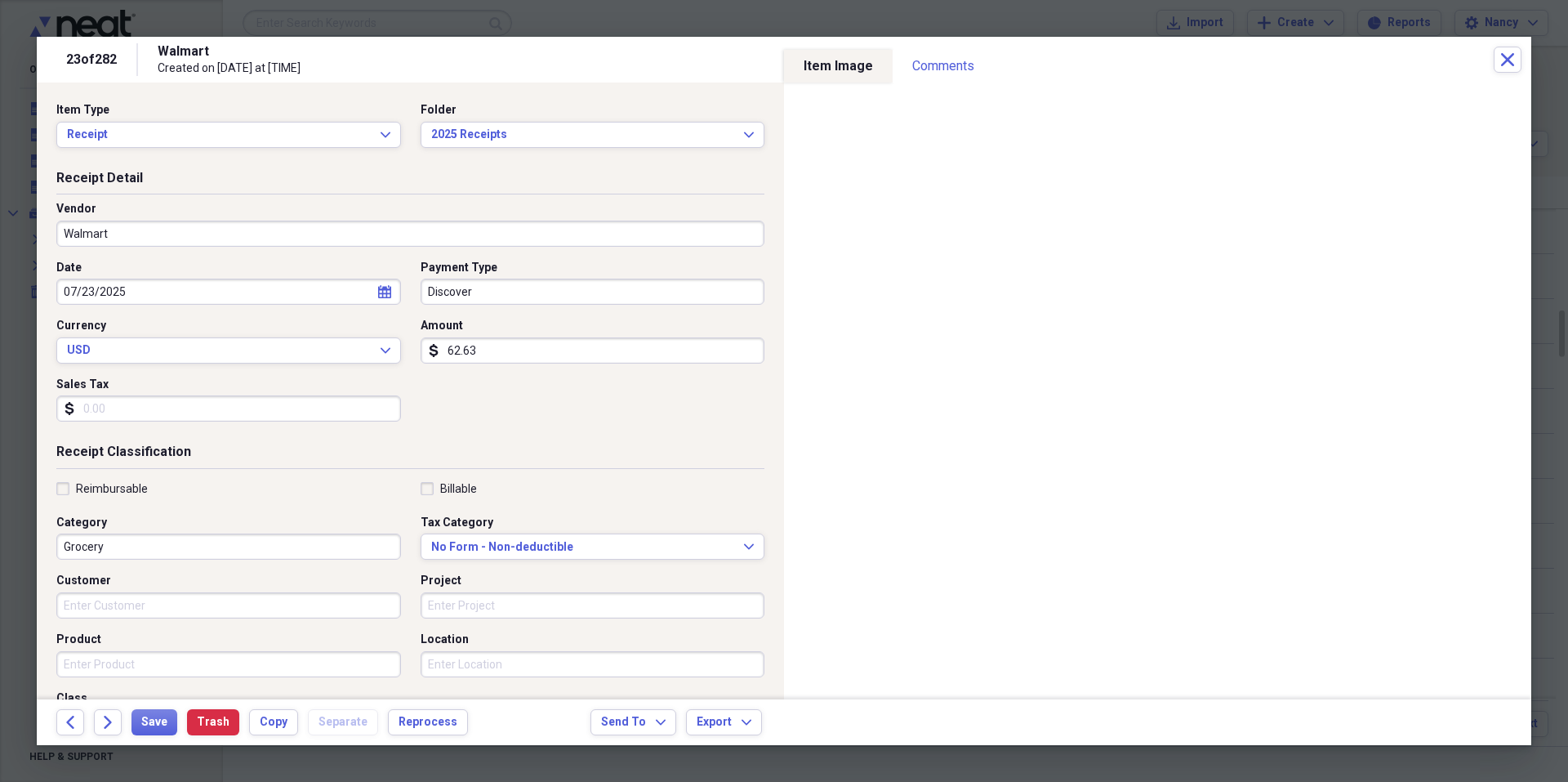 click on "Sales Tax" at bounding box center [229, 409] 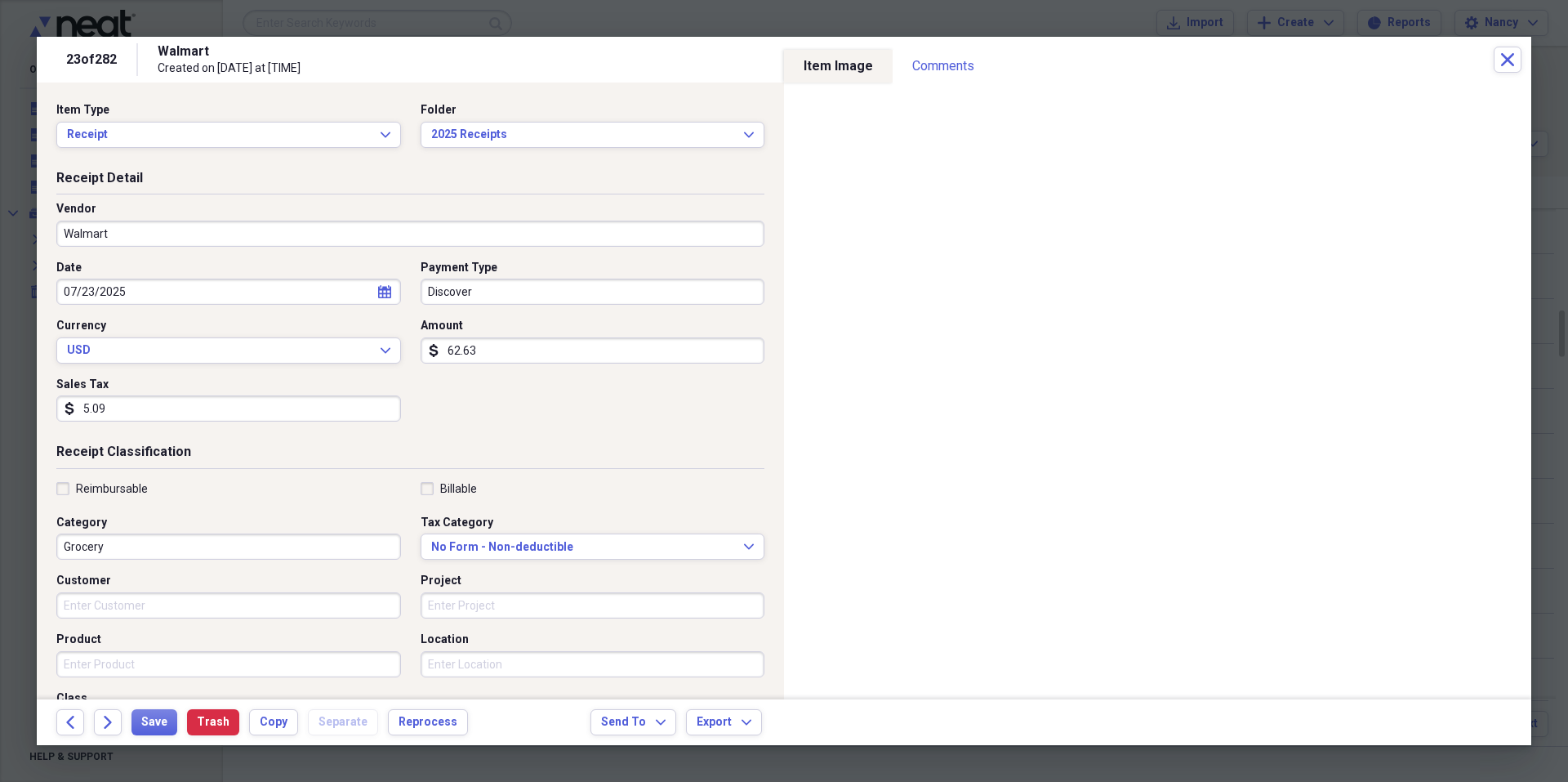 type on "5.09" 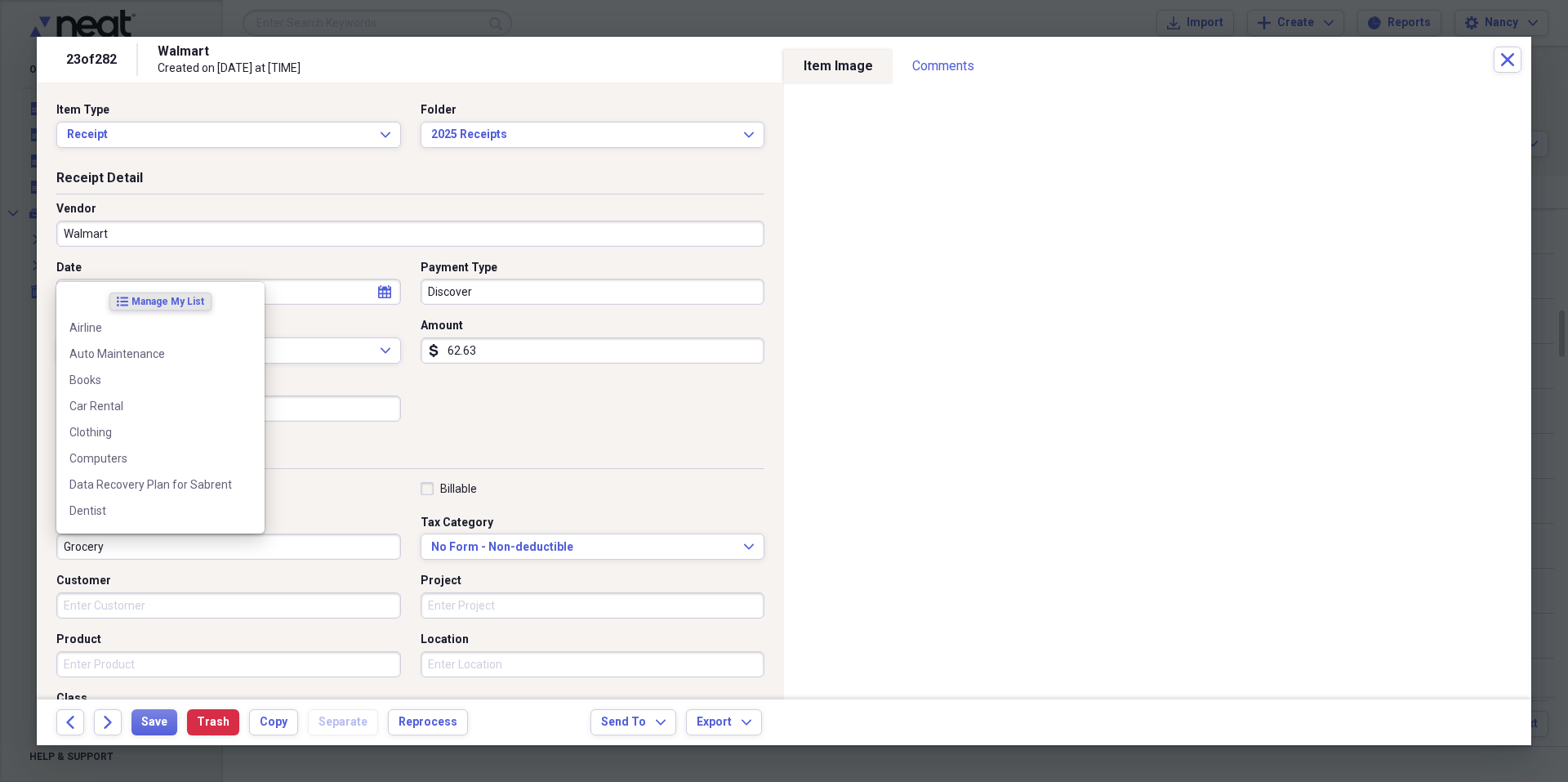 click on "Grocery" at bounding box center [229, 547] 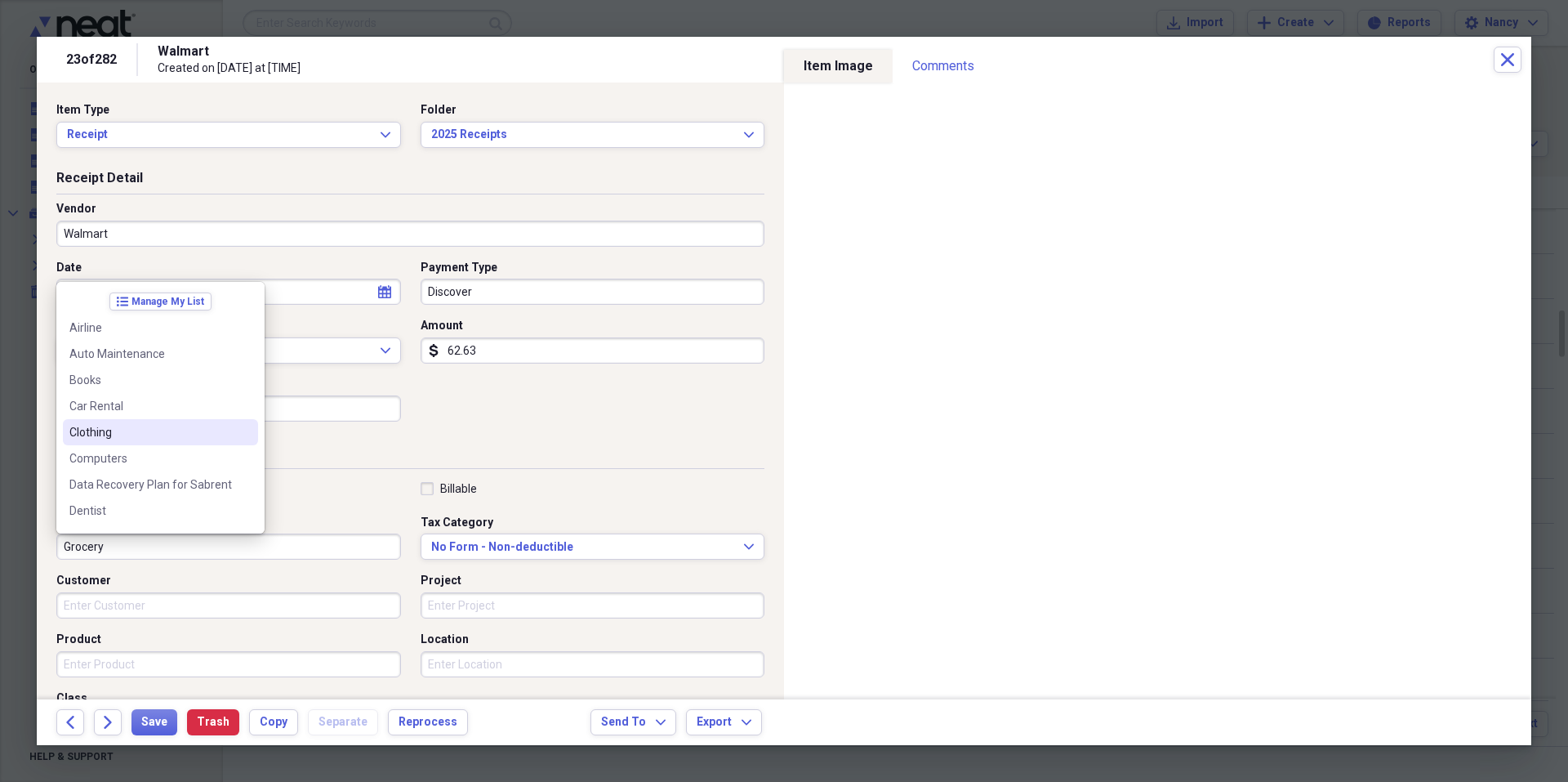 click on "Clothing" at bounding box center (160, 432) 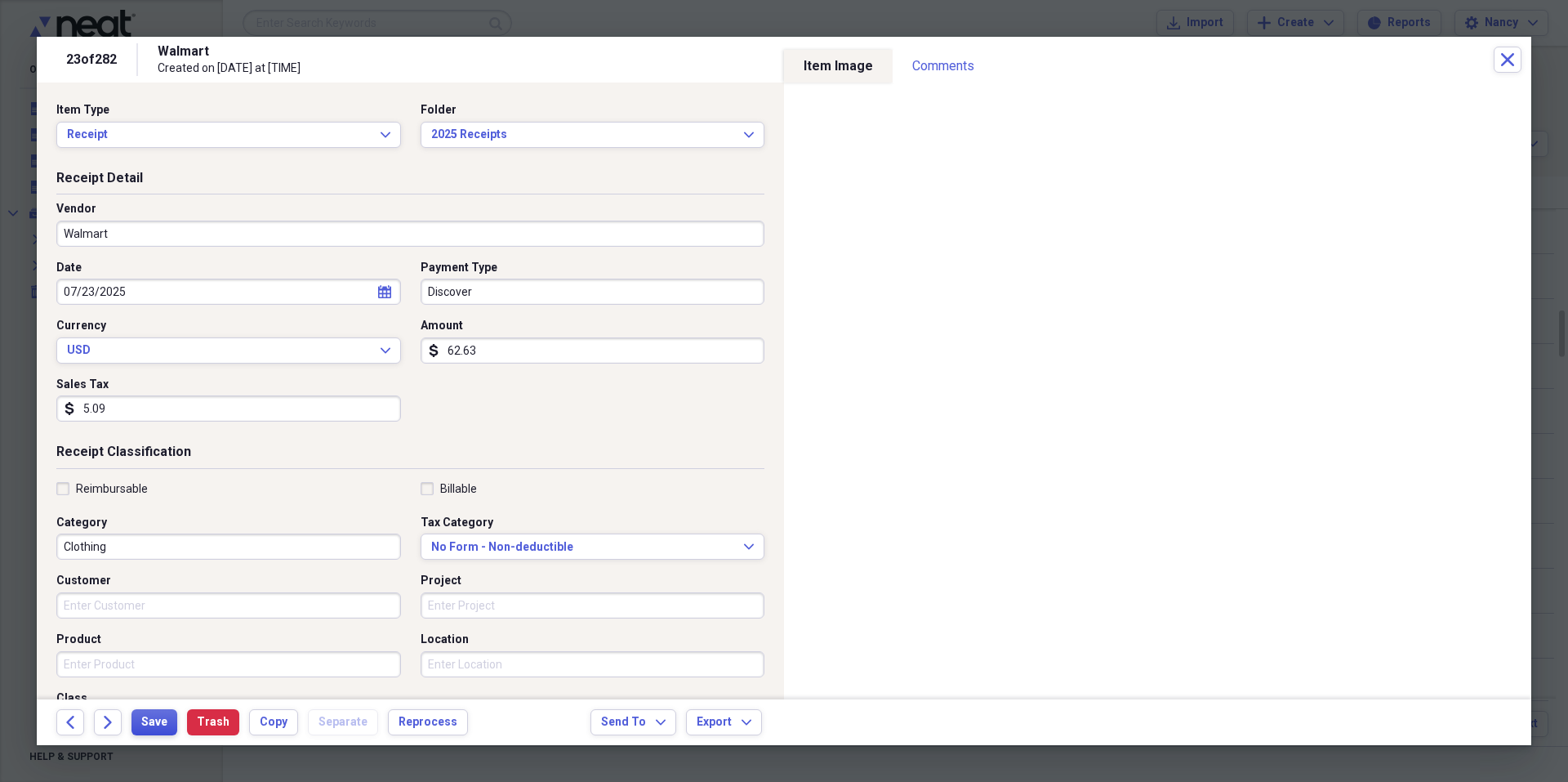 click on "Save" at bounding box center (154, 722) 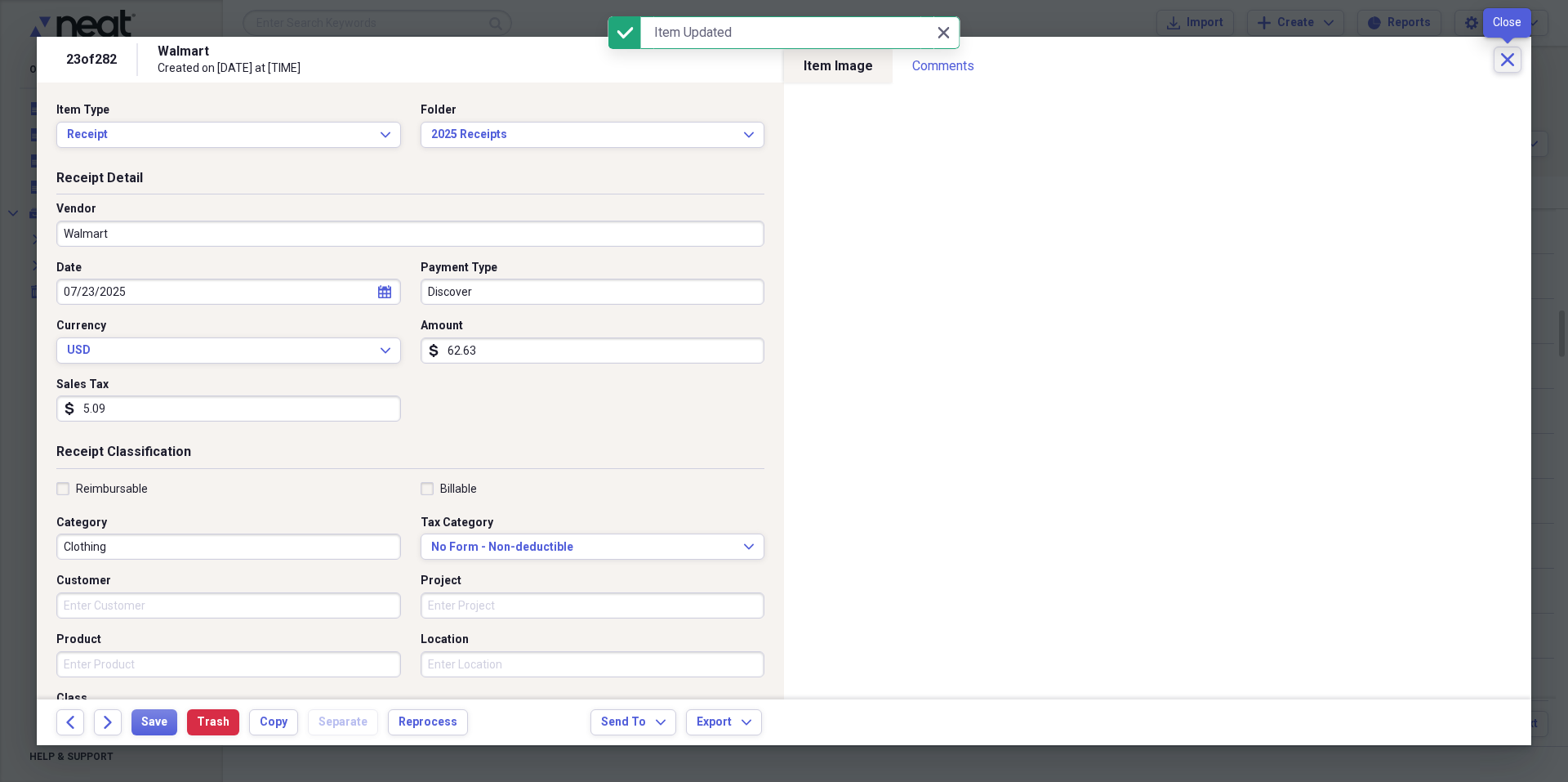 click 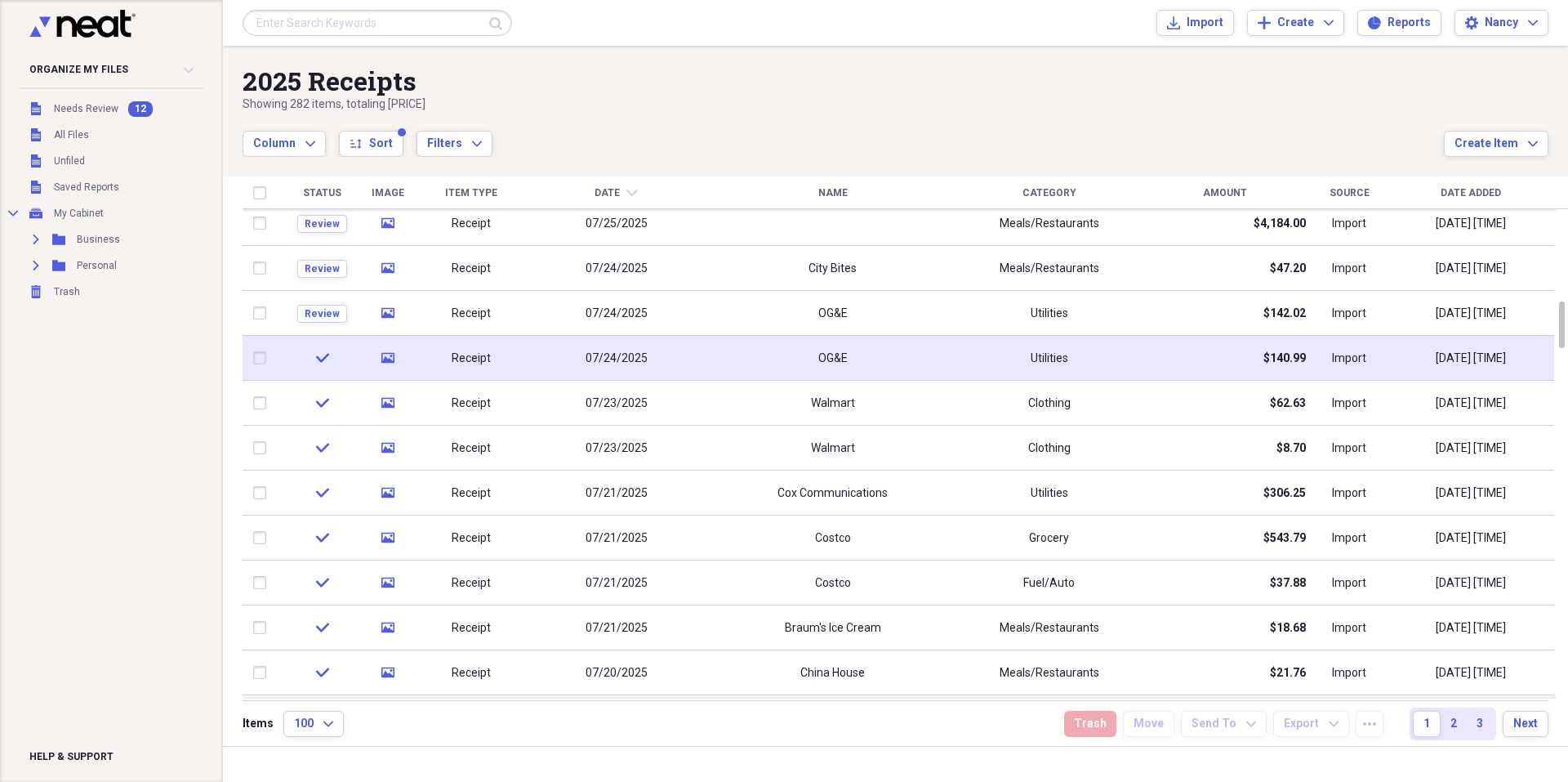 click on "OG&E" at bounding box center [833, 359] 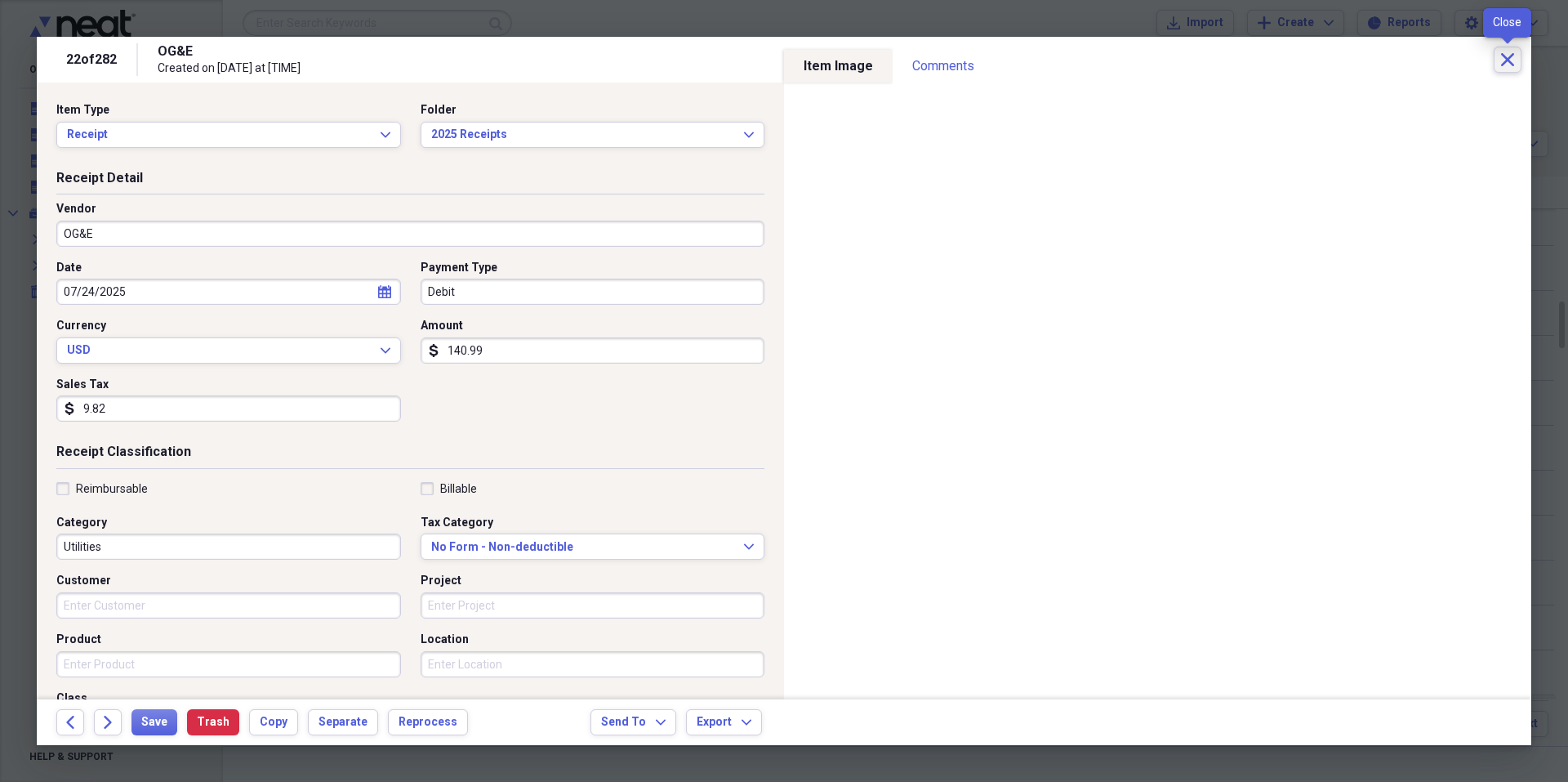 click on "Close" 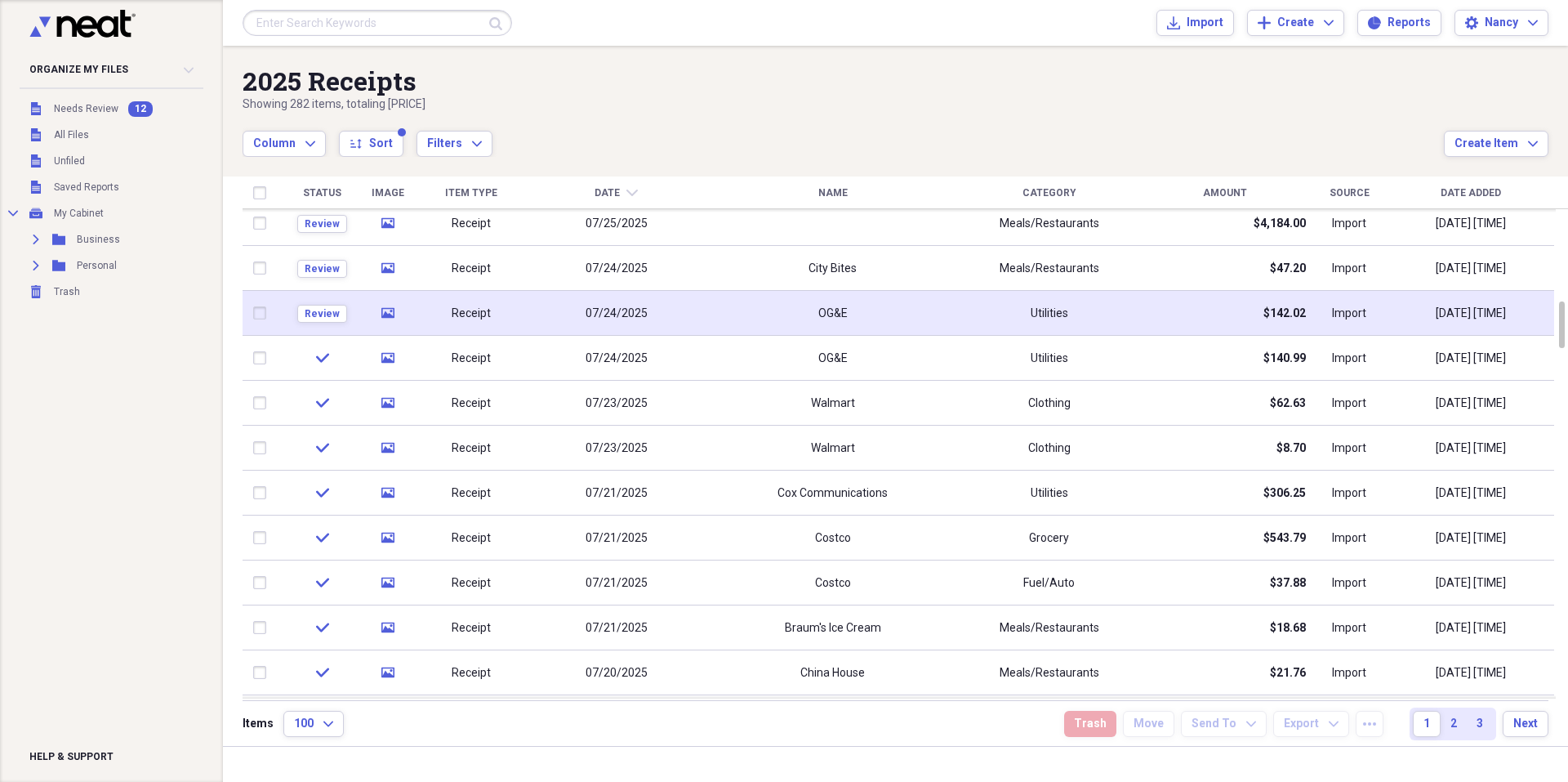 click on "Utilities" at bounding box center (1049, 313) 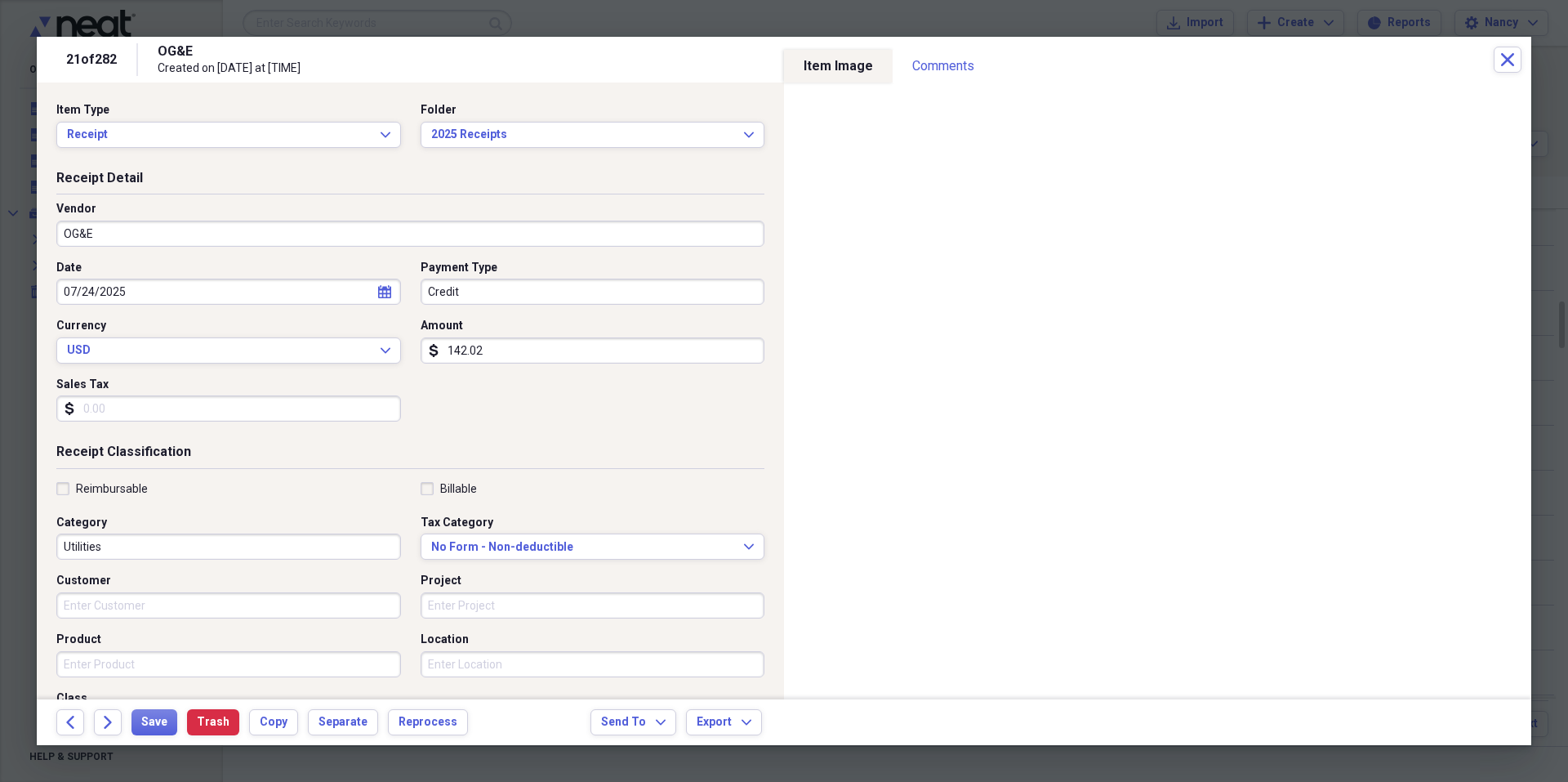 click 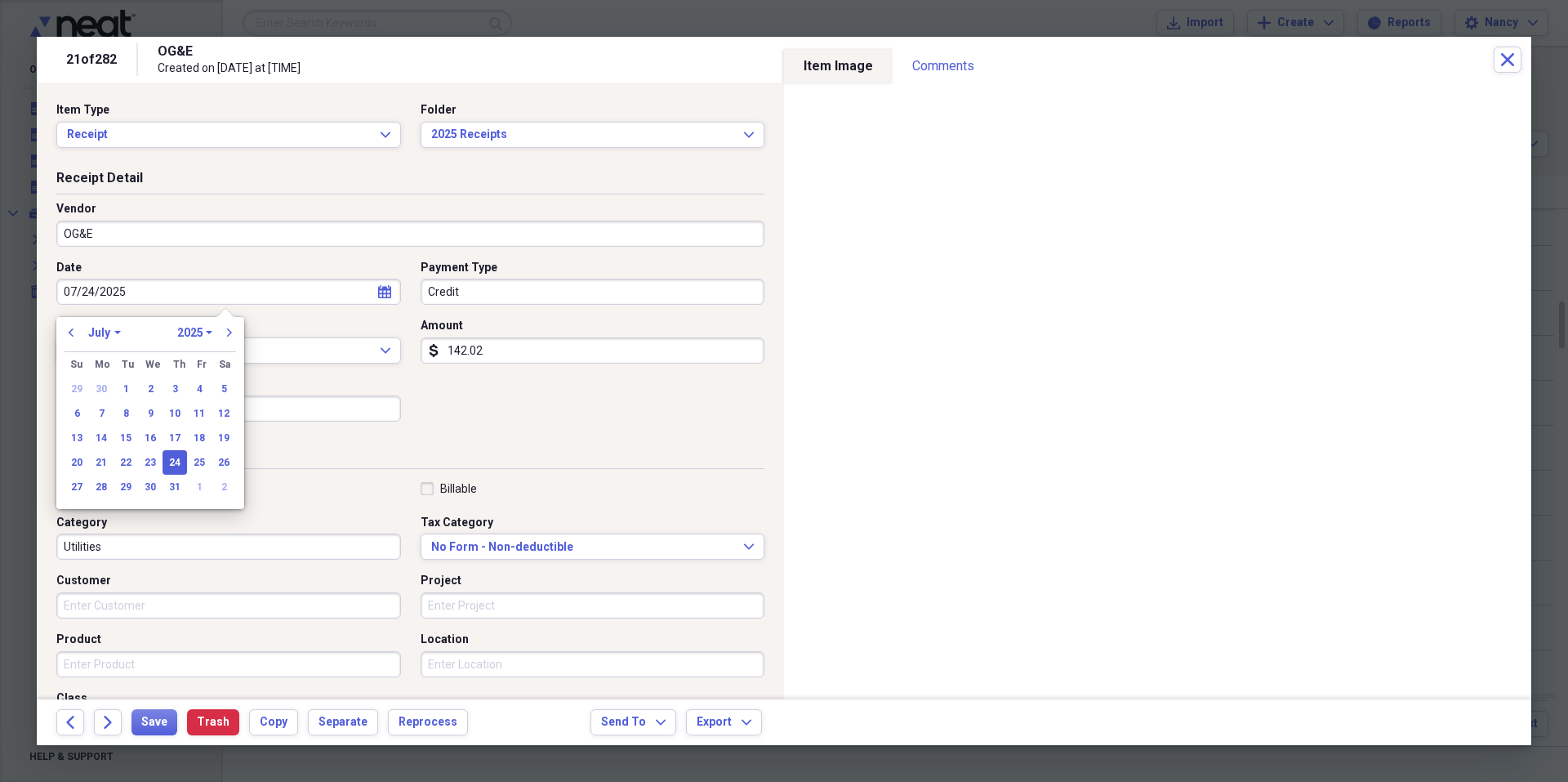 click on "January February March April May June July August September October November December" at bounding box center (105, 333) 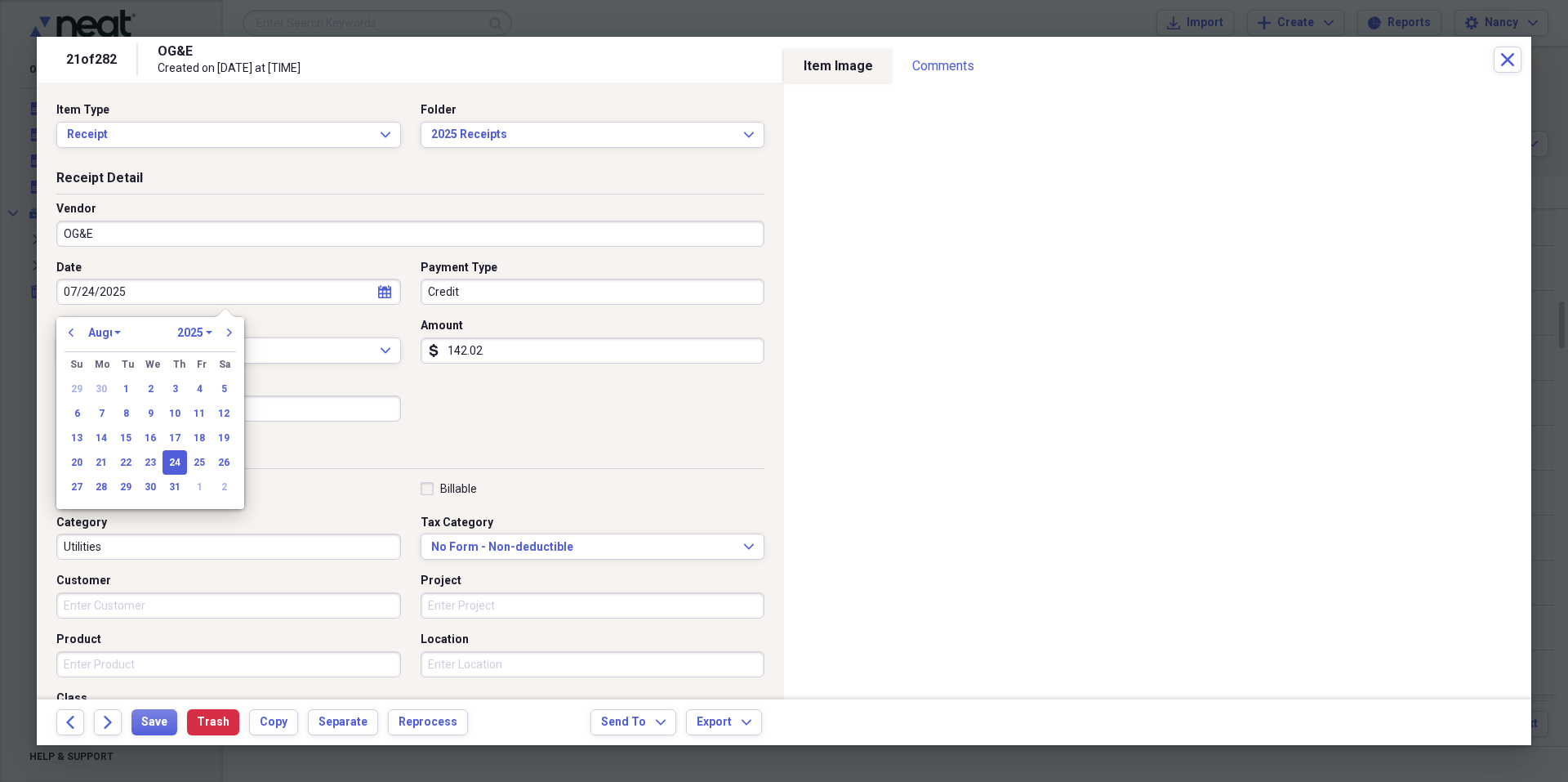 click on "January February March April May June July August September October November December" at bounding box center (105, 333) 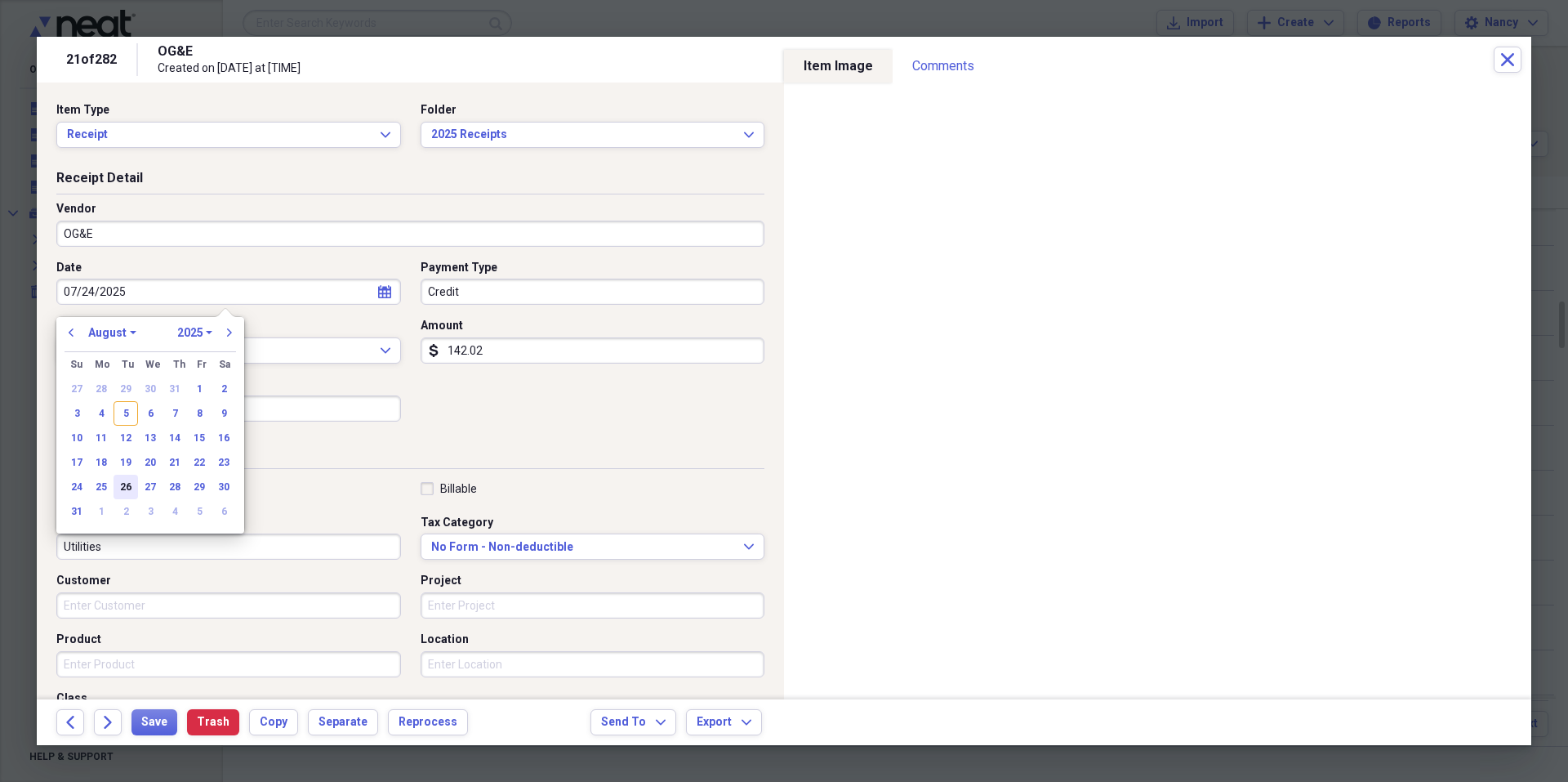 click on "26" at bounding box center [126, 487] 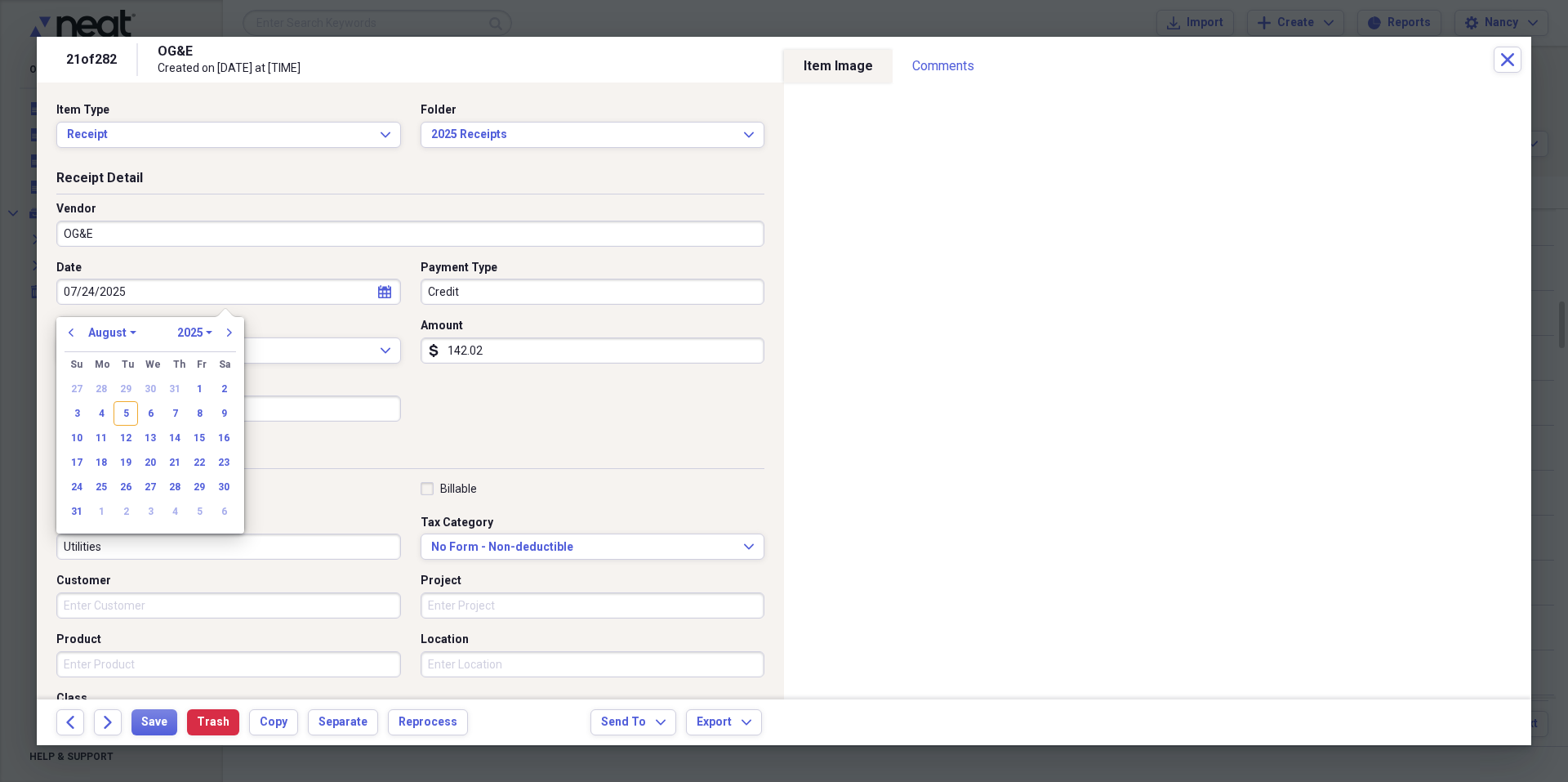 type on "08/26/2025" 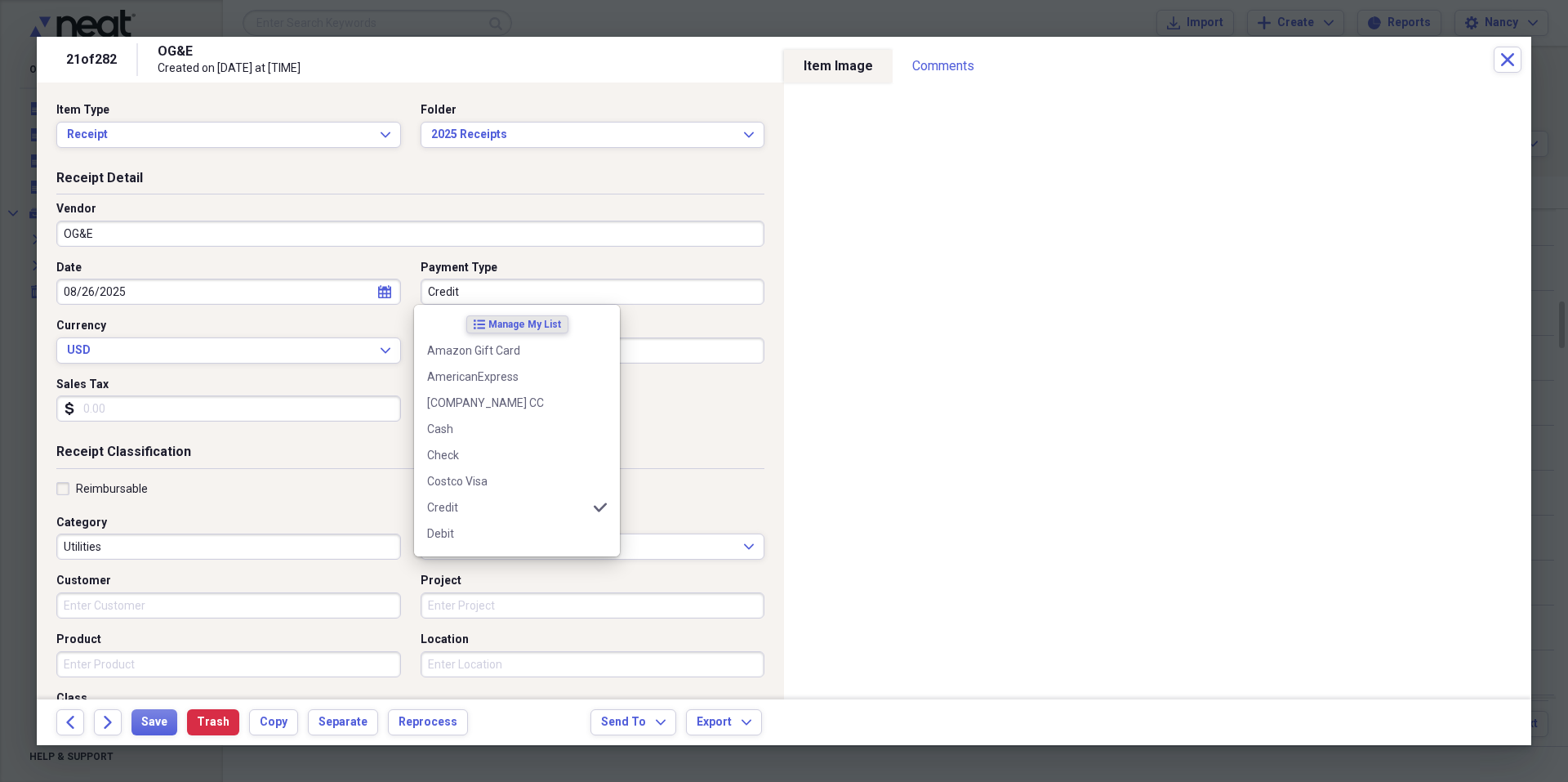 click on "Credit" at bounding box center (593, 292) 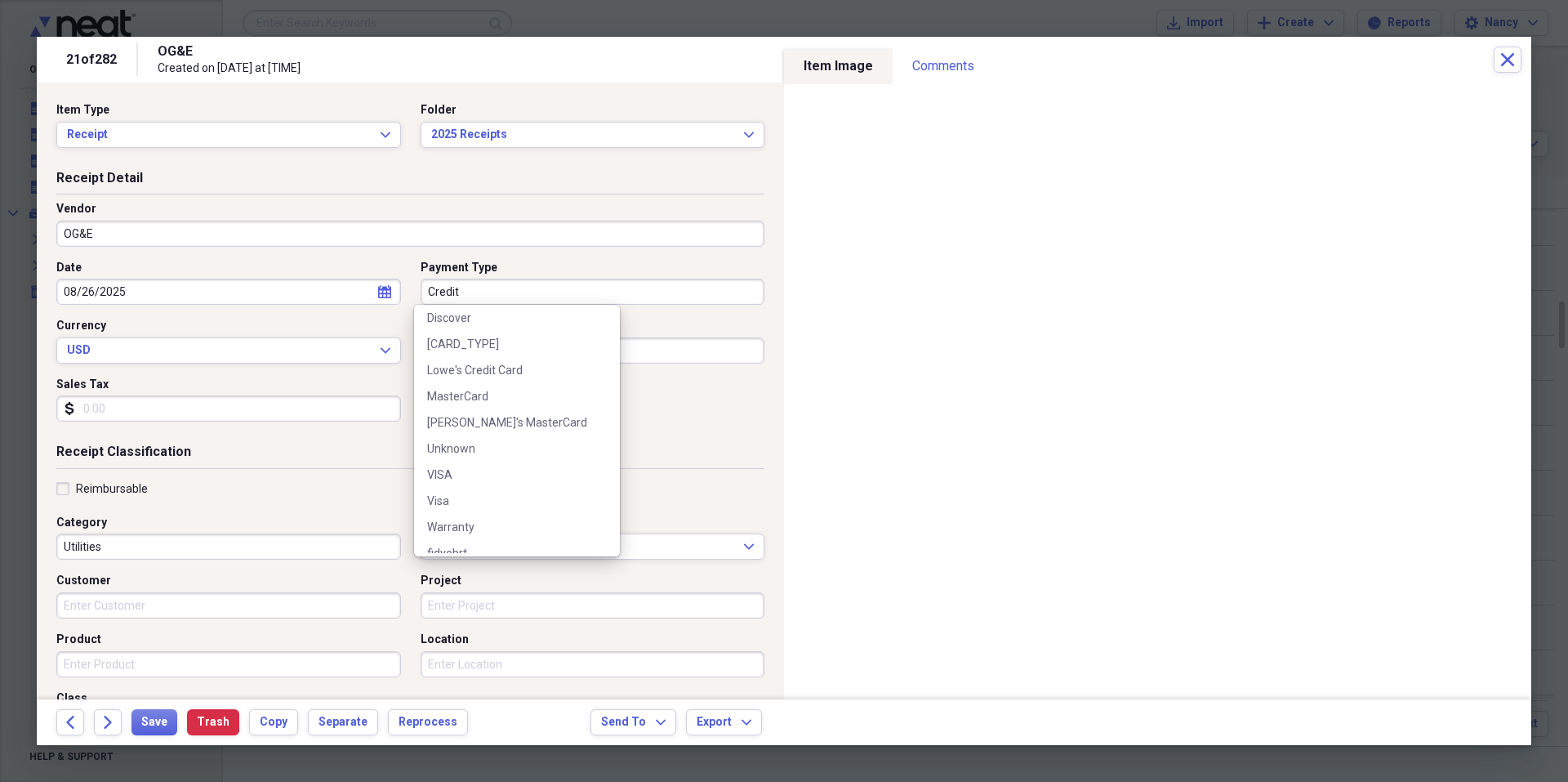 scroll, scrollTop: 284, scrollLeft: 0, axis: vertical 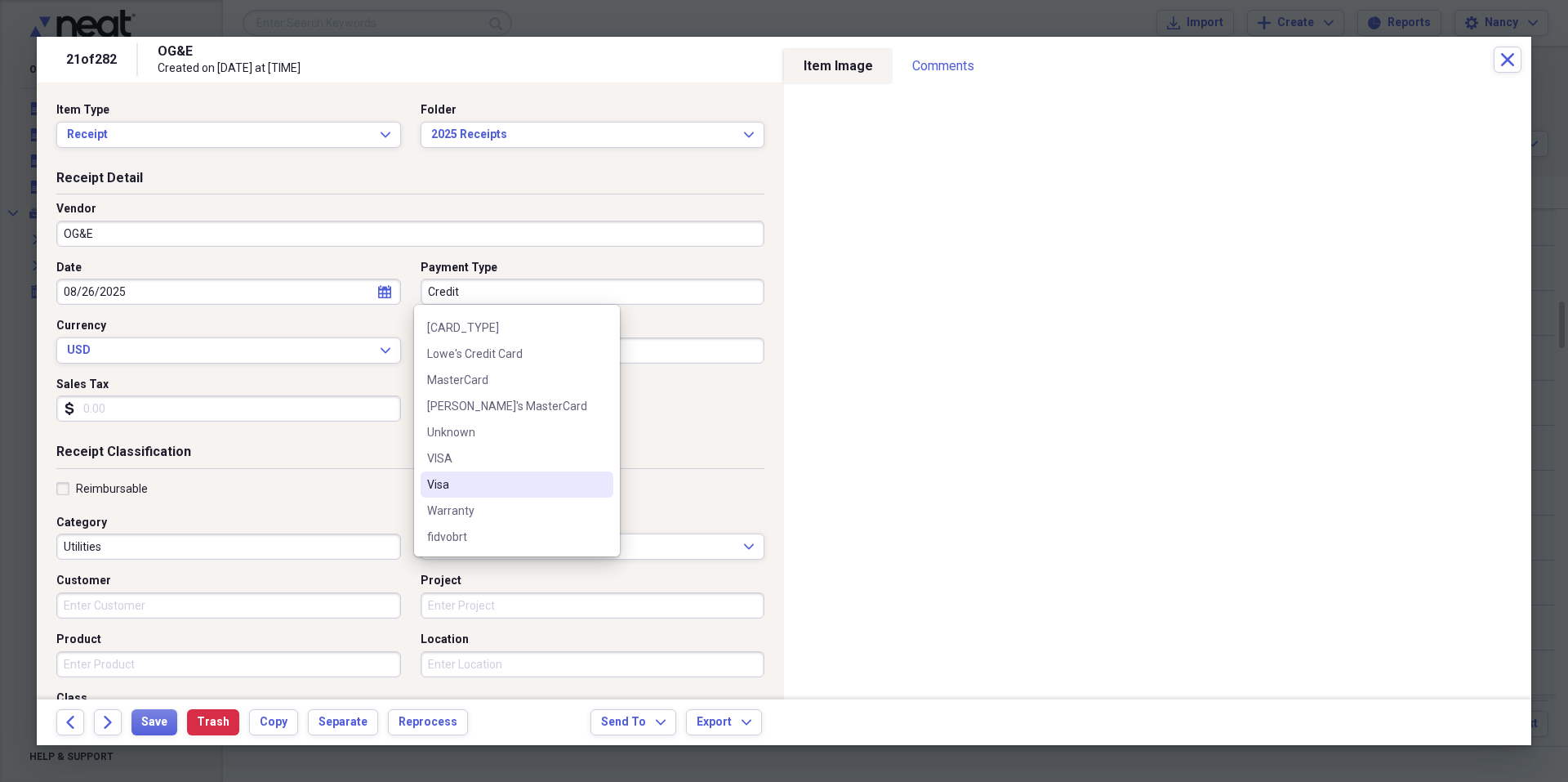 click on "Visa" at bounding box center [507, 485] 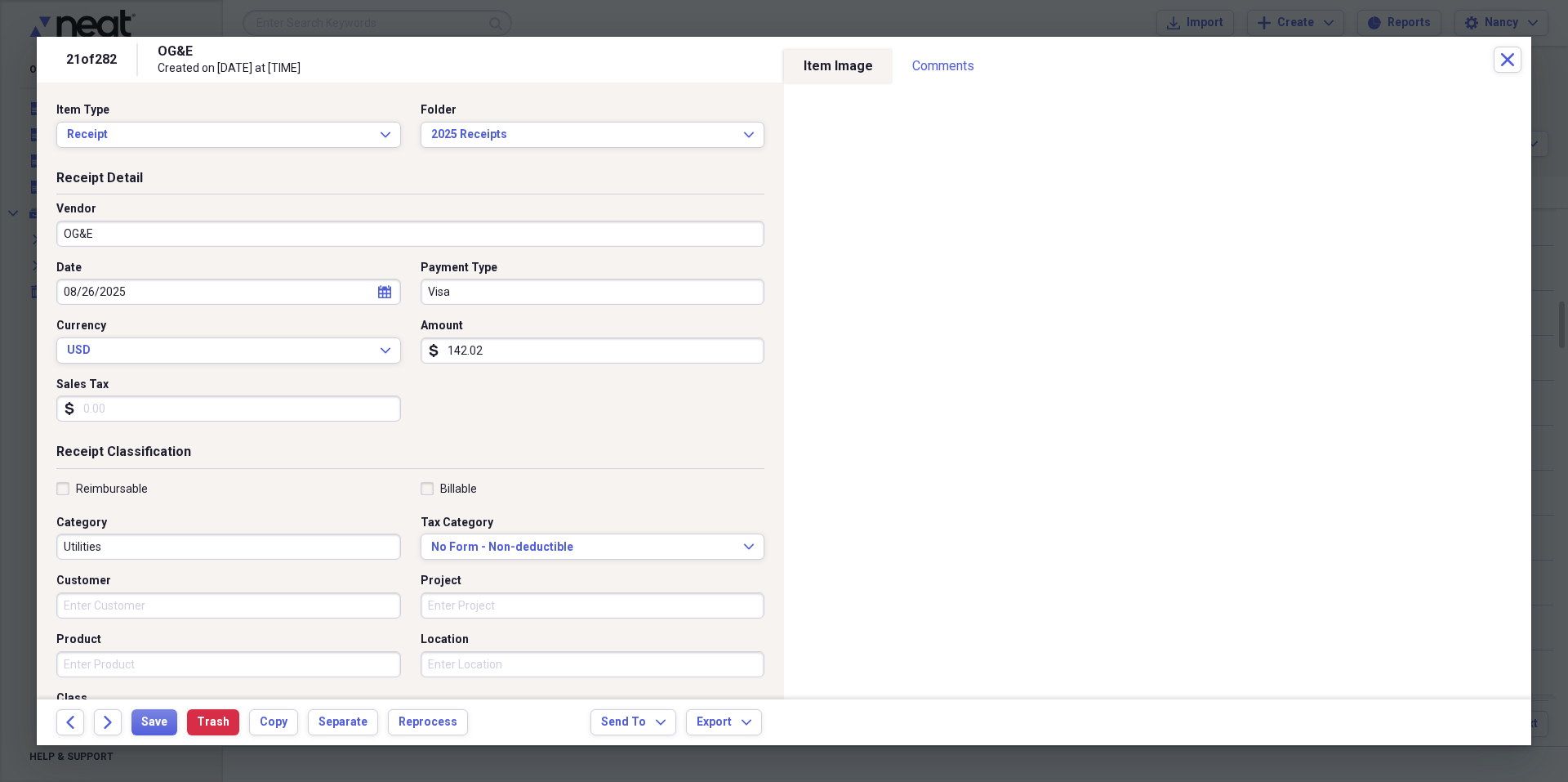 click on "142.02" at bounding box center (593, 351) 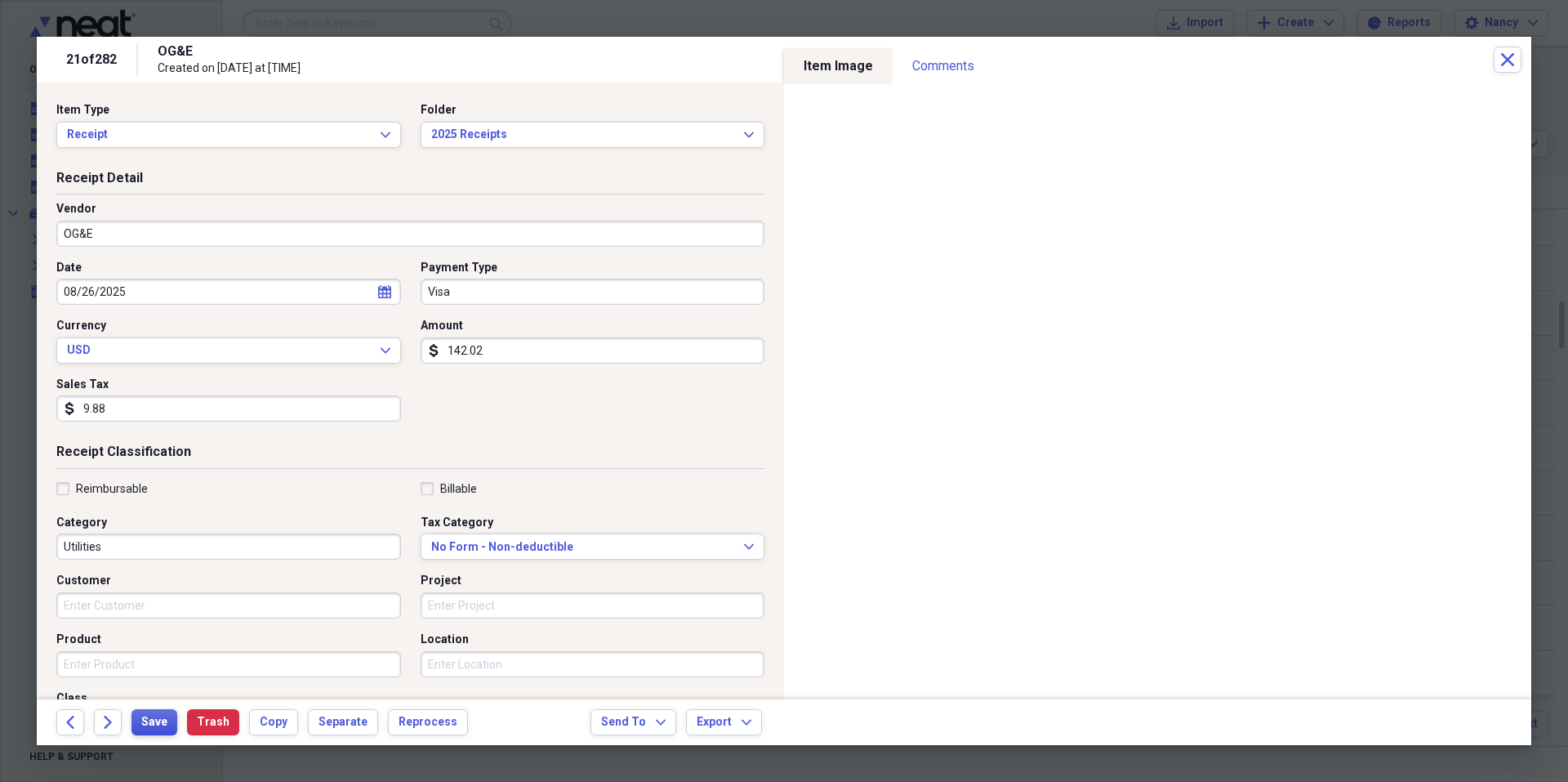 type on "9.88" 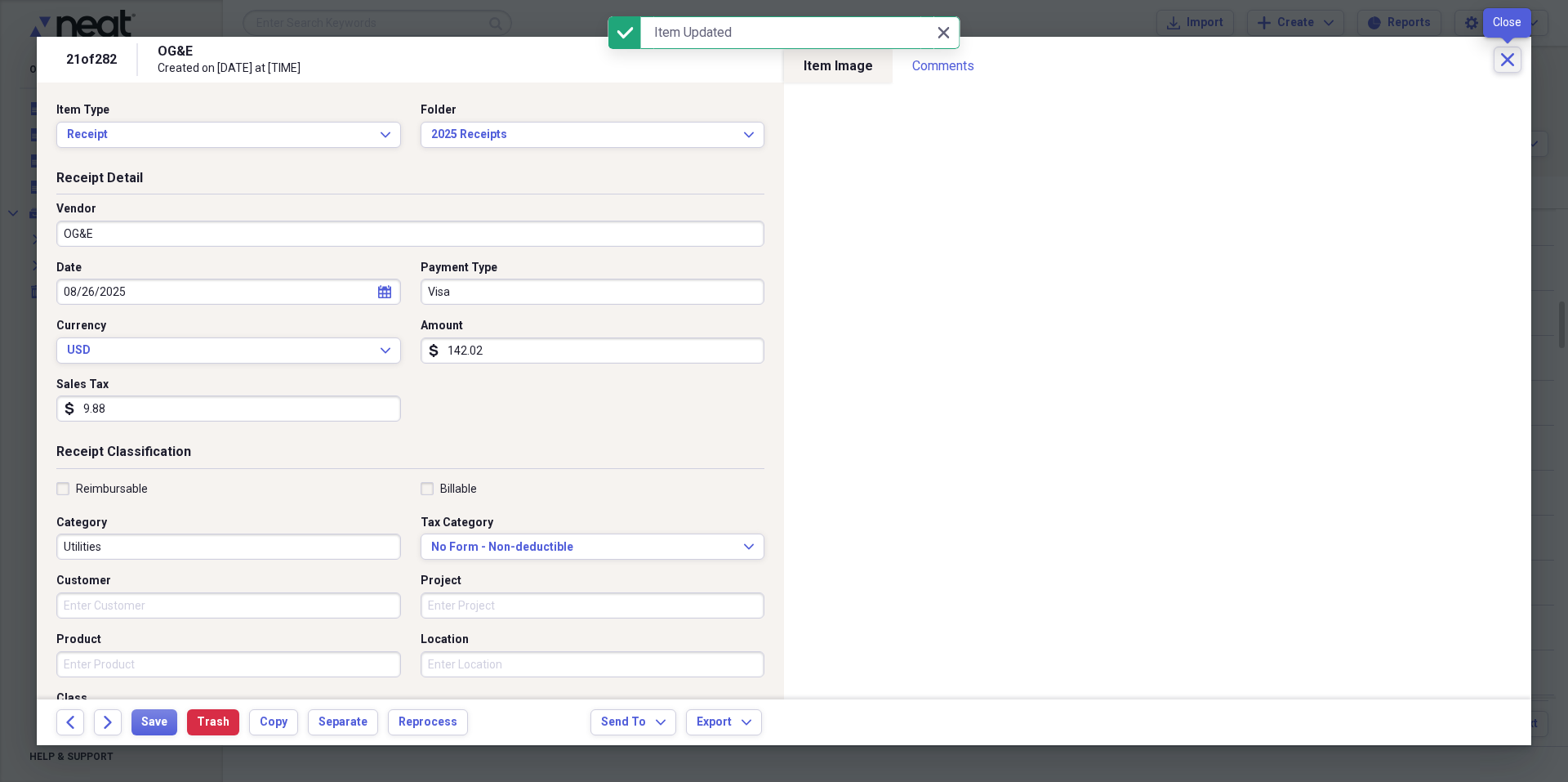 click 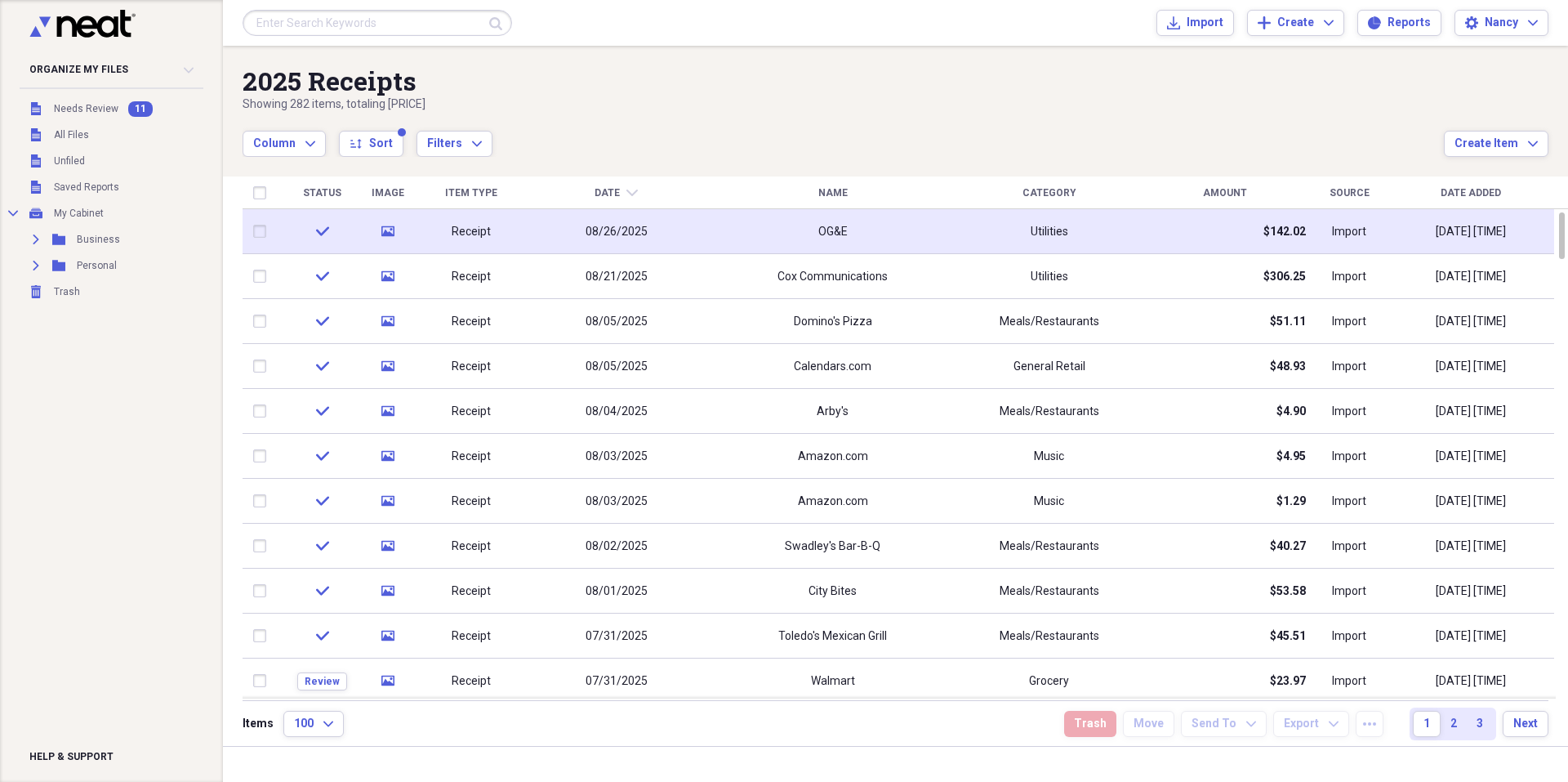 click on "OG&E" at bounding box center (832, 231) 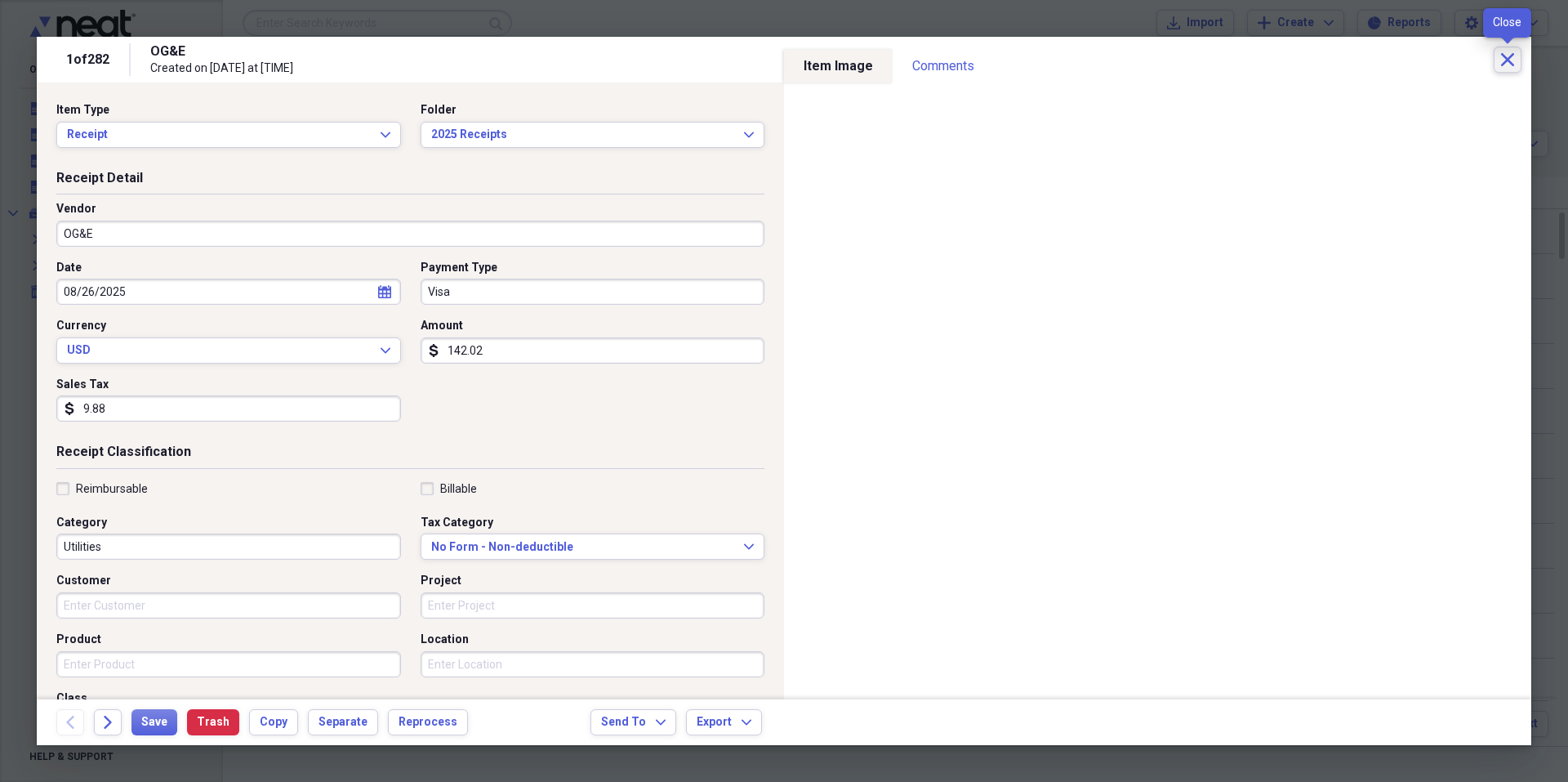 click 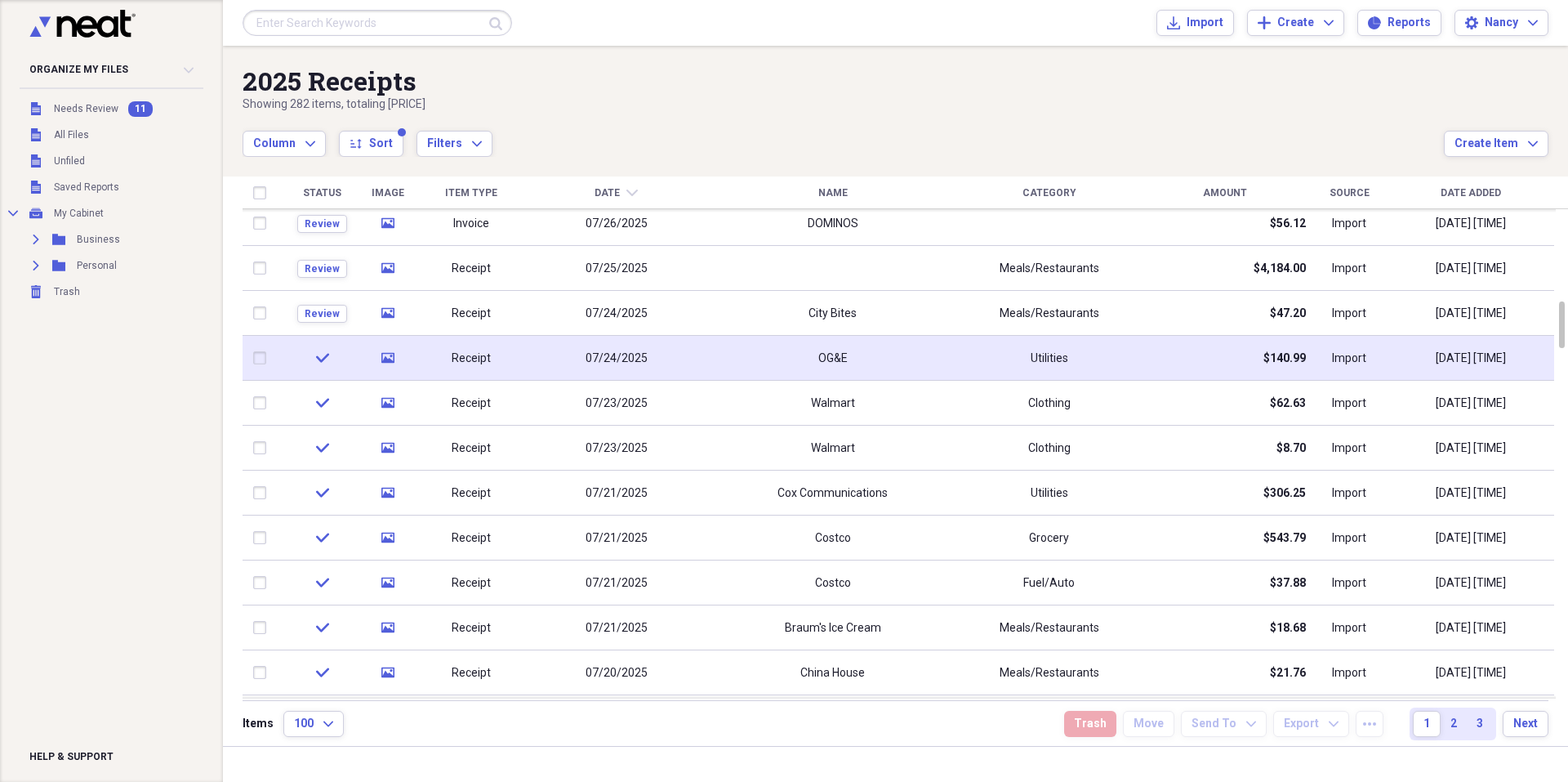 click on "OG&E" at bounding box center [832, 358] 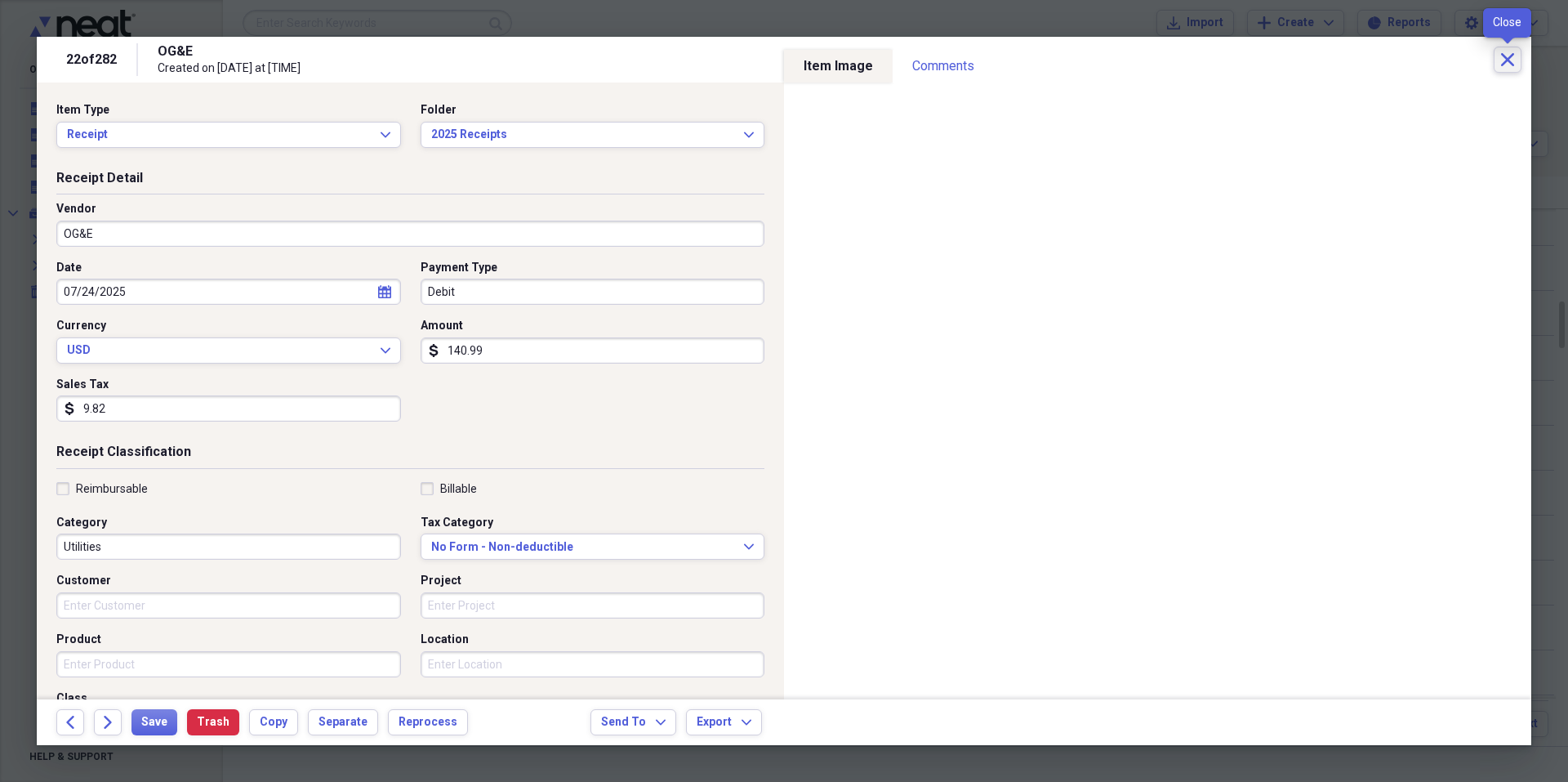 click on "Close" 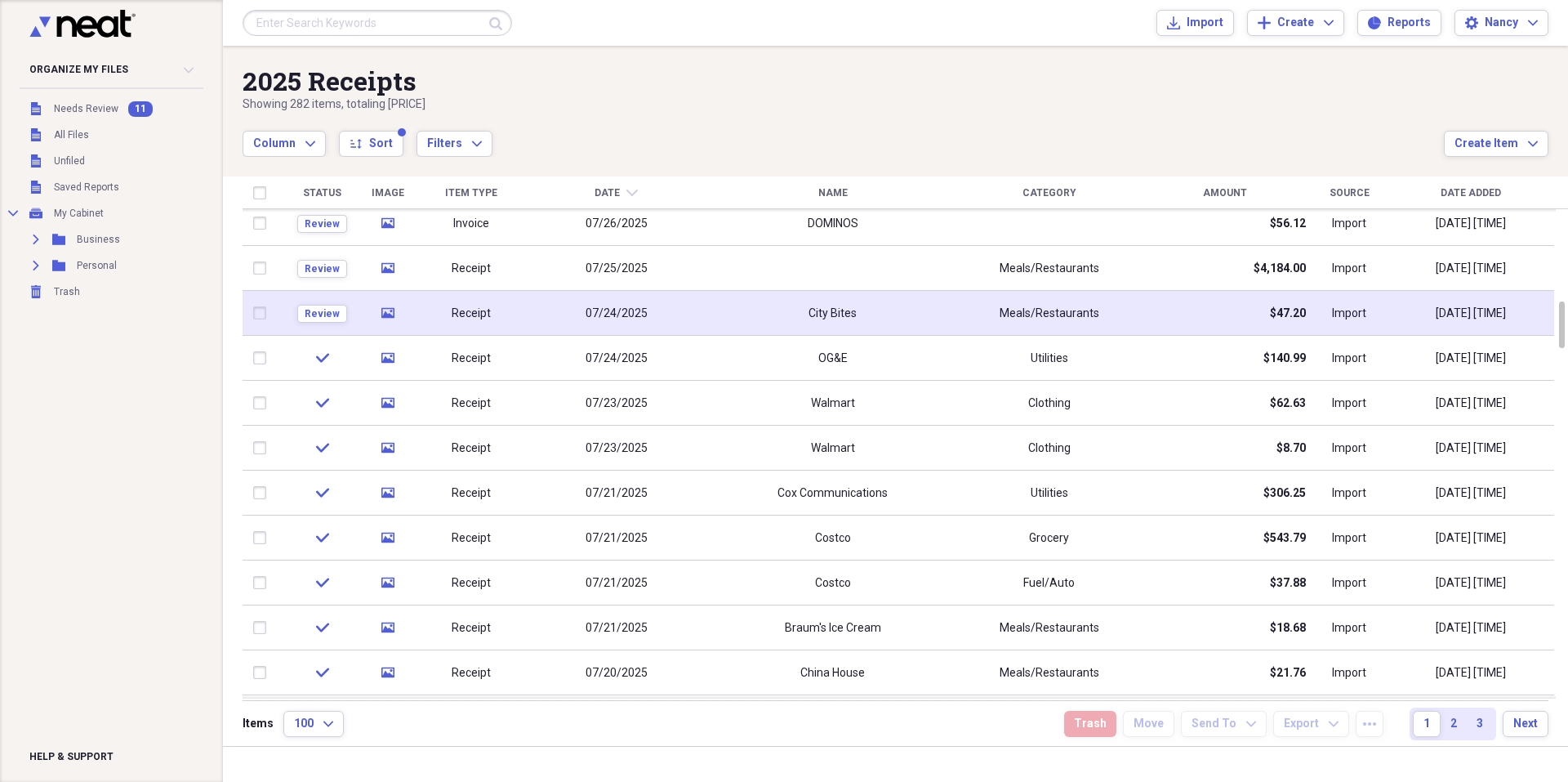 click on "City Bites" at bounding box center (832, 313) 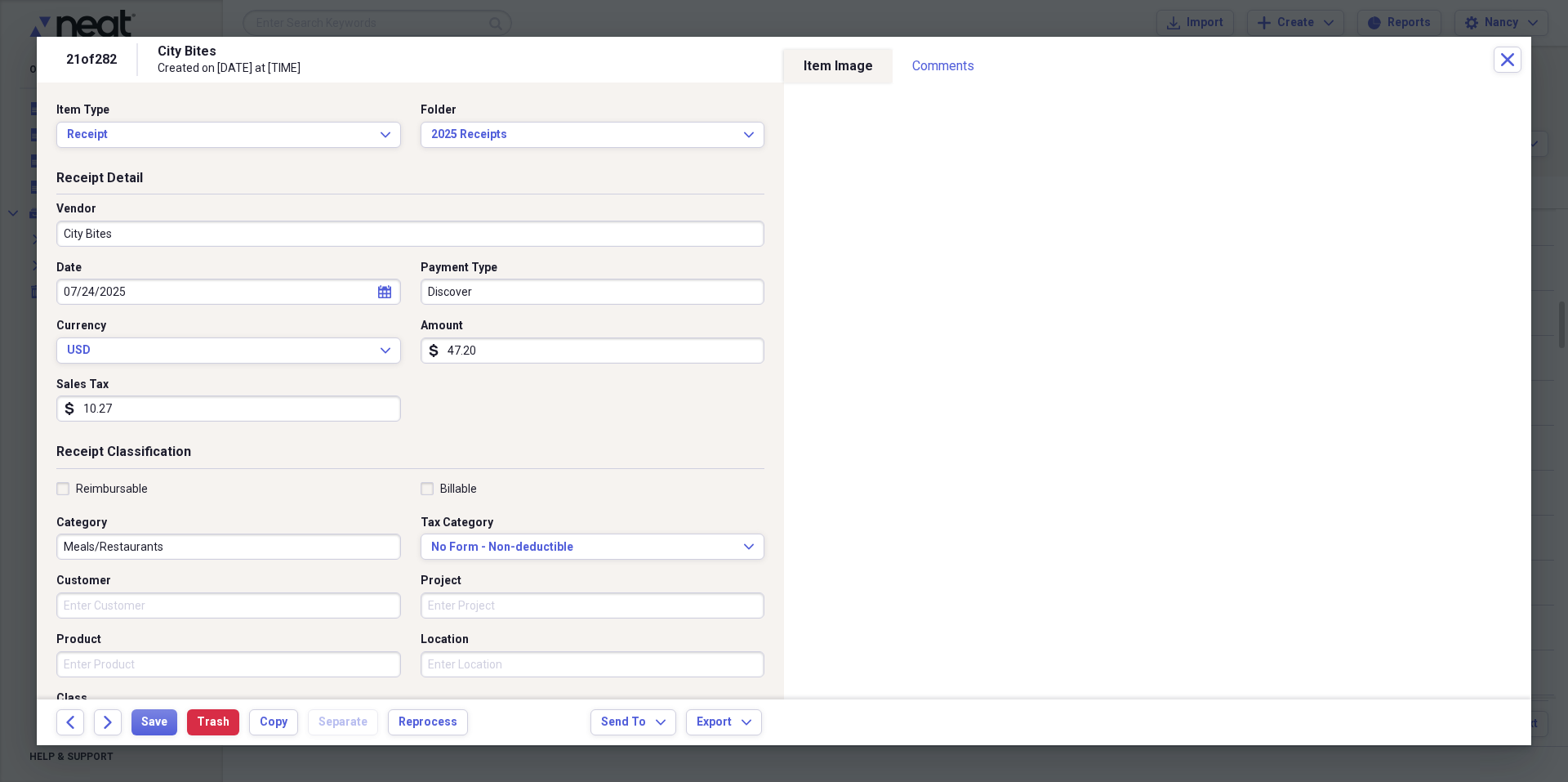 click on "10.27" at bounding box center (229, 409) 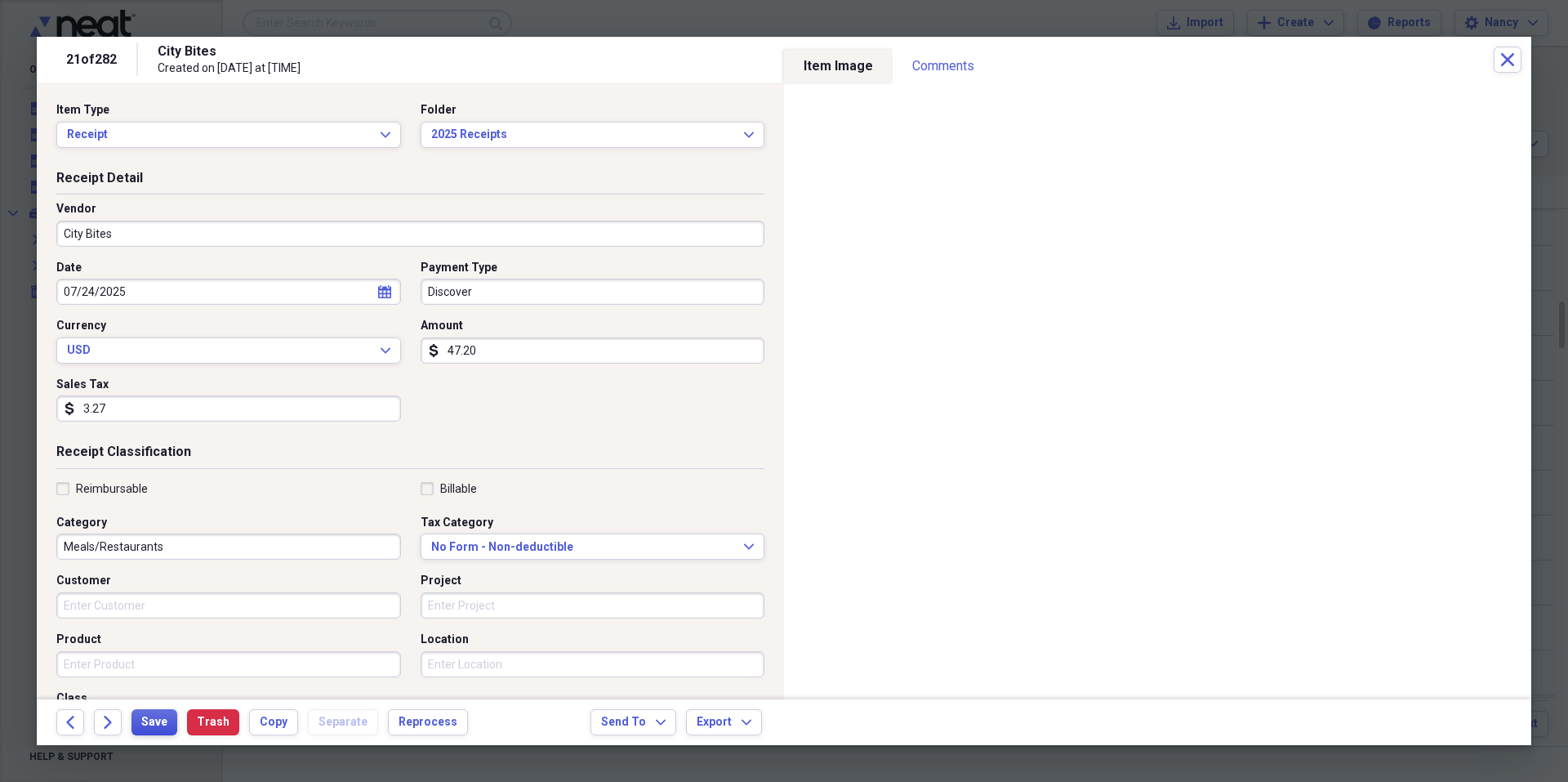 type on "3.27" 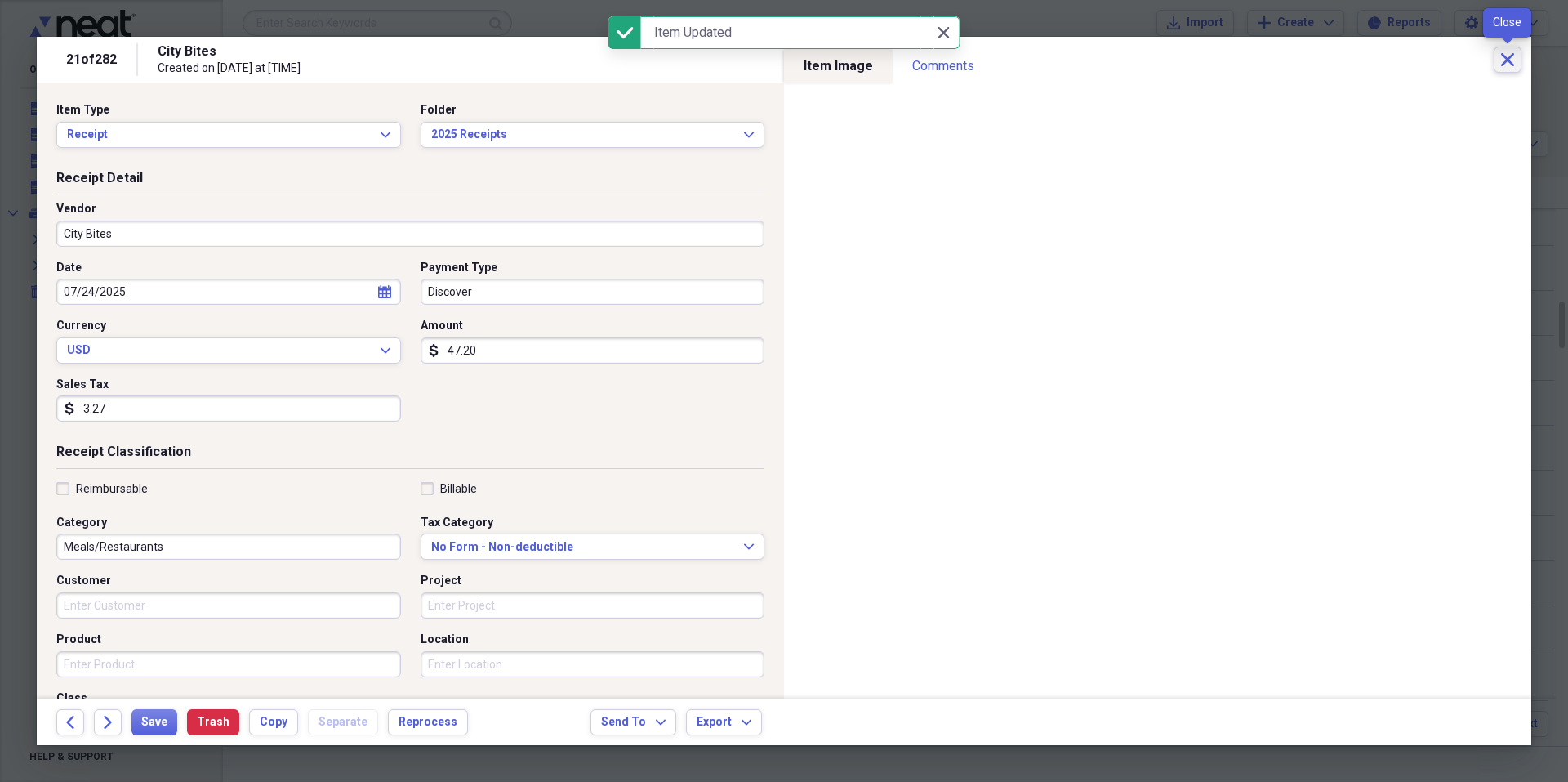 click on "Close" 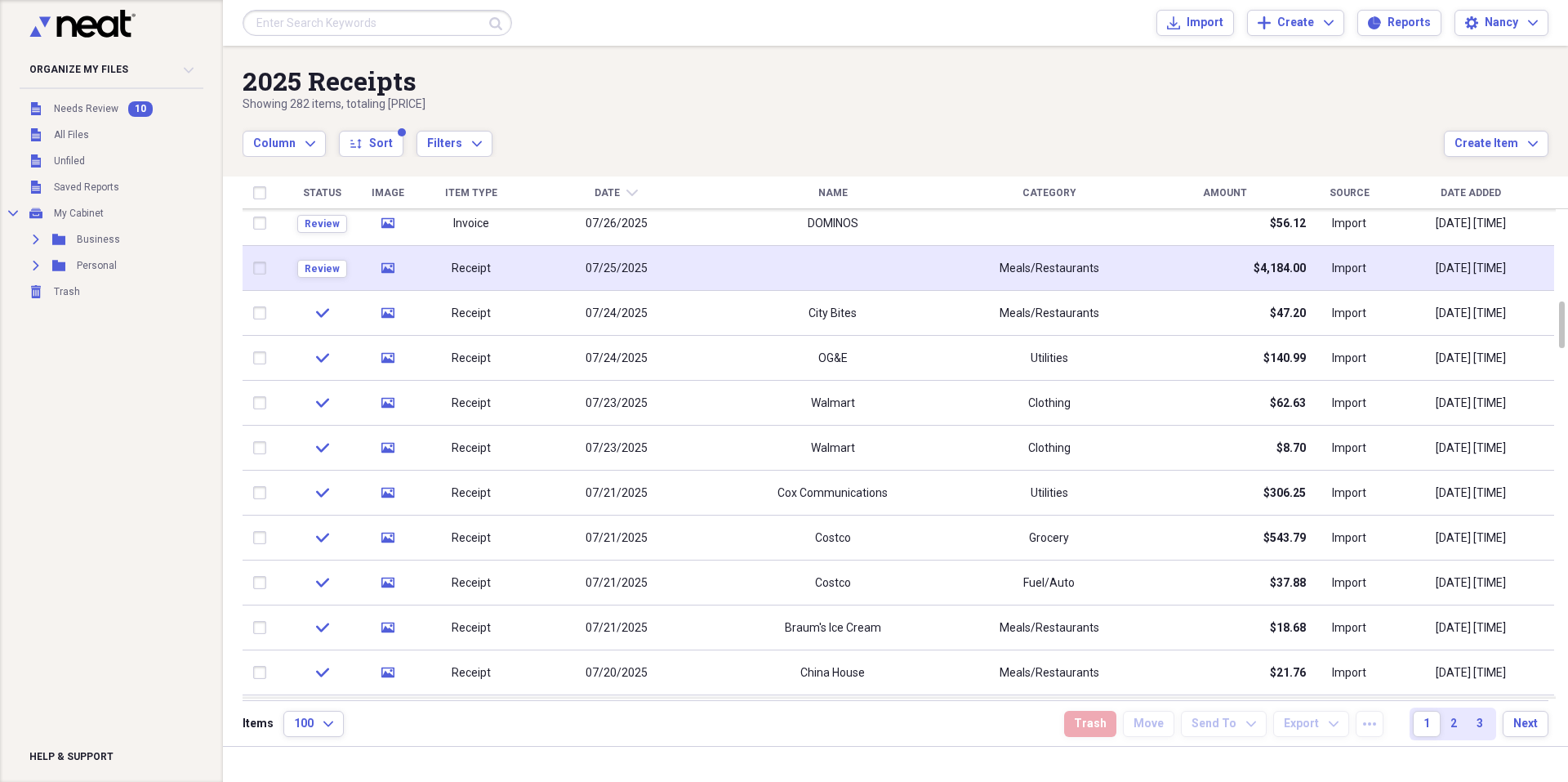 click at bounding box center [832, 268] 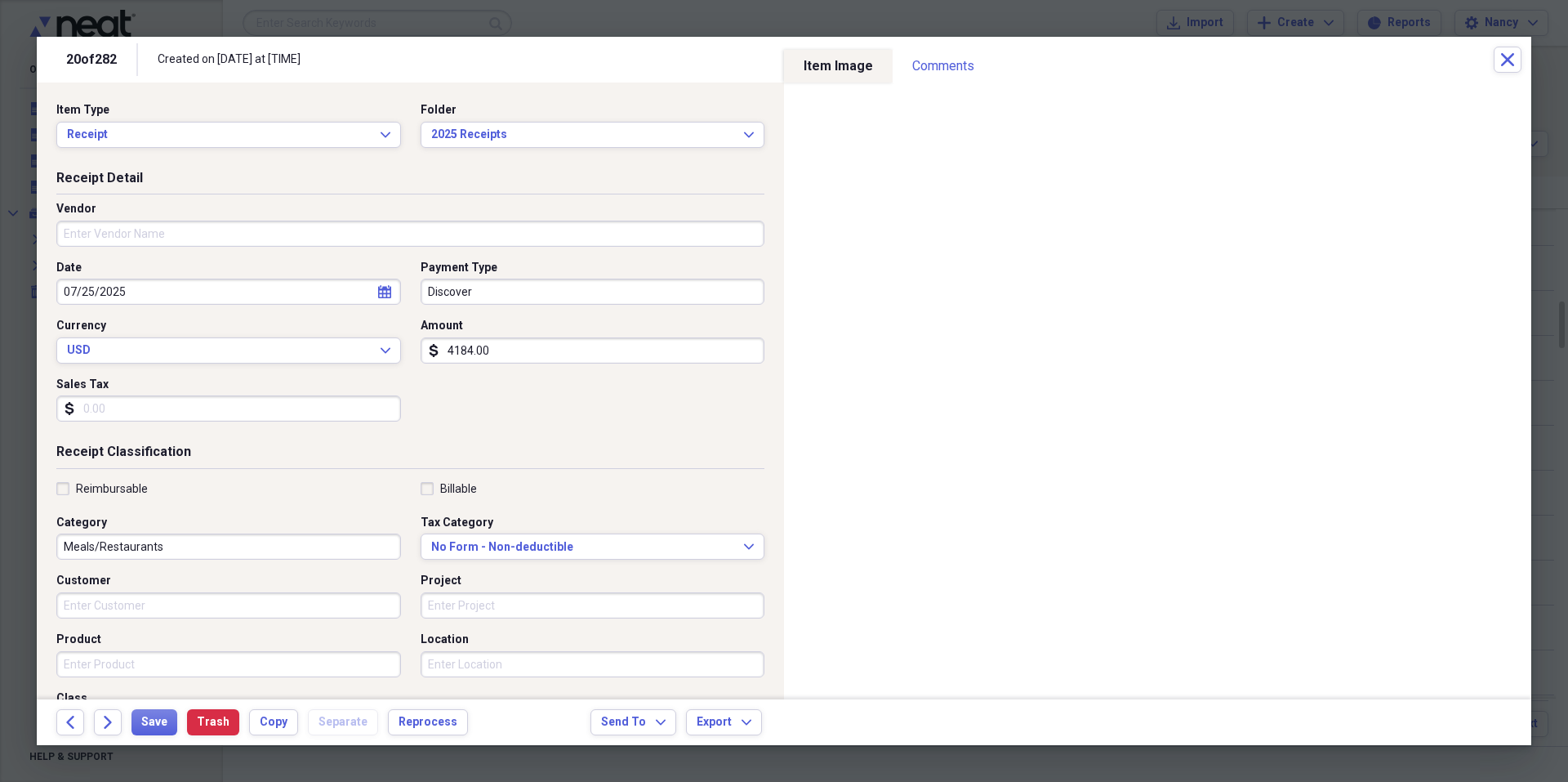 click on "Vendor" at bounding box center (410, 234) 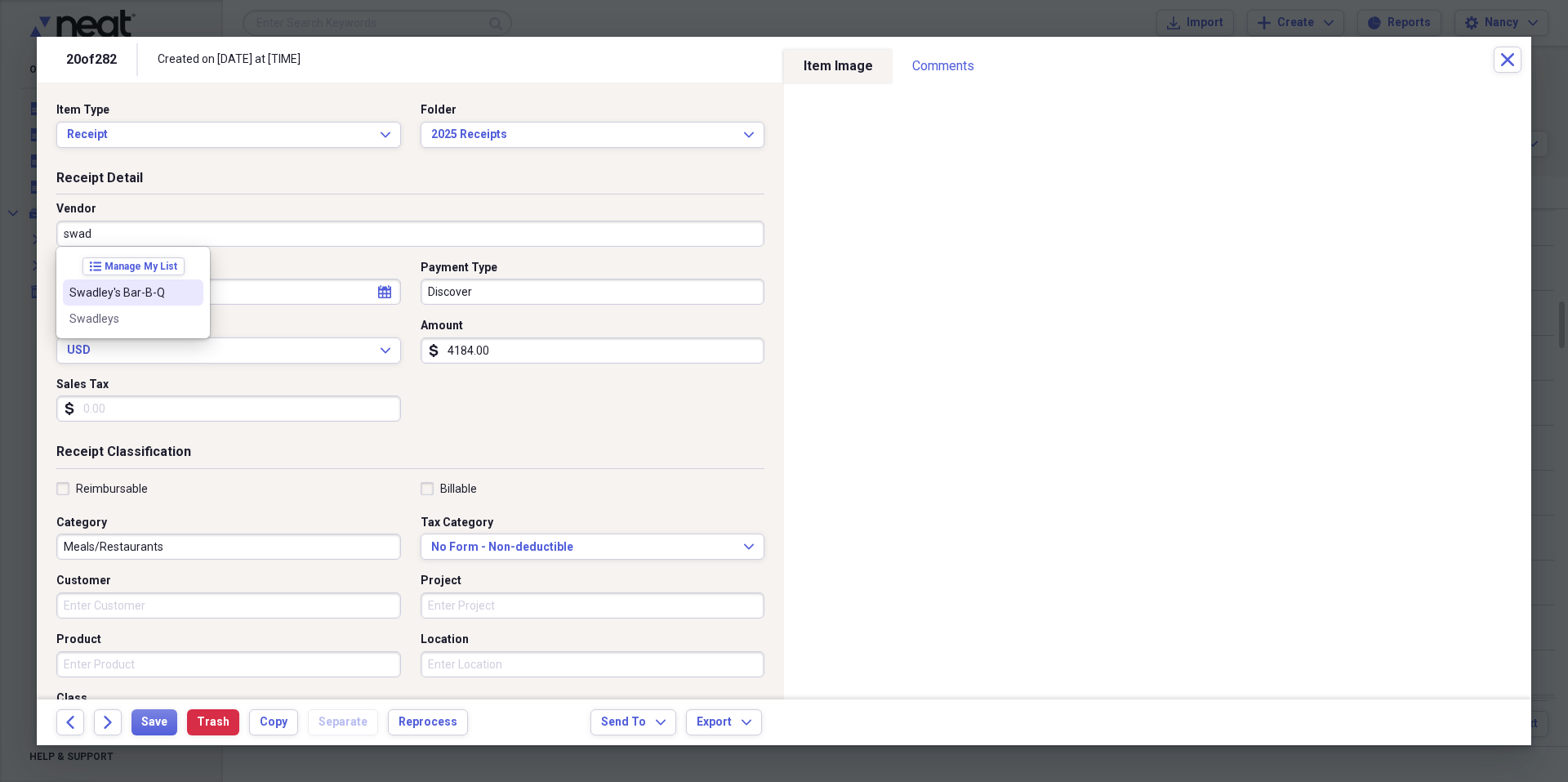 click on "Swadley's Bar-B-Q" at bounding box center [123, 293] 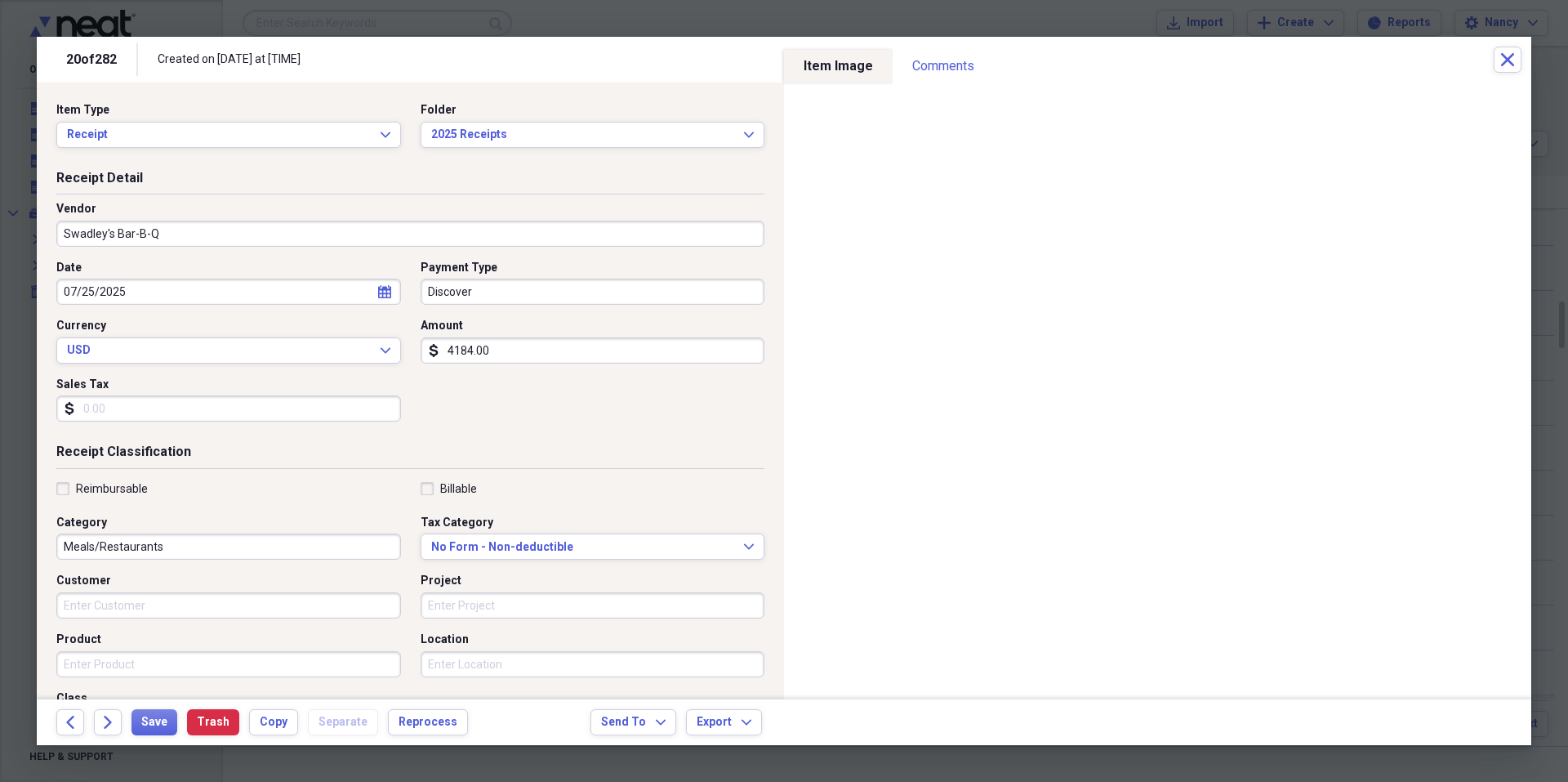 click on "4184.00" at bounding box center (593, 351) 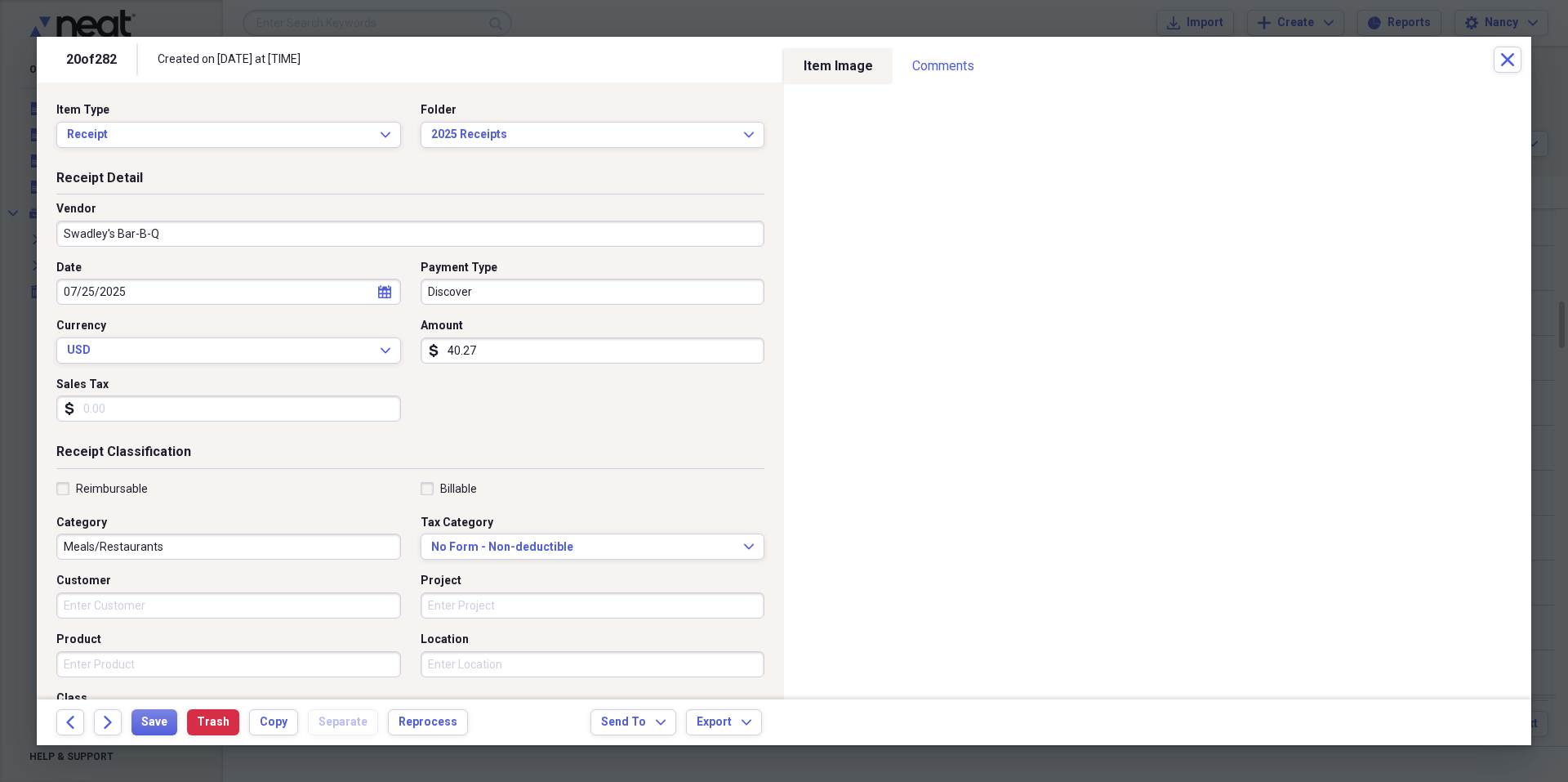 type on "40.27" 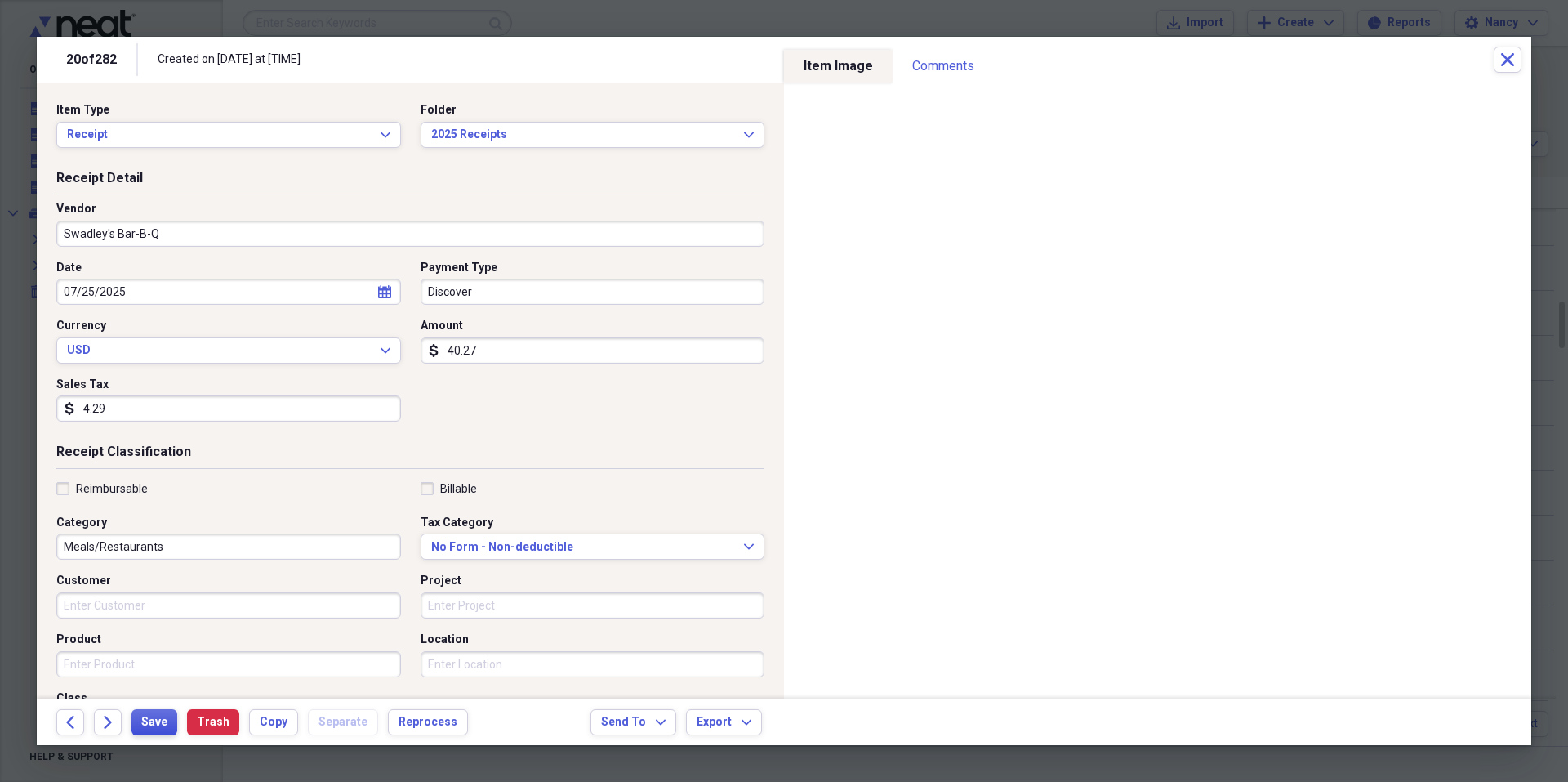 type on "4.29" 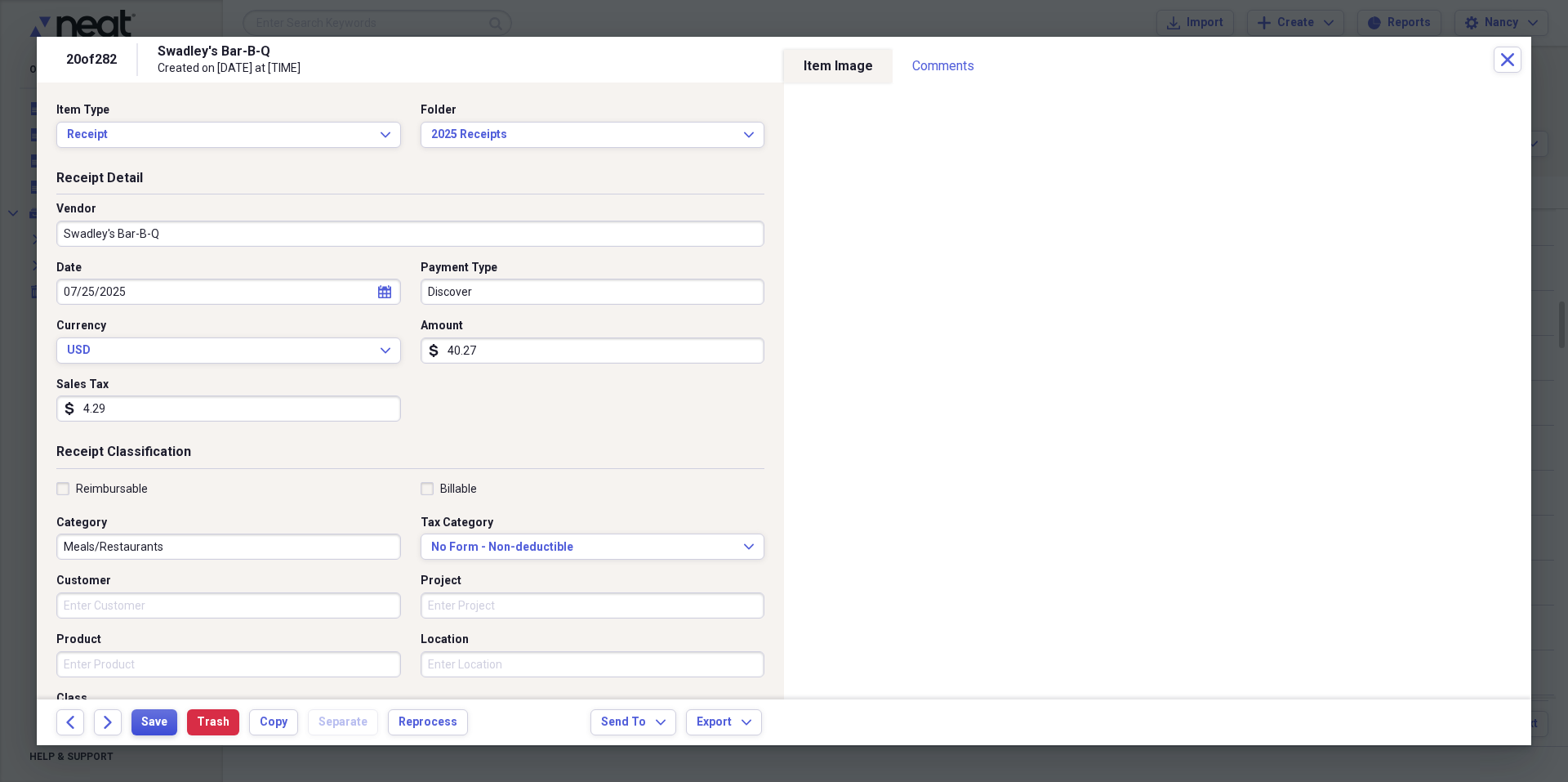 click on "Save" at bounding box center [154, 722] 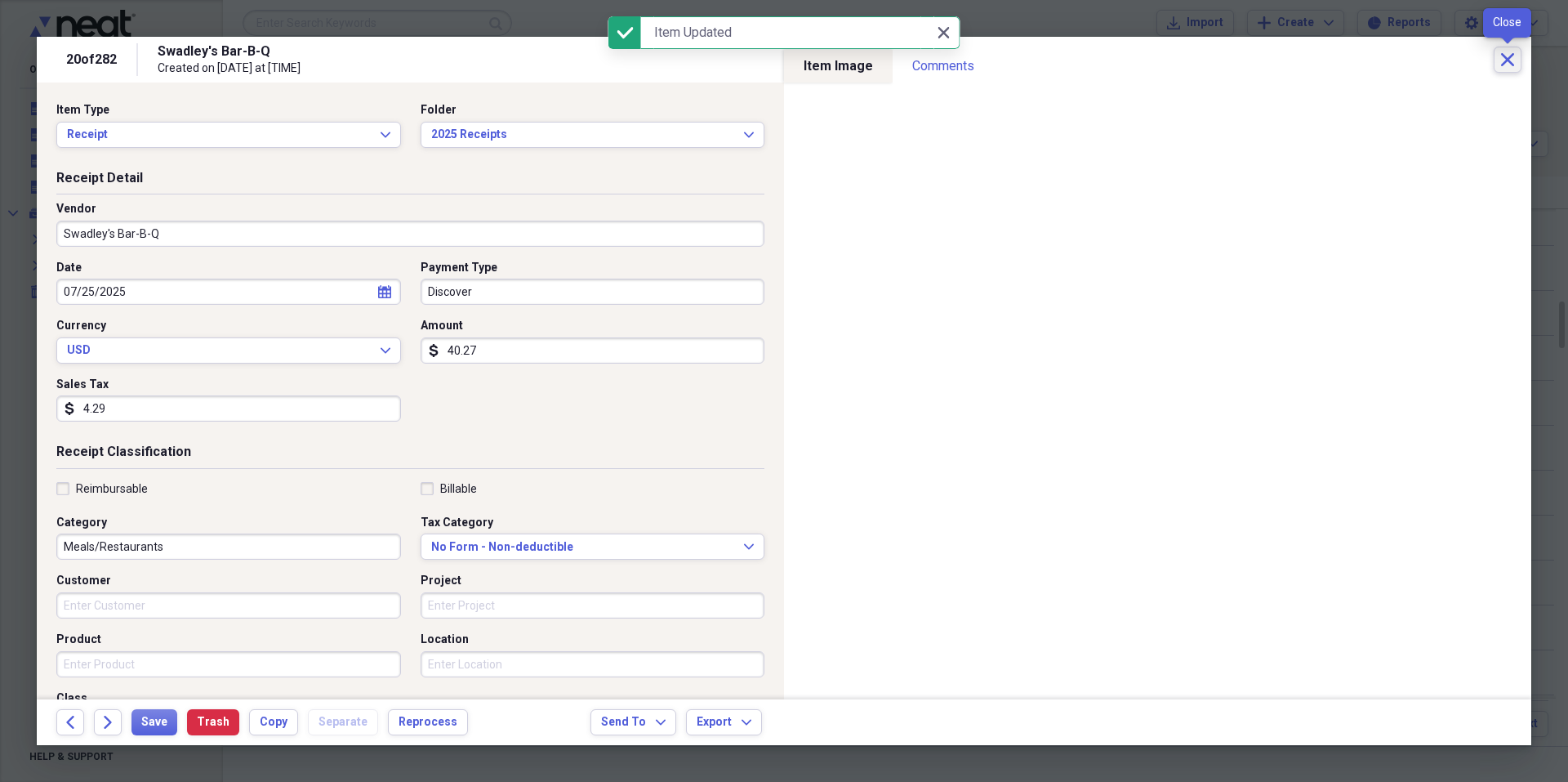 click on "Close" 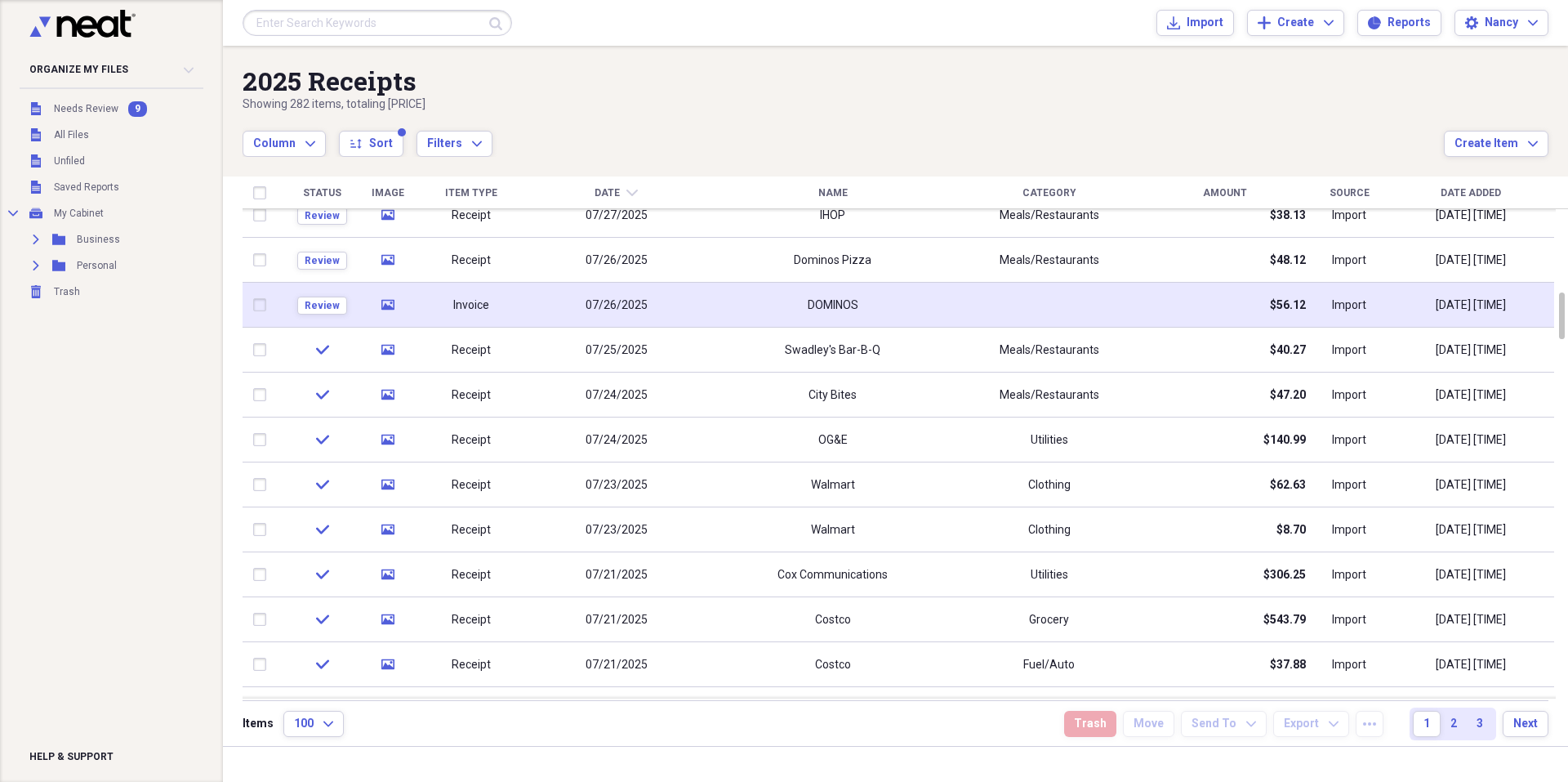 click on "DOMINOS" at bounding box center [832, 305] 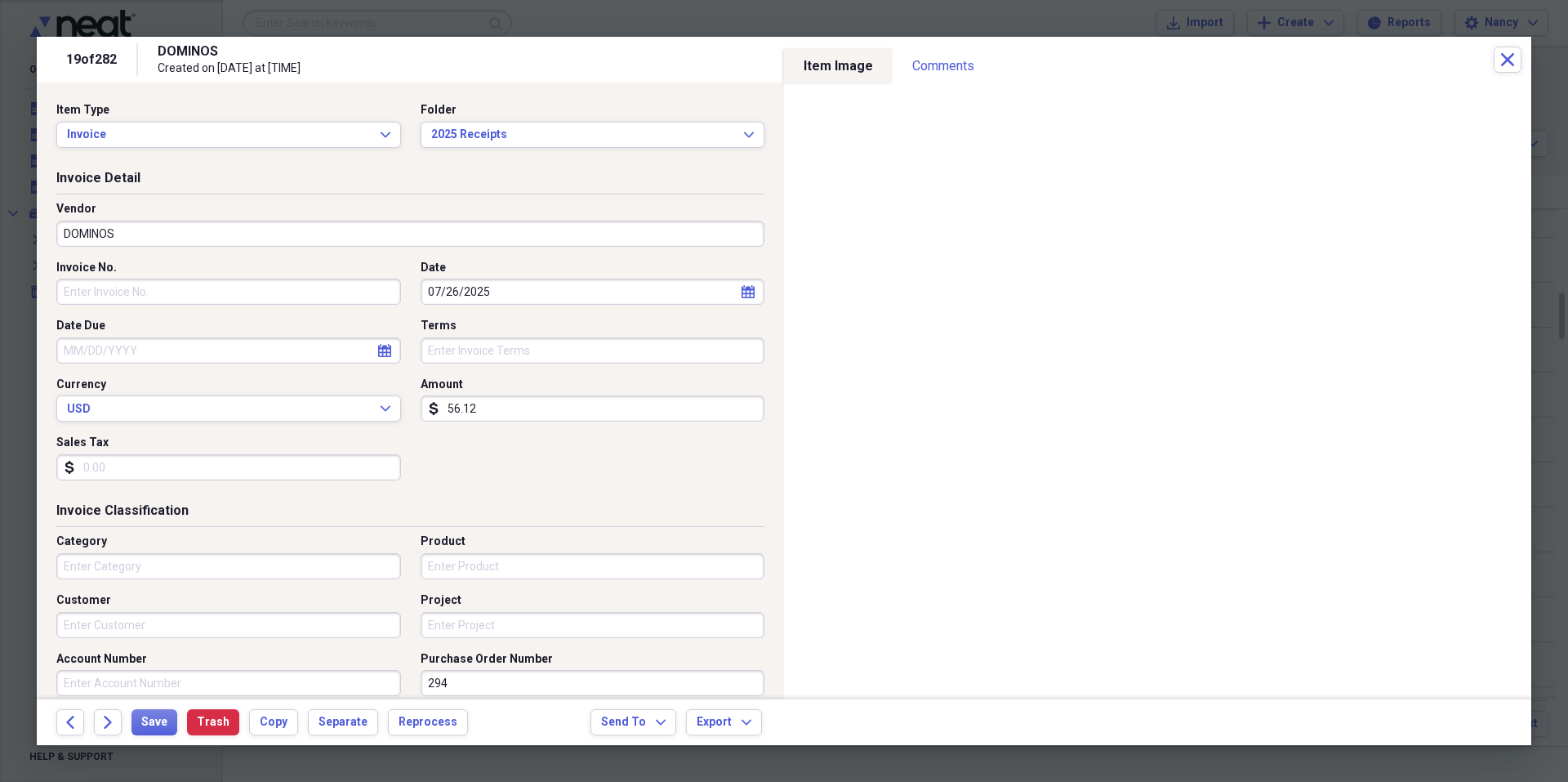 click on "DOMINOS" at bounding box center [410, 234] 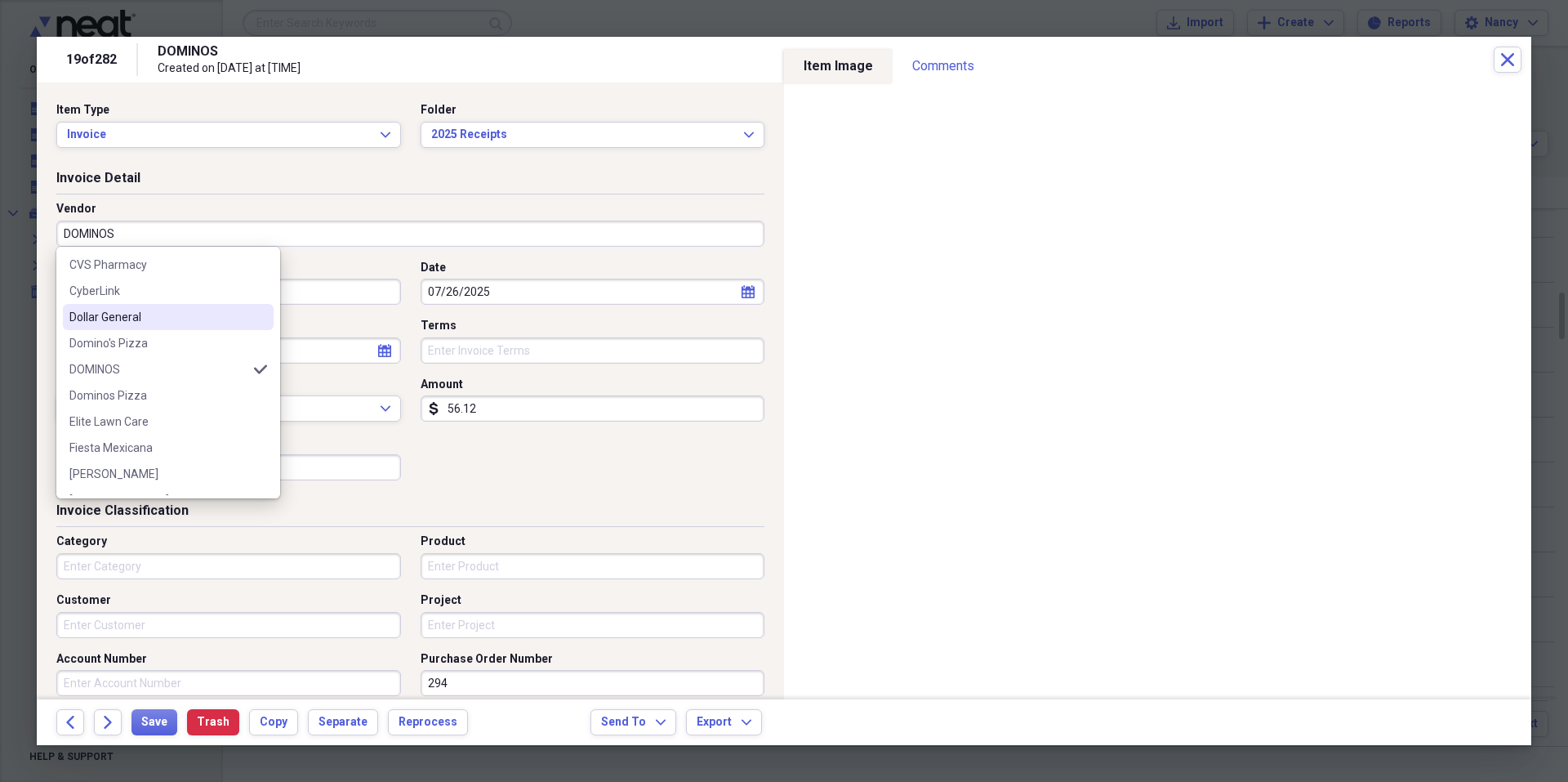 scroll, scrollTop: 899, scrollLeft: 0, axis: vertical 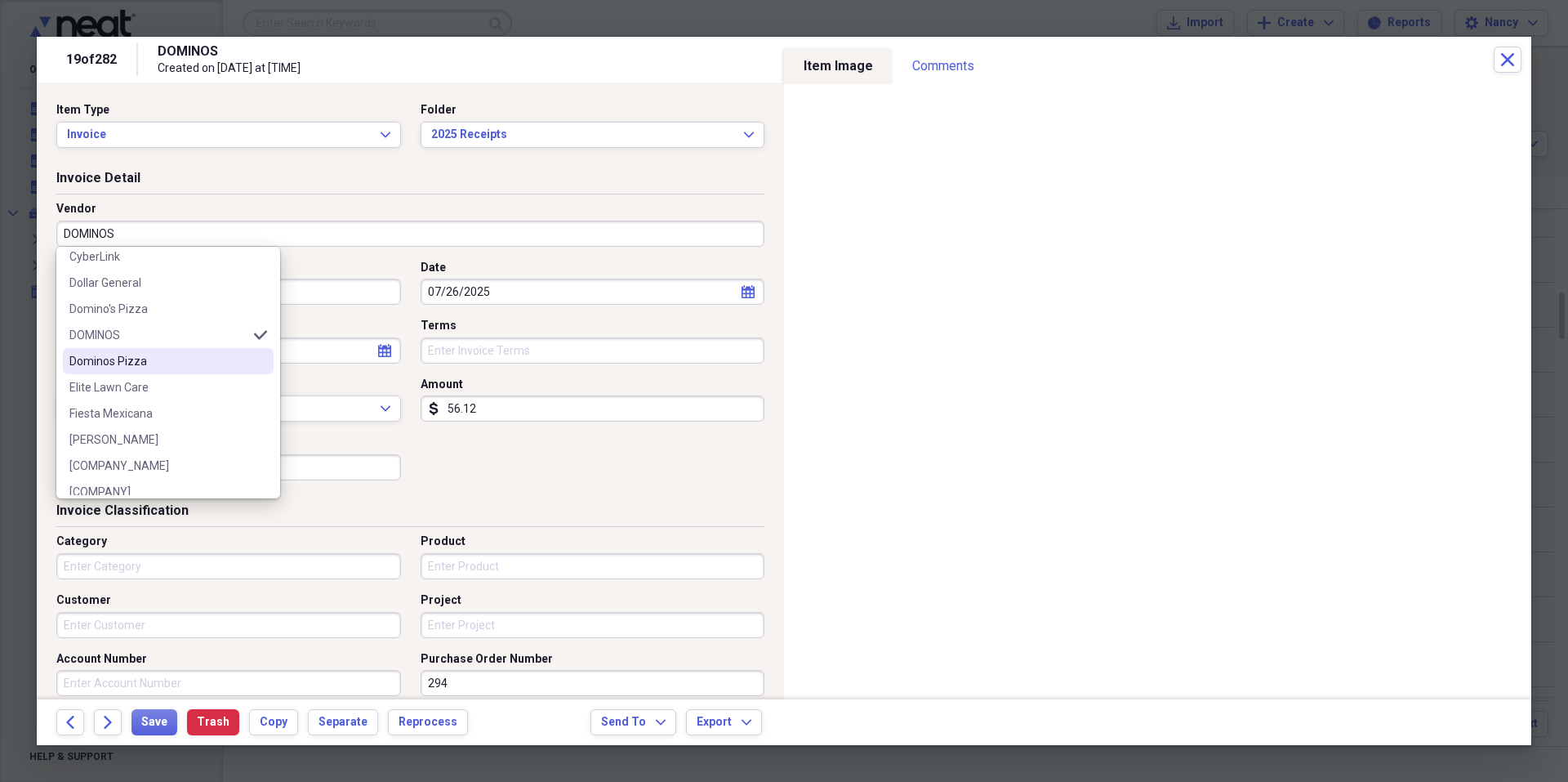 click on "Dominos Pizza" at bounding box center (158, 361) 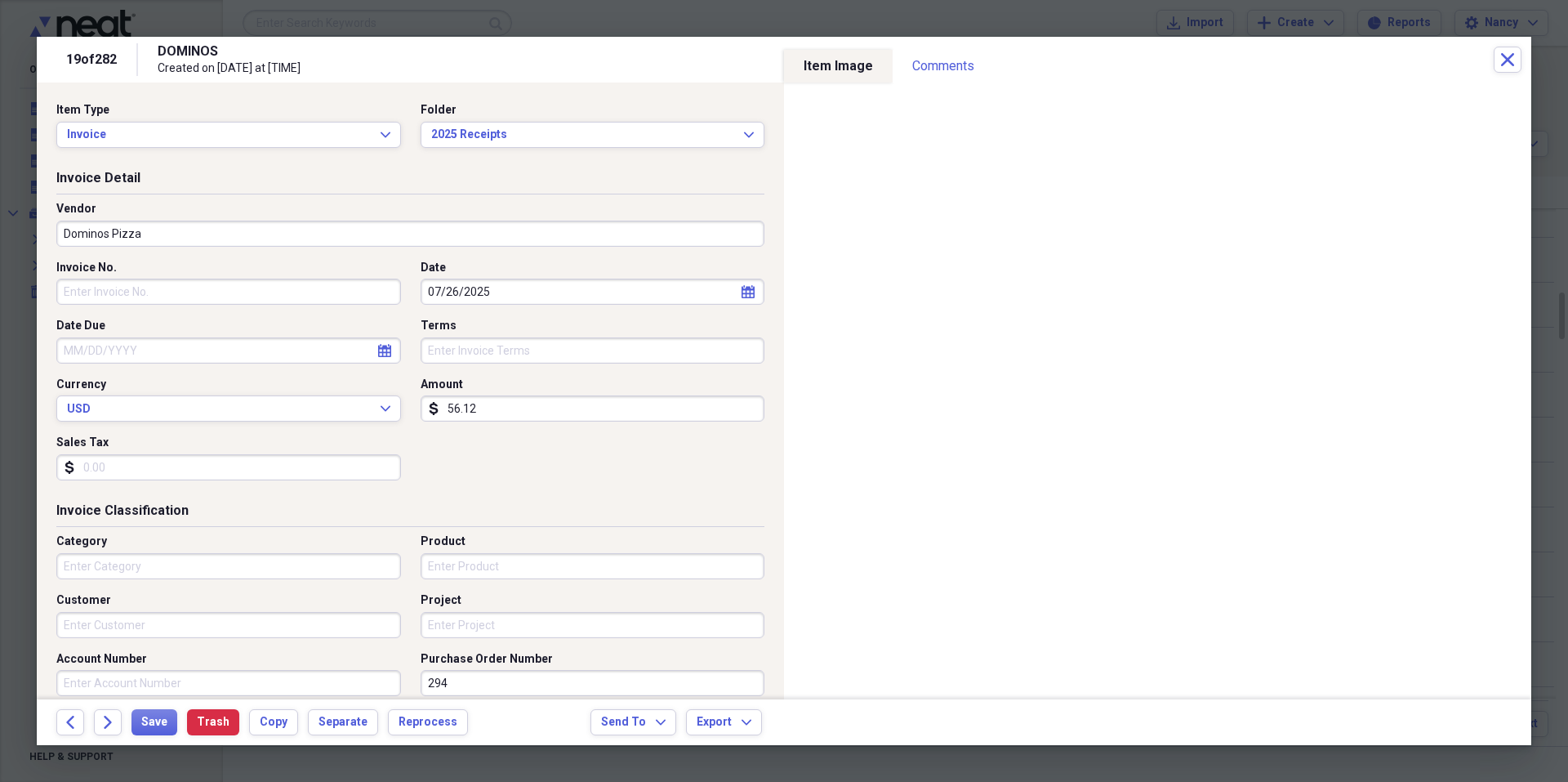type on "Meals/Restaurants" 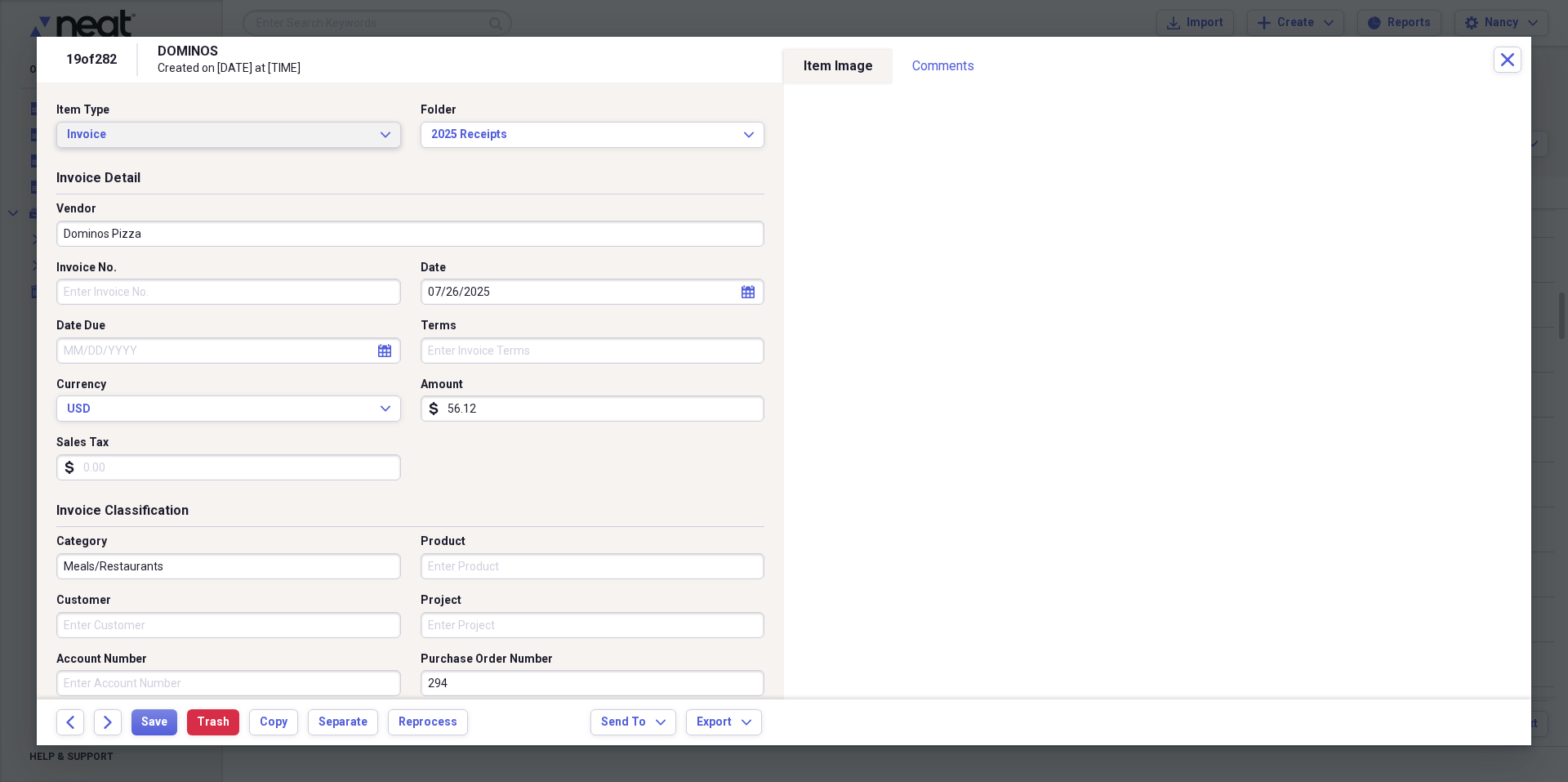 click on "Invoice Expand" at bounding box center (229, 135) 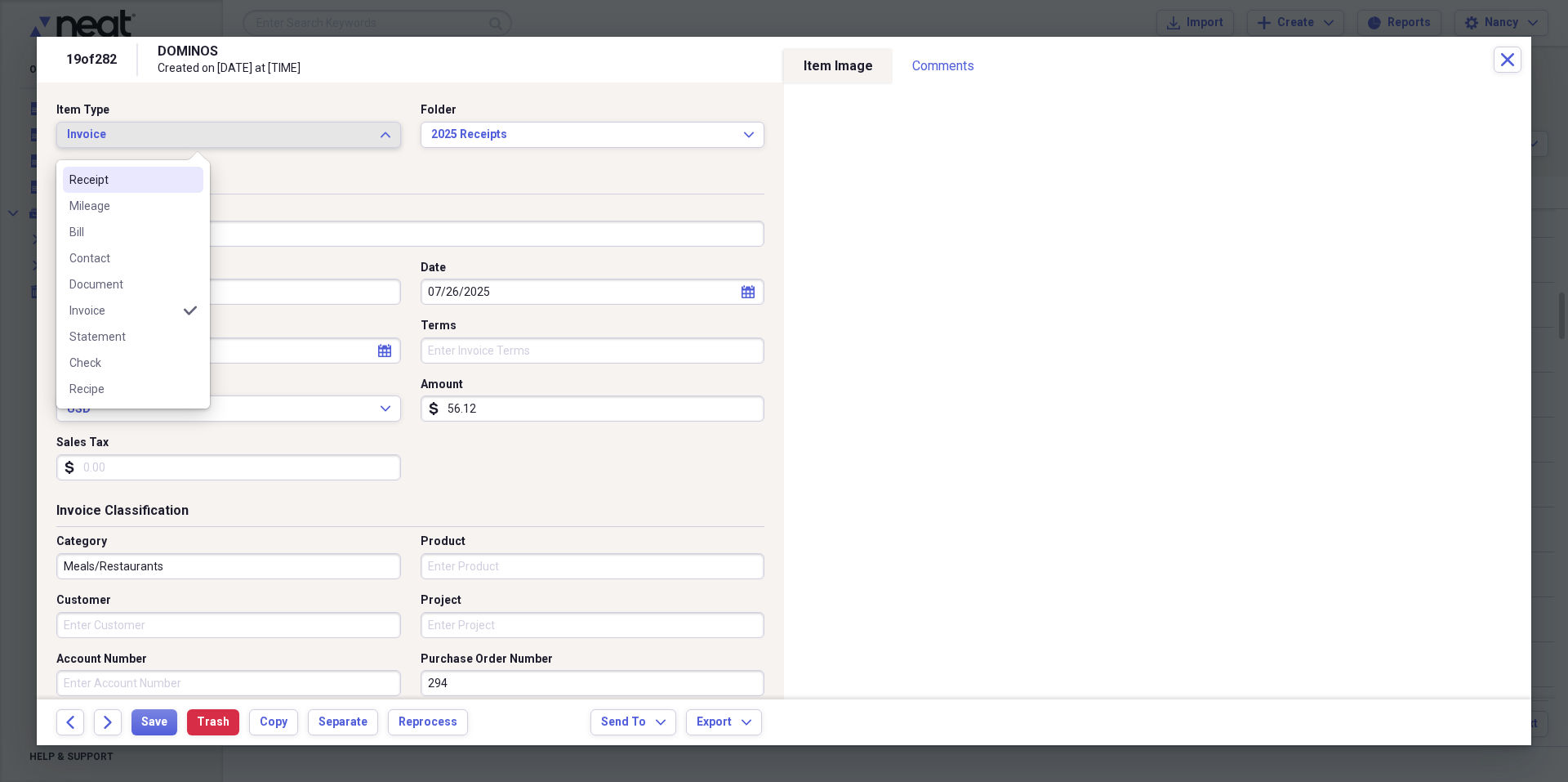 click on "Receipt" at bounding box center [123, 180] 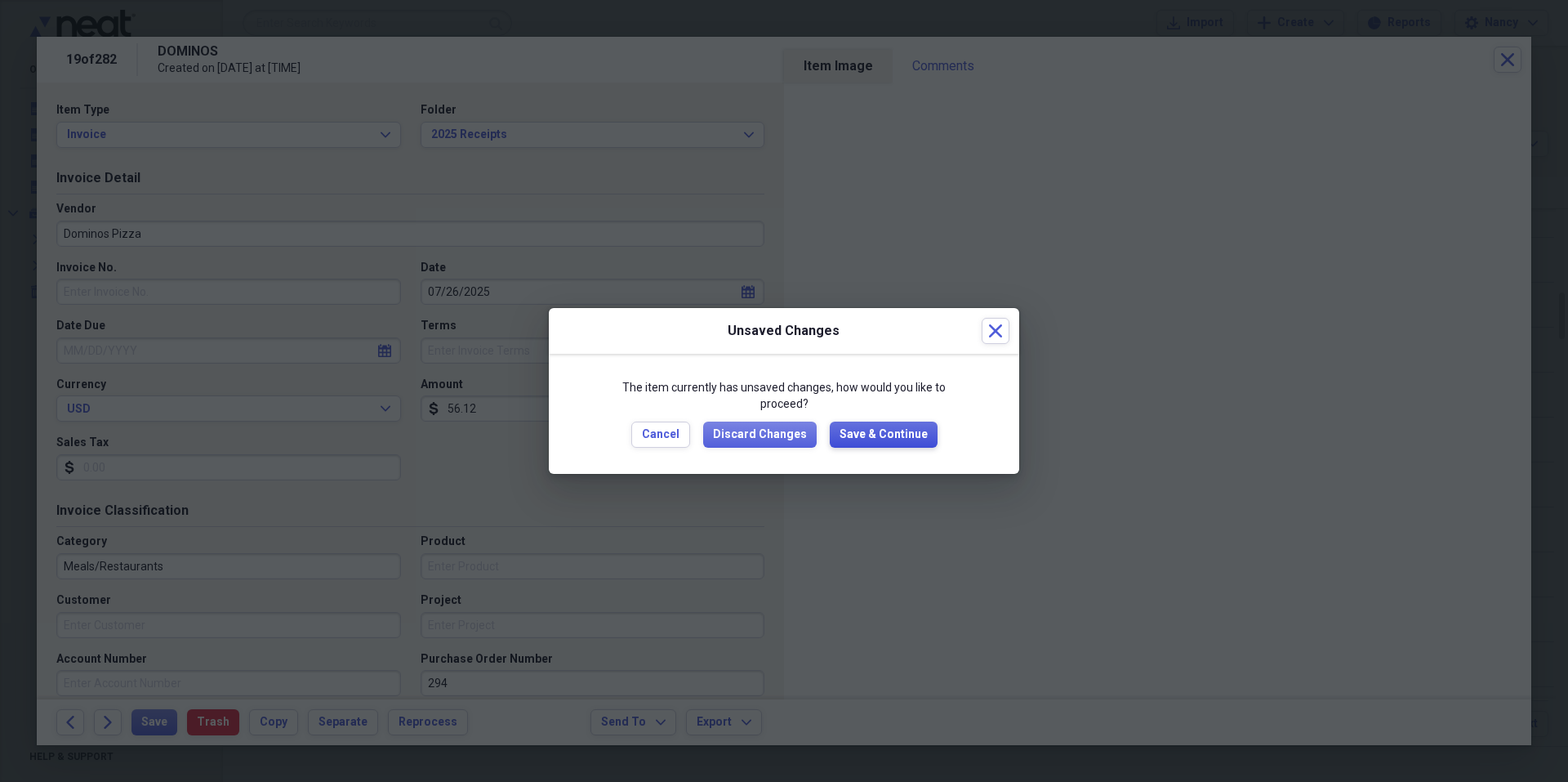 click on "Save & Continue" at bounding box center [884, 435] 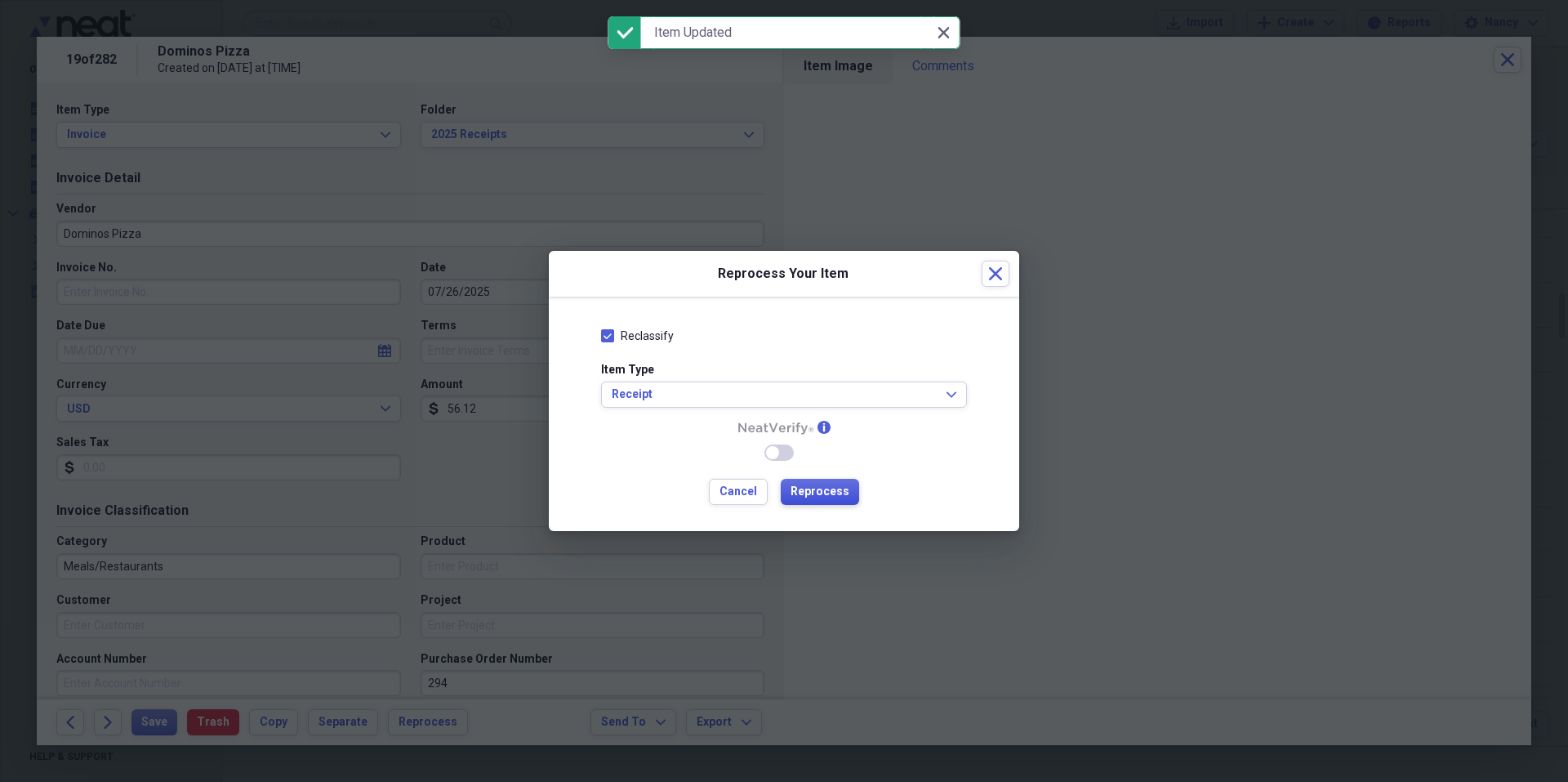 click on "Reprocess" at bounding box center [820, 492] 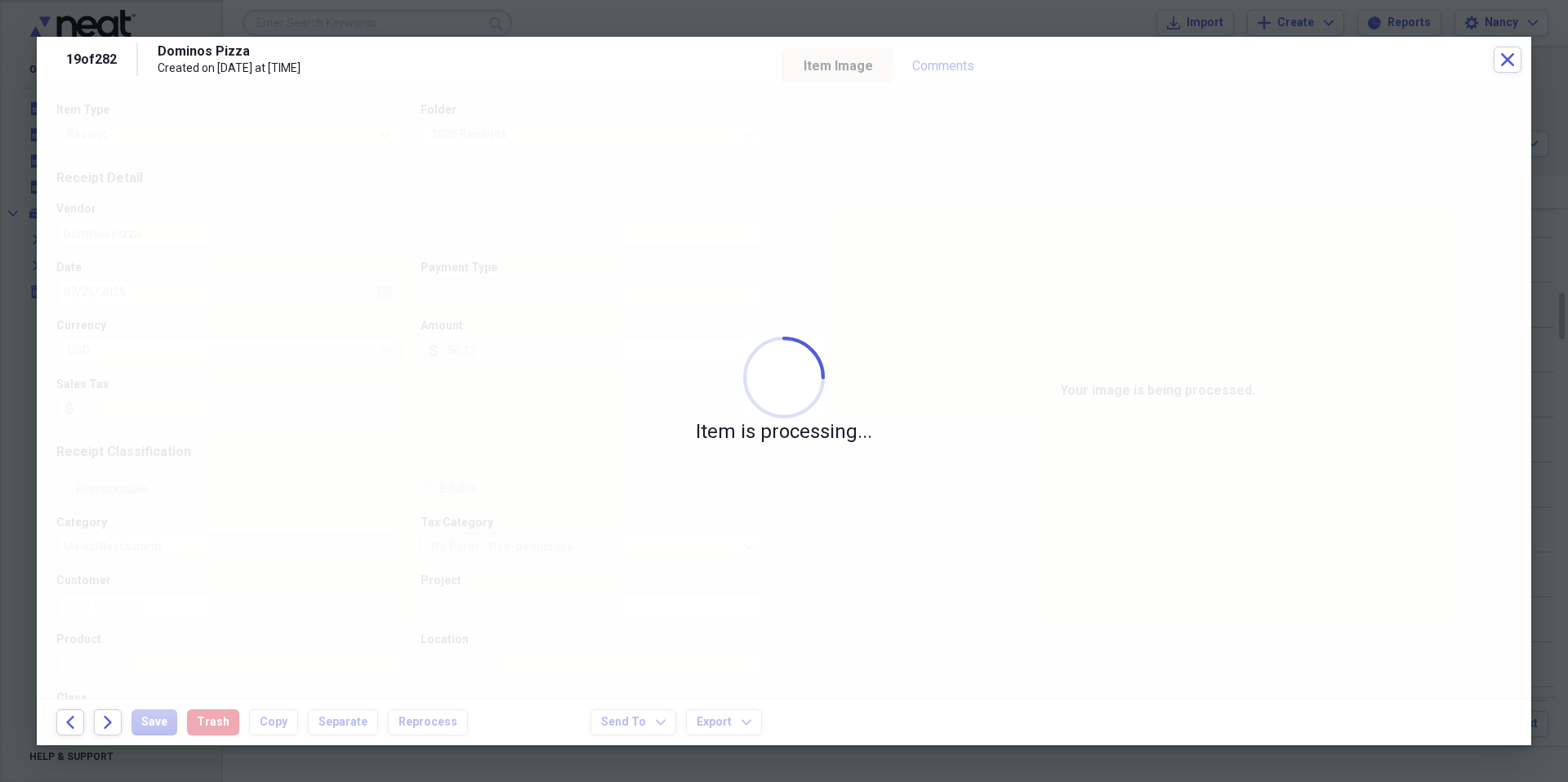 type on "Cash" 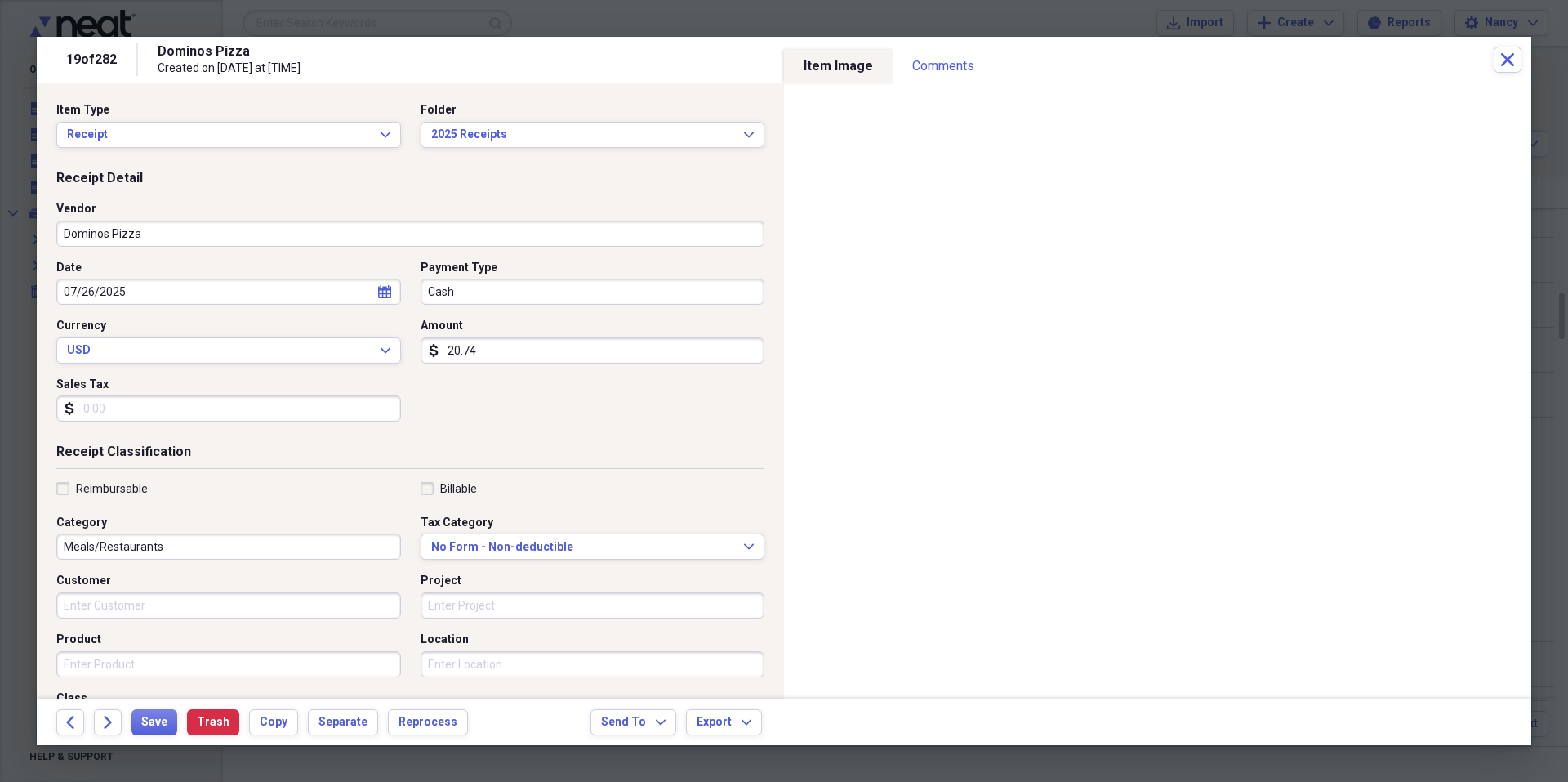 click on "Cash" at bounding box center [593, 292] 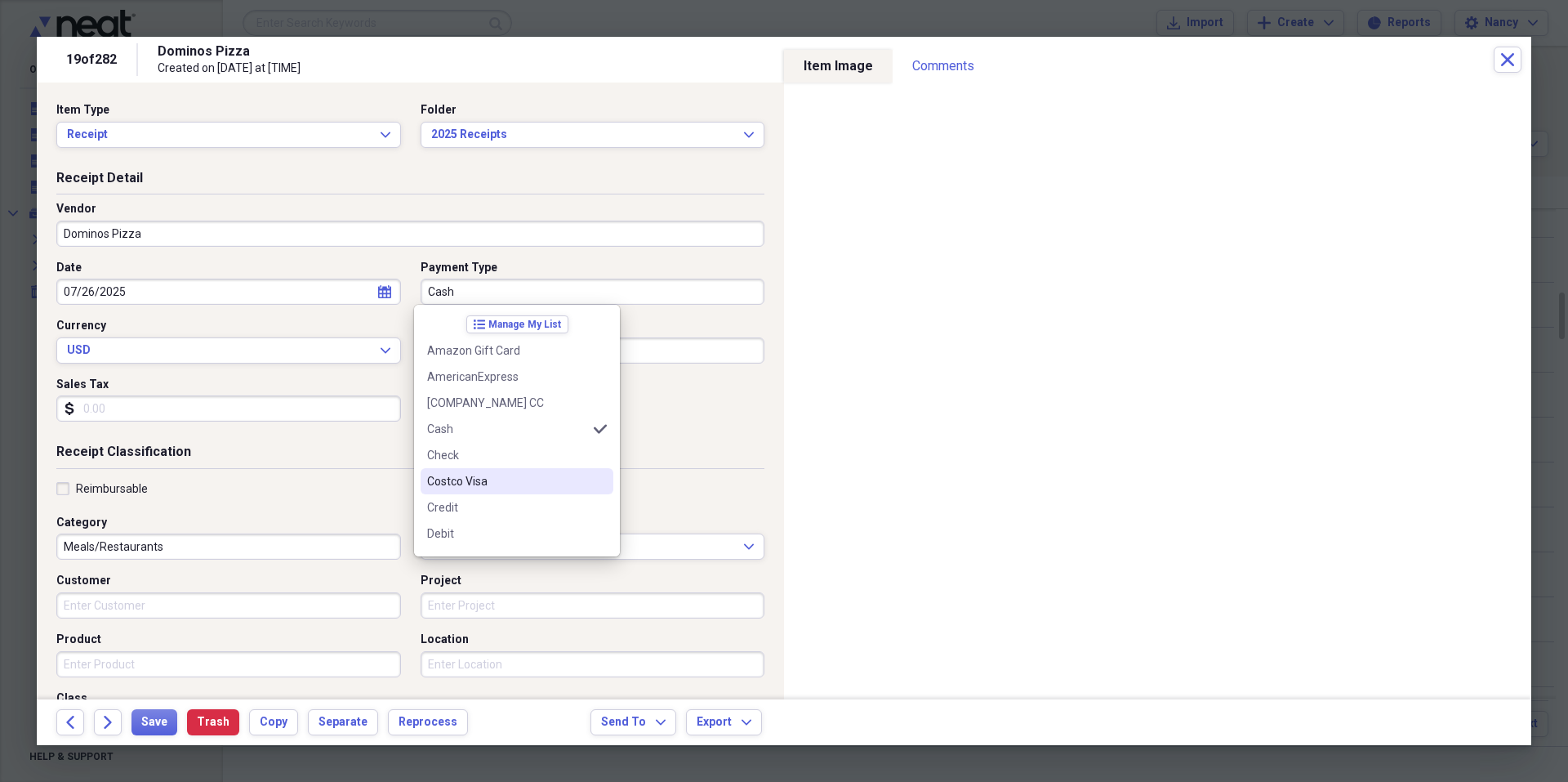 scroll, scrollTop: 163, scrollLeft: 0, axis: vertical 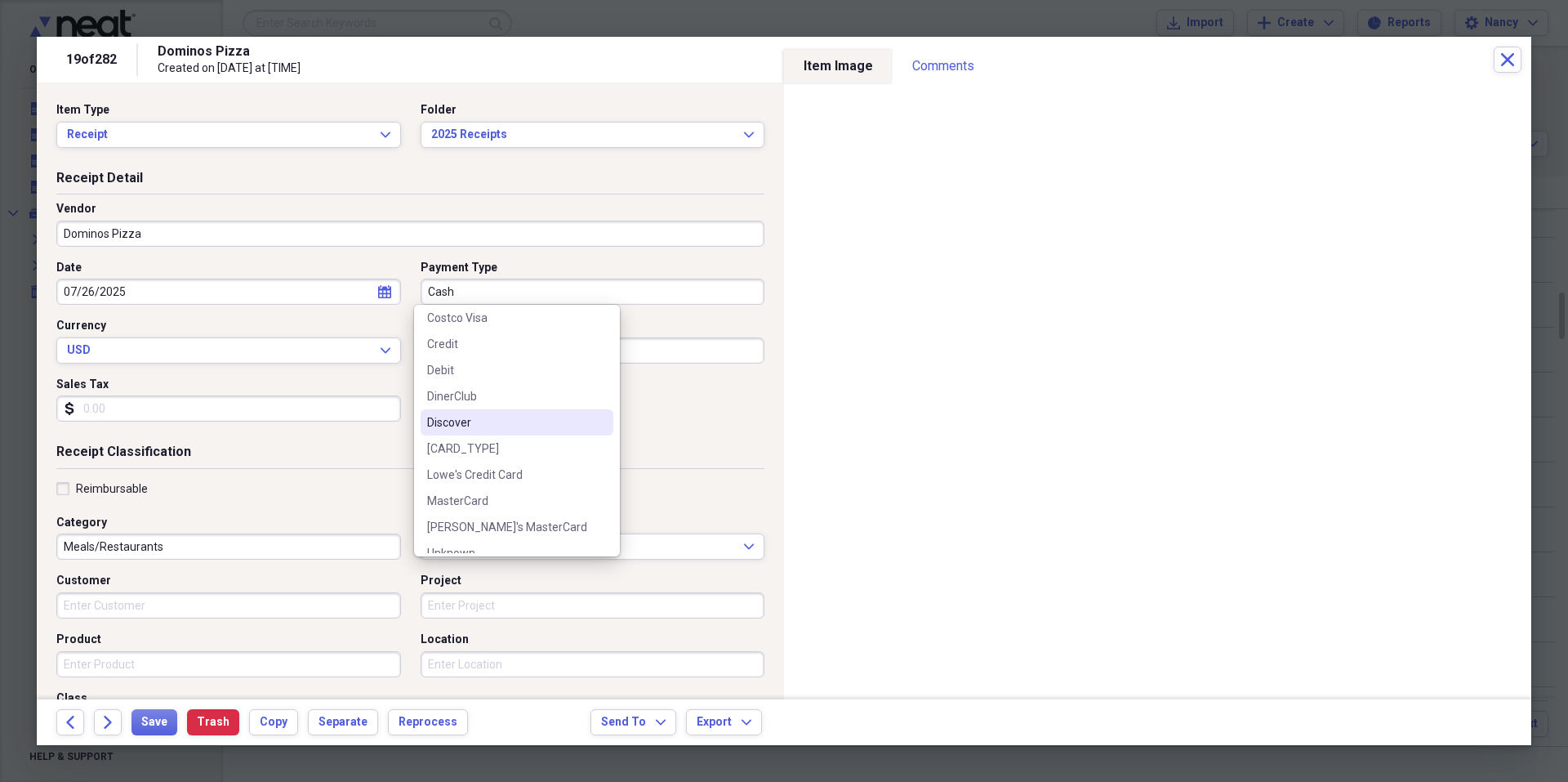 click on "Discover" at bounding box center (517, 422) 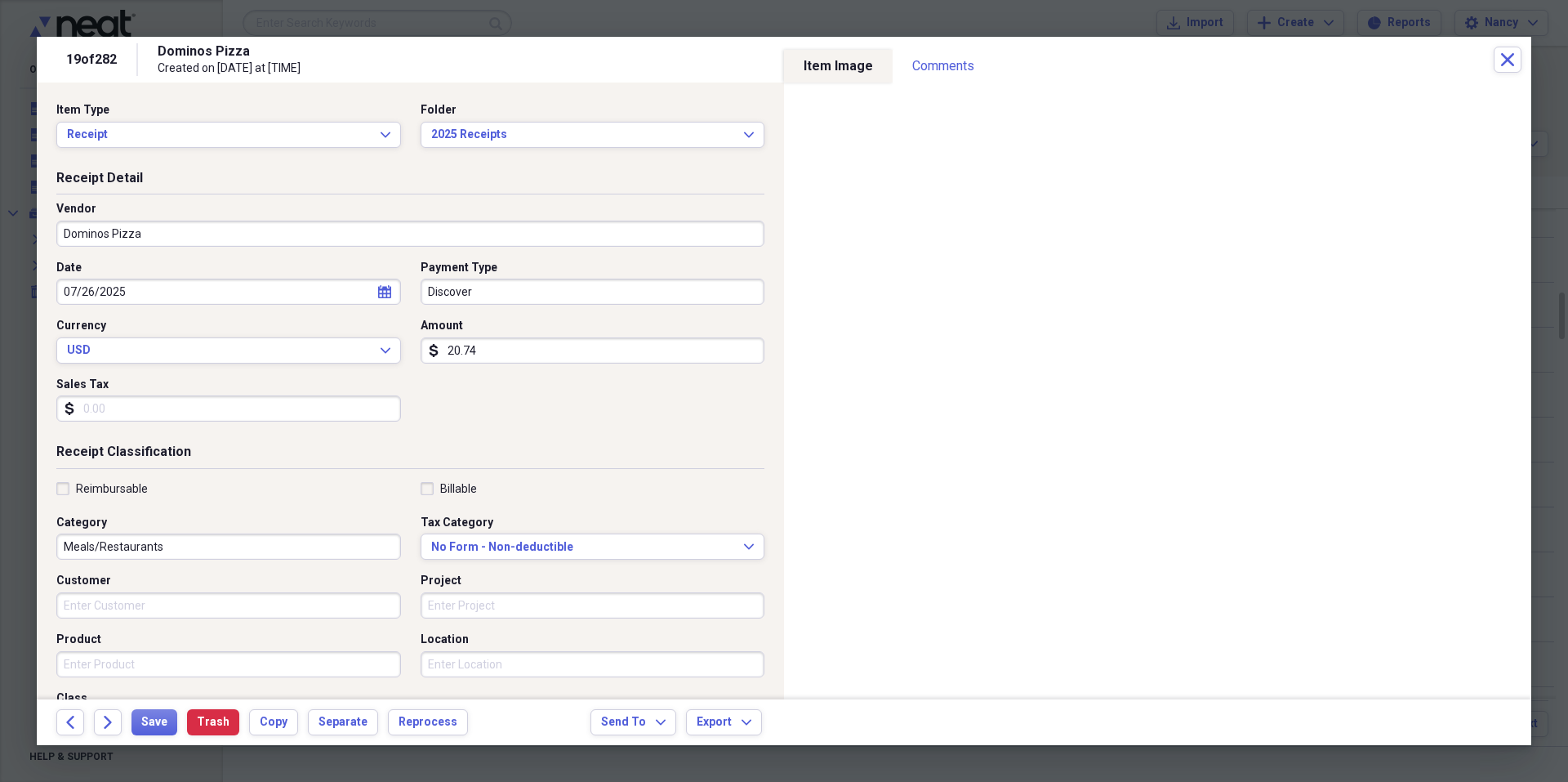 click on "20.74" at bounding box center (593, 351) 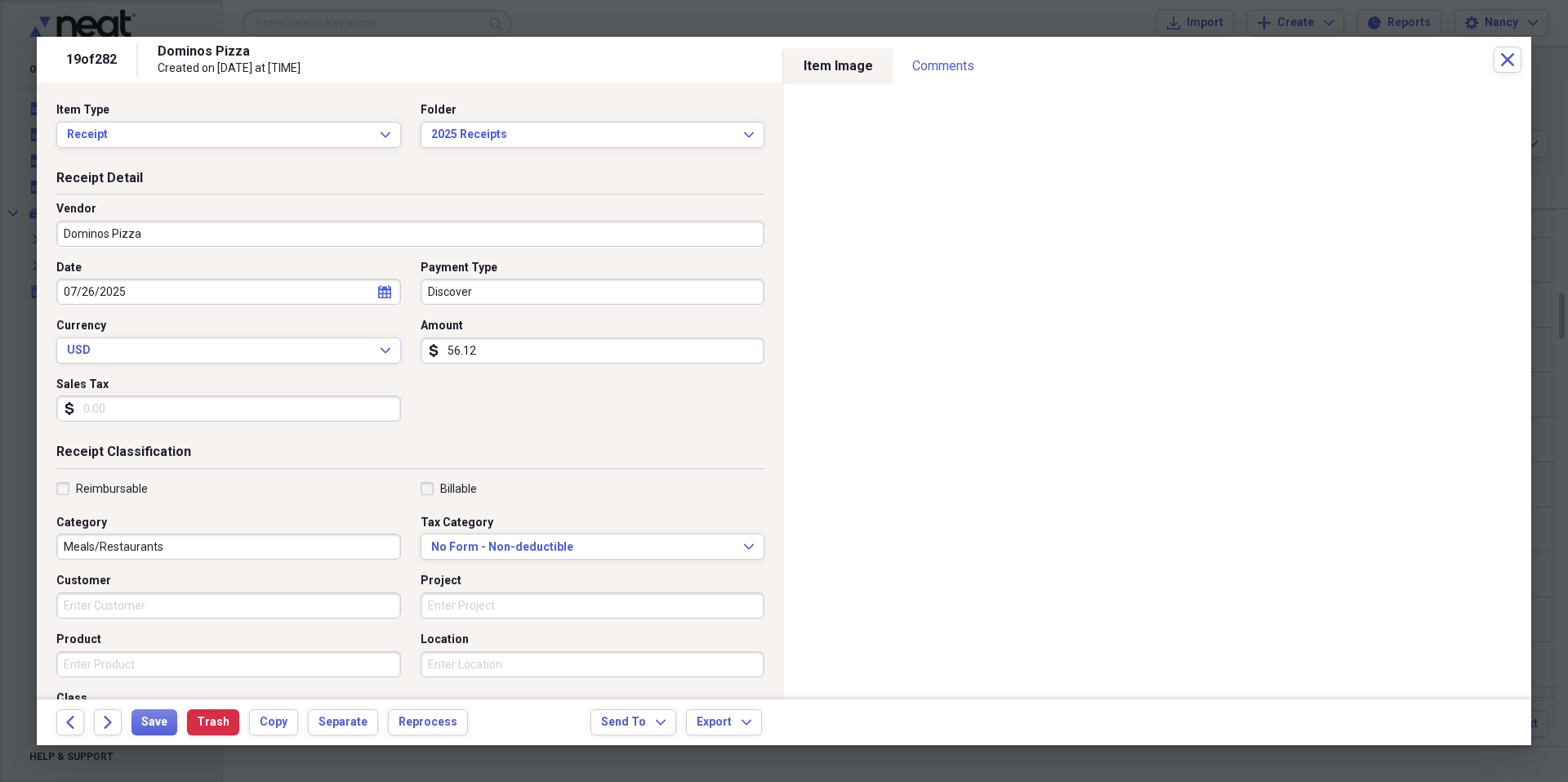 type on "56.12" 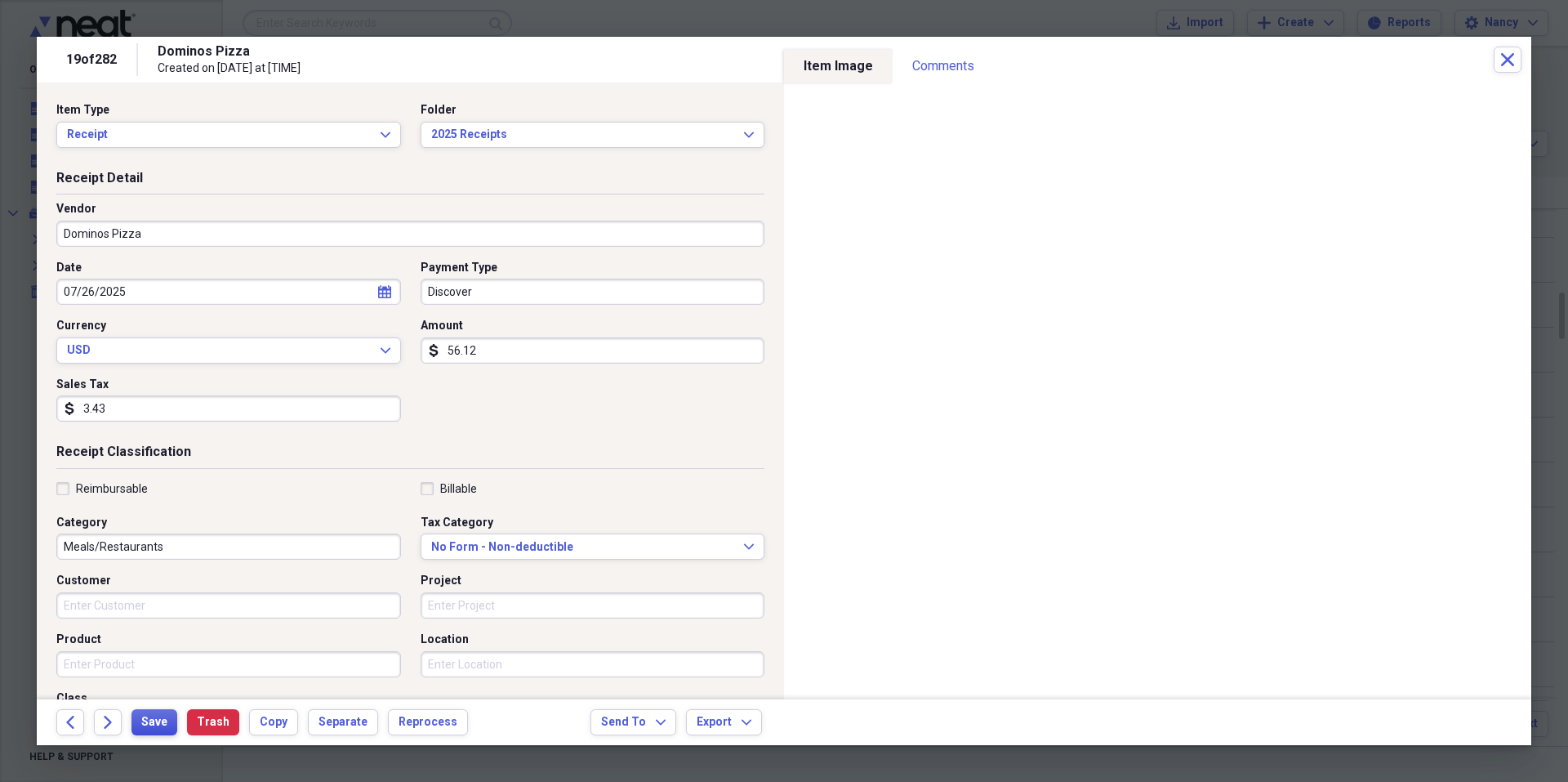 type on "3.43" 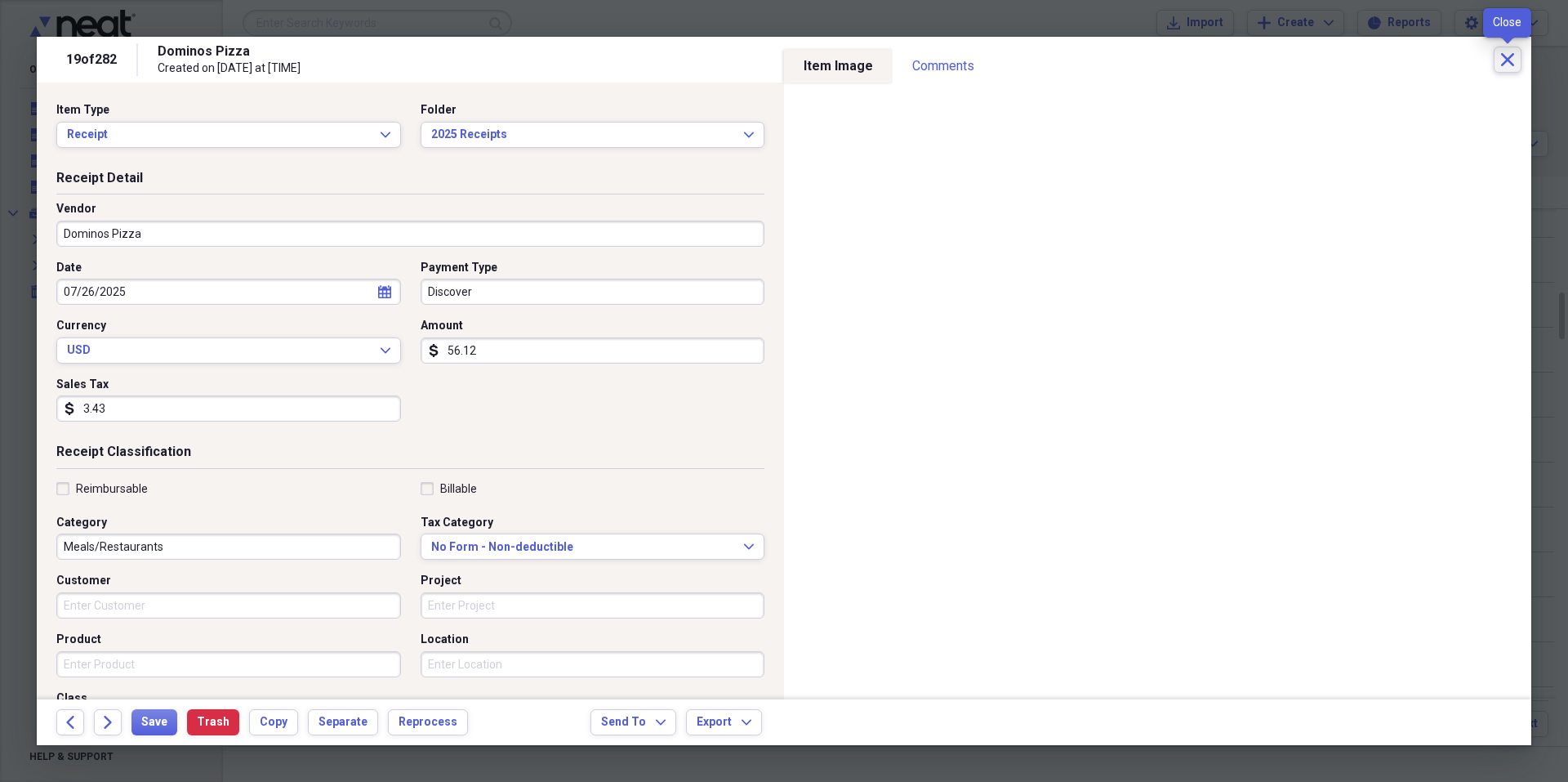 click 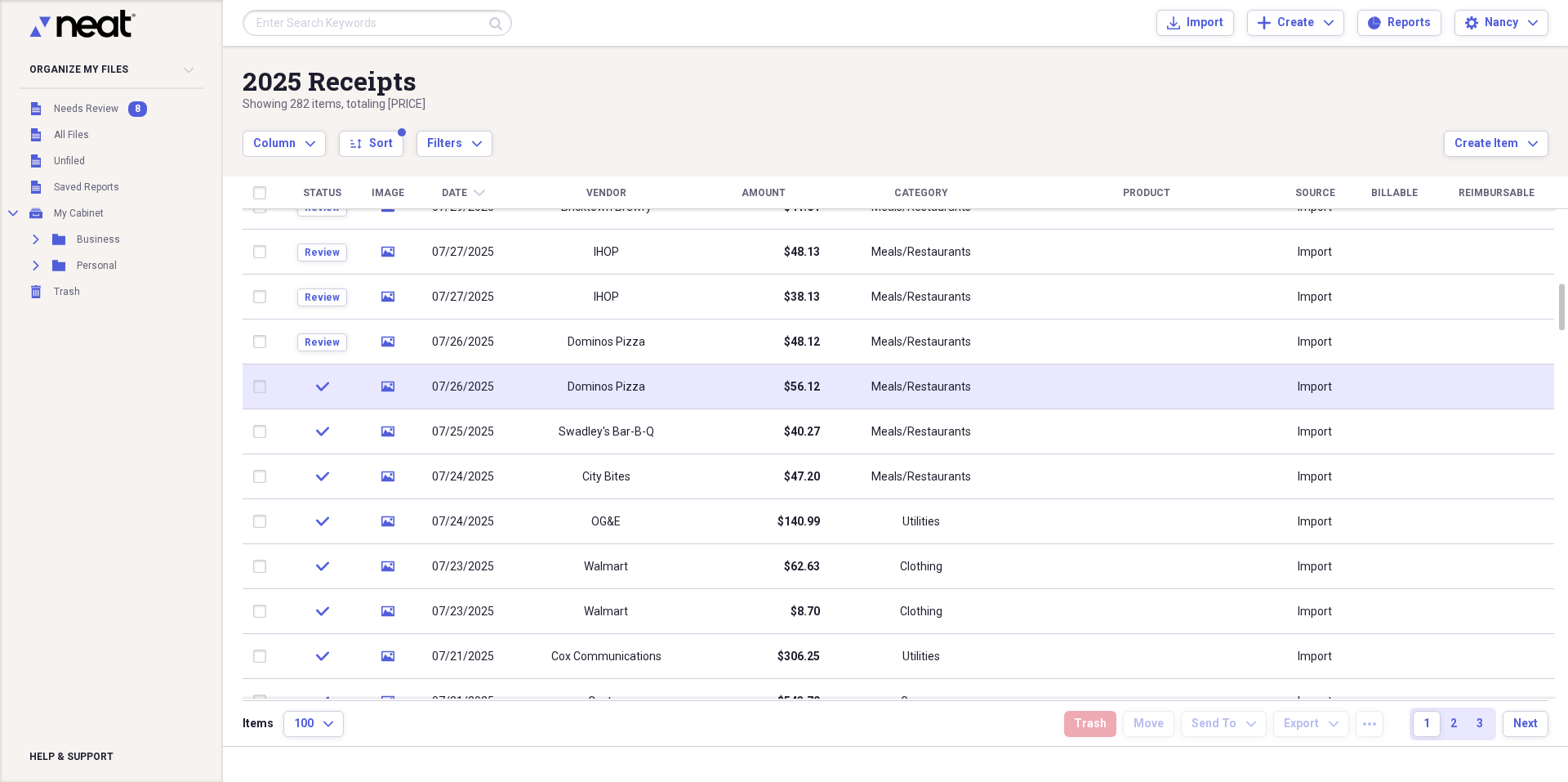 click on "Dominos Pizza" at bounding box center (606, 387) 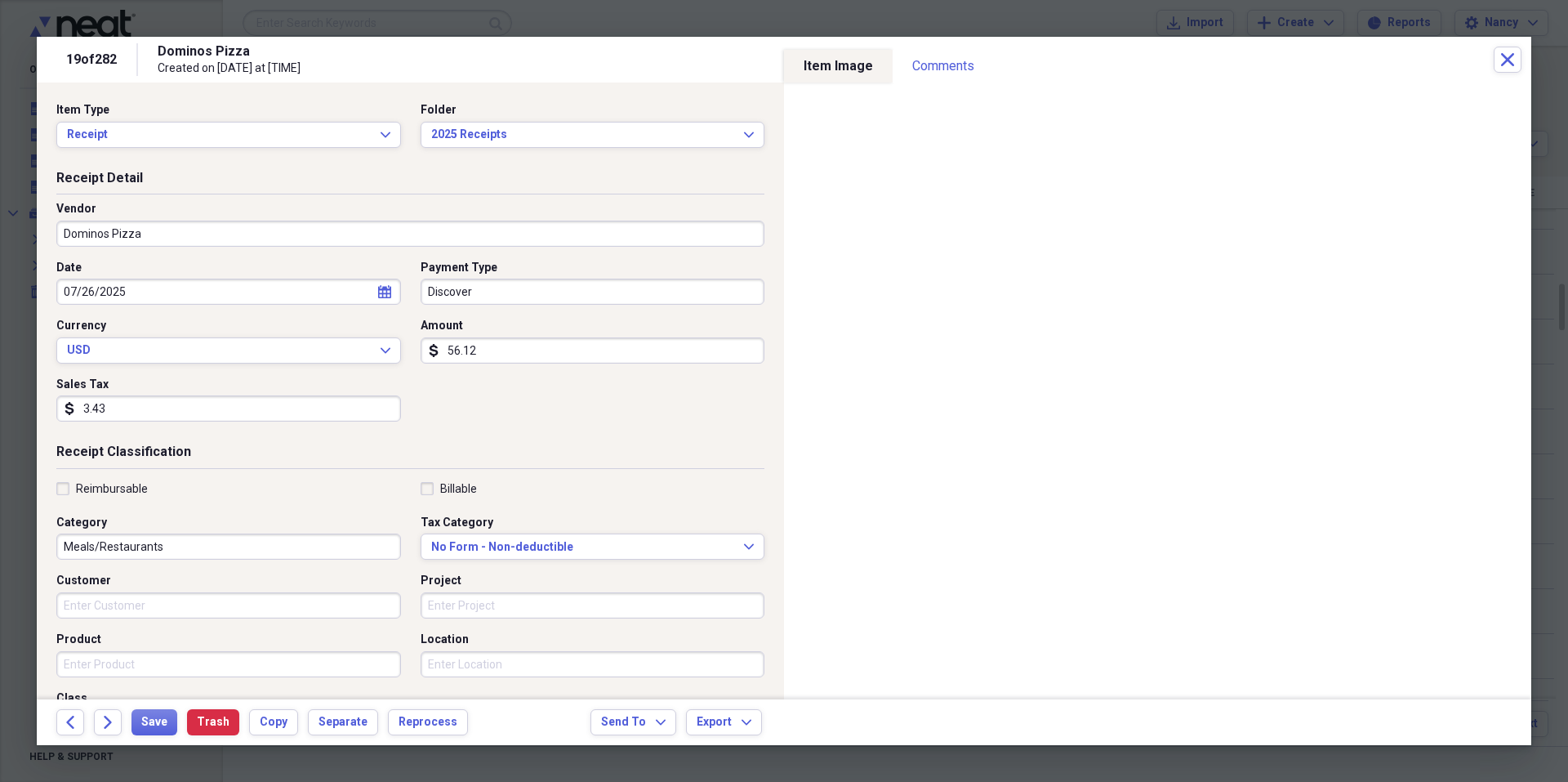 click on "Dominos Pizza" at bounding box center [410, 234] 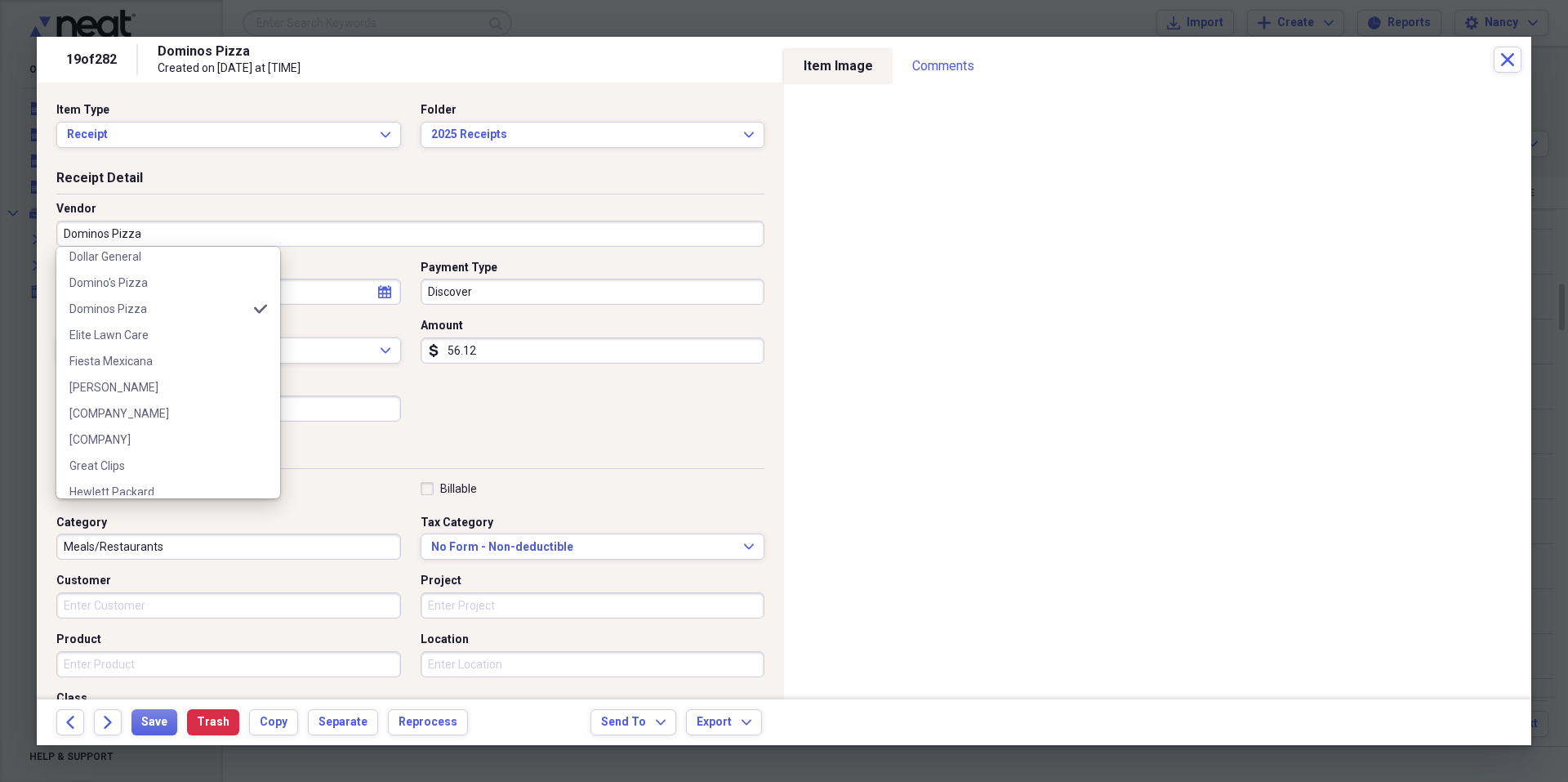 scroll, scrollTop: 899, scrollLeft: 0, axis: vertical 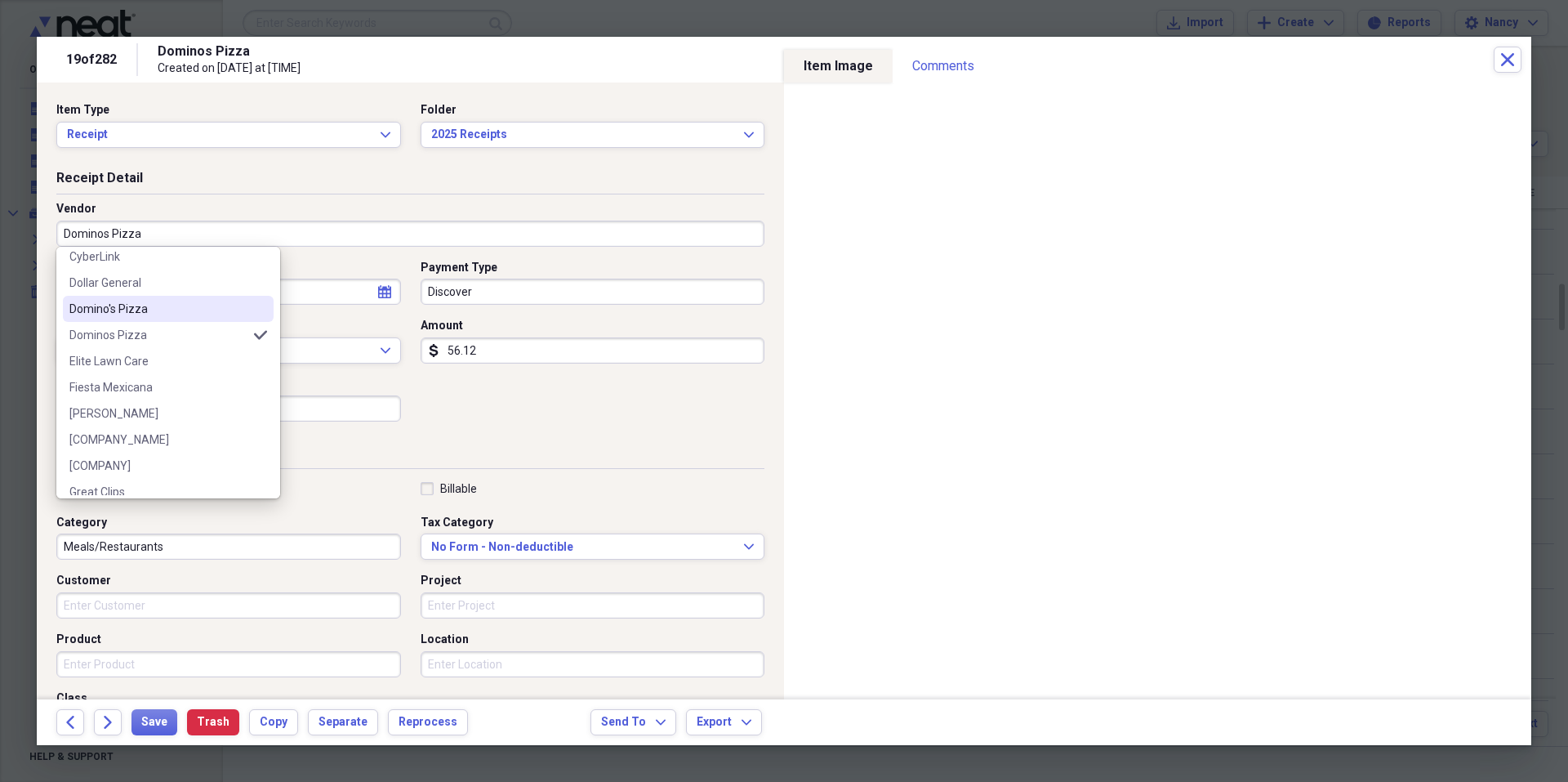 click on "Domino's Pizza" at bounding box center (158, 309) 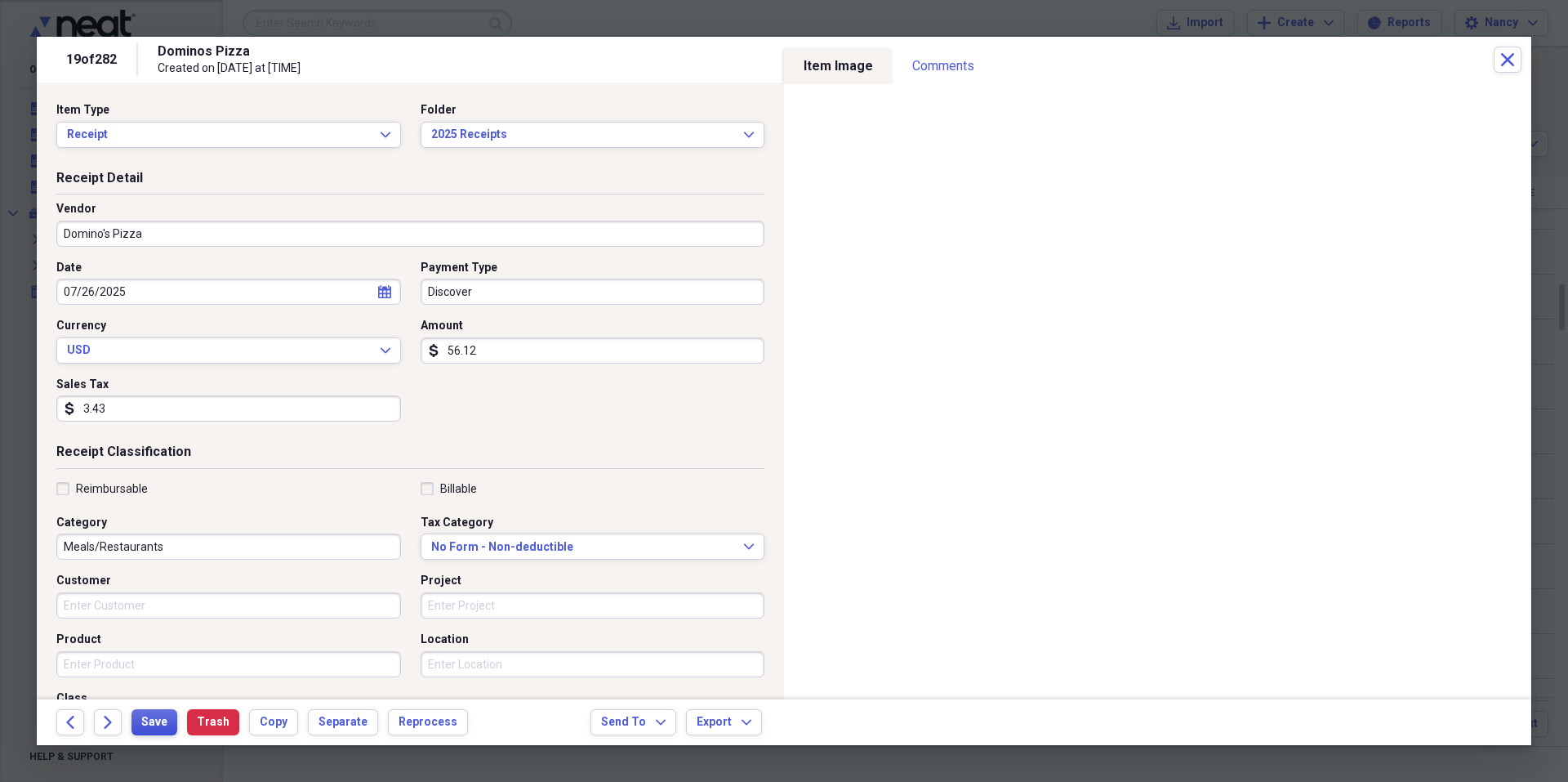 click on "Save" at bounding box center (154, 722) 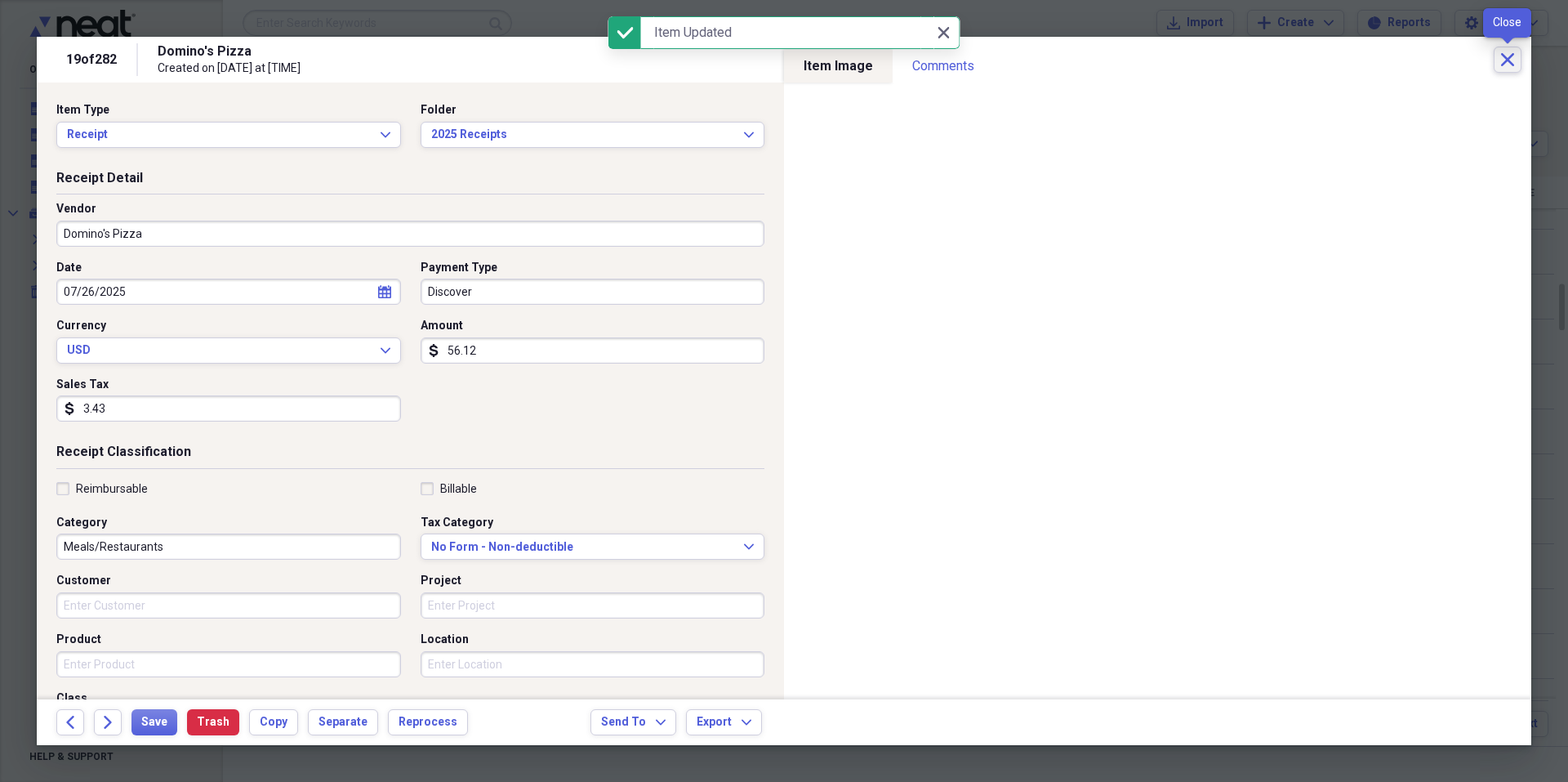 click on "Close" at bounding box center [1508, 60] 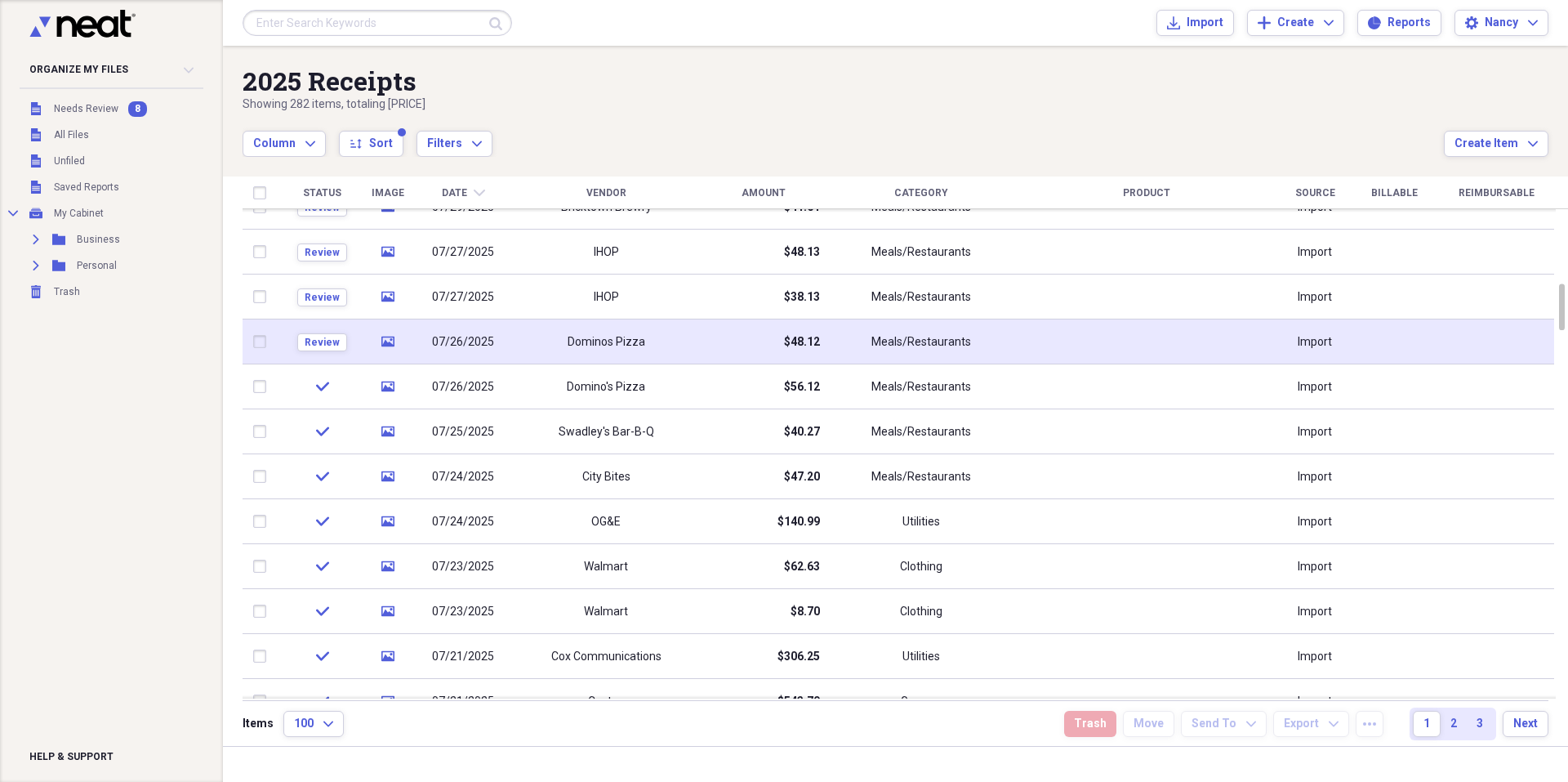 click on "$48.12" at bounding box center (763, 342) 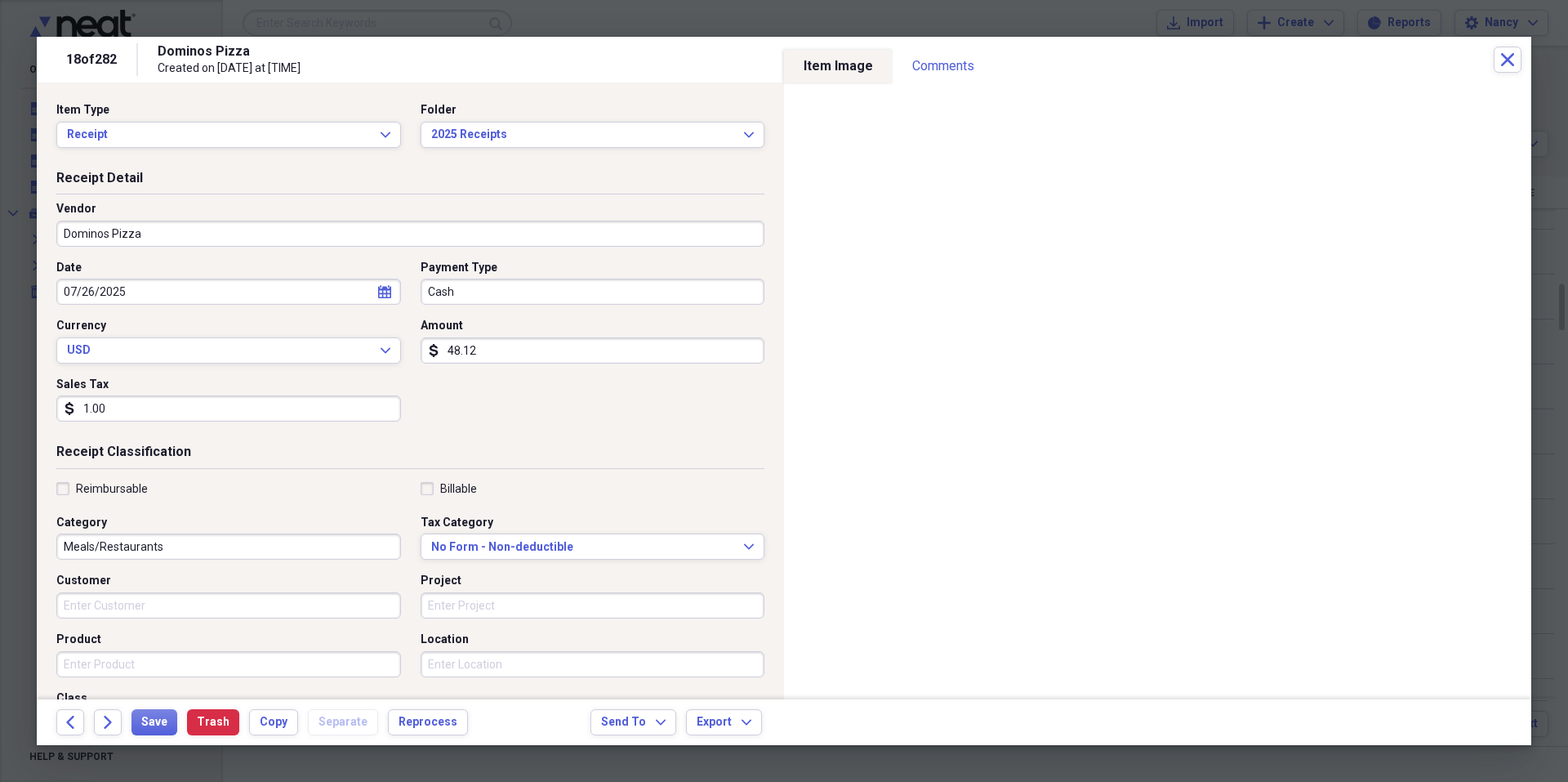click on "1.00" at bounding box center [229, 409] 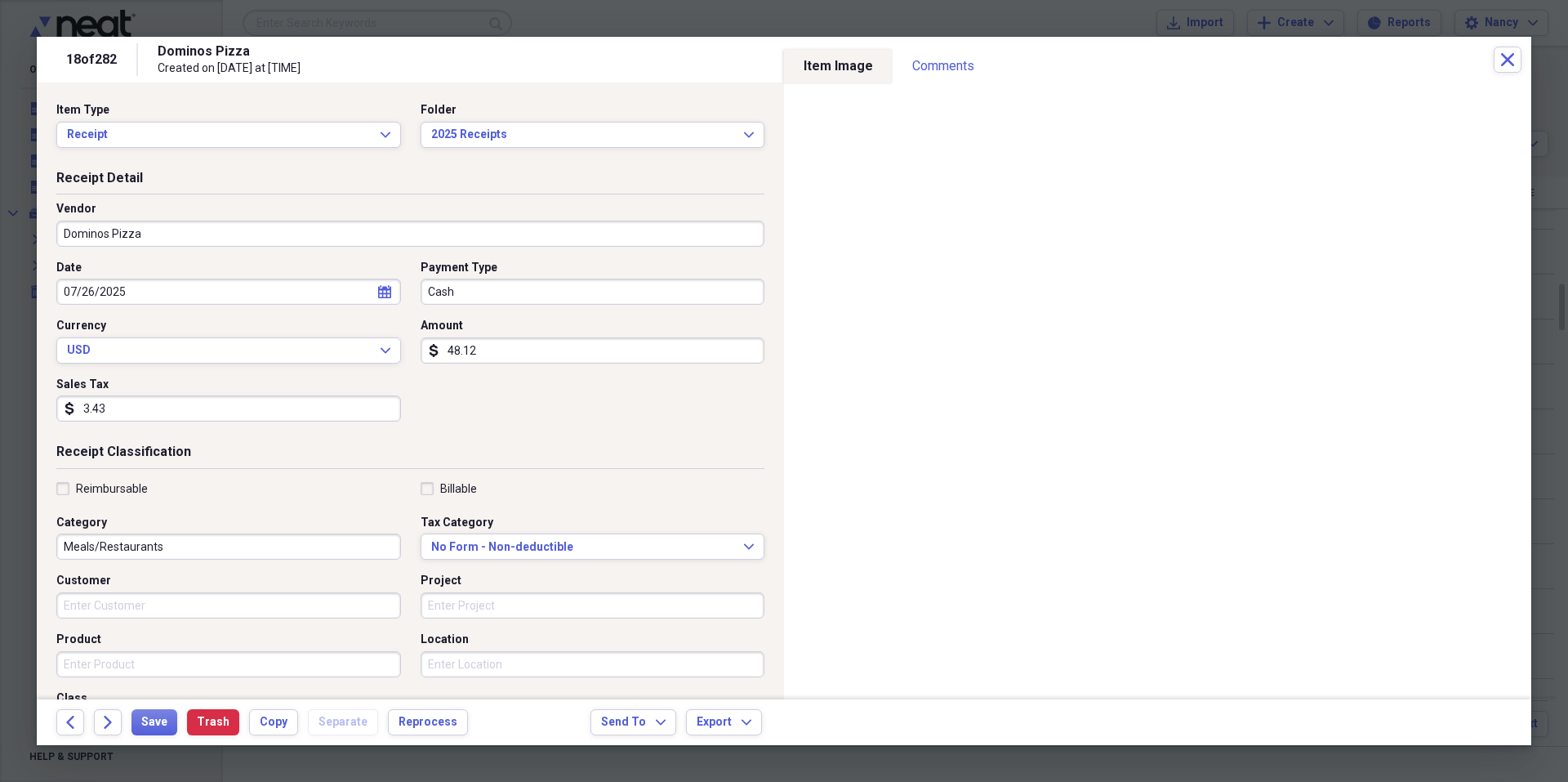 type on "3.43" 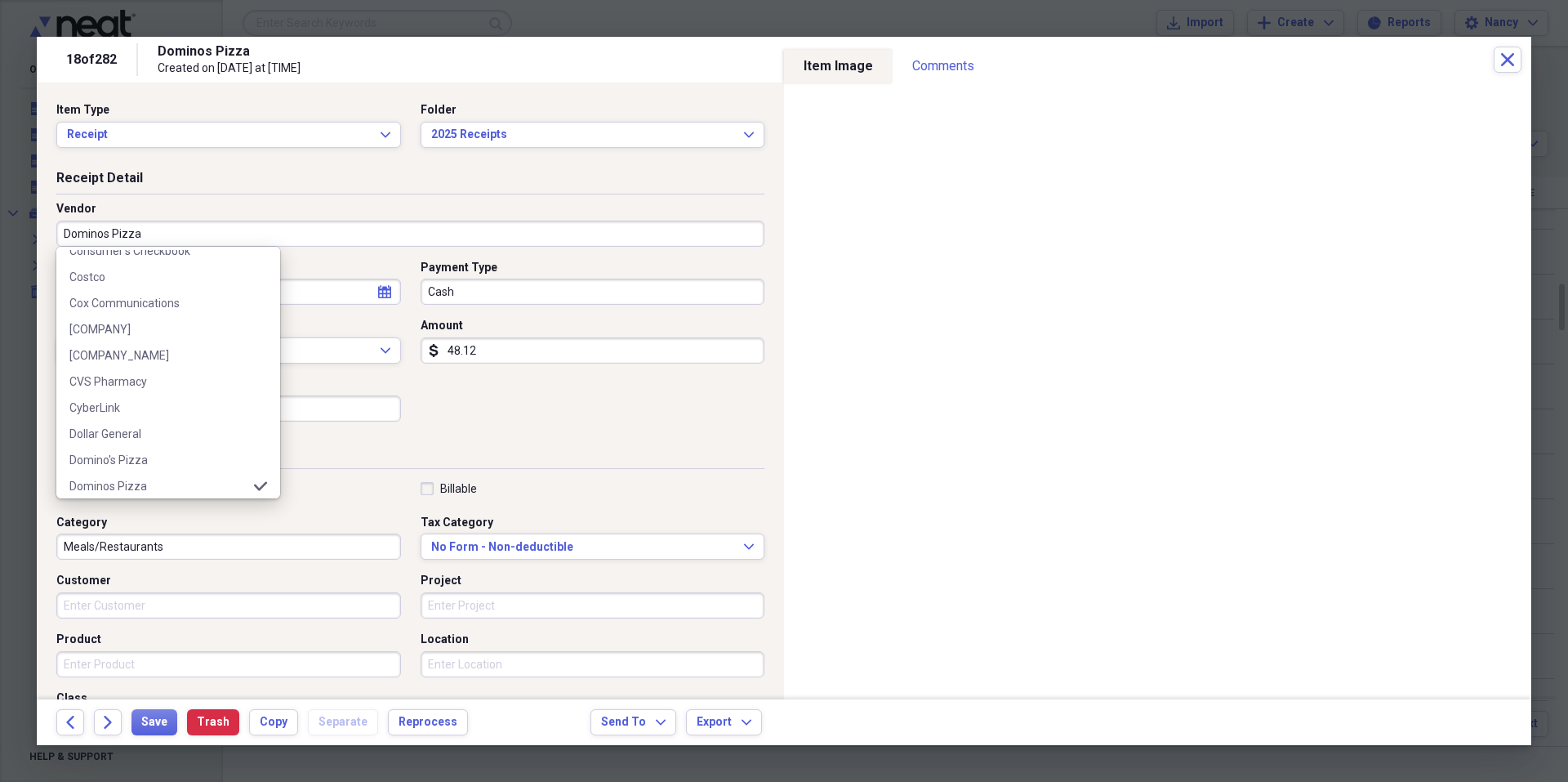 scroll, scrollTop: 817, scrollLeft: 0, axis: vertical 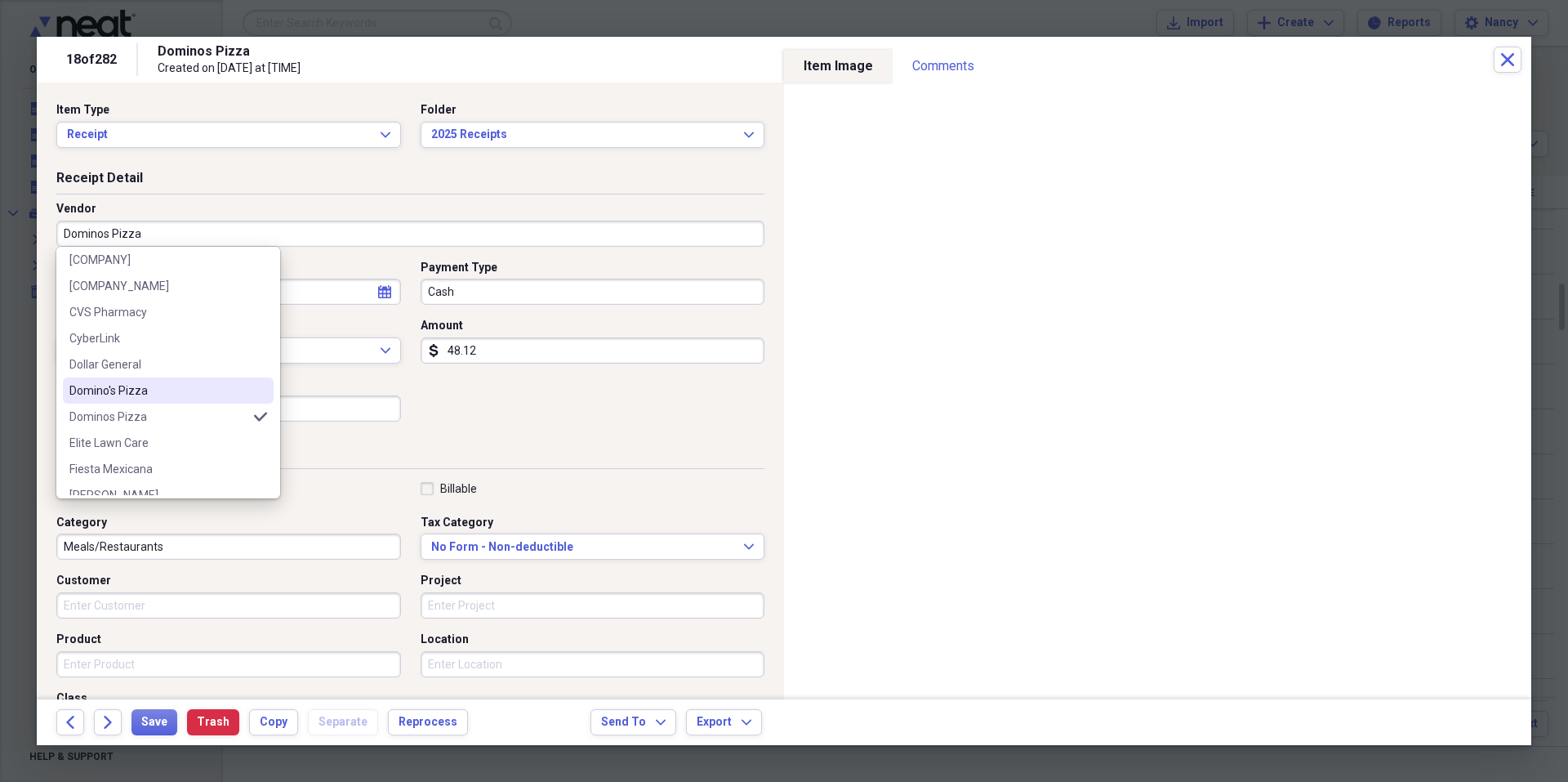 click on "Domino's Pizza" at bounding box center (158, 391) 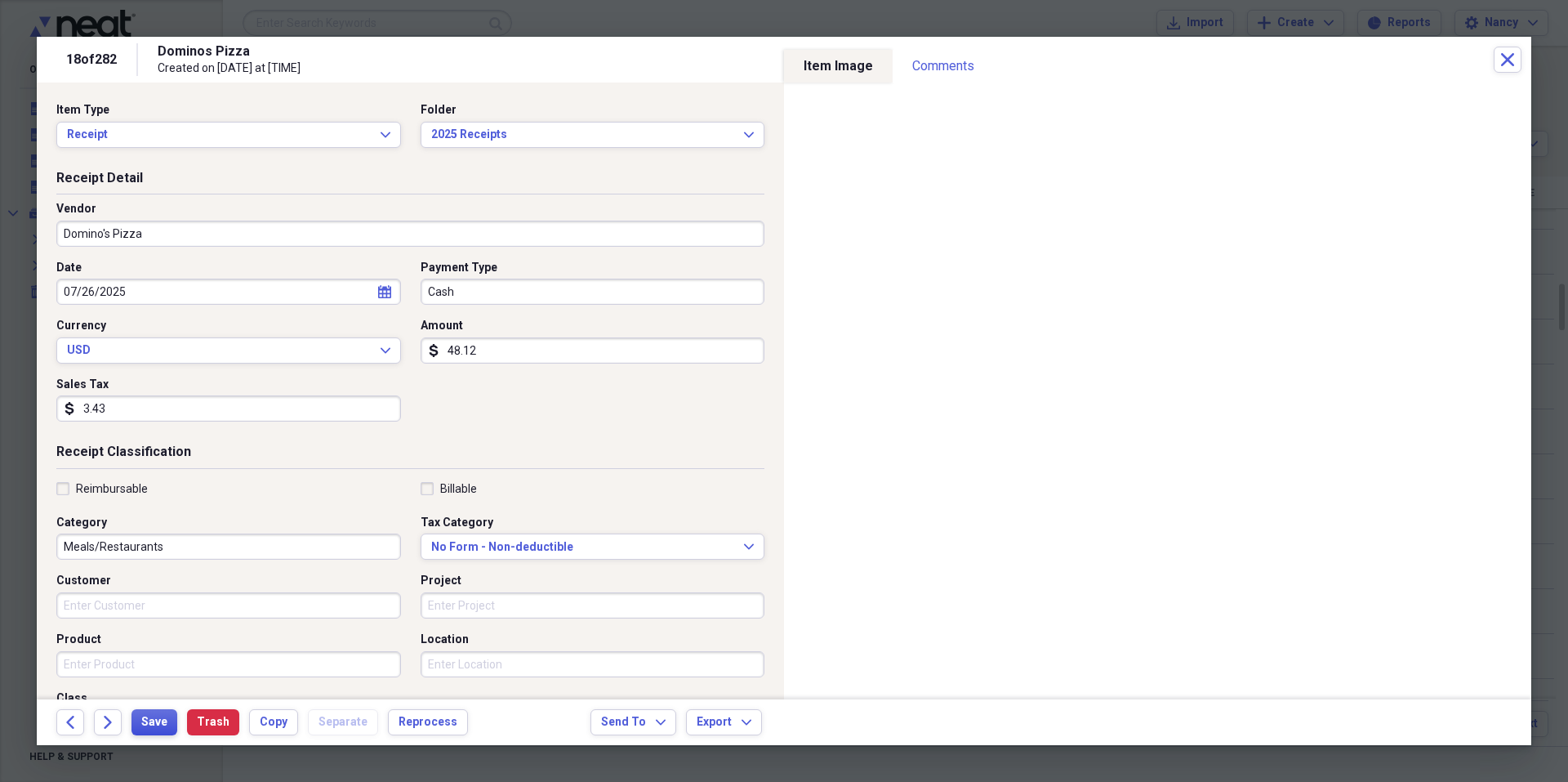 click on "Save" at bounding box center [154, 722] 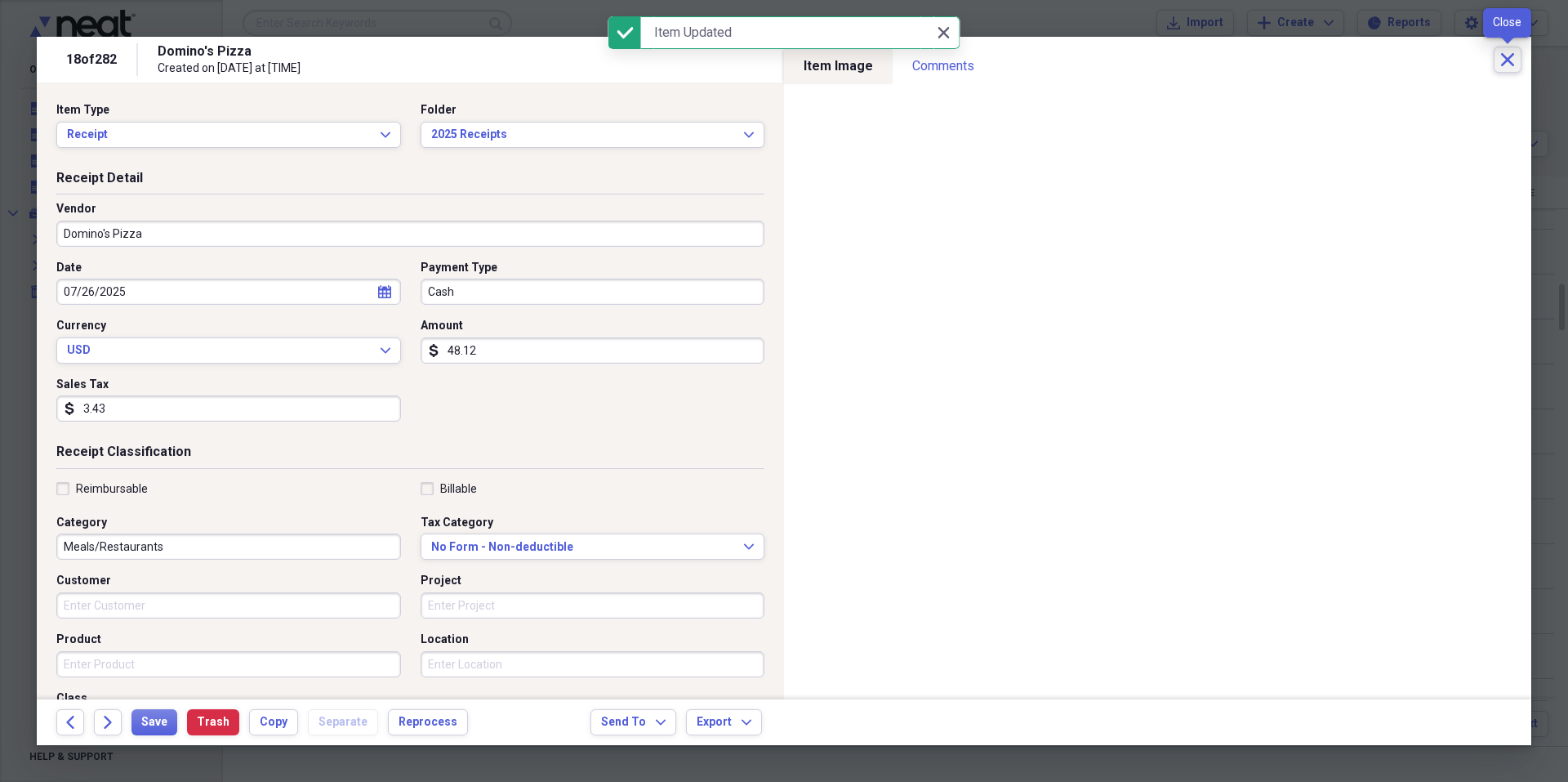 click 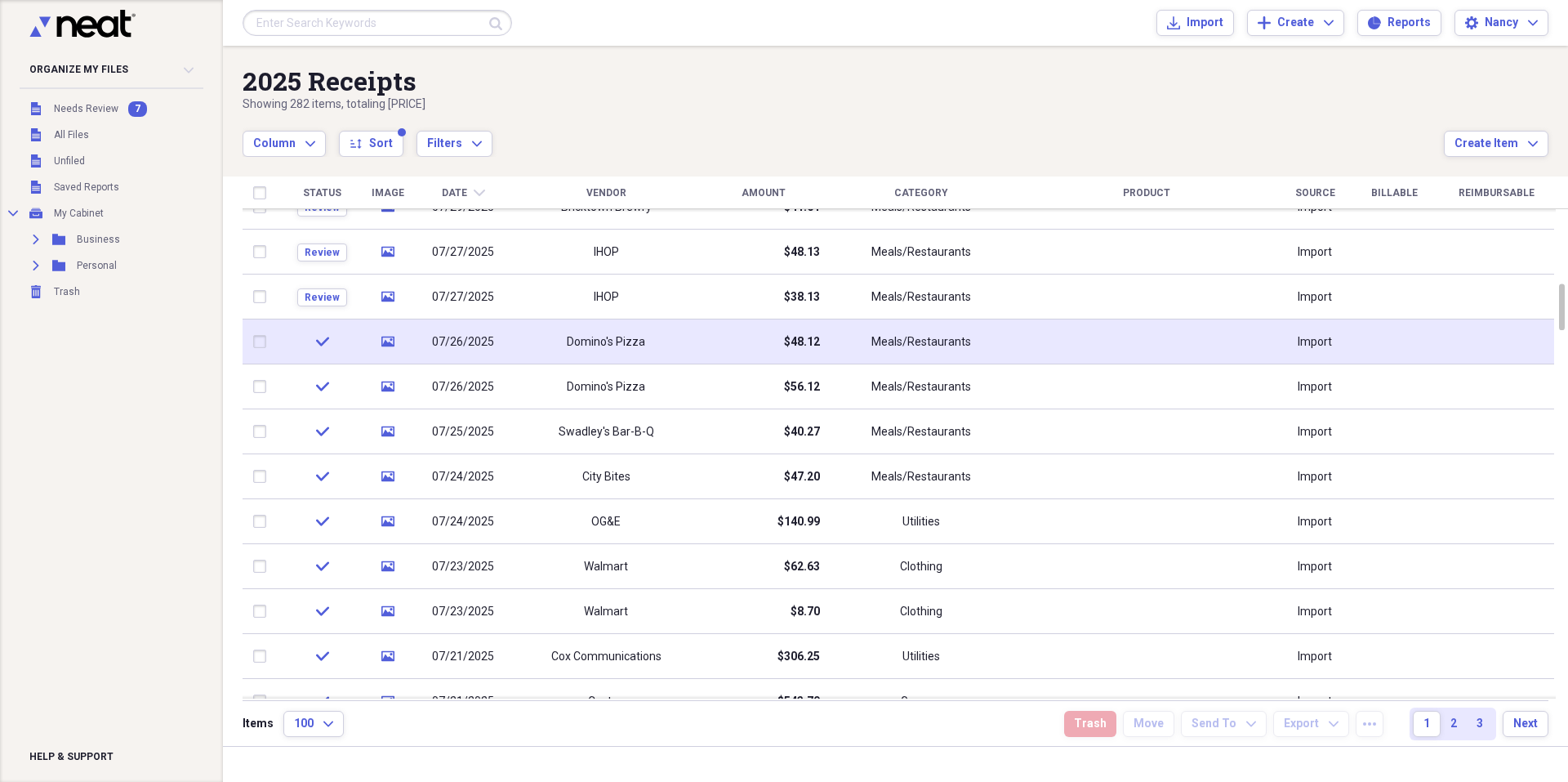 click at bounding box center (263, 342) 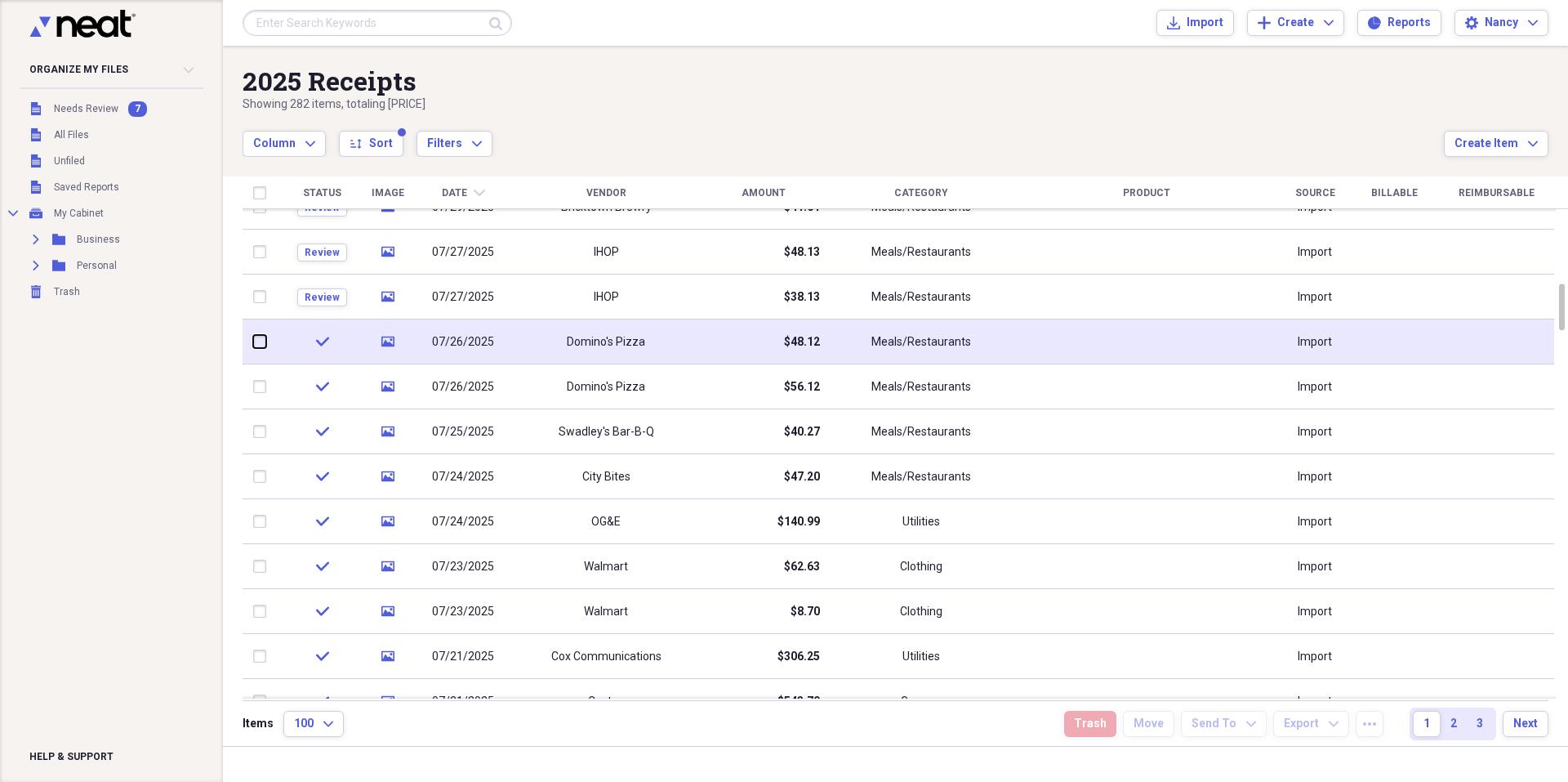 click at bounding box center [253, 342] 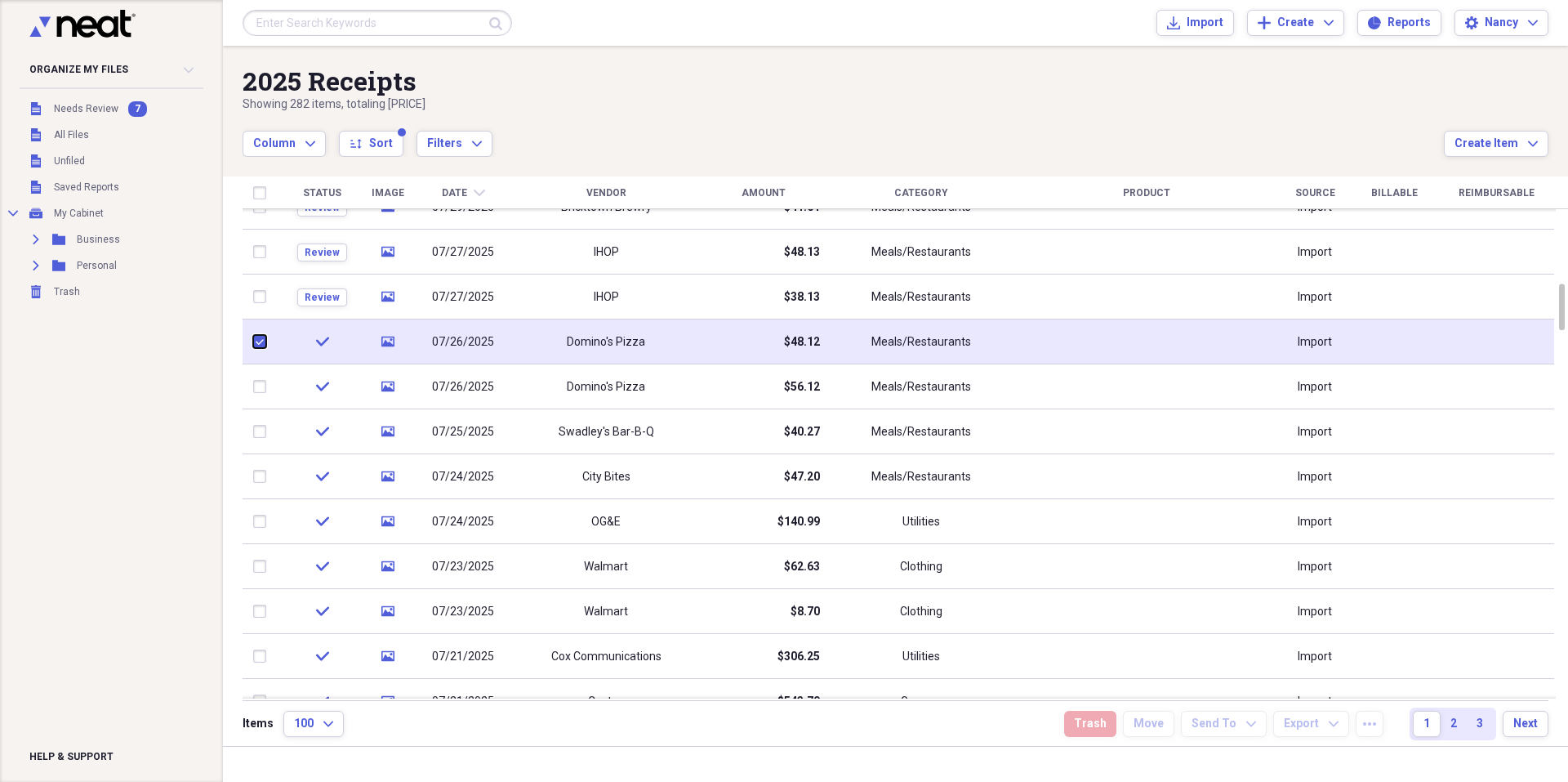 checkbox on "true" 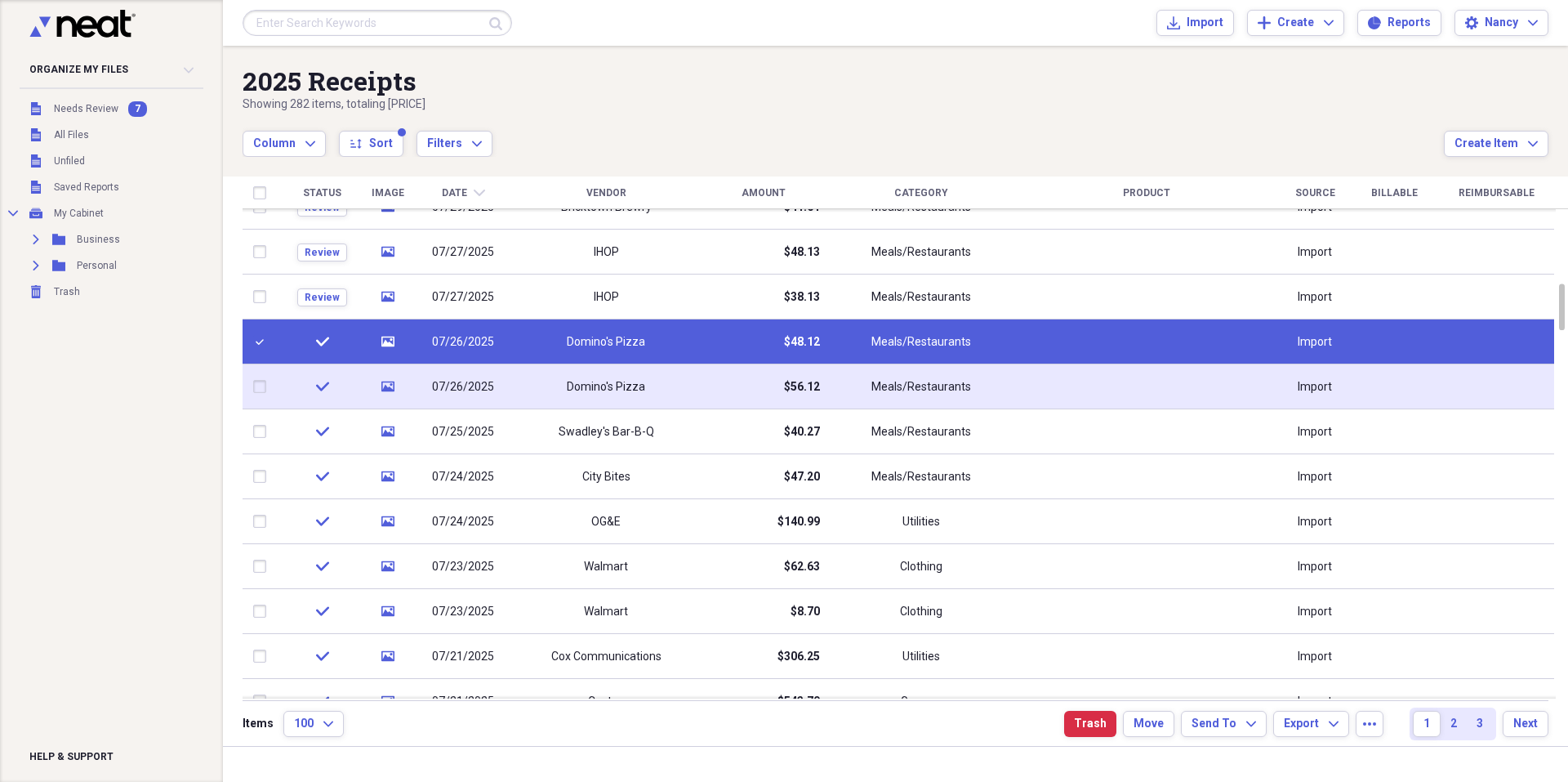 click at bounding box center (263, 387) 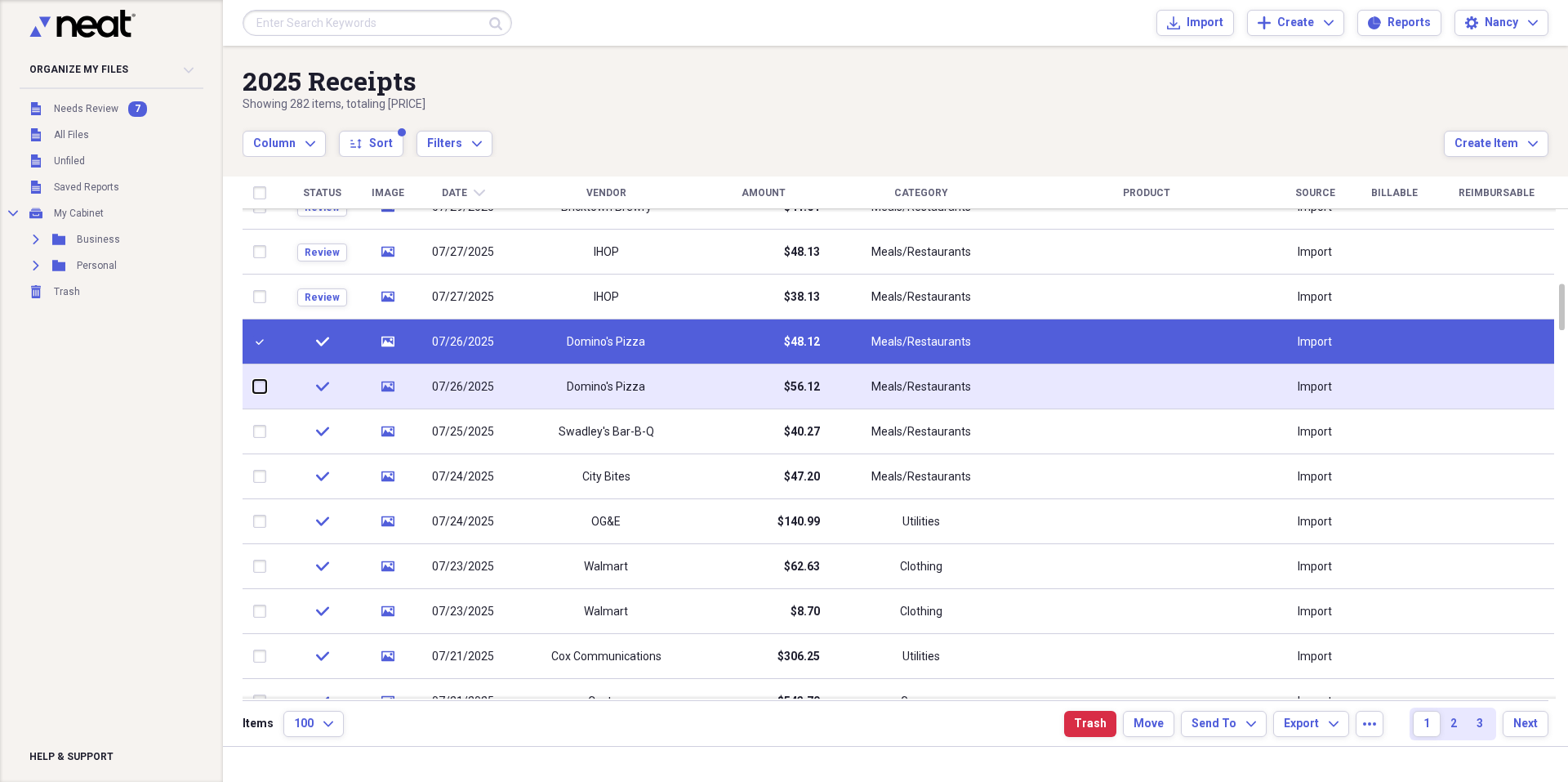 click at bounding box center (253, 387) 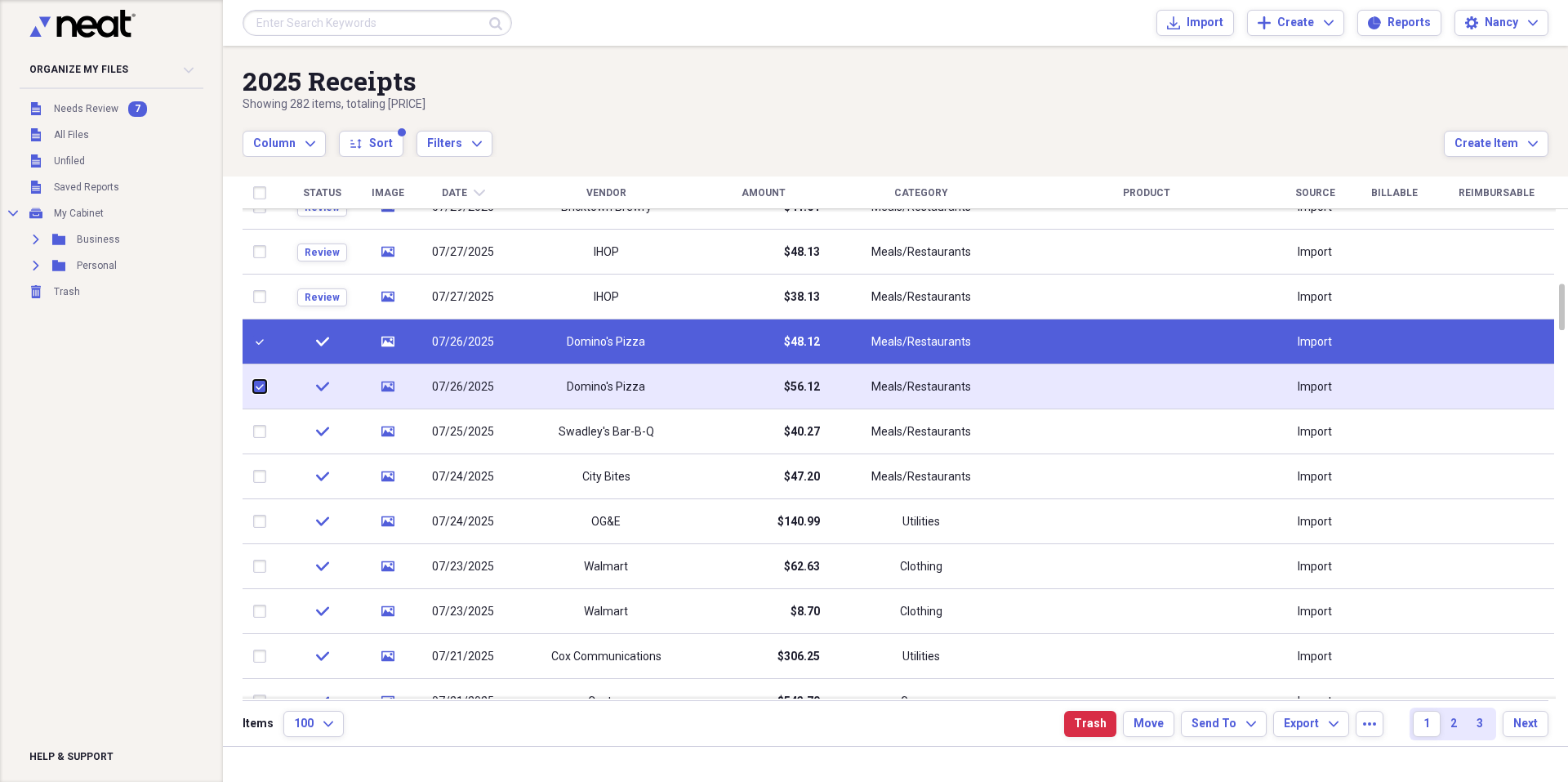 checkbox on "true" 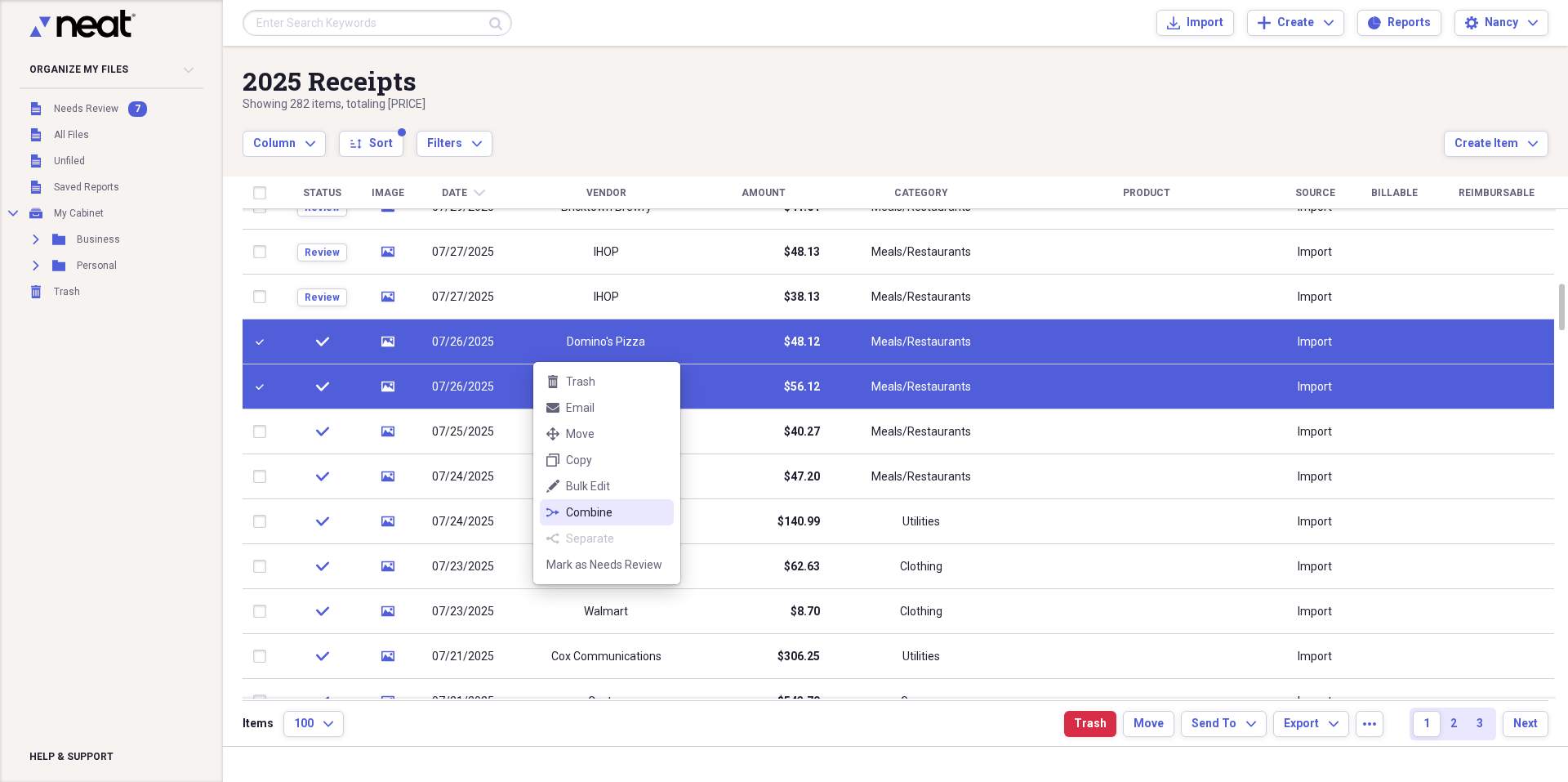 click on "Combine" at bounding box center (617, 512) 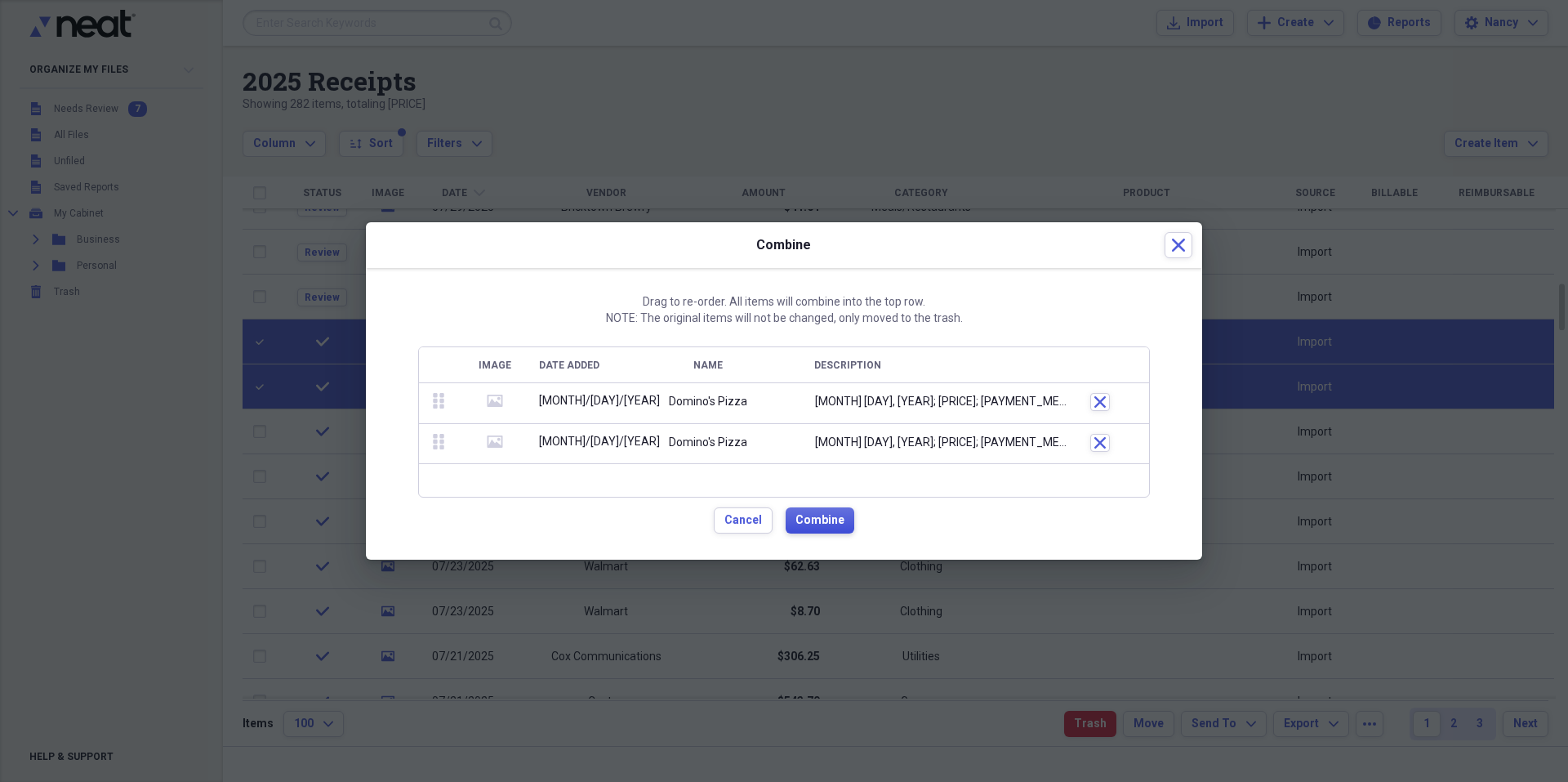 click on "Combine" at bounding box center (820, 521) 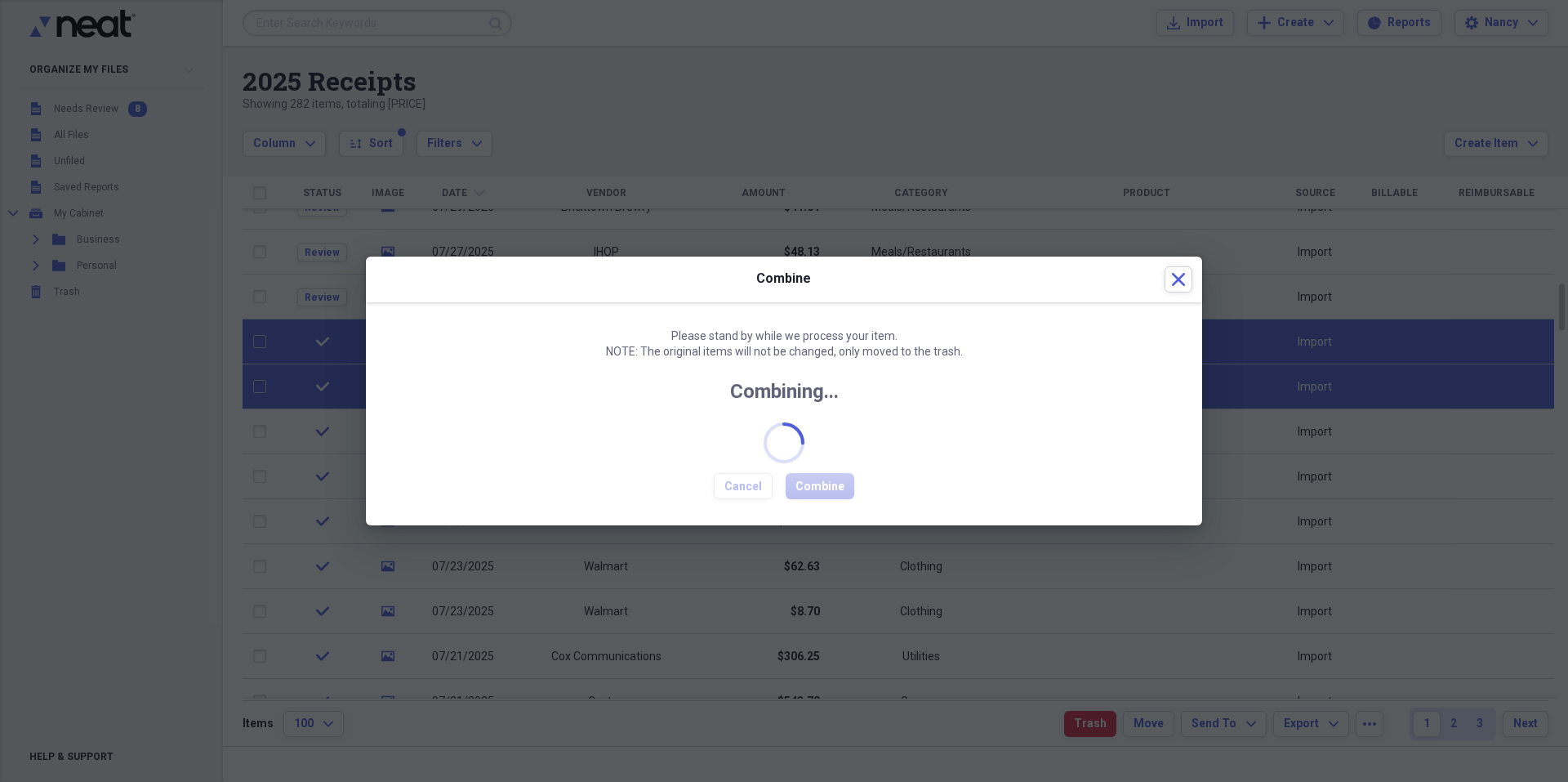 checkbox on "false" 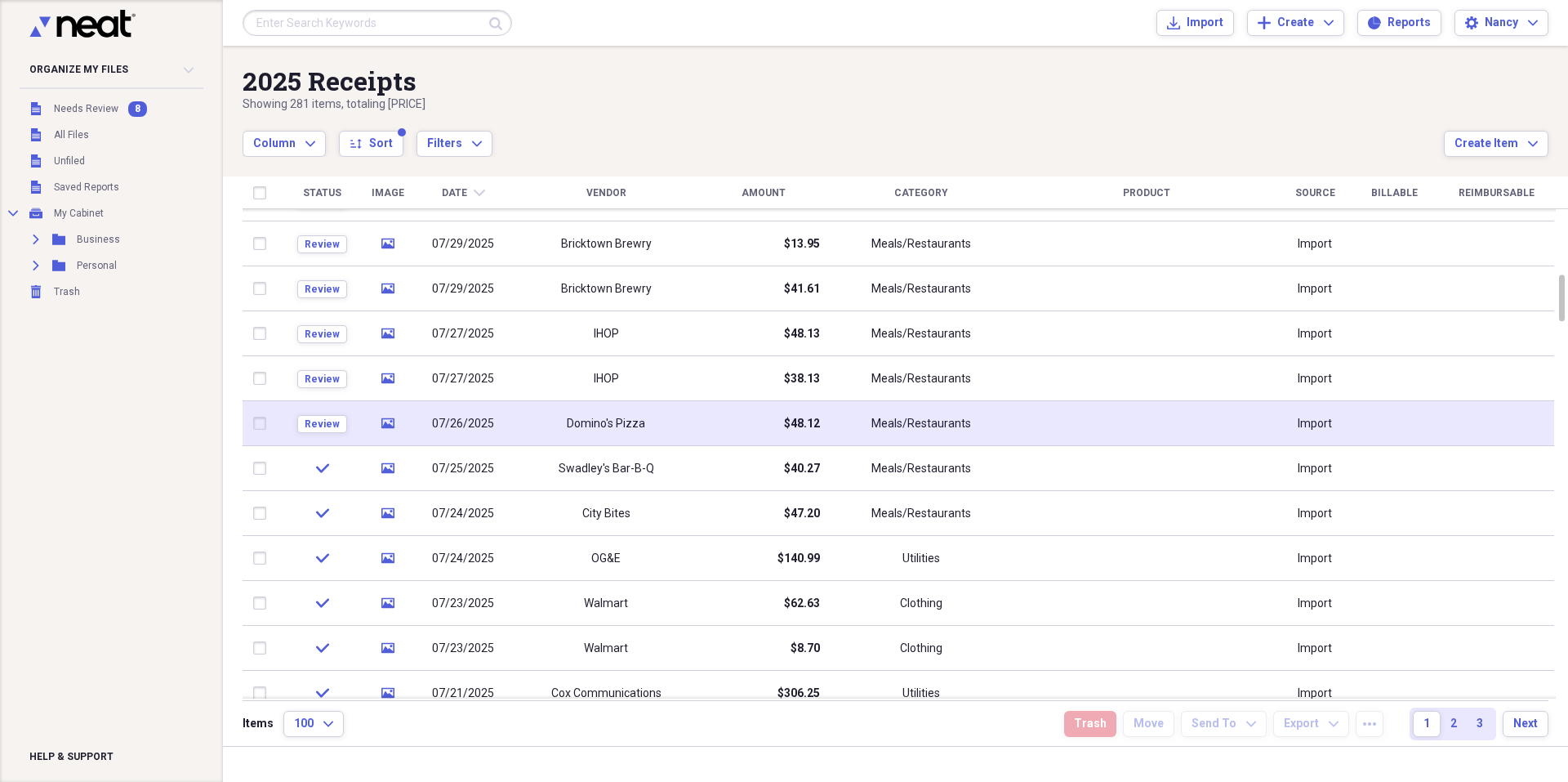 click on "$48.12" at bounding box center [763, 423] 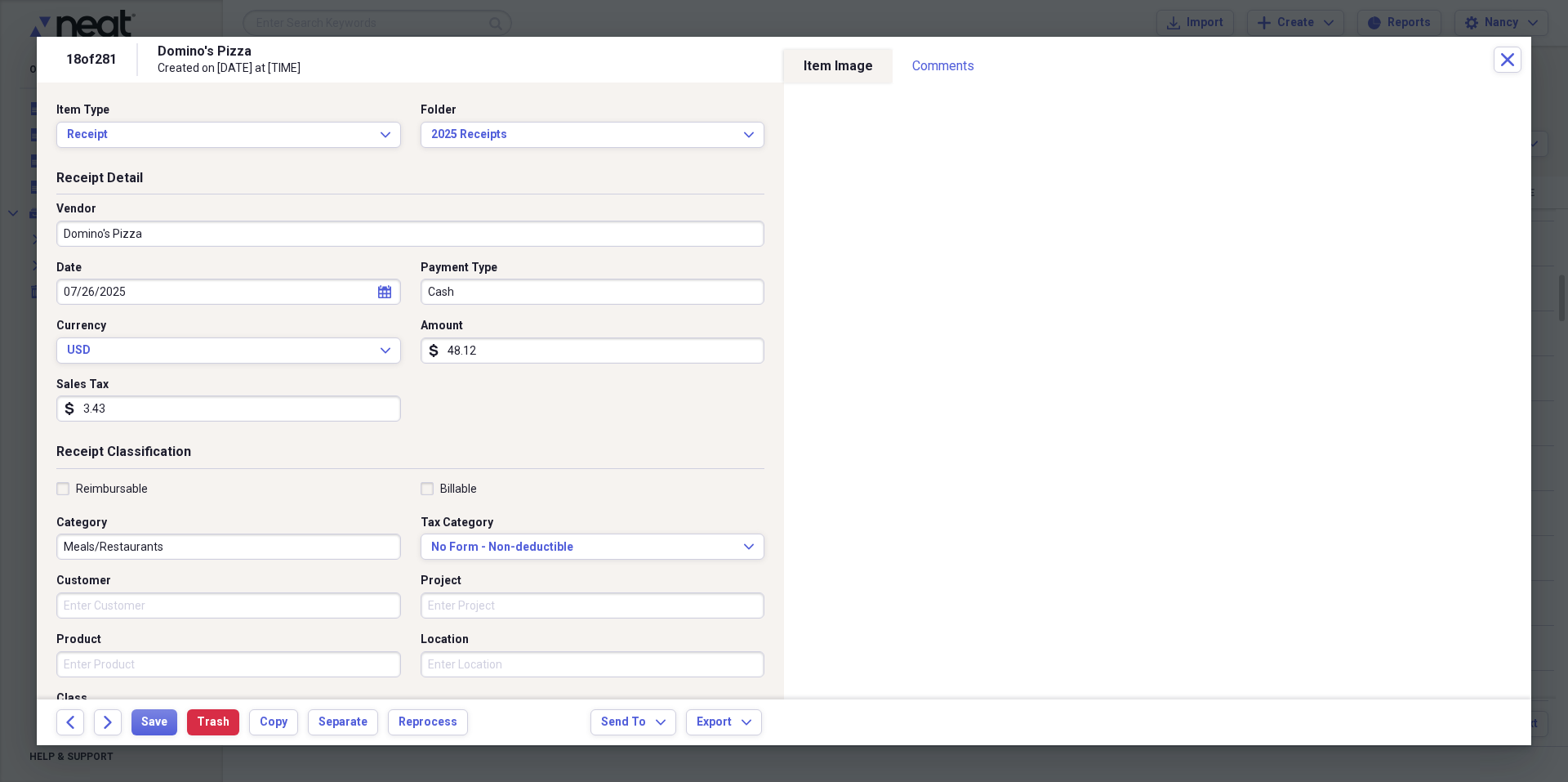 click on "48.12" at bounding box center (593, 351) 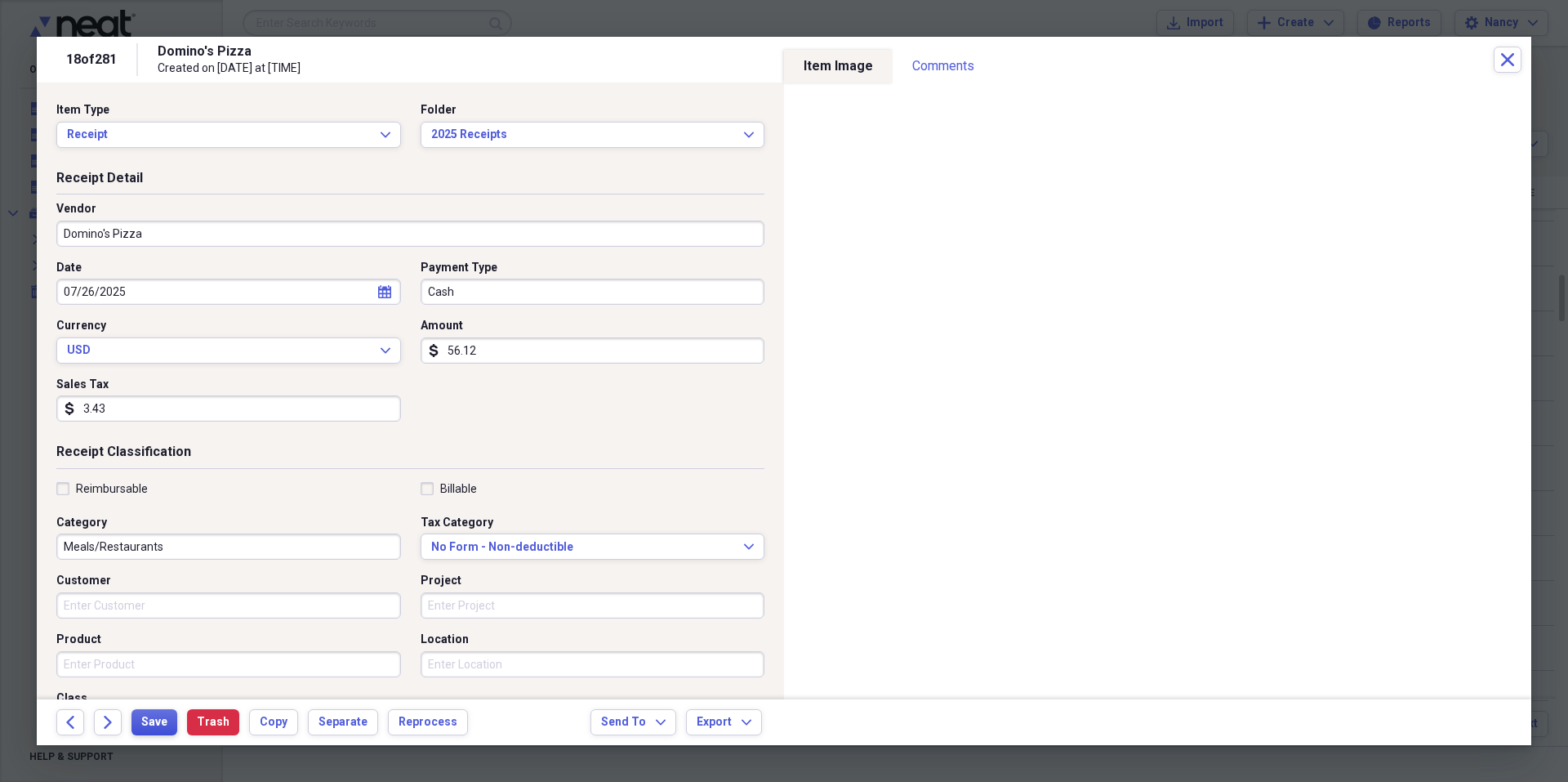 type on "56.12" 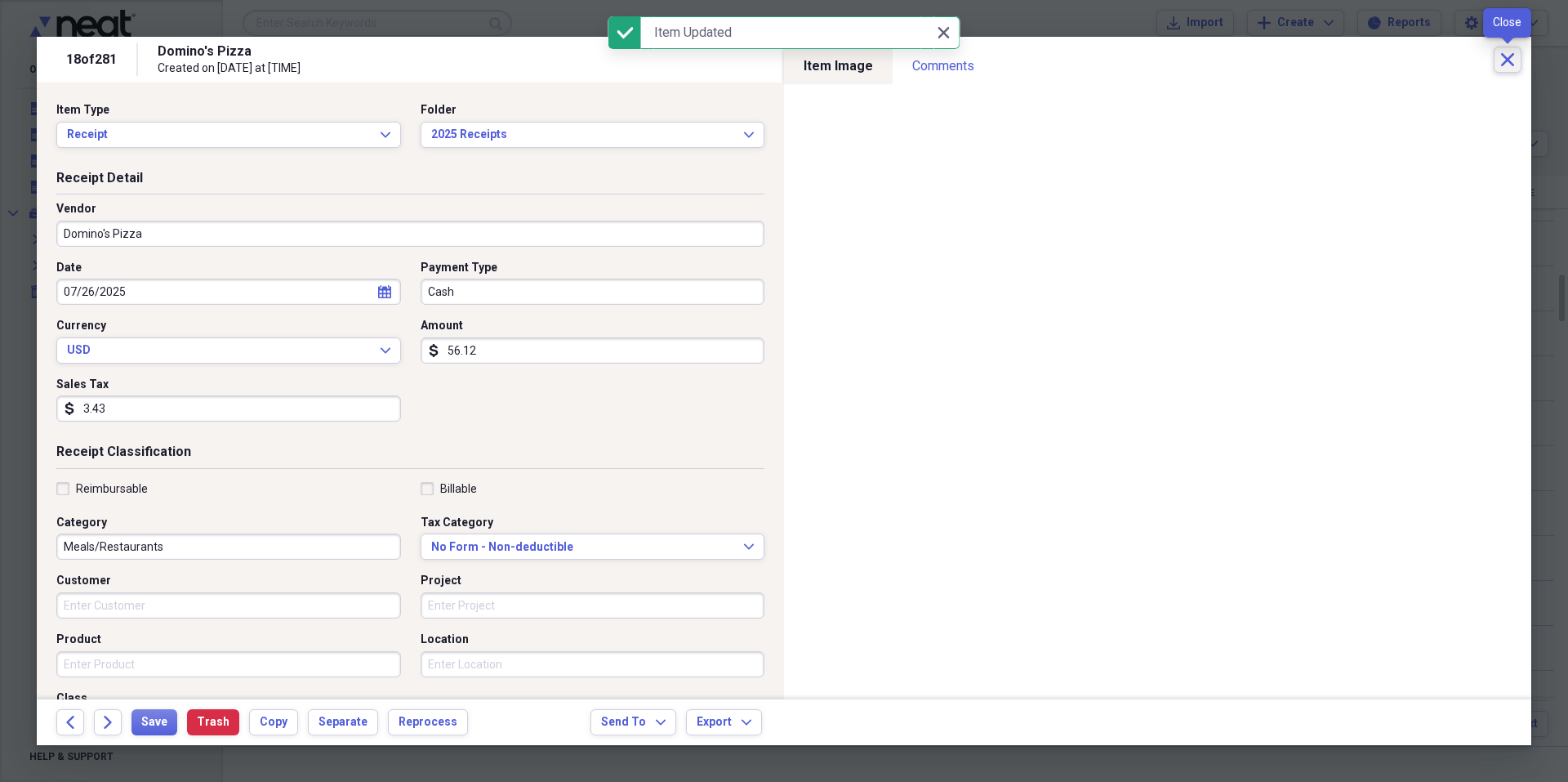 click on "Close" 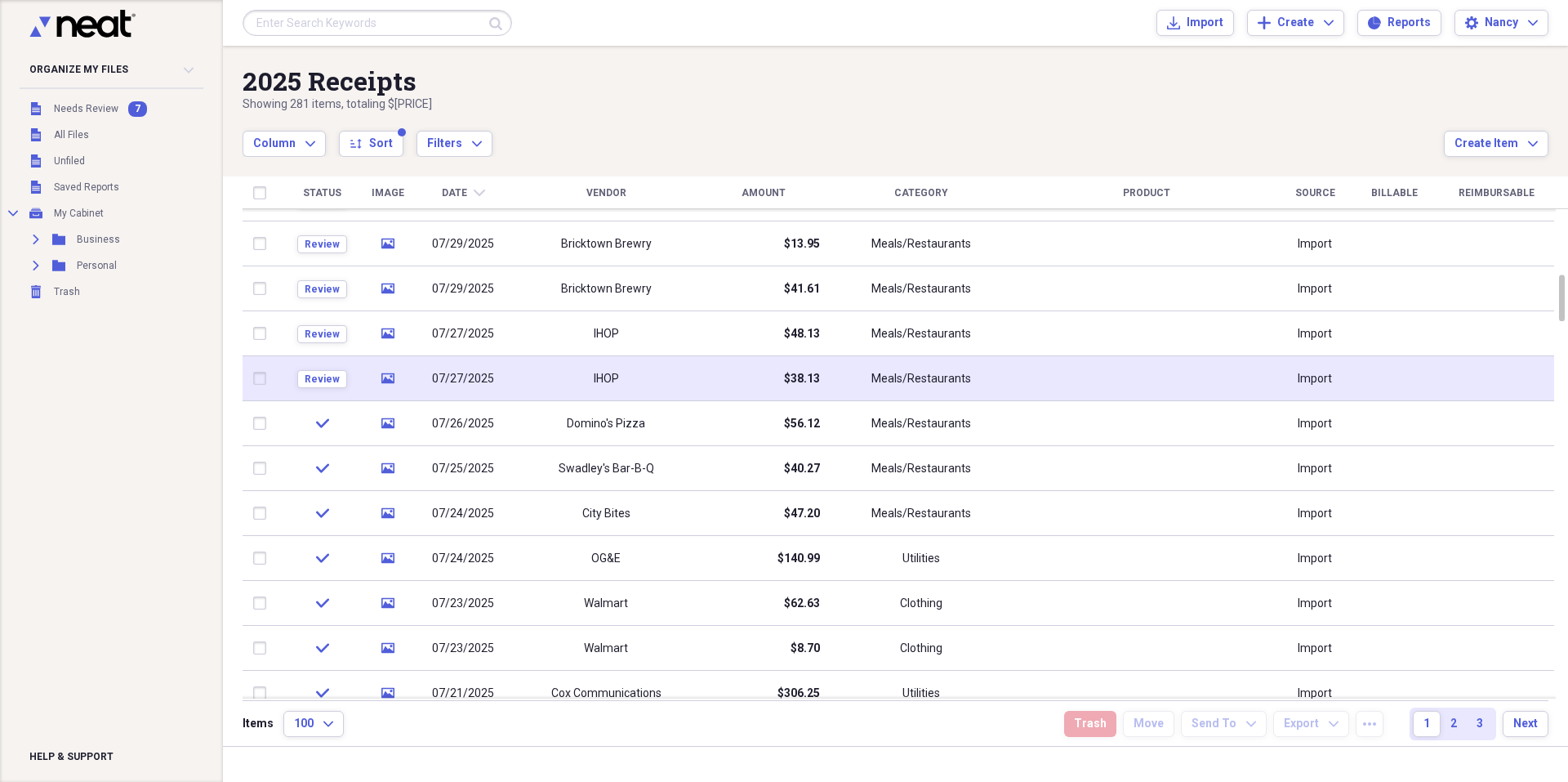 click at bounding box center [263, 378] 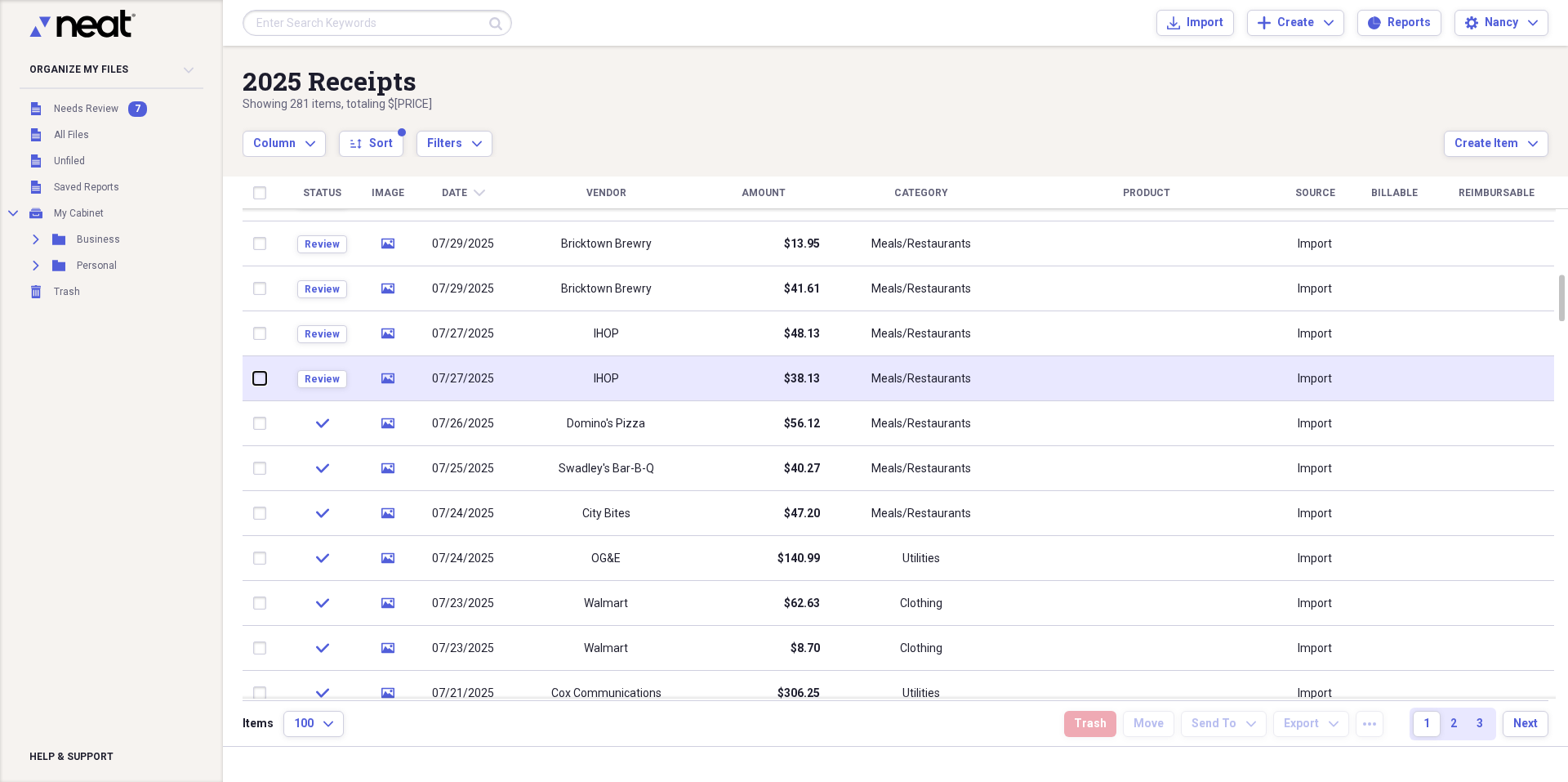 click at bounding box center [253, 378] 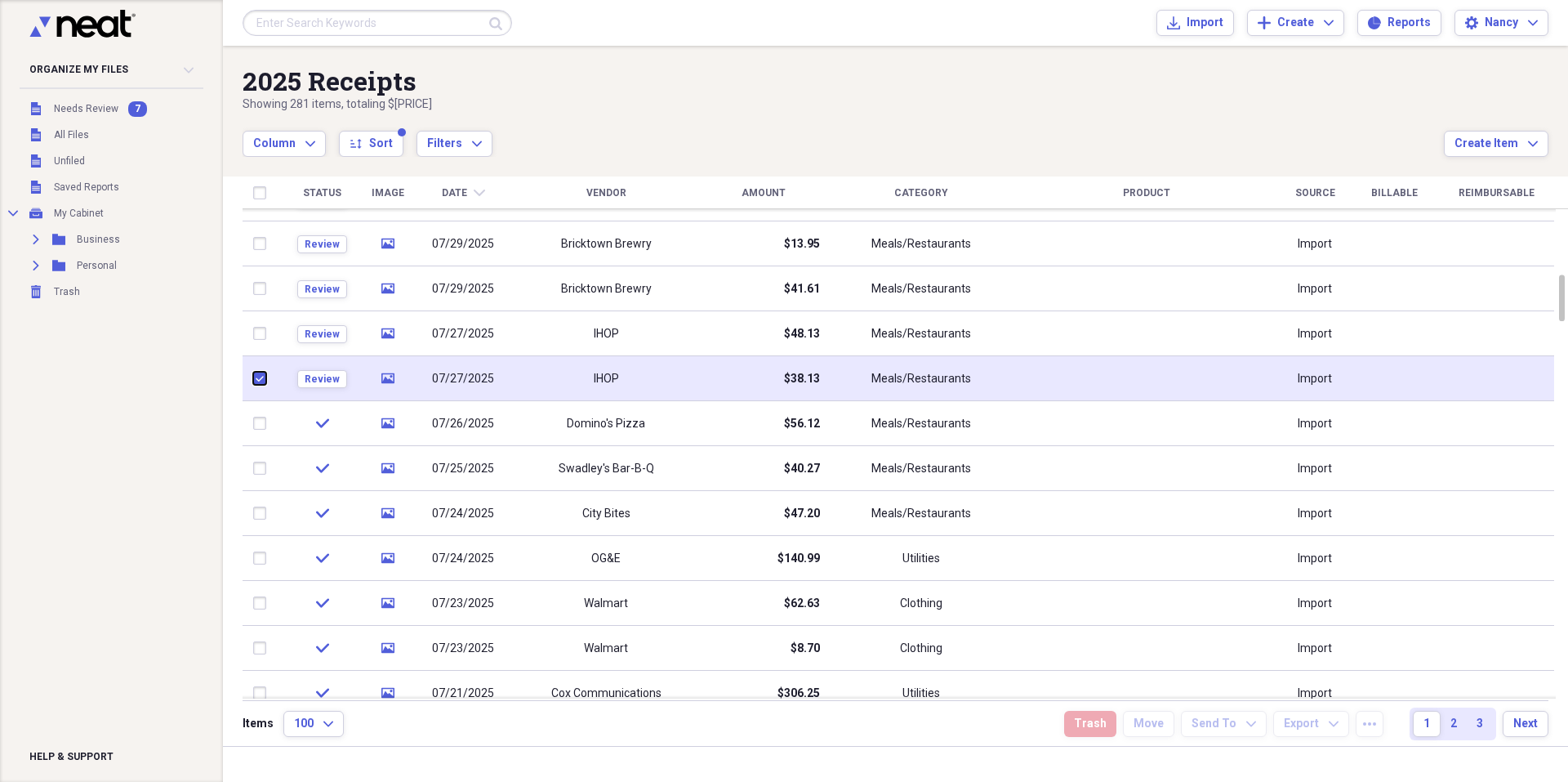 checkbox on "true" 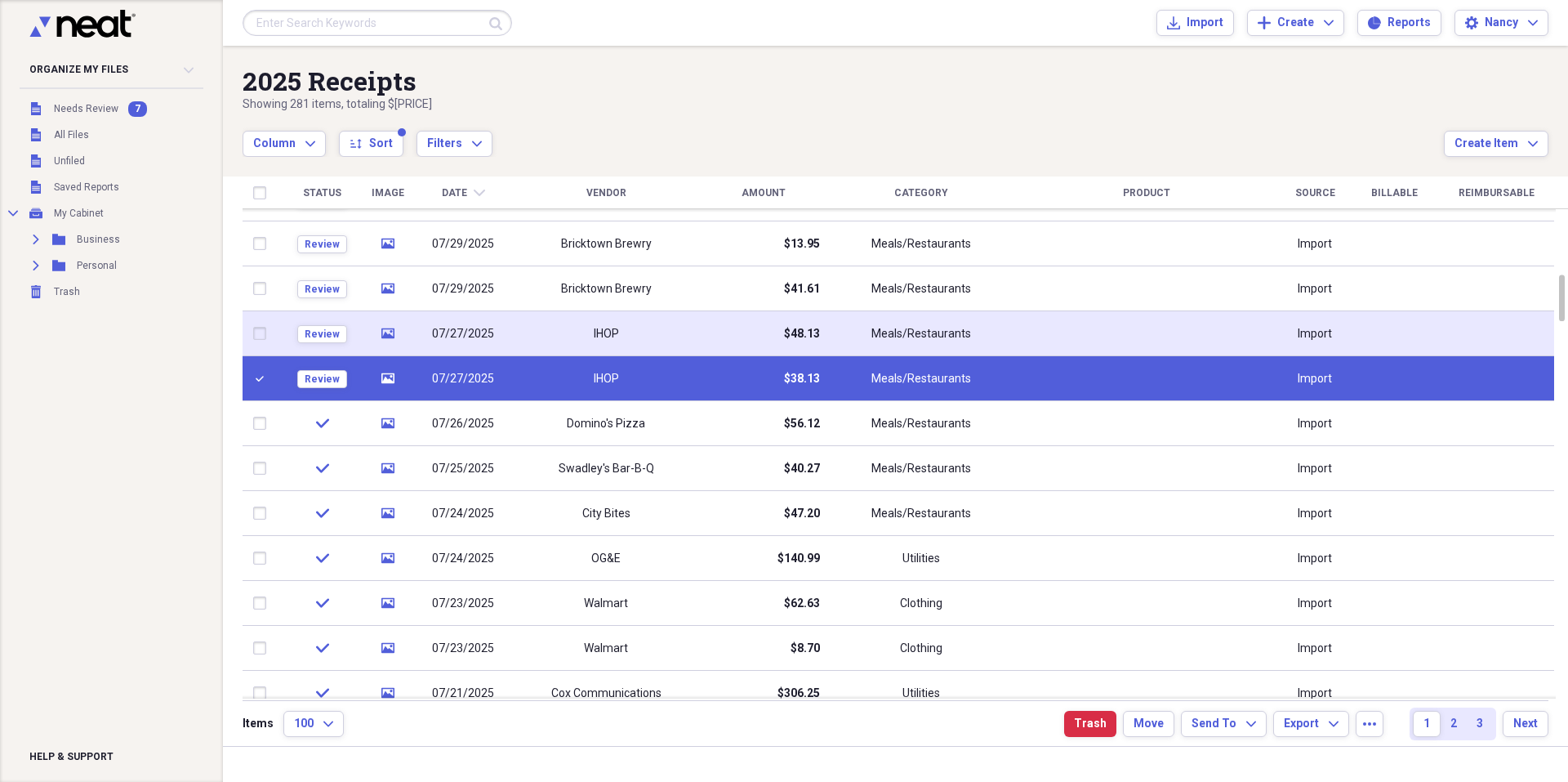 click at bounding box center [263, 333] 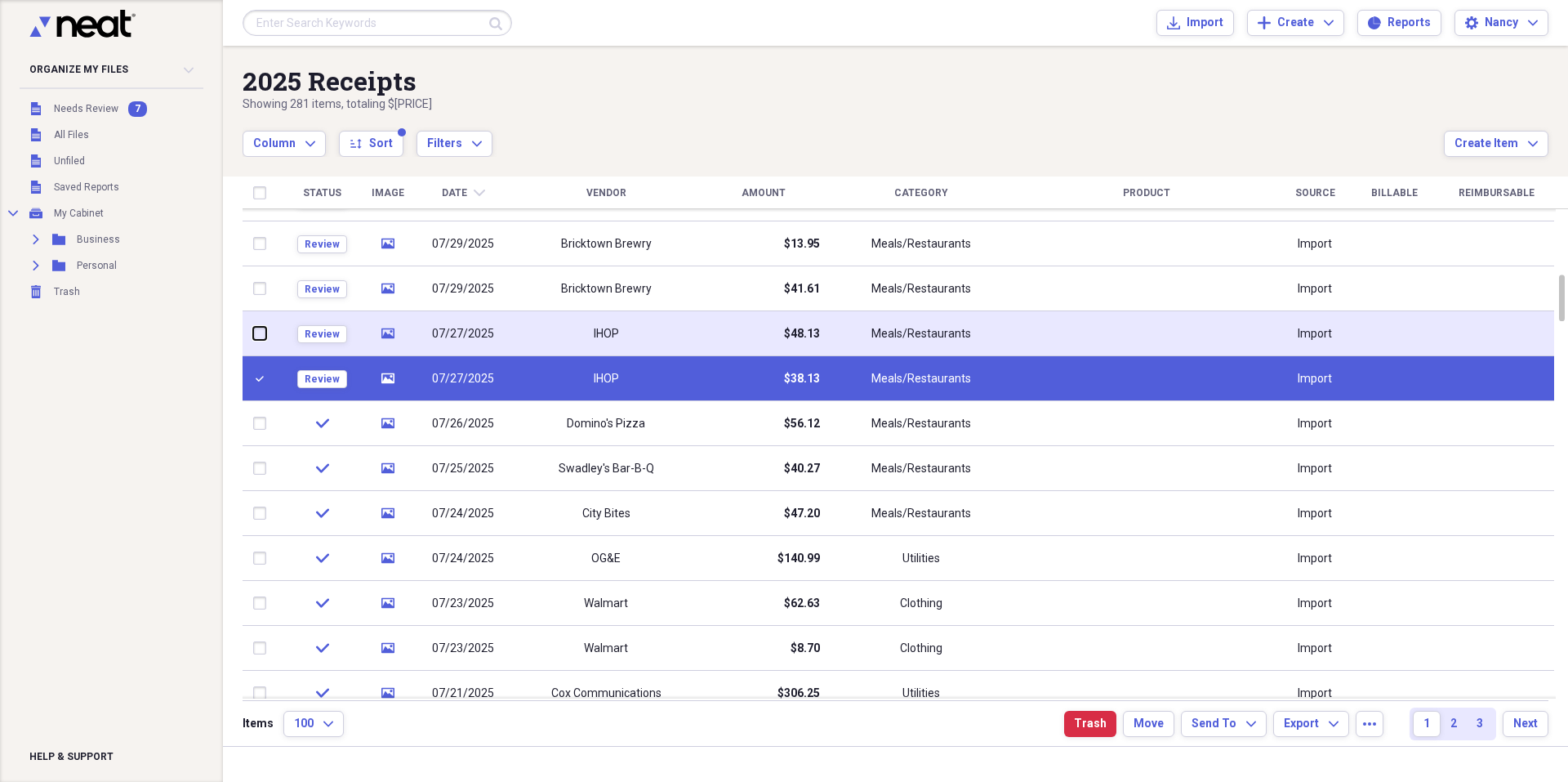 click at bounding box center [253, 333] 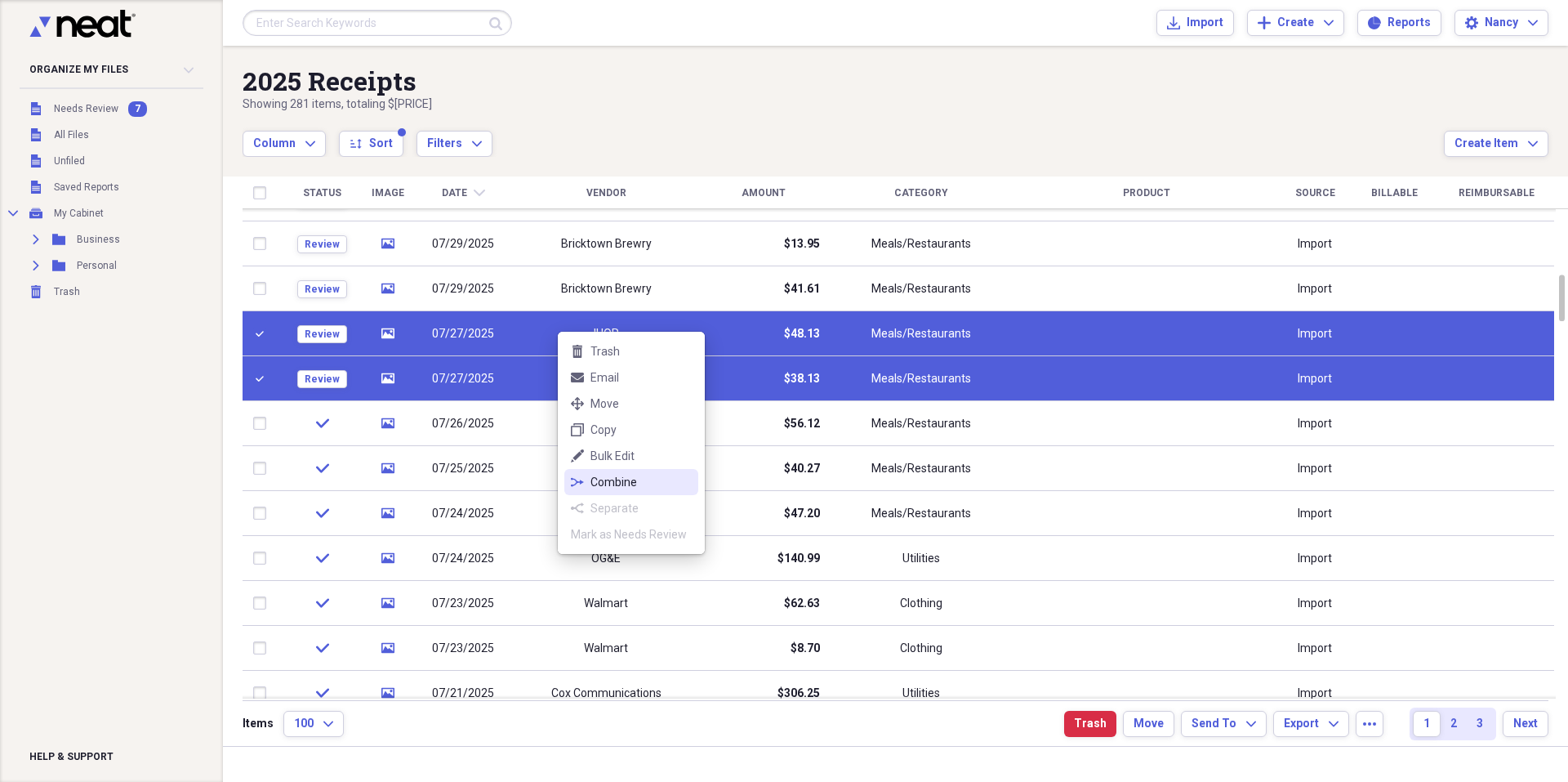 click on "Combine" at bounding box center [641, 482] 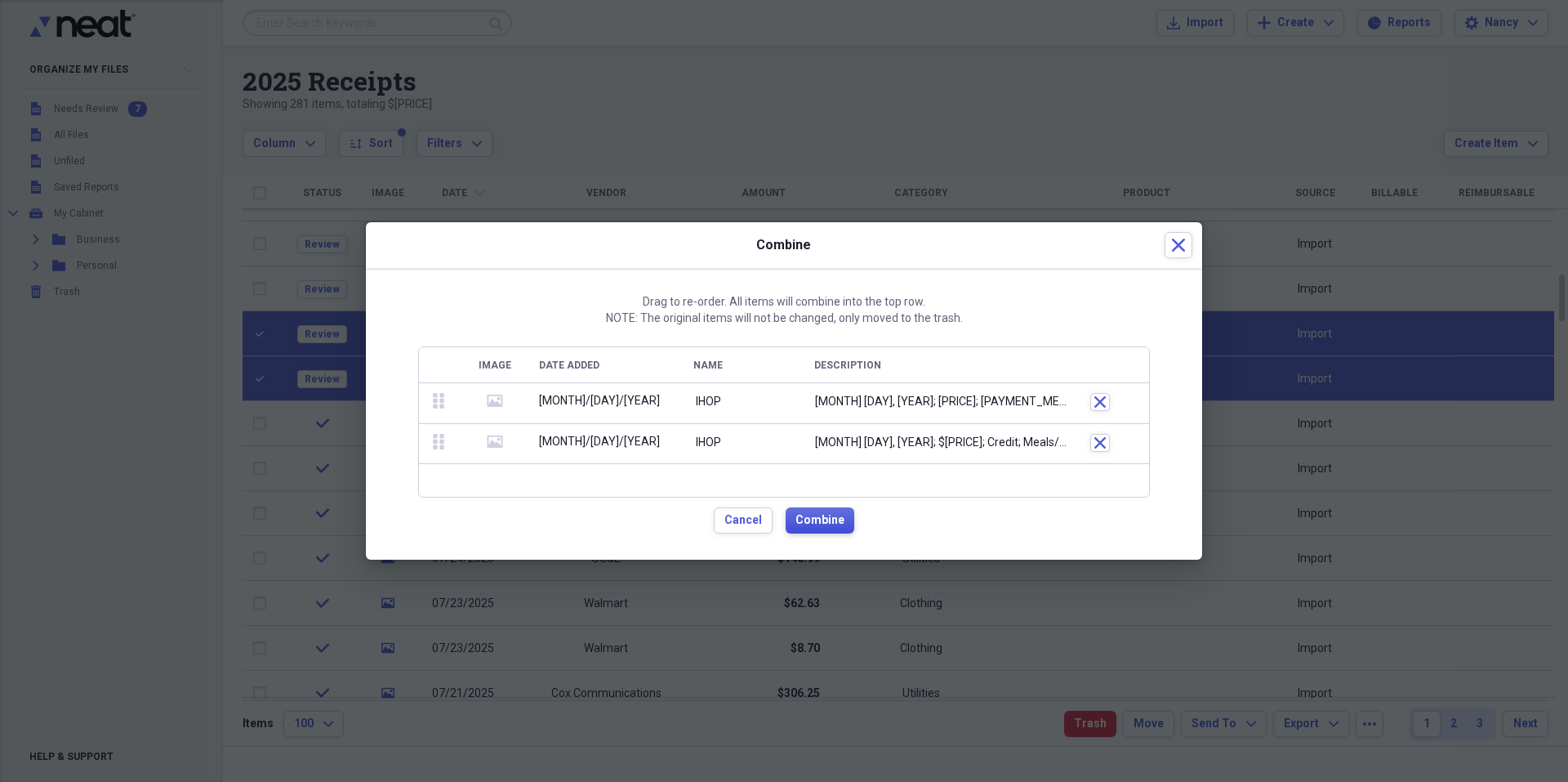 click on "Combine" at bounding box center [820, 521] 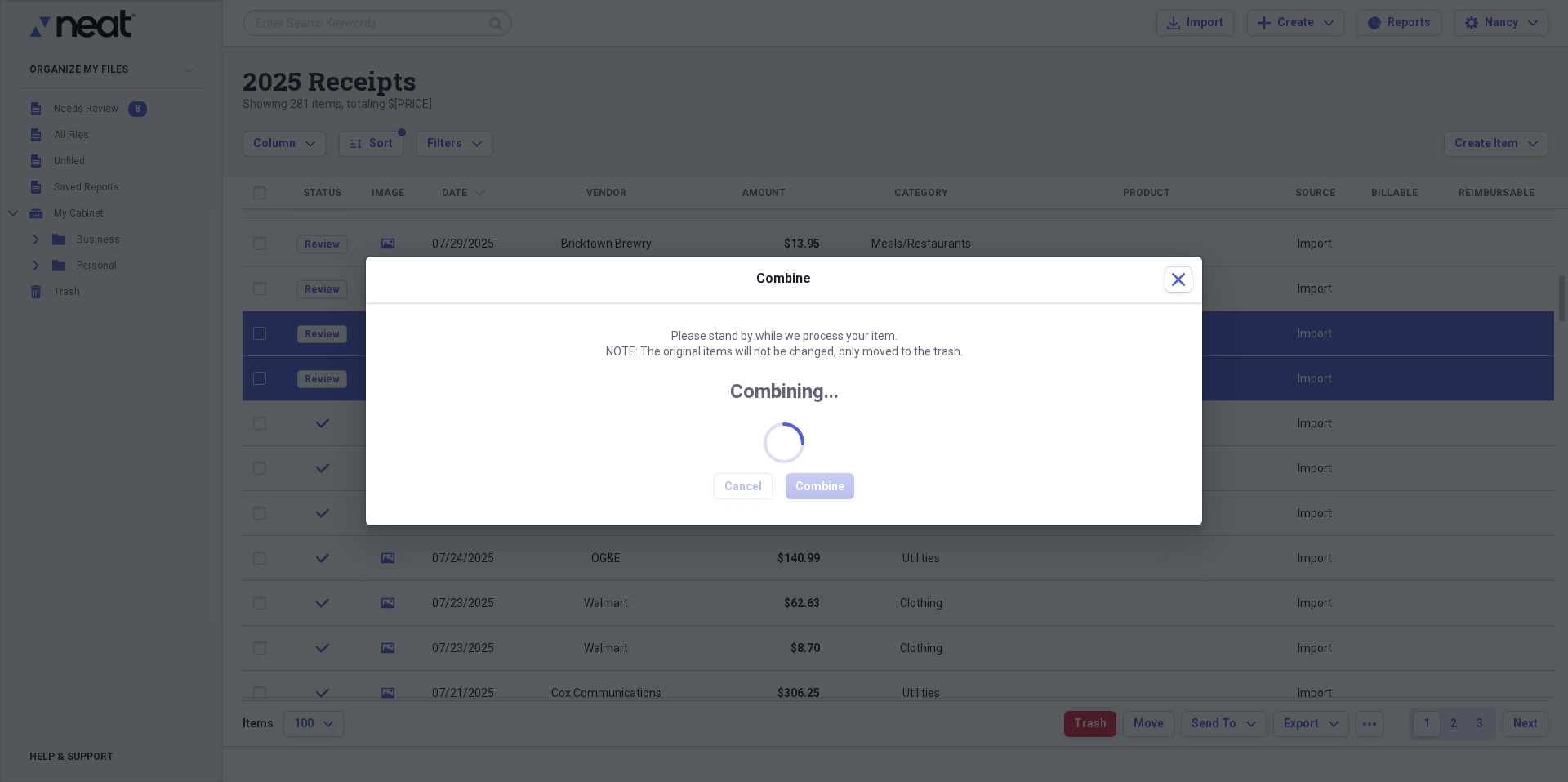 checkbox on "false" 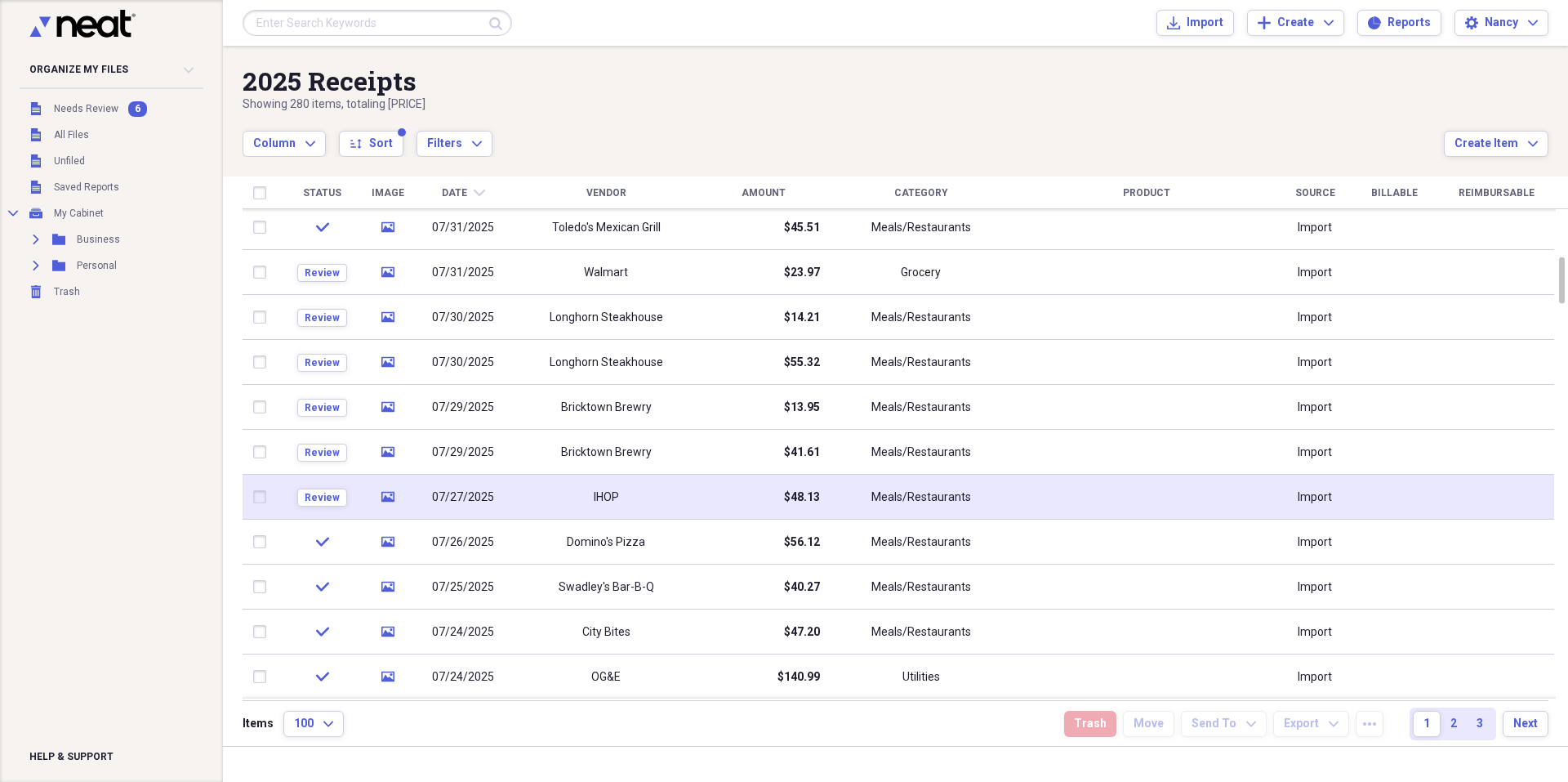 click on "$48.13" at bounding box center [763, 497] 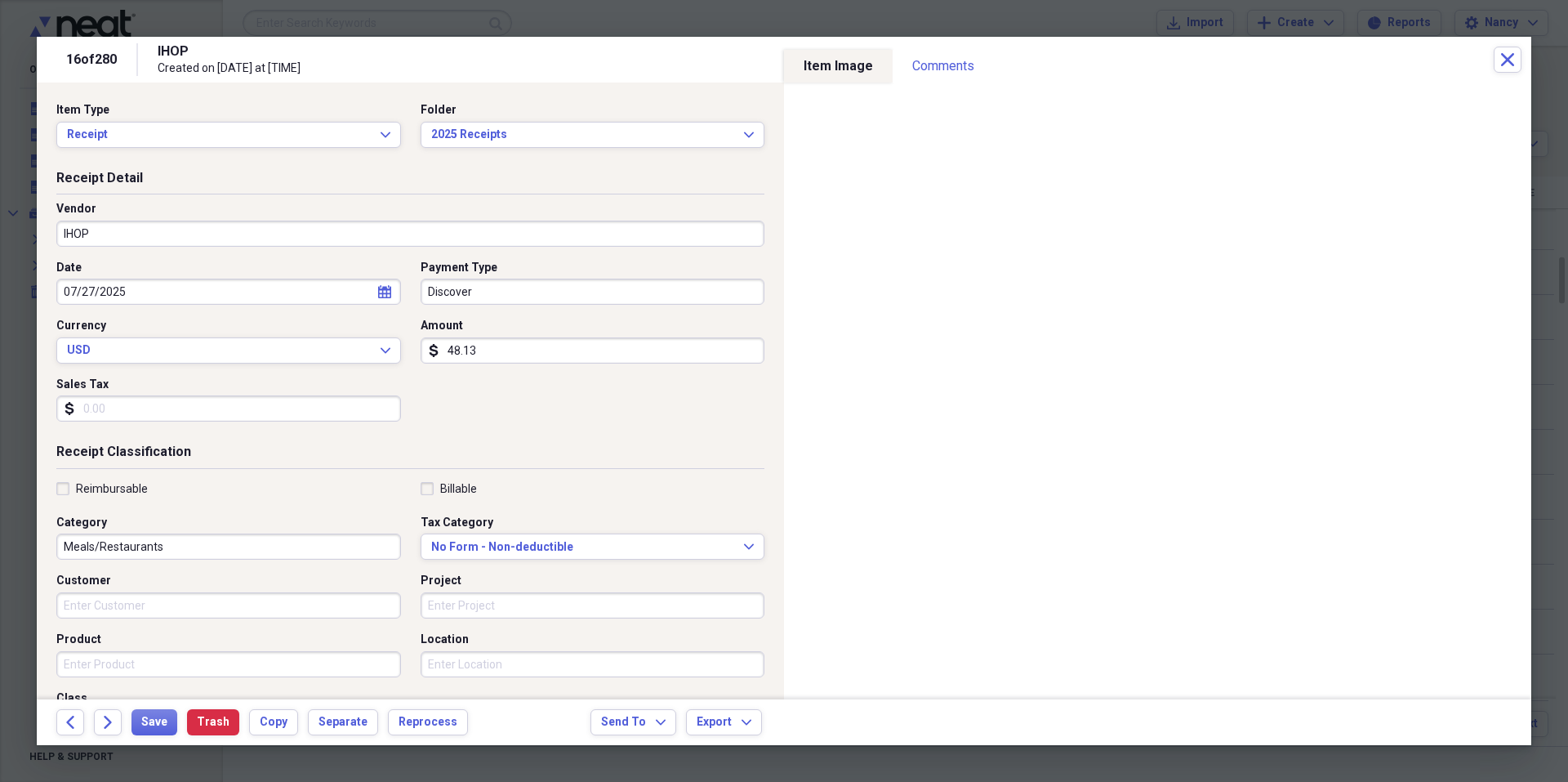 click on "Sales Tax" at bounding box center [229, 409] 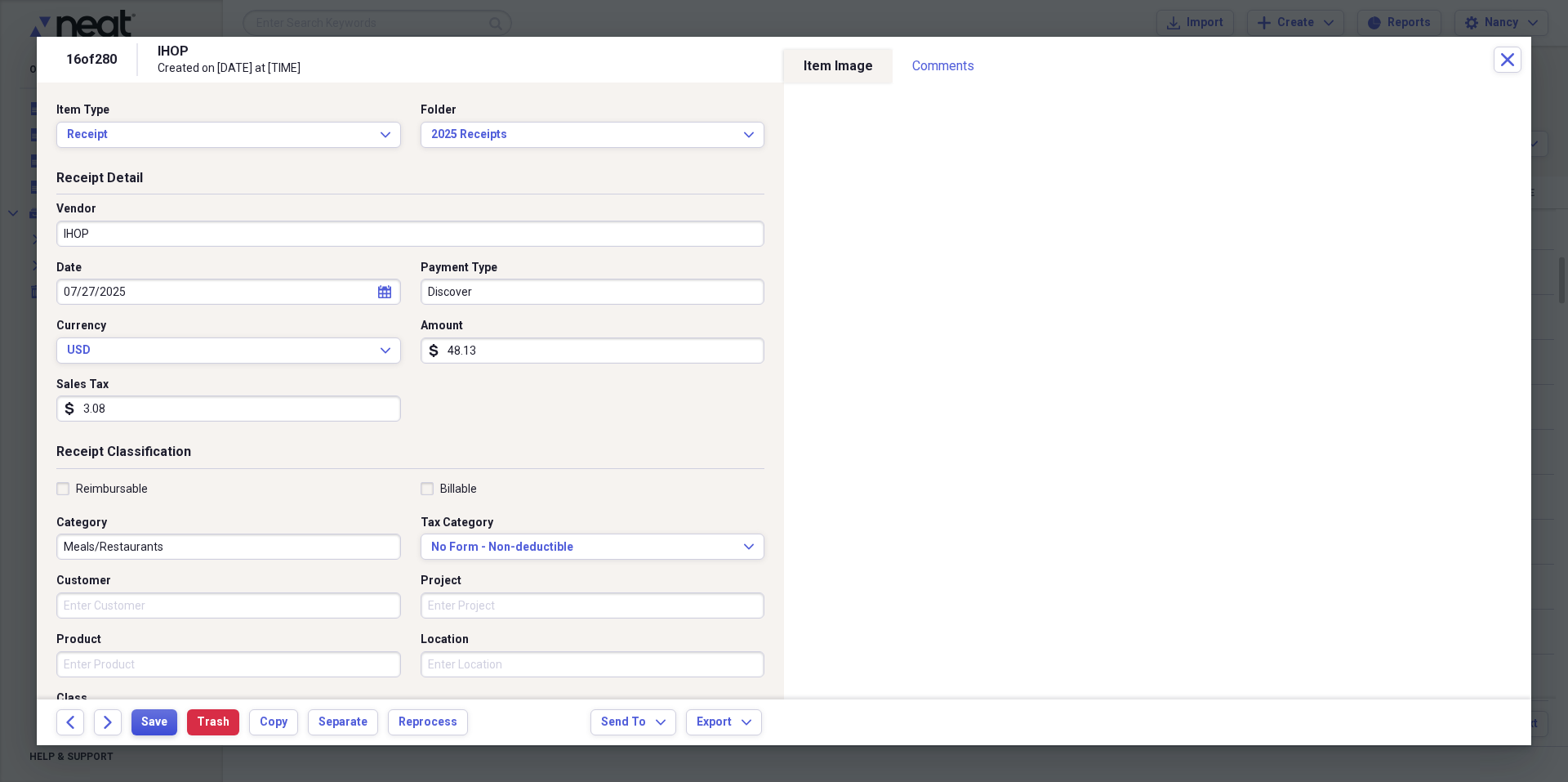 type on "3.08" 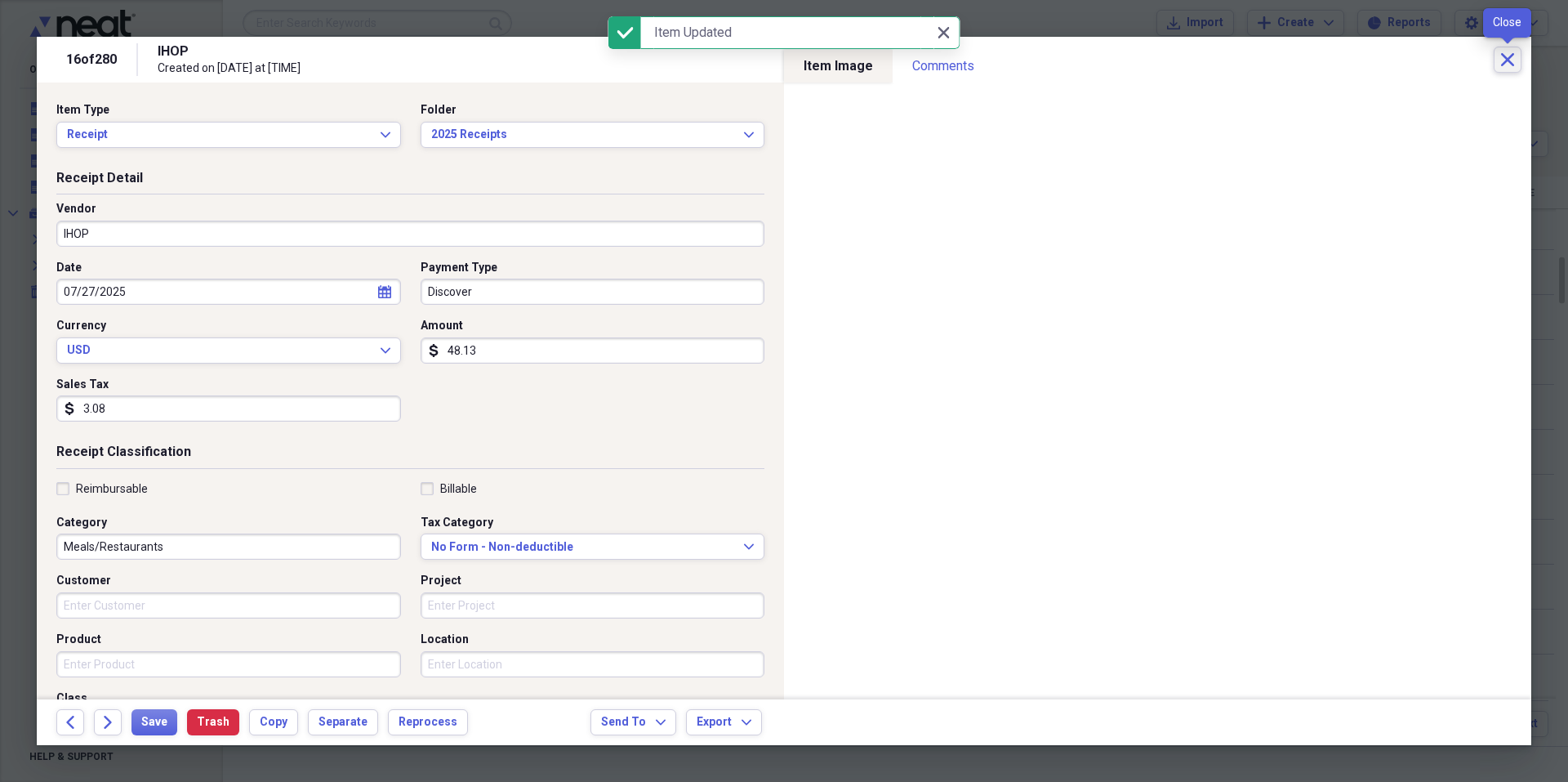 click on "Close" 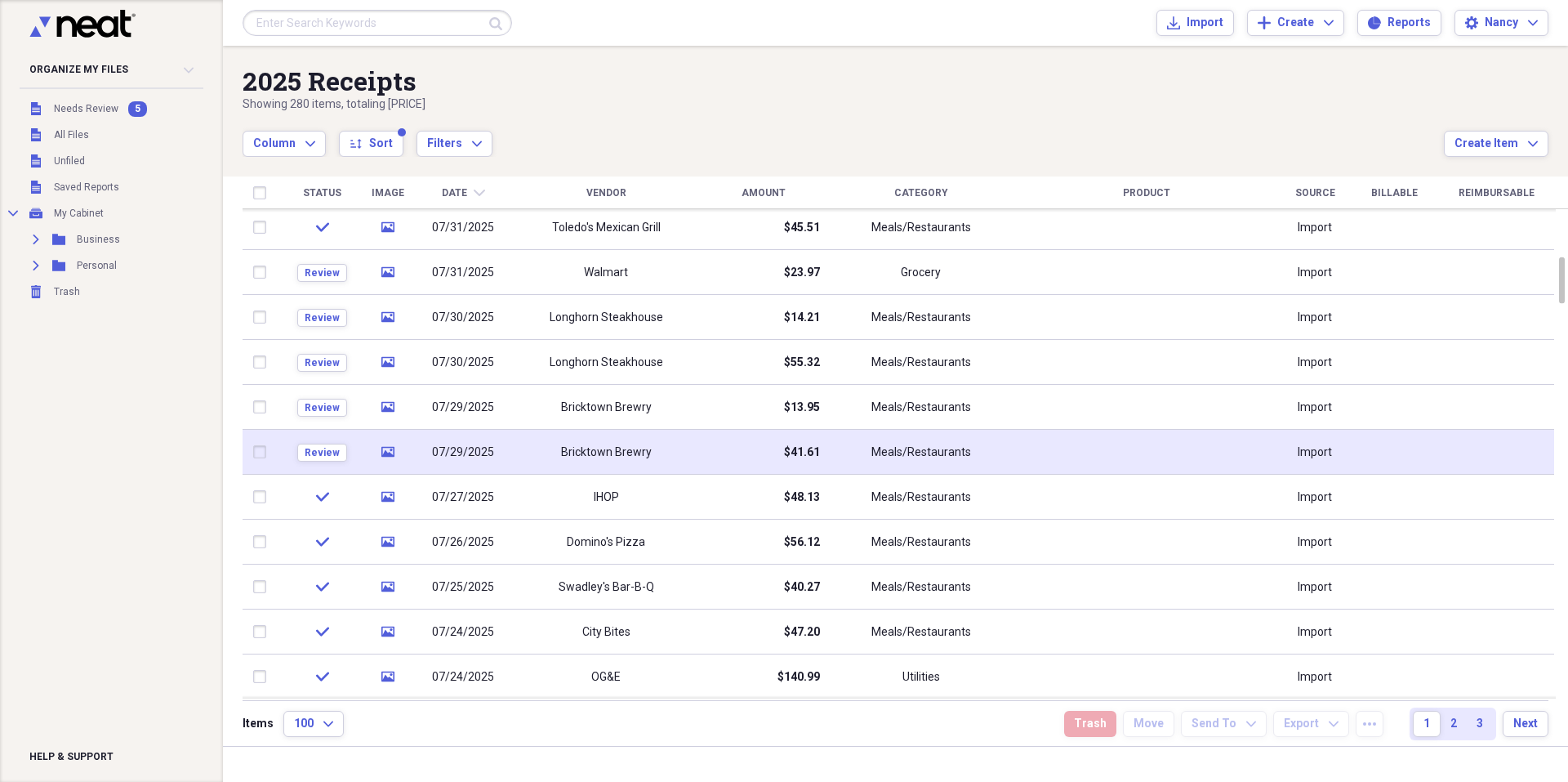 click at bounding box center (263, 452) 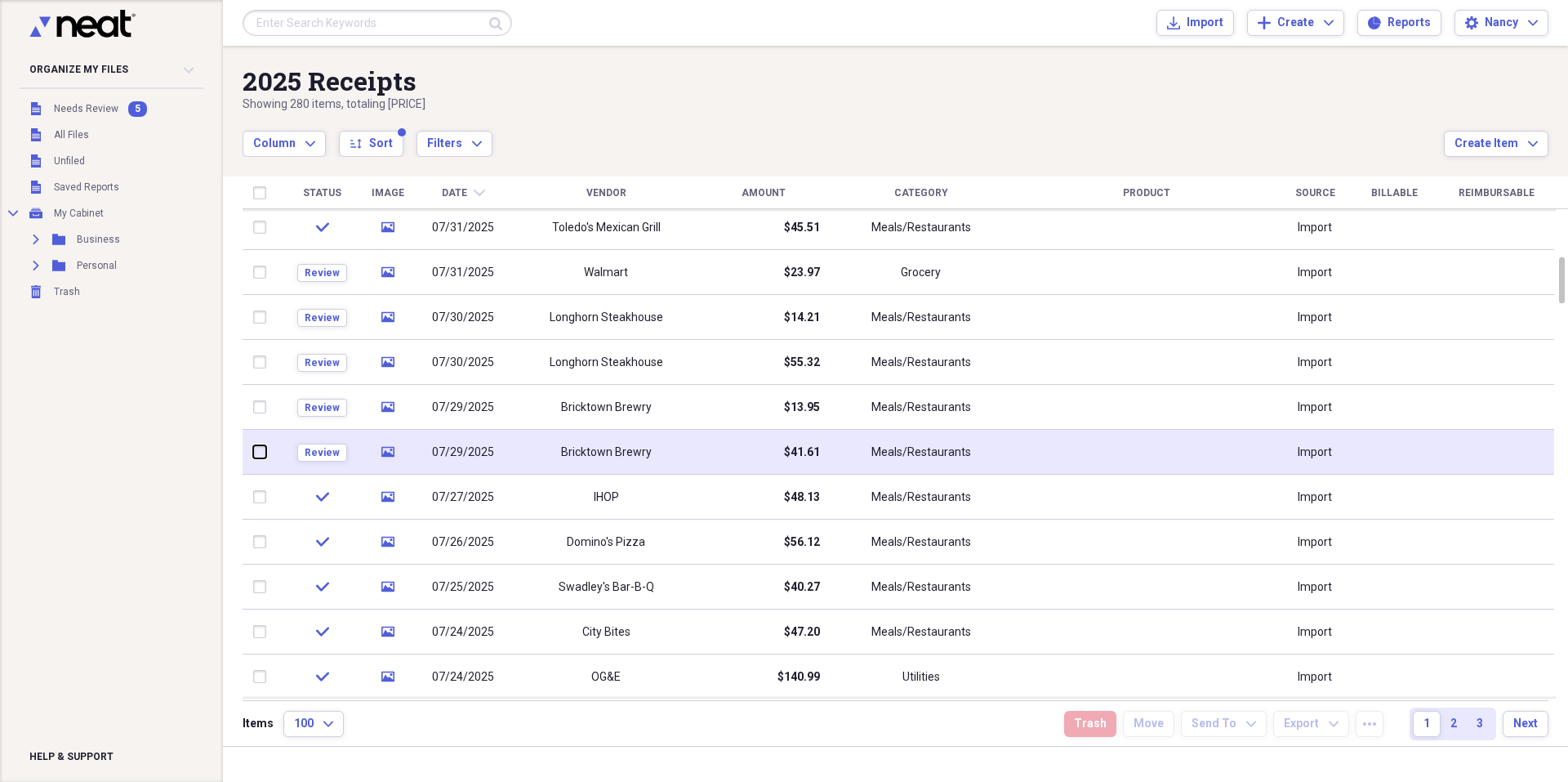 click at bounding box center [253, 452] 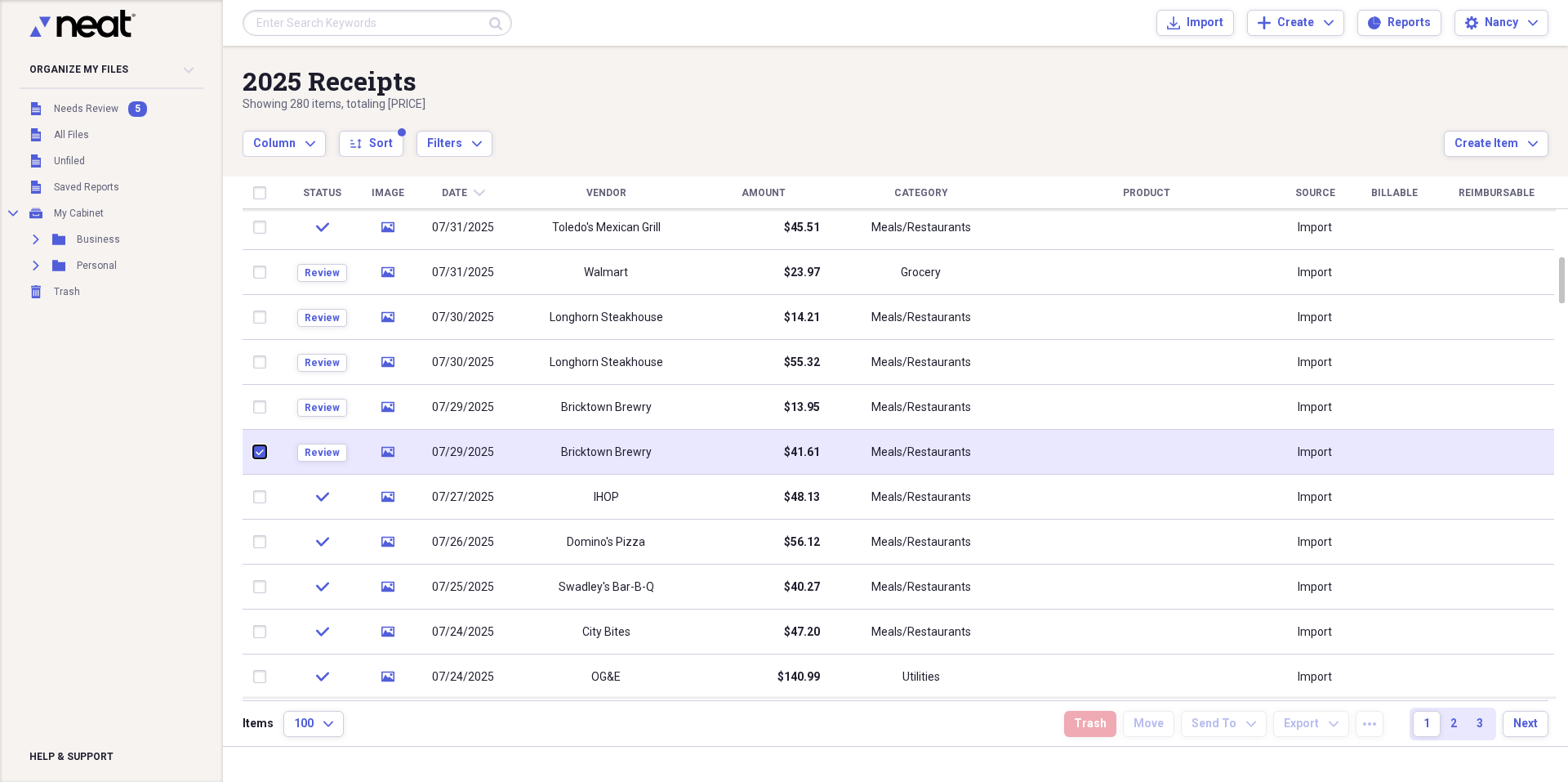 checkbox on "true" 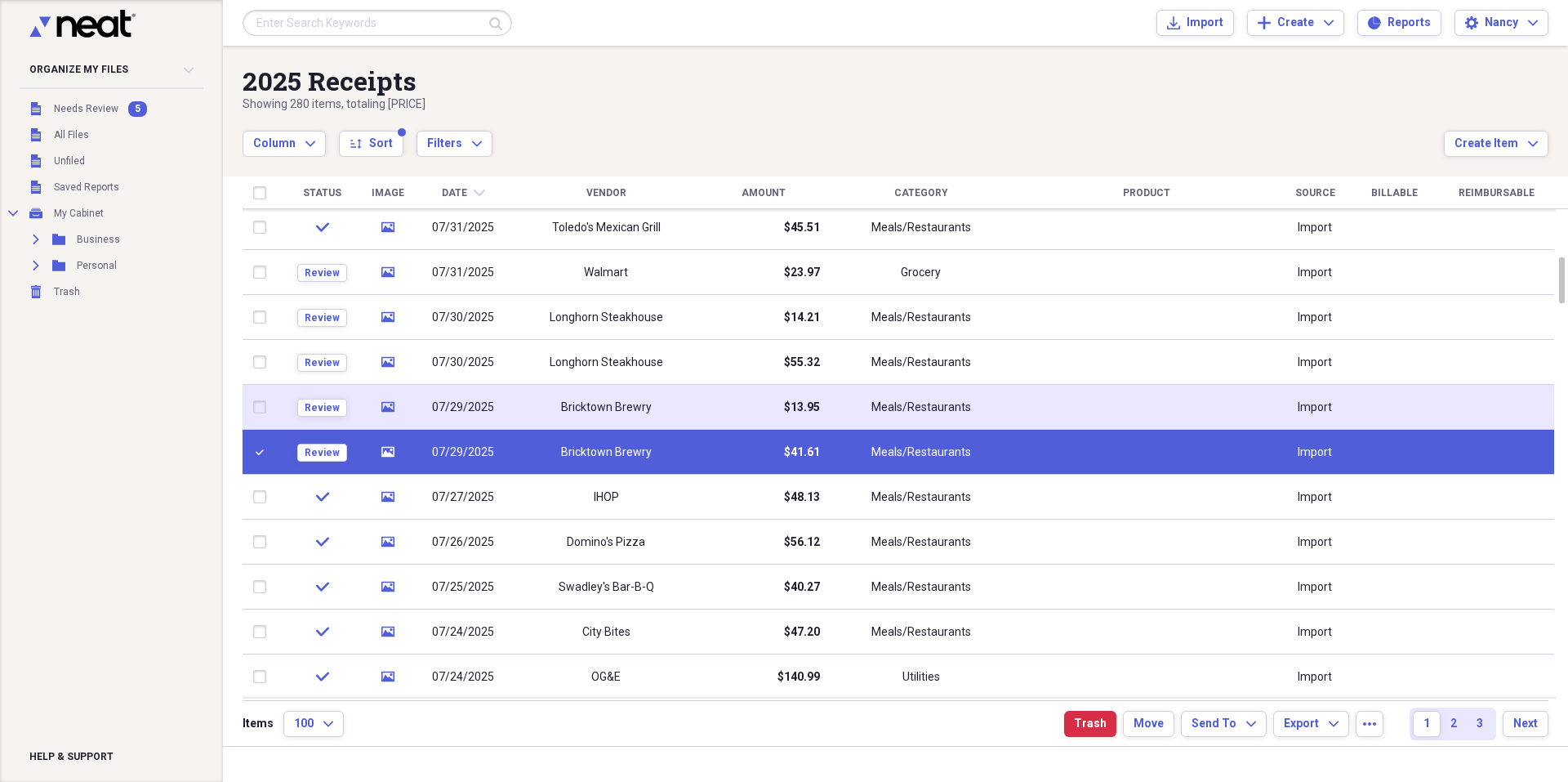 click at bounding box center (263, 407) 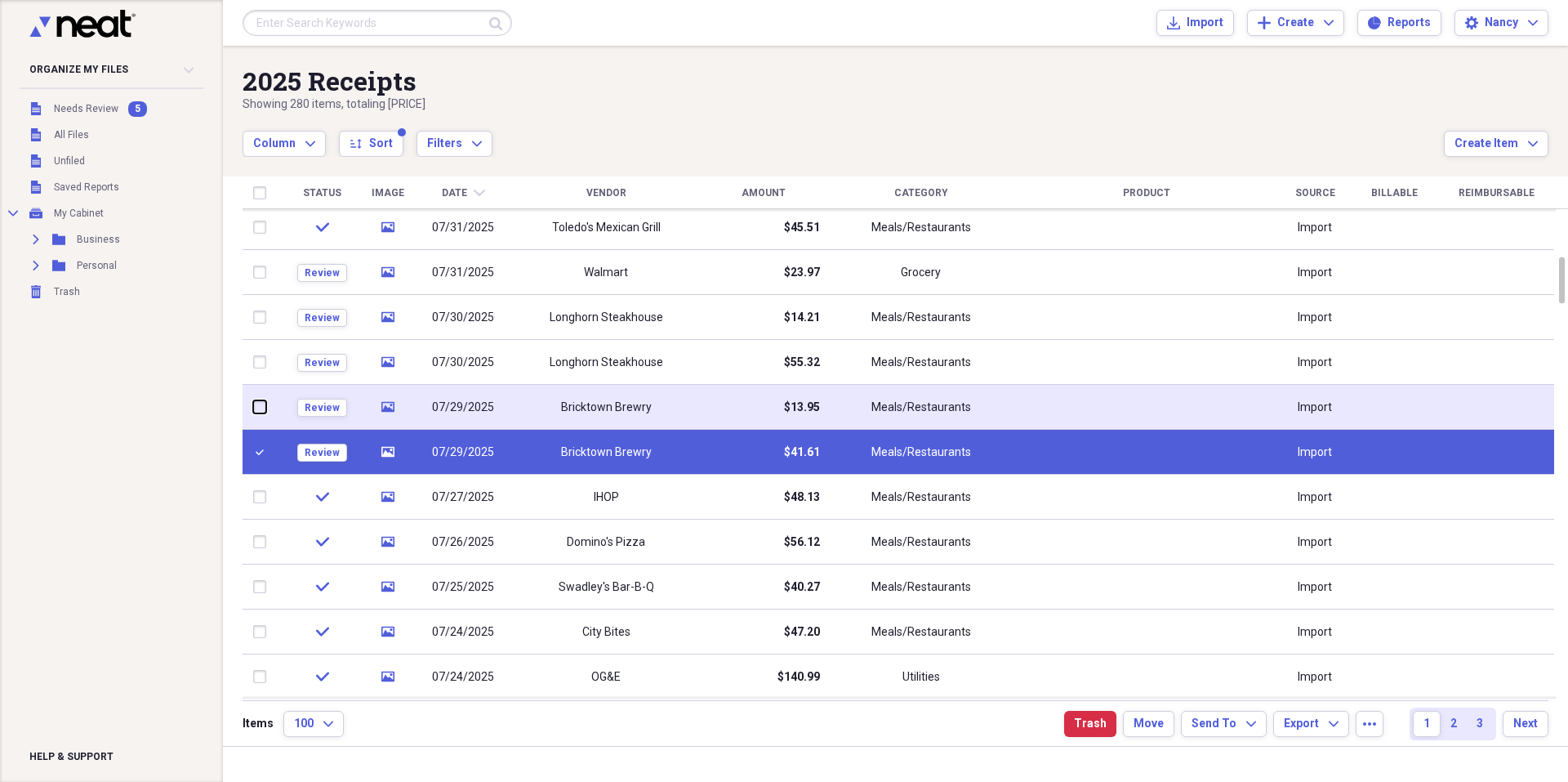click at bounding box center (253, 407) 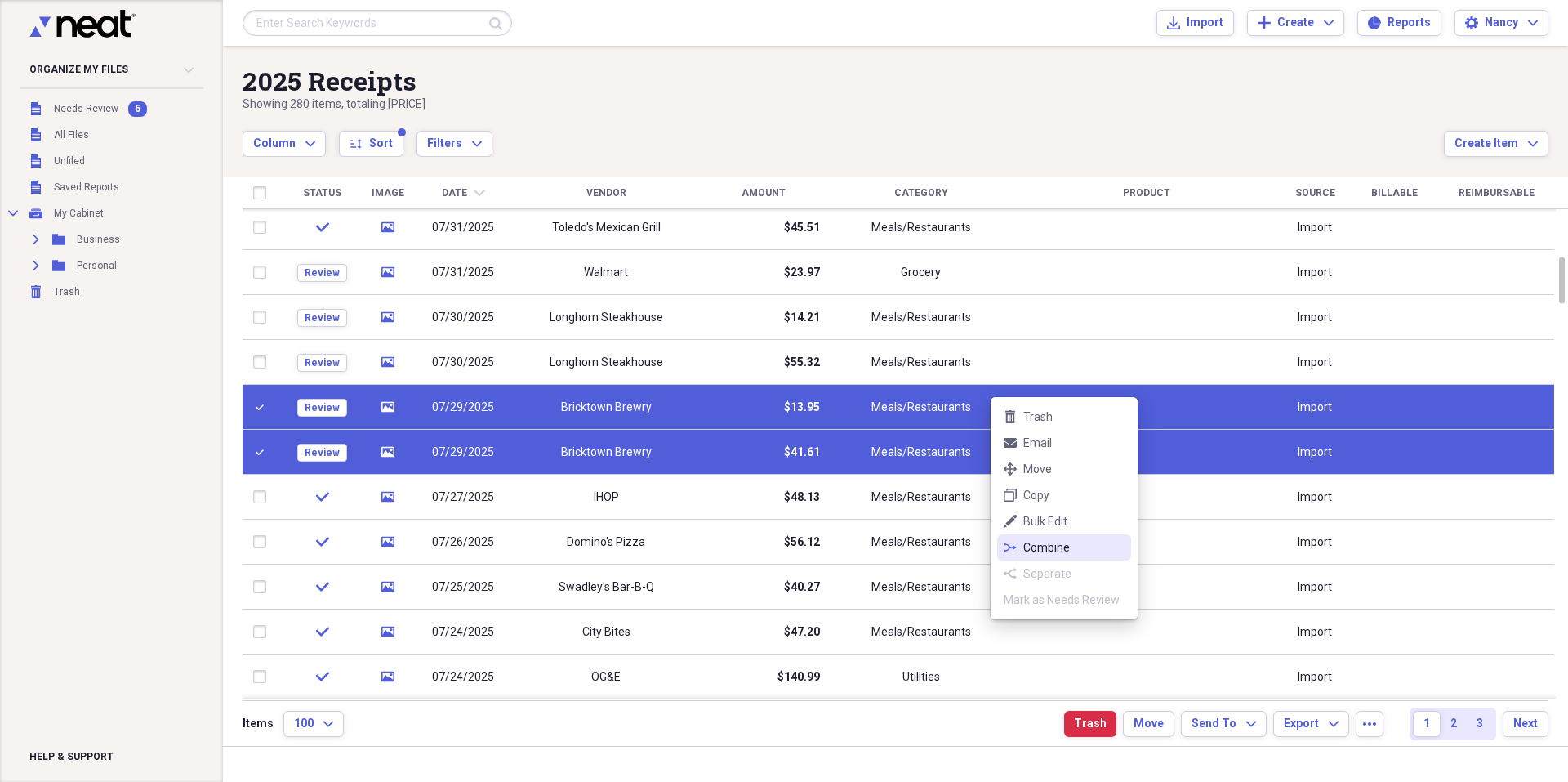 click on "Combine" at bounding box center (1074, 547) 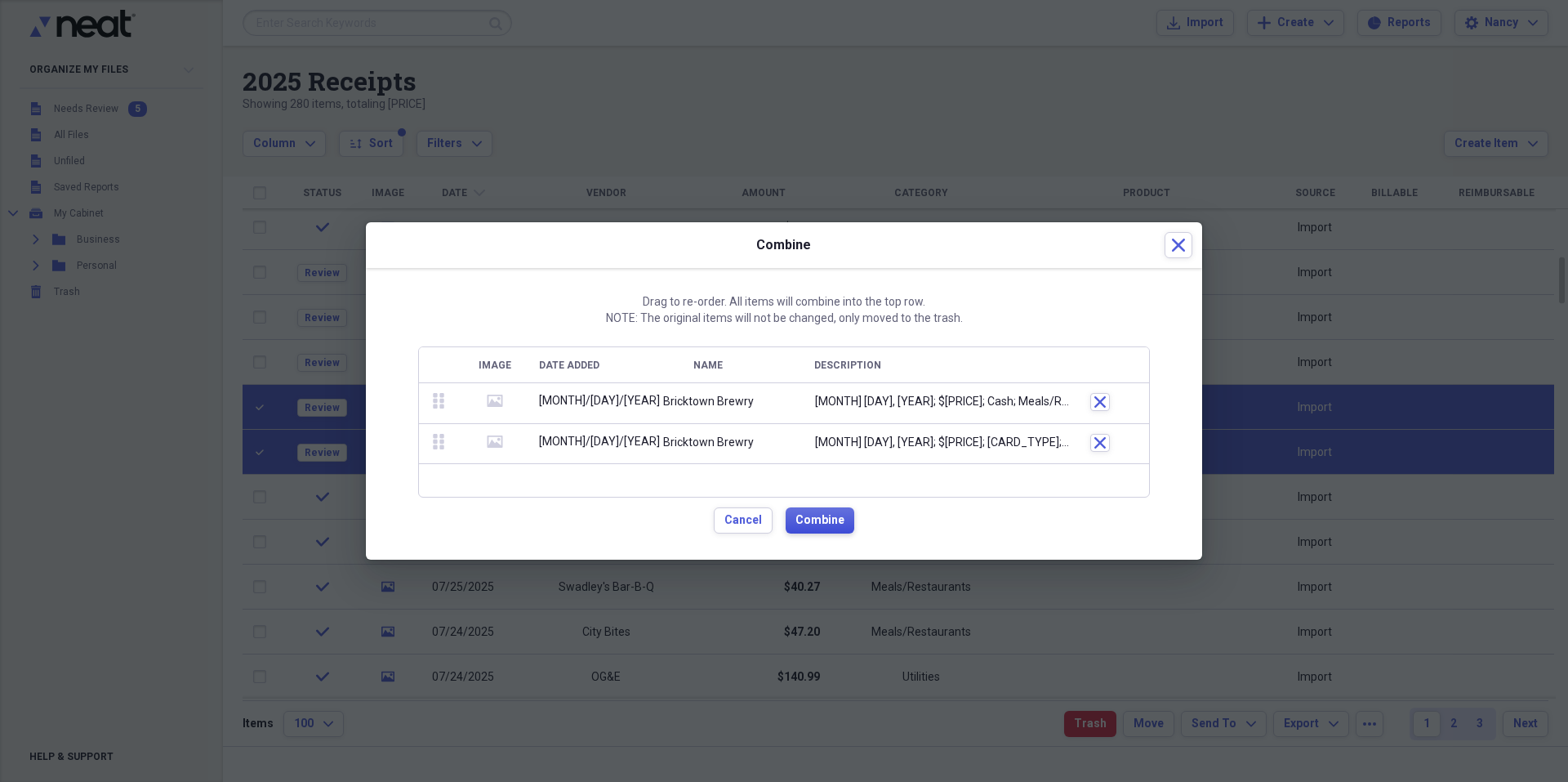 click on "Combine" at bounding box center [820, 521] 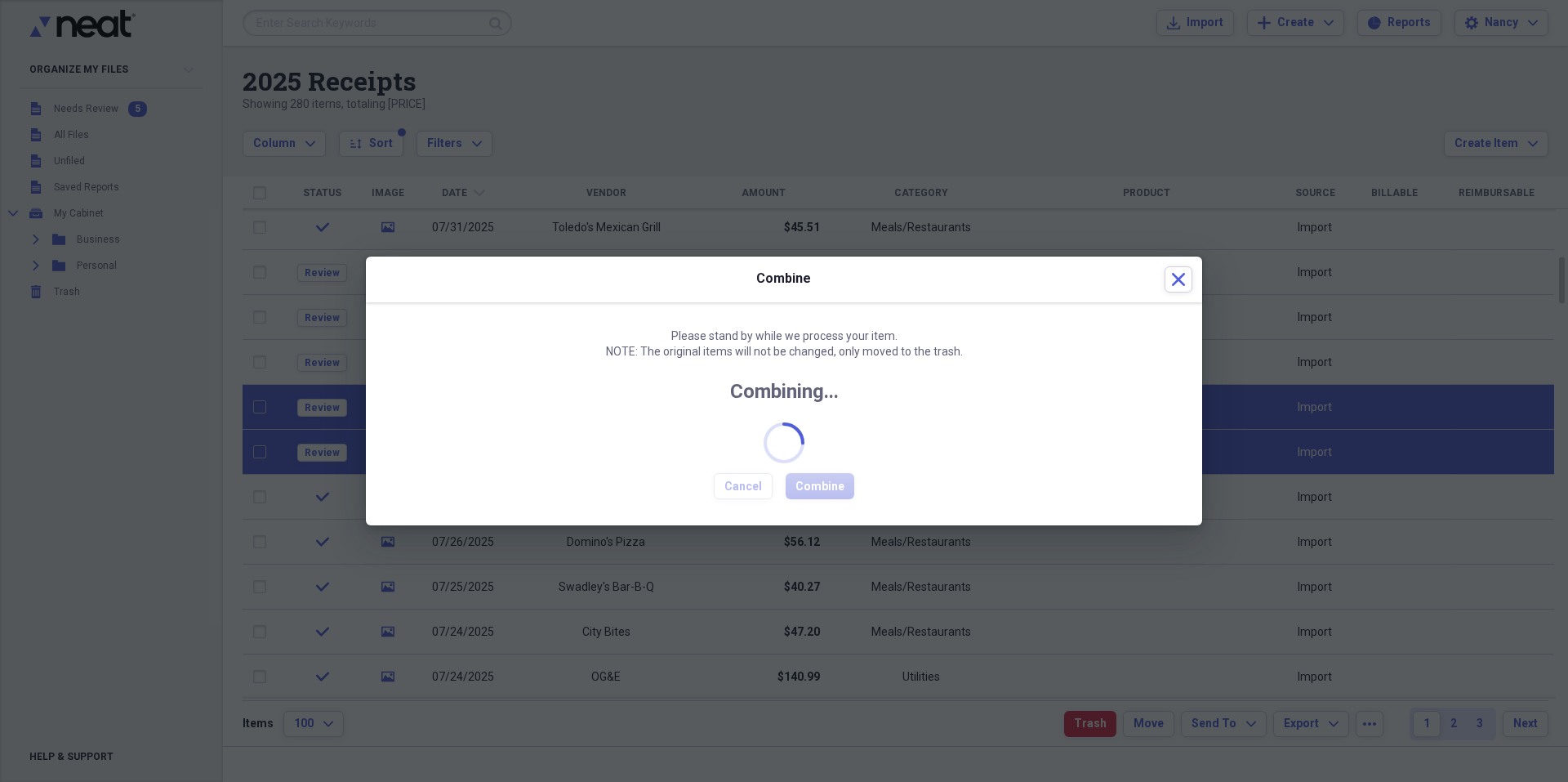 checkbox on "false" 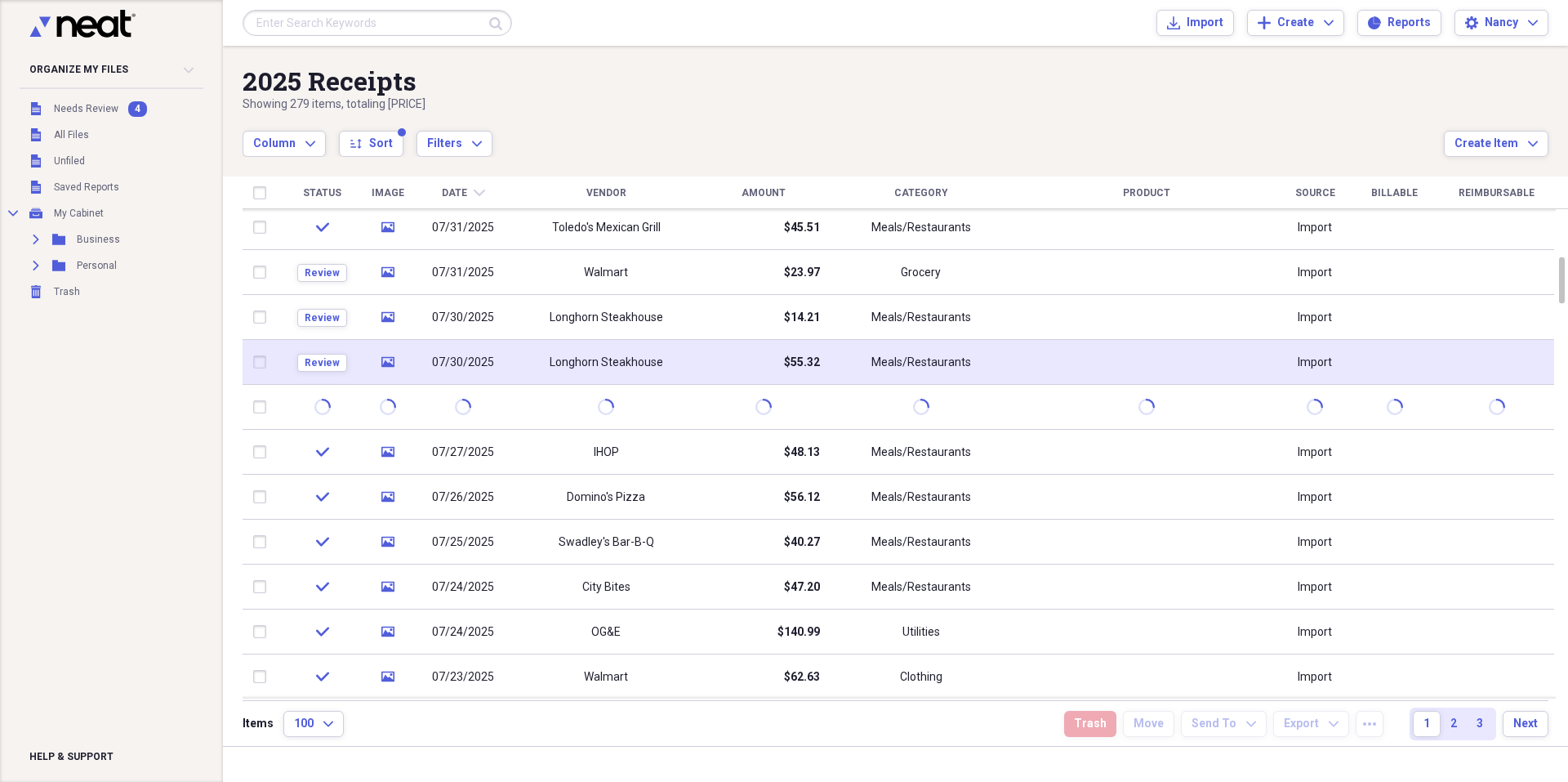 click at bounding box center (263, 362) 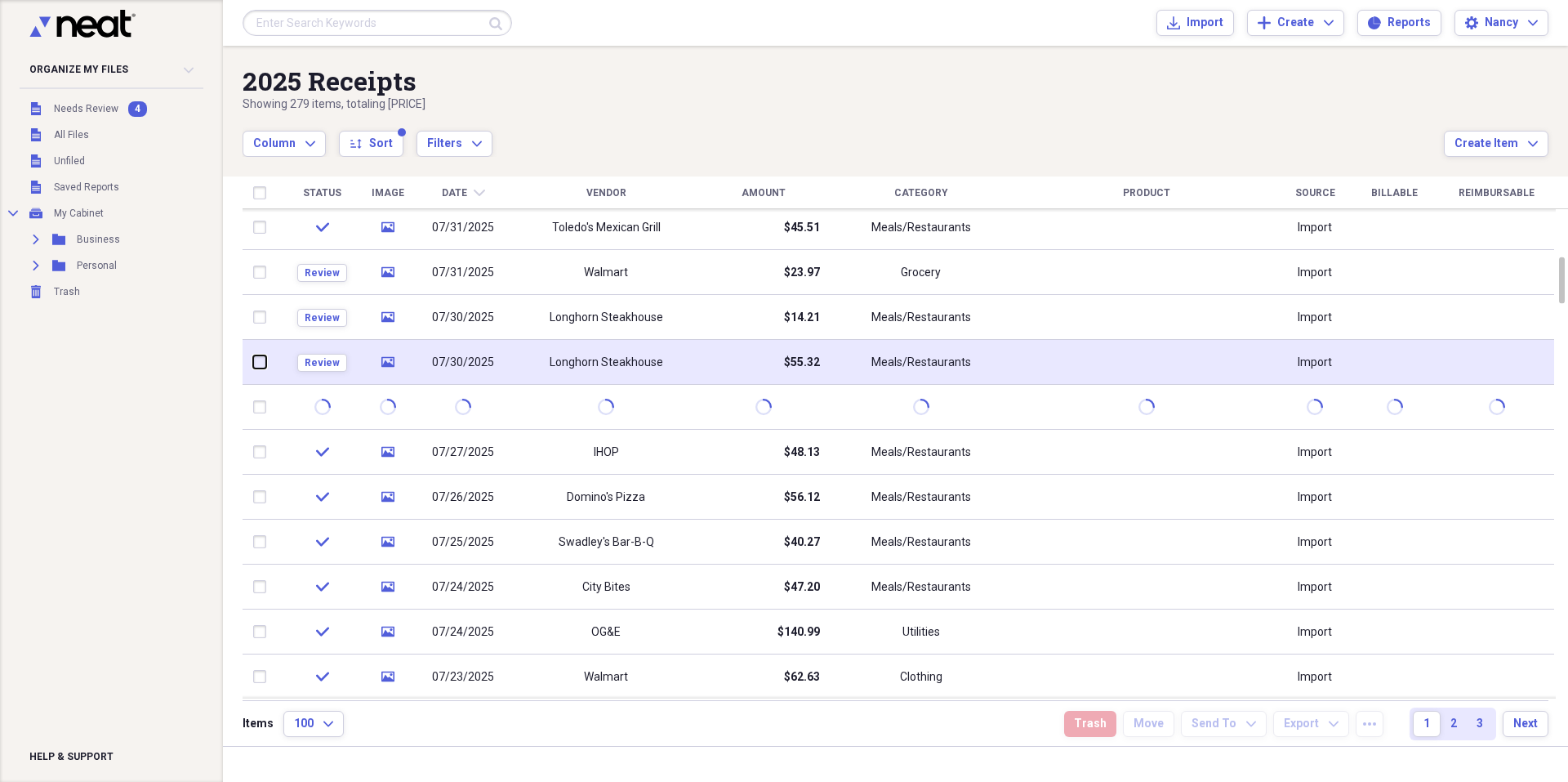 click at bounding box center [253, 362] 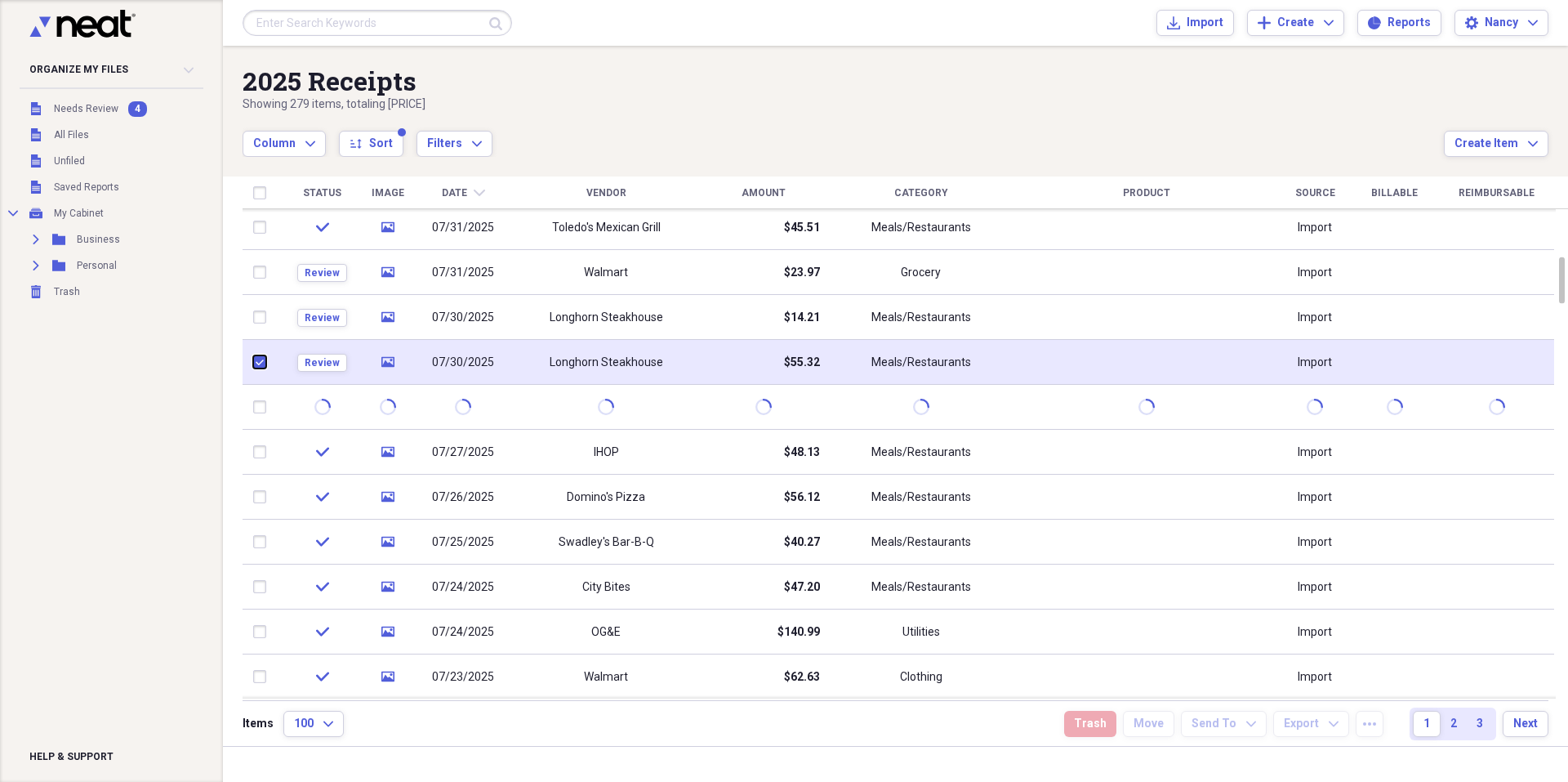 checkbox on "true" 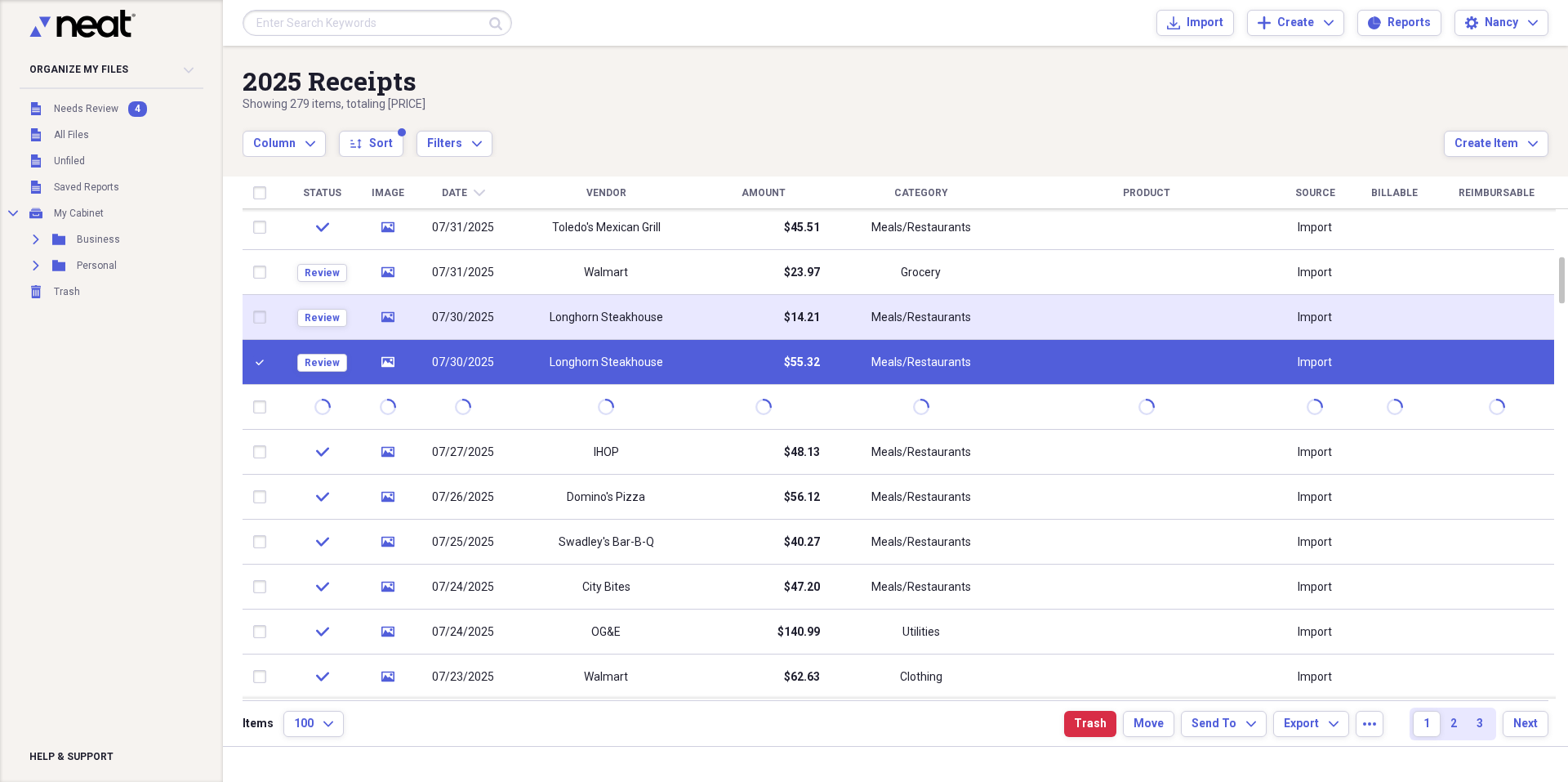 drag, startPoint x: 260, startPoint y: 320, endPoint x: 288, endPoint y: 315, distance: 28.44293 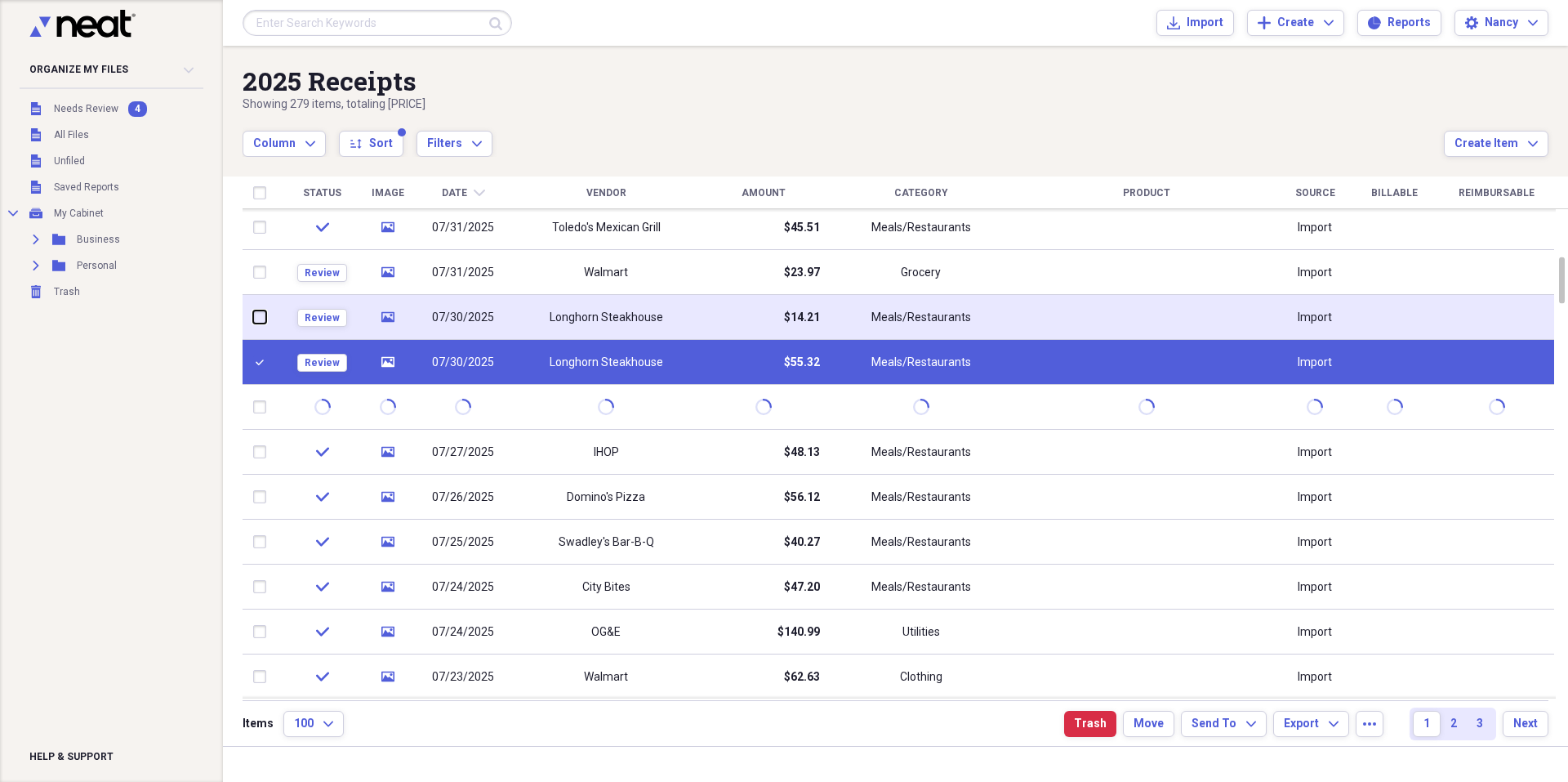 click at bounding box center (253, 317) 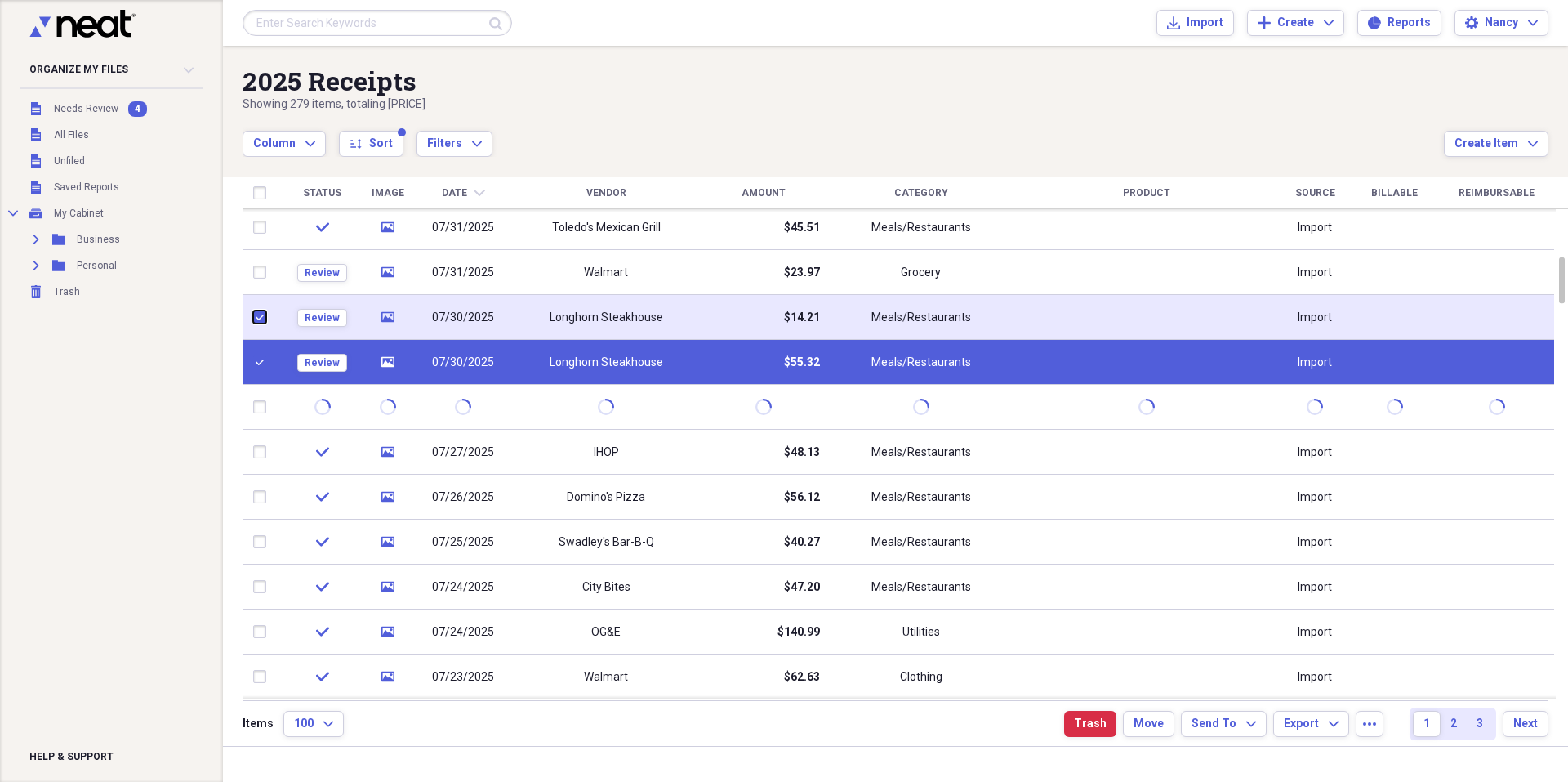 checkbox on "true" 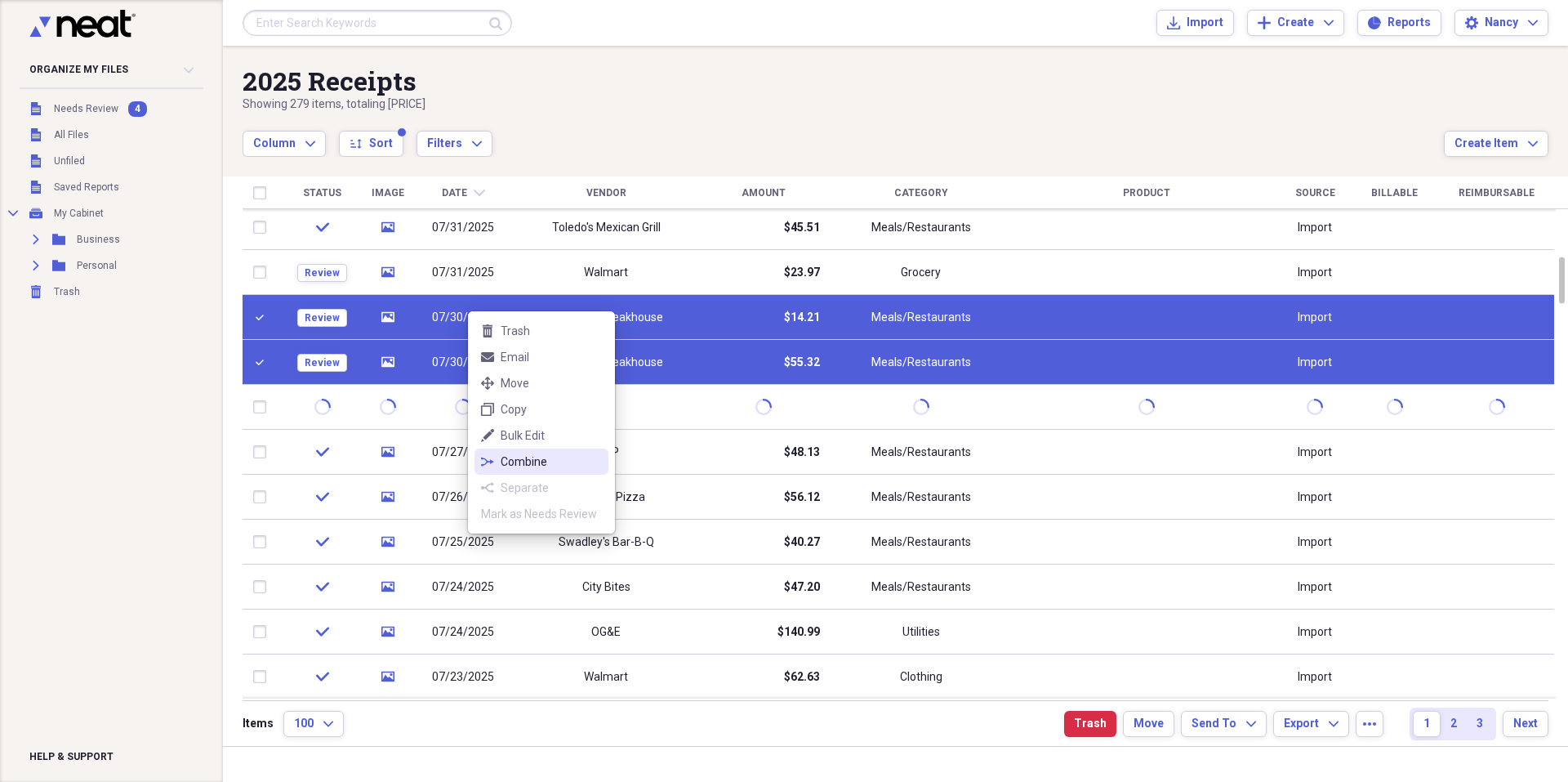 click on "Combine" at bounding box center (551, 462) 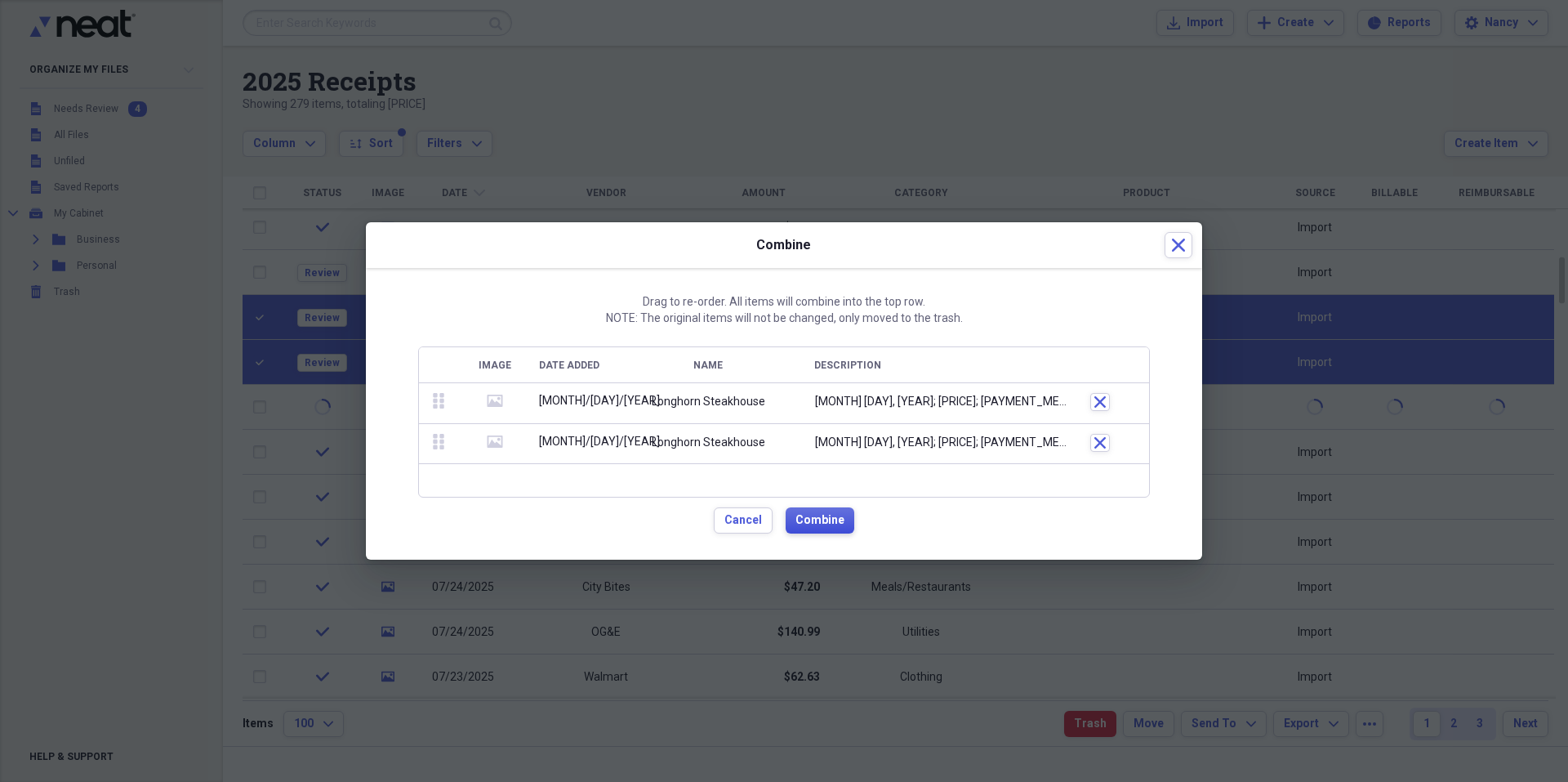 click on "Combine" at bounding box center [820, 521] 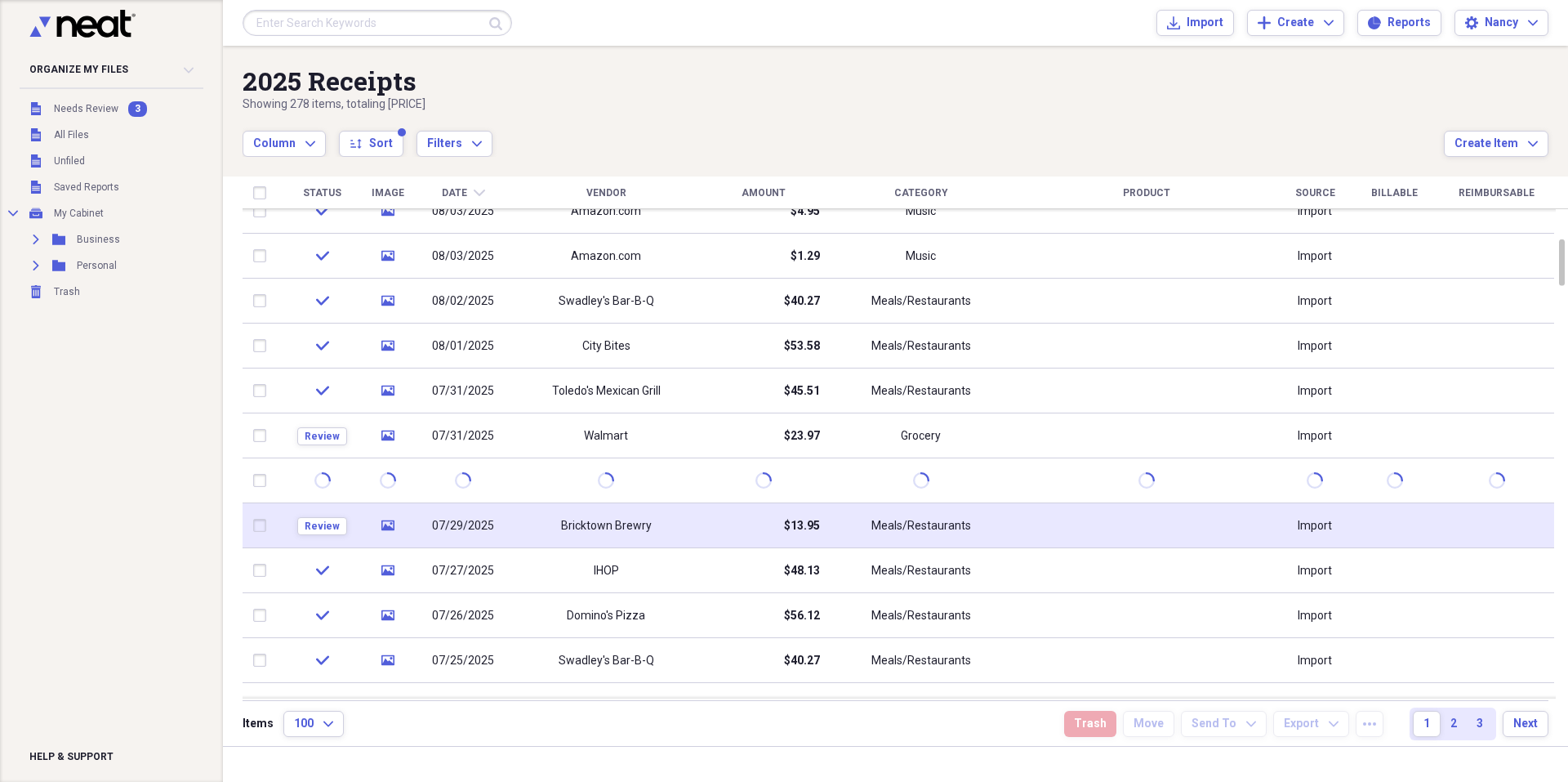 click on "$13.95" at bounding box center [763, 525] 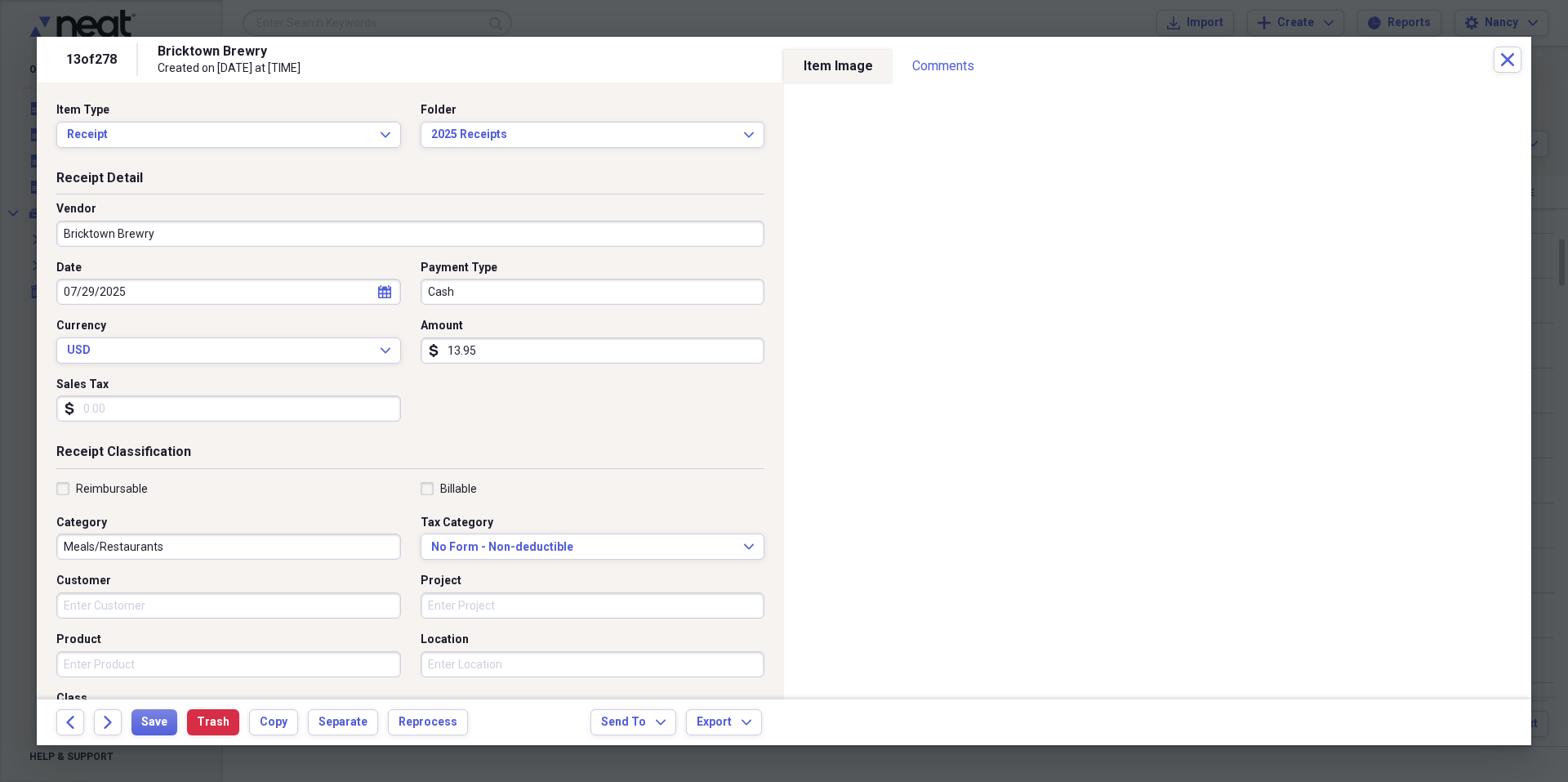 click on "13.95" at bounding box center (593, 351) 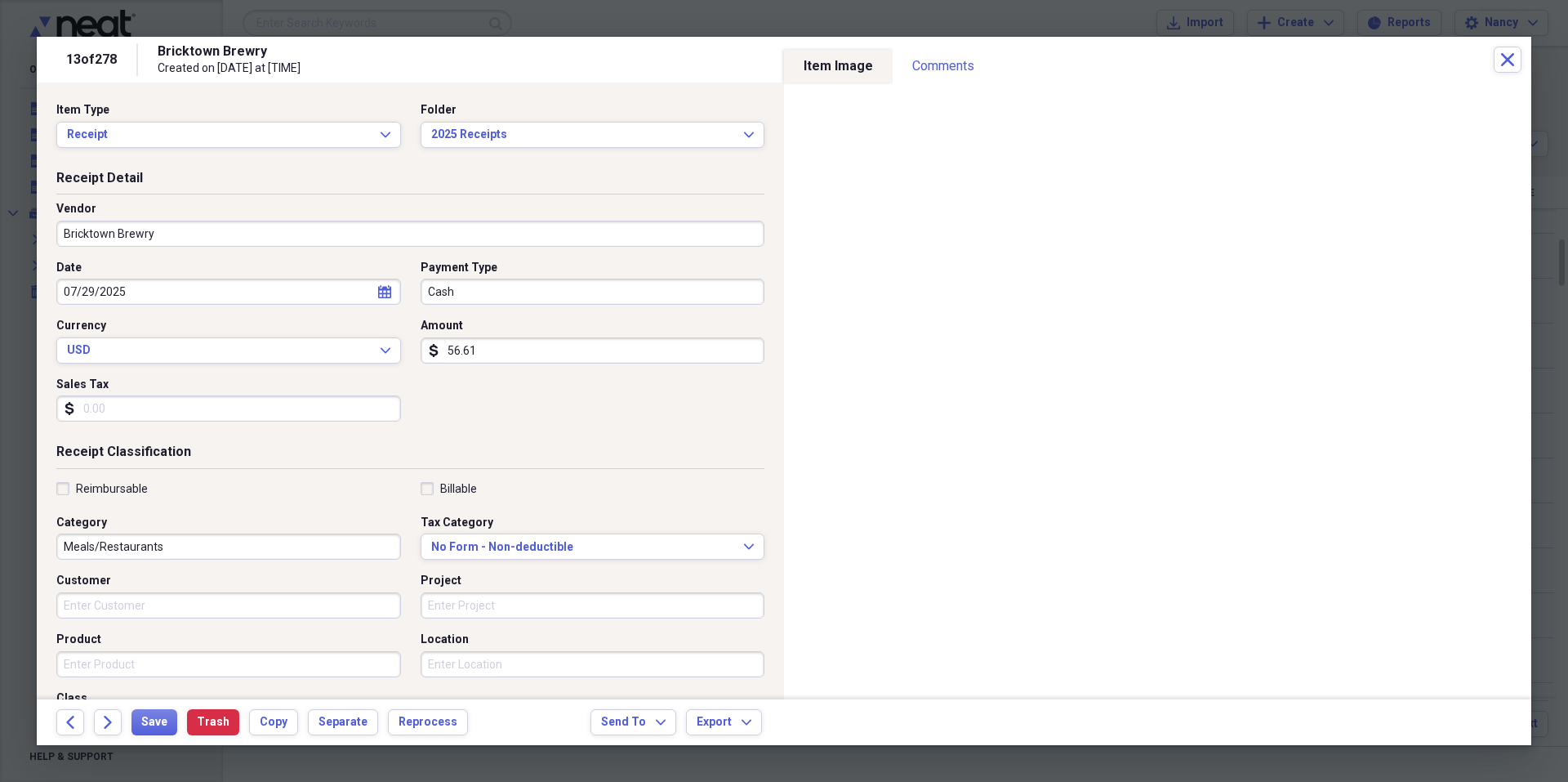 type on "56.61" 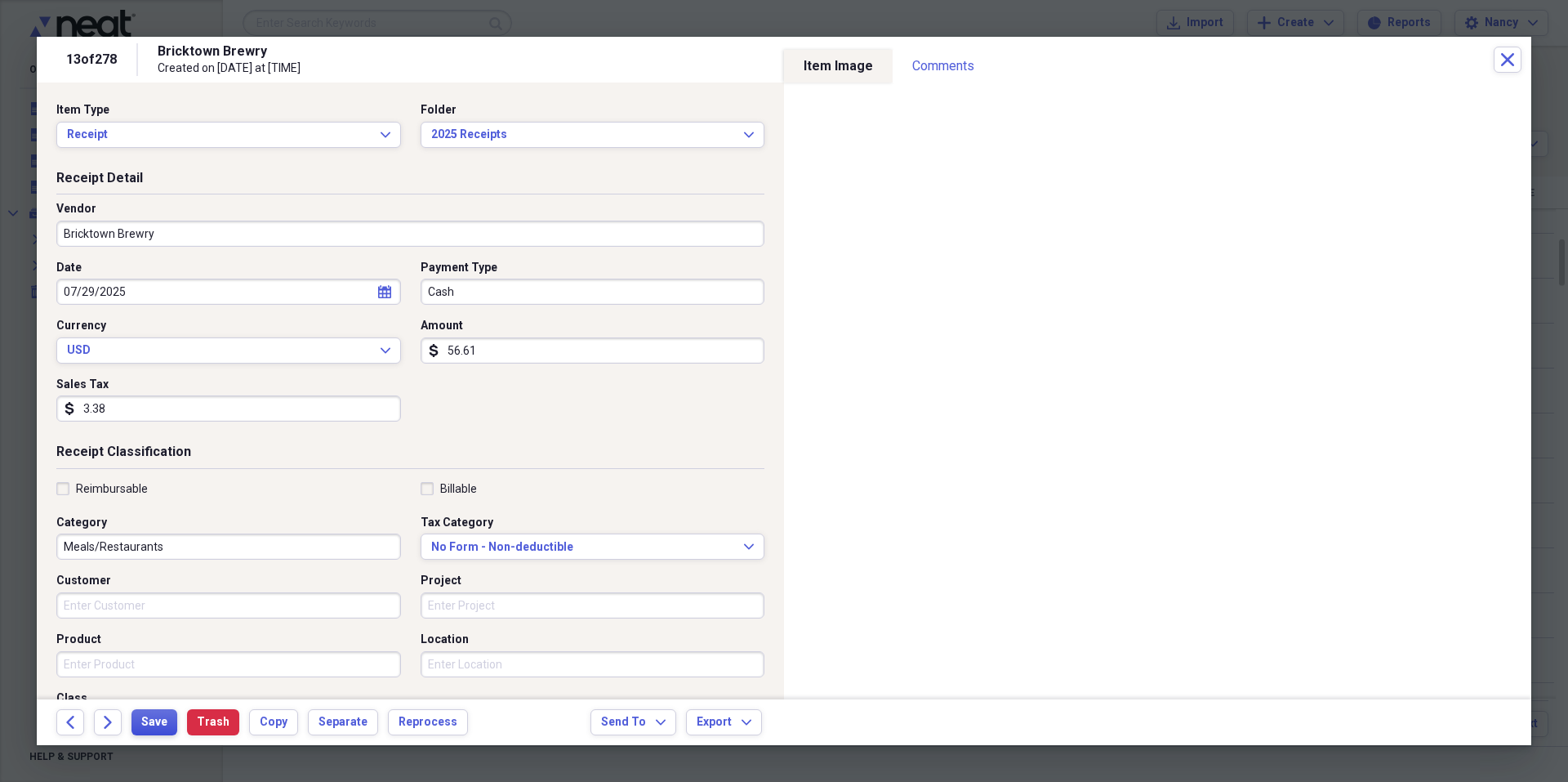 type on "3.38" 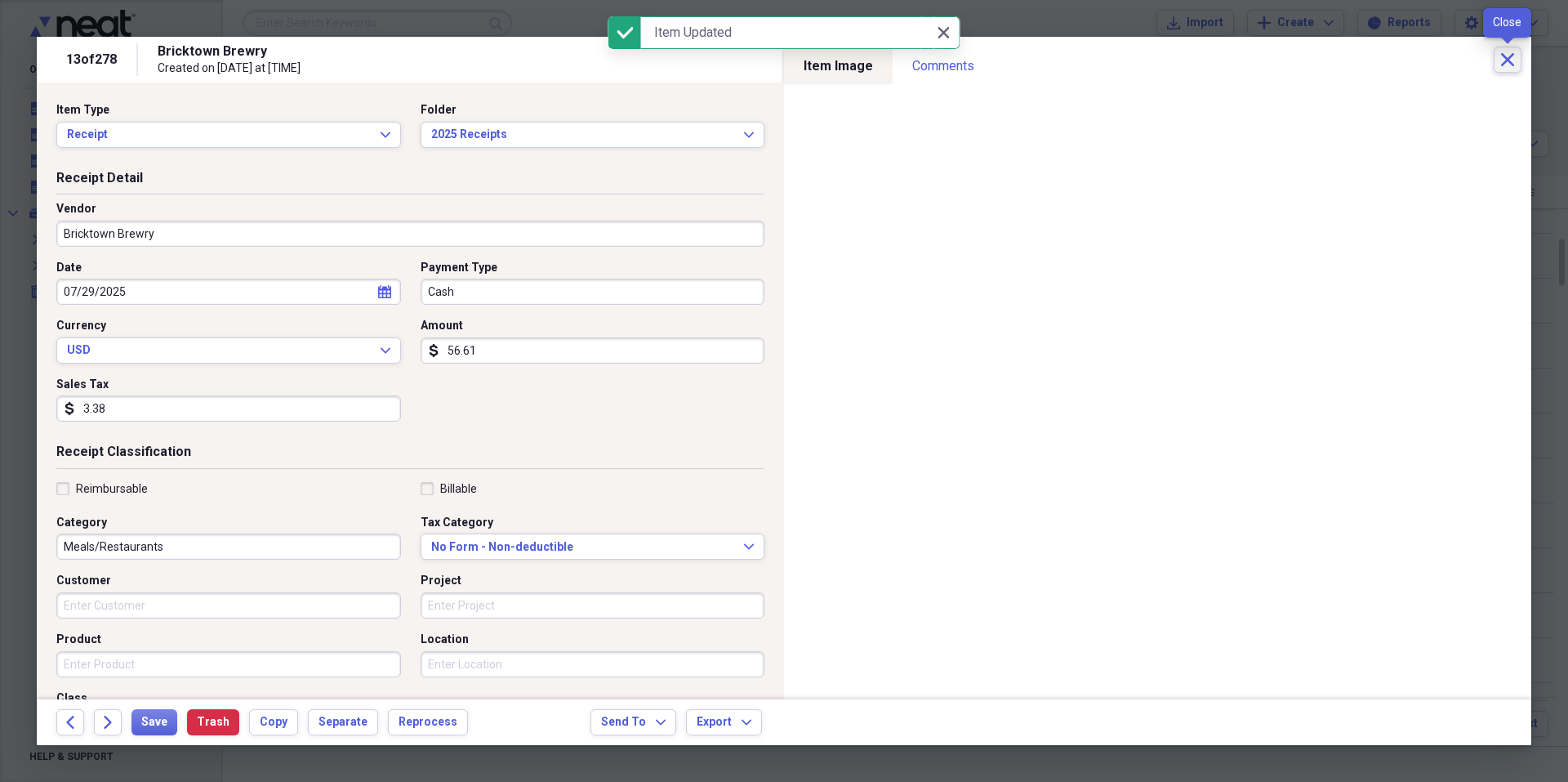 click on "Close" at bounding box center (1508, 60) 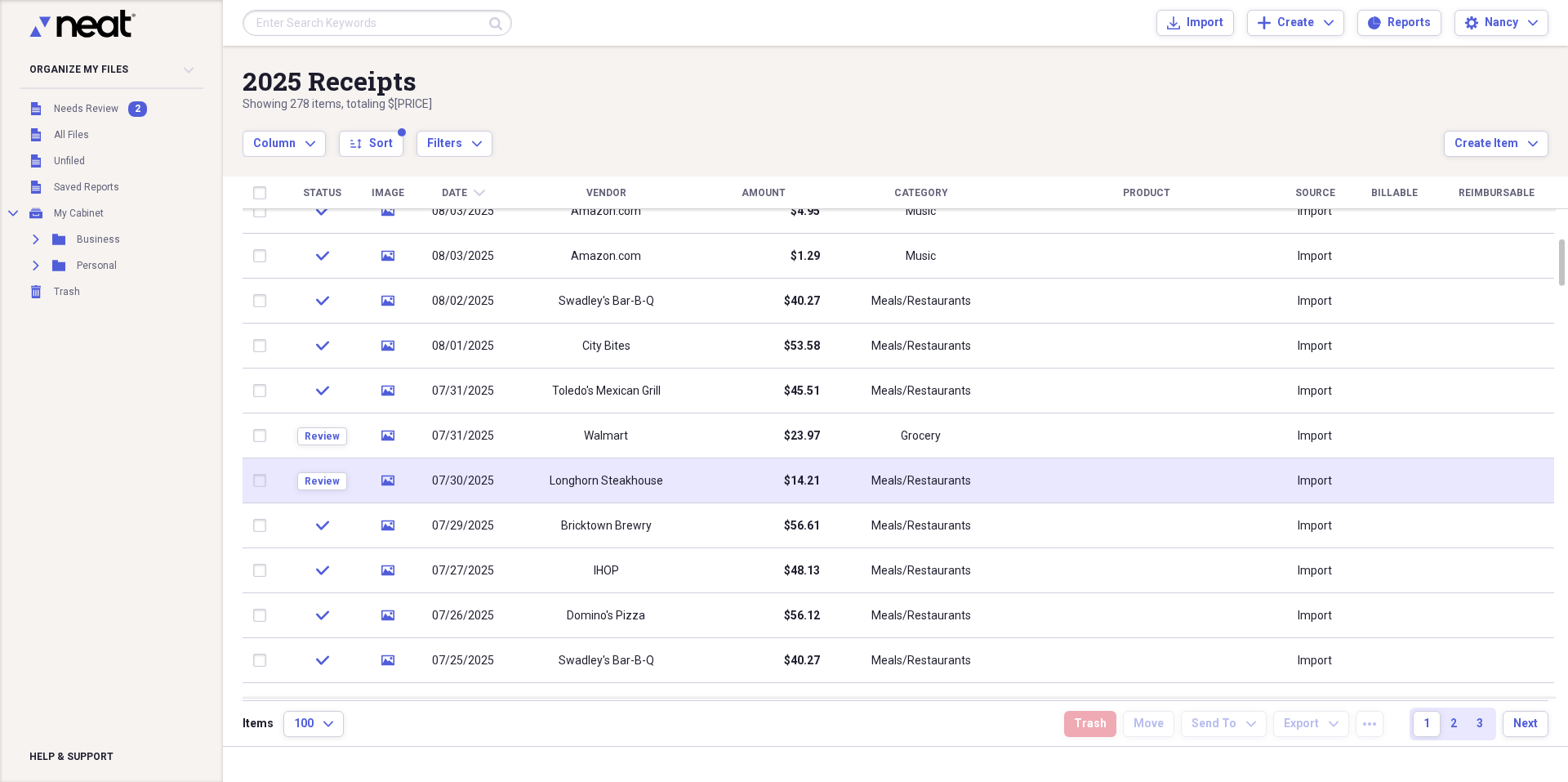 click on "$14.21" at bounding box center [763, 480] 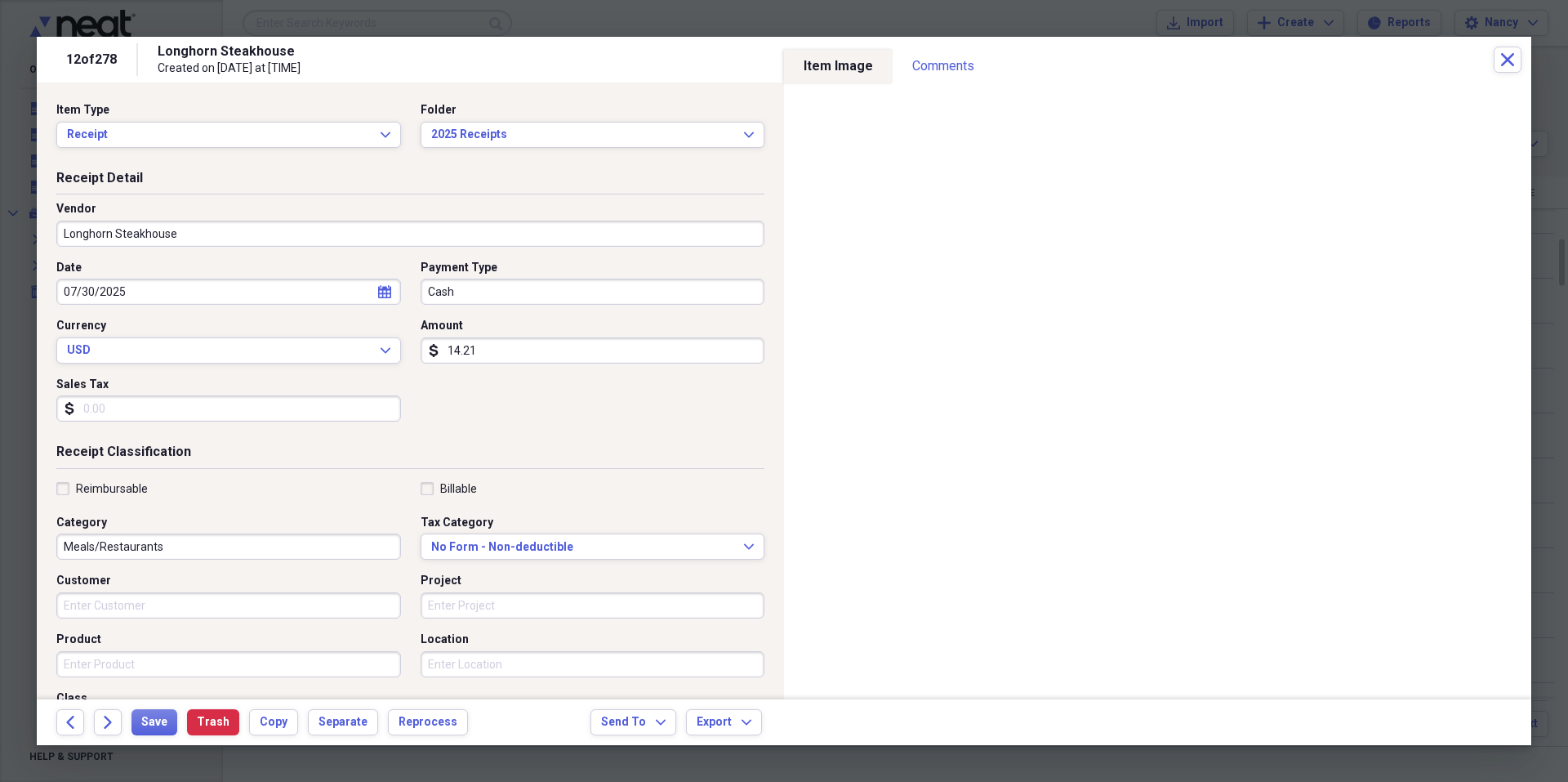 click on "14.21" at bounding box center [593, 351] 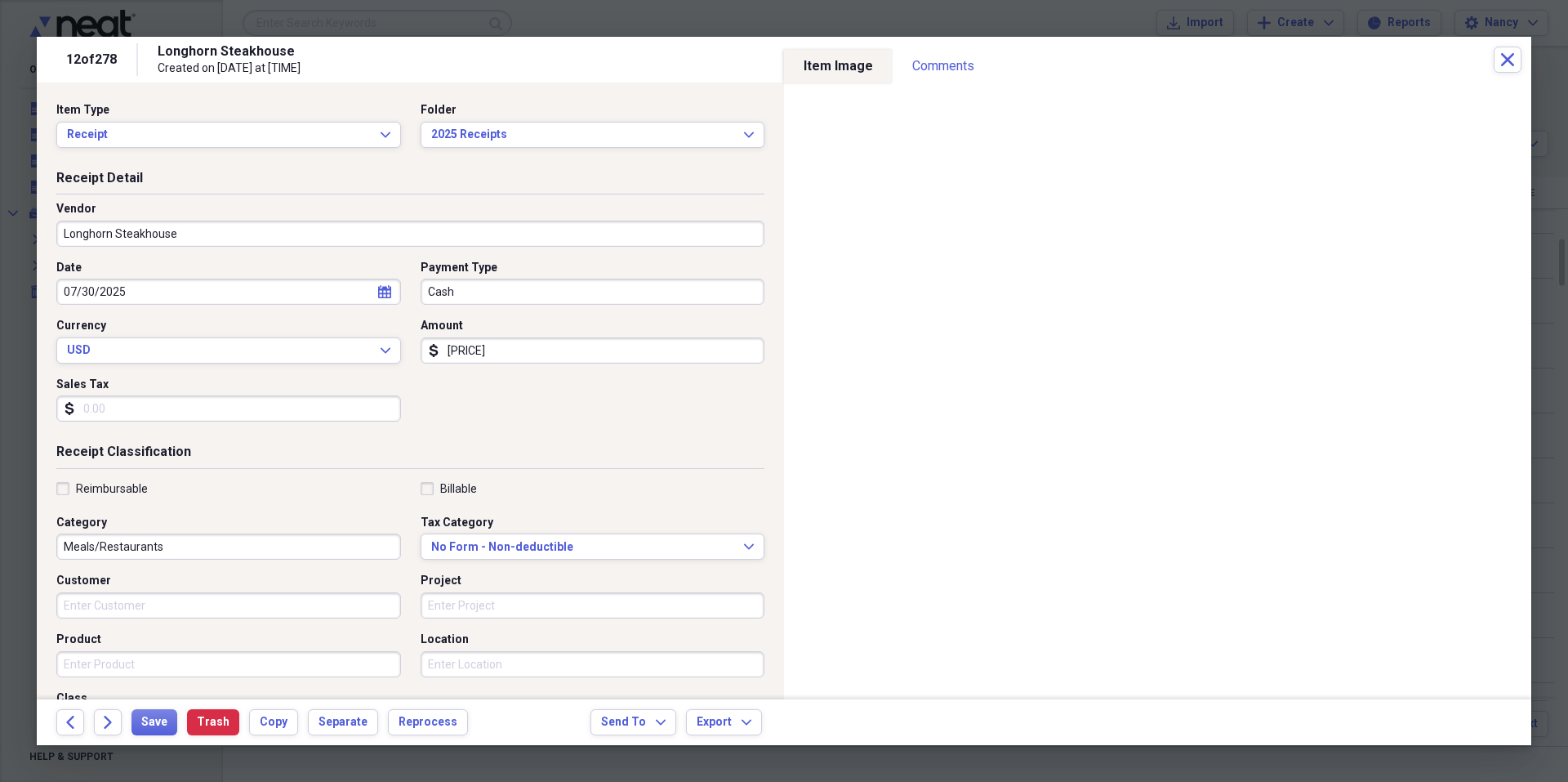 type on "[PRICE]" 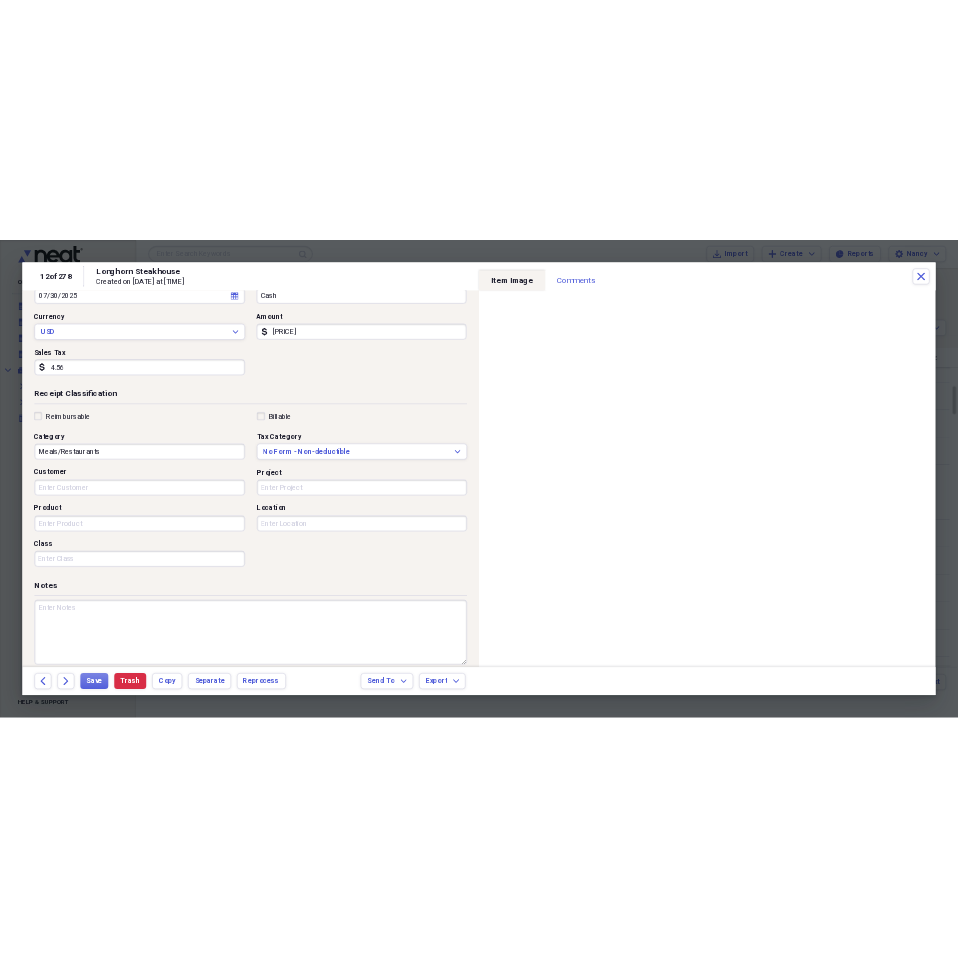scroll, scrollTop: 266, scrollLeft: 0, axis: vertical 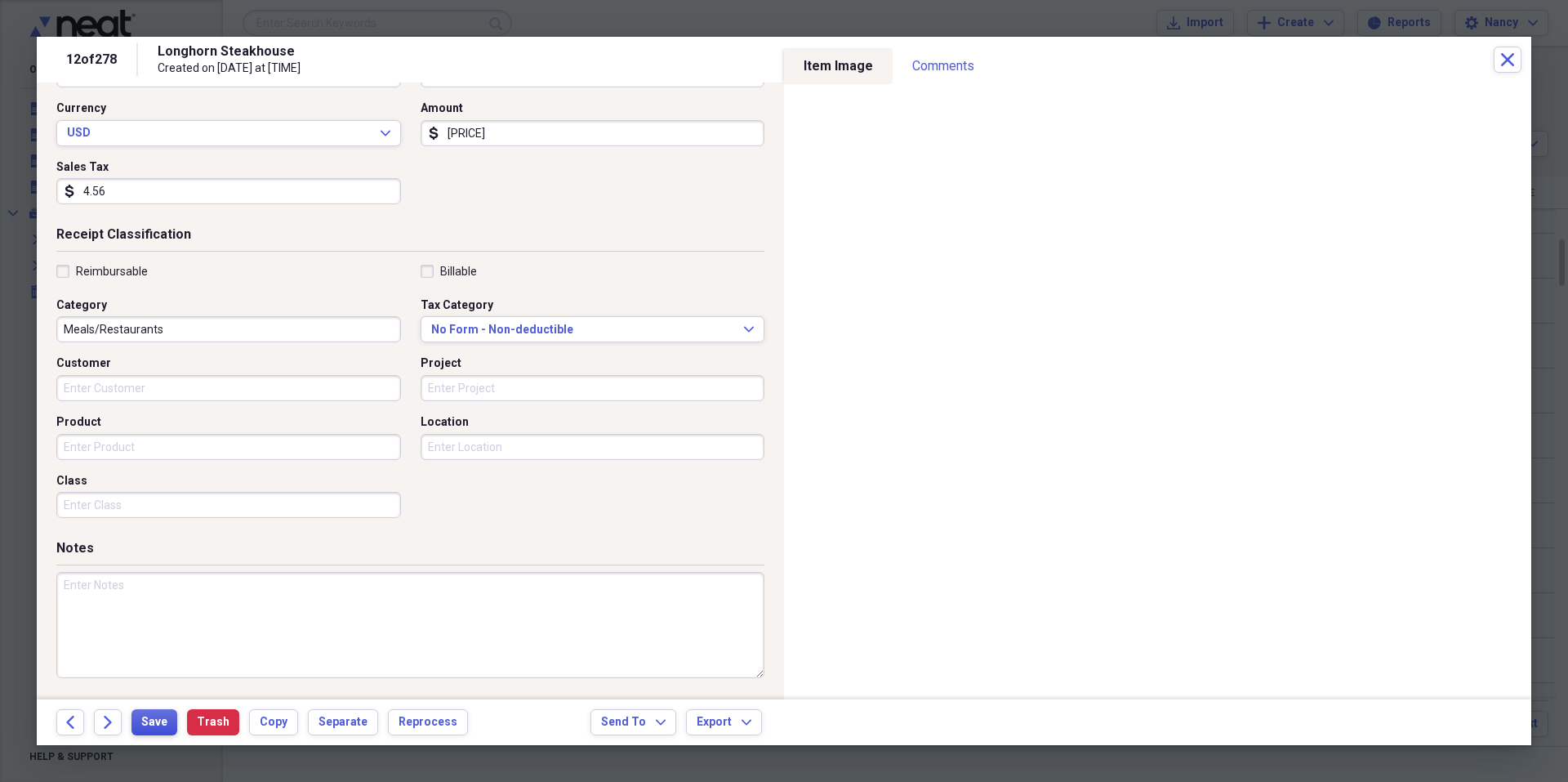 type on "4.56" 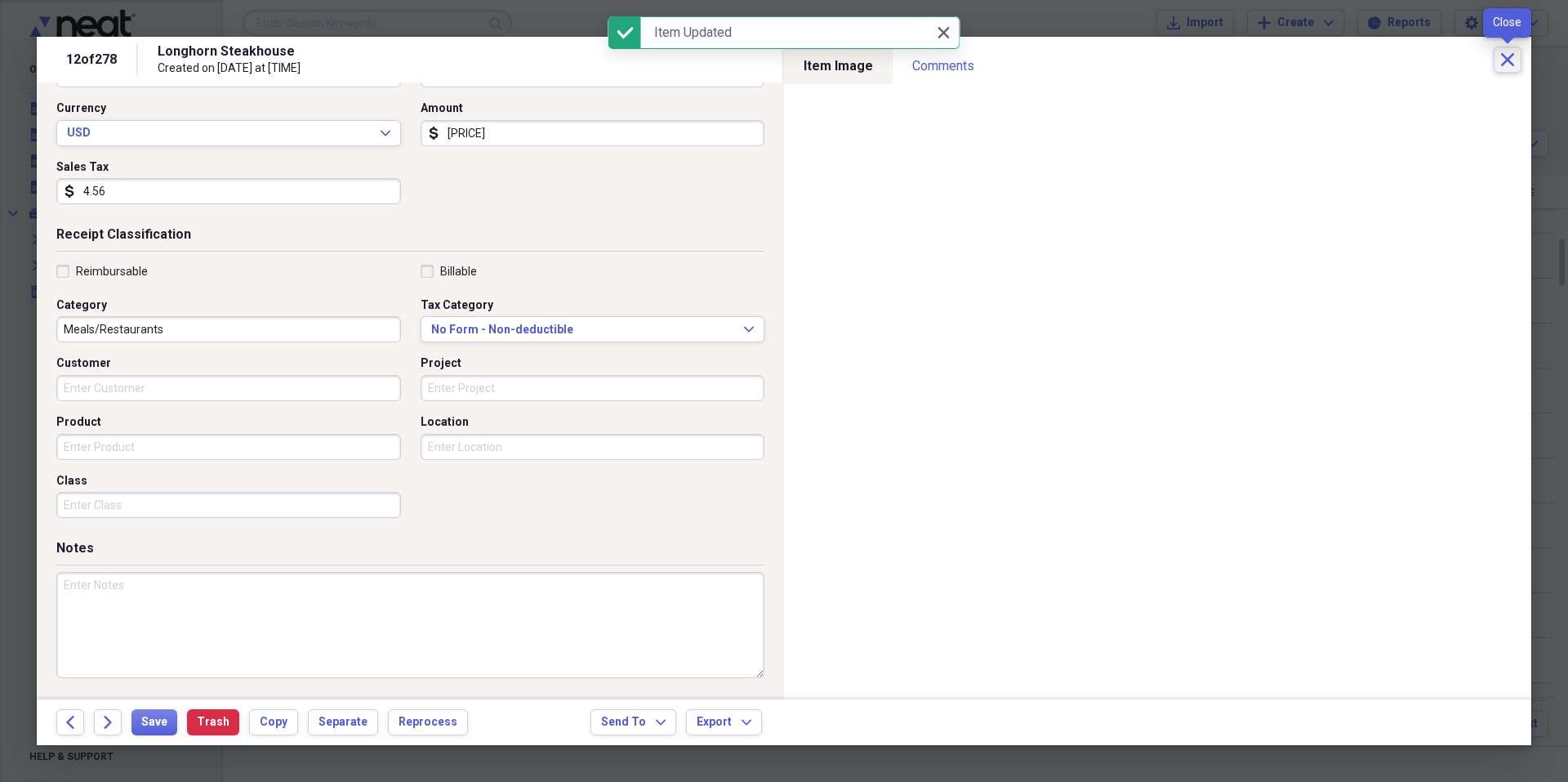 click on "Close" 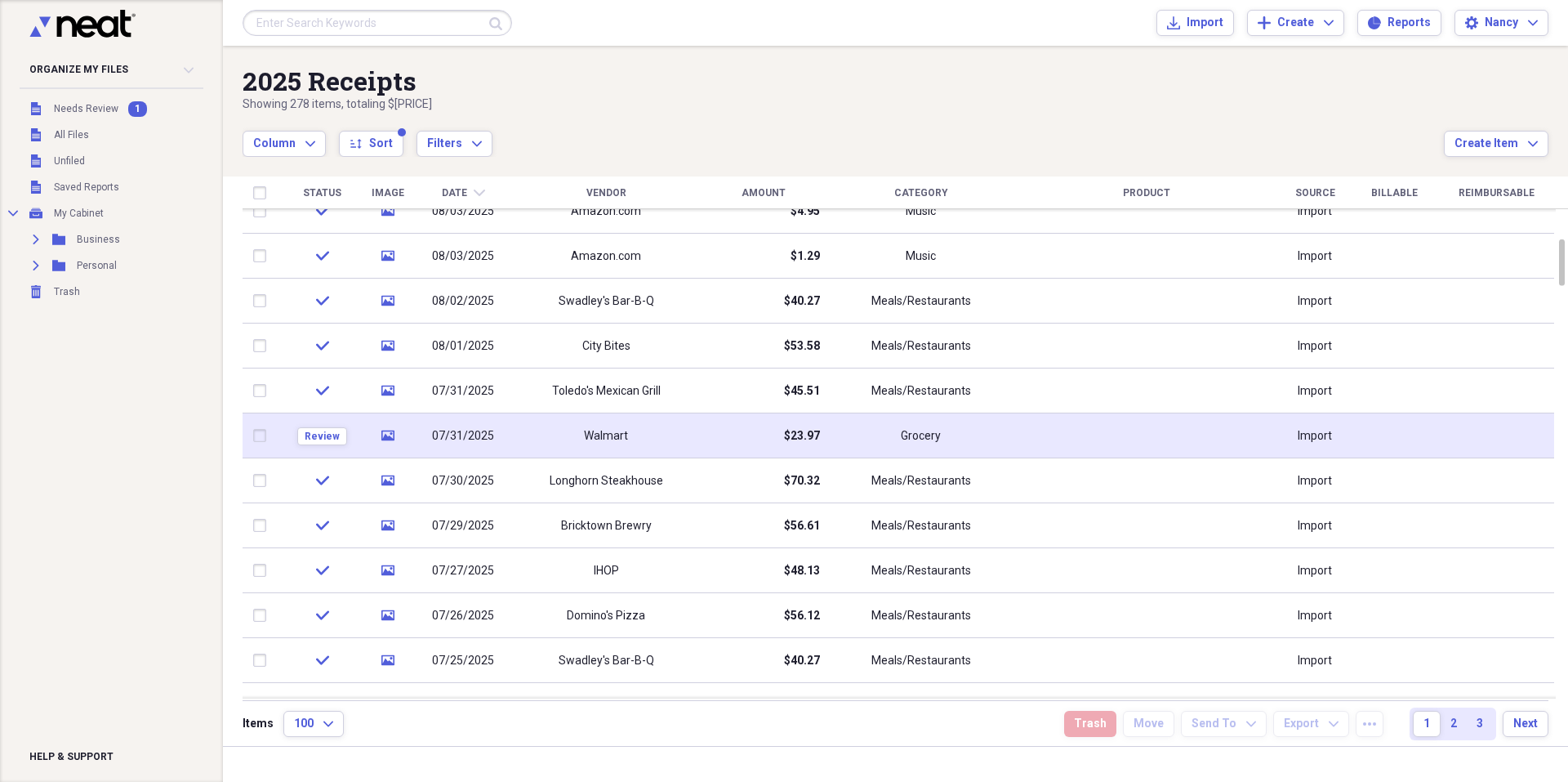 click on "$23.97" at bounding box center (763, 436) 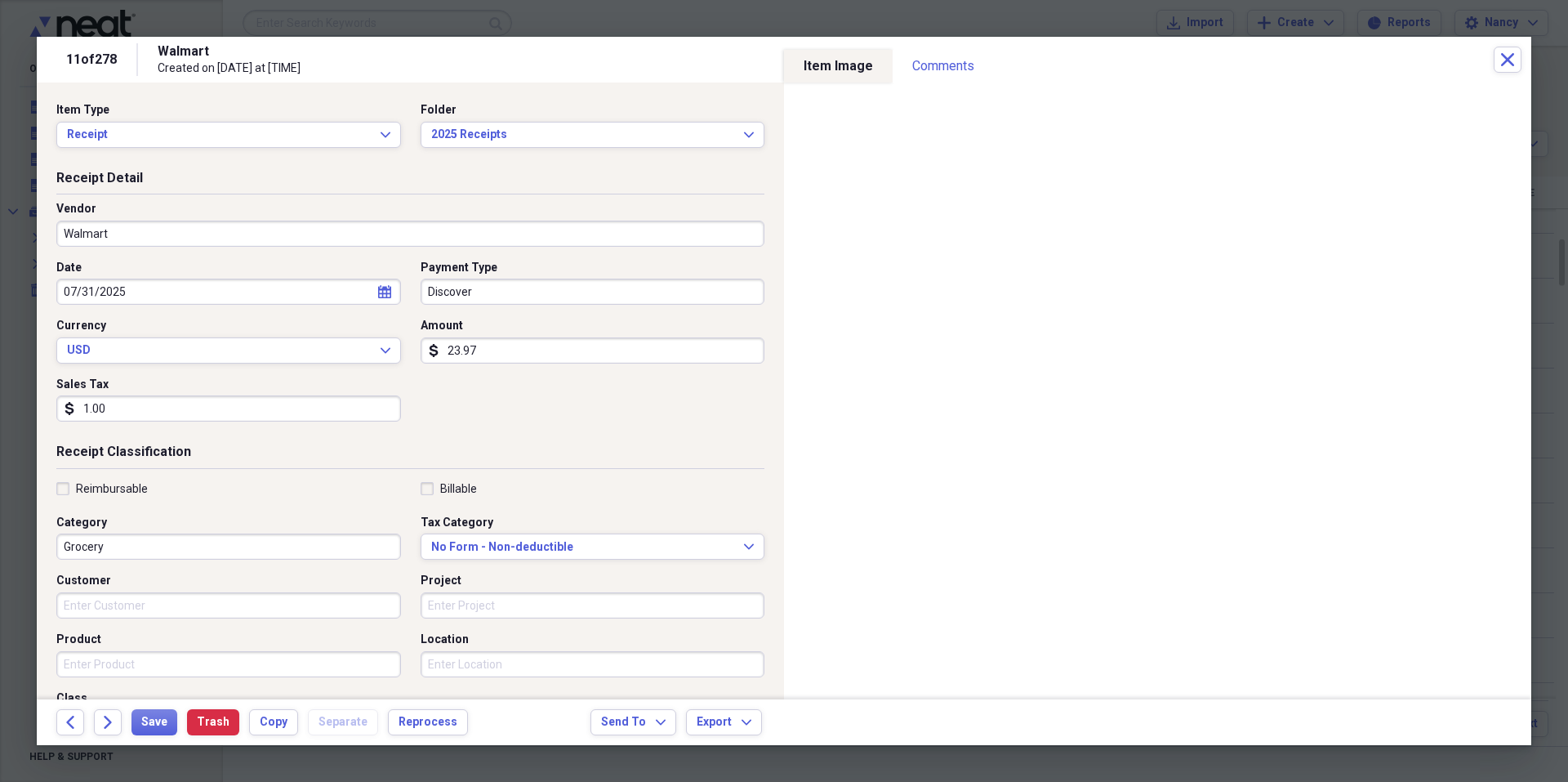 click on "Date [DATE] calendar Calendar Payment Type [PAYMENT_METHOD] Currency [CURRENCY] Expand Amount dollar-sign [PRICE] Sales Tax dollar-sign [PRICE]" at bounding box center (410, 347) 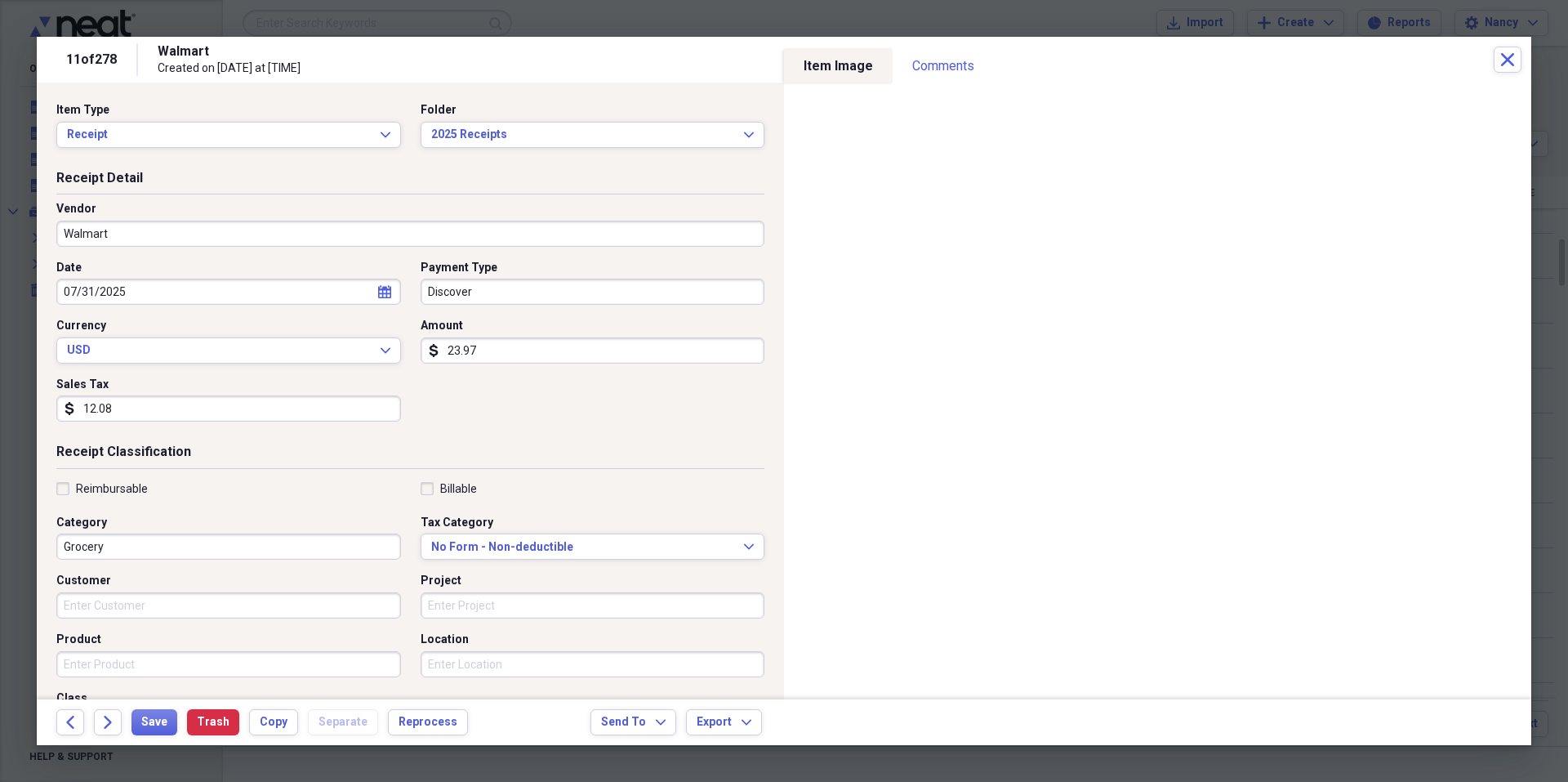 type on "12.08" 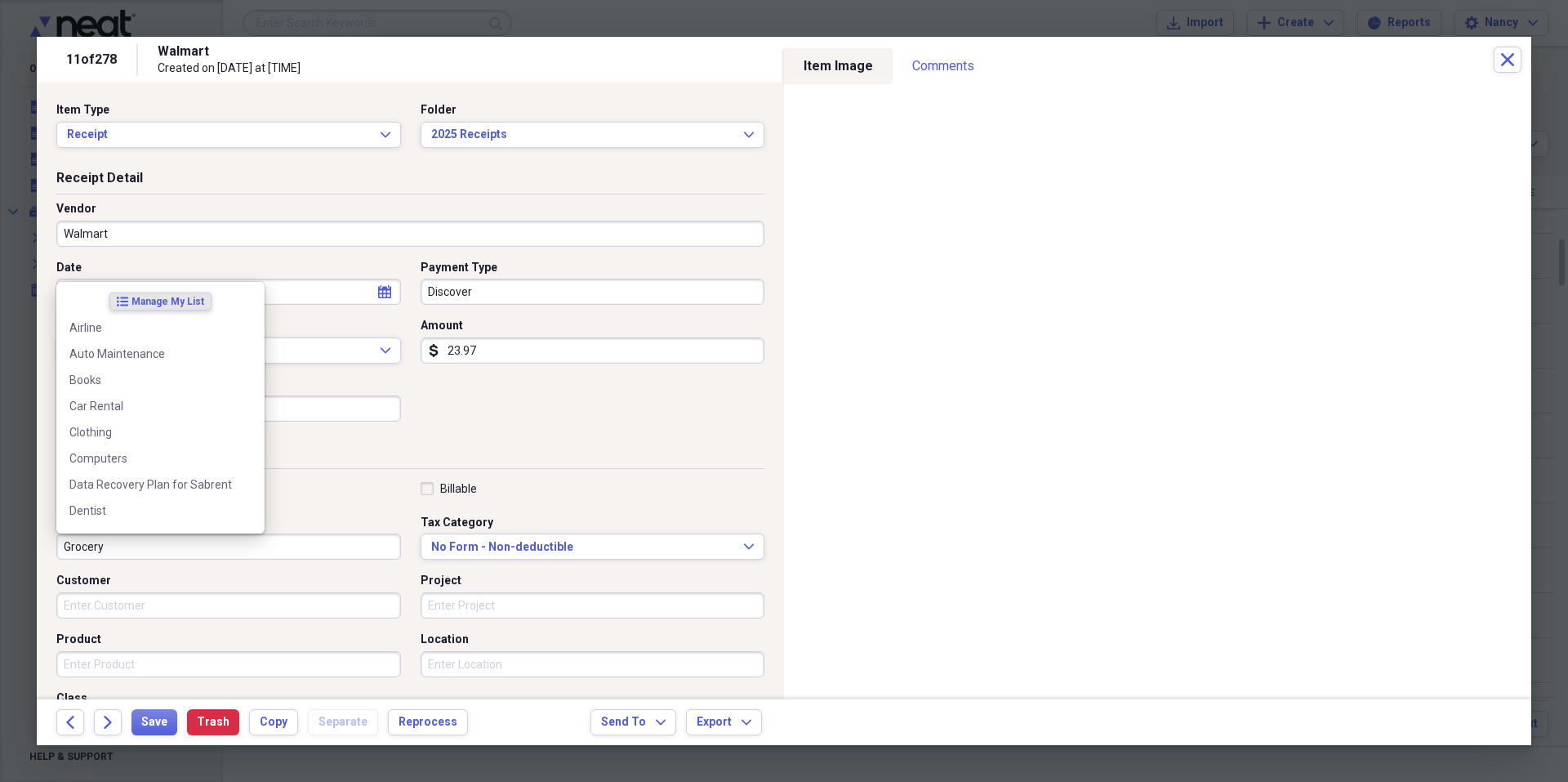 click on "Grocery" at bounding box center [229, 547] 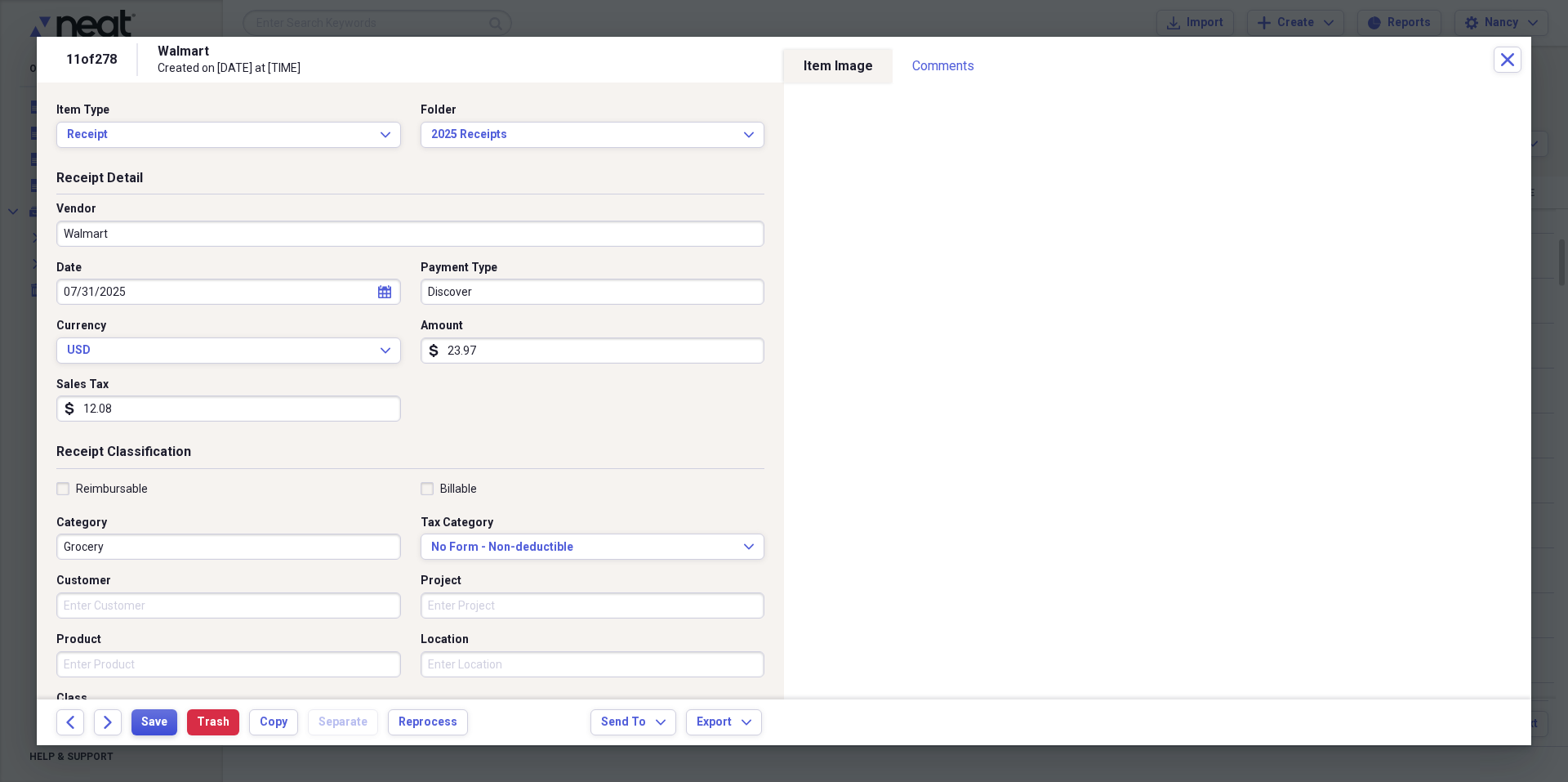 click on "Save" at bounding box center (154, 722) 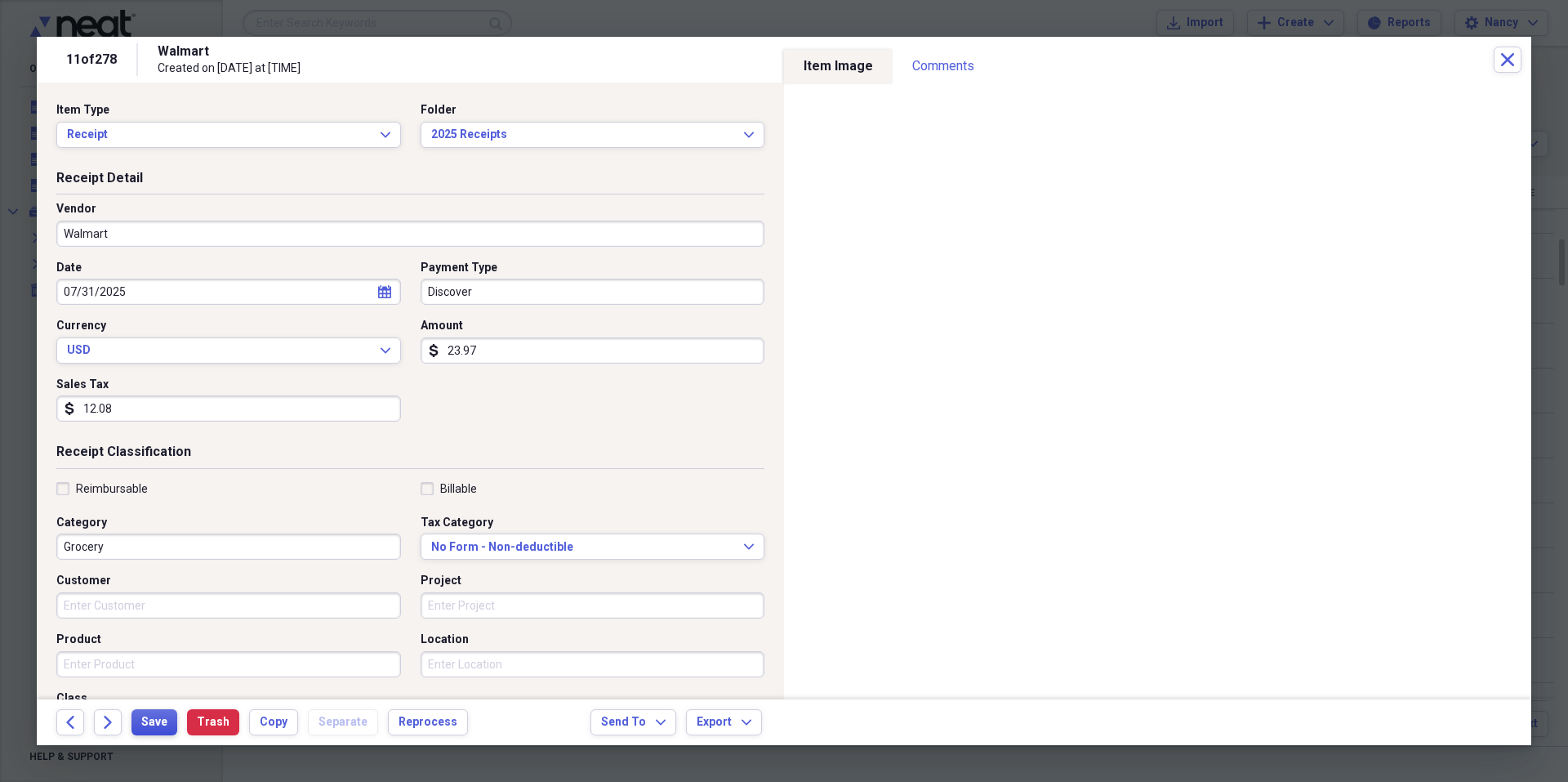 click on "Save" at bounding box center [154, 722] 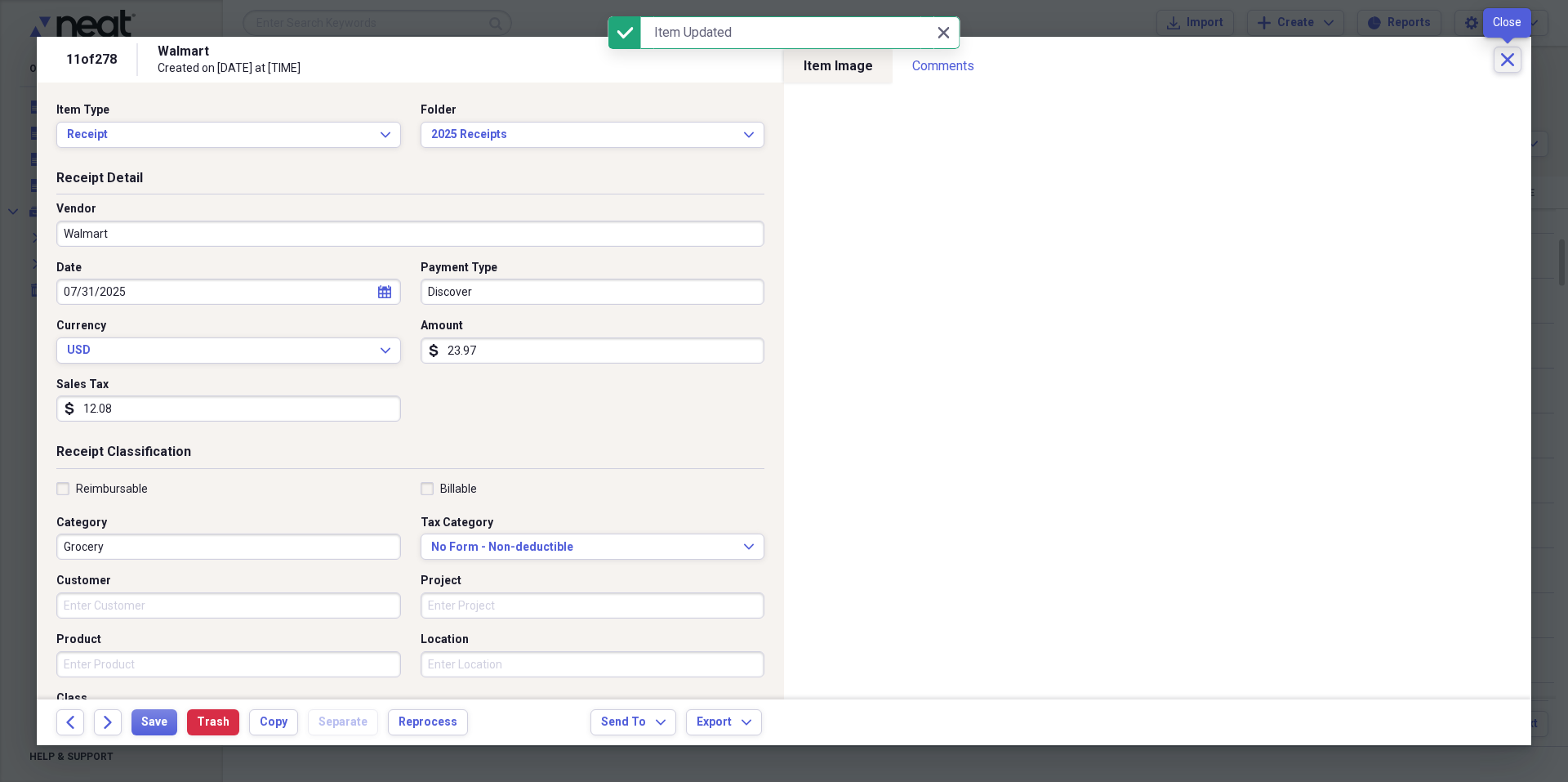 click on "Close" 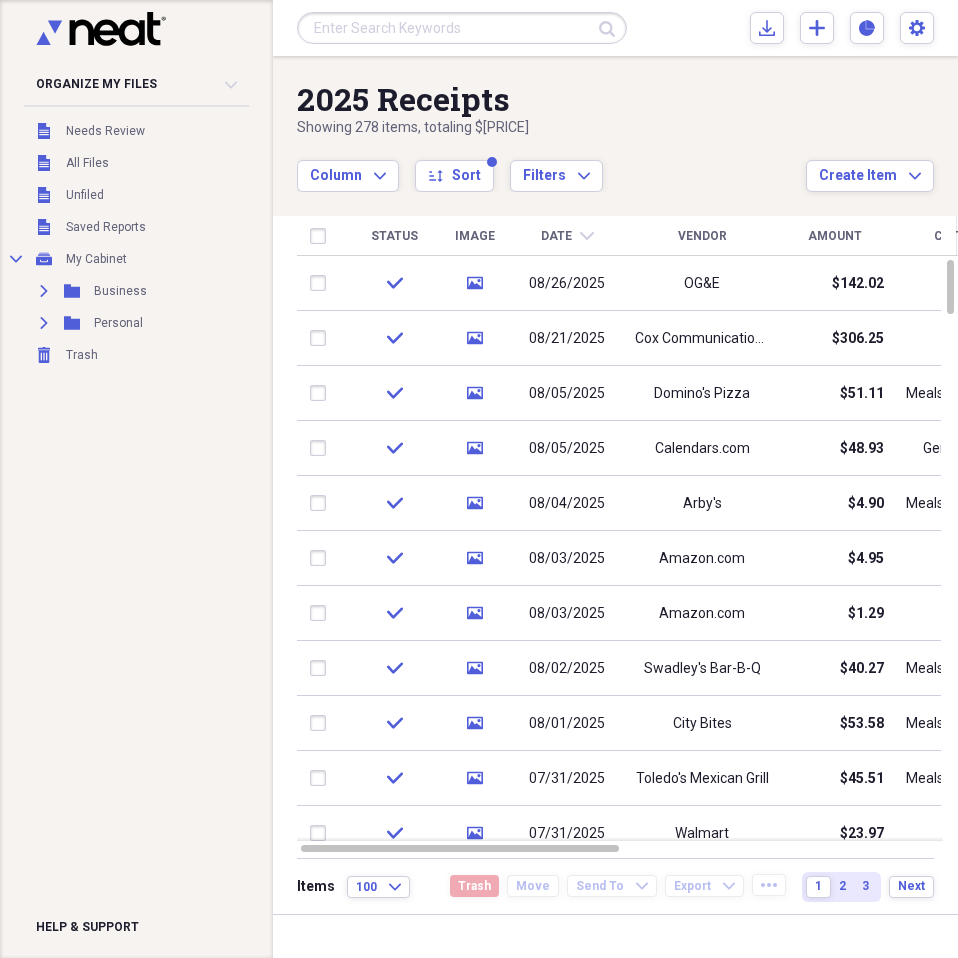 click on "Organize My Files Collapse Unfiled Needs Review Unfiled All Files Unfiled Unfiled Unfiled Saved Reports Collapse My Cabinet My Cabinet Add Folder Expand Folder Business Add Folder Expand Folder Personal Add Folder Trash Trash Help & Support" at bounding box center (136, 479) 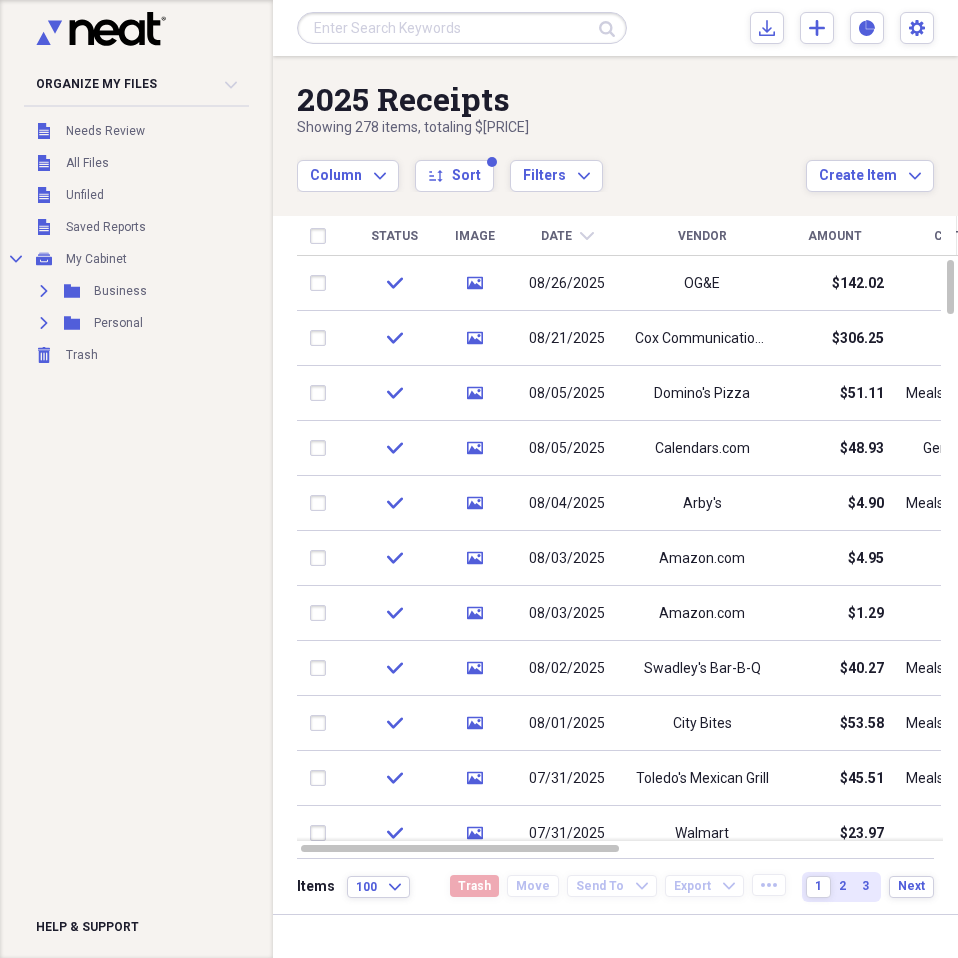 click on "Vendor" at bounding box center (702, 236) 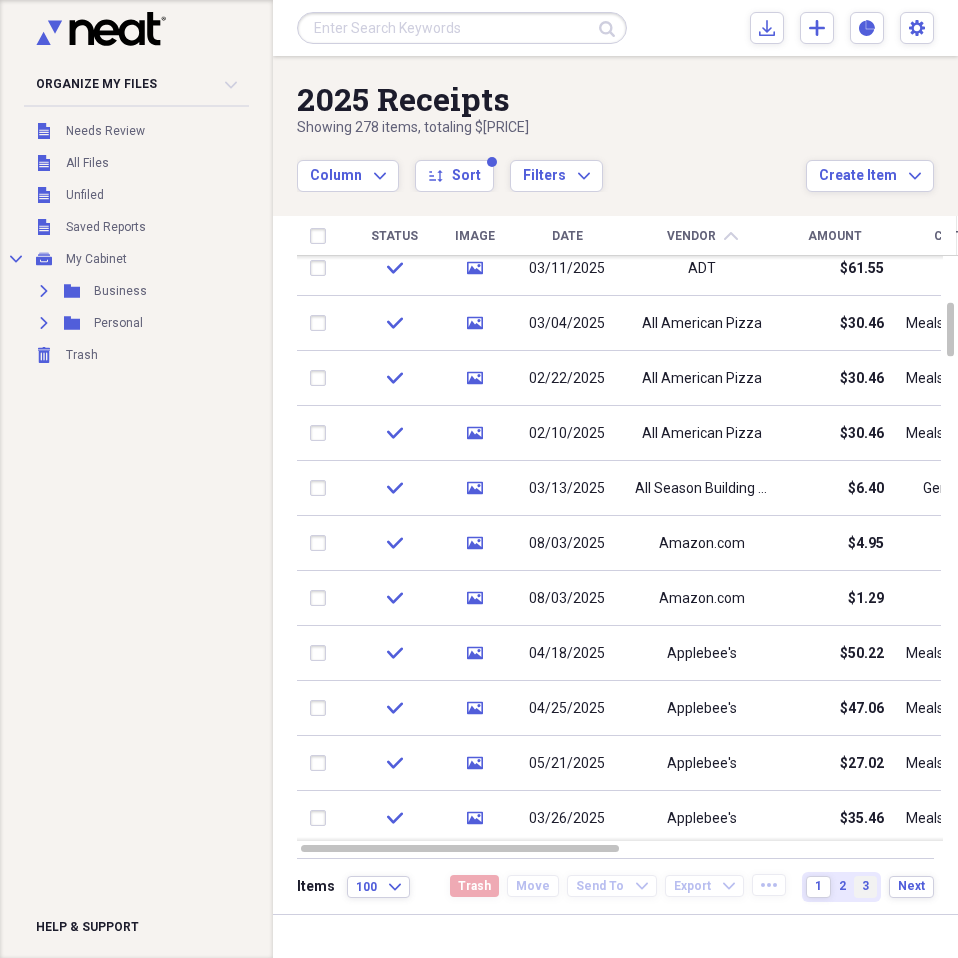 click on "3" at bounding box center [865, 887] 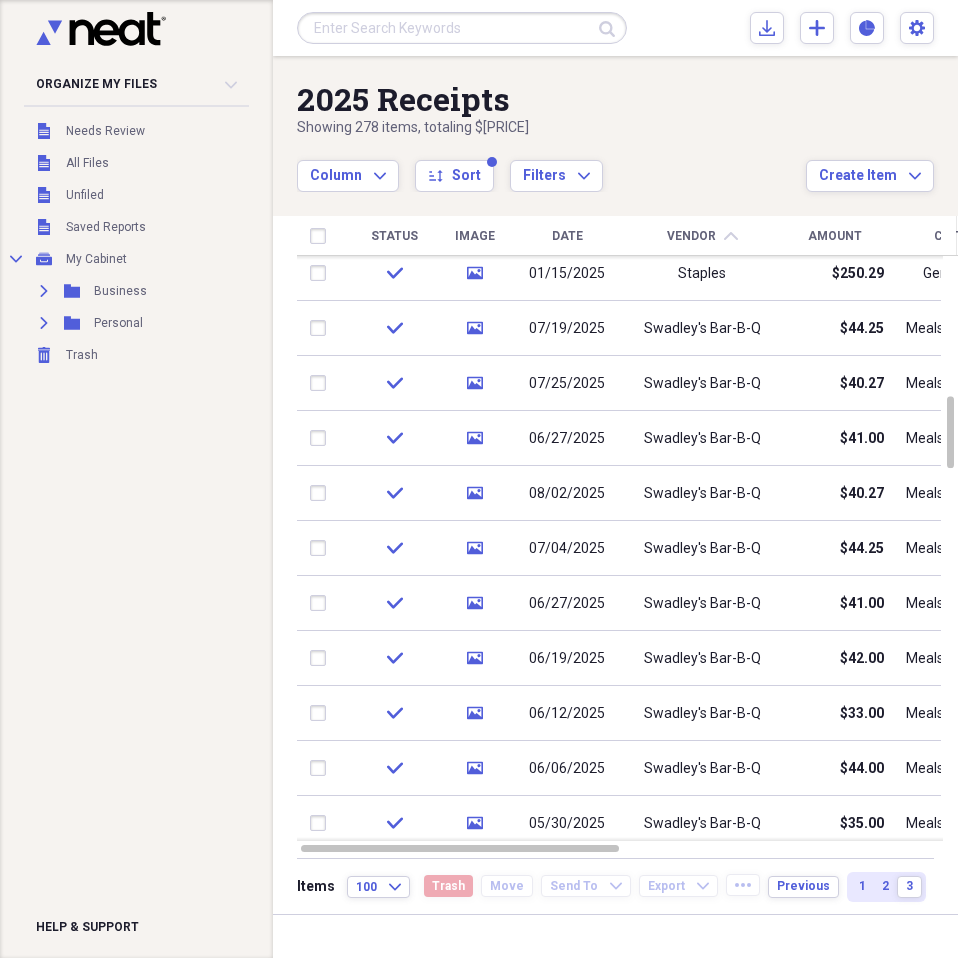 click on "Organize My Files Collapse Unfiled Needs Review Unfiled All Files Unfiled Unfiled Unfiled Saved Reports Collapse My Cabinet My Cabinet Add Folder Expand Folder Business Add Folder Expand Folder Personal Add Folder Trash Trash Help & Support" at bounding box center (136, 479) 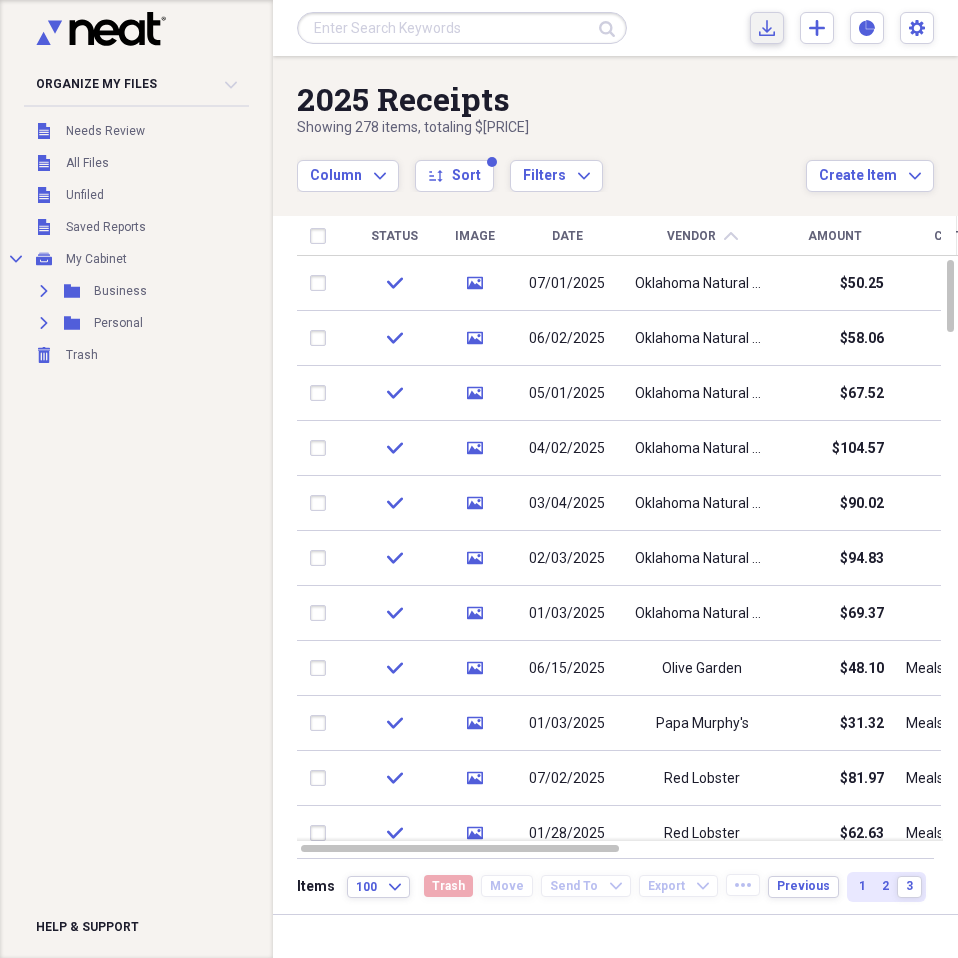 click on "Import" 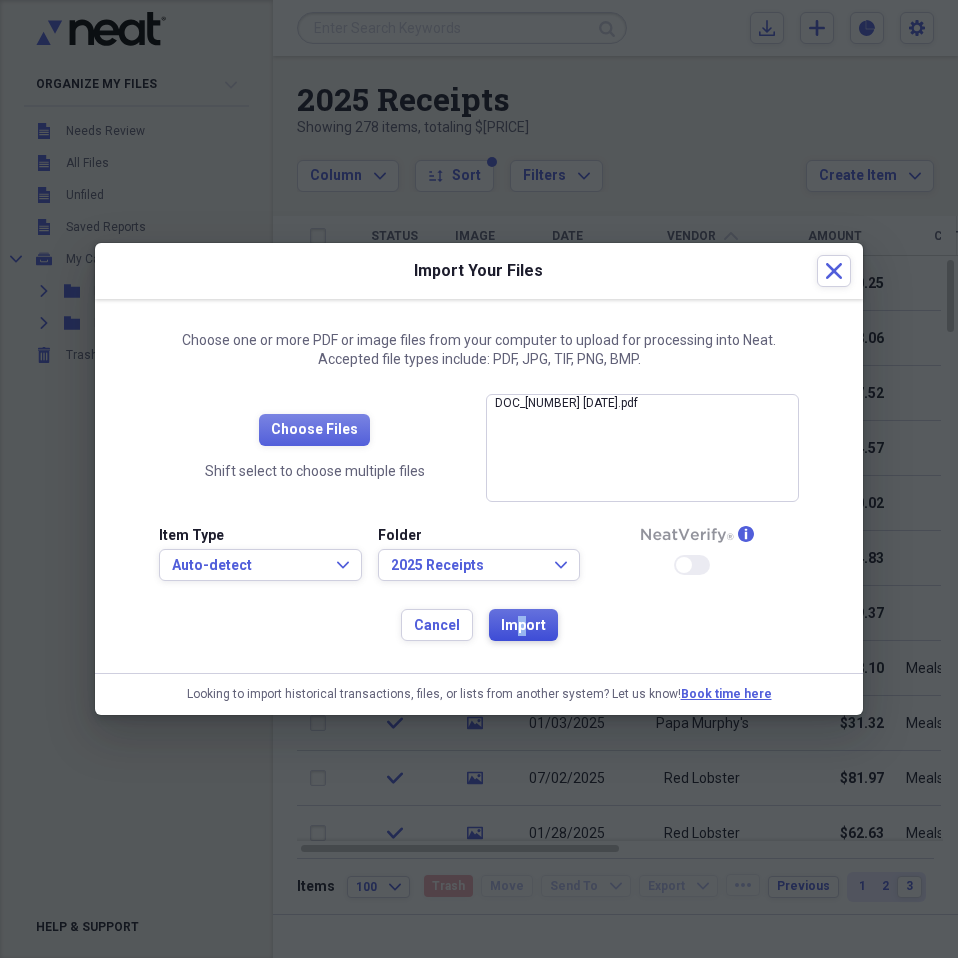 click on "Import" at bounding box center (523, 626) 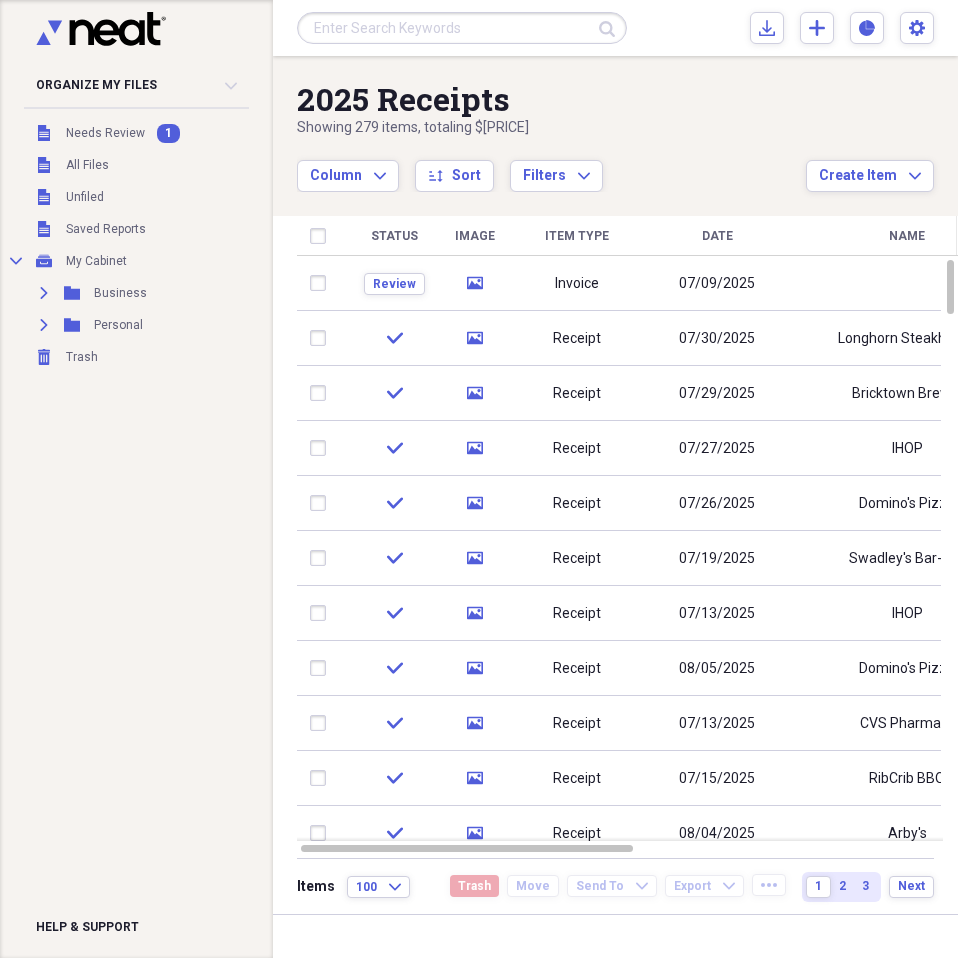 click on "Organize My Files 1 Collapse Unfiled Needs Review 1 Unfiled All Files Unfiled Unfiled Unfiled Saved Reports Collapse My Cabinet My Cabinet Add Folder Expand Folder Business Add Folder Expand Folder Personal Add Folder Trash Trash Help & Support" at bounding box center (136, 479) 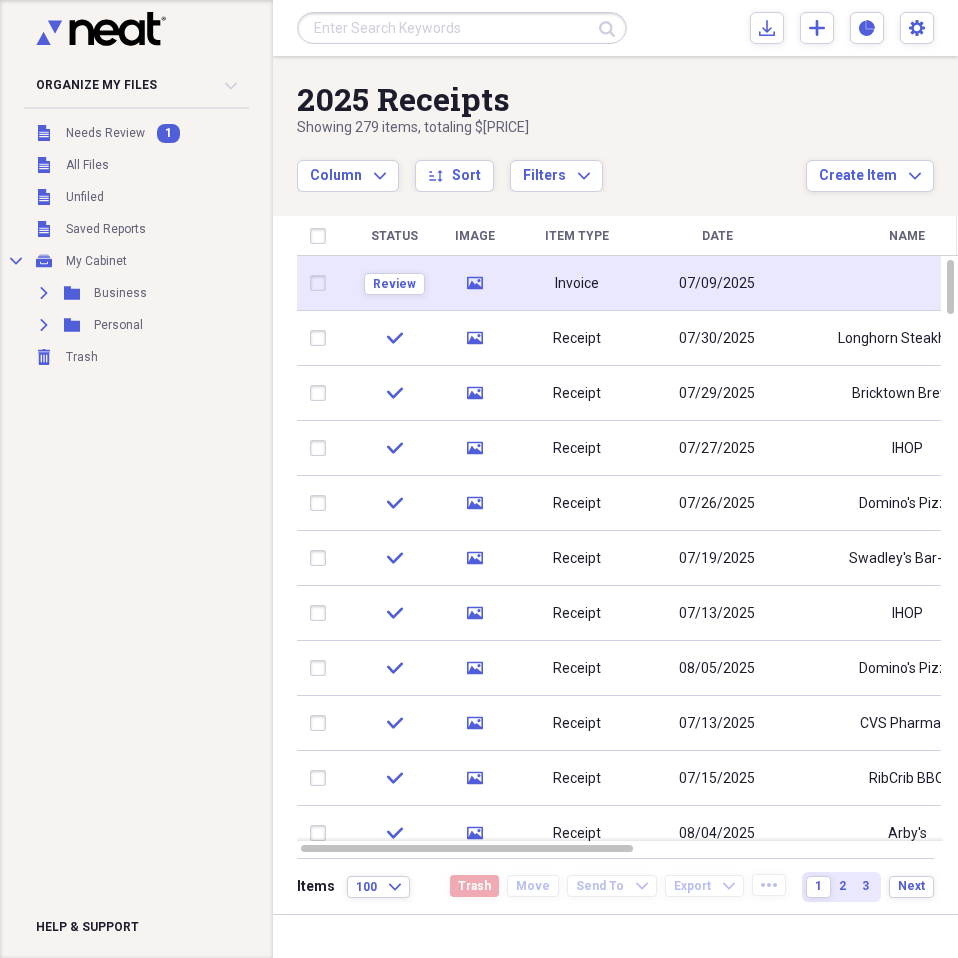 click at bounding box center (907, 283) 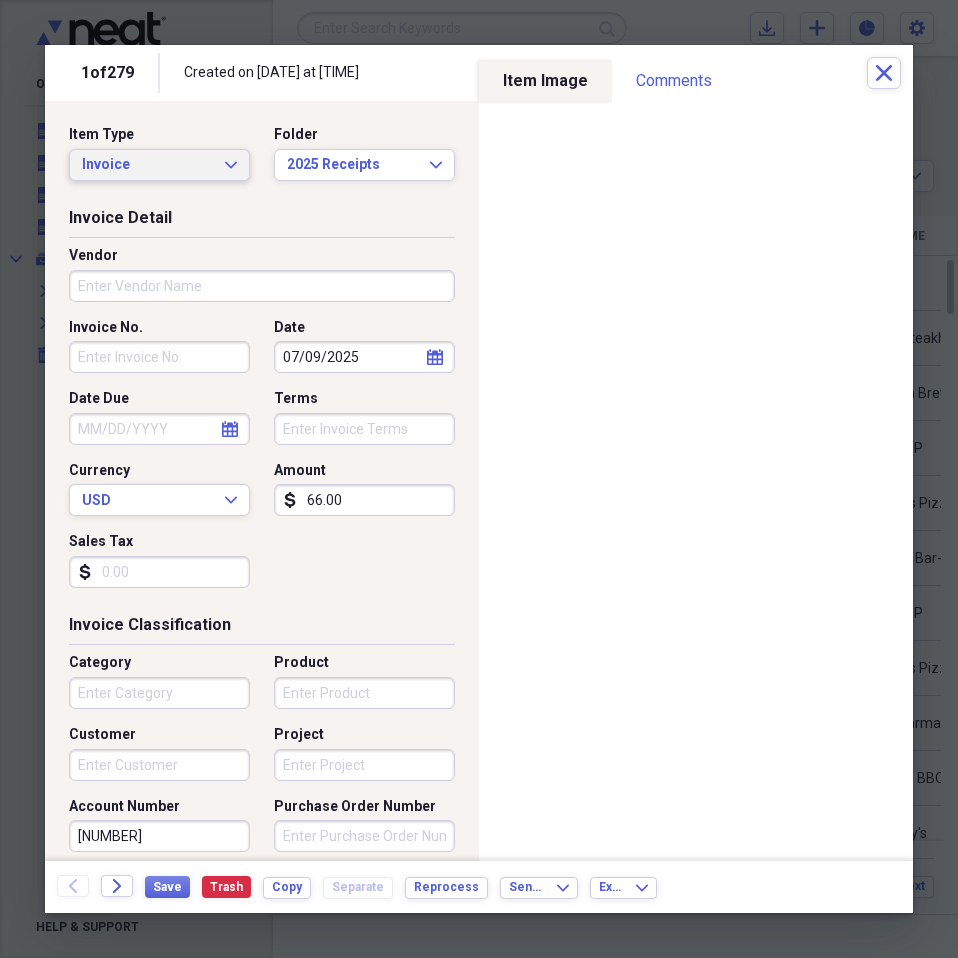 click on "Invoice Expand" at bounding box center [159, 165] 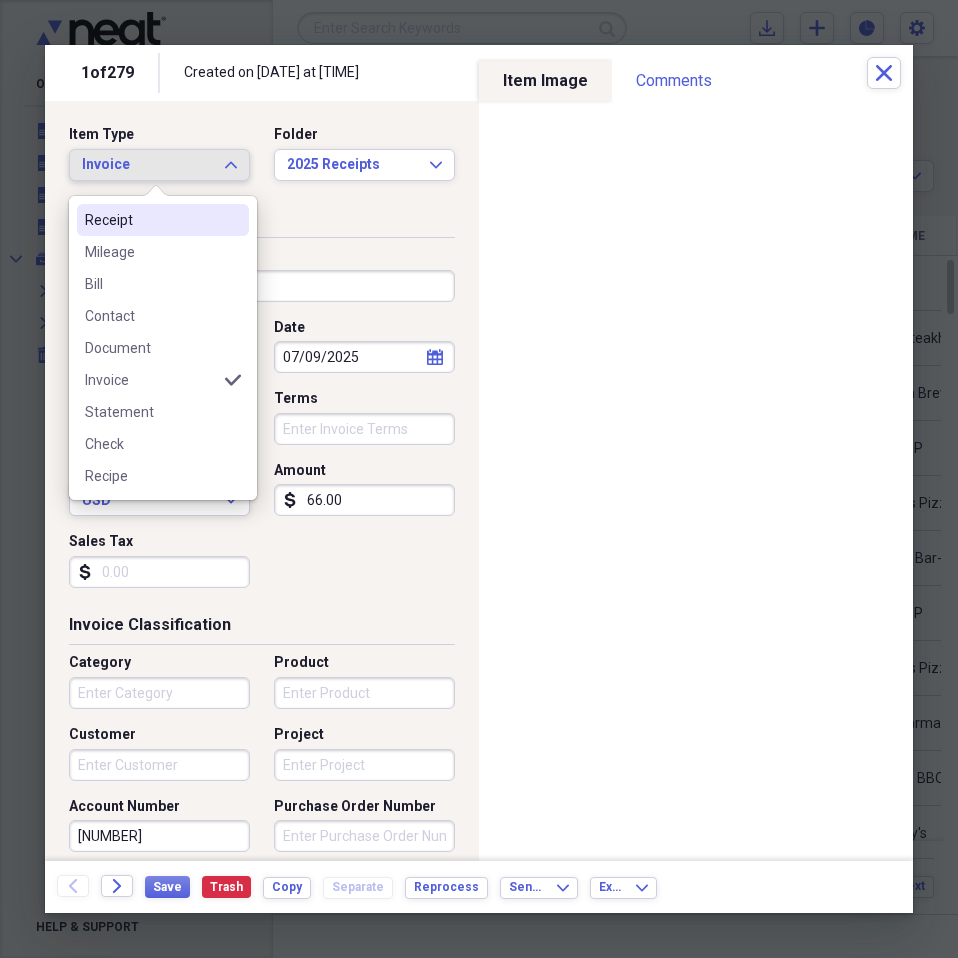 click on "Receipt" at bounding box center (151, 220) 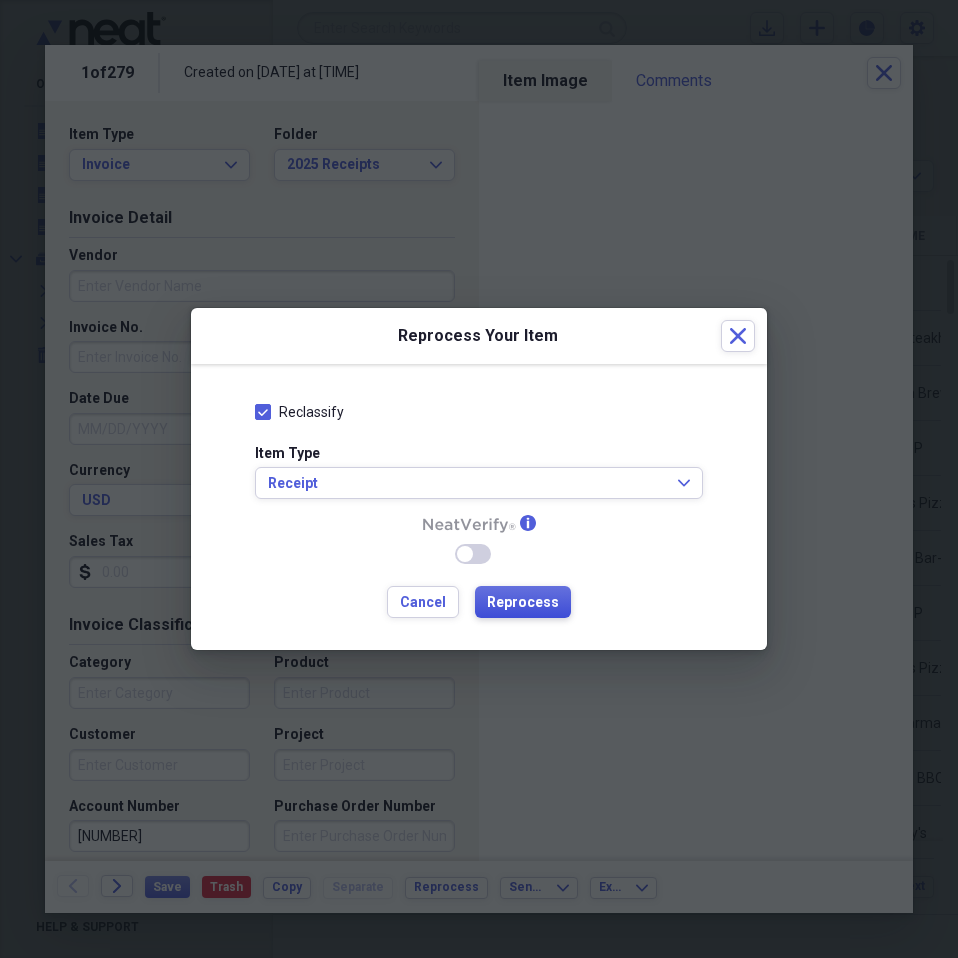 click on "Reprocess" at bounding box center [523, 603] 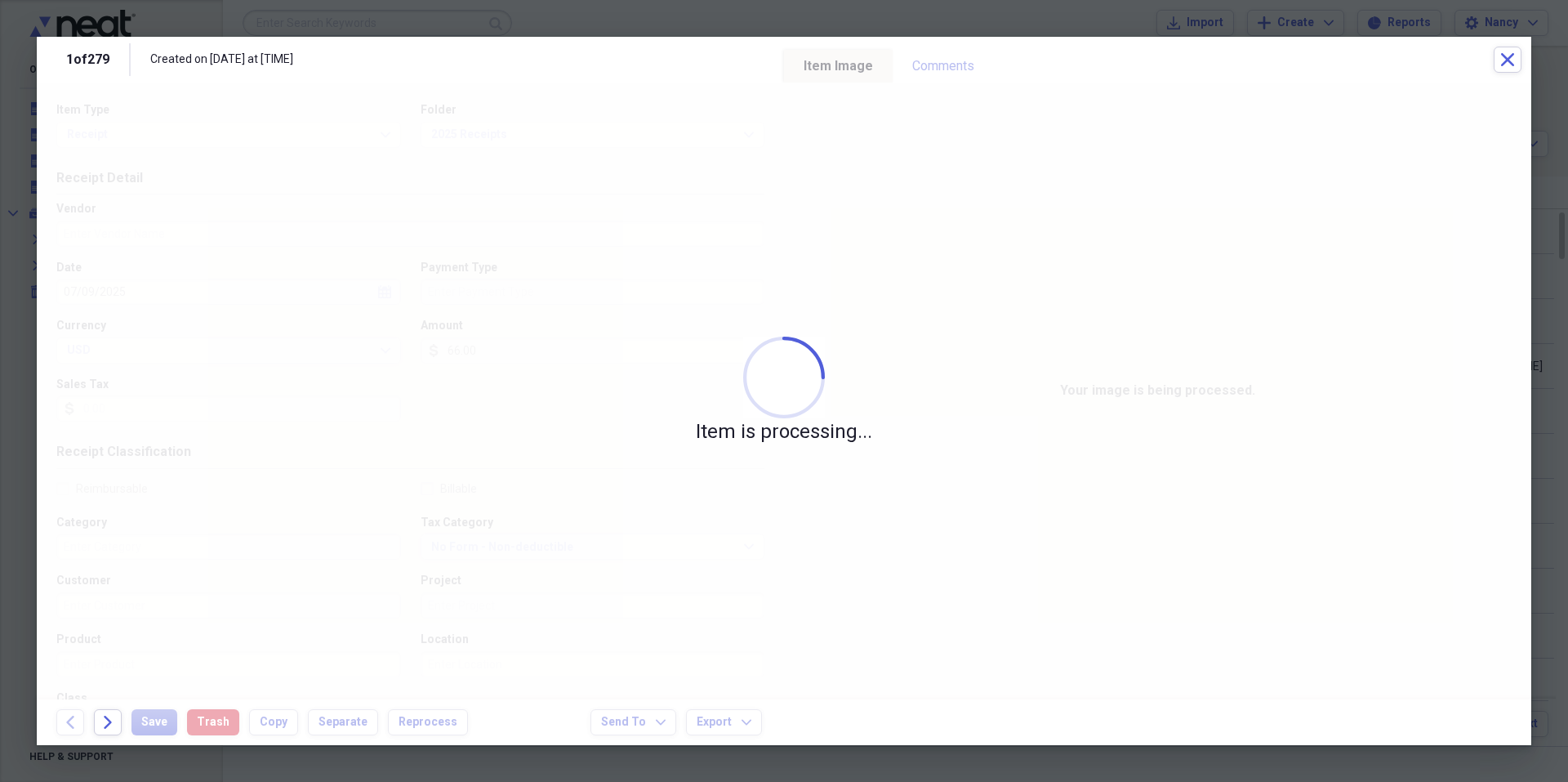 type on "Oklahoma Natural Gas" 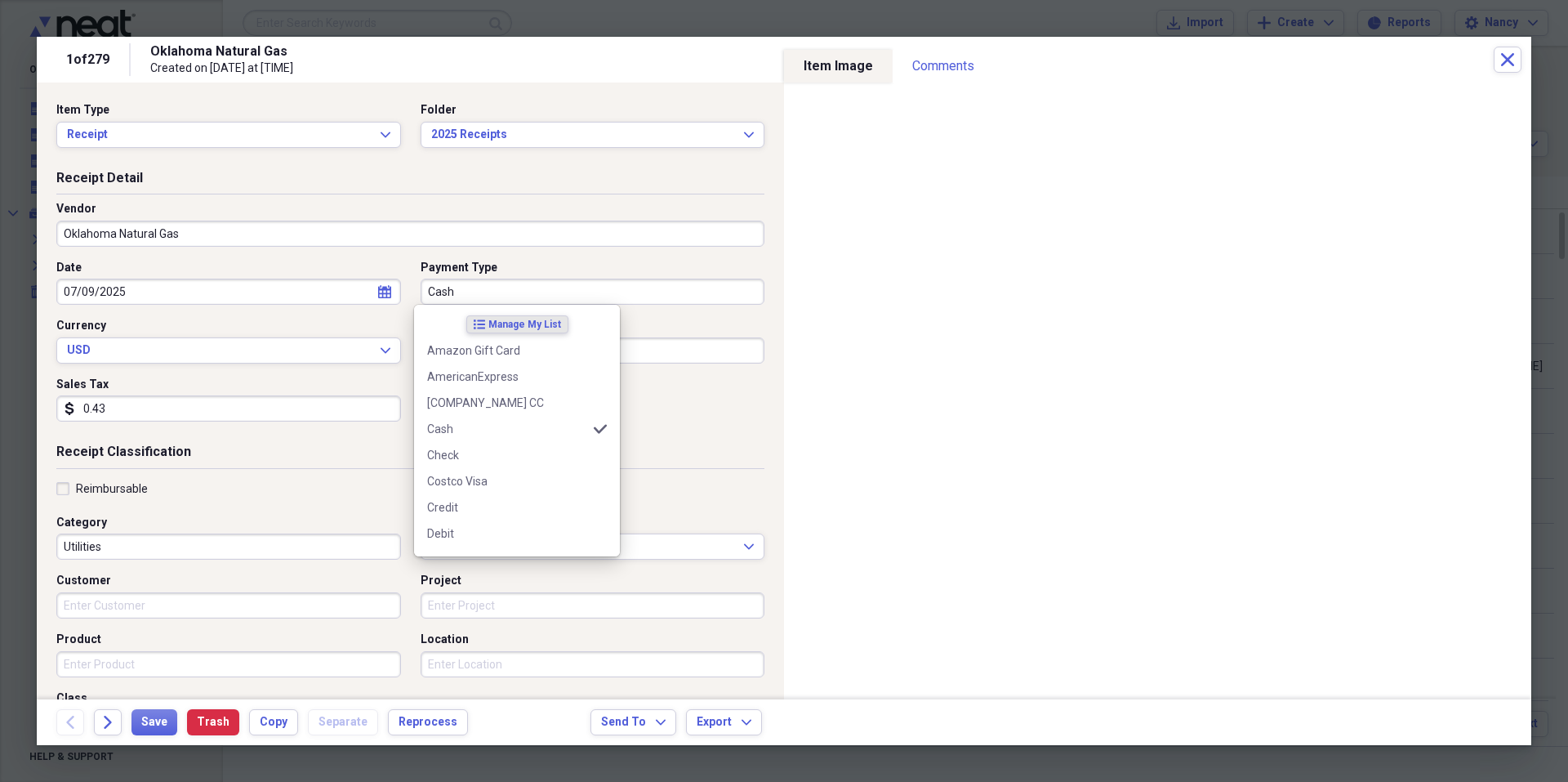 click on "Cash" at bounding box center [593, 292] 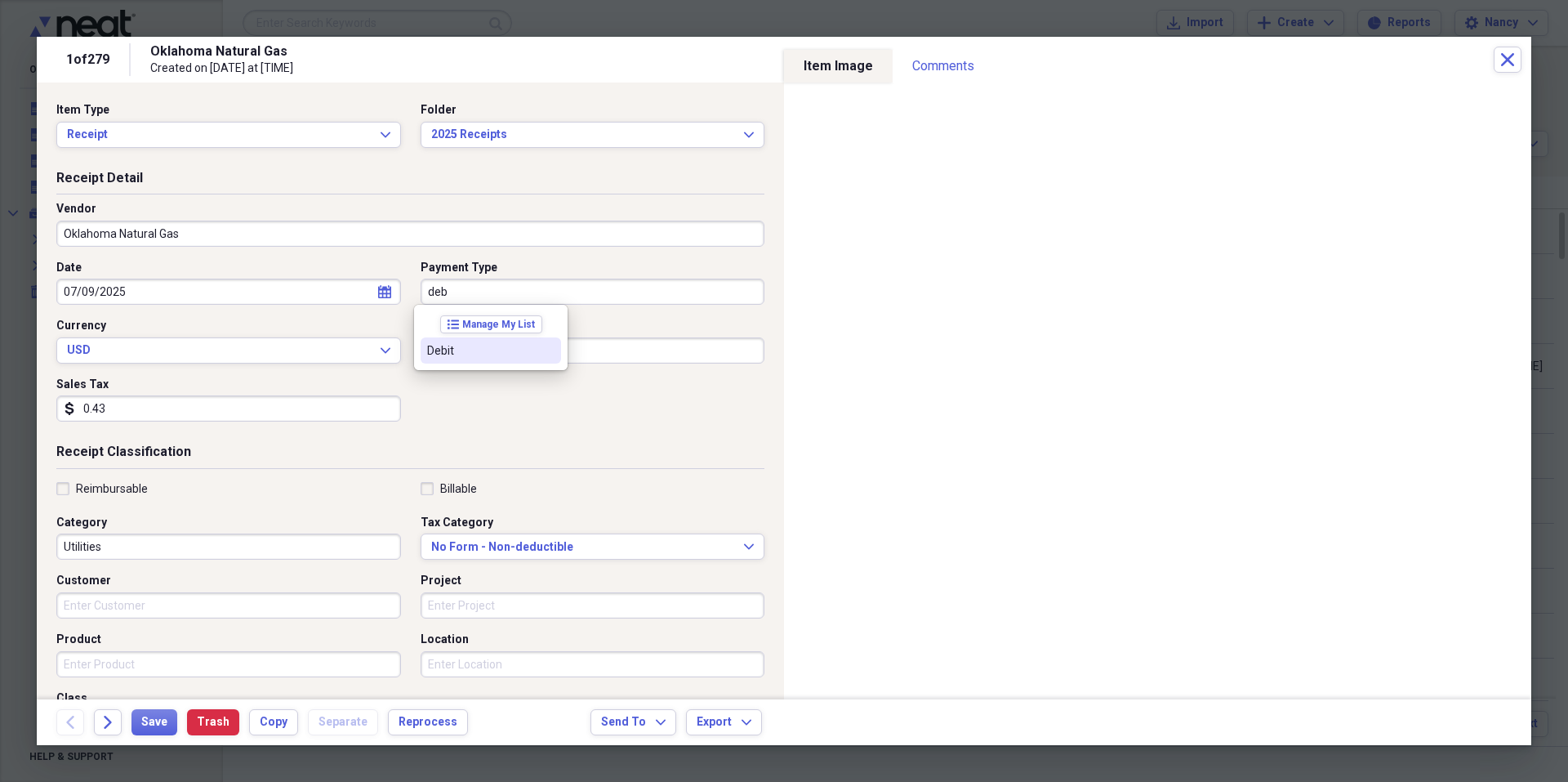 click on "Debit" at bounding box center [481, 351] 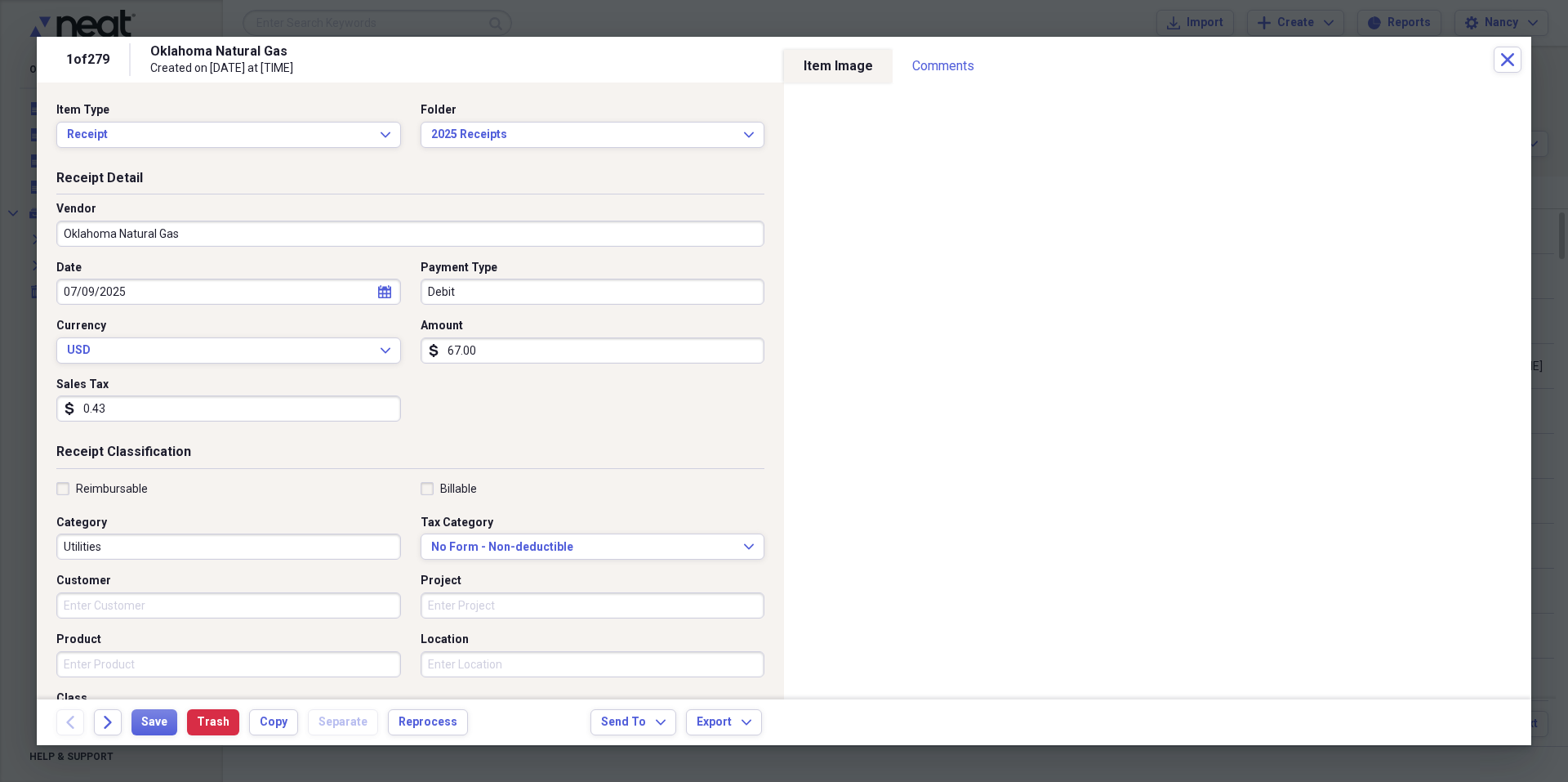 click on "67.00" at bounding box center (593, 351) 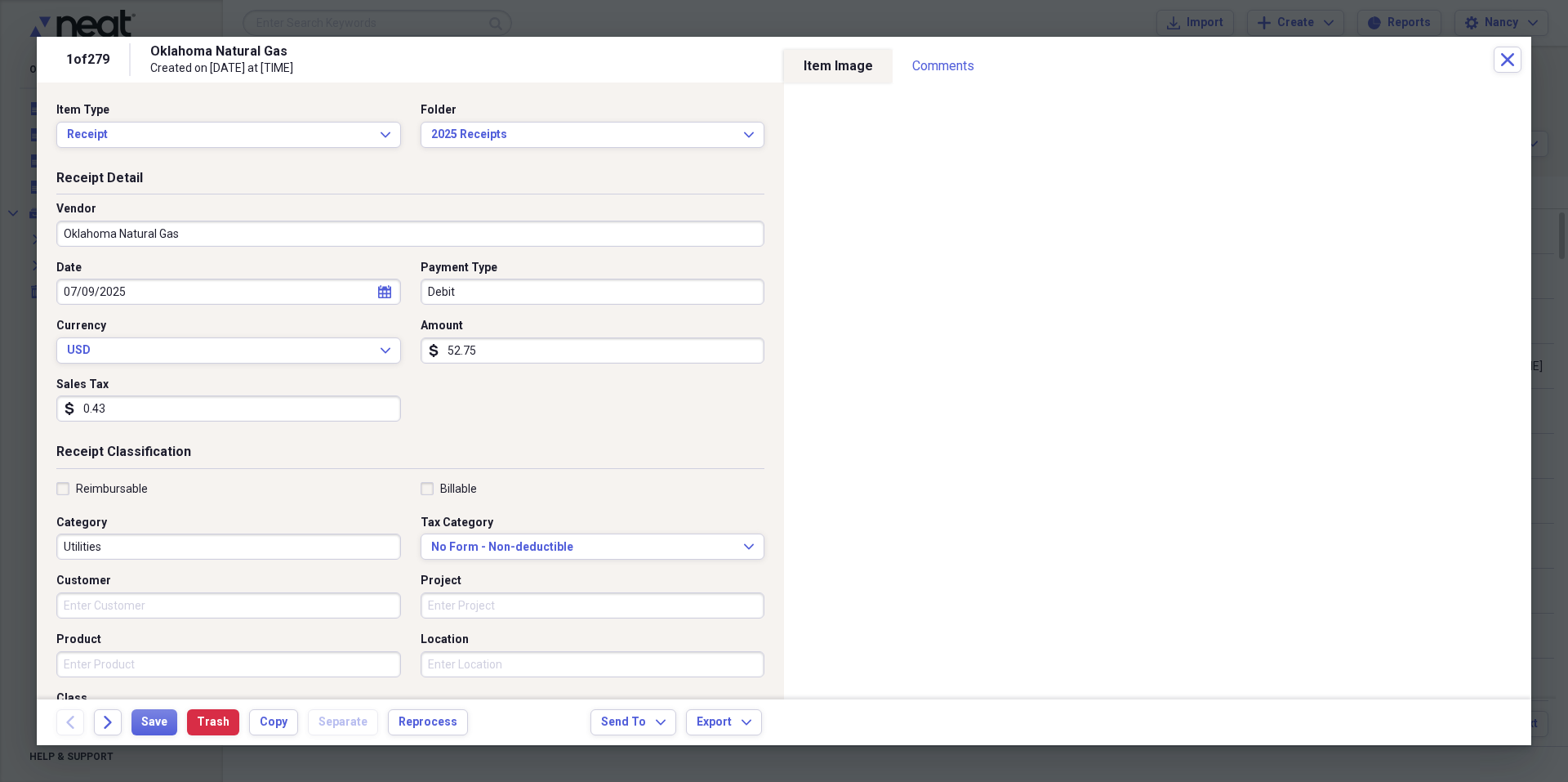 type on "52.75" 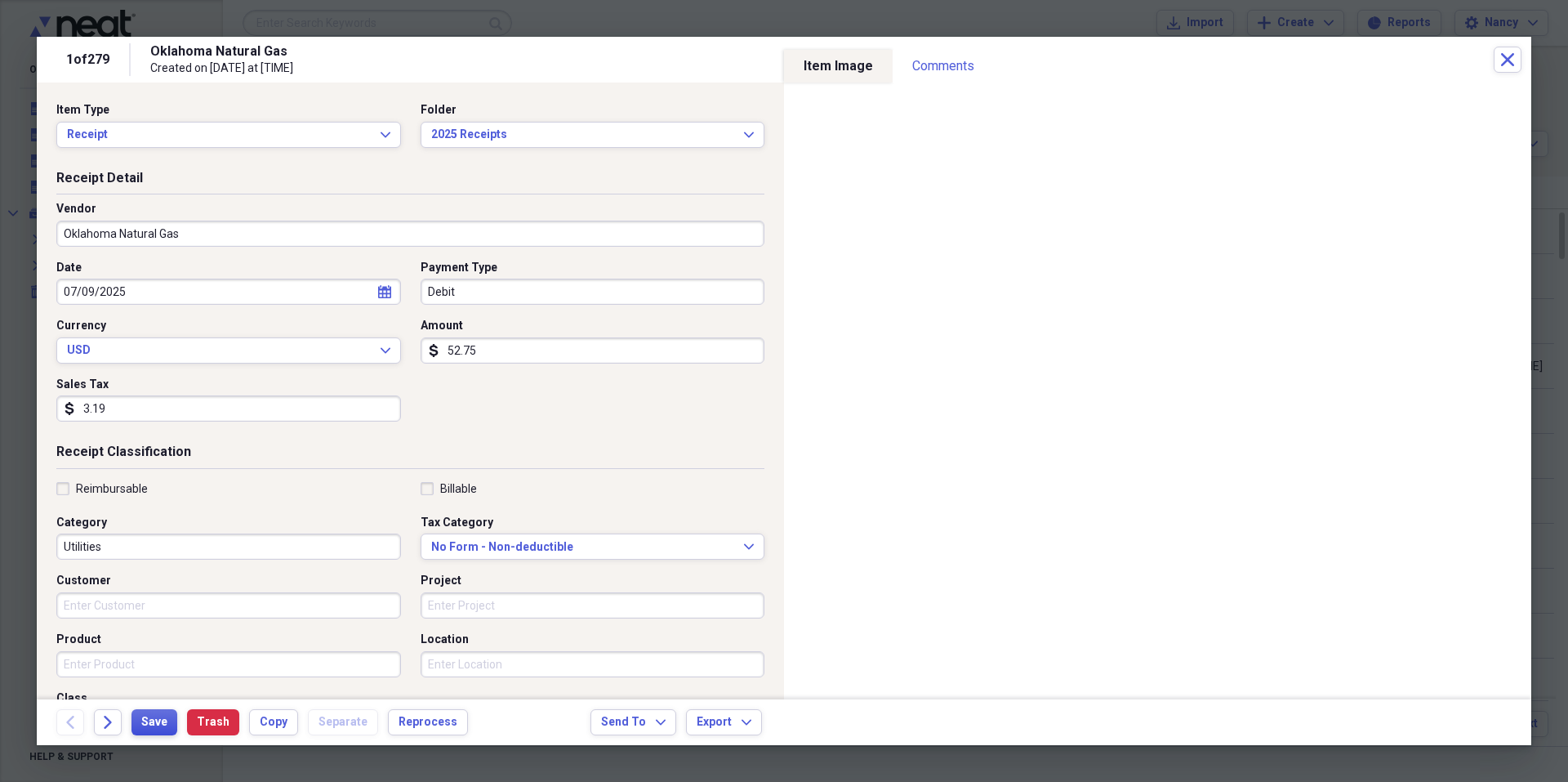 type on "3.19" 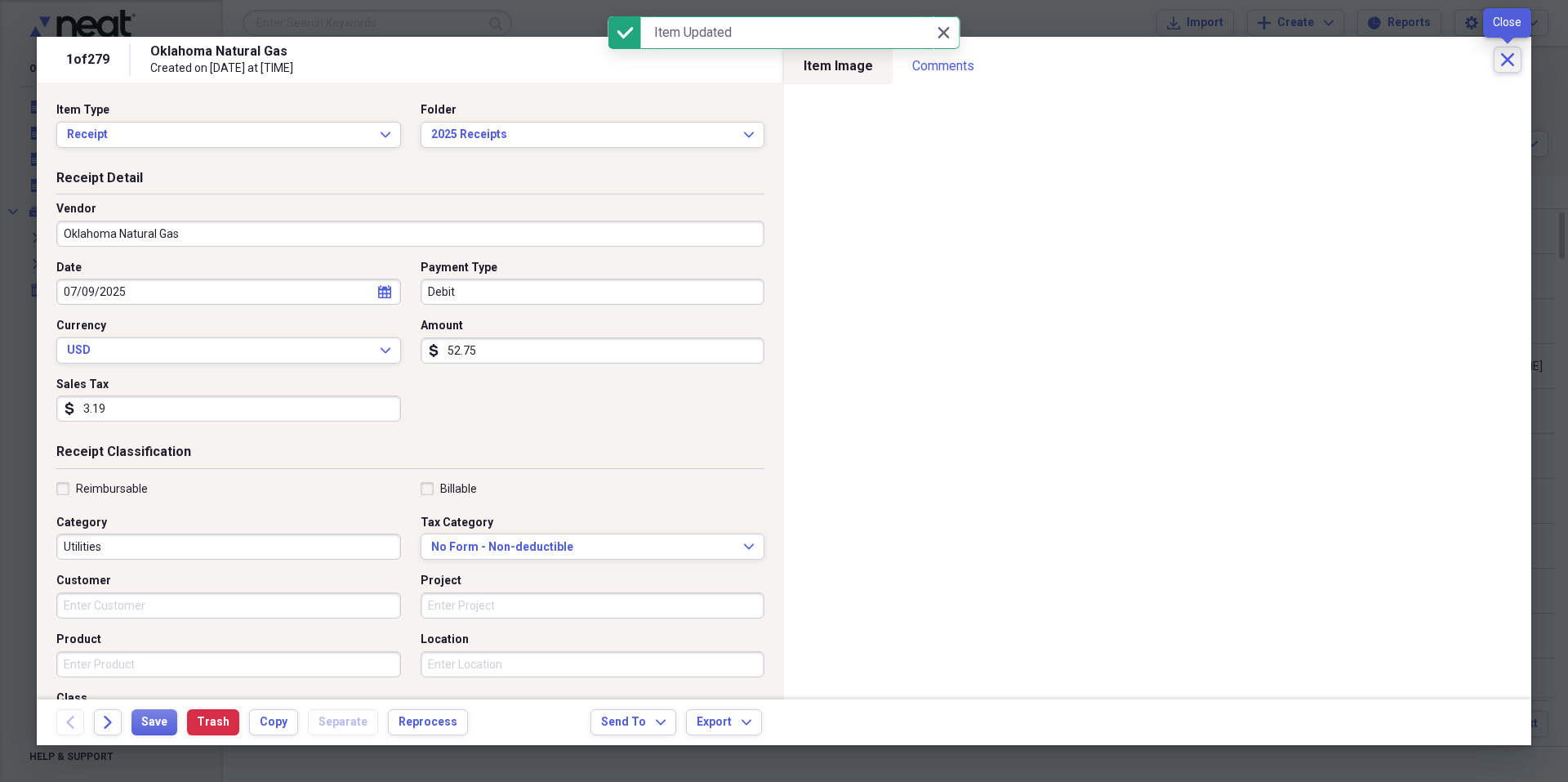 click 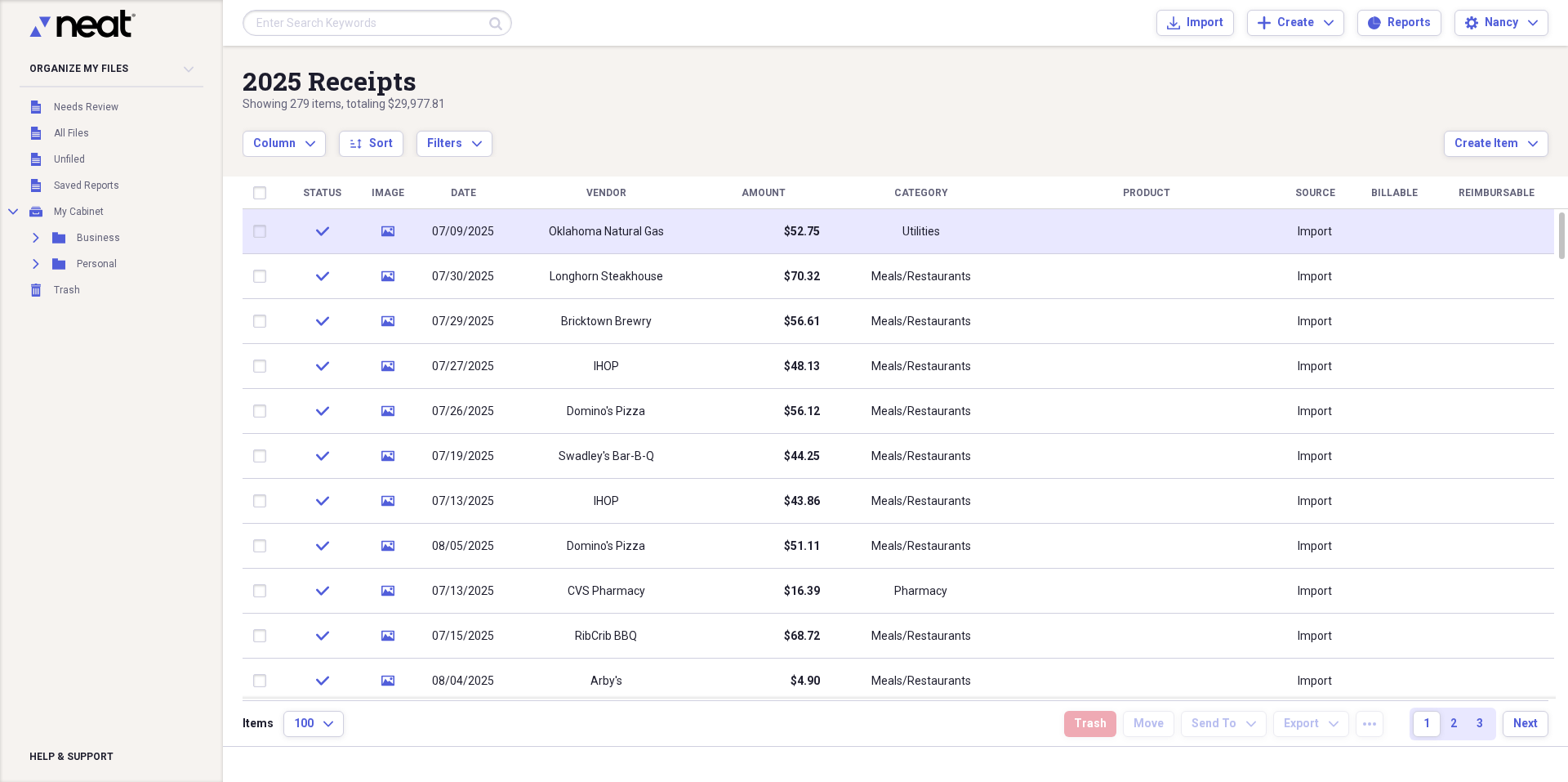 click on "$52.75" at bounding box center (763, 231) 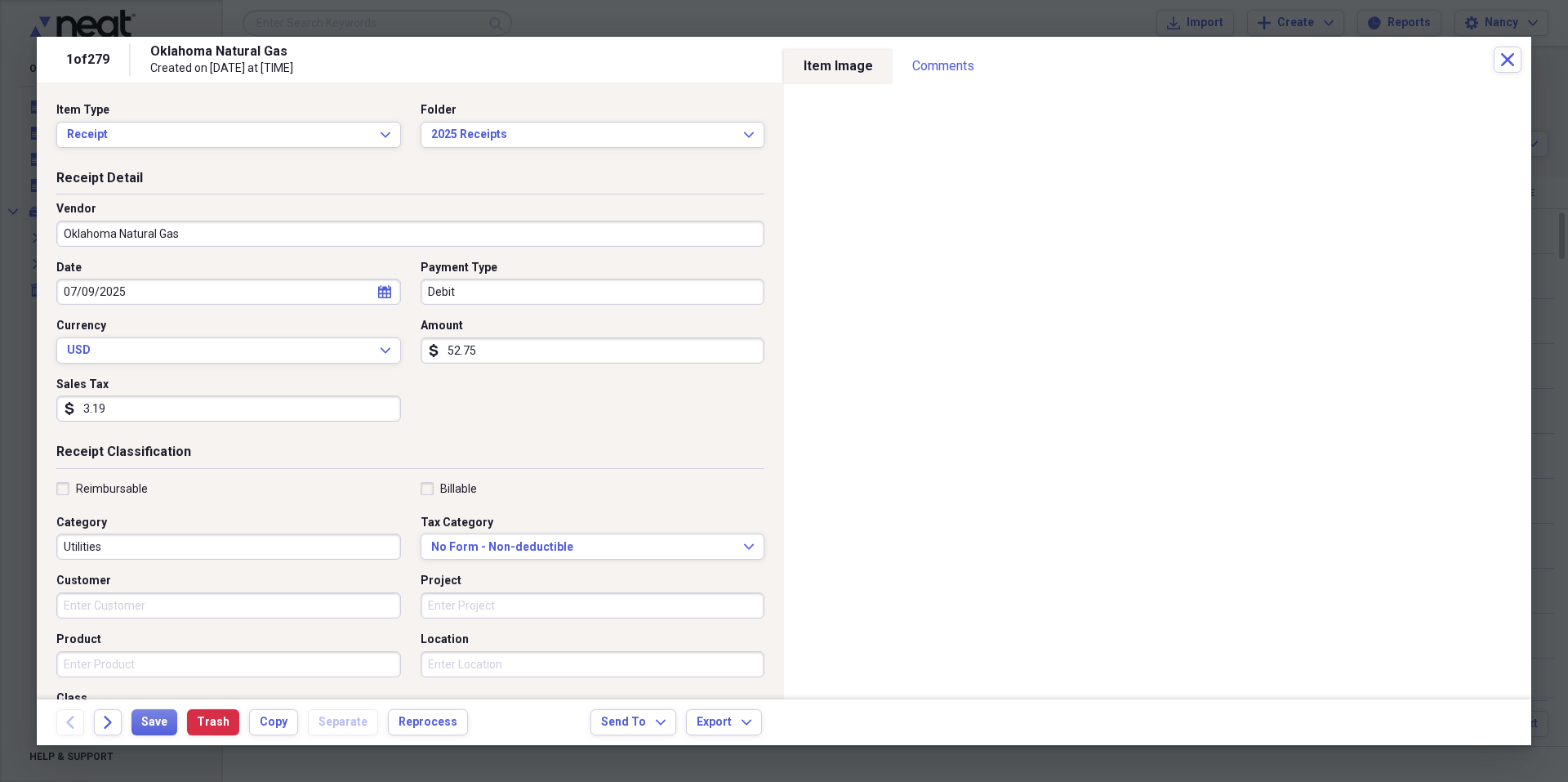 select on "6" 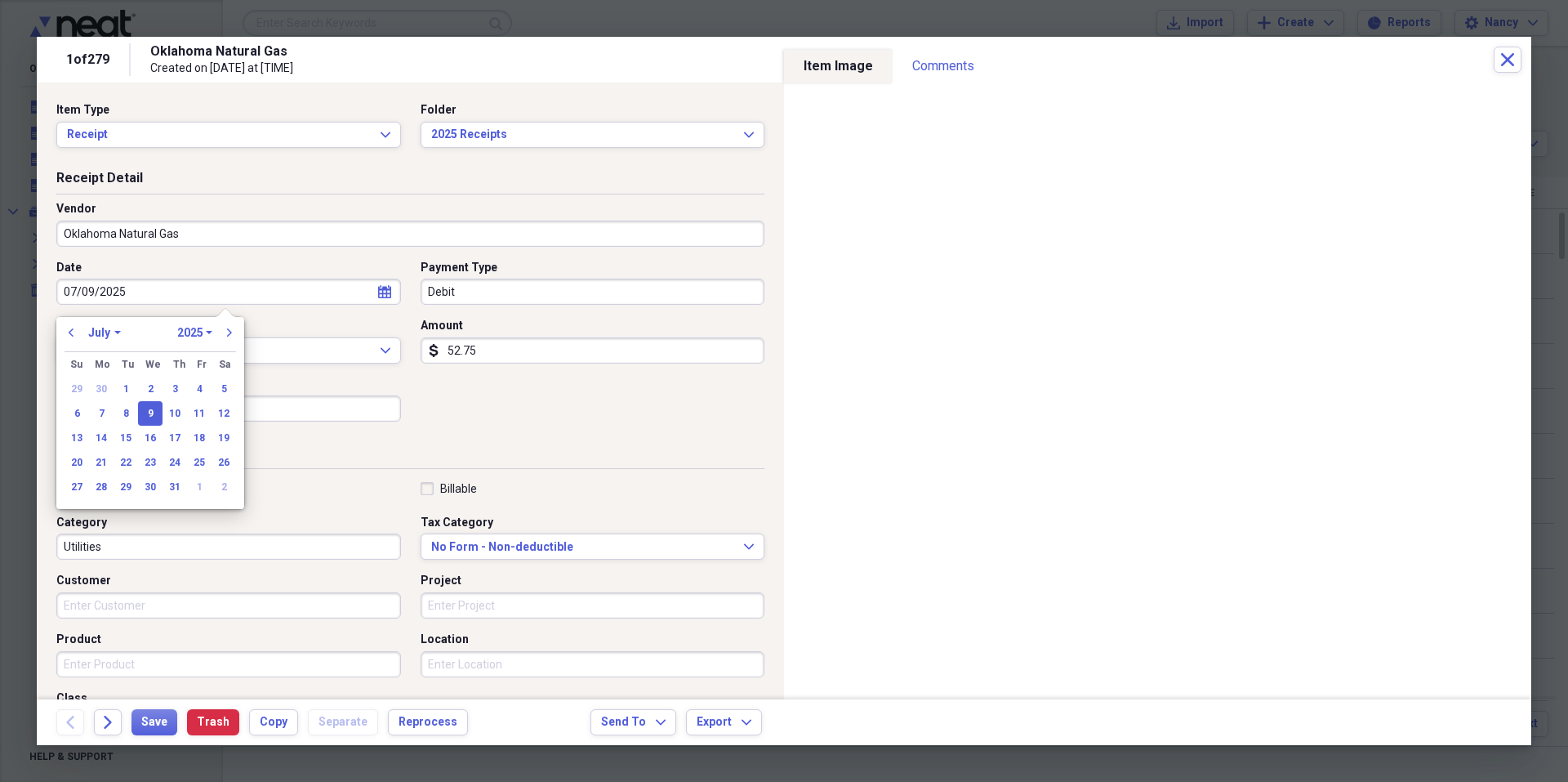 click on "07/09/2025" at bounding box center (229, 292) 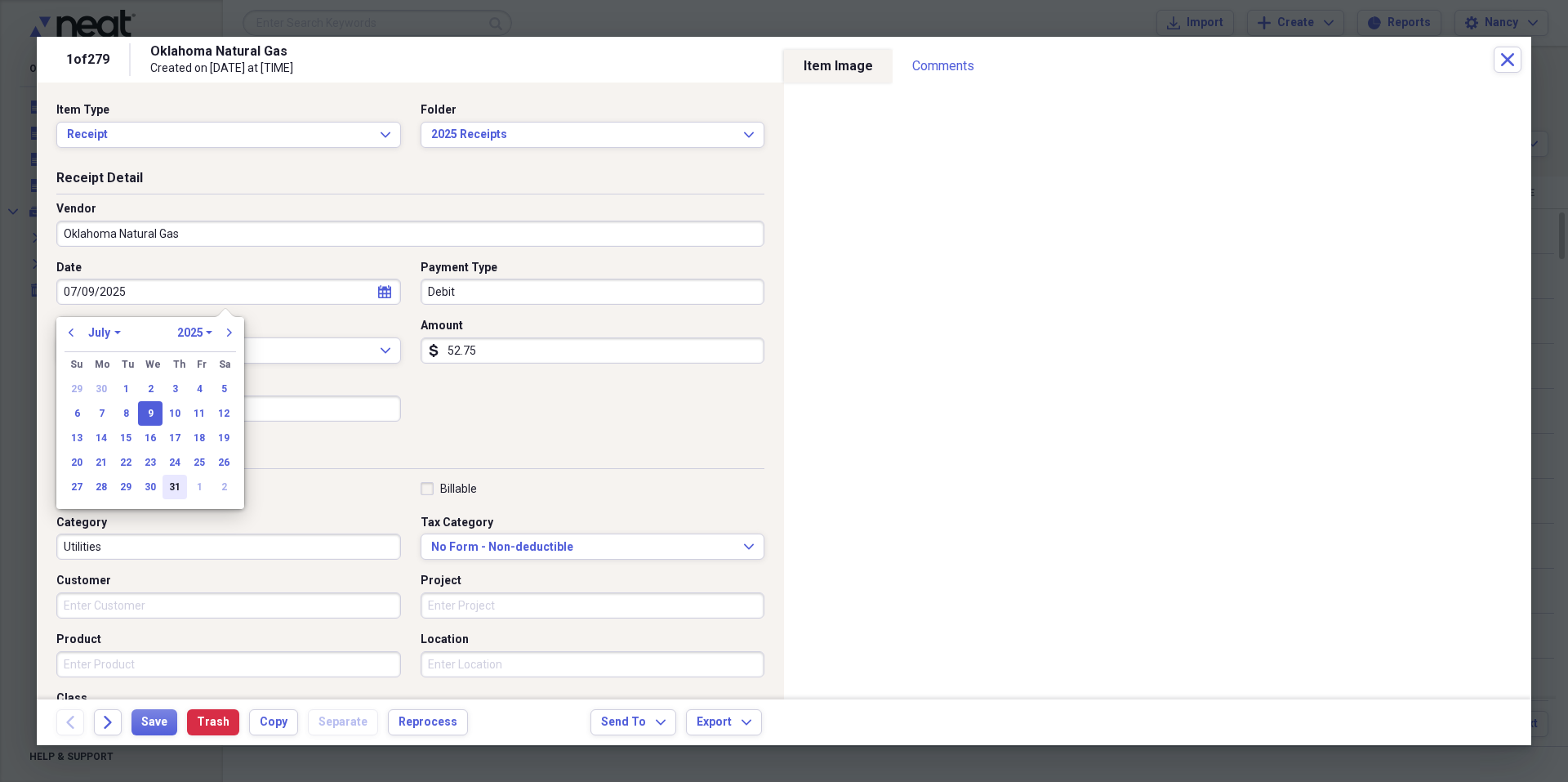 click on "31" at bounding box center [175, 487] 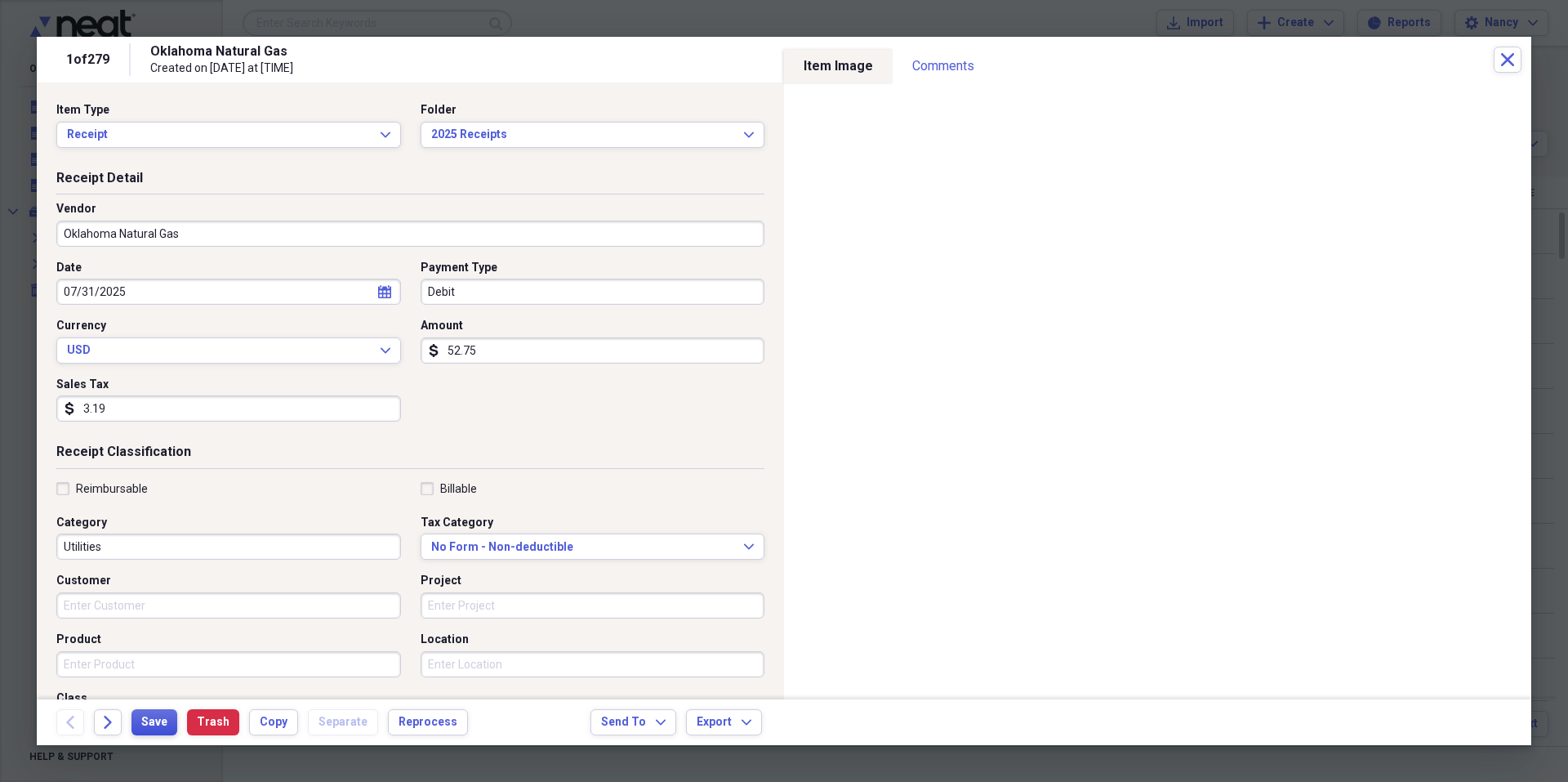 click on "Save" at bounding box center [154, 722] 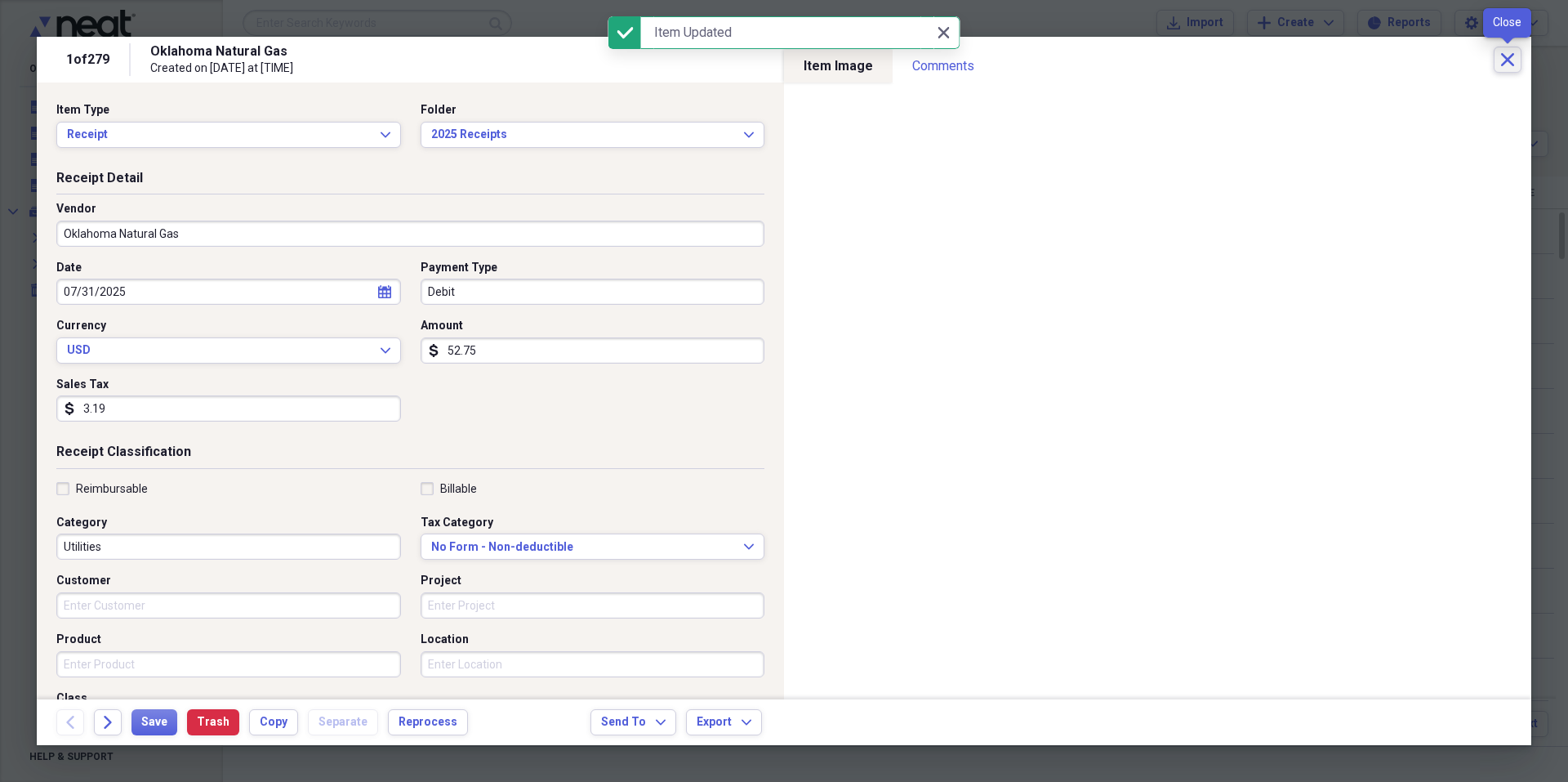 click on "Close" 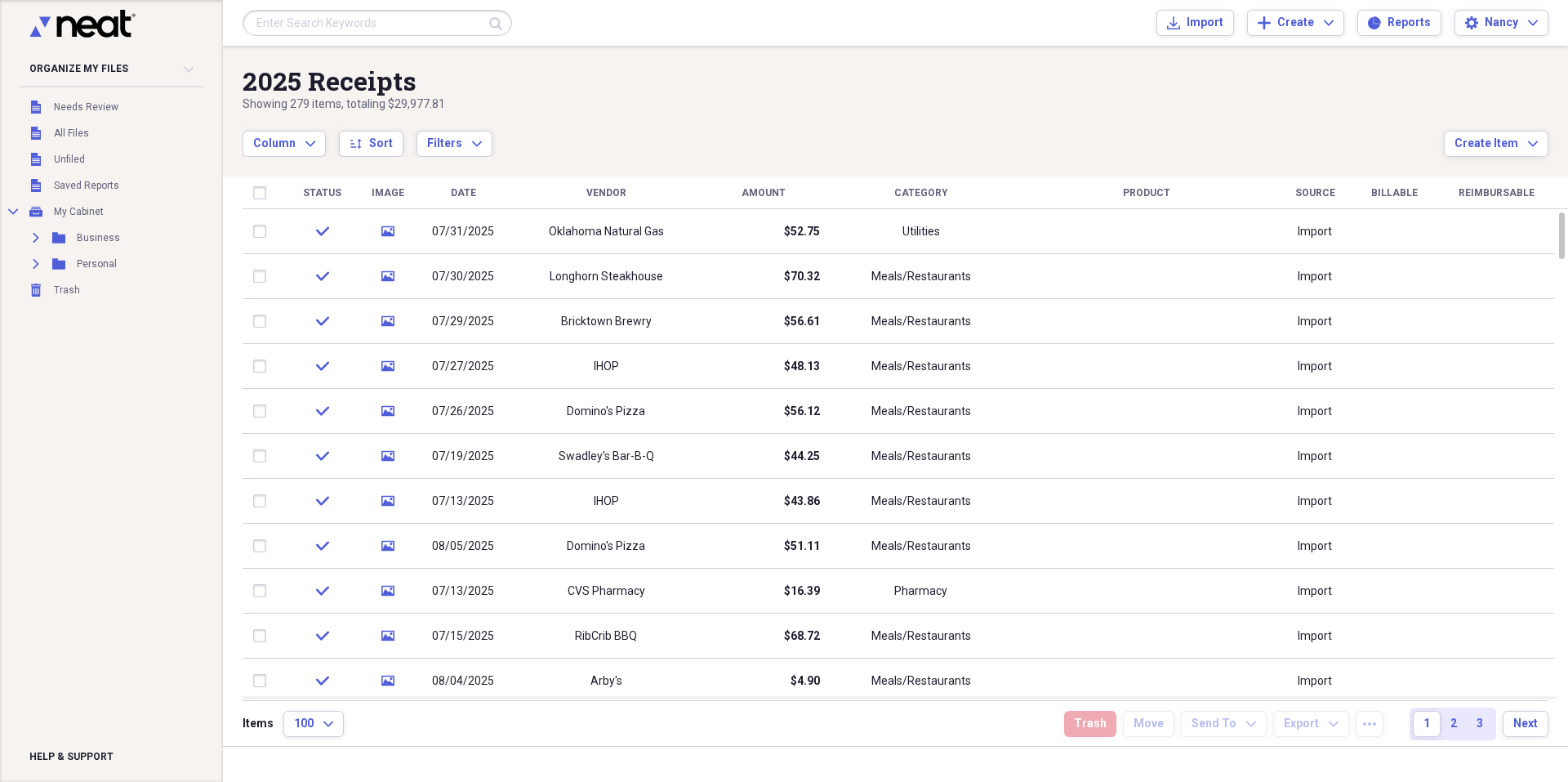 click on "Date" at bounding box center (463, 193) 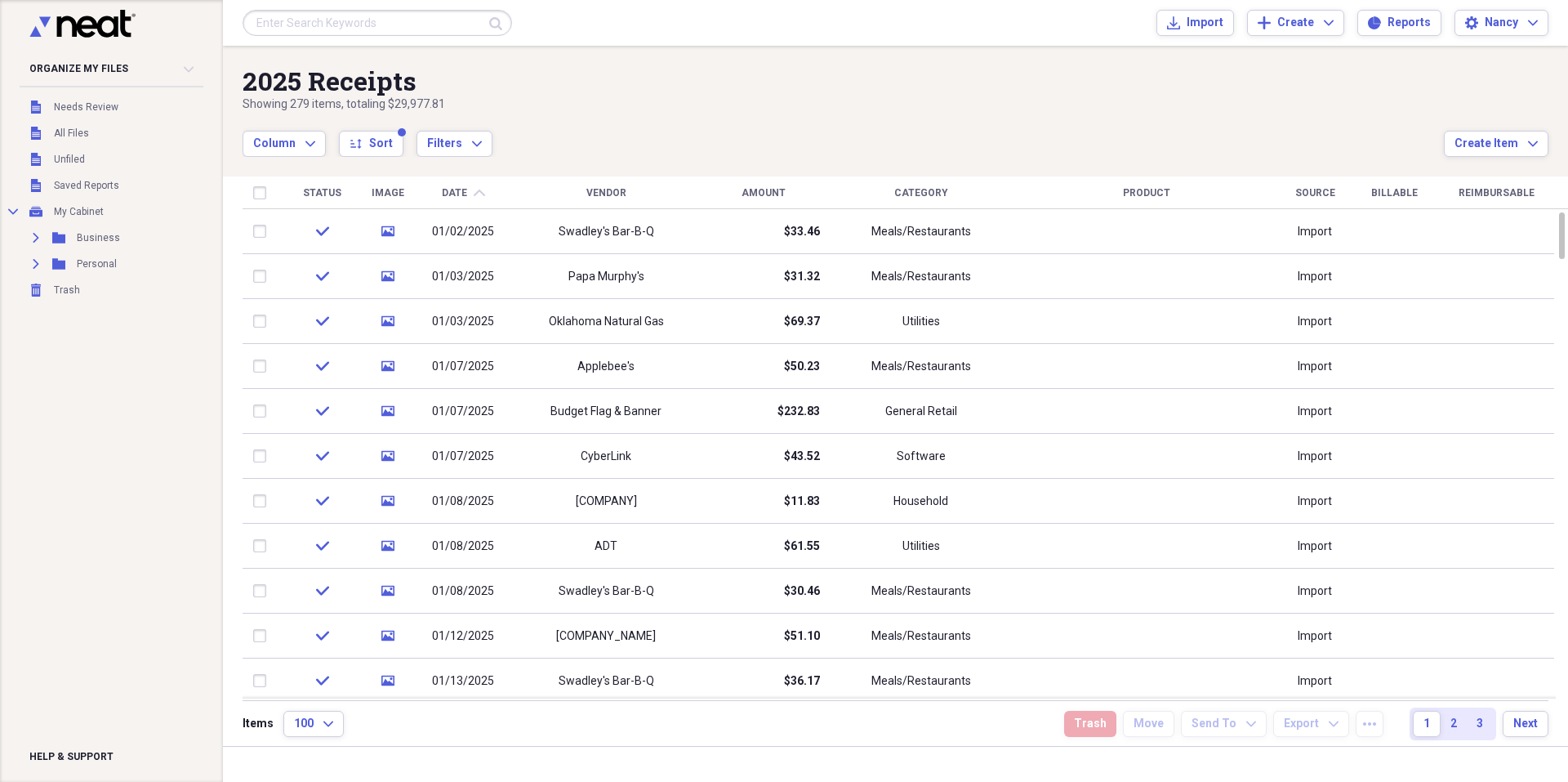 click on "Date chevron-up" at bounding box center (463, 193) 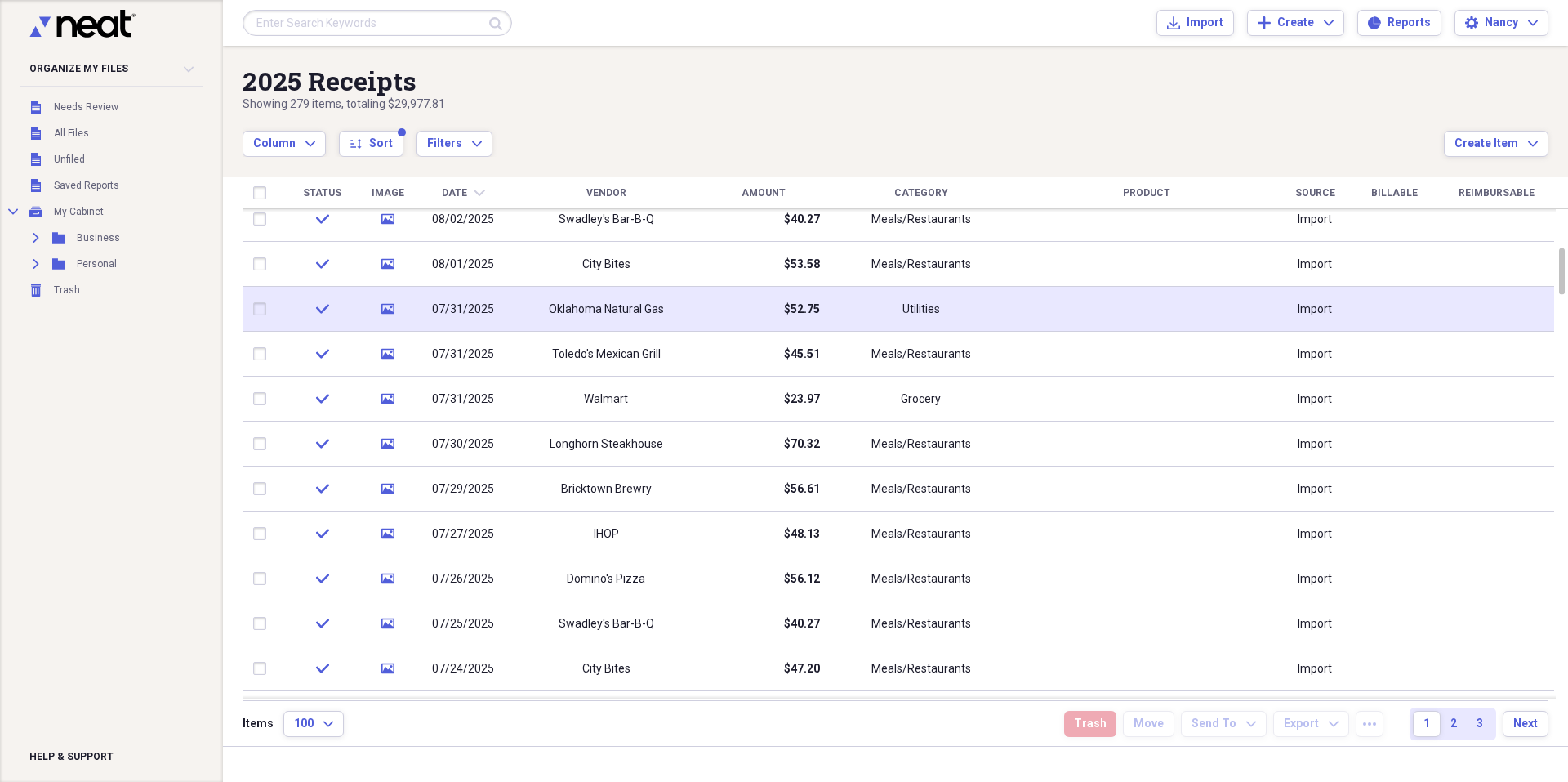 click on "Oklahoma Natural Gas" at bounding box center (606, 310) 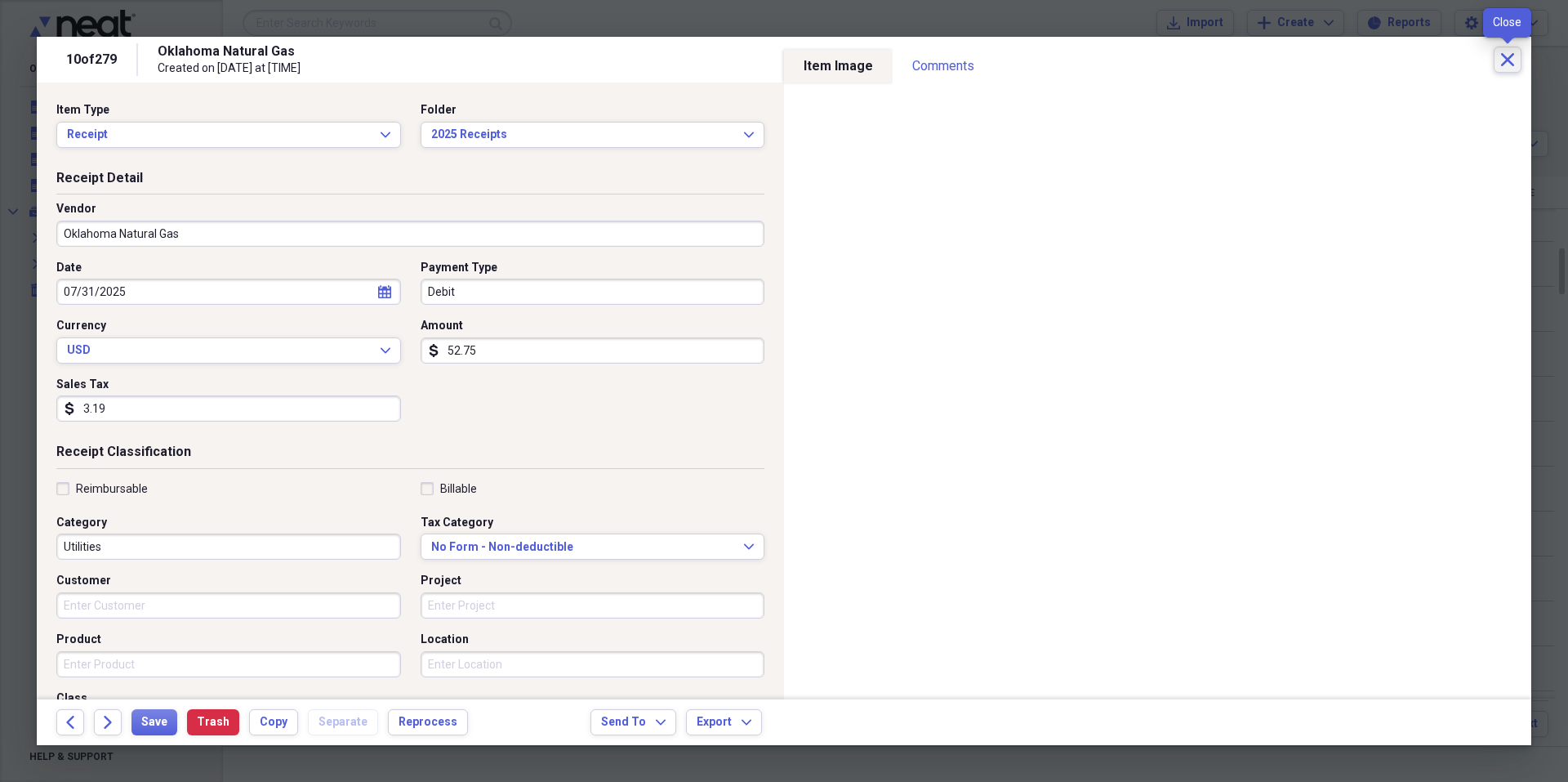 click on "Close" 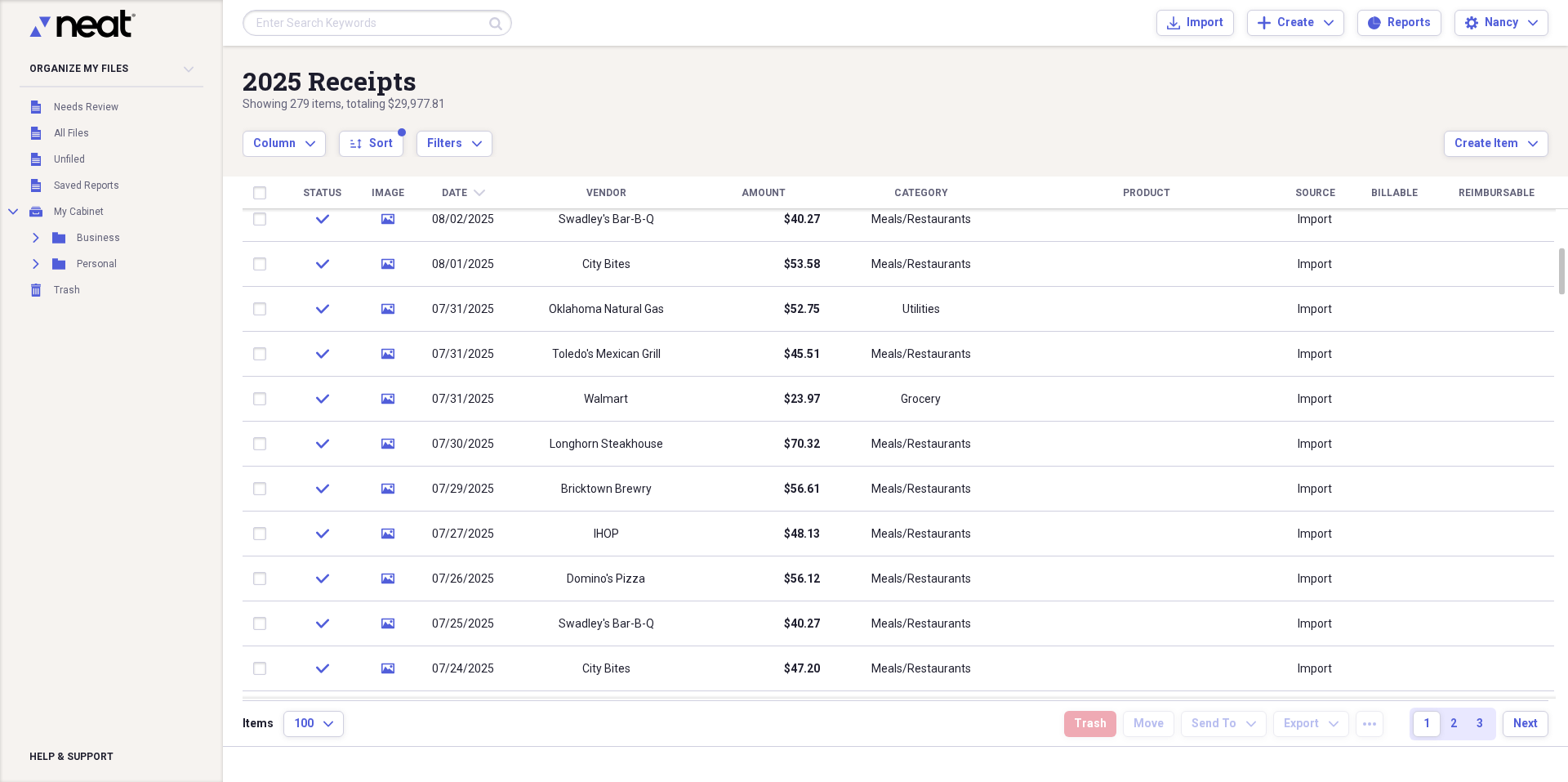click on "Vendor" at bounding box center [606, 193] 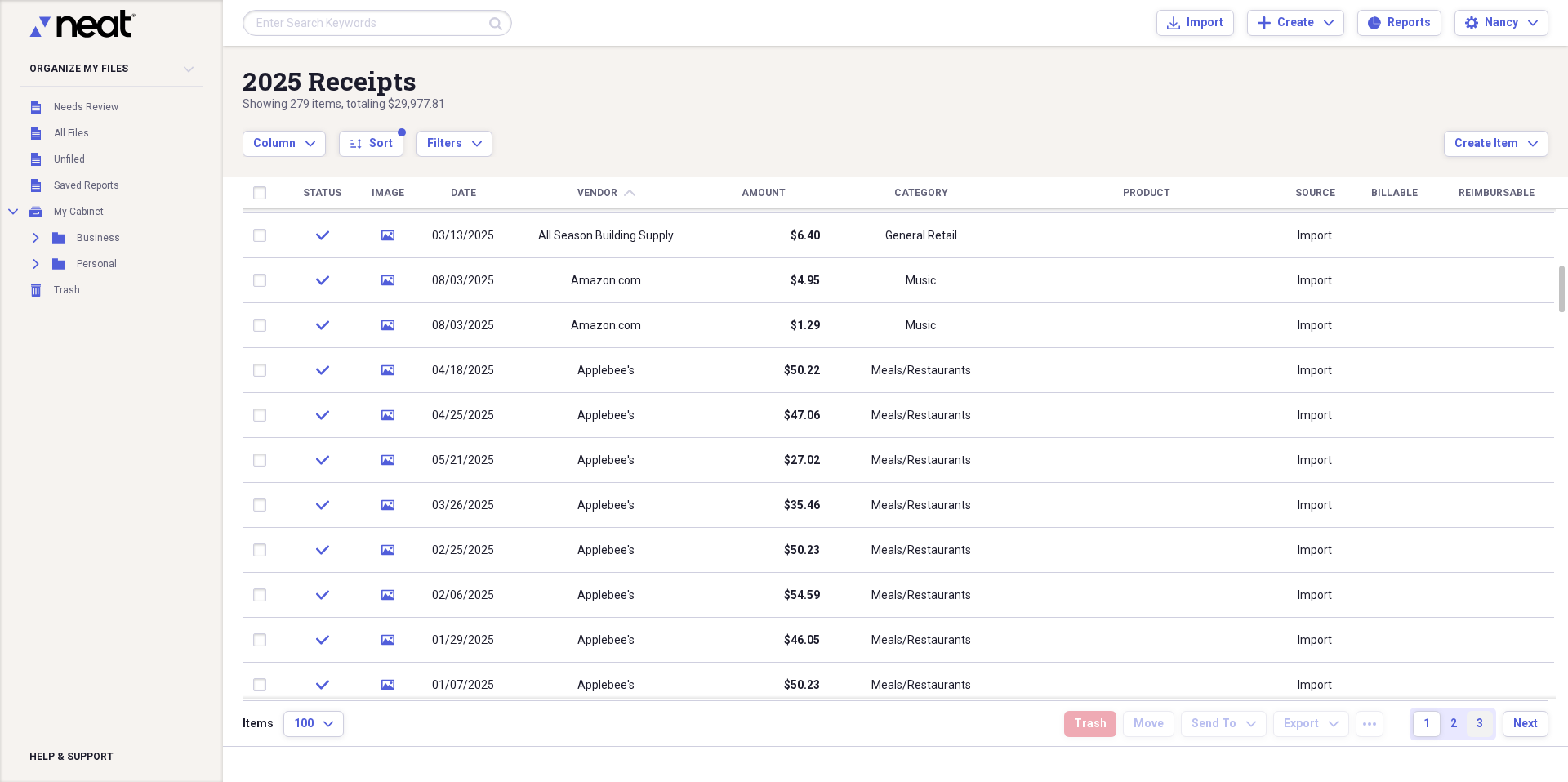 click on "3" at bounding box center [1480, 724] 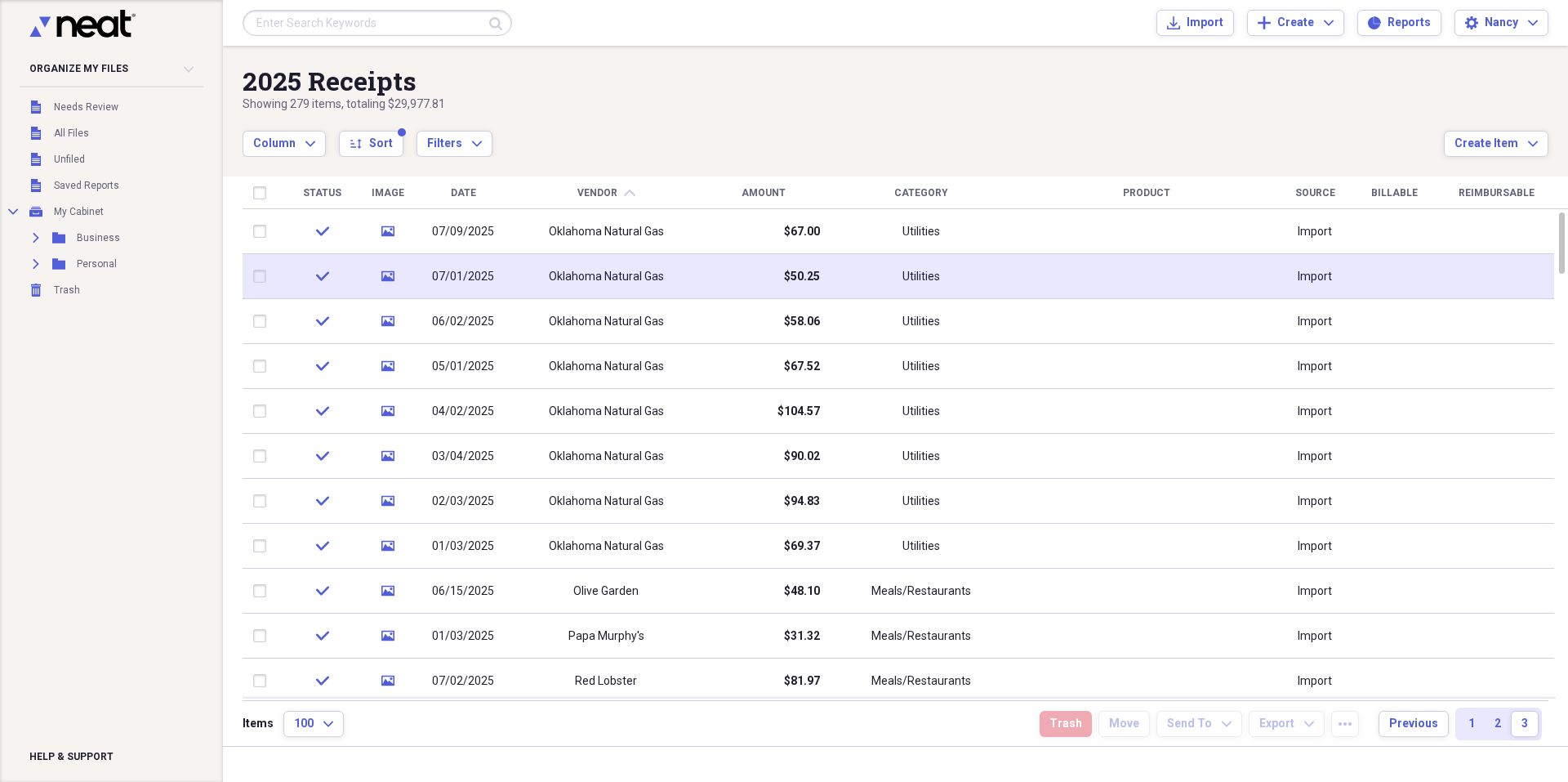 click on "$50.25" at bounding box center (763, 276) 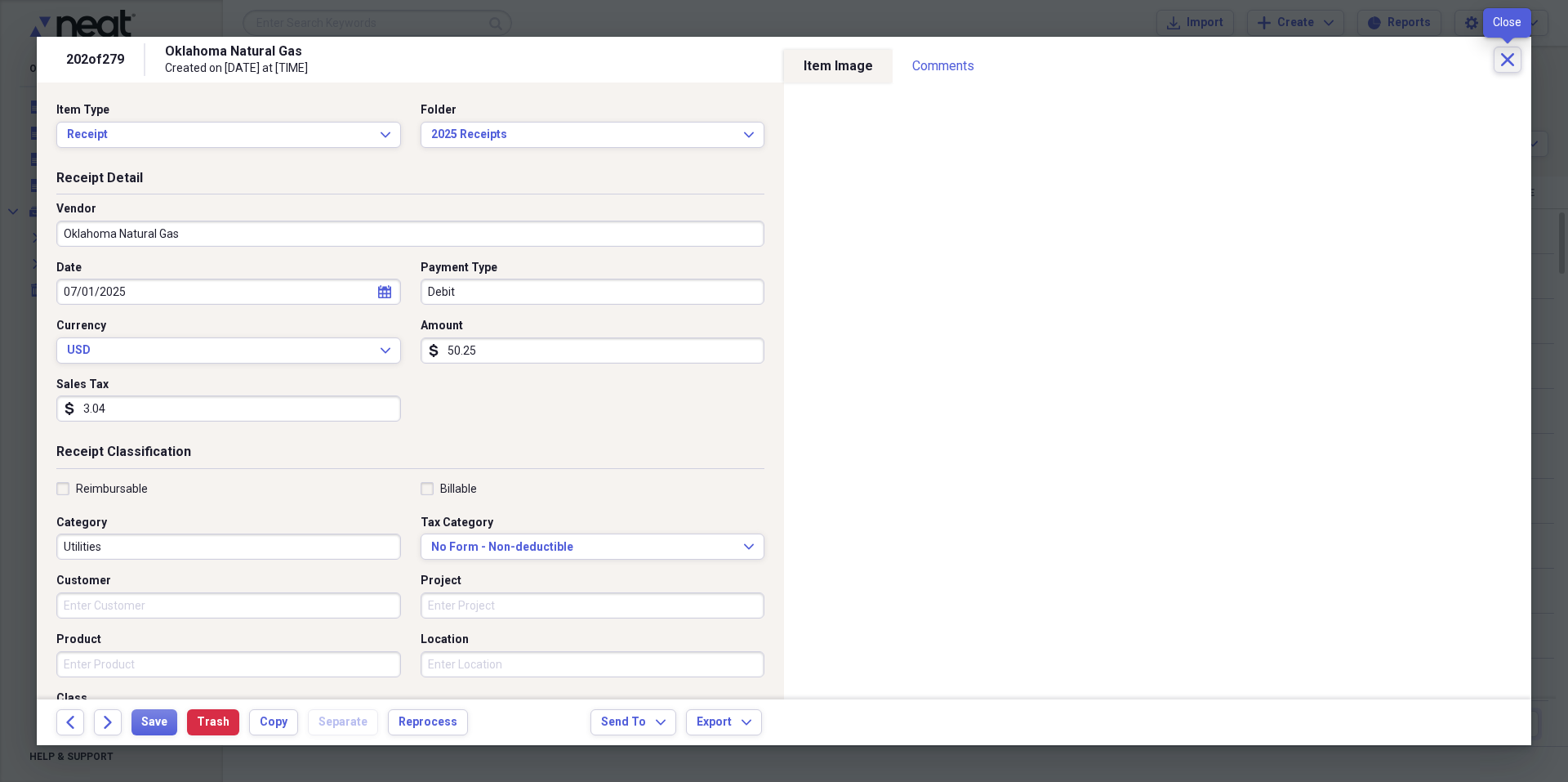 click on "Close" 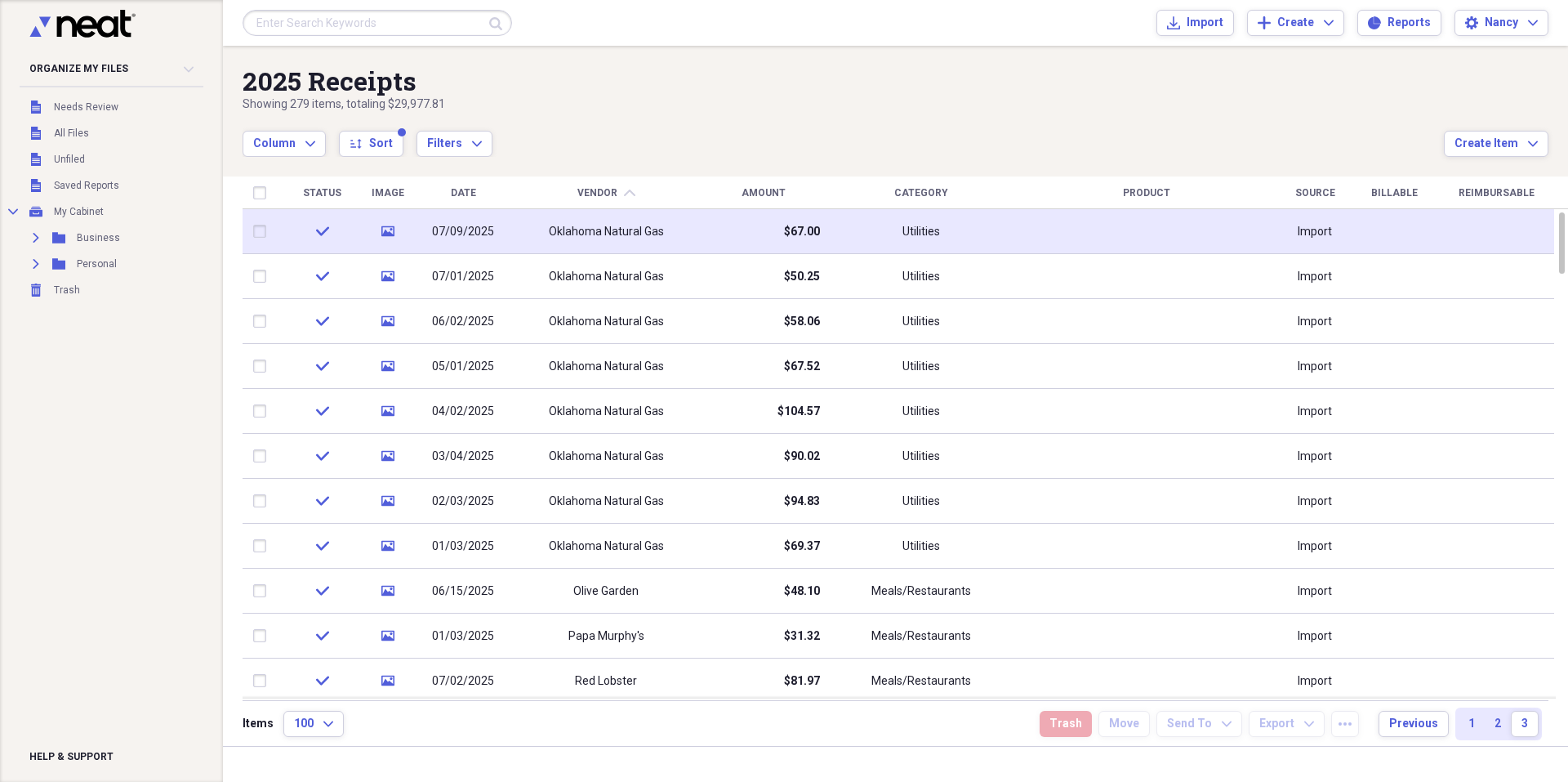click on "$67.00" at bounding box center [763, 231] 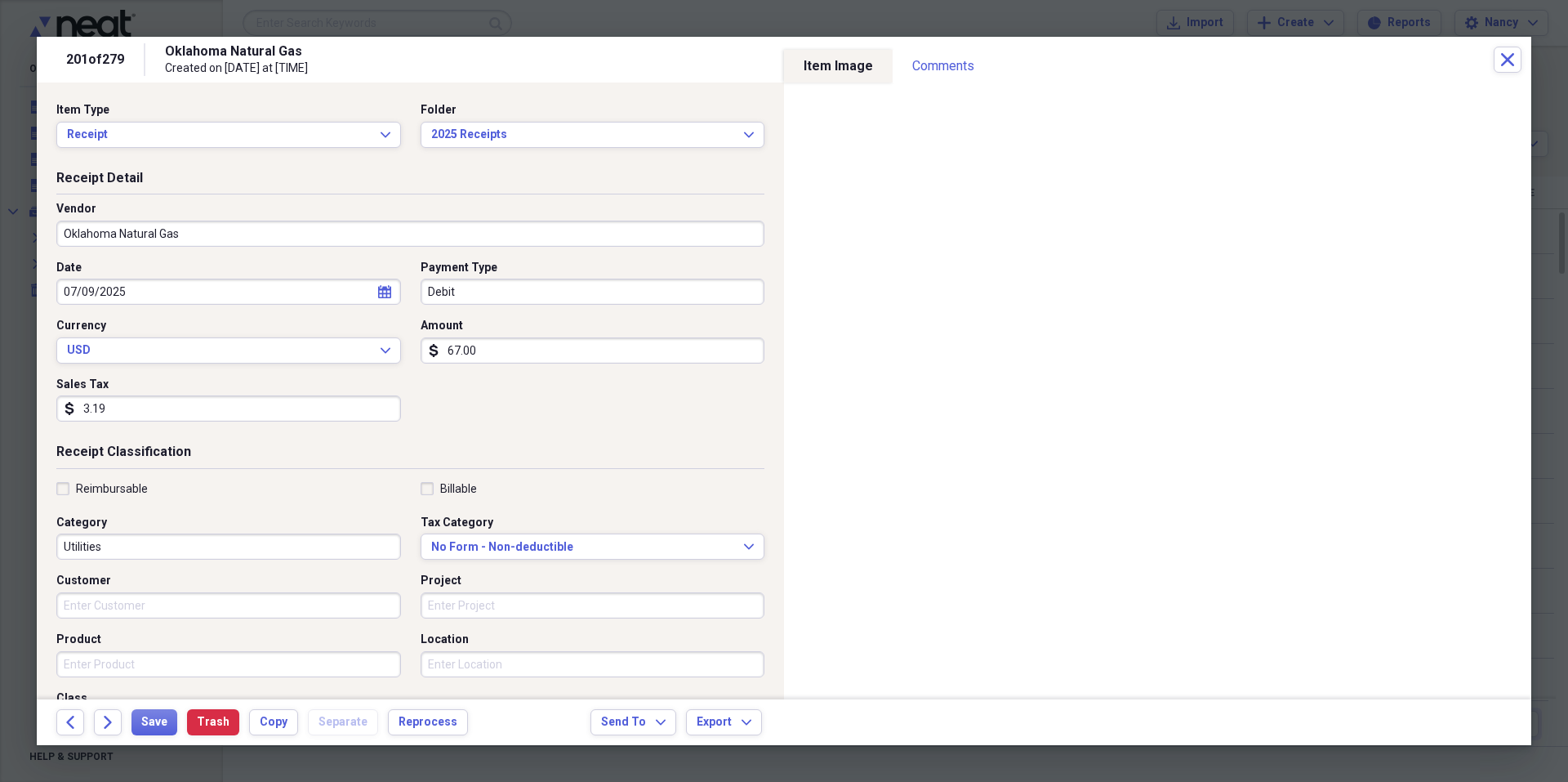 click 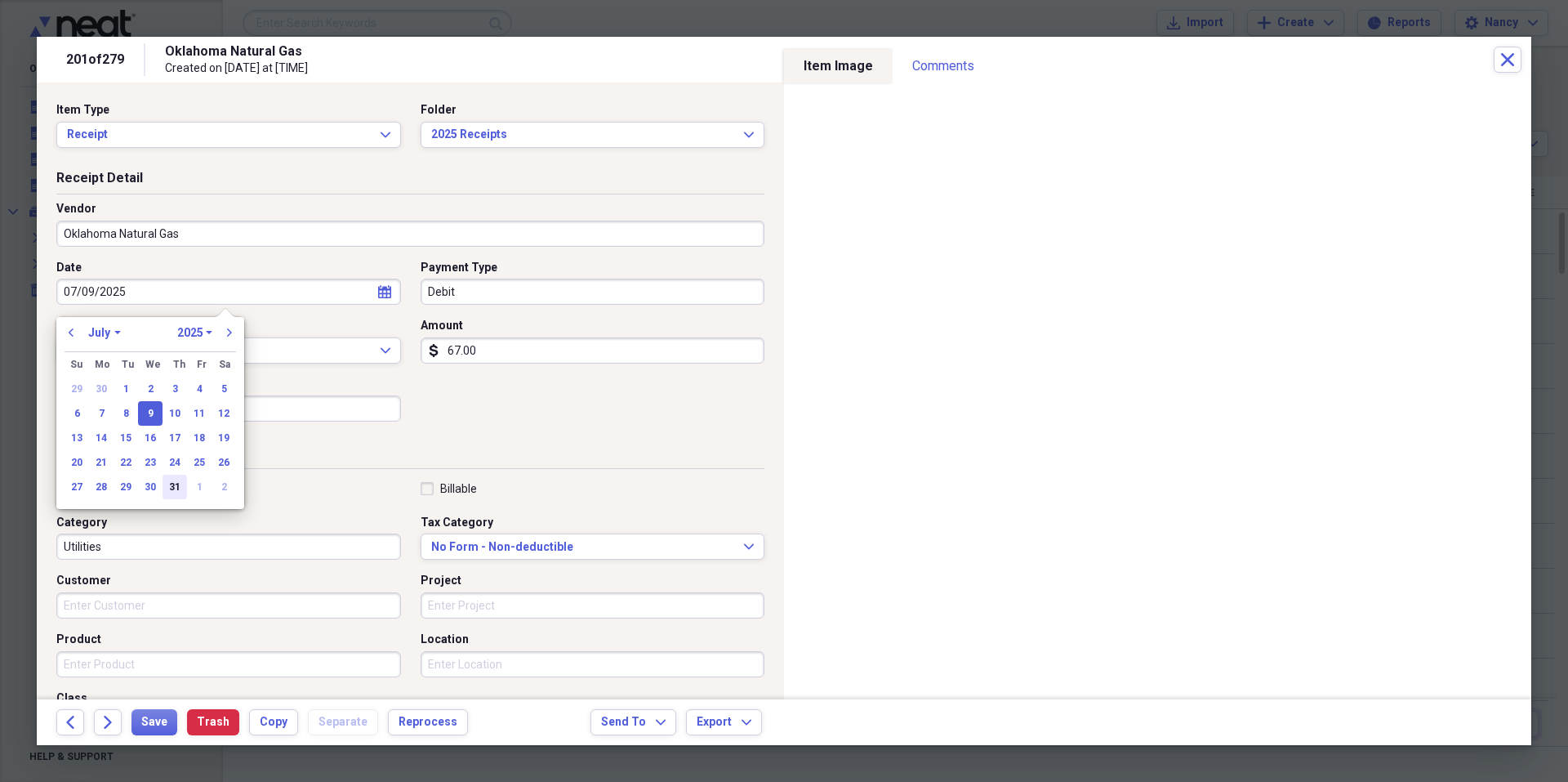 click on "31" at bounding box center [175, 487] 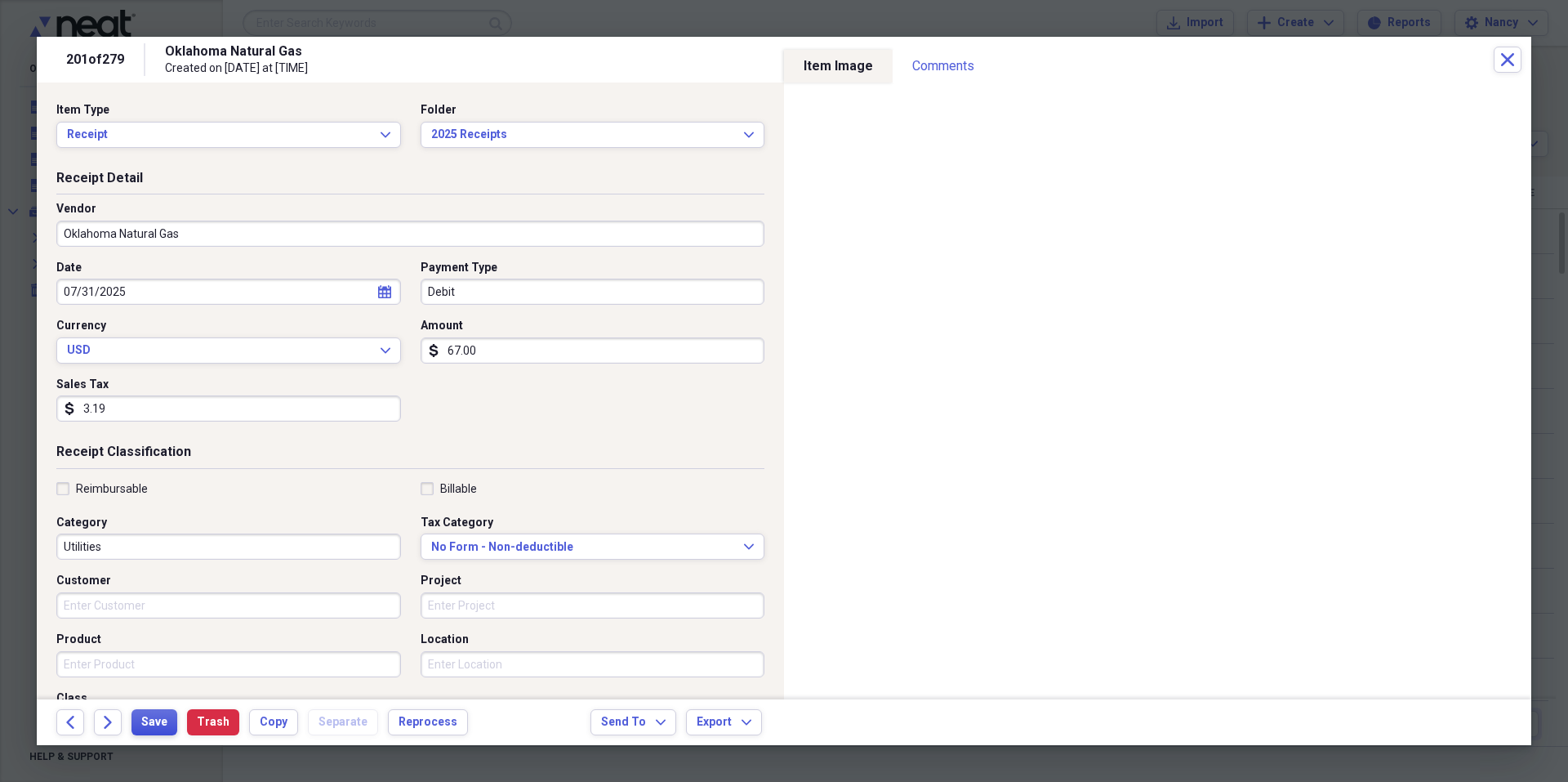 click on "Save" at bounding box center [154, 722] 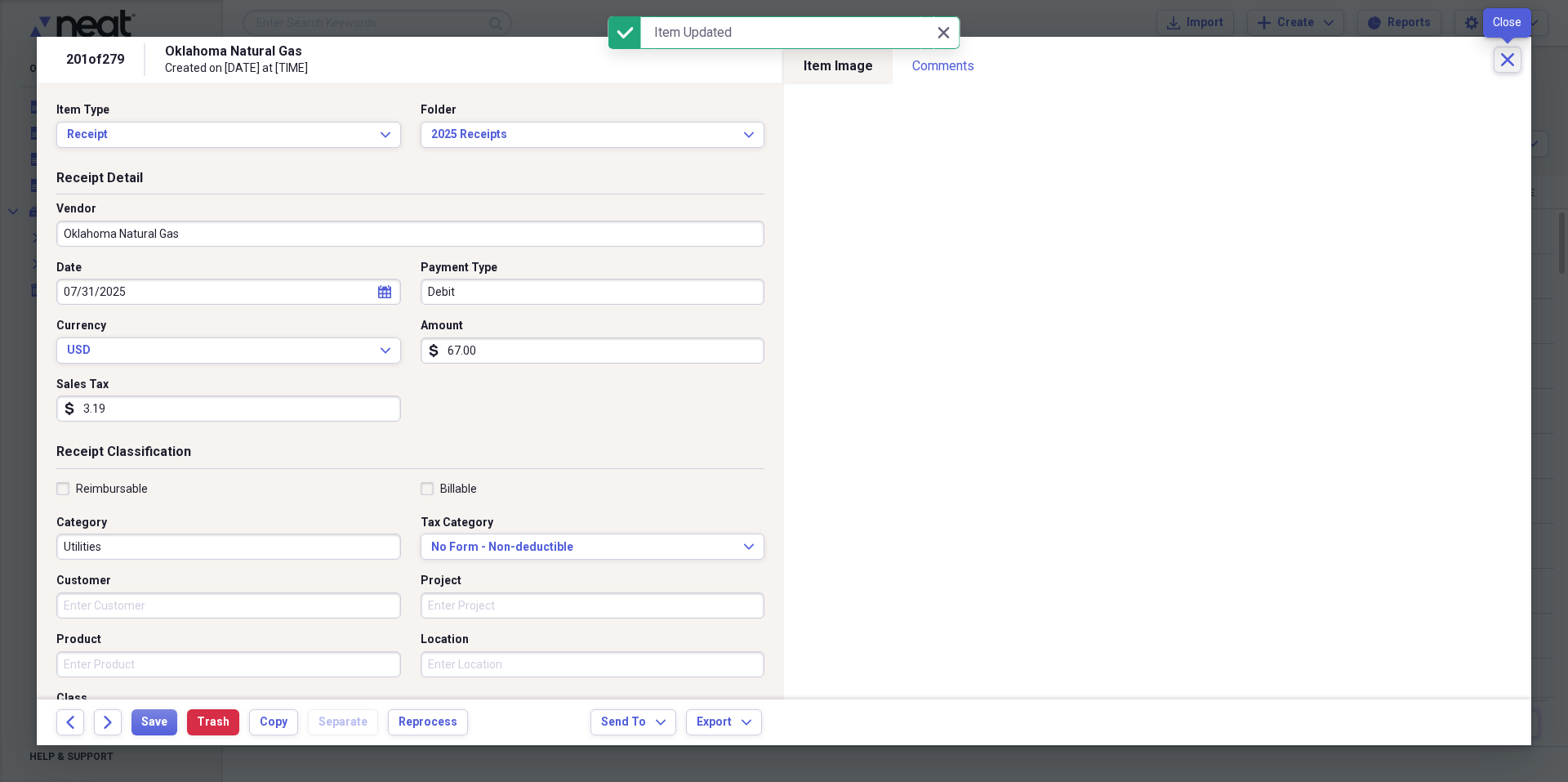 click 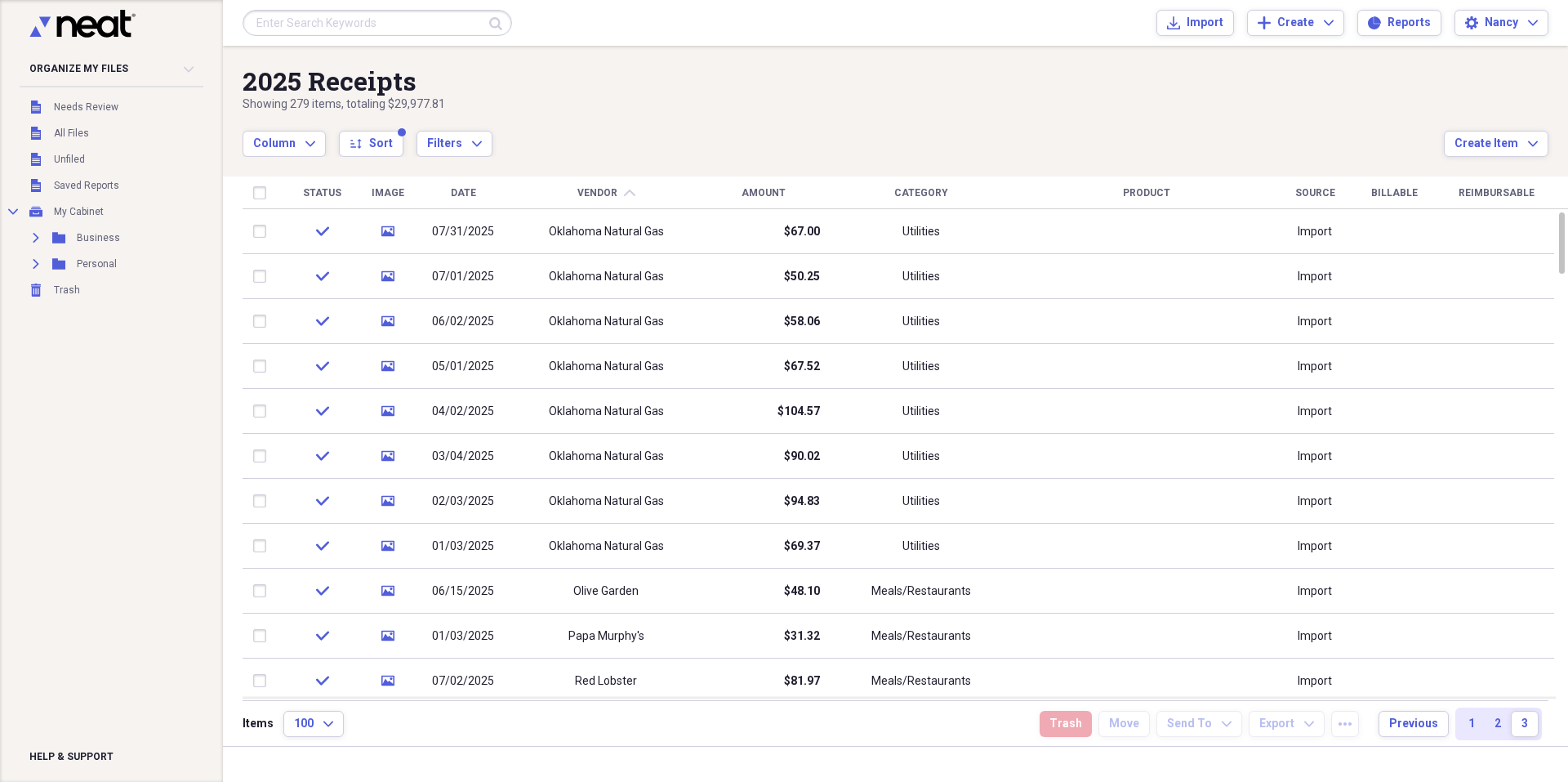 click on "Column Expand sort Sort Filters  Expand" at bounding box center [843, 135] 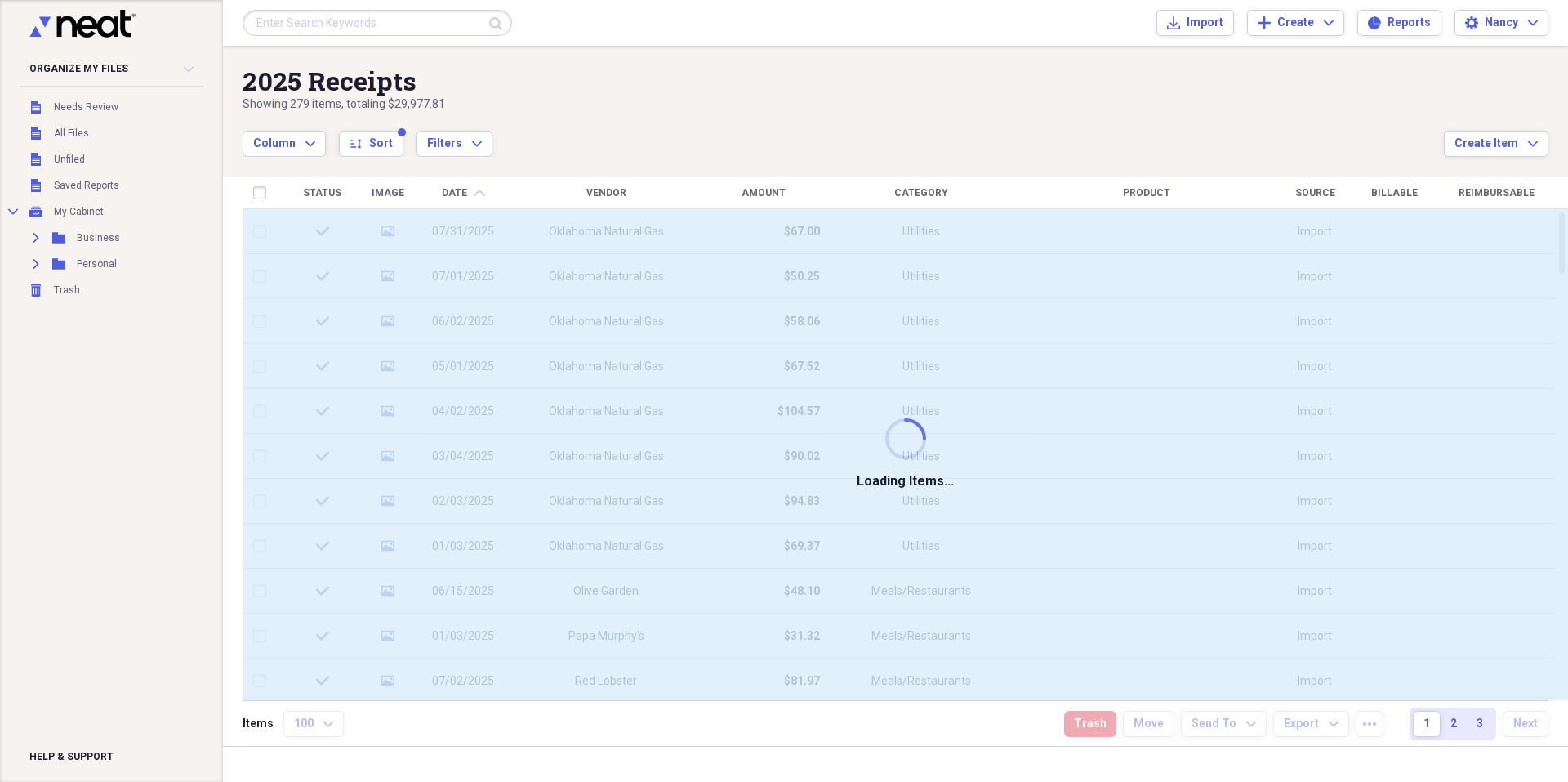 type 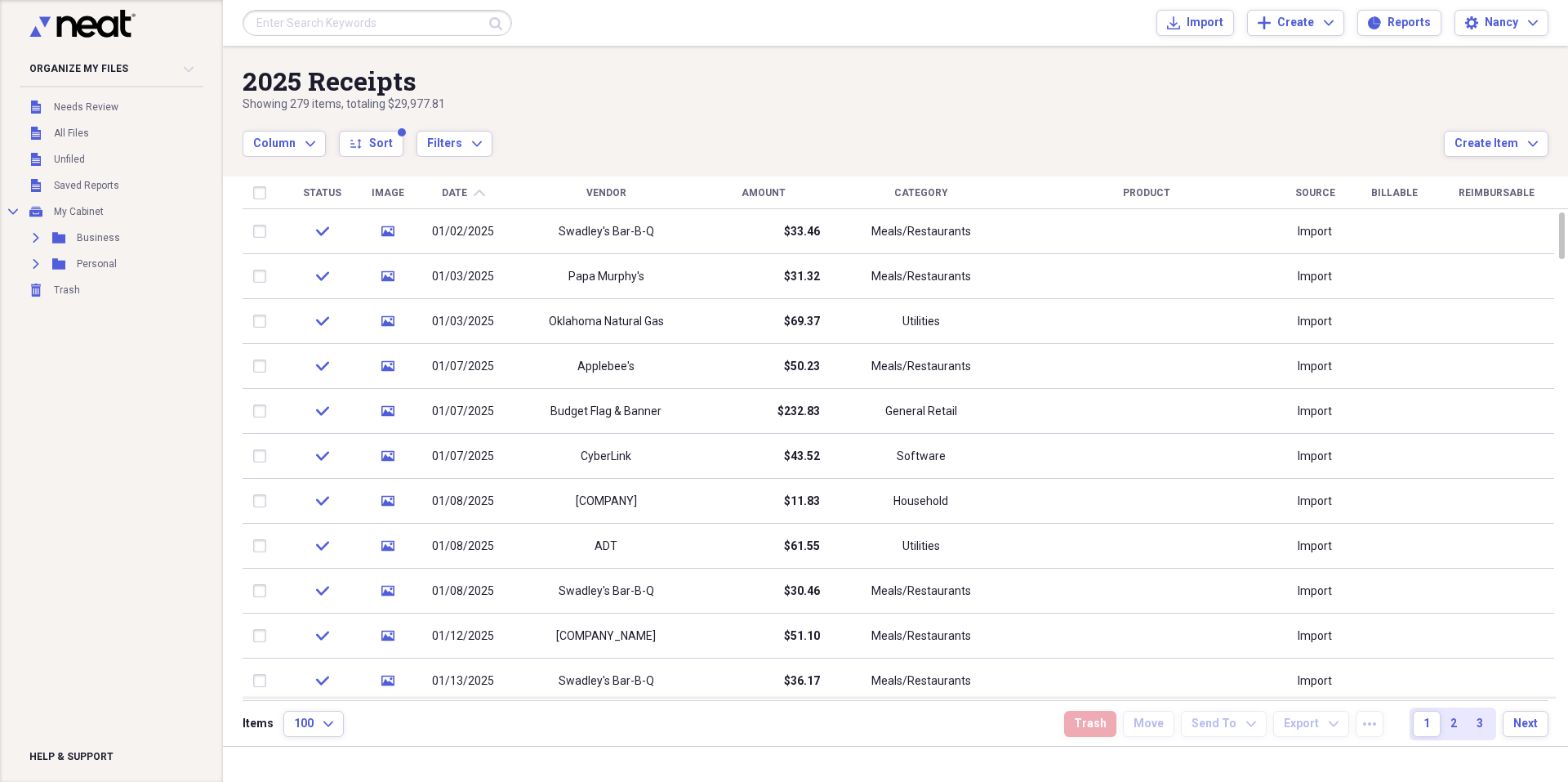 click on "Organize My Files Collapse Unfiled Needs Review Unfiled All Files Unfiled Unfiled Unfiled Saved Reports Collapse My Cabinet My Cabinet Add Folder Expand Folder Business Add Folder Expand Folder Personal Add Folder Trash Trash Help & Support" at bounding box center [111, 391] 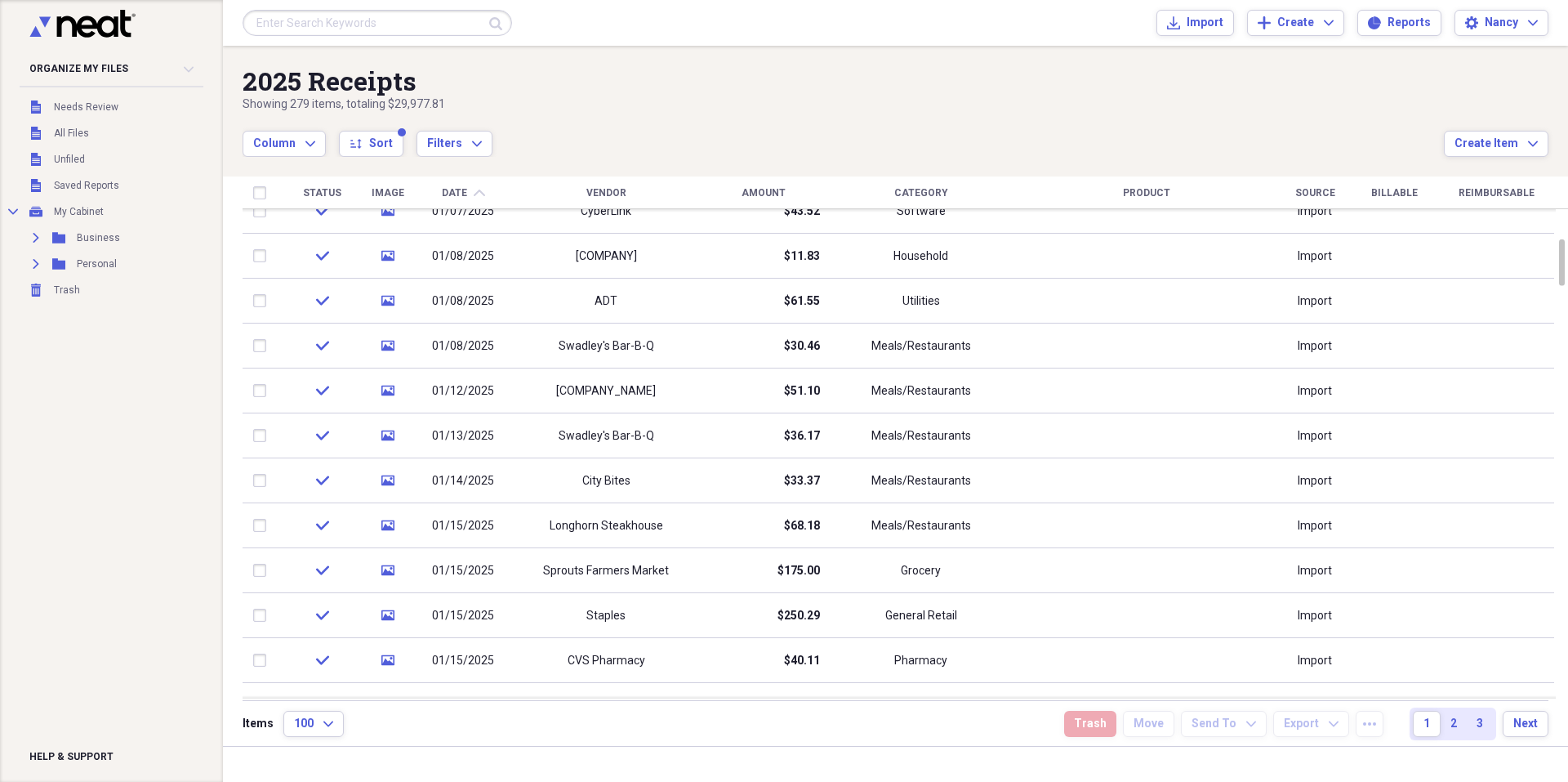click on "Organize My Files Collapse Unfiled Needs Review Unfiled All Files Unfiled Unfiled Unfiled Saved Reports Collapse My Cabinet My Cabinet Add Folder Expand Folder Business Add Folder Expand Folder Personal Add Folder Trash Trash Help & Support" at bounding box center [111, 391] 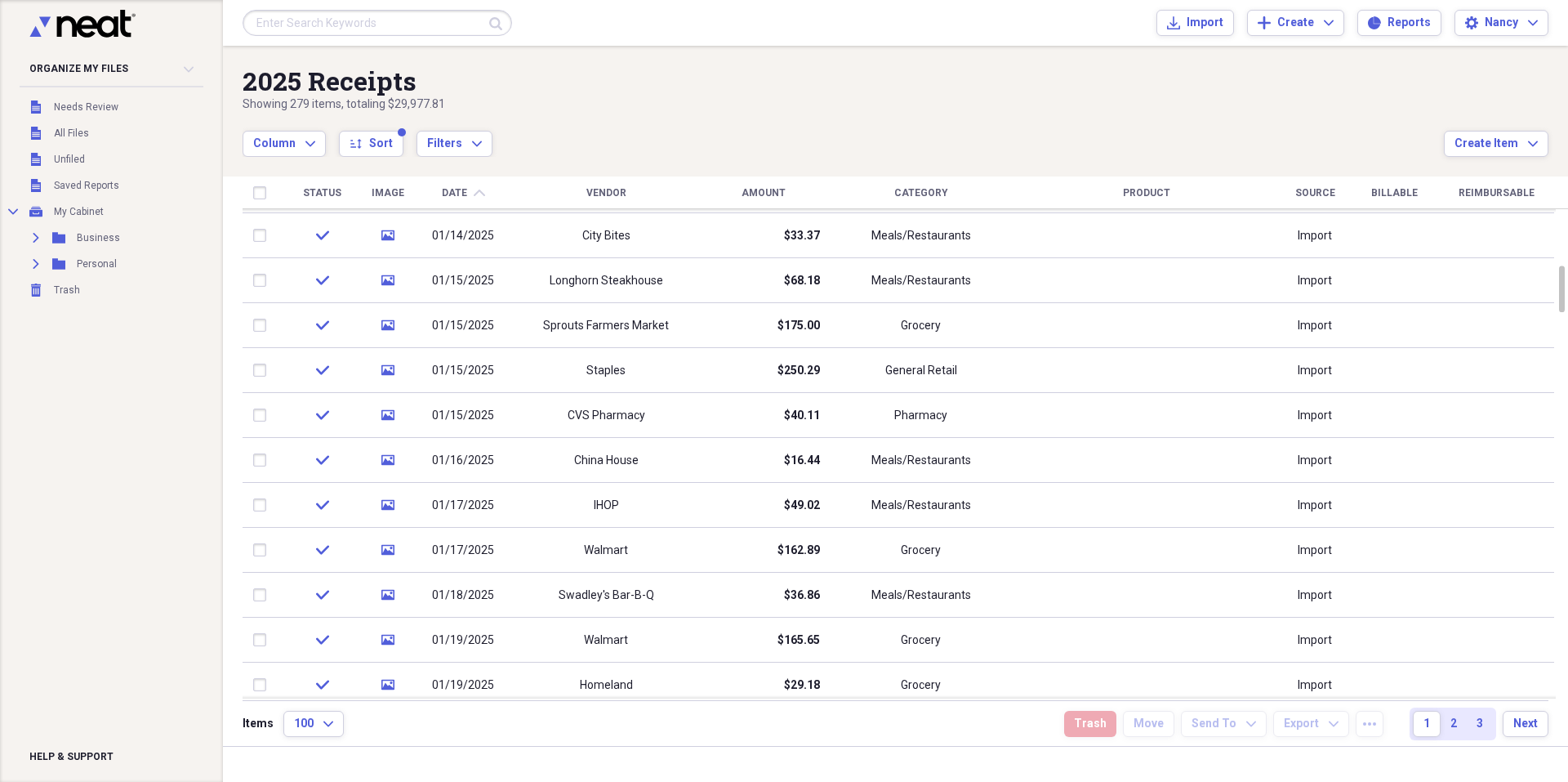 drag, startPoint x: 97, startPoint y: 523, endPoint x: 163, endPoint y: 510, distance: 67.26812 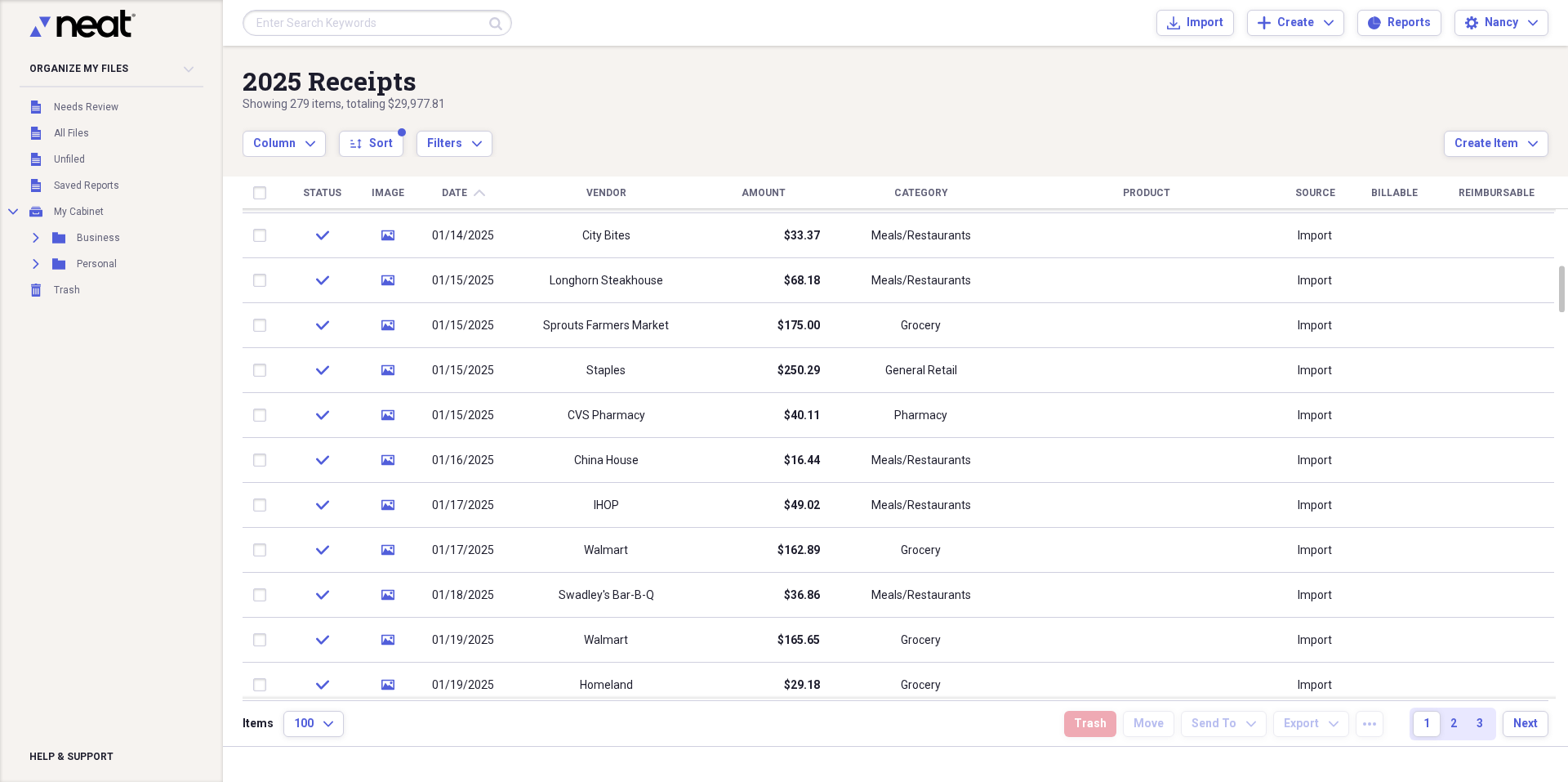 click on "chevron-up" 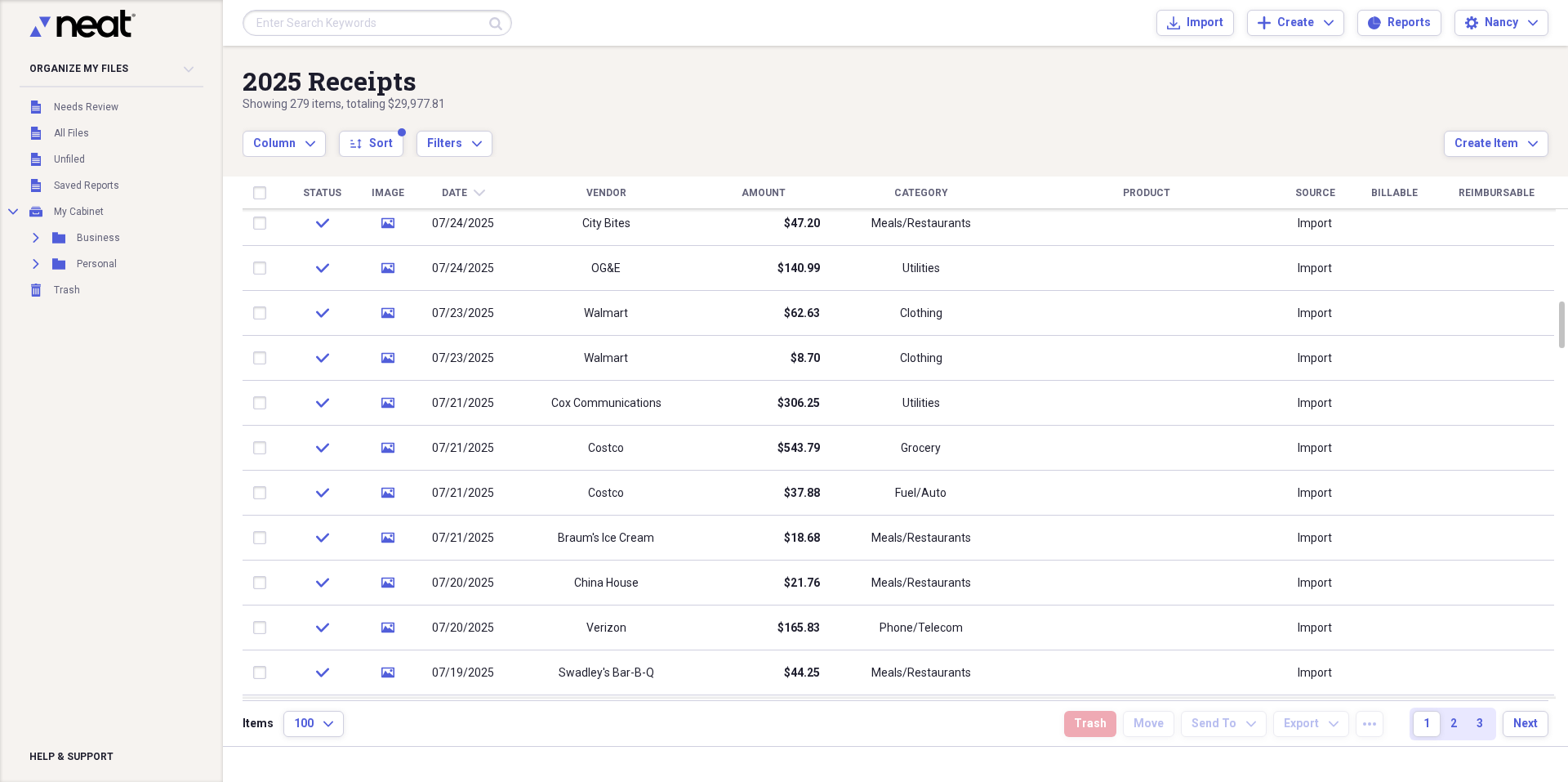 click on "Organize My Files Collapse Unfiled Needs Review Unfiled All Files Unfiled Unfiled Unfiled Saved Reports Collapse My Cabinet My Cabinet Add Folder Expand Folder Business Add Folder Expand Folder Personal Add Folder Trash Trash Help & Support" at bounding box center (111, 391) 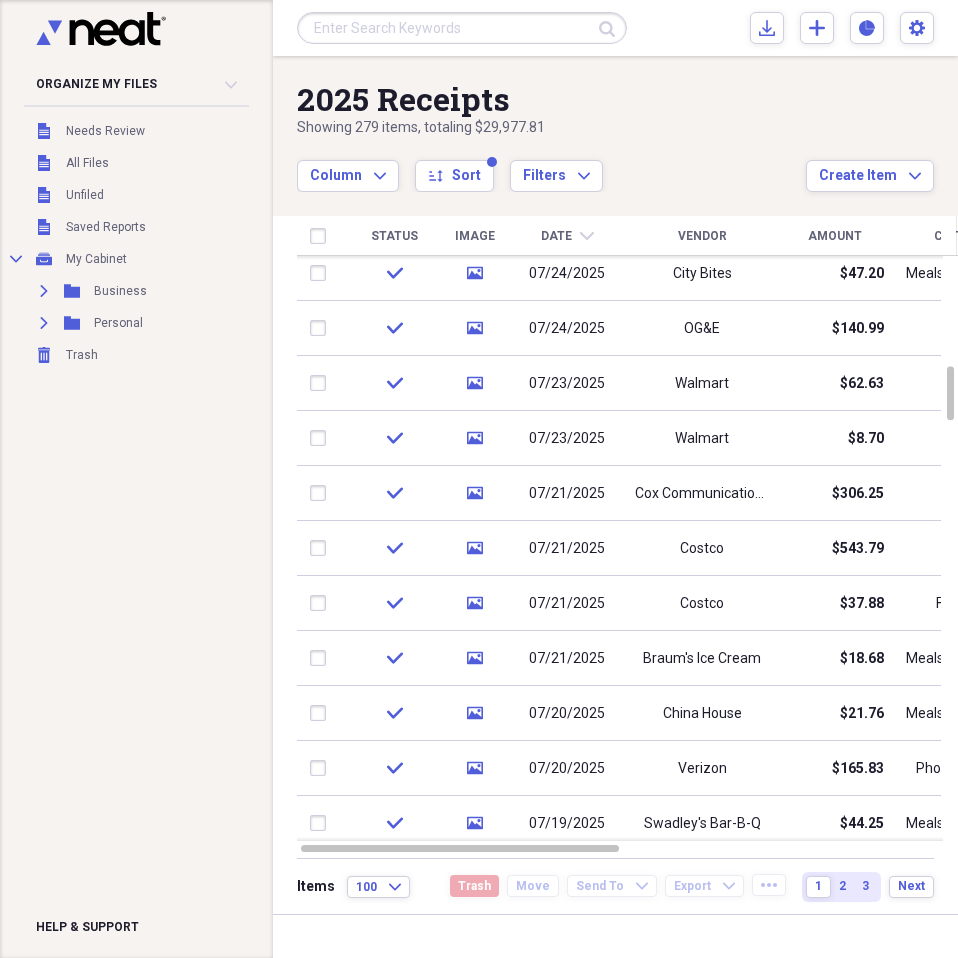 click on "Organize My Files Collapse Unfiled Needs Review Unfiled All Files Unfiled Unfiled Unfiled Saved Reports Collapse My Cabinet My Cabinet Add Folder Expand Folder Business Add Folder Expand Folder Personal Add Folder Trash Trash Help & Support" at bounding box center [136, 479] 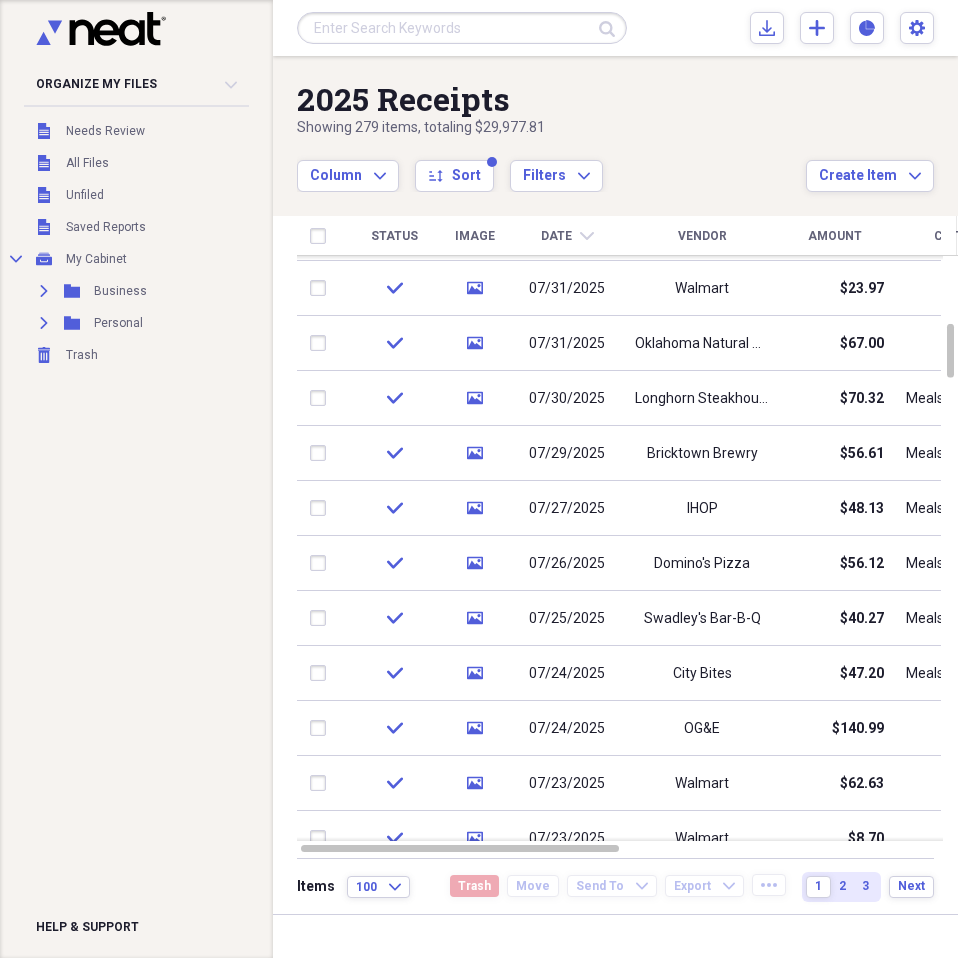click on "Organize My Files Collapse Unfiled Needs Review Unfiled All Files Unfiled Unfiled Unfiled Saved Reports Collapse My Cabinet My Cabinet Add Folder Expand Folder Business Add Folder Expand Folder Personal Add Folder Trash Trash Help & Support" at bounding box center (136, 479) 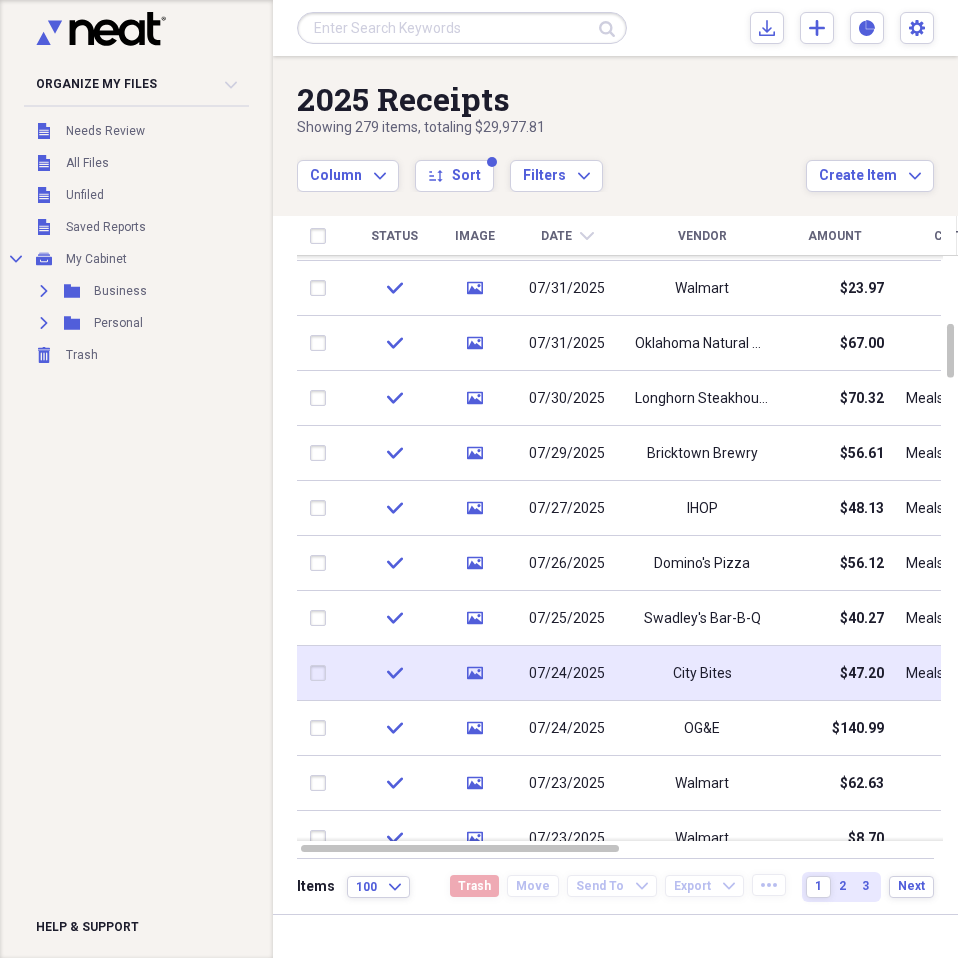 click on "City Bites" at bounding box center (702, 673) 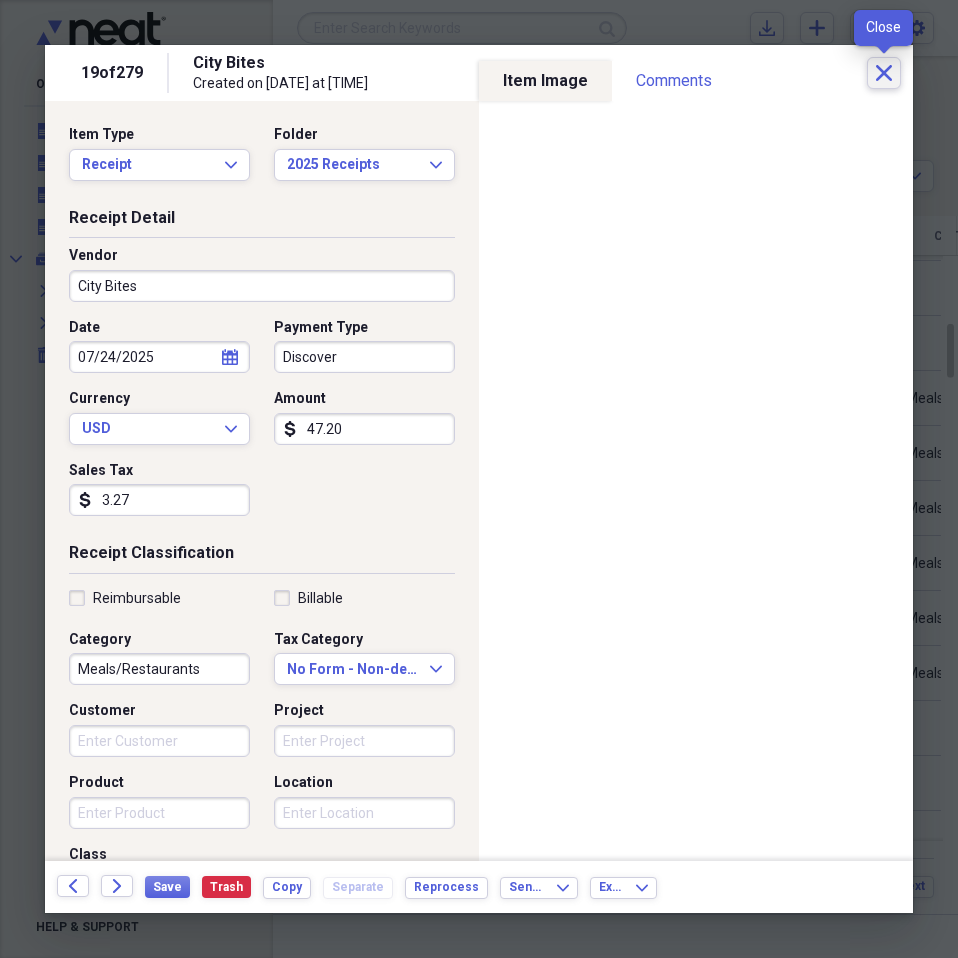 click on "Close" 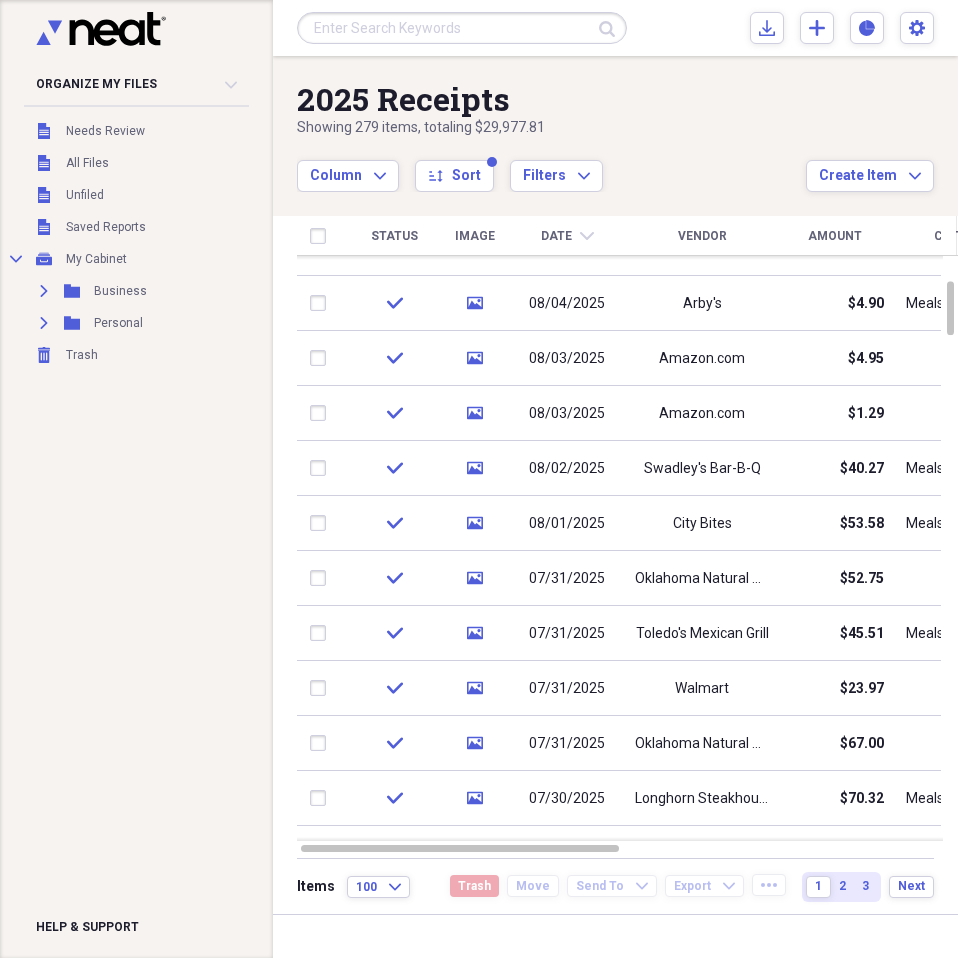 click on "Vendor" at bounding box center (702, 236) 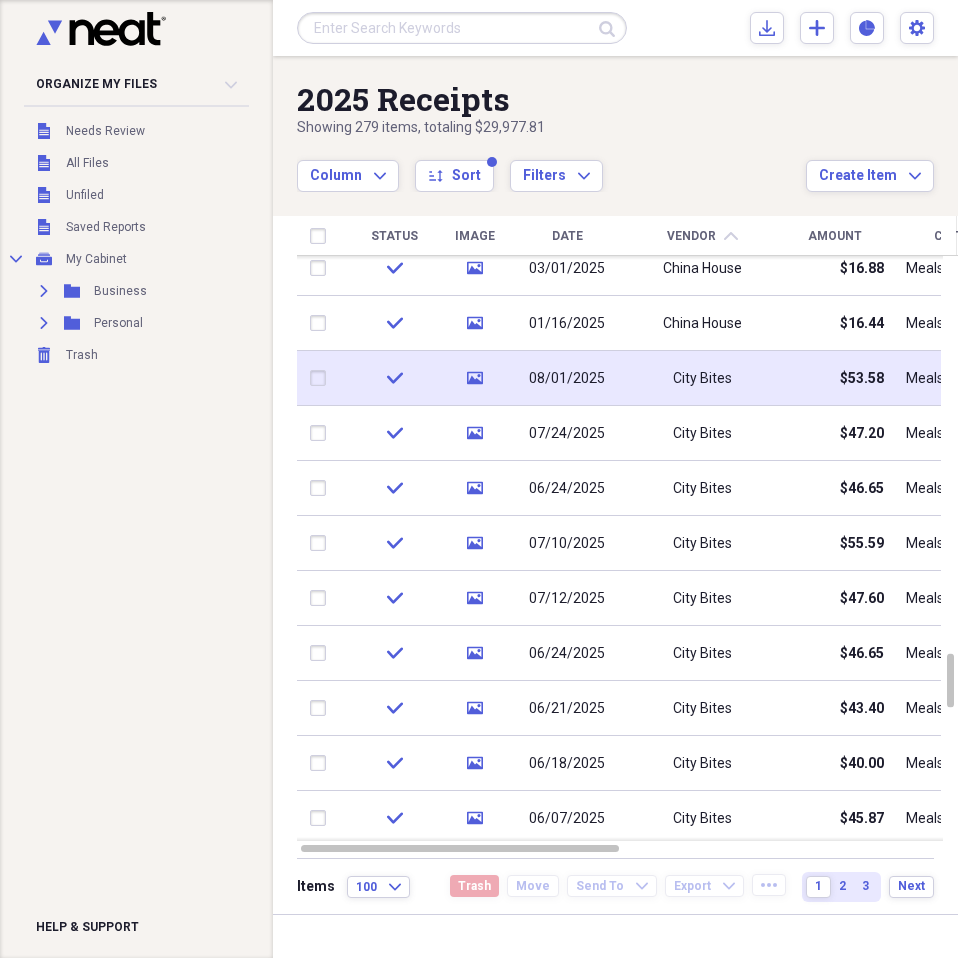 click on "$53.58" at bounding box center [834, 378] 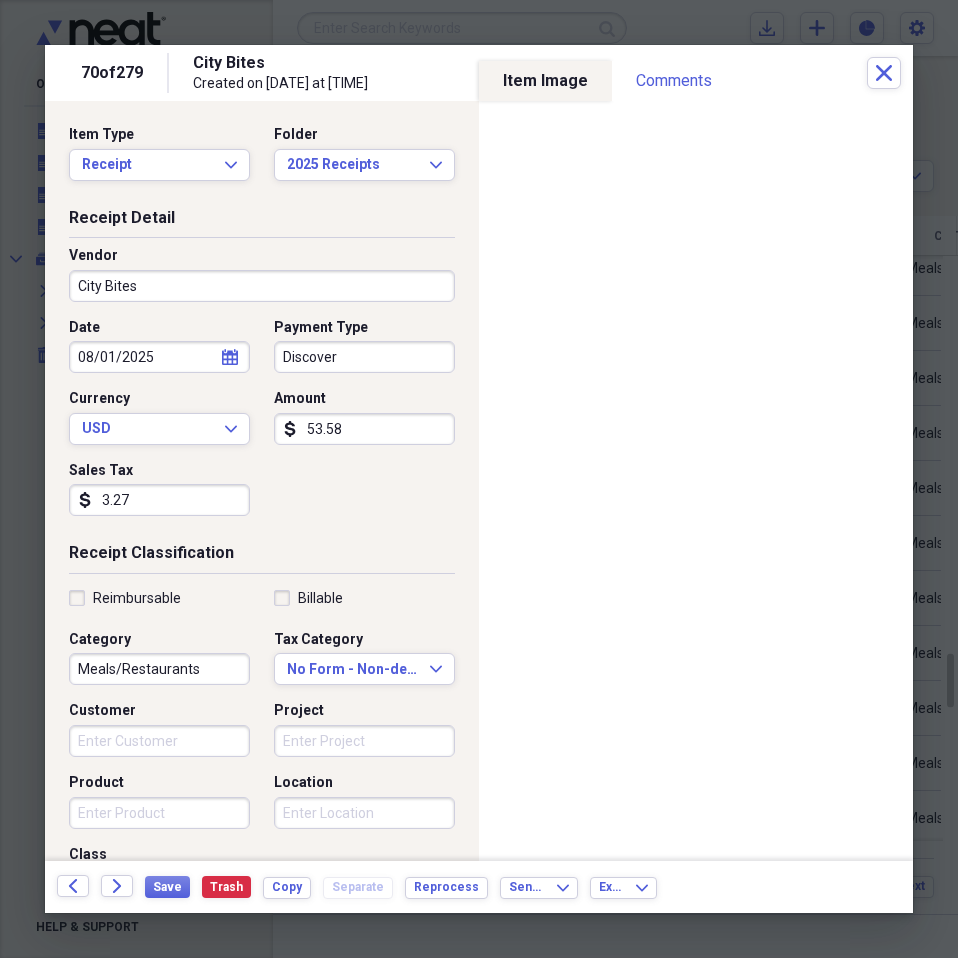 click on "[PRICE] of [PRICE] [COMPANY_NAME] Created on [DATE] at [TIME] Close" at bounding box center [479, 73] 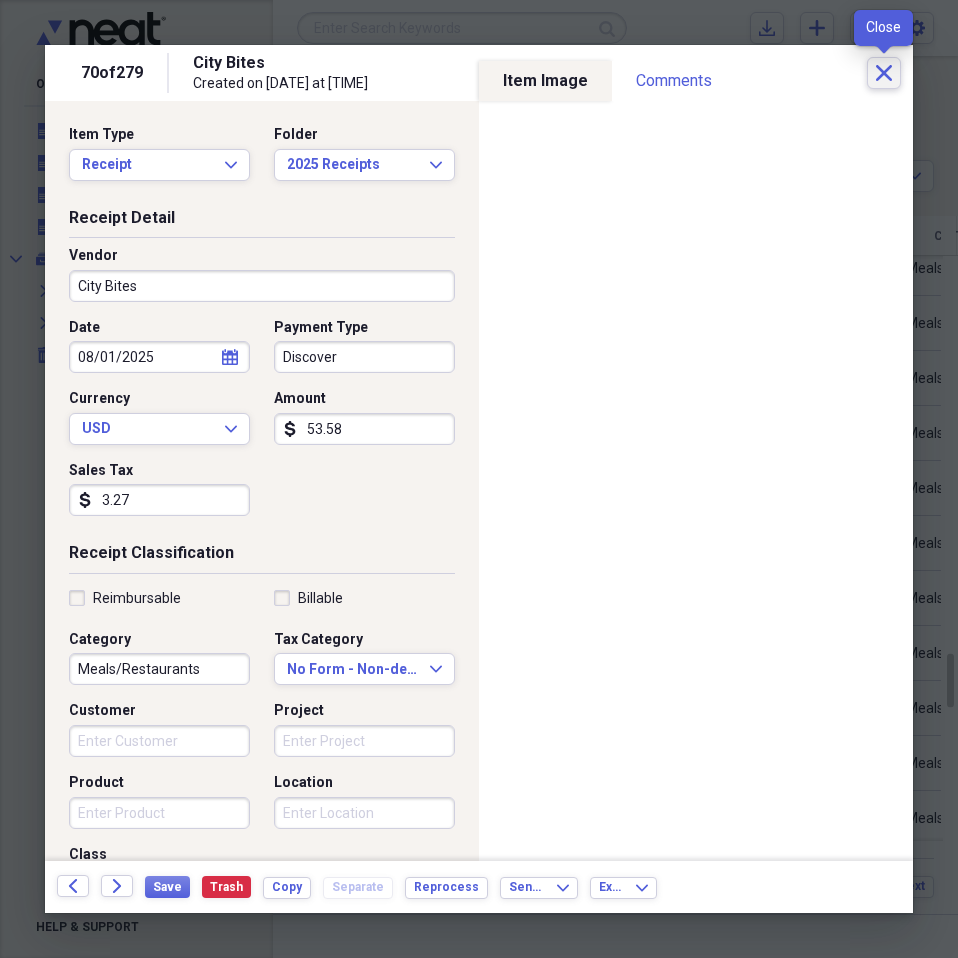 click on "Close" at bounding box center [884, 73] 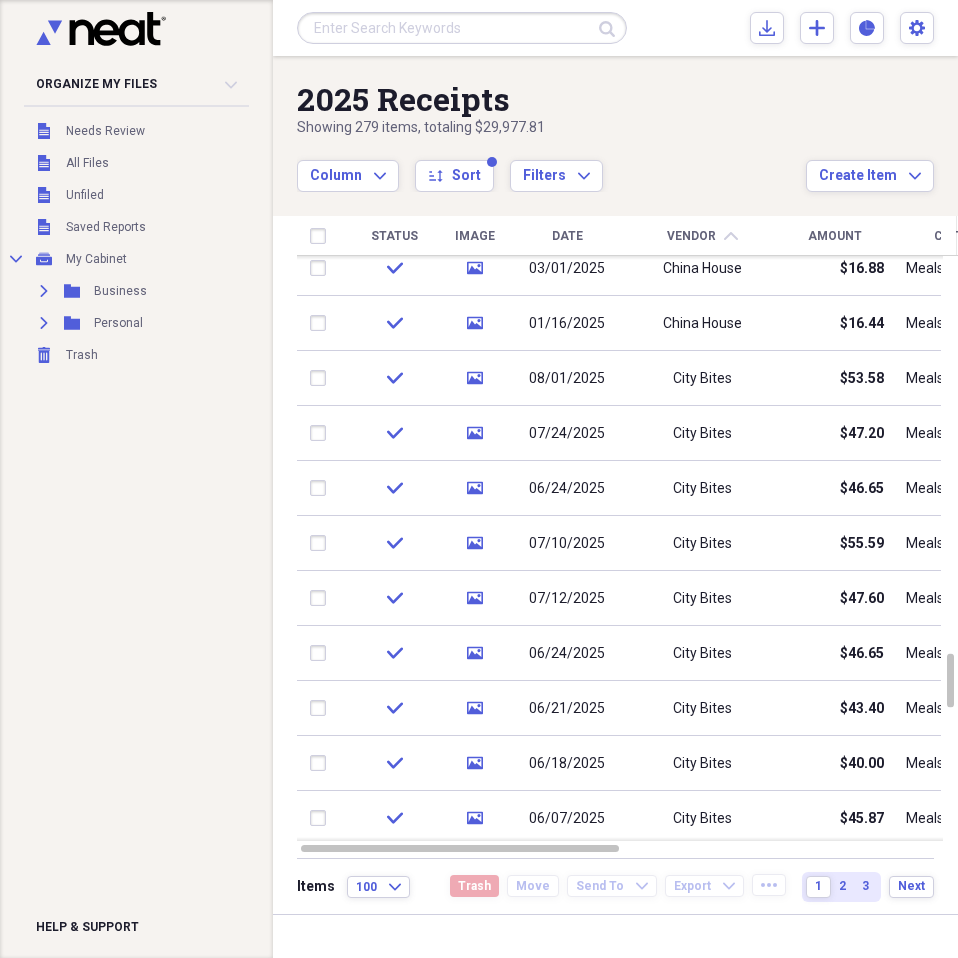 click on "Organize My Files Collapse Unfiled Needs Review Unfiled All Files Unfiled Unfiled Unfiled Saved Reports Collapse My Cabinet My Cabinet Add Folder Expand Folder Business Add Folder Expand Folder Personal Add Folder Trash Trash Help & Support" at bounding box center (136, 479) 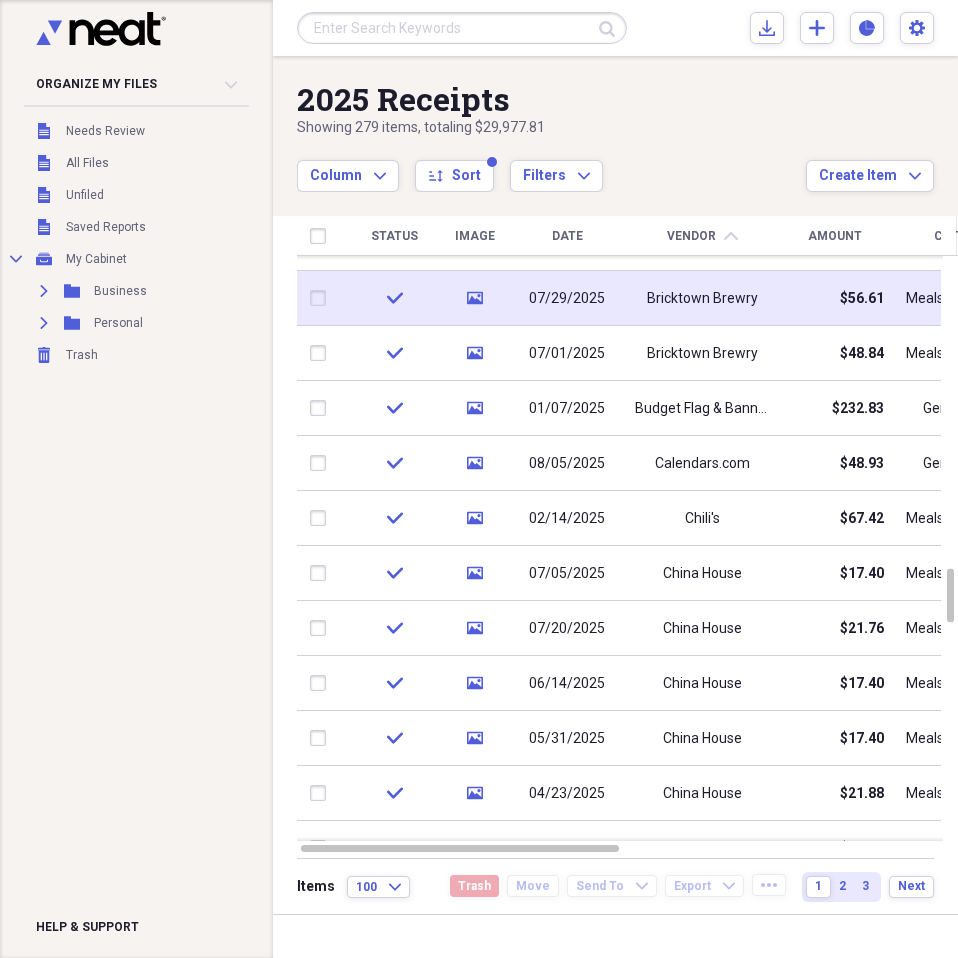 click on "Bricktown Brewry" at bounding box center (702, 299) 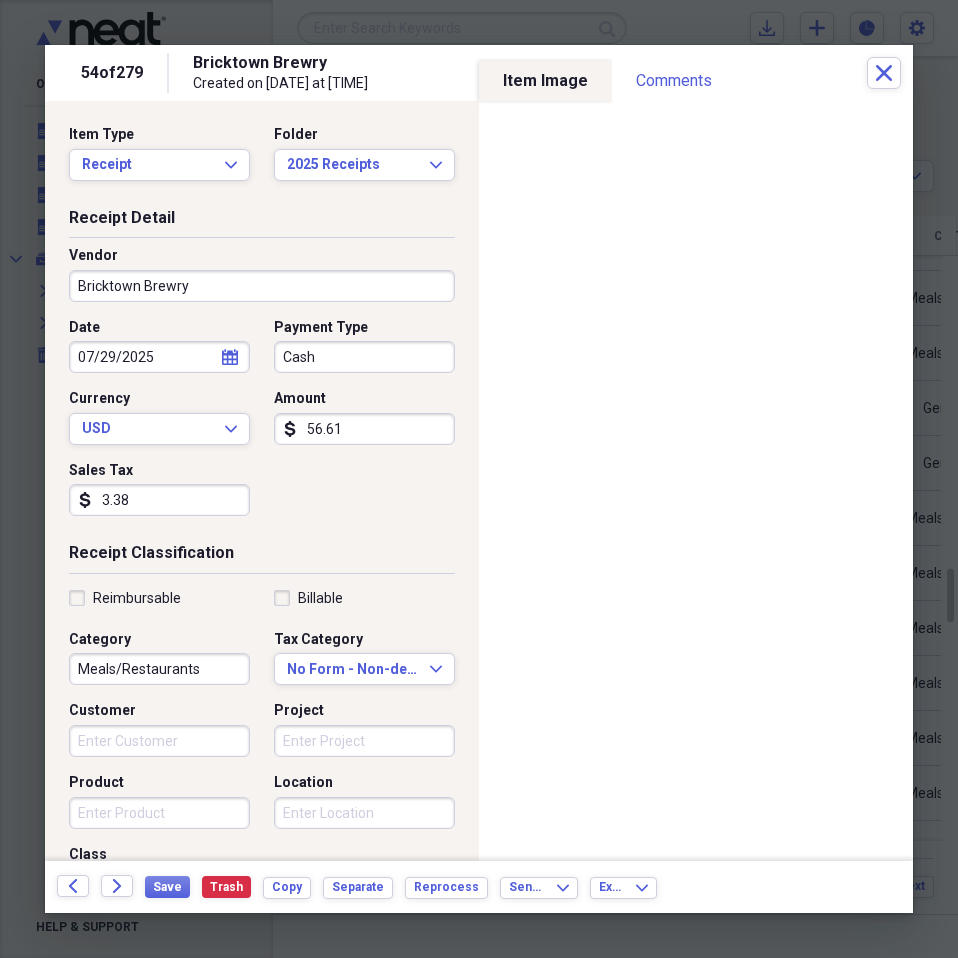 click on "Back Forward Save Trash Copy Separate Reprocess Send To Expand Export Expand" at bounding box center [479, 887] 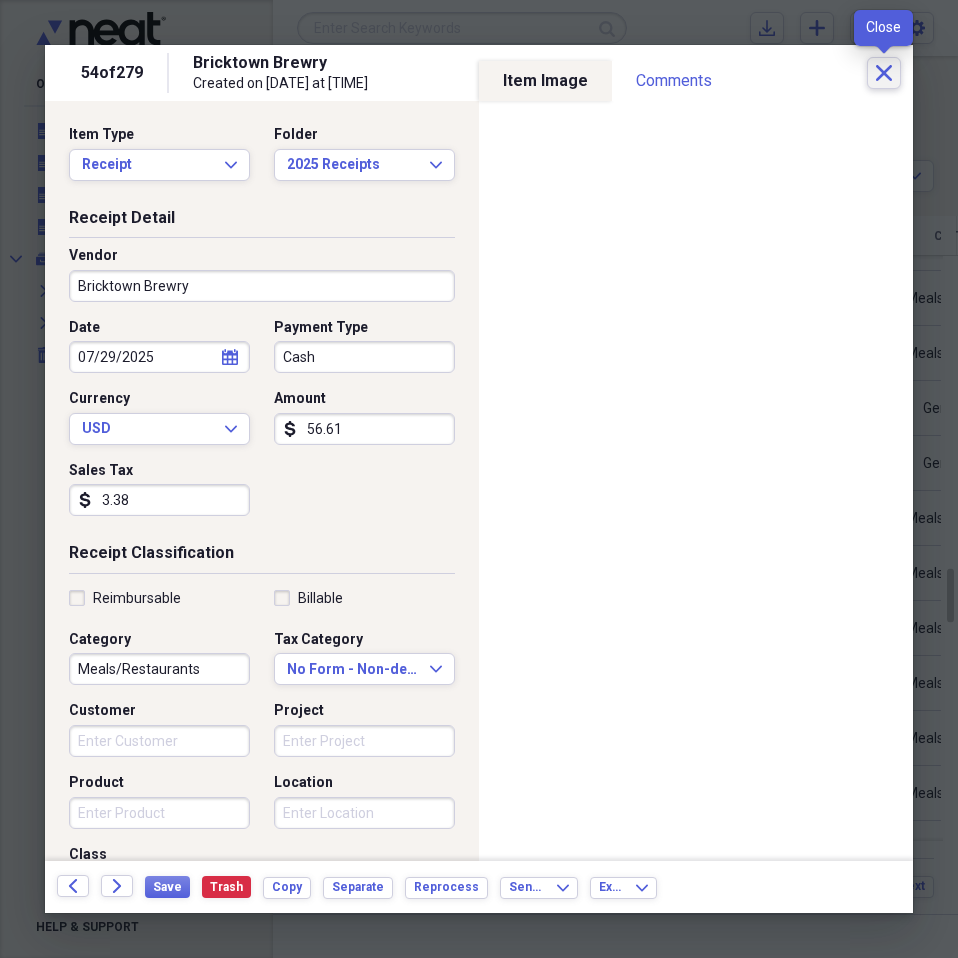 click 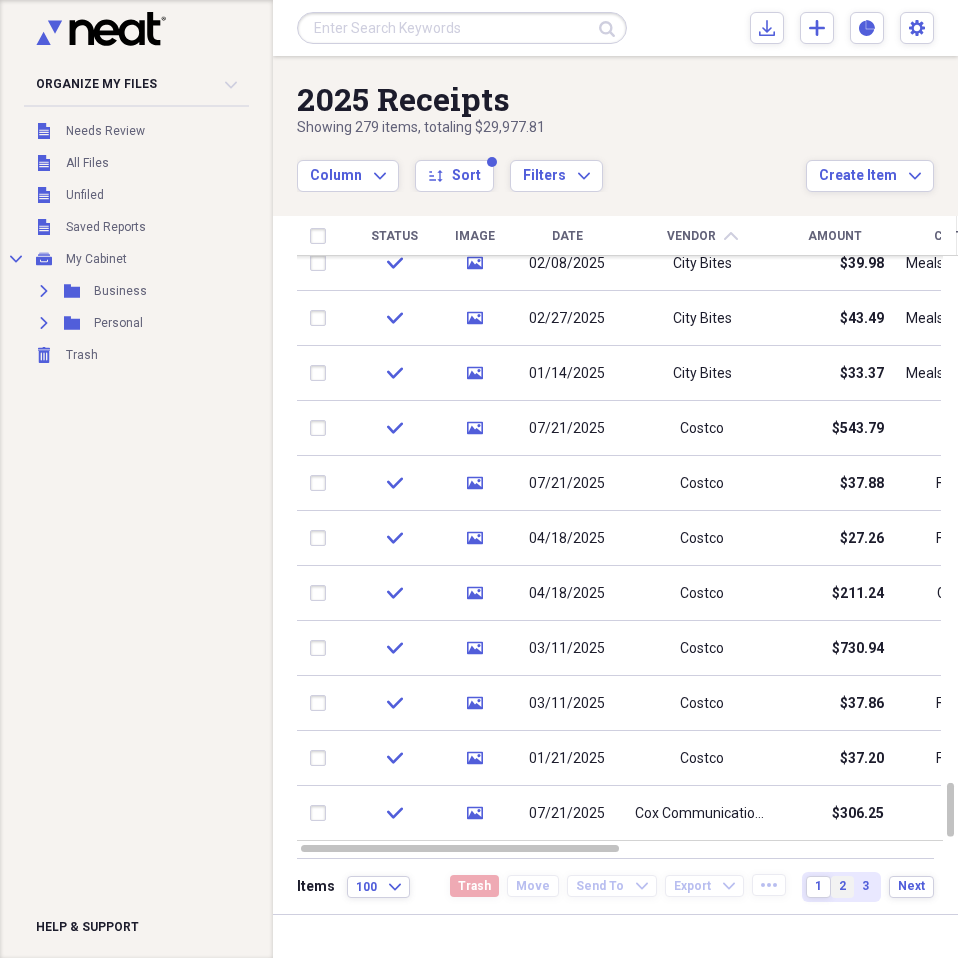 click on "2" at bounding box center [842, 886] 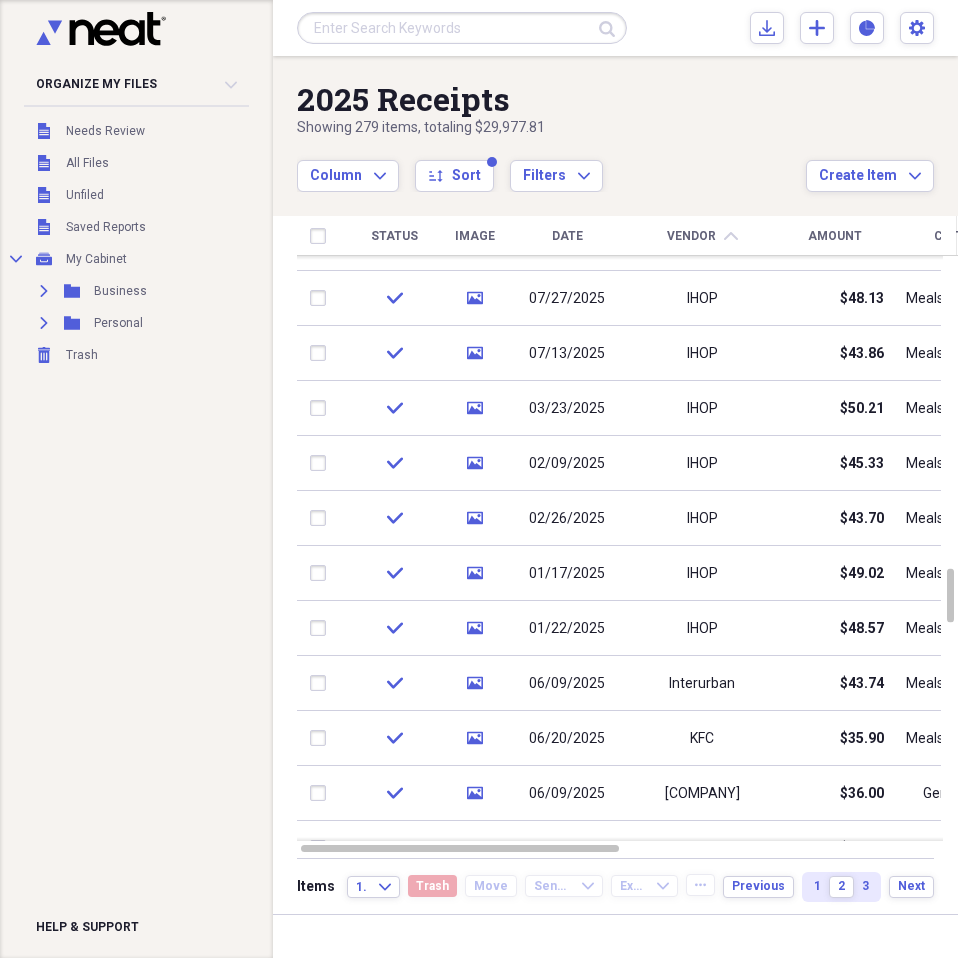 click on "Organize My Files Collapse Unfiled Needs Review Unfiled All Files Unfiled Unfiled Unfiled Saved Reports Collapse My Cabinet My Cabinet Add Folder Expand Folder Business Add Folder Expand Folder Personal Add Folder Trash Trash Help & Support" at bounding box center [136, 479] 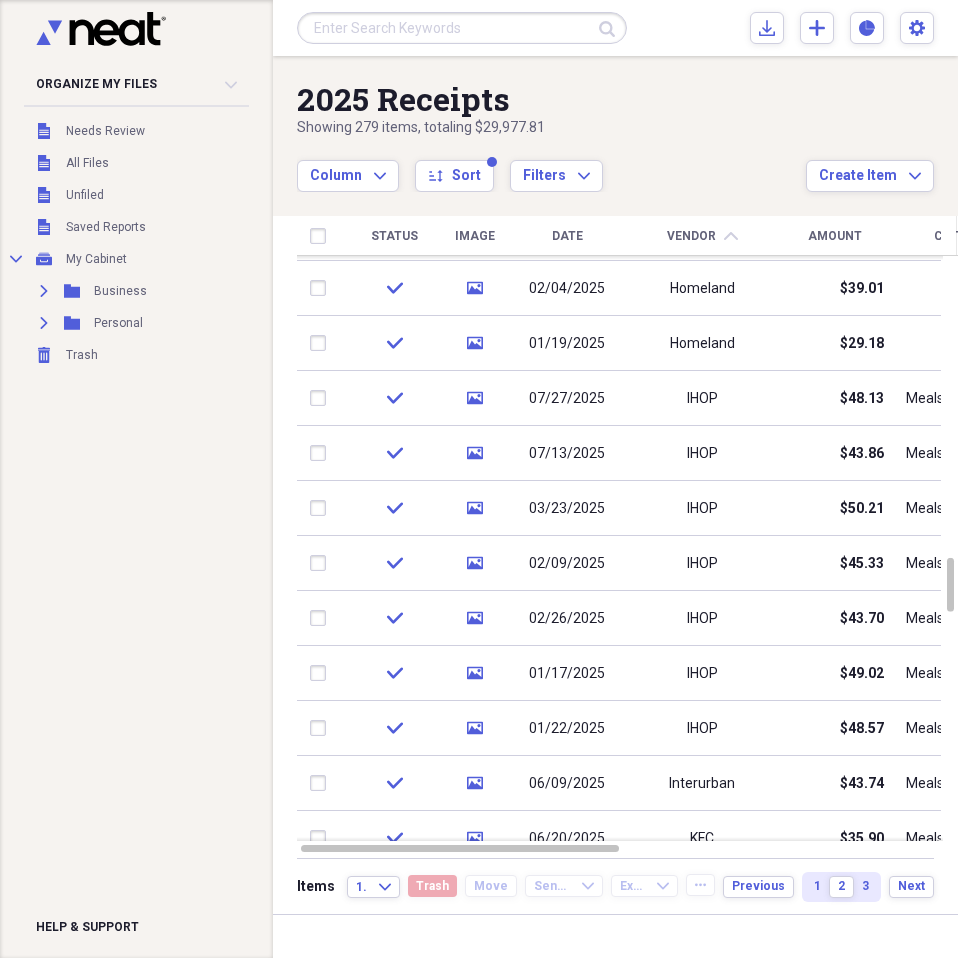 drag, startPoint x: 140, startPoint y: 786, endPoint x: 159, endPoint y: 769, distance: 25.495098 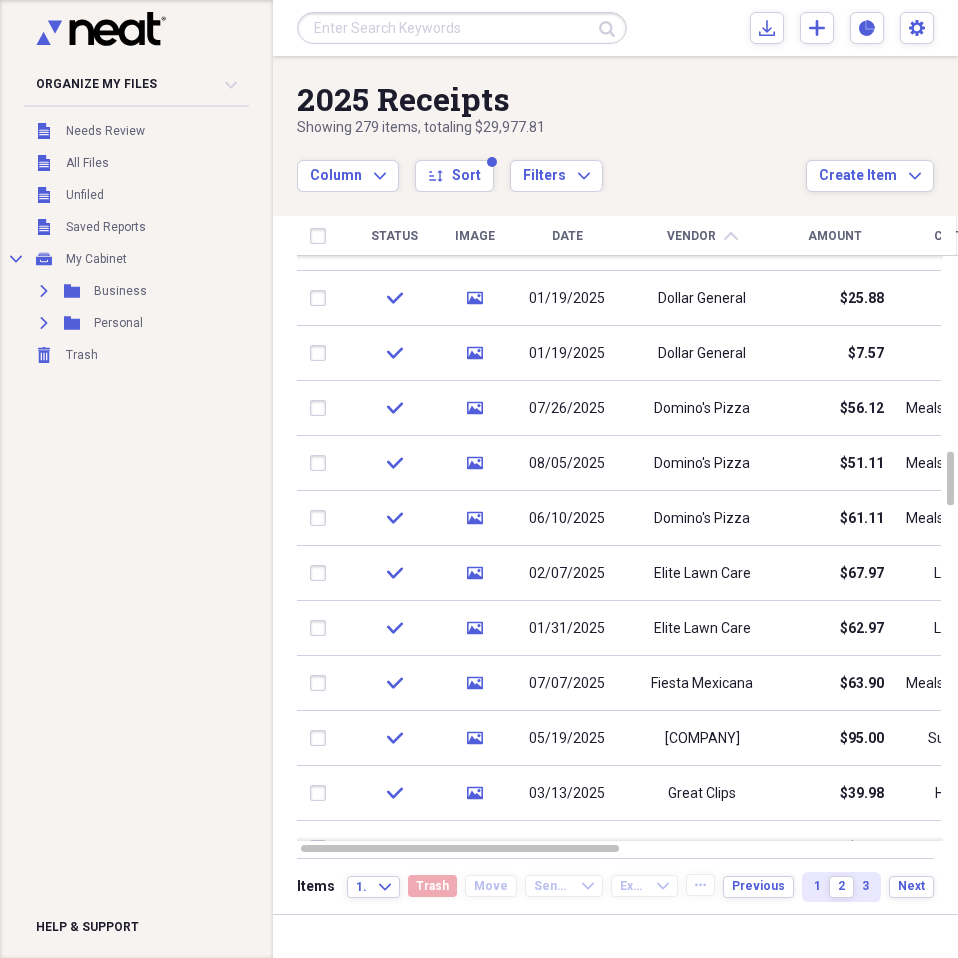 drag, startPoint x: 170, startPoint y: 774, endPoint x: 226, endPoint y: 741, distance: 65 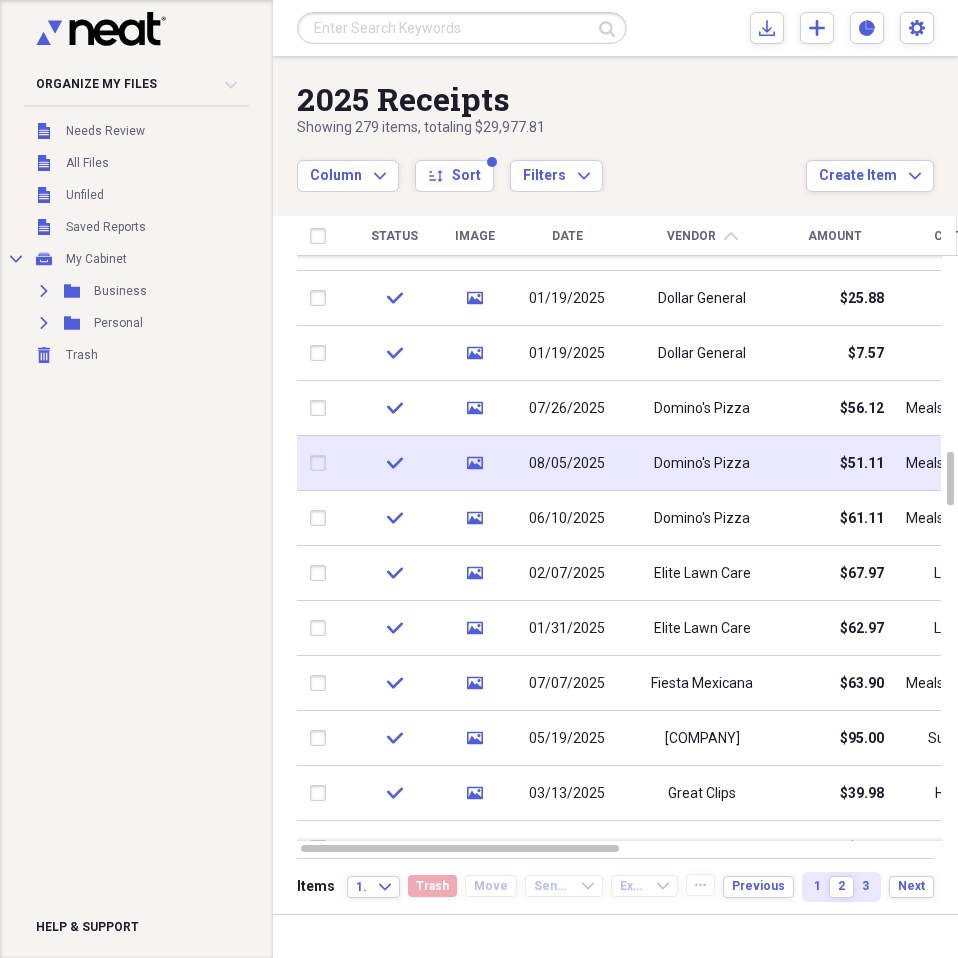 click on "$51.11" at bounding box center (834, 463) 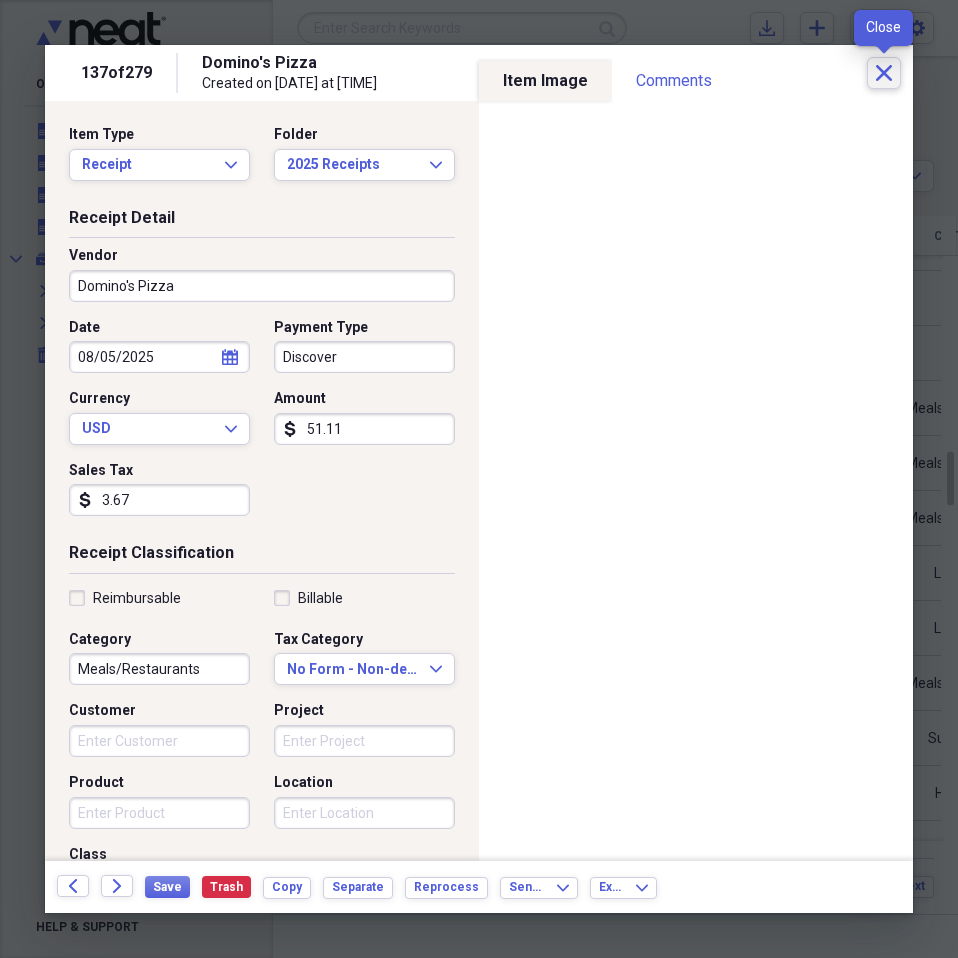 click on "Close" 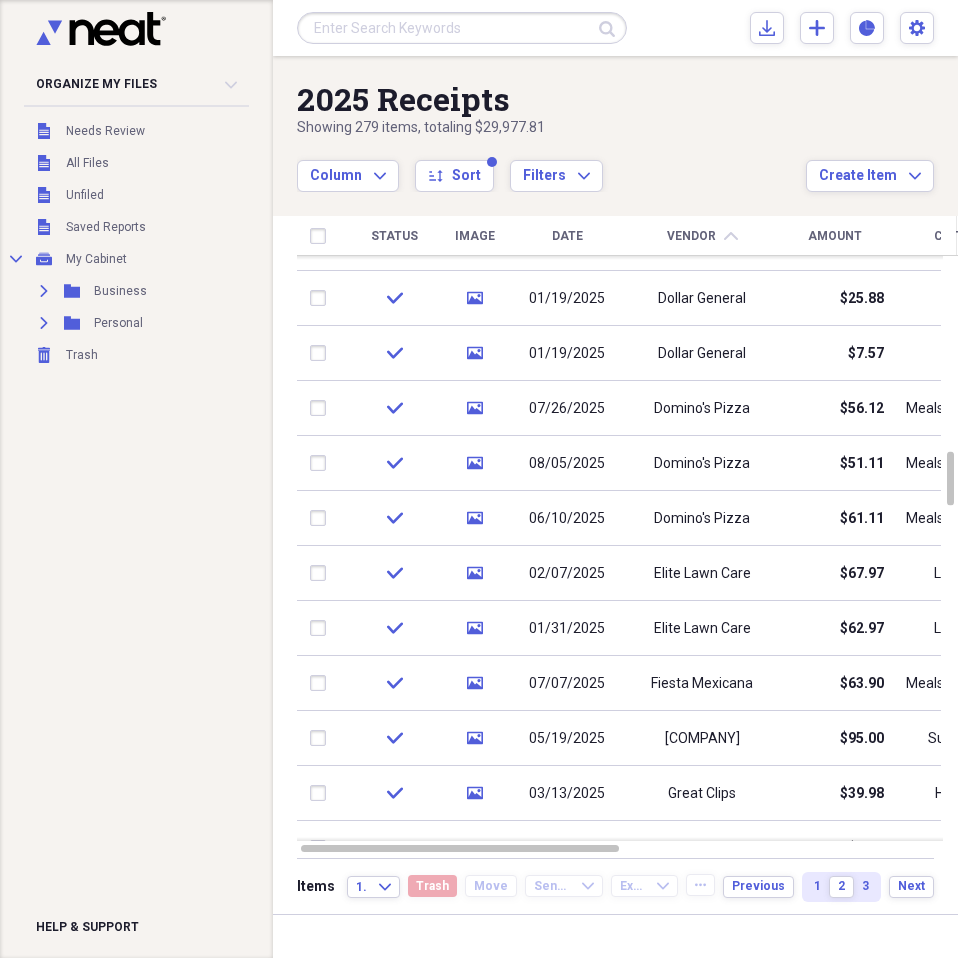click on "Organize My Files Collapse Unfiled Needs Review Unfiled All Files Unfiled Unfiled Unfiled Saved Reports Collapse My Cabinet My Cabinet Add Folder Expand Folder Business Add Folder Expand Folder Personal Add Folder Trash Trash Help & Support" at bounding box center [136, 479] 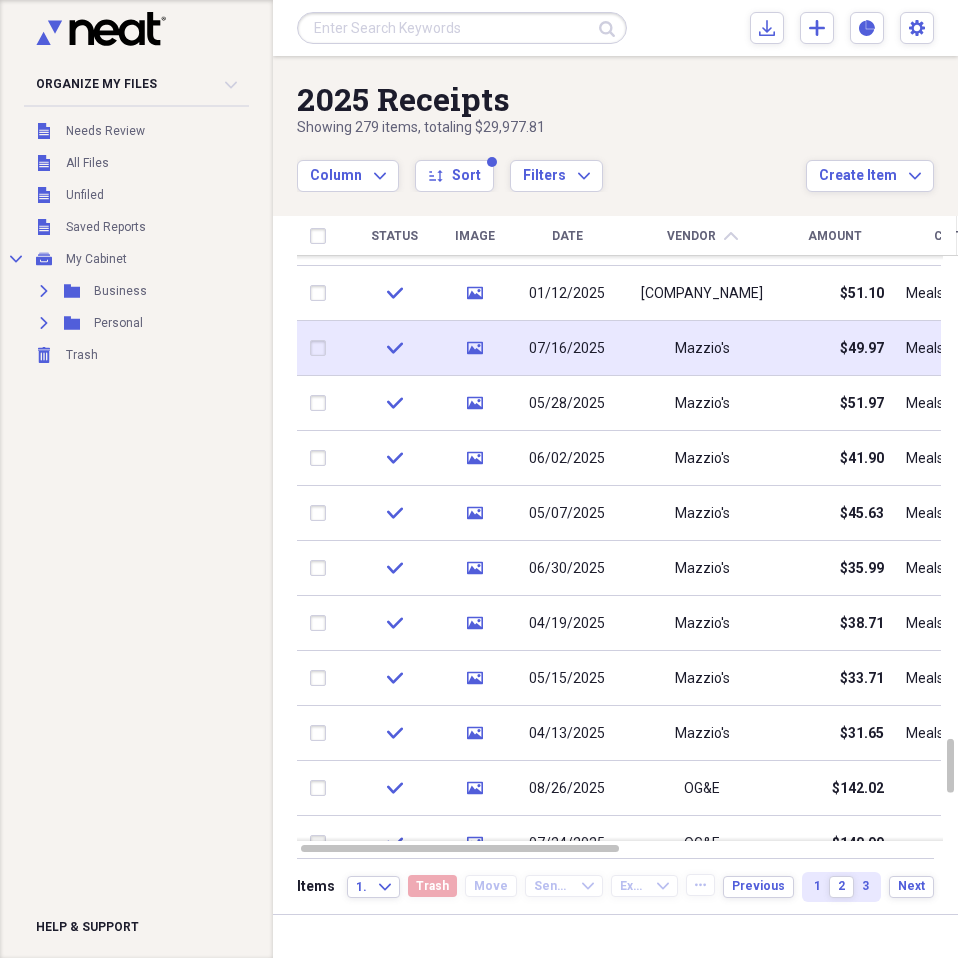 click on "07/16/2025" at bounding box center (567, 349) 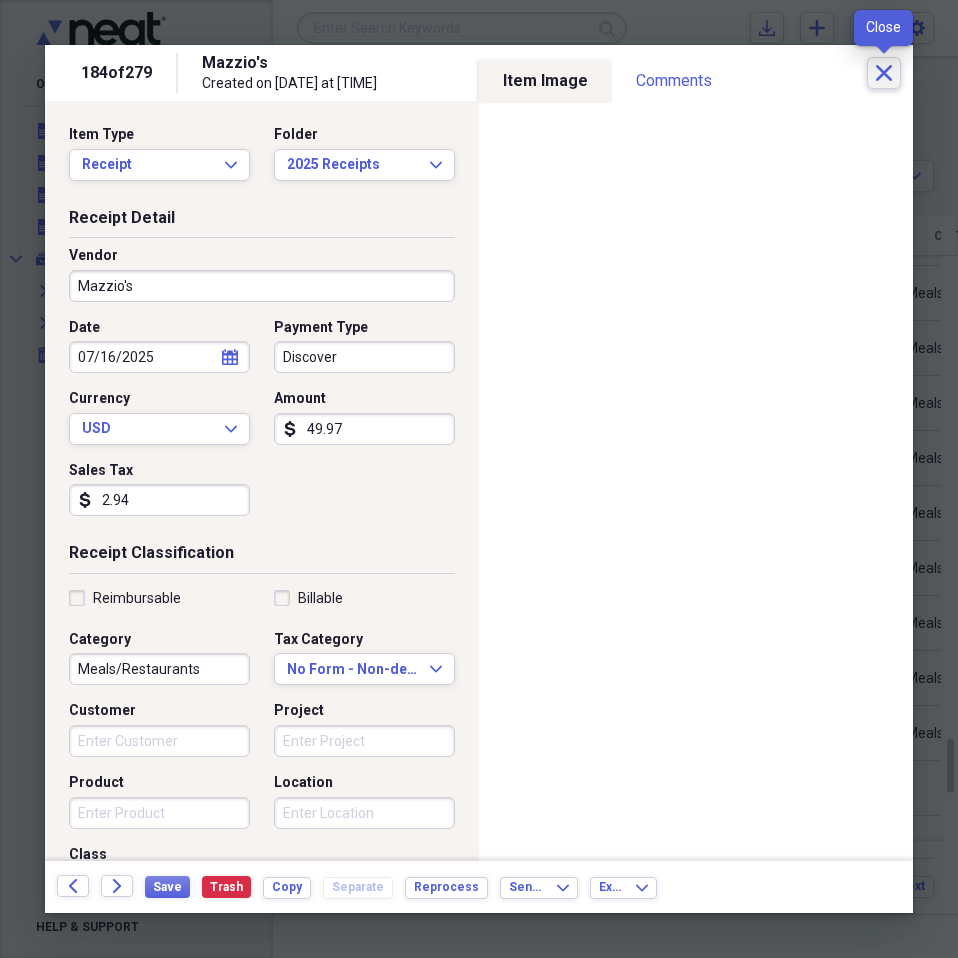click on "Close" 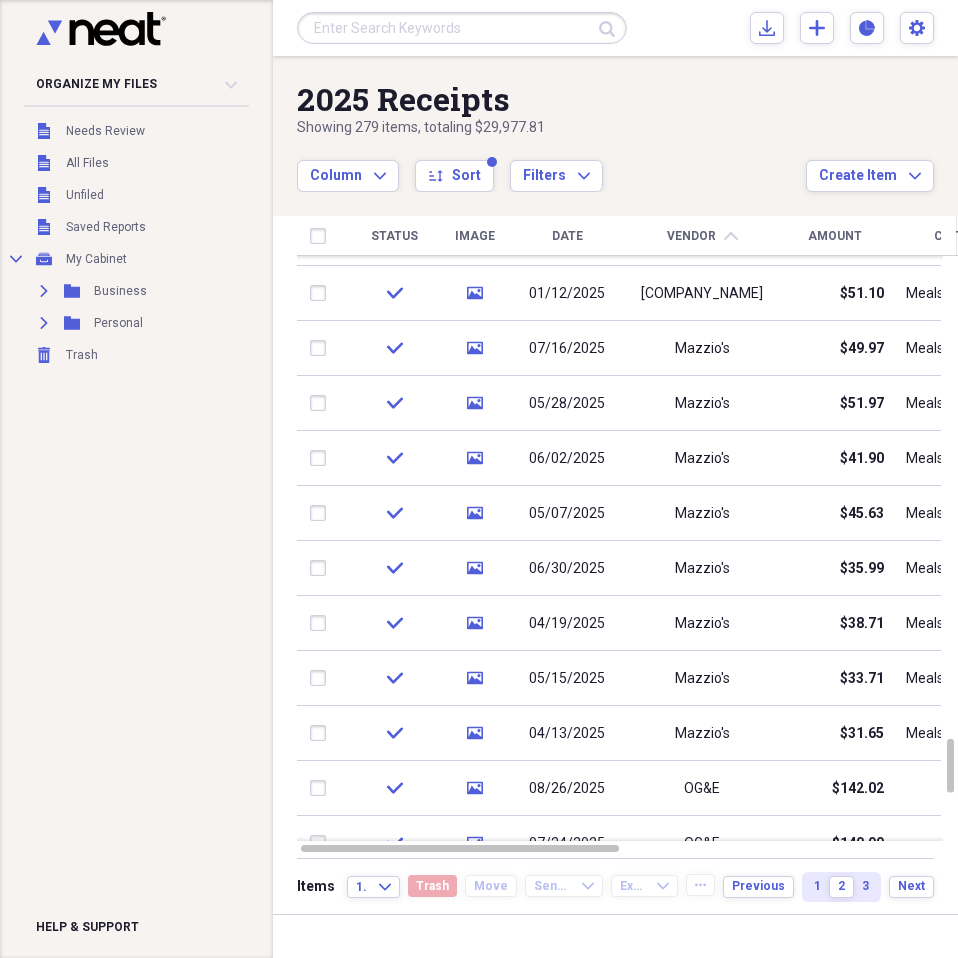 drag, startPoint x: 114, startPoint y: 783, endPoint x: 211, endPoint y: 755, distance: 100.96039 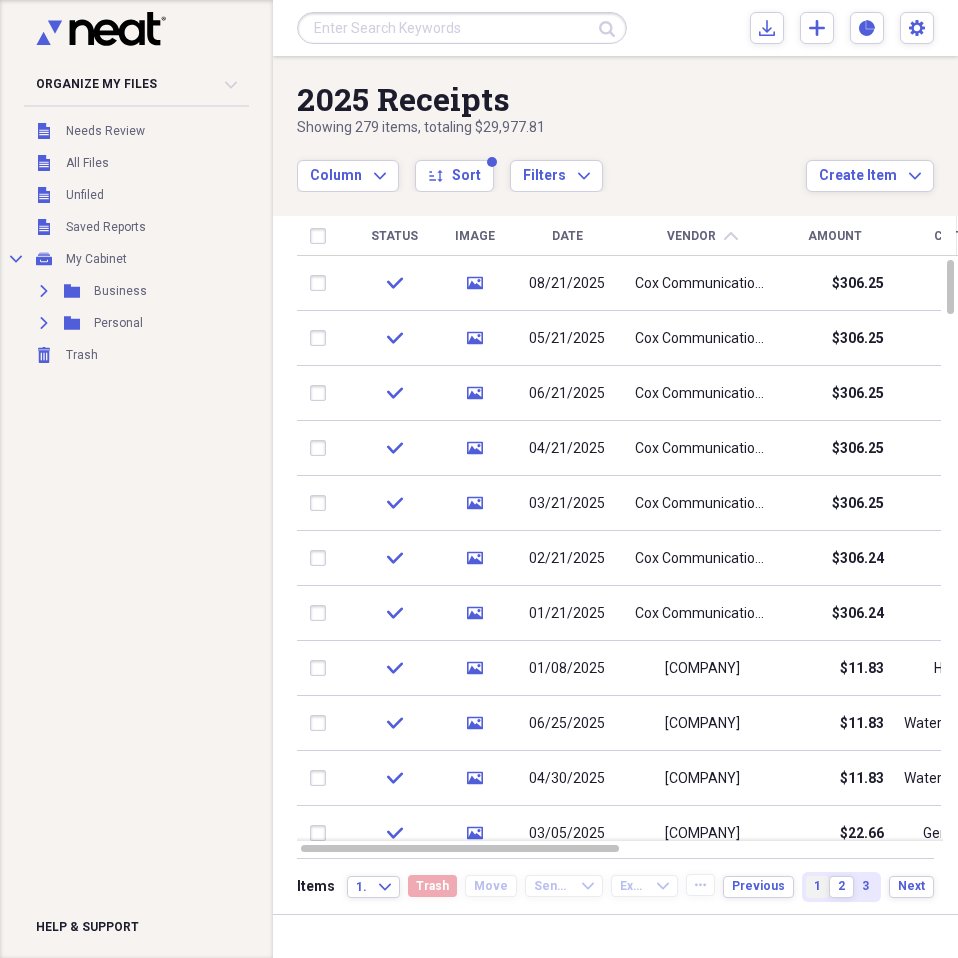 click on "1" at bounding box center (817, 886) 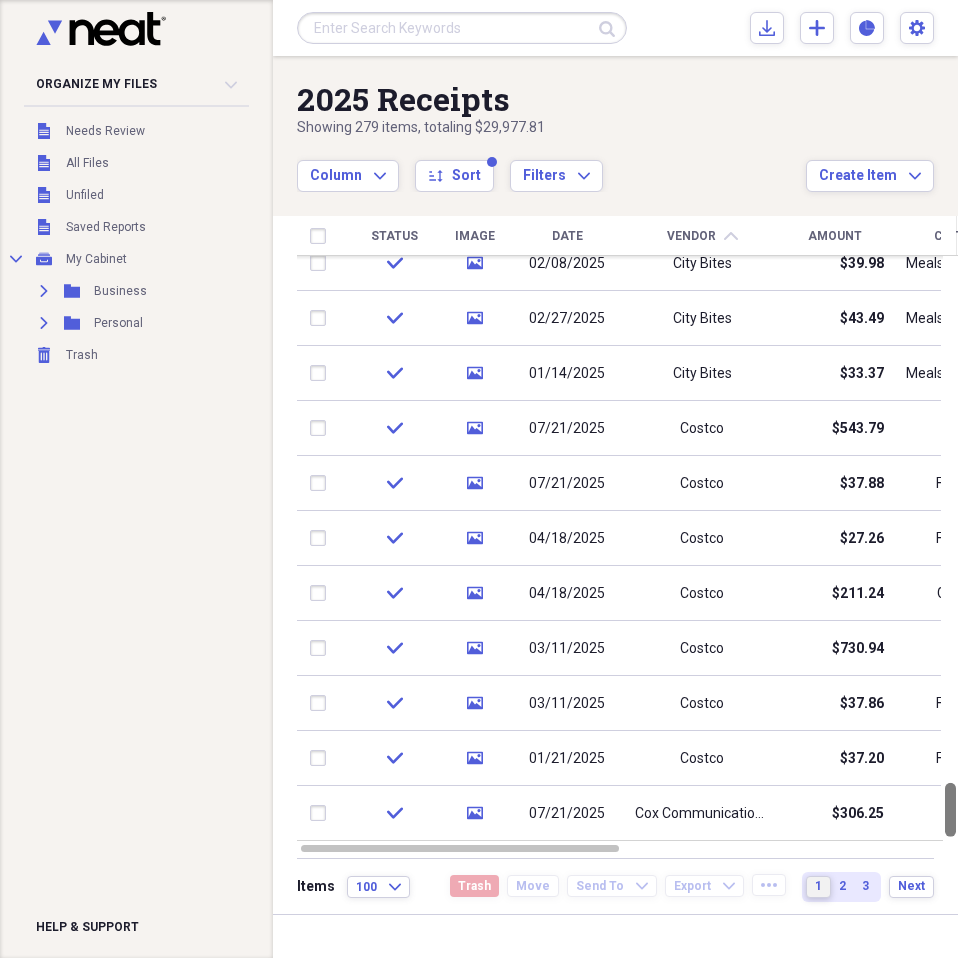 drag, startPoint x: 950, startPoint y: 279, endPoint x: 959, endPoint y: 823, distance: 544.07446 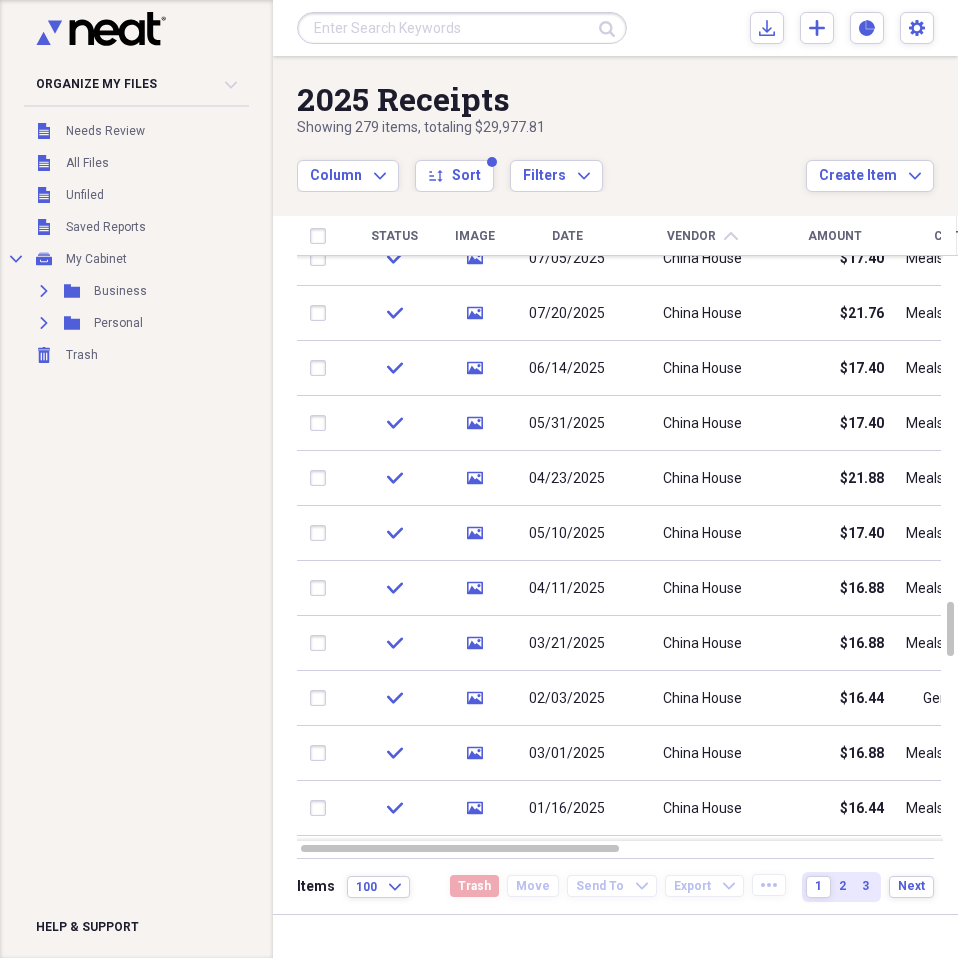 click on "Organize My Files Collapse Unfiled Needs Review Unfiled All Files Unfiled Unfiled Unfiled Saved Reports Collapse My Cabinet My Cabinet Add Folder Expand Folder Business Add Folder Expand Folder Personal Add Folder Trash Trash Help & Support" at bounding box center (136, 479) 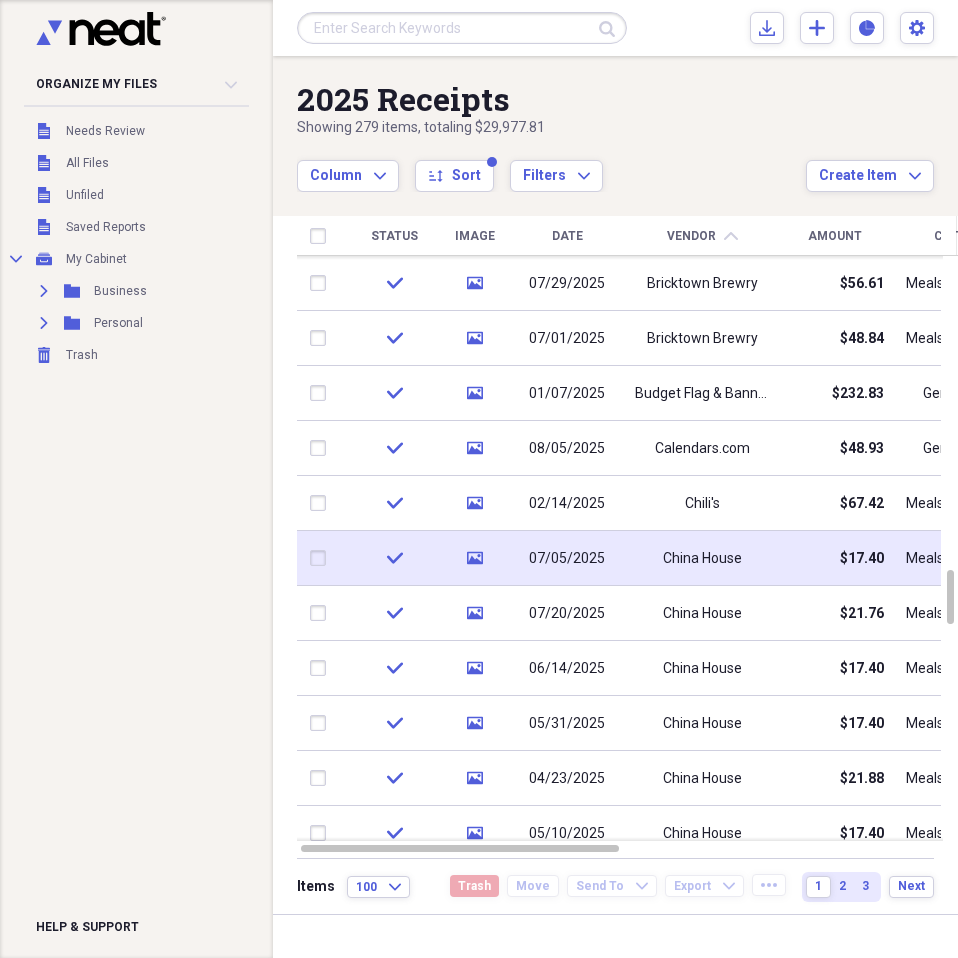 click on "China House" at bounding box center [702, 558] 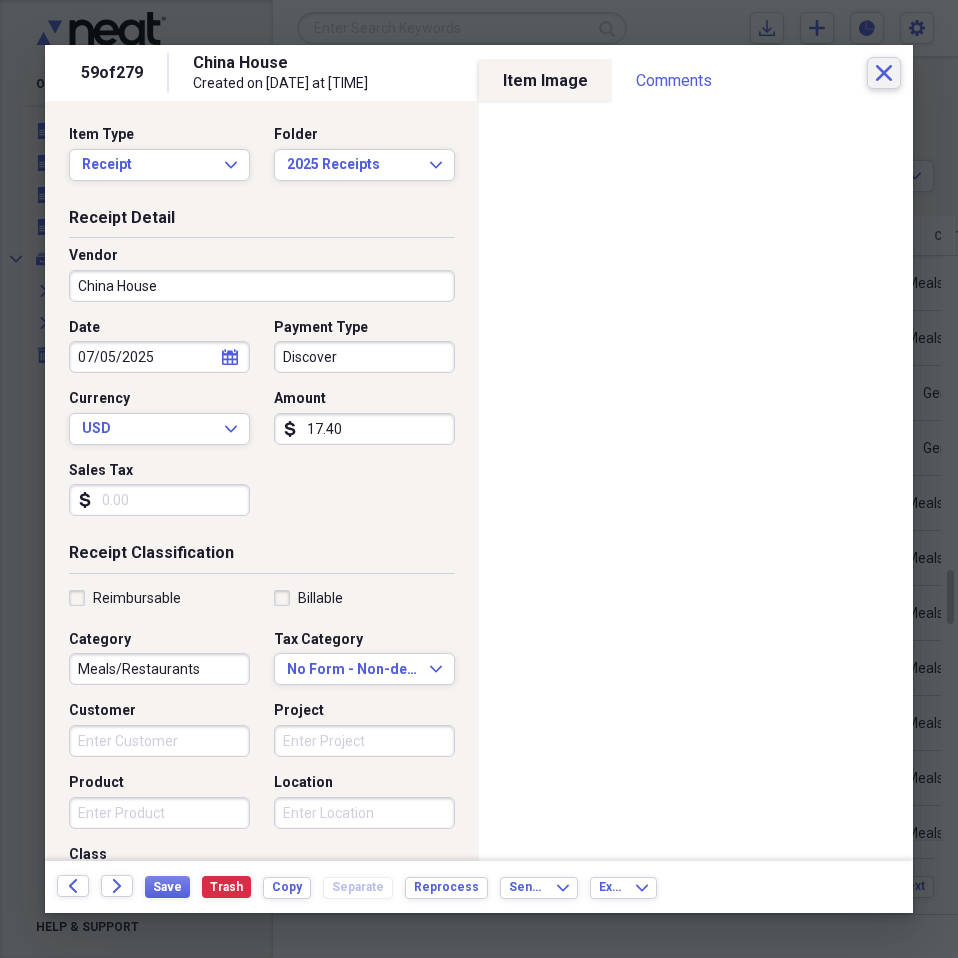 click on "Close" 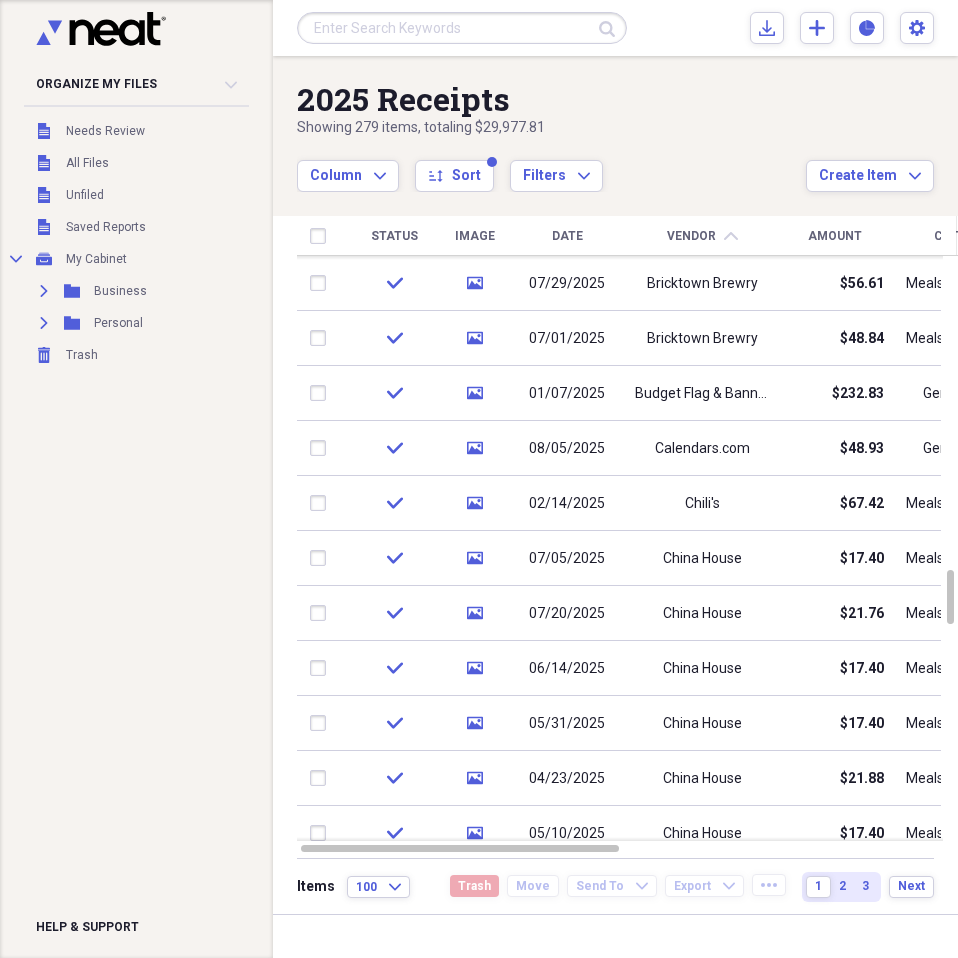drag, startPoint x: 165, startPoint y: 761, endPoint x: 206, endPoint y: 734, distance: 49.09175 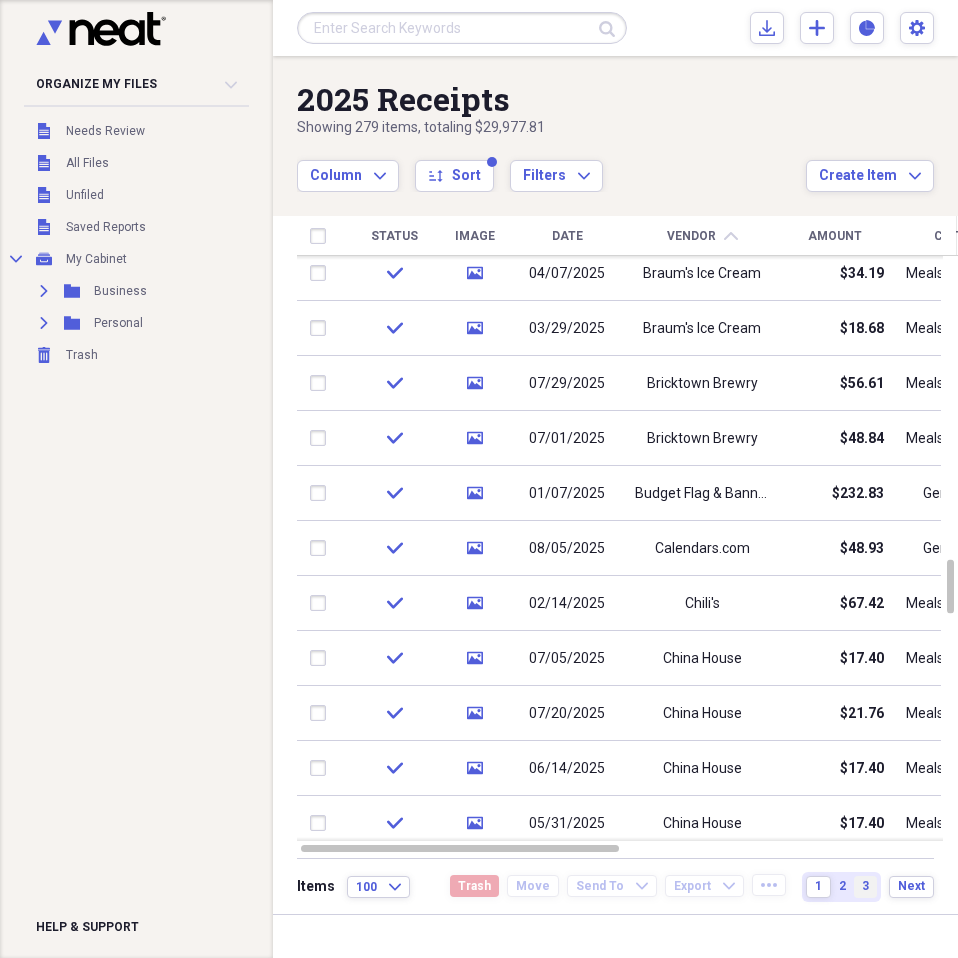 drag, startPoint x: 872, startPoint y: 887, endPoint x: 865, endPoint y: 864, distance: 24.04163 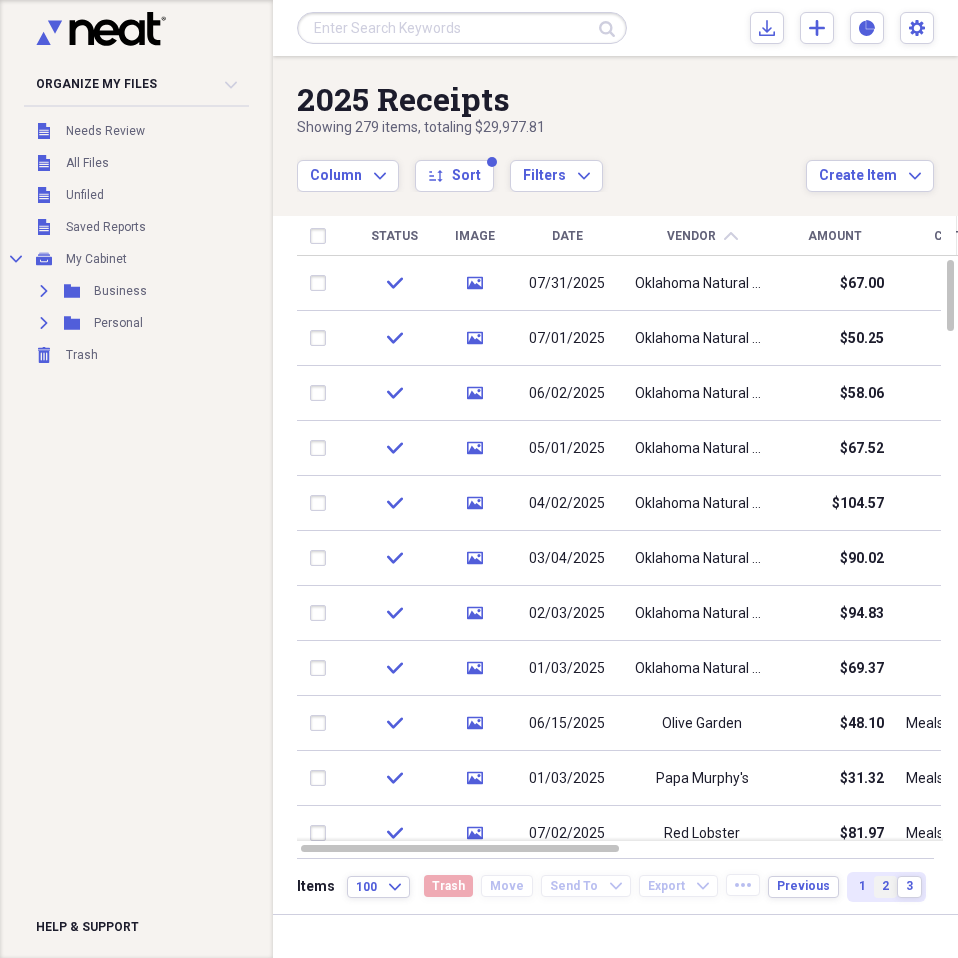 click on "2" at bounding box center (885, 886) 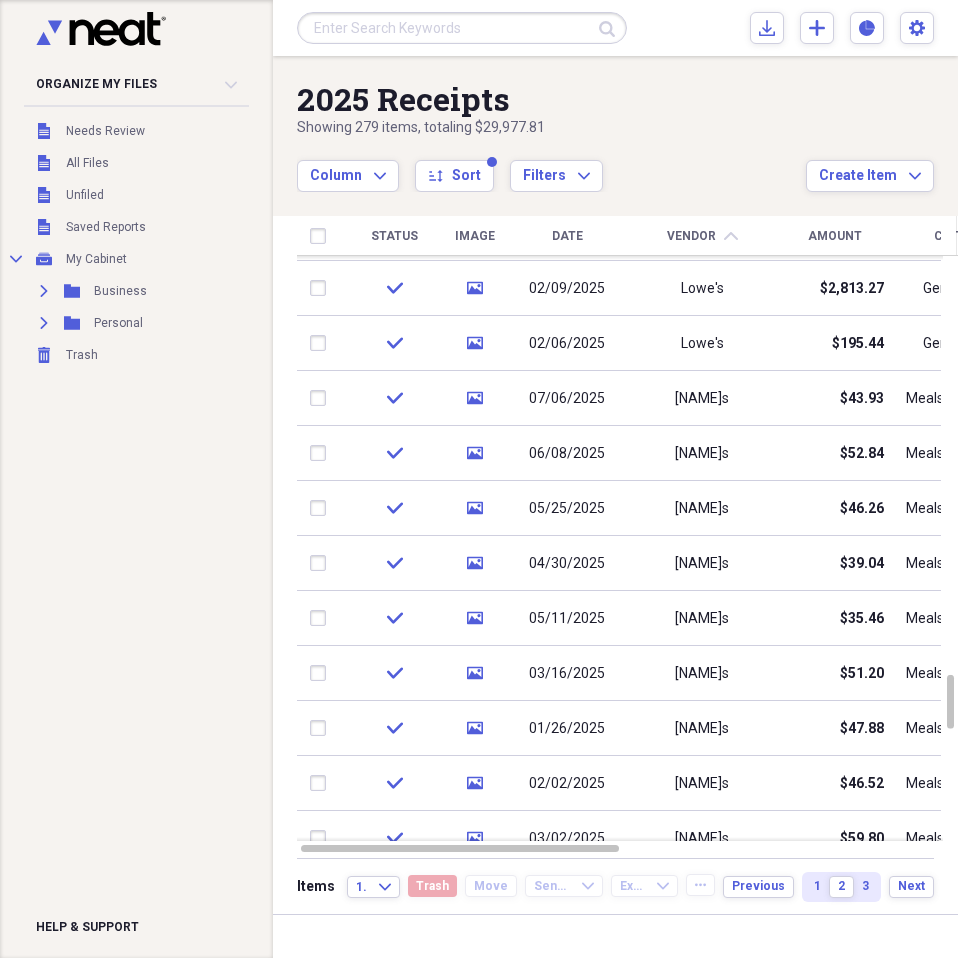 scroll, scrollTop: 0, scrollLeft: 0, axis: both 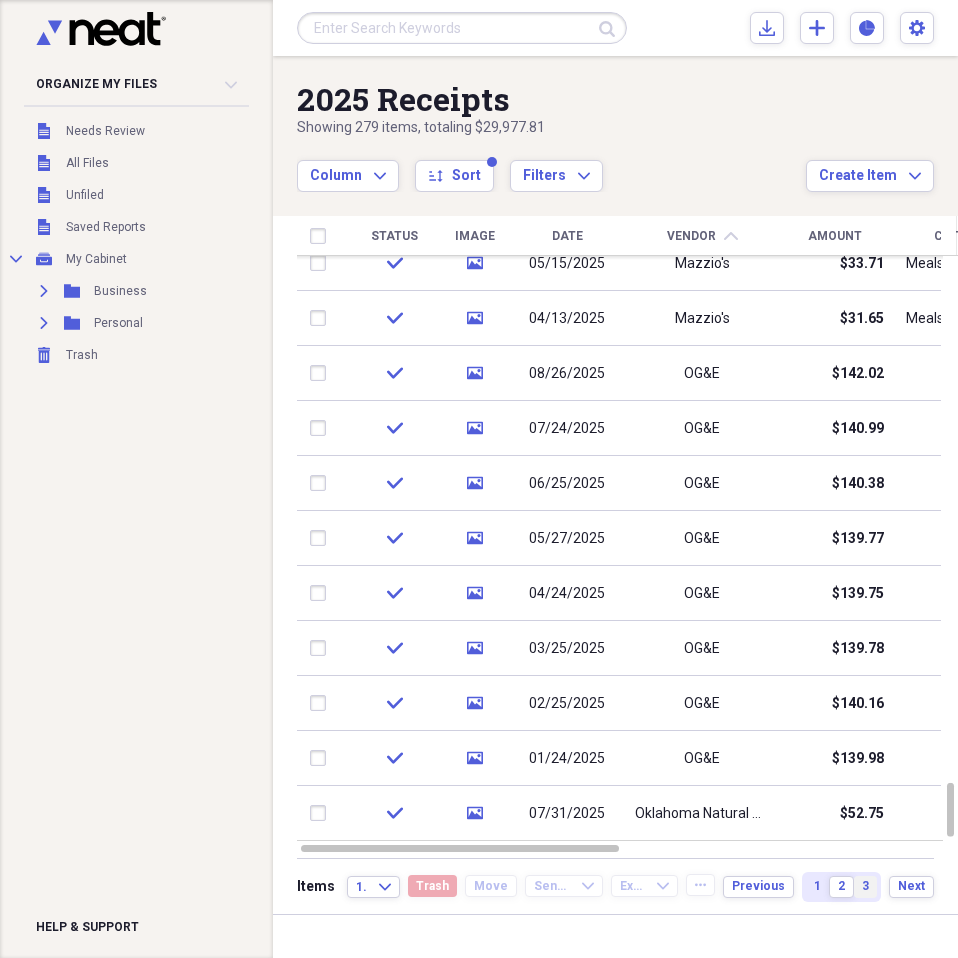 click on "3" at bounding box center (865, 887) 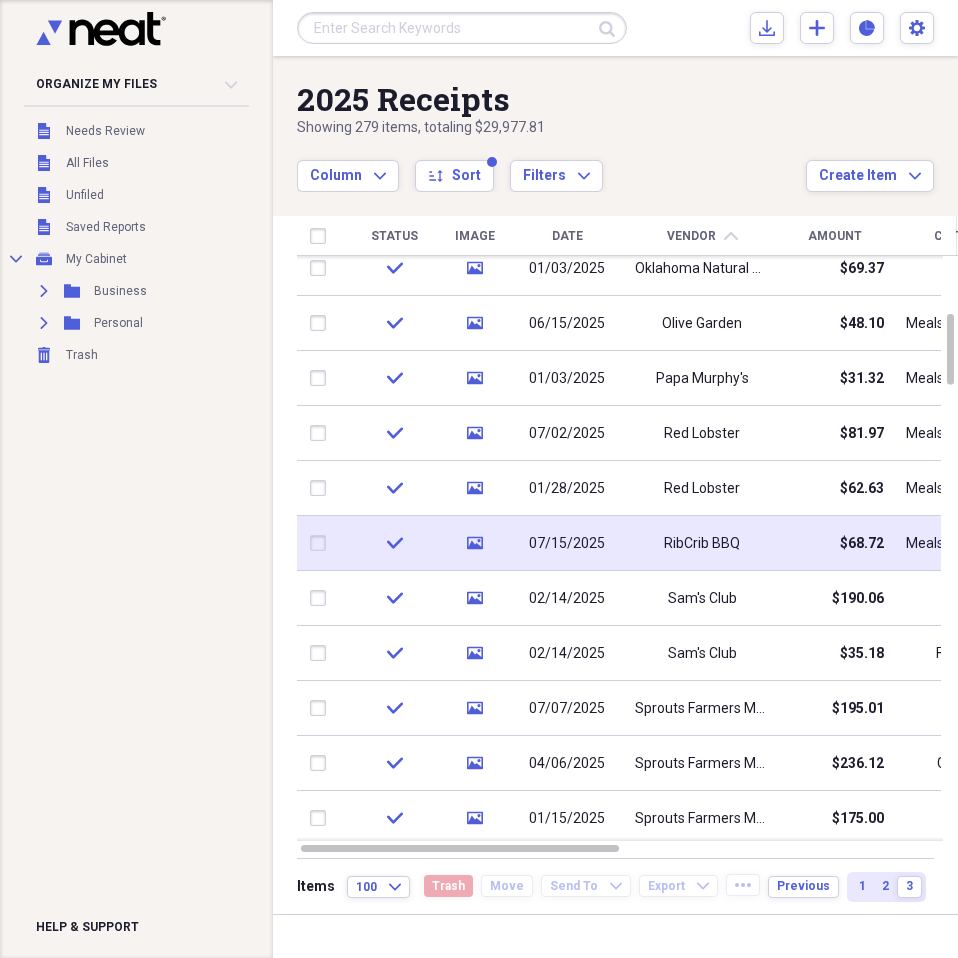 click on "RibCrib BBQ" at bounding box center [702, 543] 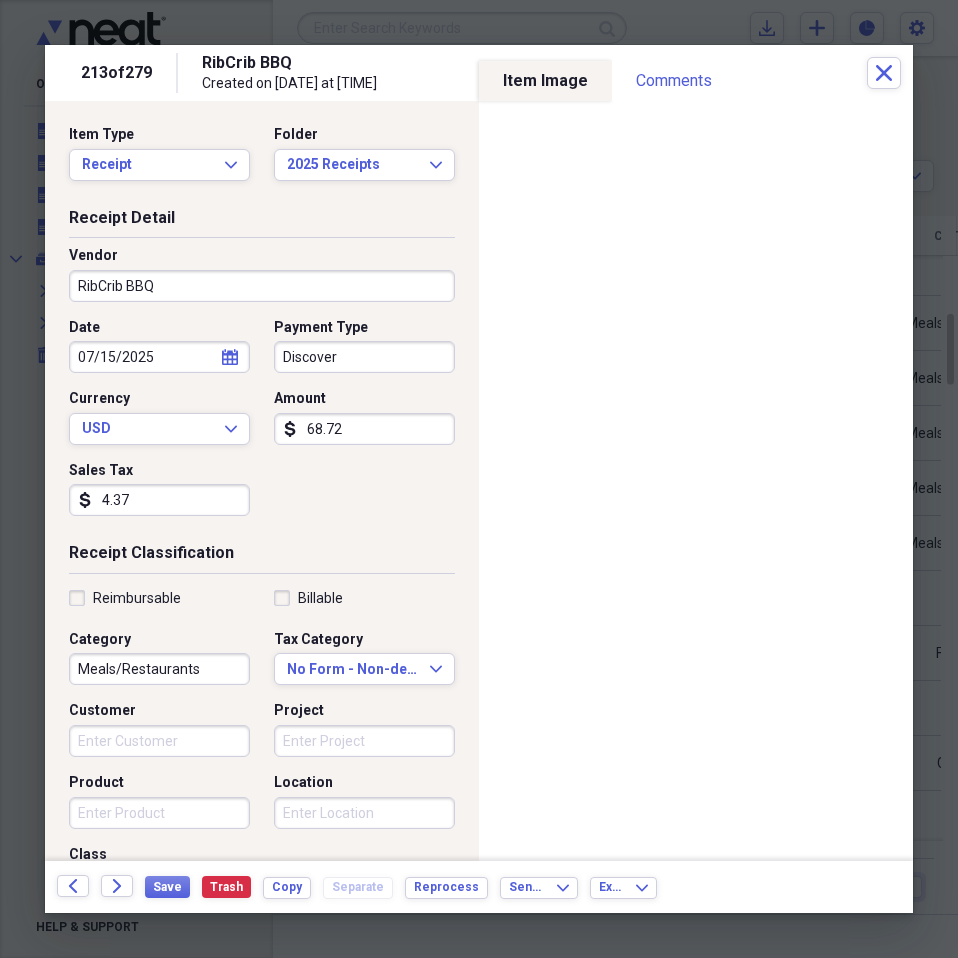 click on "Receipt Classification Reimbursable Billable Category Meals/Restaurants Tax Category No Form - Non-deductible Expand Customer Project Product Location Class" at bounding box center [262, 734] 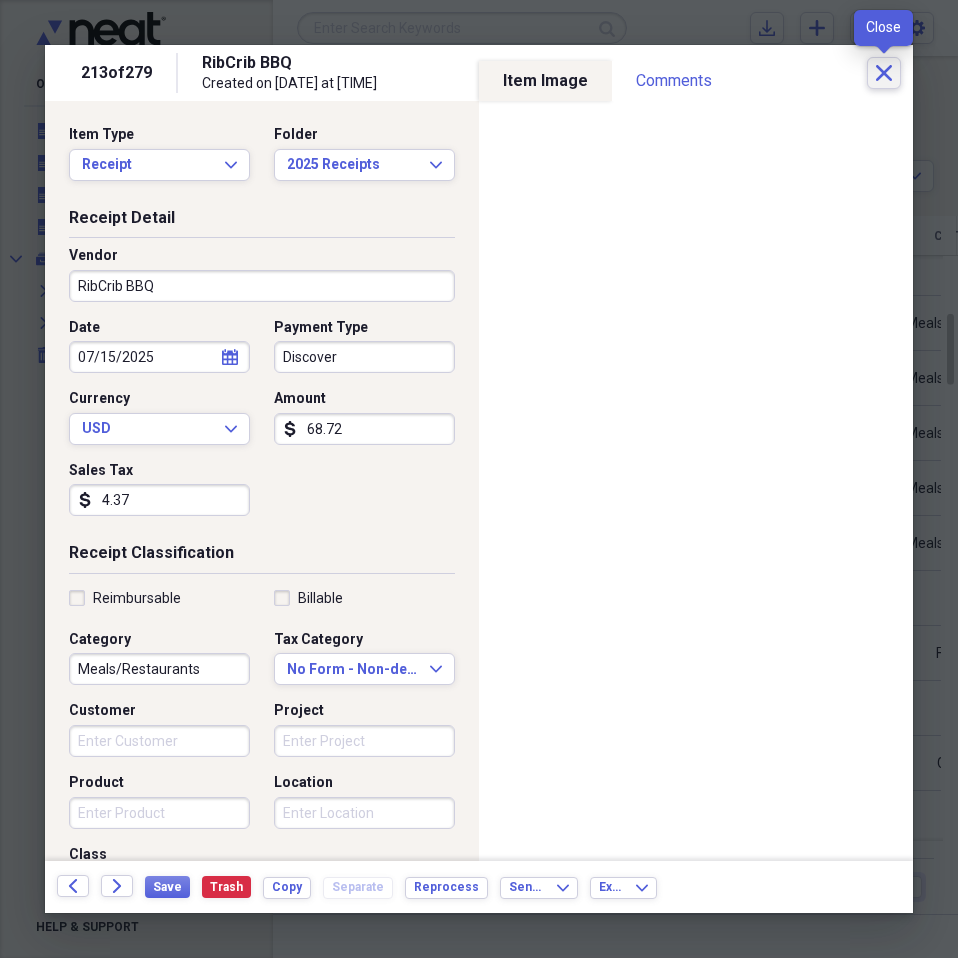 click on "Close" at bounding box center (884, 73) 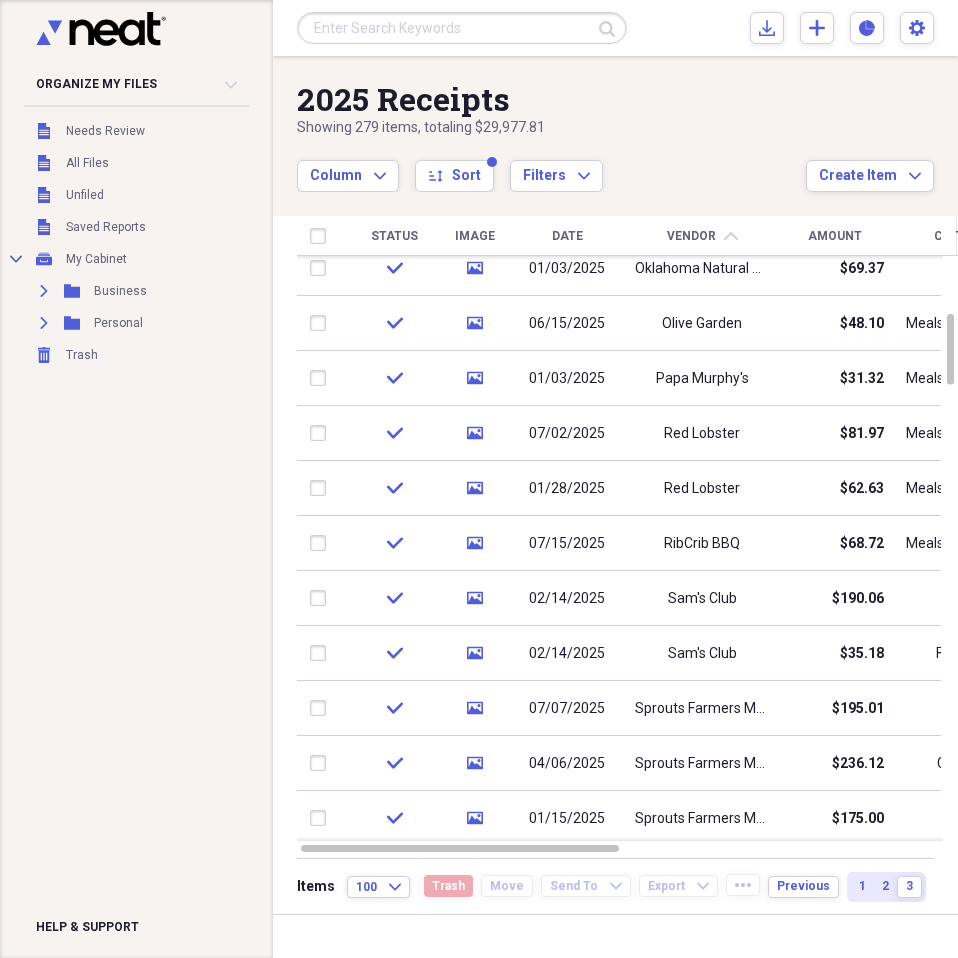 click on "Organize My Files Collapse Unfiled Needs Review Unfiled All Files Unfiled Unfiled Unfiled Saved Reports Collapse My Cabinet My Cabinet Add Folder Expand Folder Business Add Folder Expand Folder Personal Add Folder Trash Trash Help & Support" at bounding box center [136, 479] 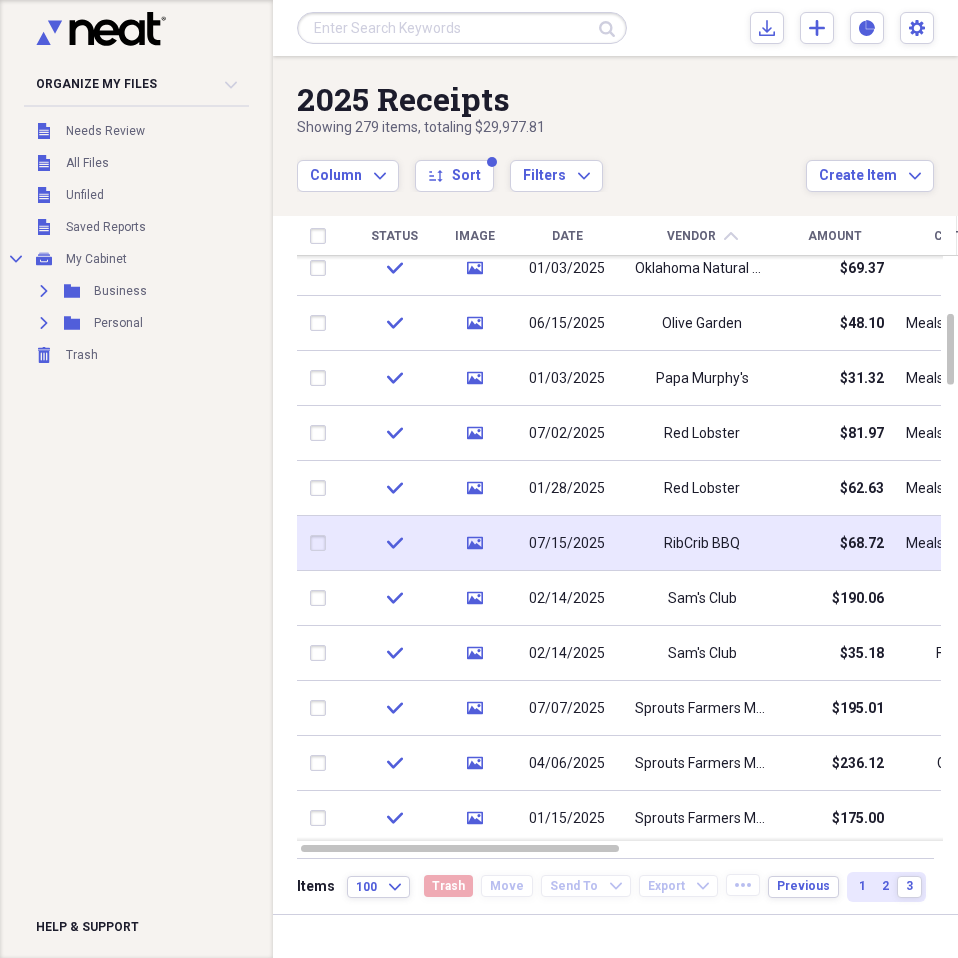 click on "RibCrib BBQ" at bounding box center (702, 543) 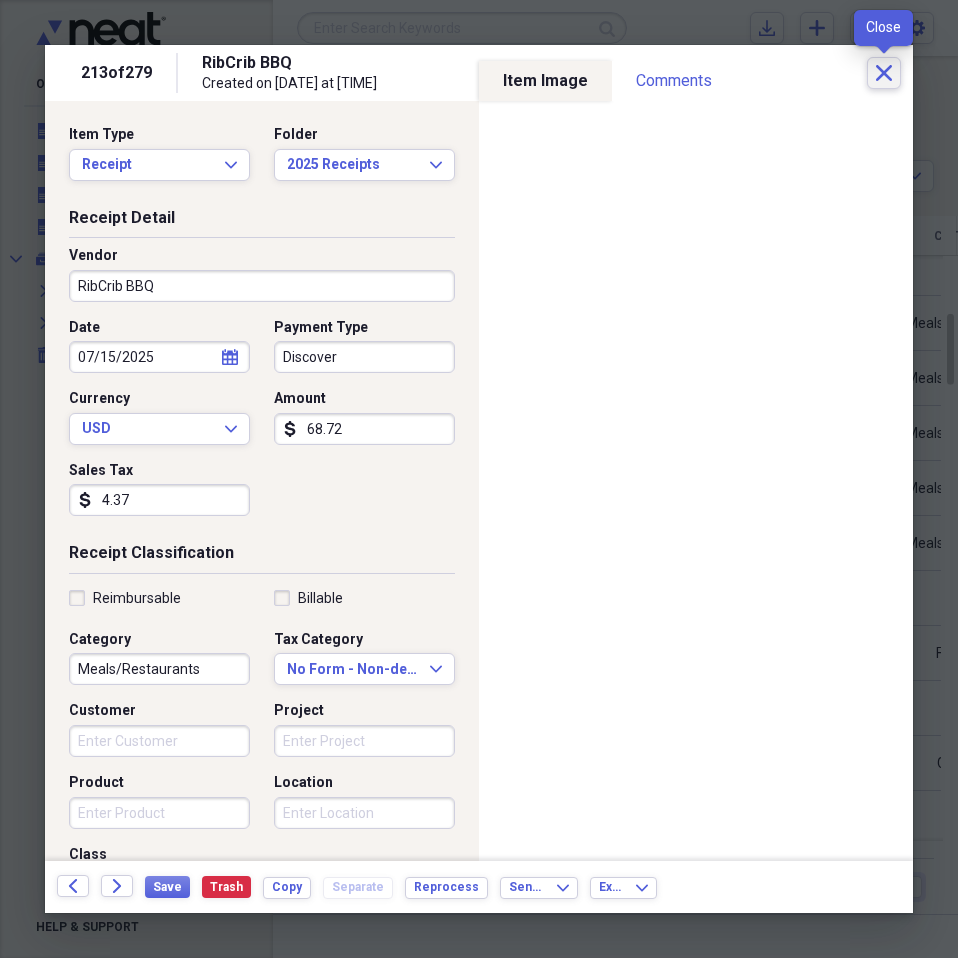 click on "Close" 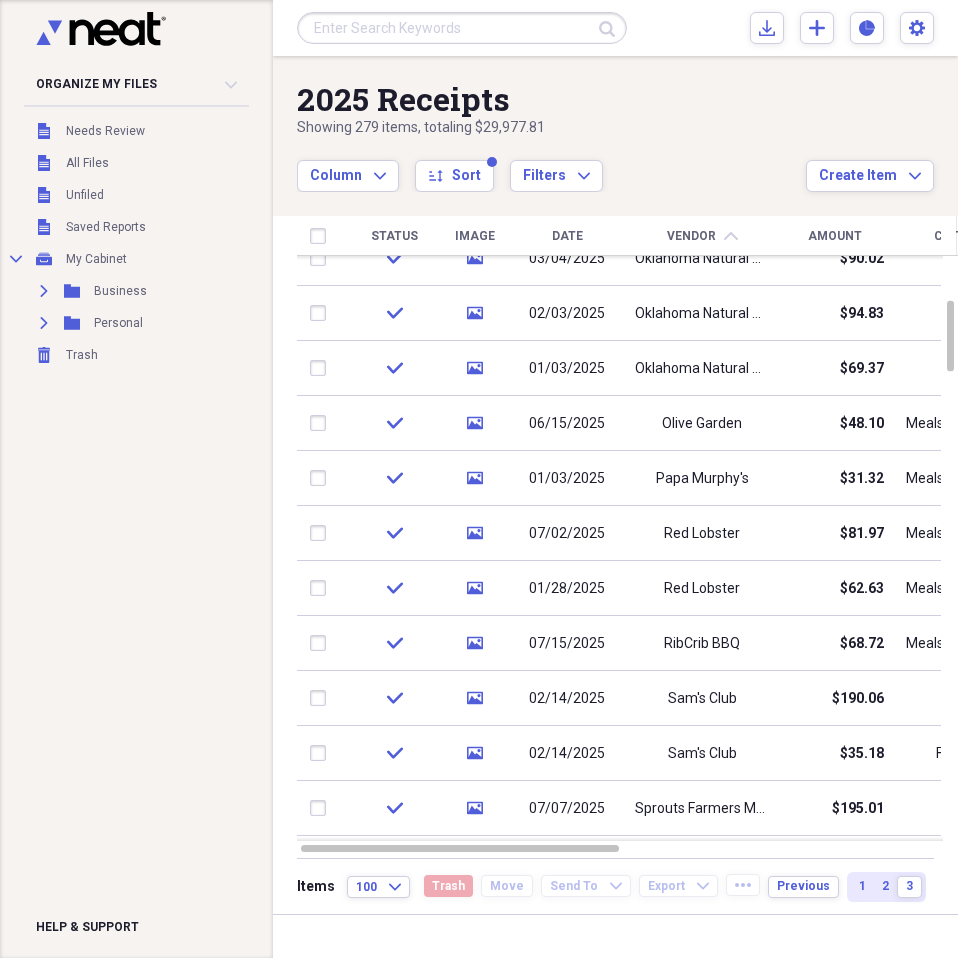 click on "Organize My Files Collapse Unfiled Needs Review Unfiled All Files Unfiled Unfiled Unfiled Saved Reports Collapse My Cabinet My Cabinet Add Folder Expand Folder Business Add Folder Expand Folder Personal Add Folder Trash Trash Help & Support" at bounding box center (136, 479) 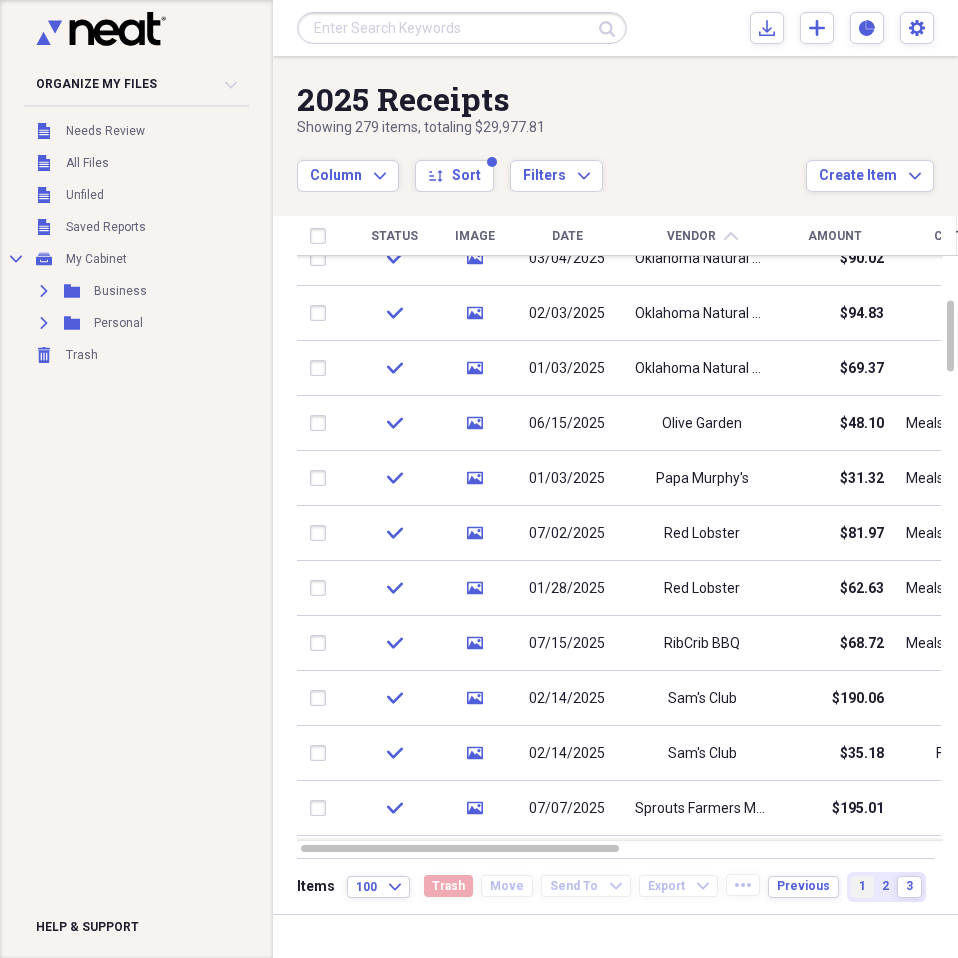 drag, startPoint x: 865, startPoint y: 882, endPoint x: 859, endPoint y: 868, distance: 15.231546 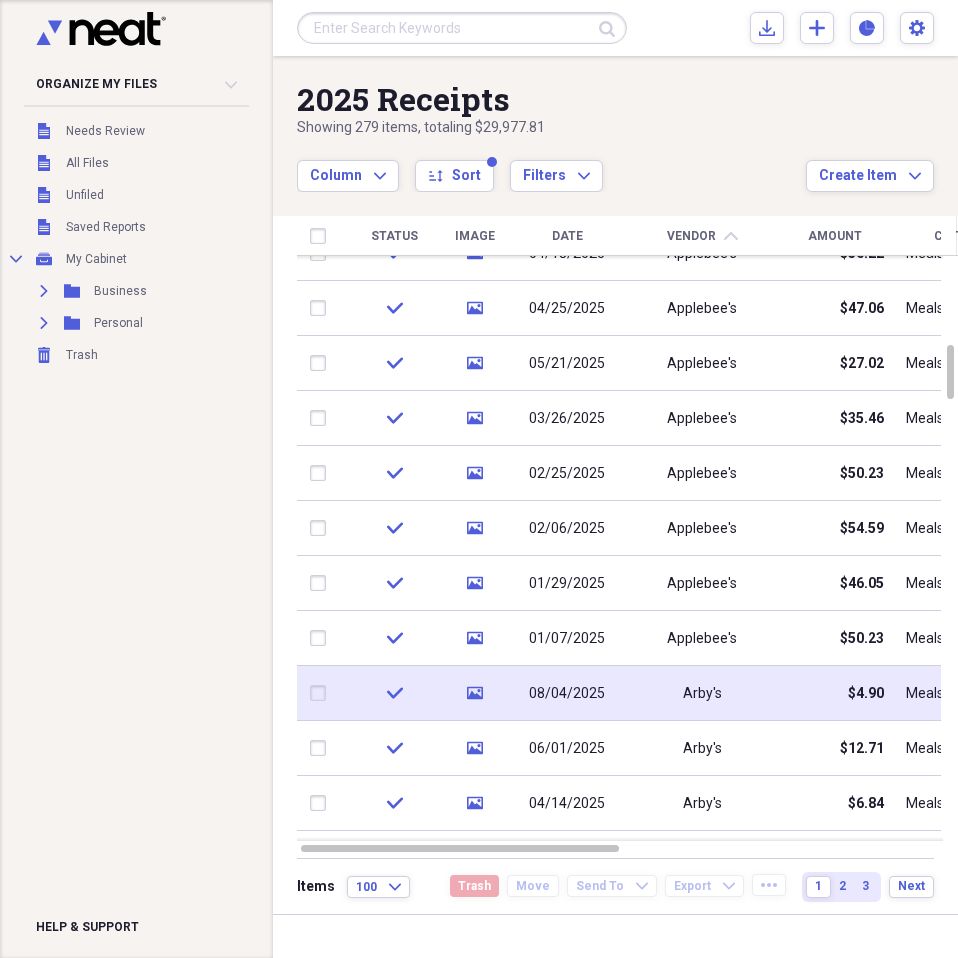 click on "Arby's" at bounding box center (702, 694) 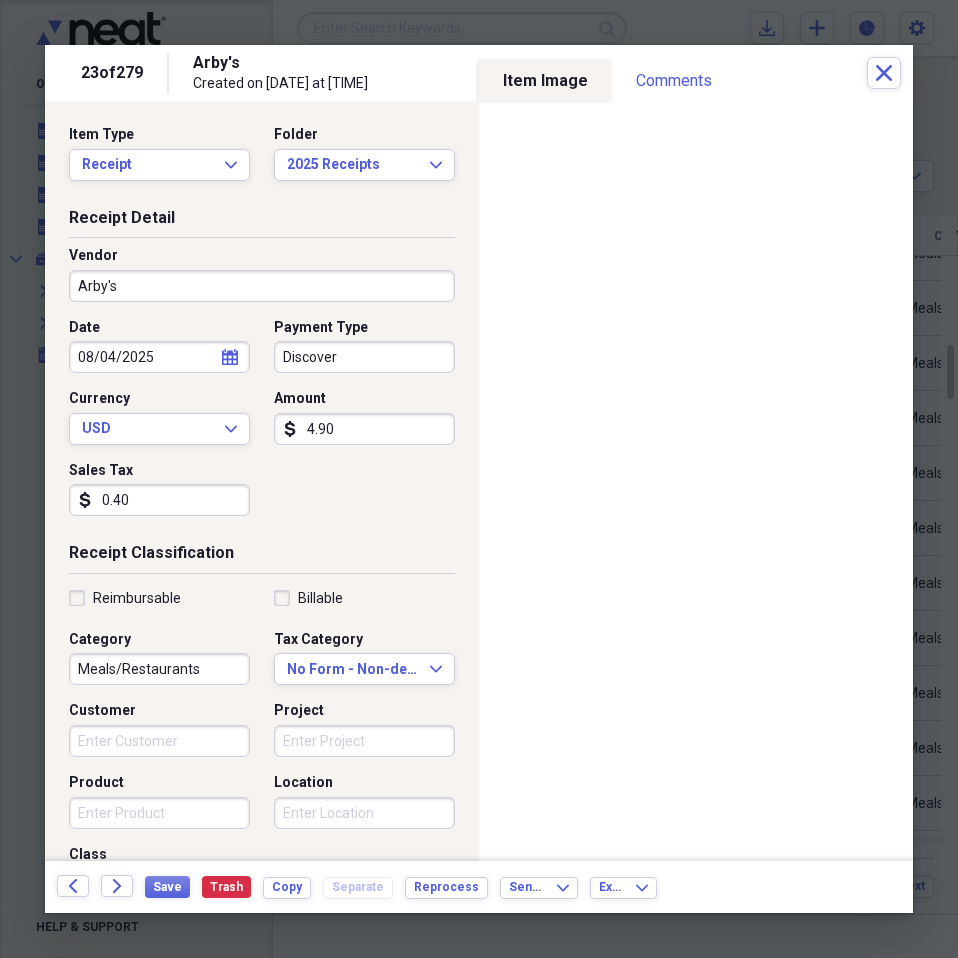 click on "Save Trash Copy Separate Reprocess" at bounding box center [322, 887] 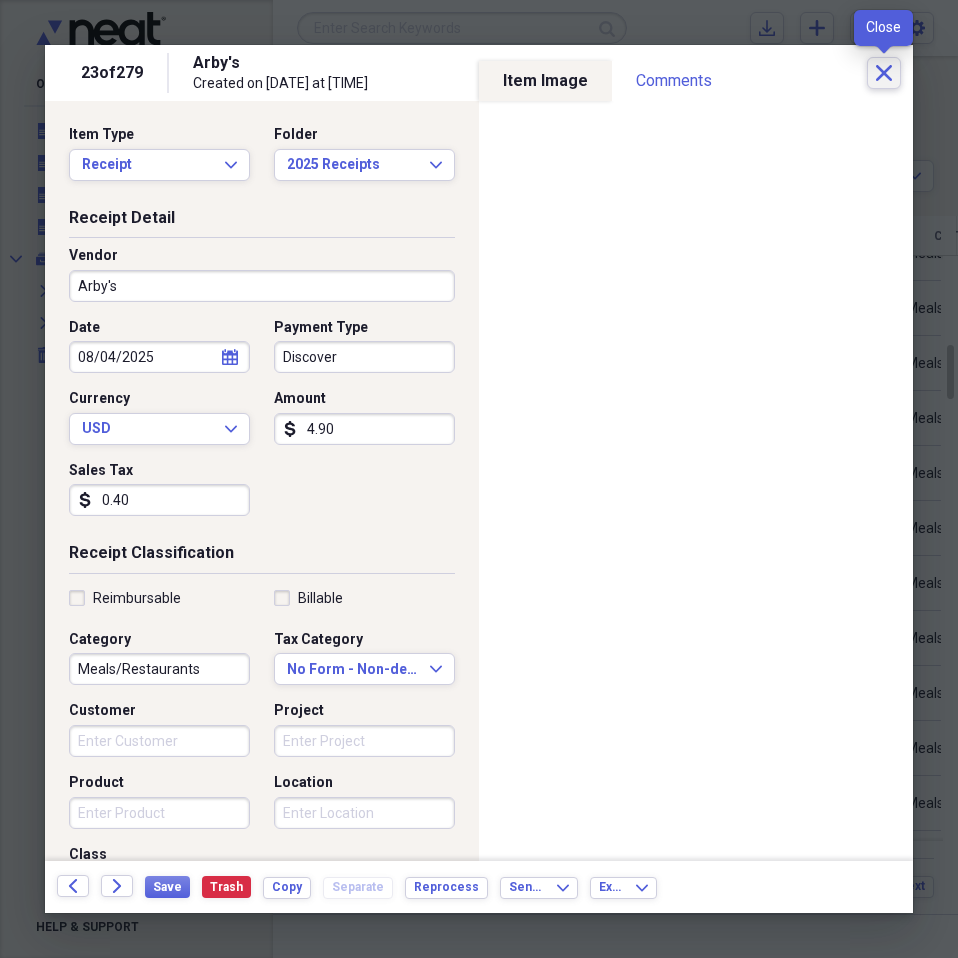 click on "Close" 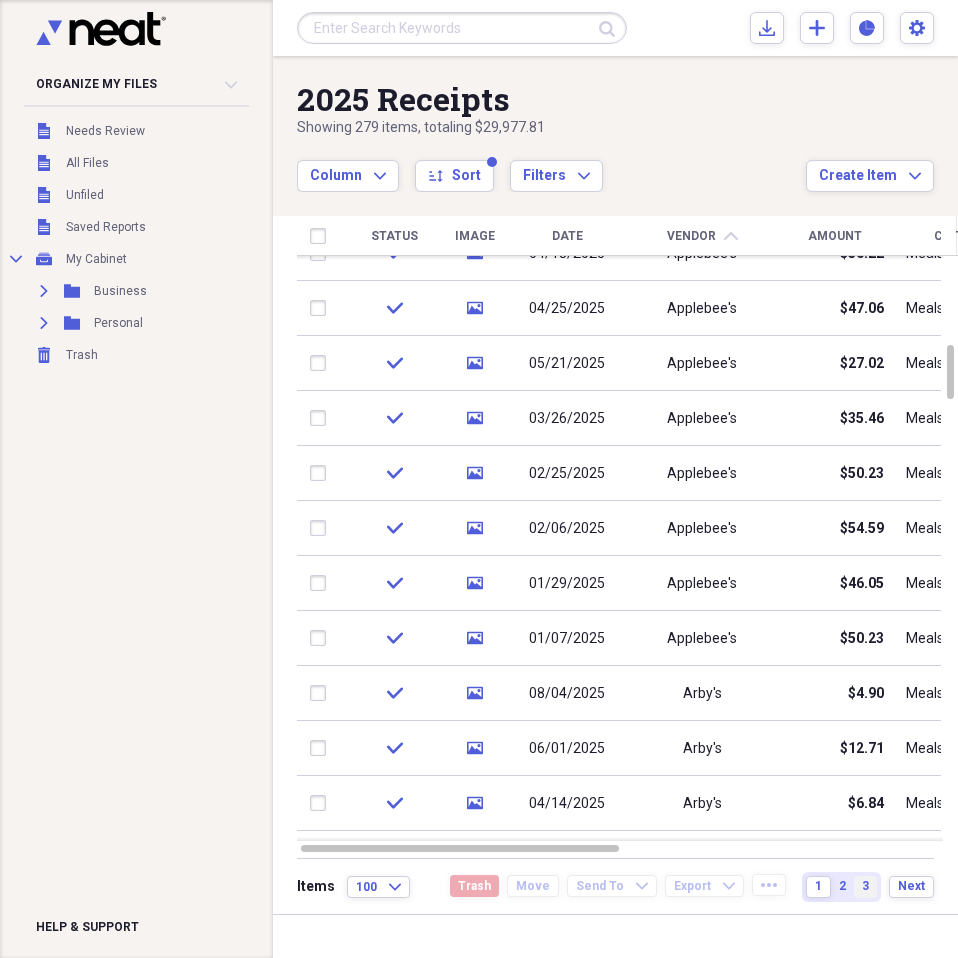 drag, startPoint x: 864, startPoint y: 883, endPoint x: 855, endPoint y: 869, distance: 16.643316 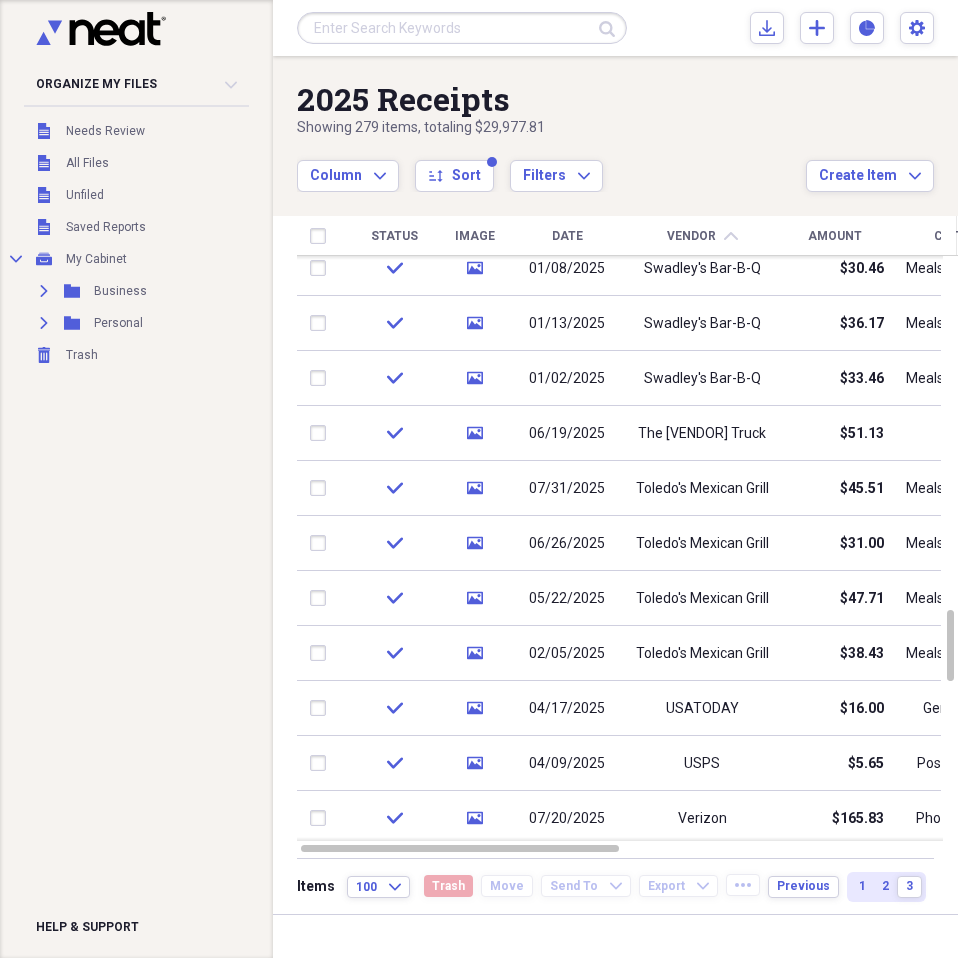 click on "Organize My Files Collapse Unfiled Needs Review Unfiled All Files Unfiled Unfiled Unfiled Saved Reports Collapse My Cabinet My Cabinet Add Folder Expand Folder Business Add Folder Expand Folder Personal Add Folder Trash Trash Help & Support" at bounding box center (136, 479) 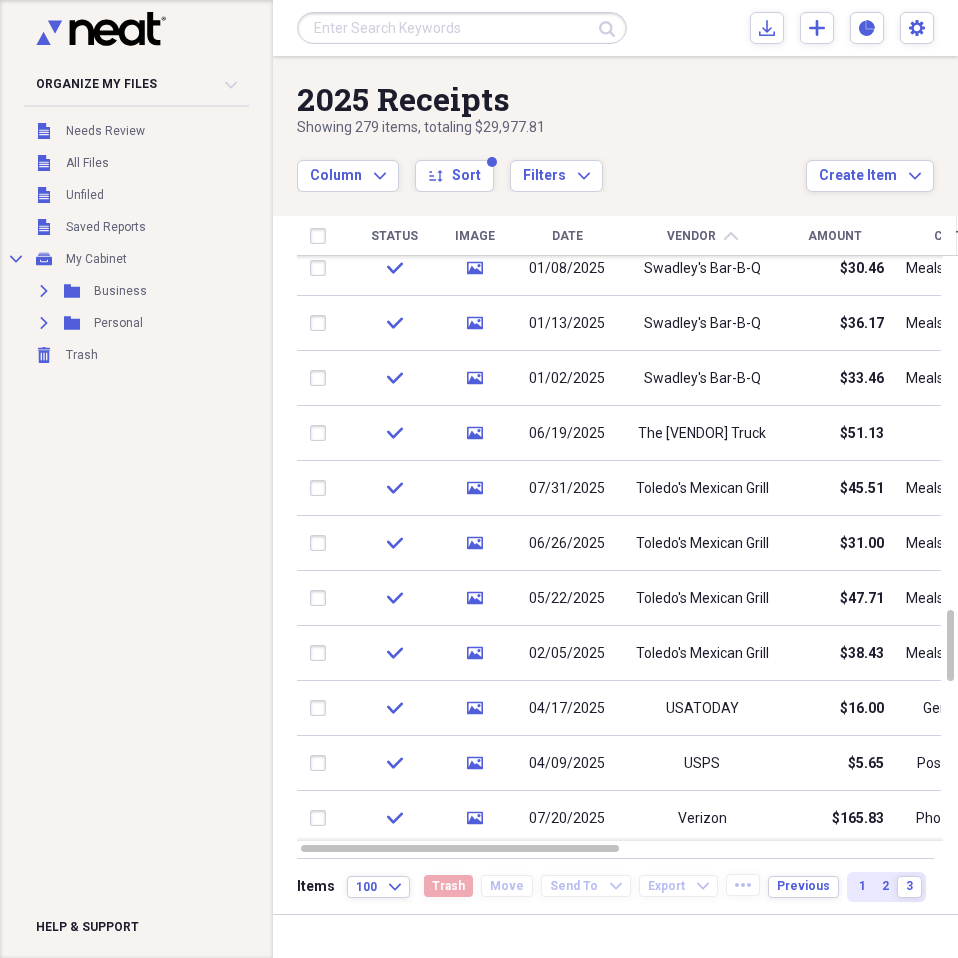 click on "Organize My Files Collapse Unfiled Needs Review Unfiled All Files Unfiled Unfiled Unfiled Saved Reports Collapse My Cabinet My Cabinet Add Folder Expand Folder Business Add Folder Expand Folder Personal Add Folder Trash Trash Help & Support" at bounding box center [136, 479] 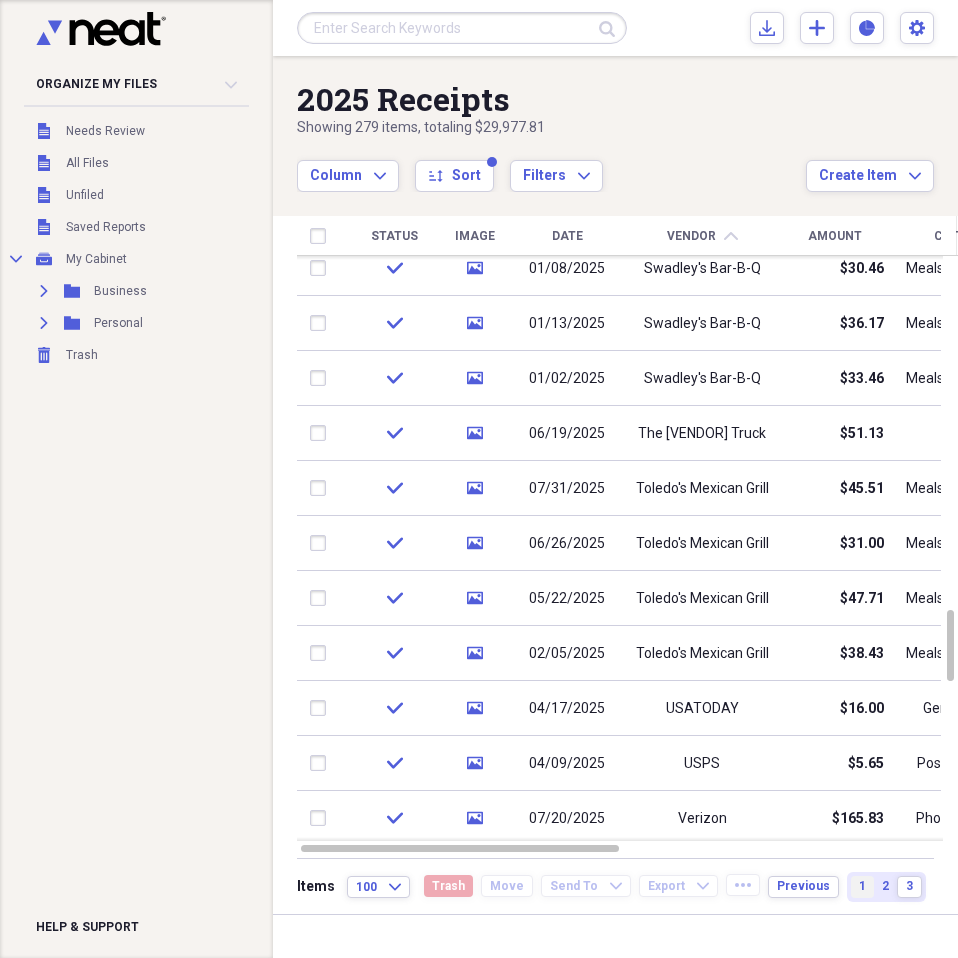 click on "1" at bounding box center [862, 886] 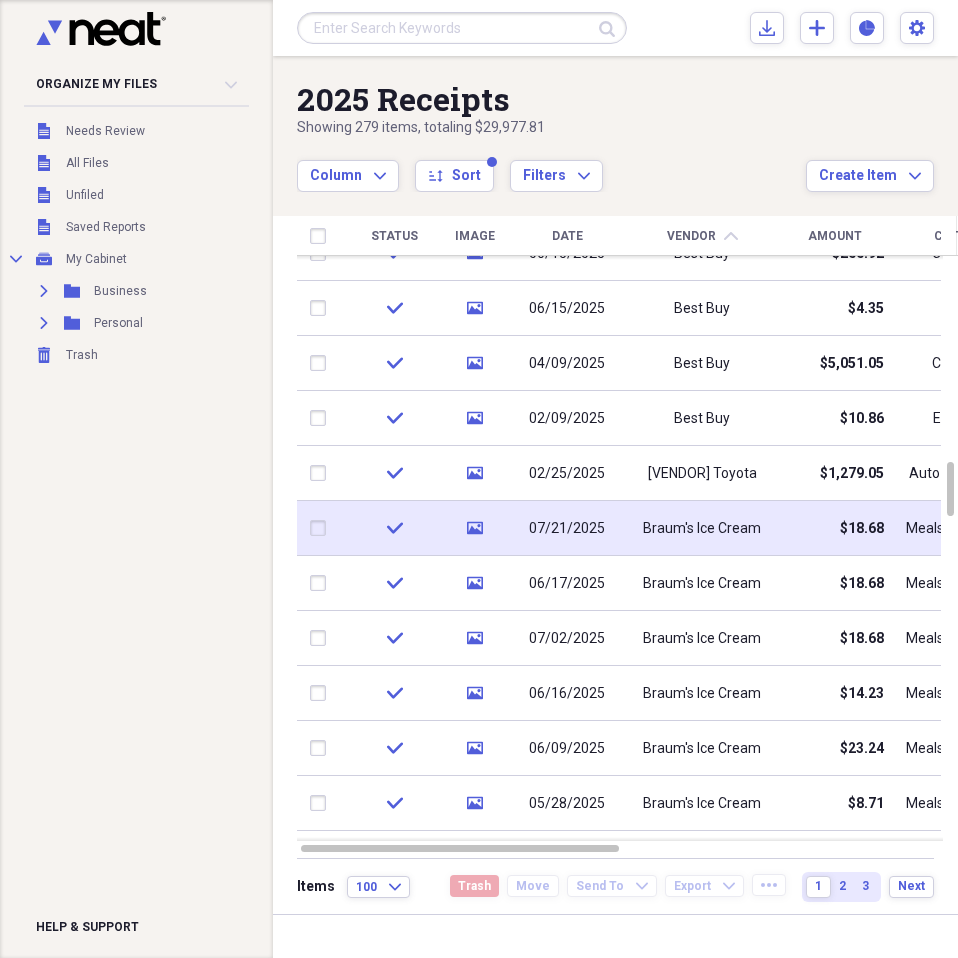 click on "Braum's Ice Cream" at bounding box center (702, 529) 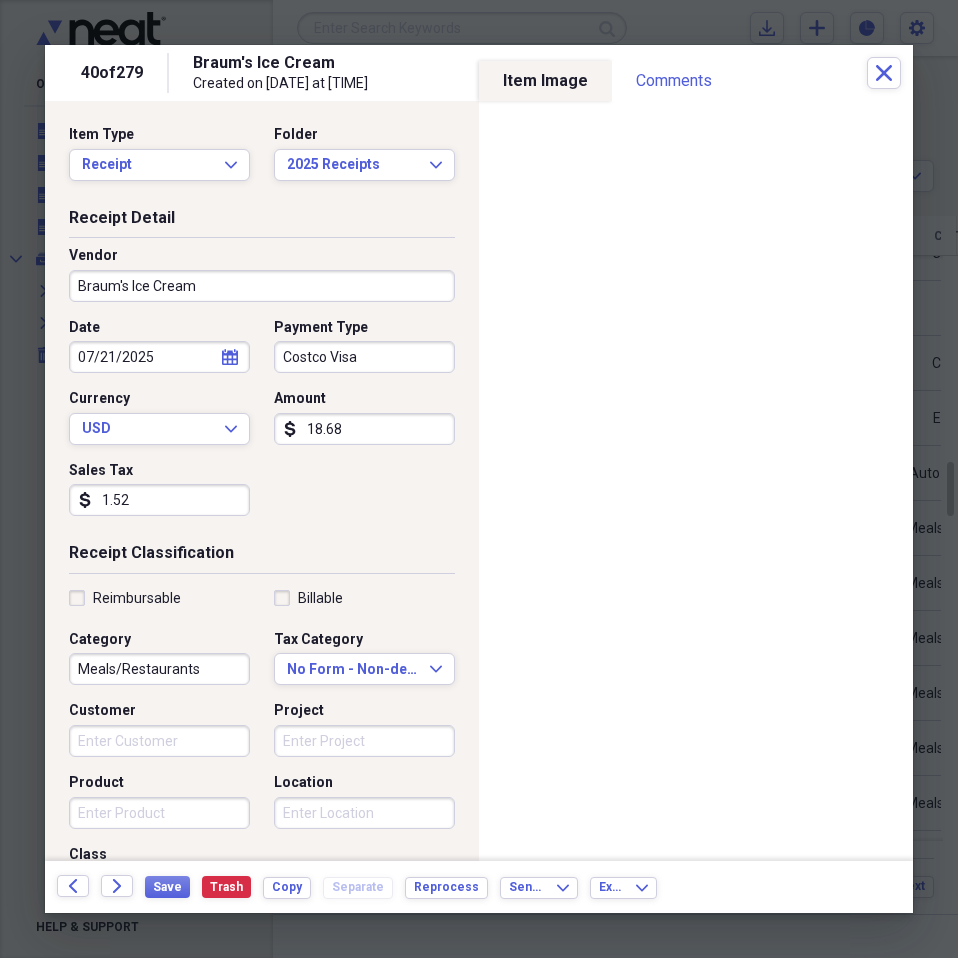 click on "Receipt Classification Reimbursable Billable Category Meals/Restaurants Tax Category No Form - Non-deductible Expand Customer Project Product Location Class" at bounding box center [262, 734] 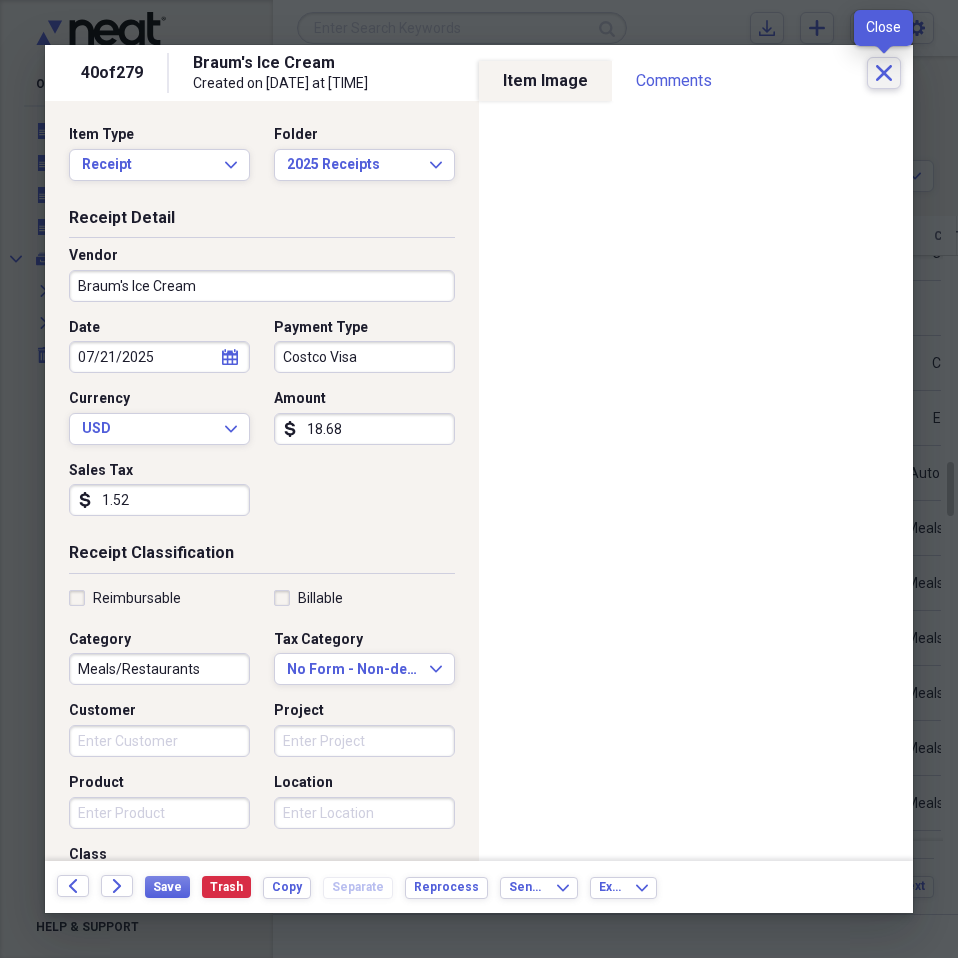 click on "Close" 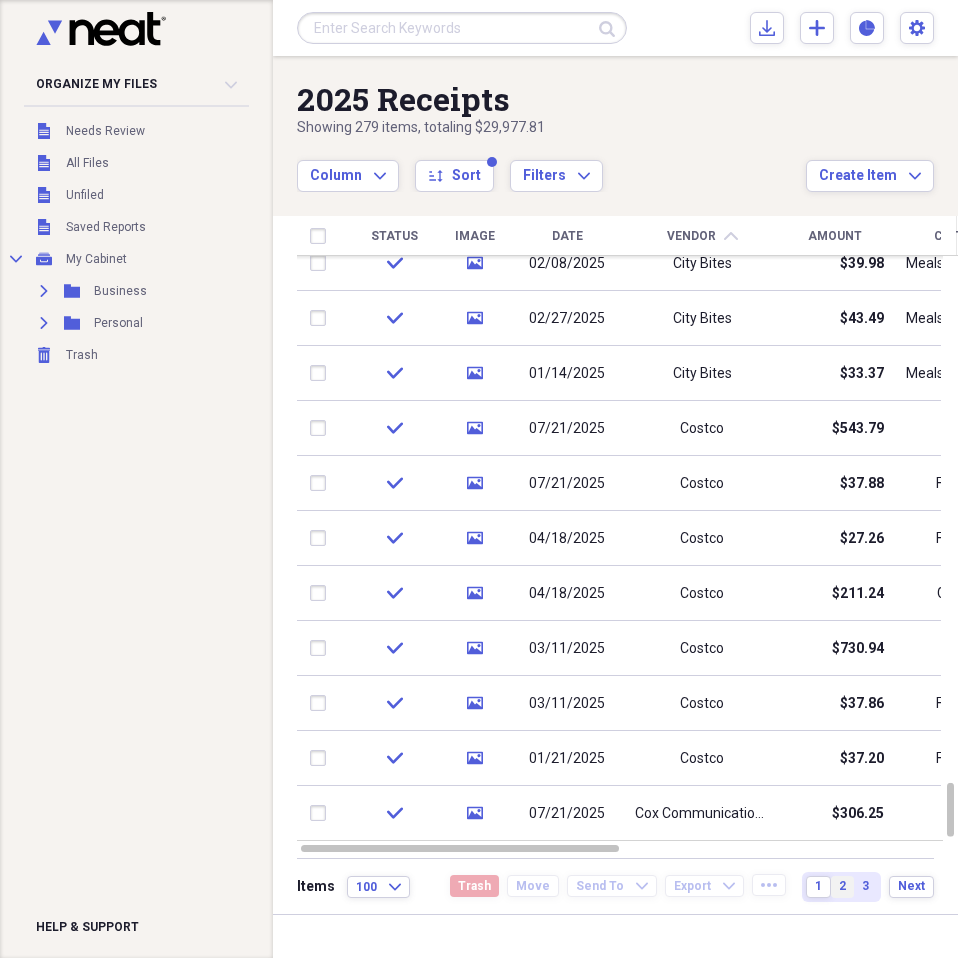 click on "2" at bounding box center [842, 886] 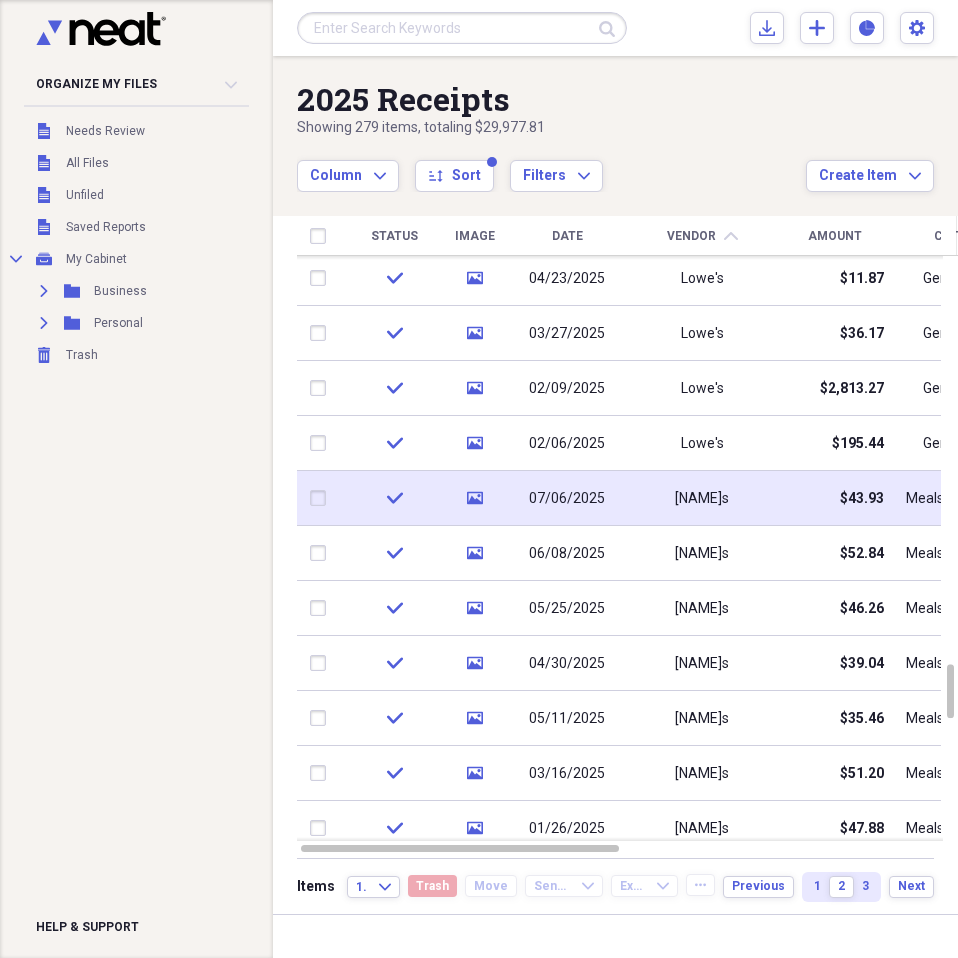 click on "$43.93" at bounding box center (834, 498) 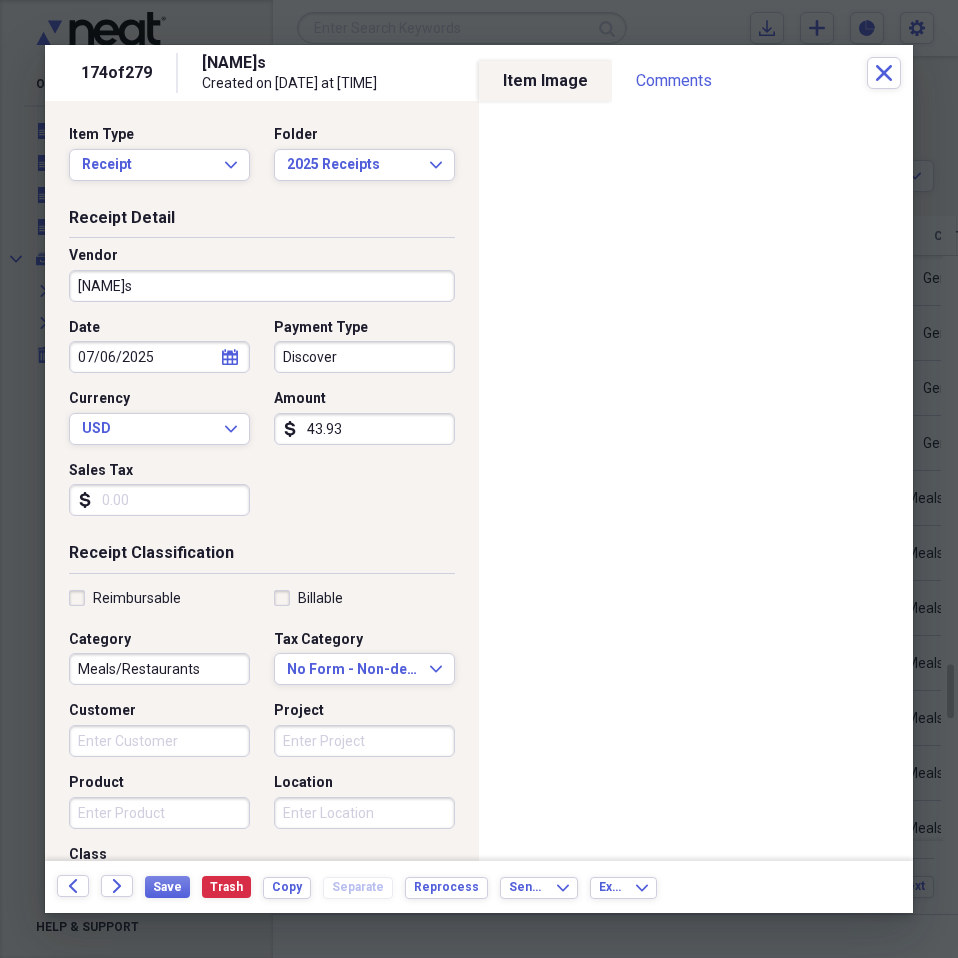 click on "Reimbursable Billable Category Meals/Restaurants Tax Category No Form - Non-deductible Expand Customer Project Product Location Class" at bounding box center [262, 749] 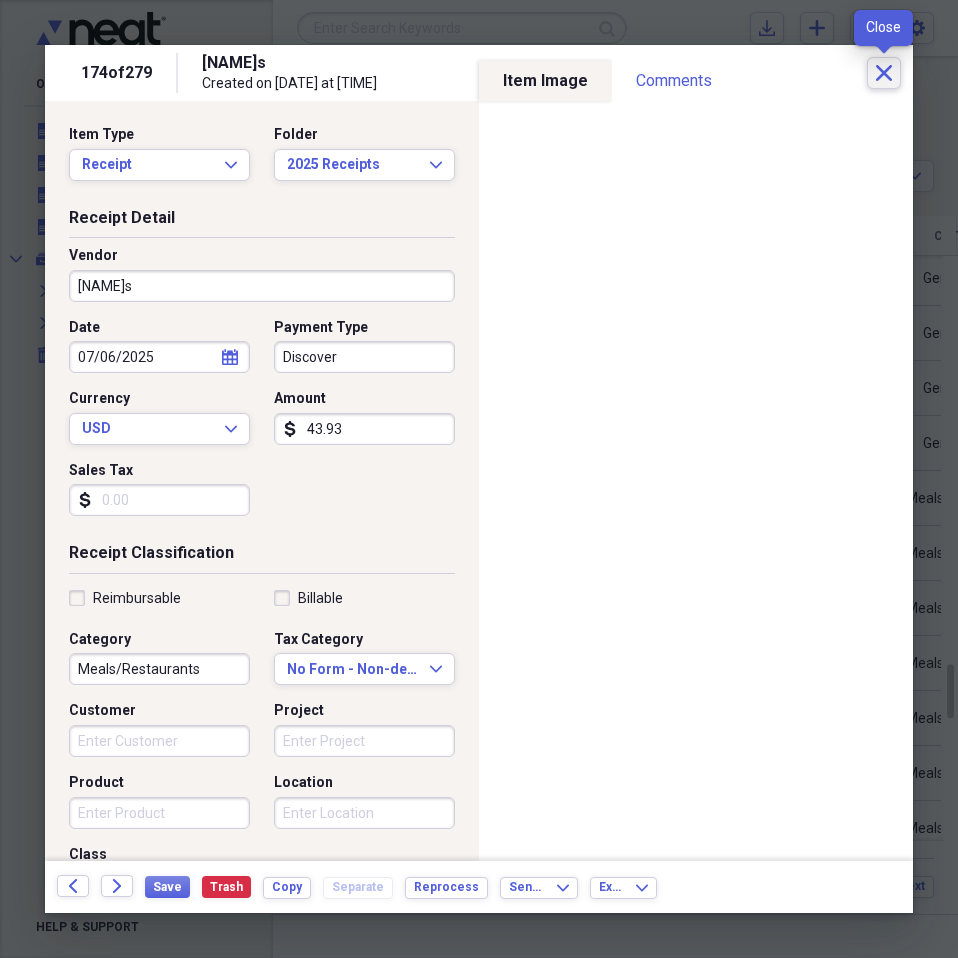 click on "Close" 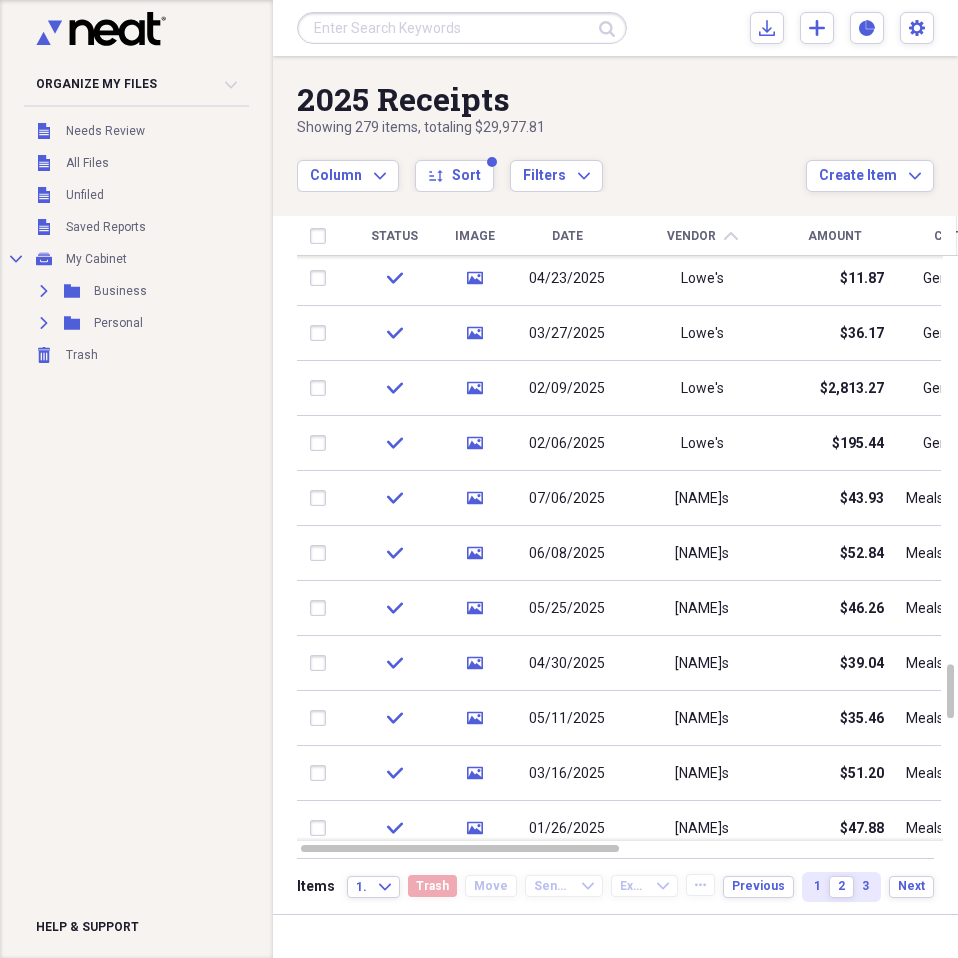click on "Organize My Files Collapse Unfiled Needs Review Unfiled All Files Unfiled Unfiled Unfiled Saved Reports Collapse My Cabinet My Cabinet Add Folder Expand Folder Business Add Folder Expand Folder Personal Add Folder Trash Trash Help & Support" at bounding box center [136, 479] 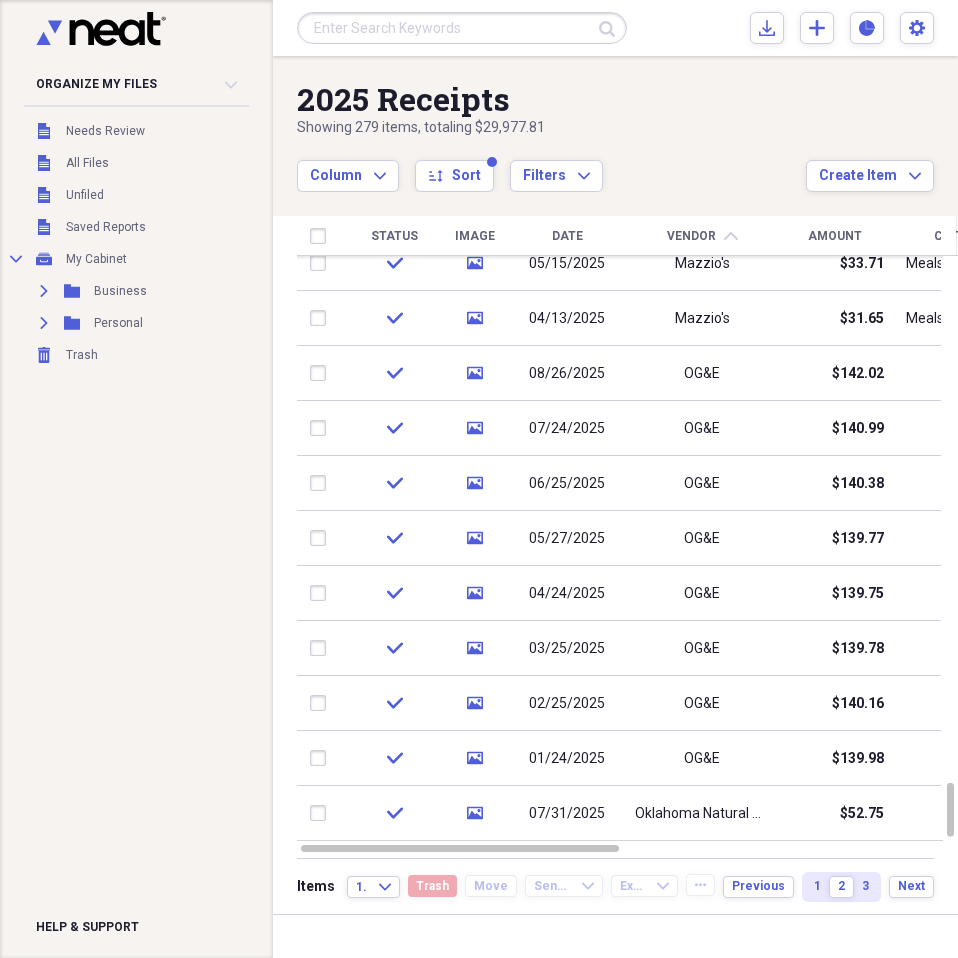 click on "3" at bounding box center (865, 886) 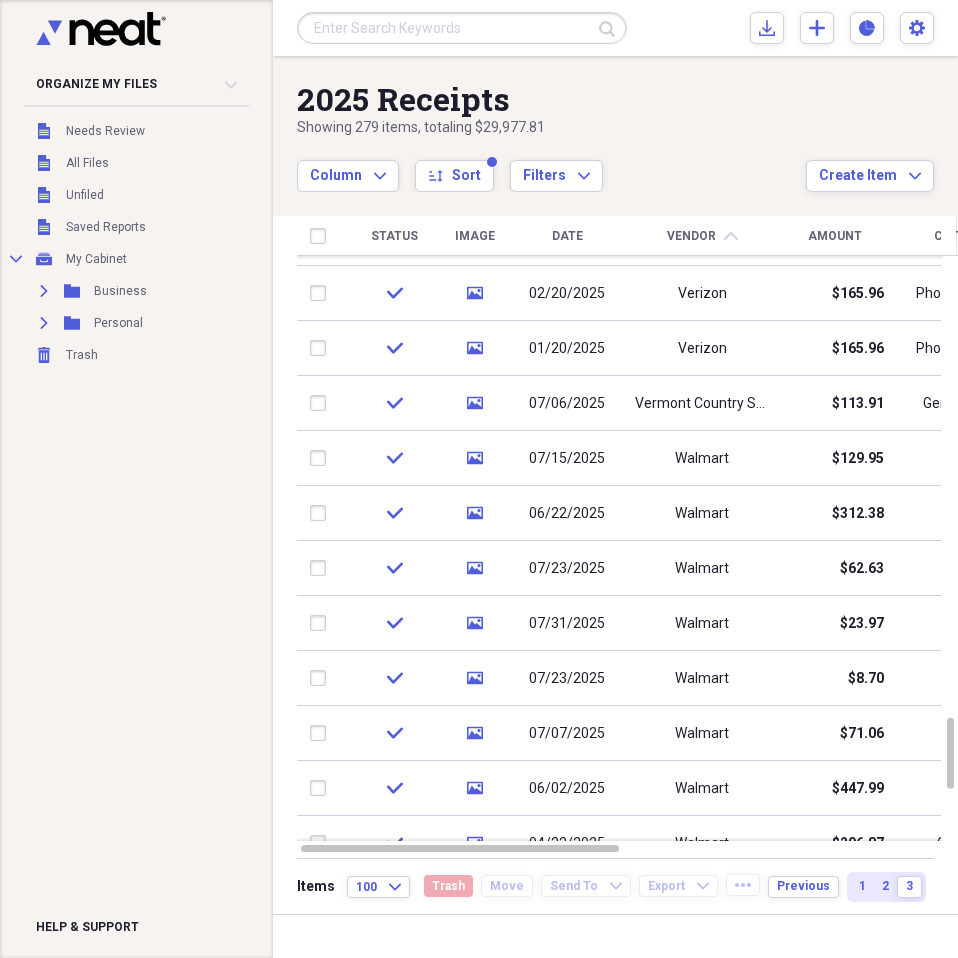 drag, startPoint x: 164, startPoint y: 523, endPoint x: 235, endPoint y: 526, distance: 71.063354 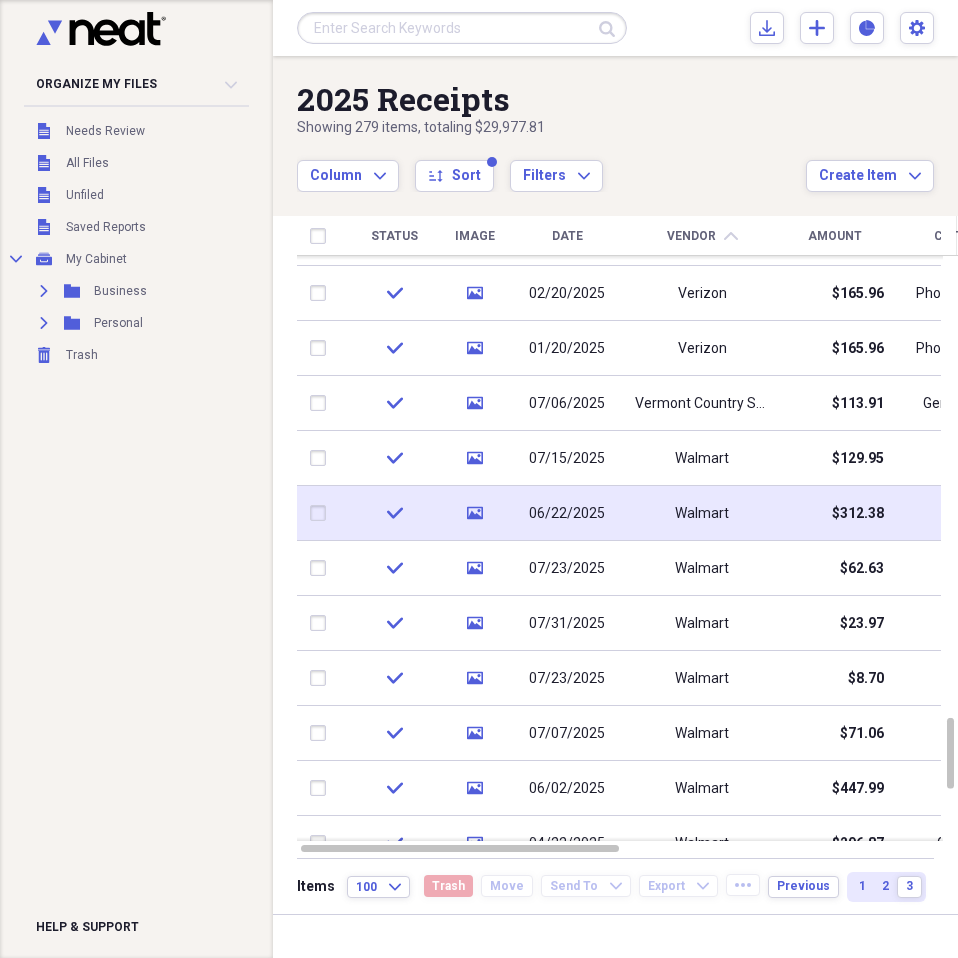 click on "Walmart" at bounding box center (702, 514) 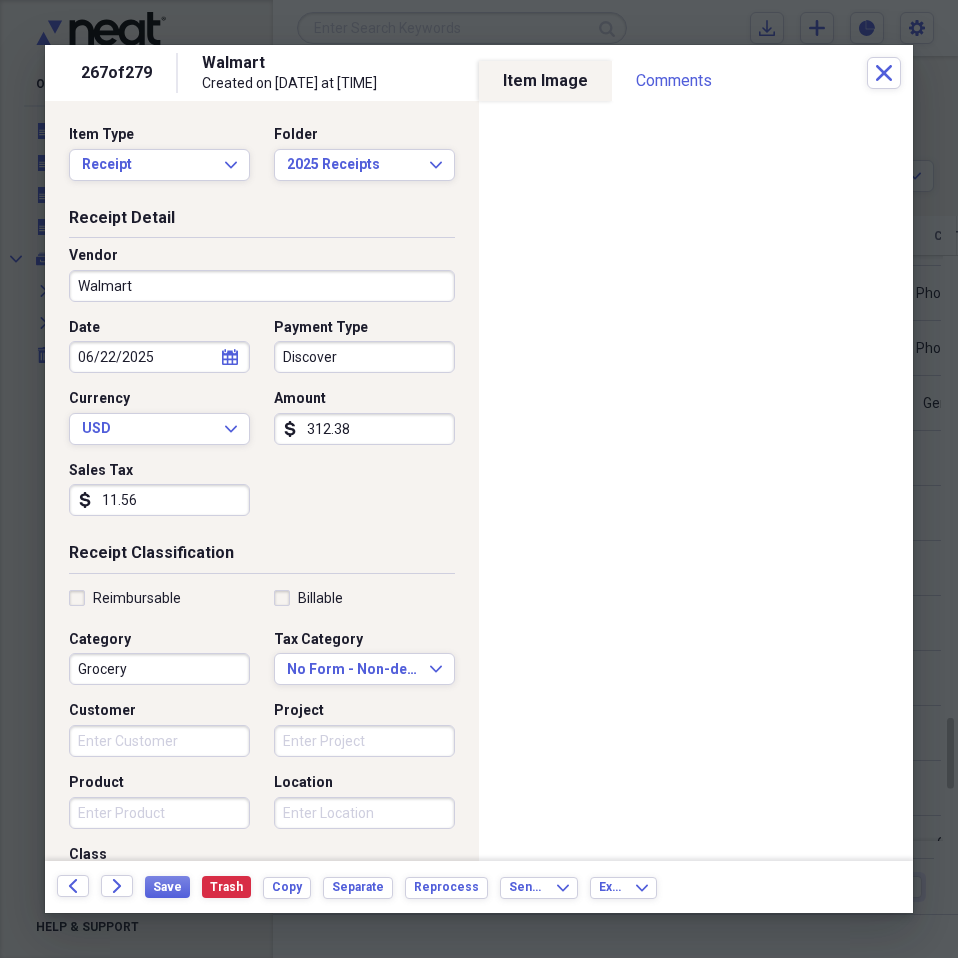 click on "calendar" 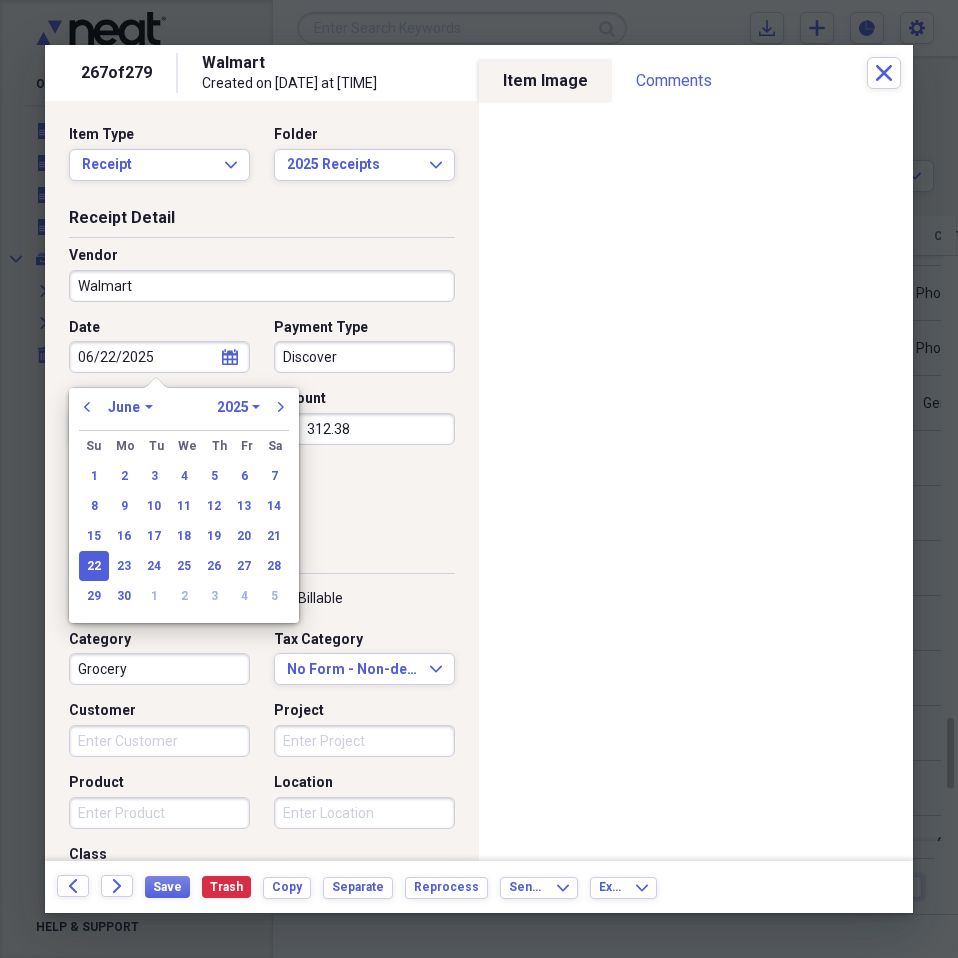 click at bounding box center (156, 392) 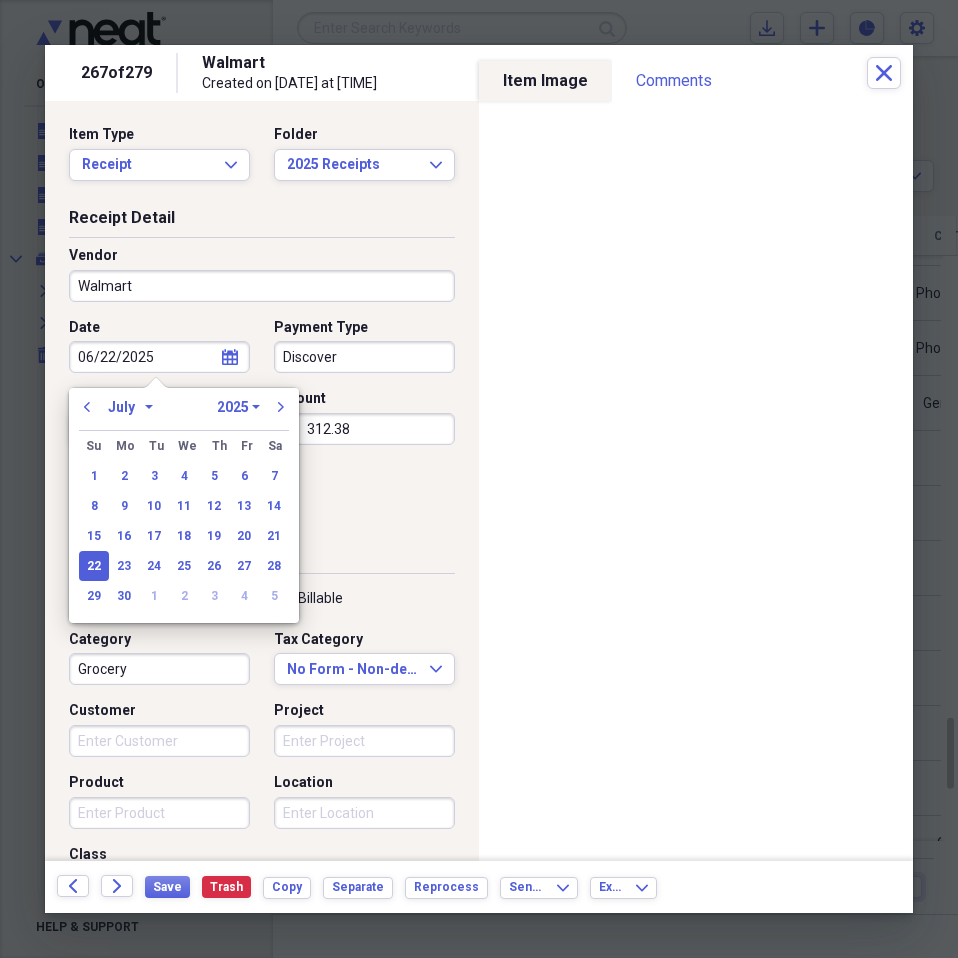 click on "January February March April May June July August September October November December" at bounding box center [130, 407] 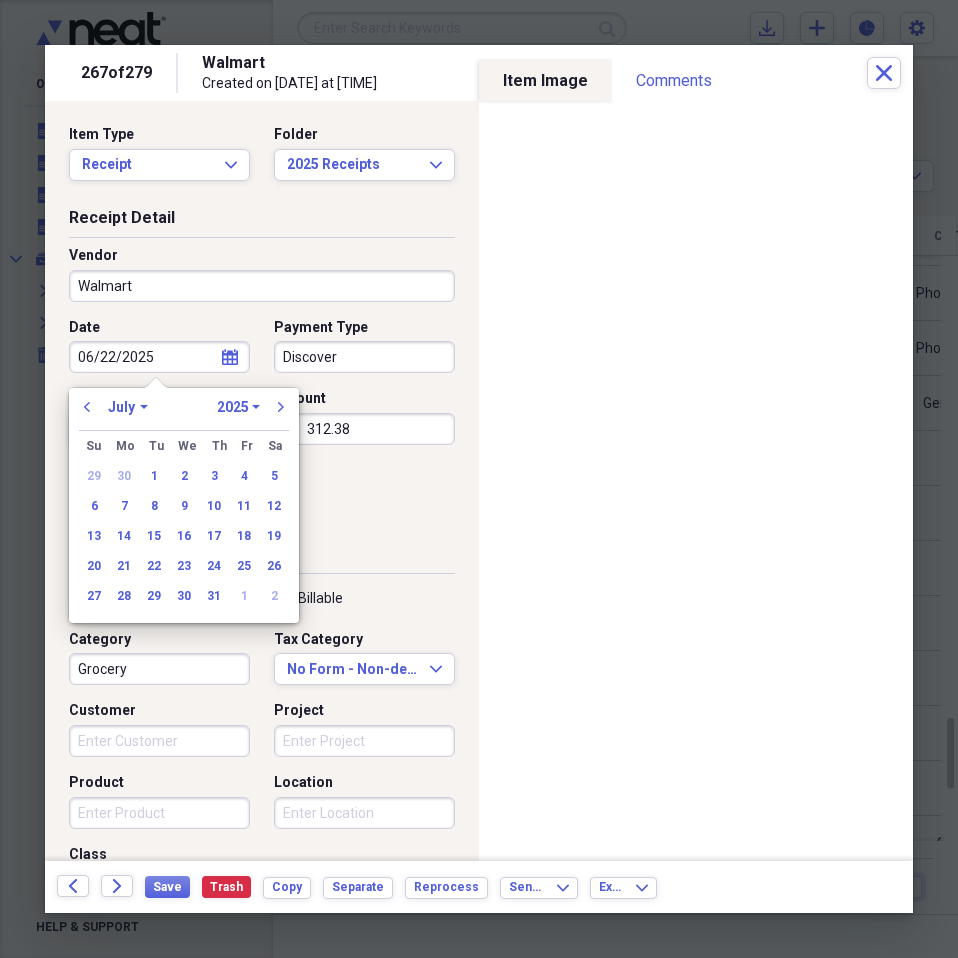 click on "Receipt Detail Vendor Walmart Date 06/22/2025 calendar Calendar Payment Type Discover Currency USD Expand Amount dollar-sign 312.38 Sales Tax dollar-sign 11.56" at bounding box center [262, 375] 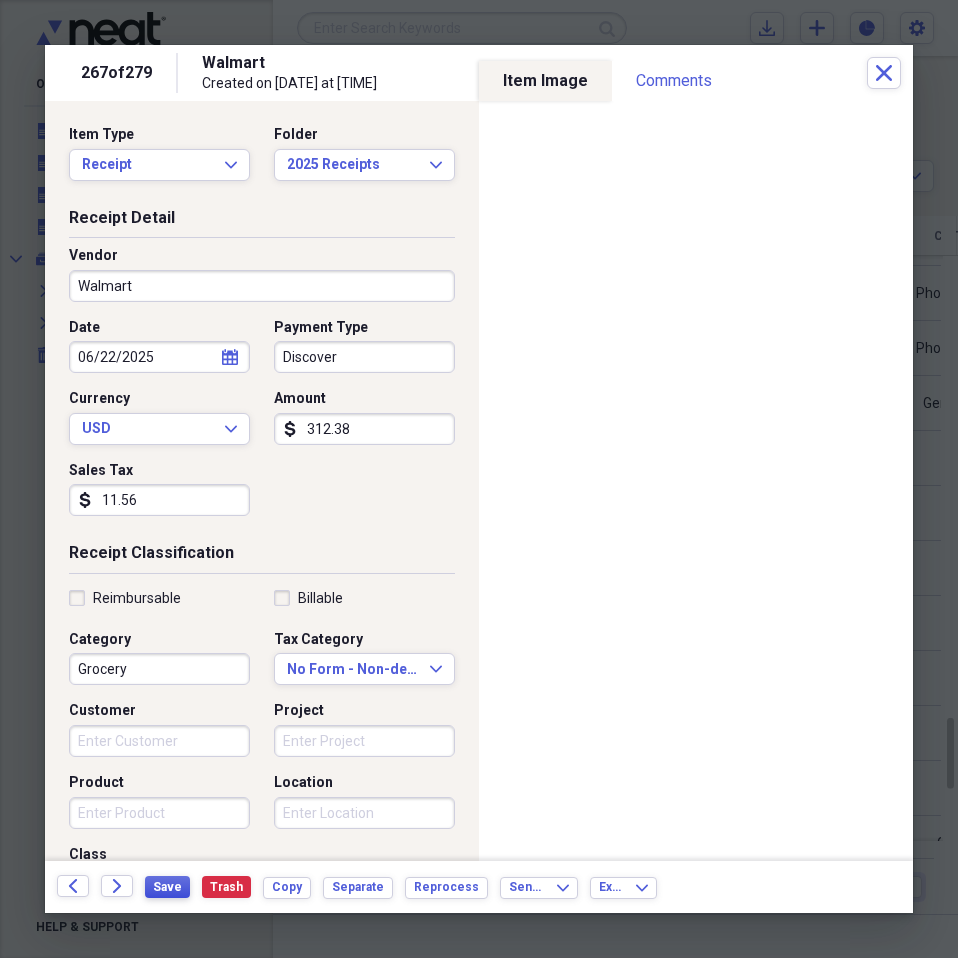 click on "Save" at bounding box center [167, 887] 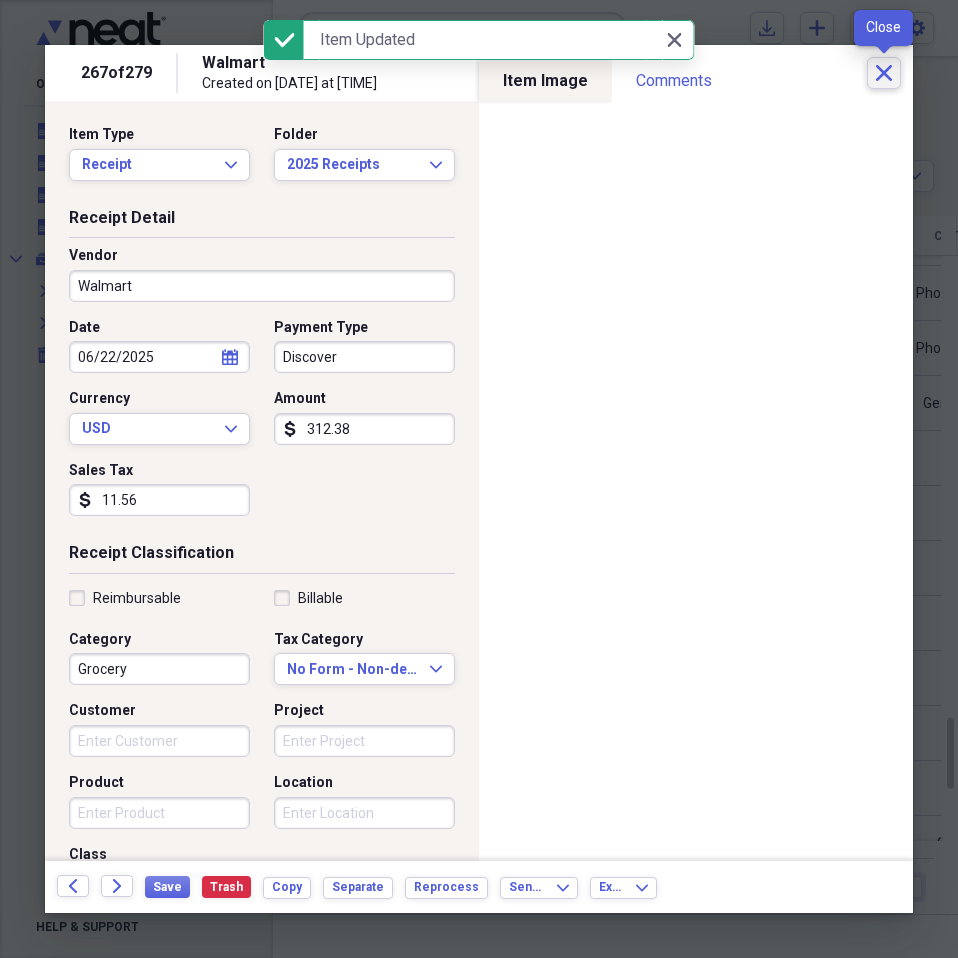 click on "Close" 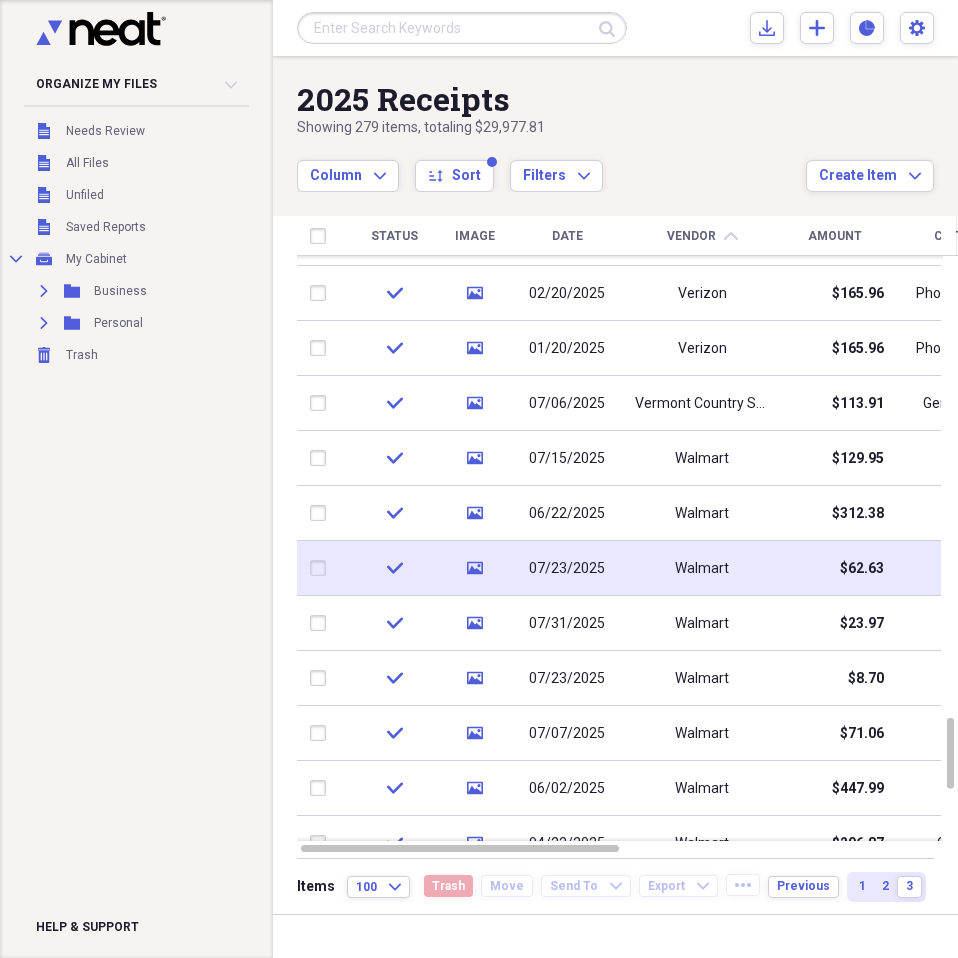 click on "Walmart" at bounding box center [702, 568] 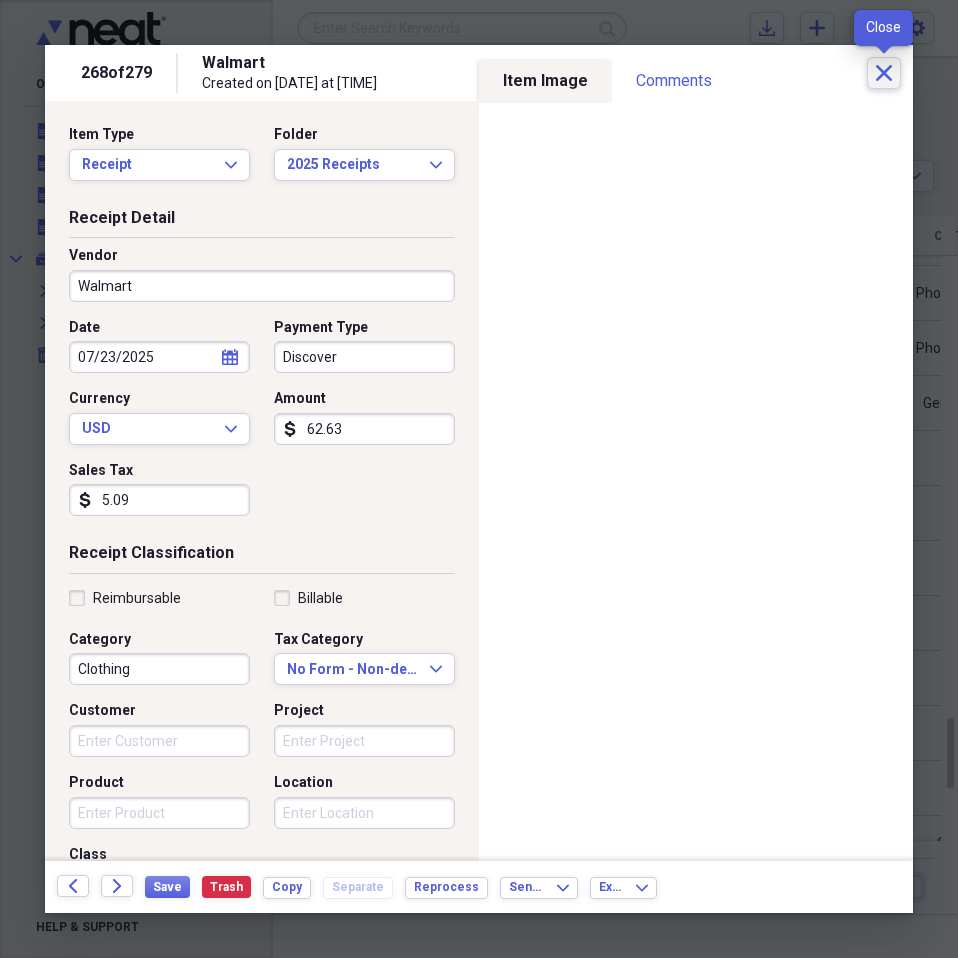 click on "Close" 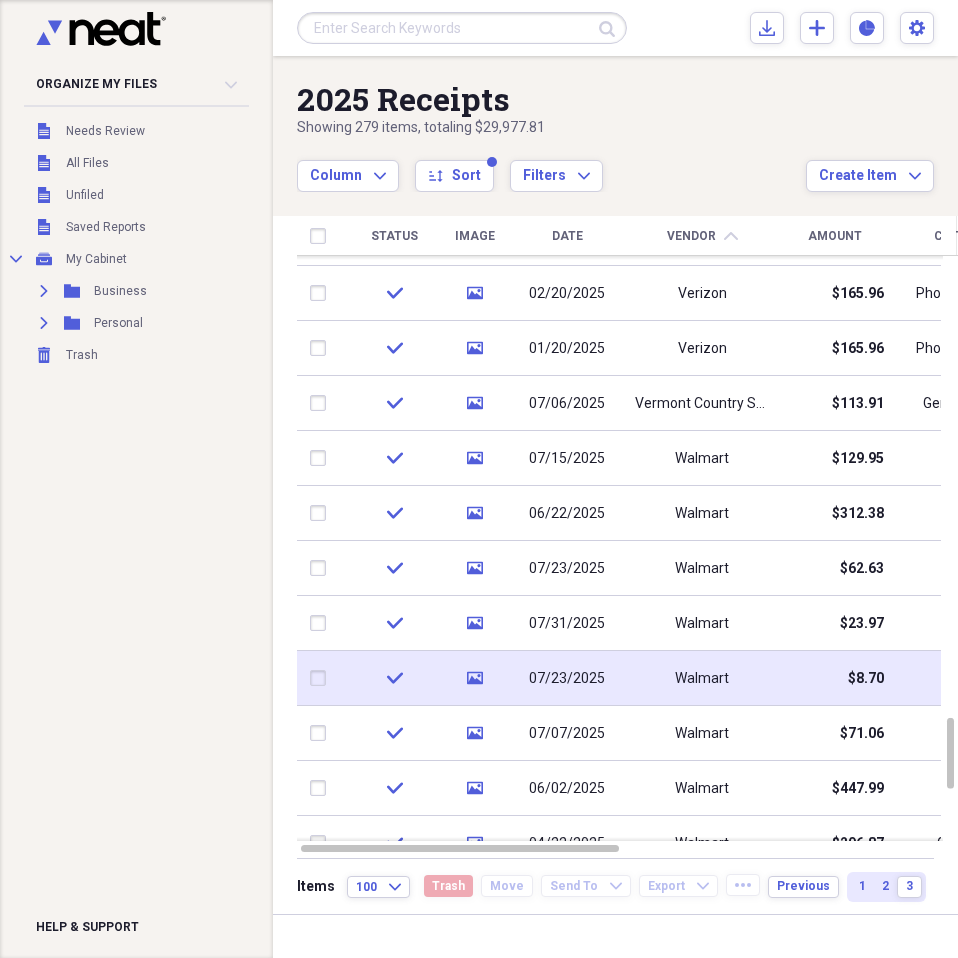 click on "Clothing" at bounding box center (967, 678) 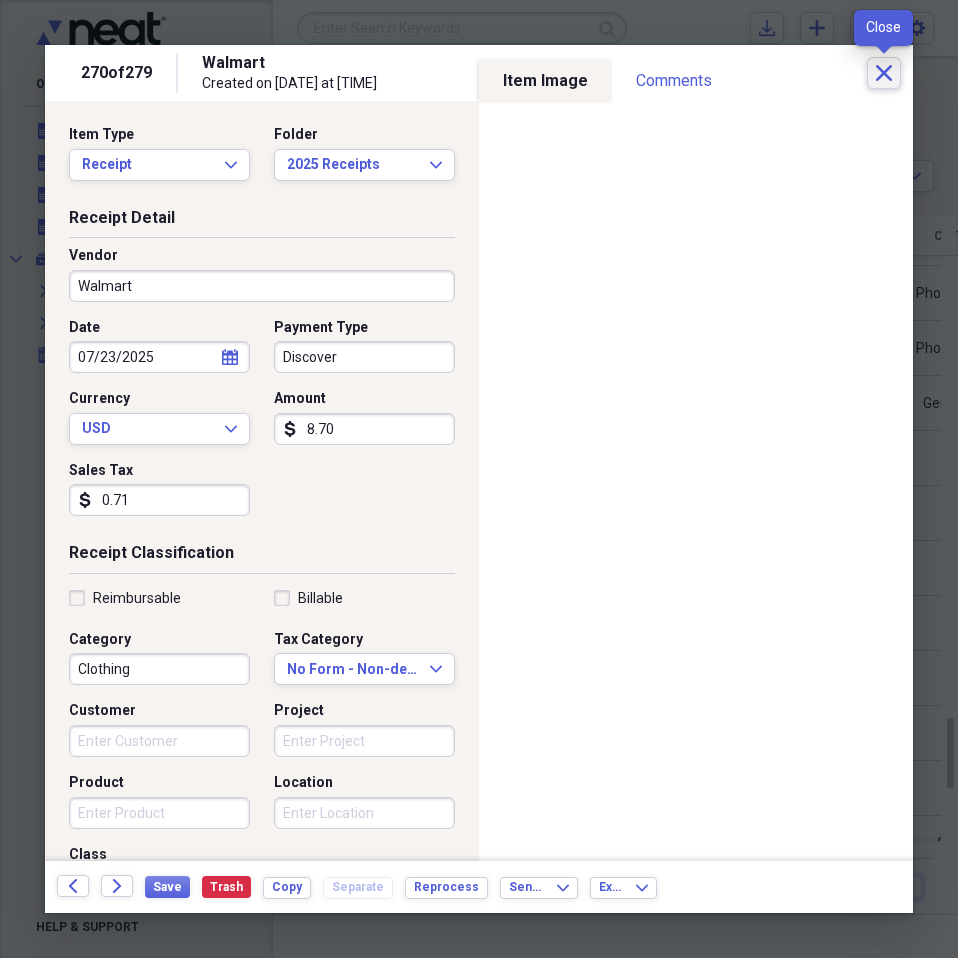 click 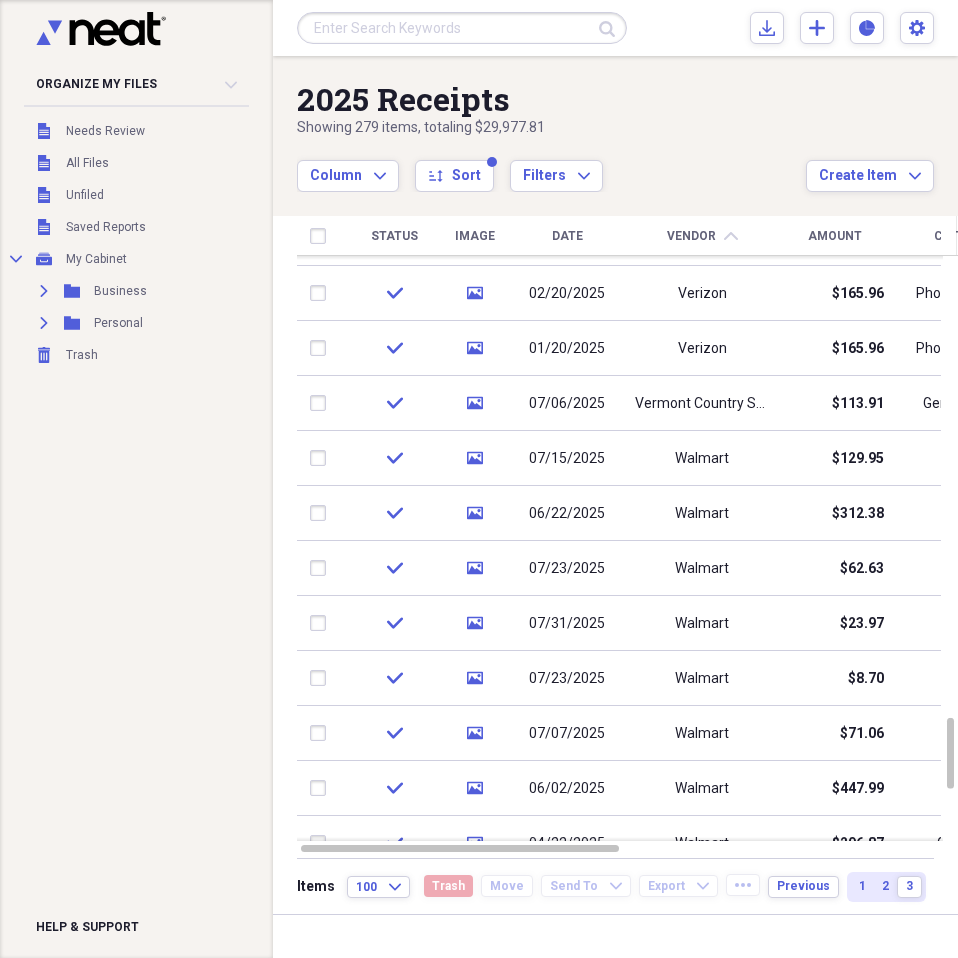 click on "Organize My Files Collapse Unfiled Needs Review Unfiled All Files Unfiled Unfiled Unfiled Saved Reports Collapse My Cabinet My Cabinet Add Folder Expand Folder Business Add Folder Expand Folder Personal Add Folder Trash Trash Help & Support" at bounding box center (136, 479) 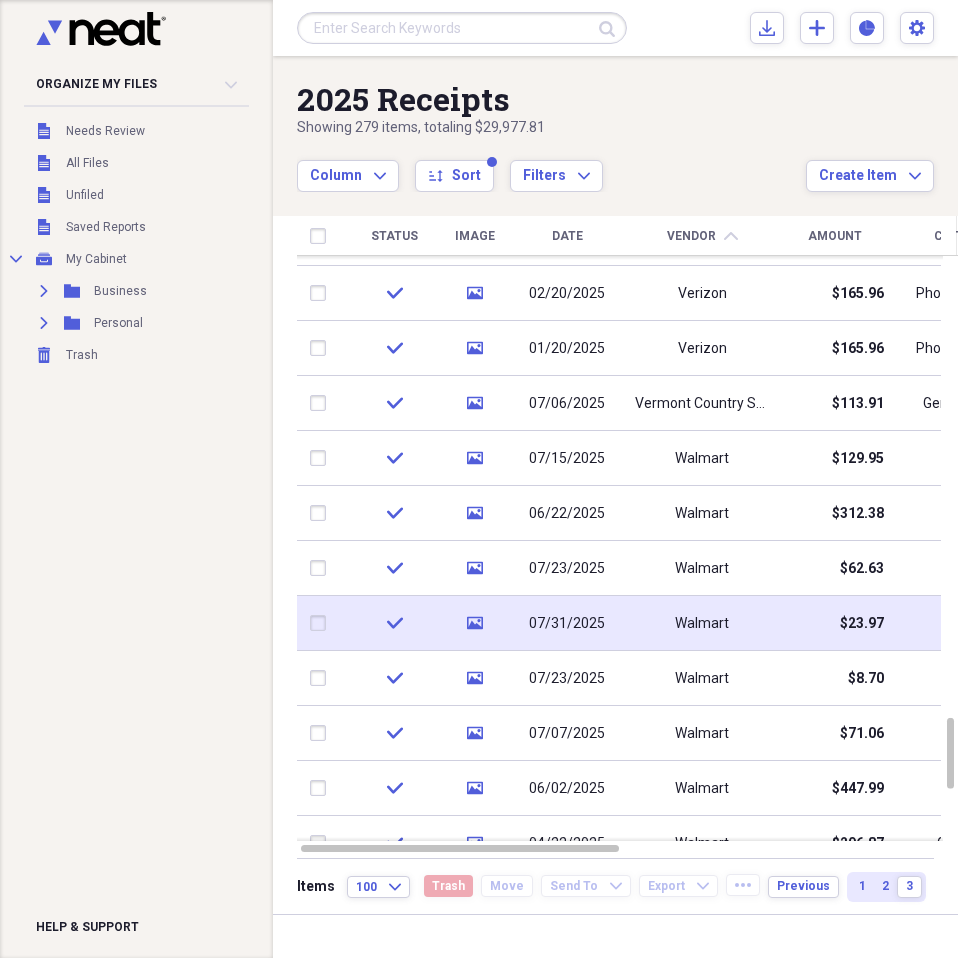 click on "07/31/2025" at bounding box center (567, 623) 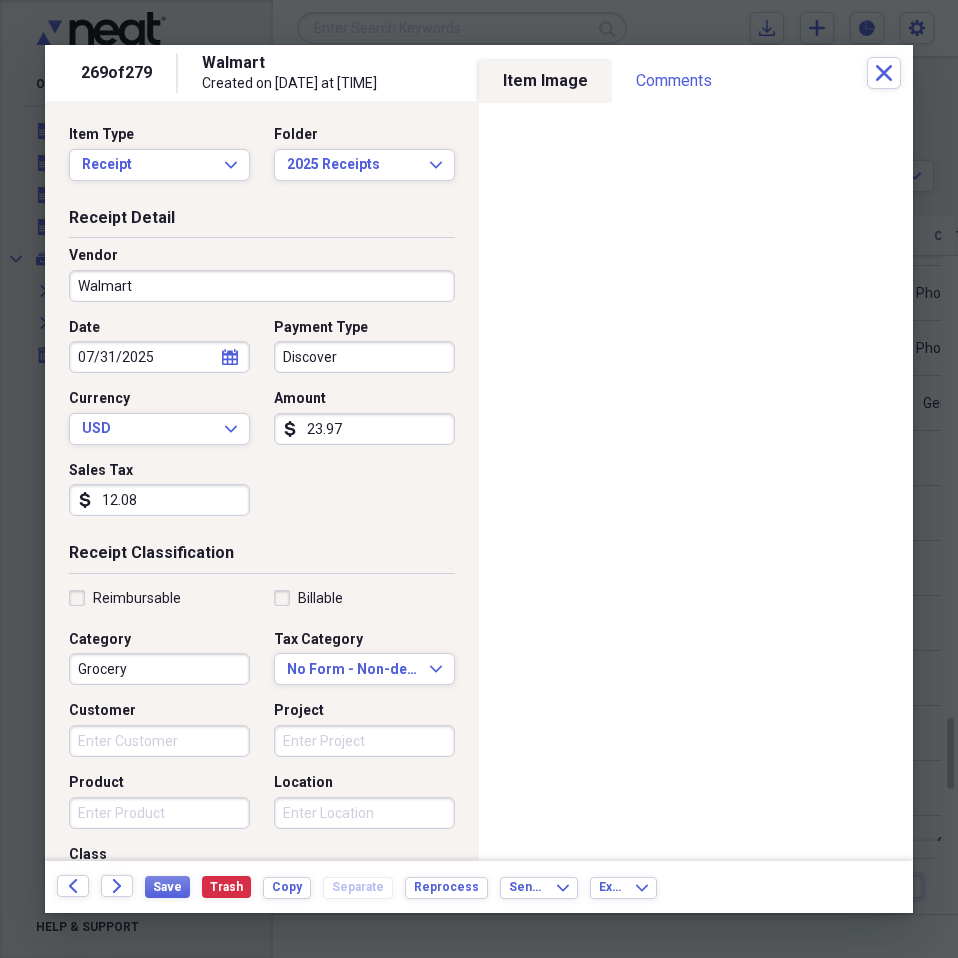 click on "23.97" at bounding box center [364, 429] 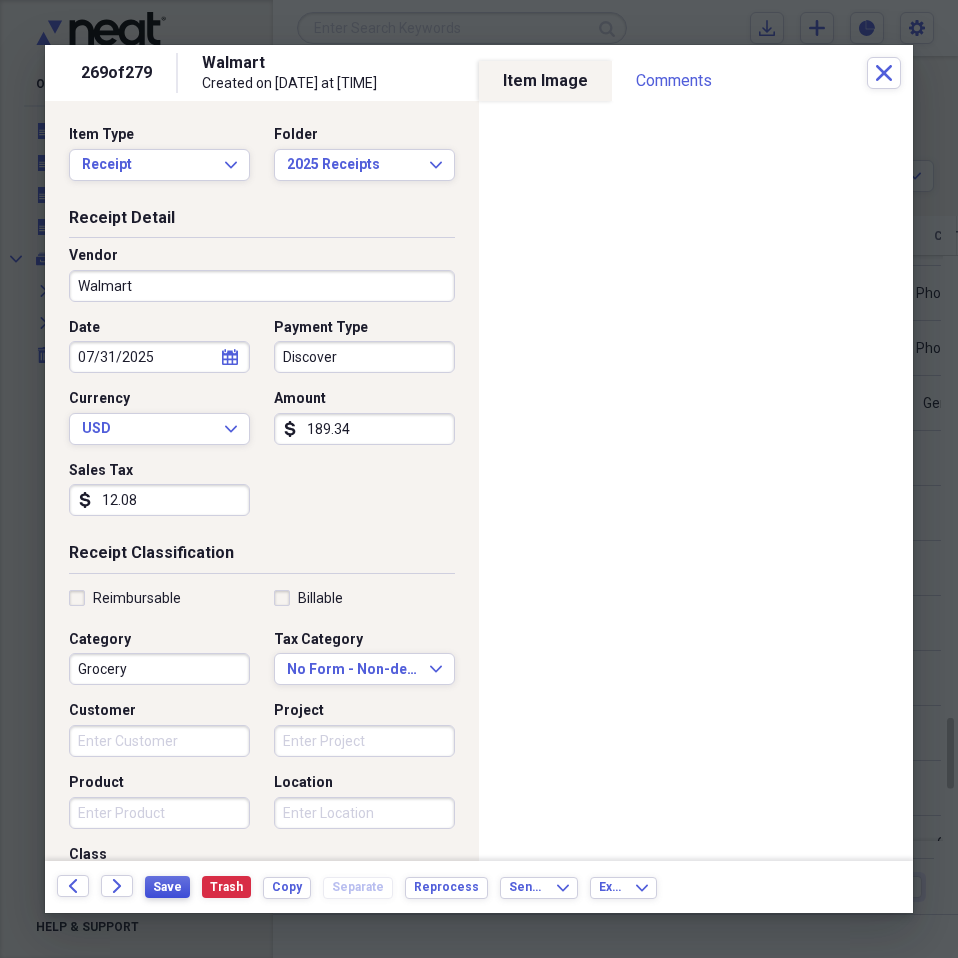 type on "189.34" 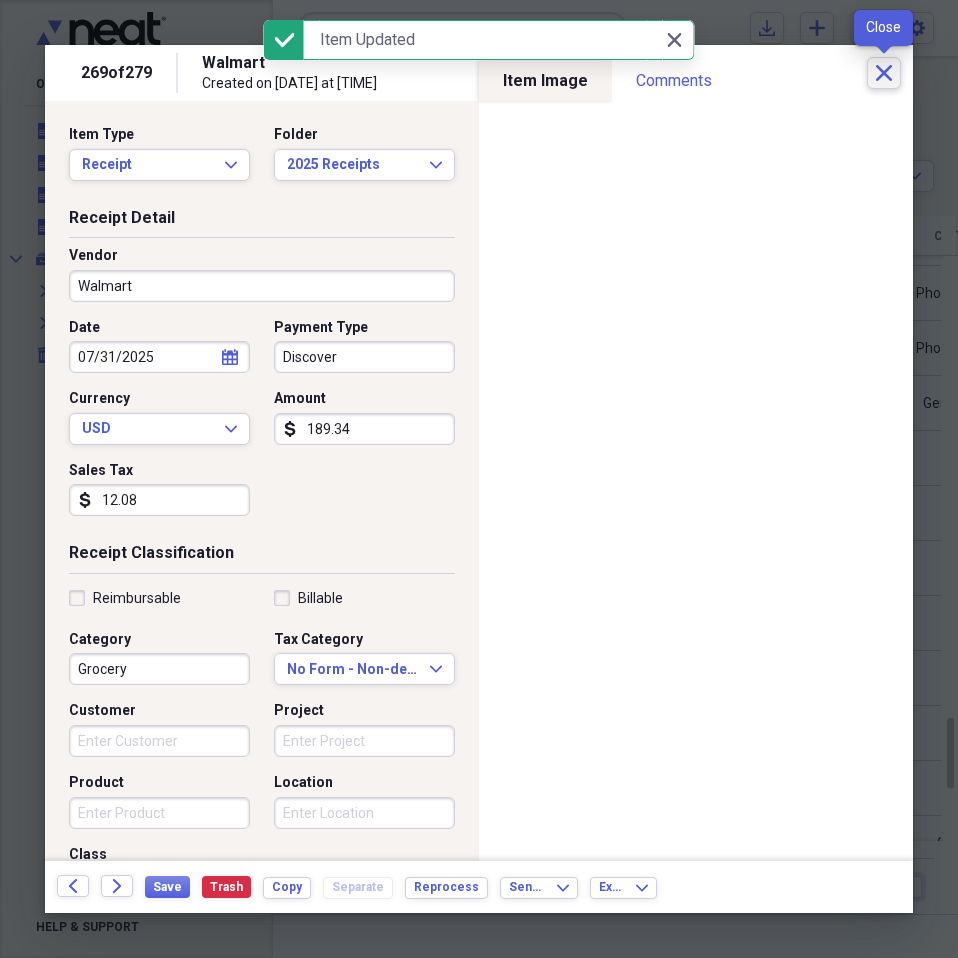 click on "Close" 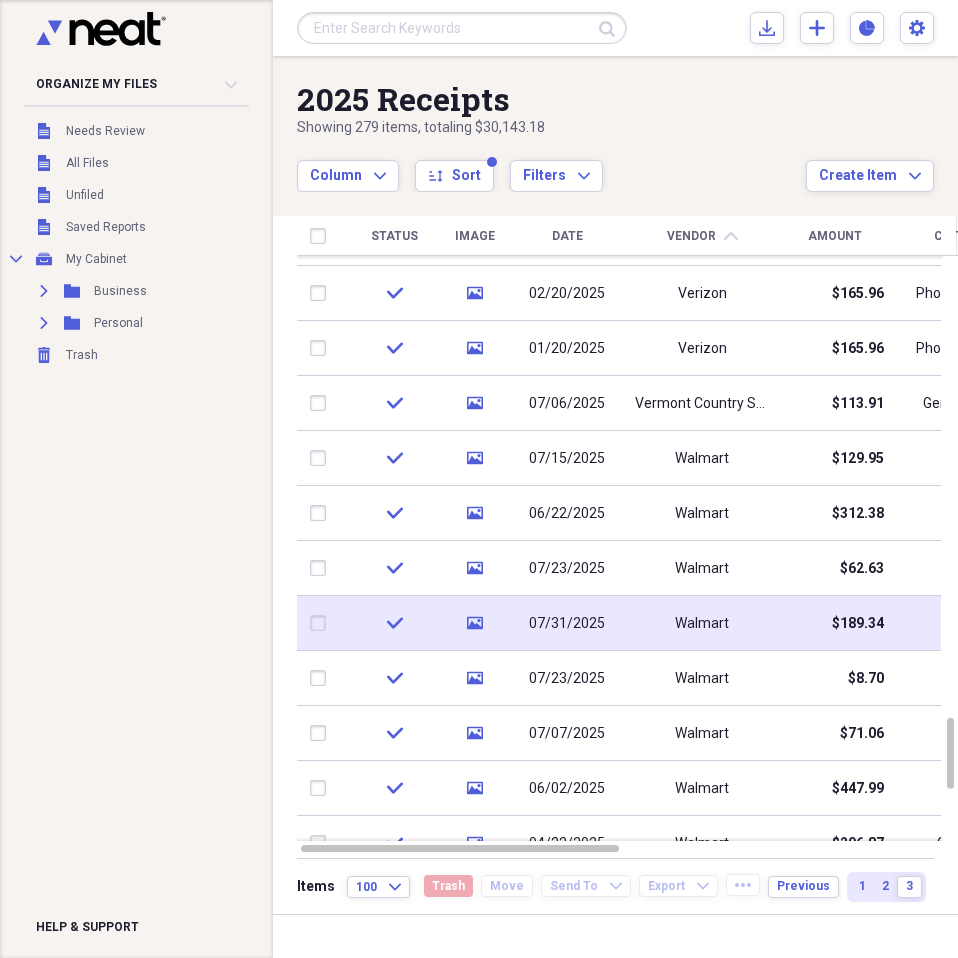 drag, startPoint x: 148, startPoint y: 667, endPoint x: 354, endPoint y: 628, distance: 209.65924 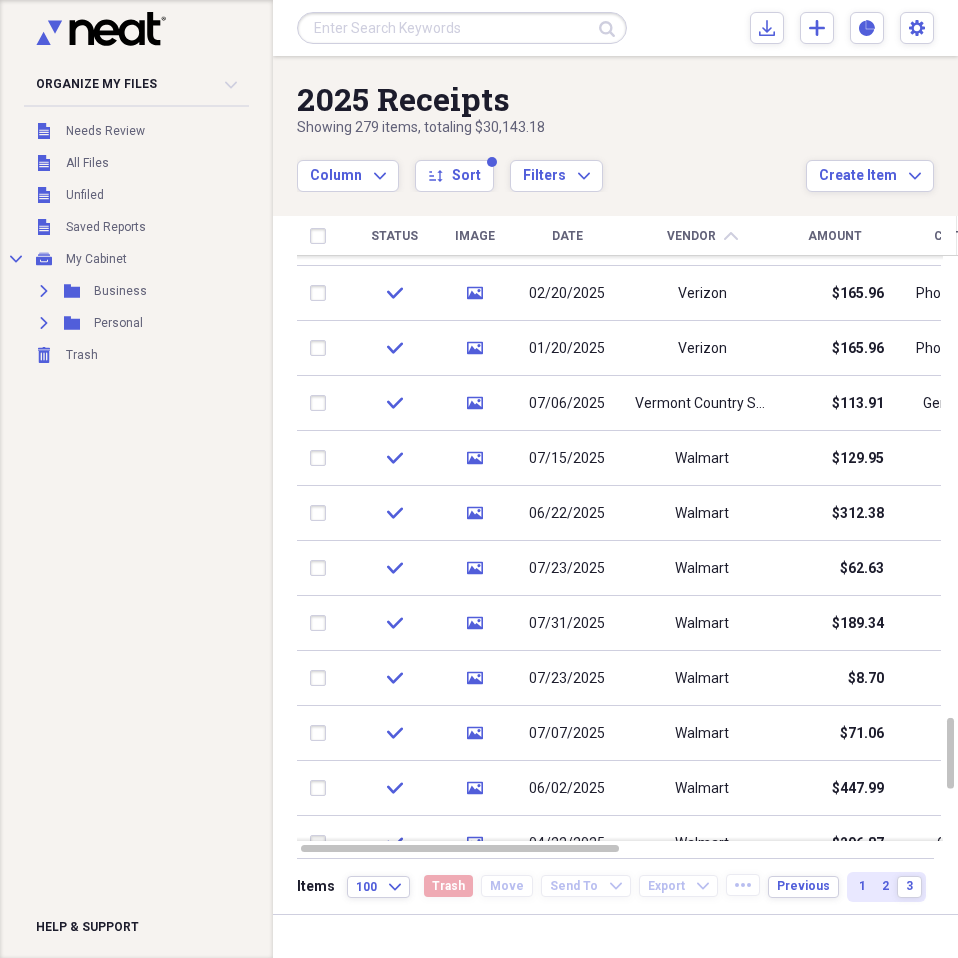 click on "Organize My Files Collapse Unfiled Needs Review Unfiled All Files Unfiled Unfiled Unfiled Saved Reports Collapse My Cabinet My Cabinet Add Folder Expand Folder Business Add Folder Expand Folder Personal Add Folder Trash Trash Help & Support" at bounding box center [136, 479] 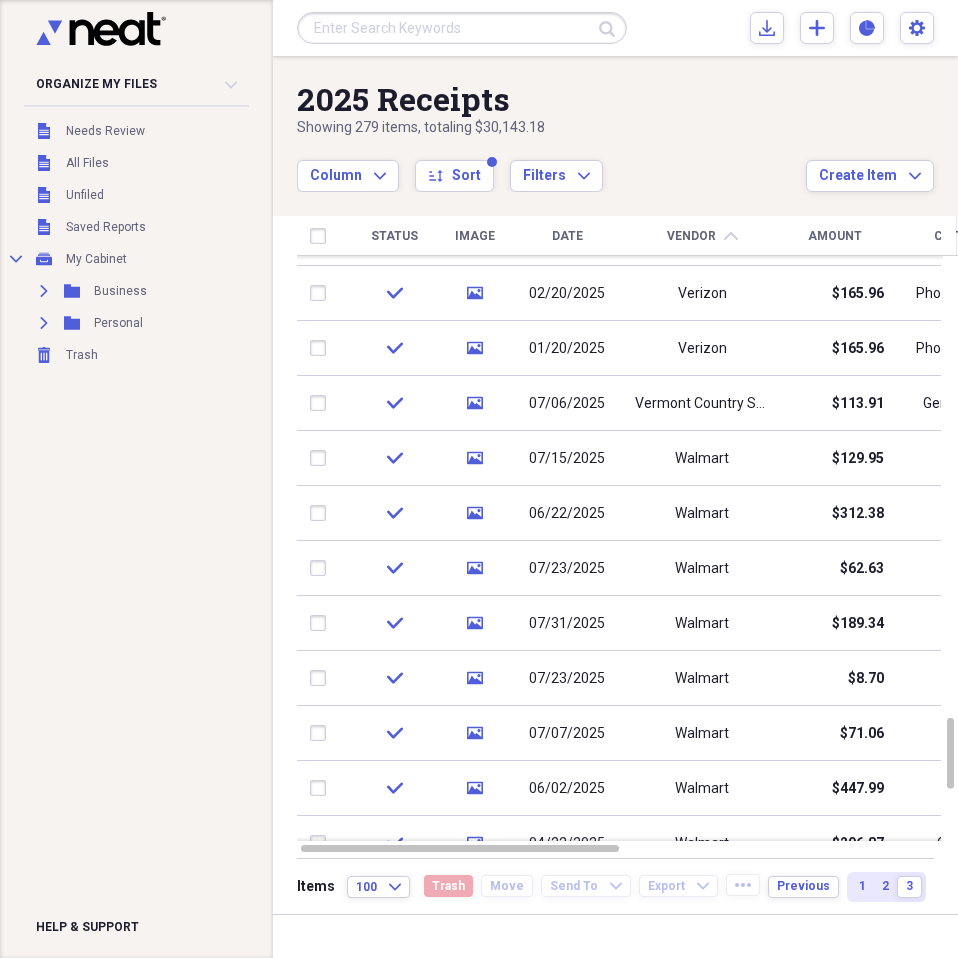 click on "Vendor" at bounding box center (691, 236) 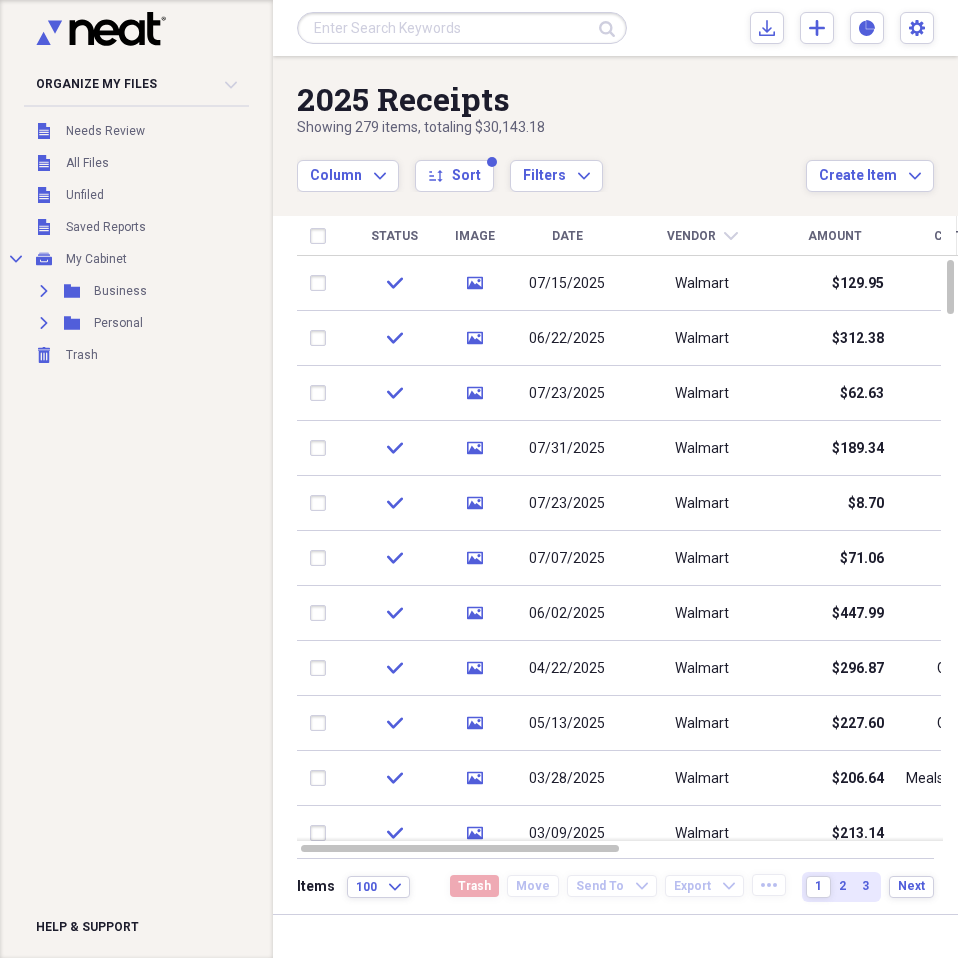 click on "Organize My Files Collapse Unfiled Needs Review Unfiled All Files Unfiled Unfiled Unfiled Saved Reports Collapse My Cabinet My Cabinet Add Folder Expand Folder Business Add Folder Expand Folder Personal Add Folder Trash Trash Help & Support" at bounding box center (136, 479) 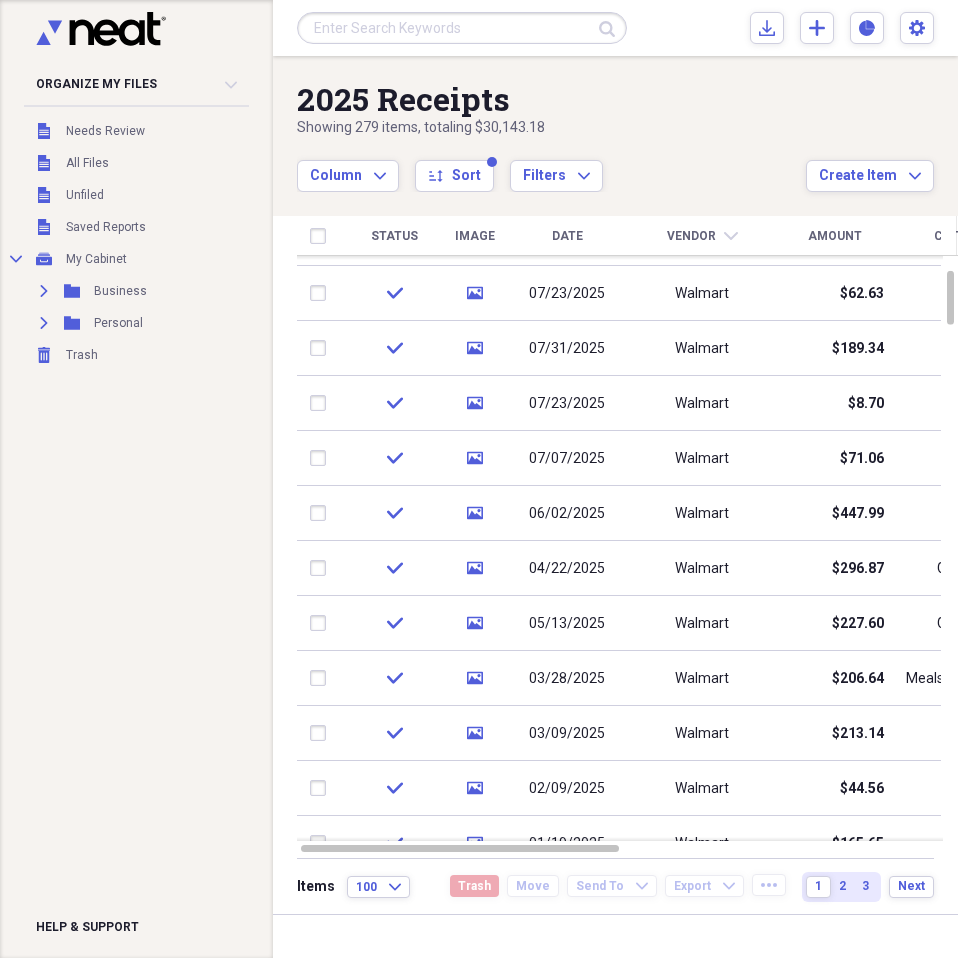 click on "Date" at bounding box center (567, 236) 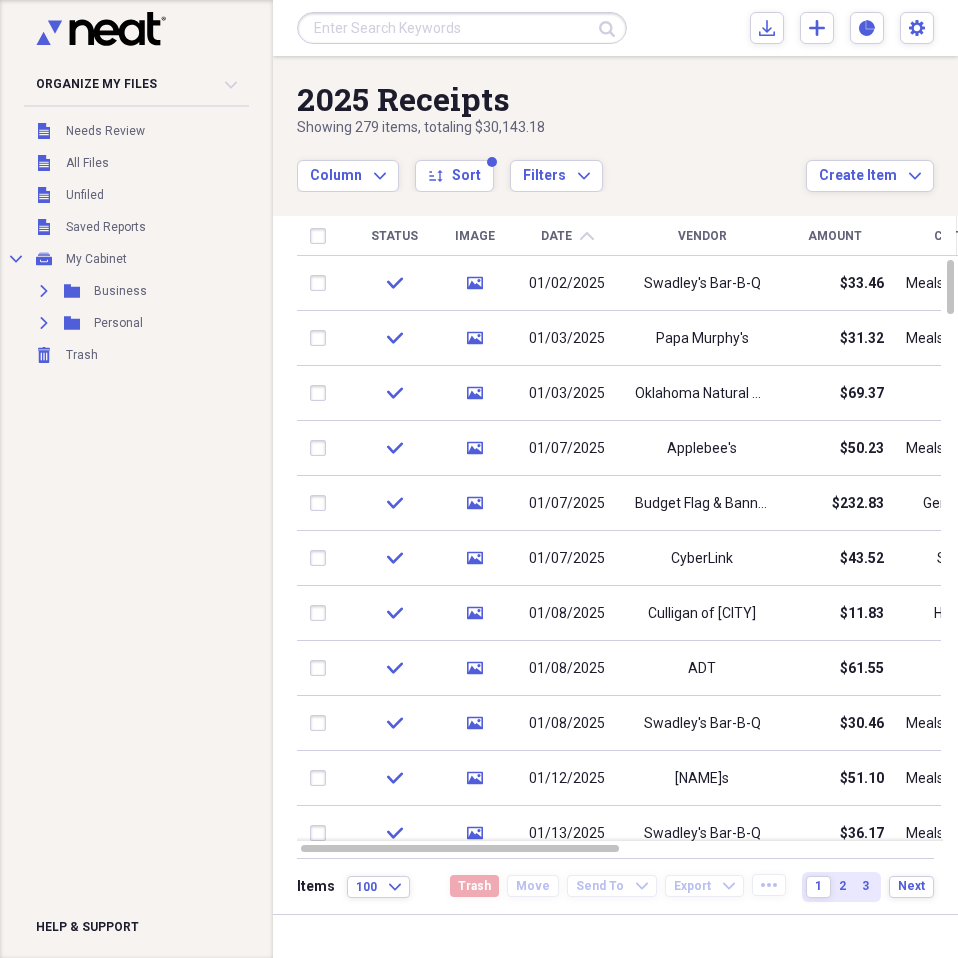click on "chevron-up" 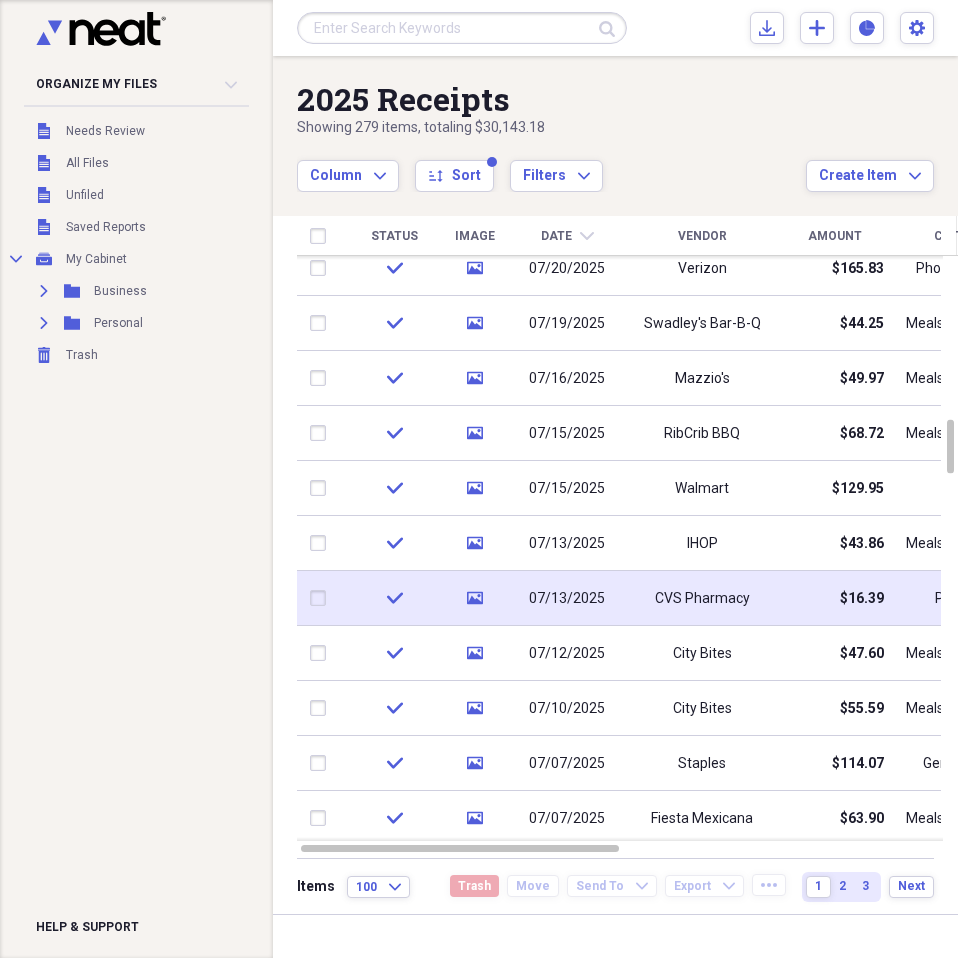 click on "CVS Pharmacy" at bounding box center [702, 598] 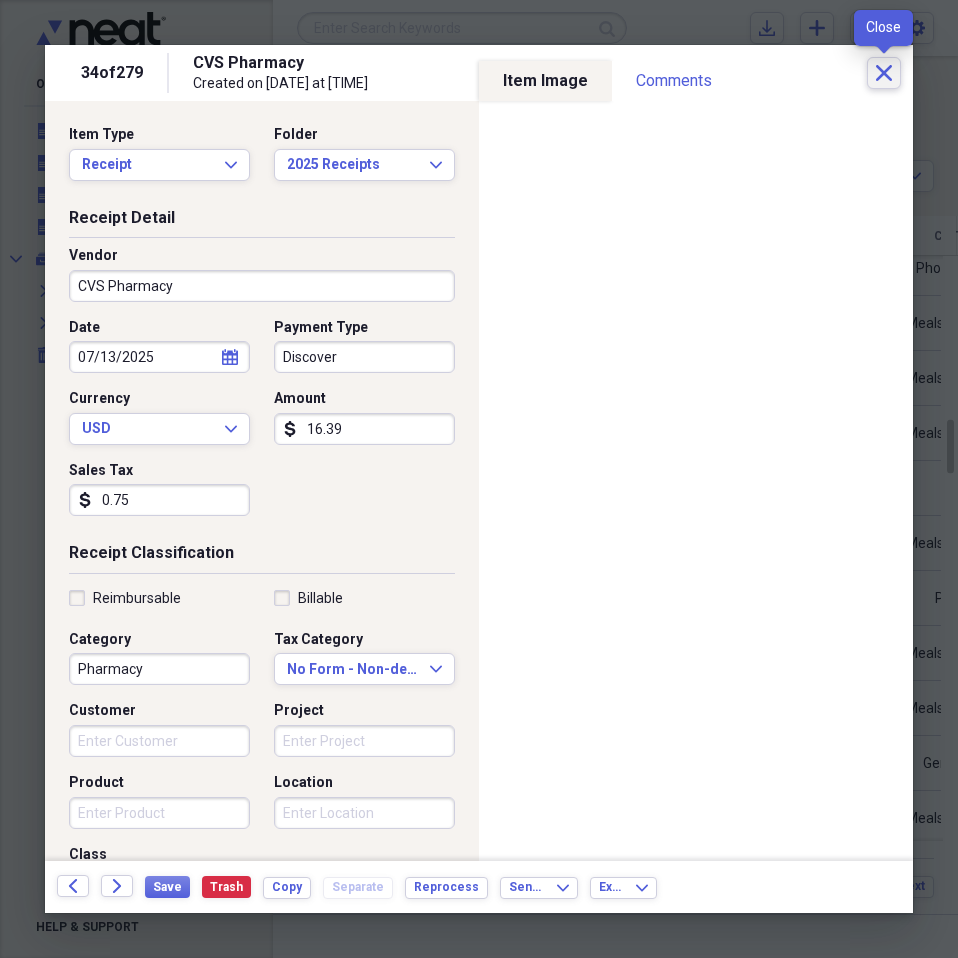 click 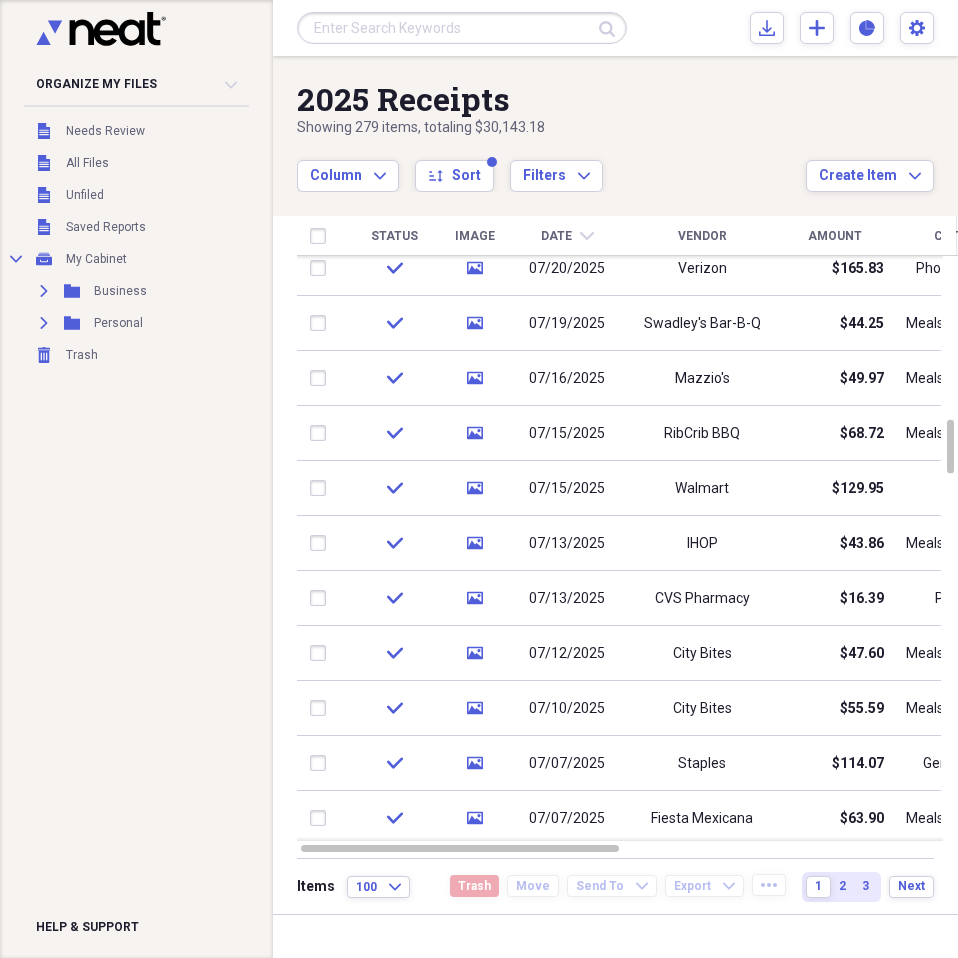 click on "Organize My Files Collapse Unfiled Needs Review Unfiled All Files Unfiled Unfiled Unfiled Saved Reports Collapse My Cabinet My Cabinet Add Folder Expand Folder Business Add Folder Expand Folder Personal Add Folder Trash Trash Help & Support" at bounding box center (136, 479) 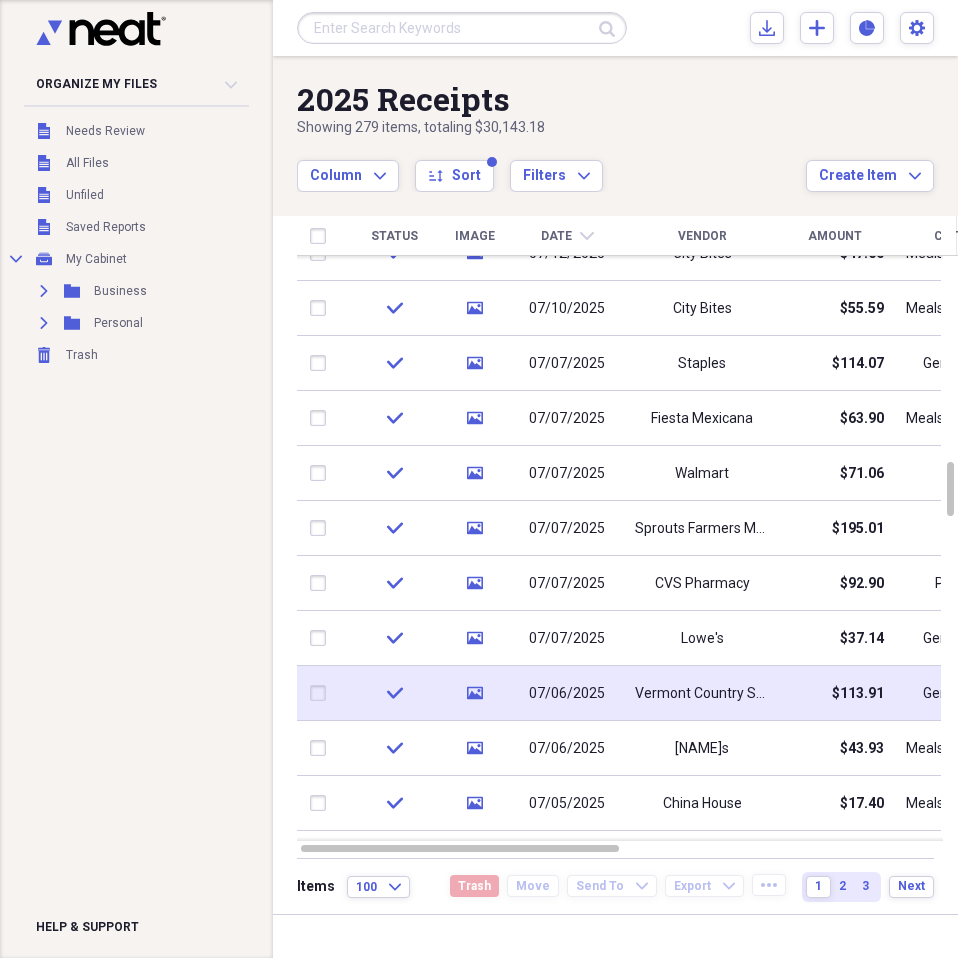 click on "Vermont Country Store" at bounding box center (702, 694) 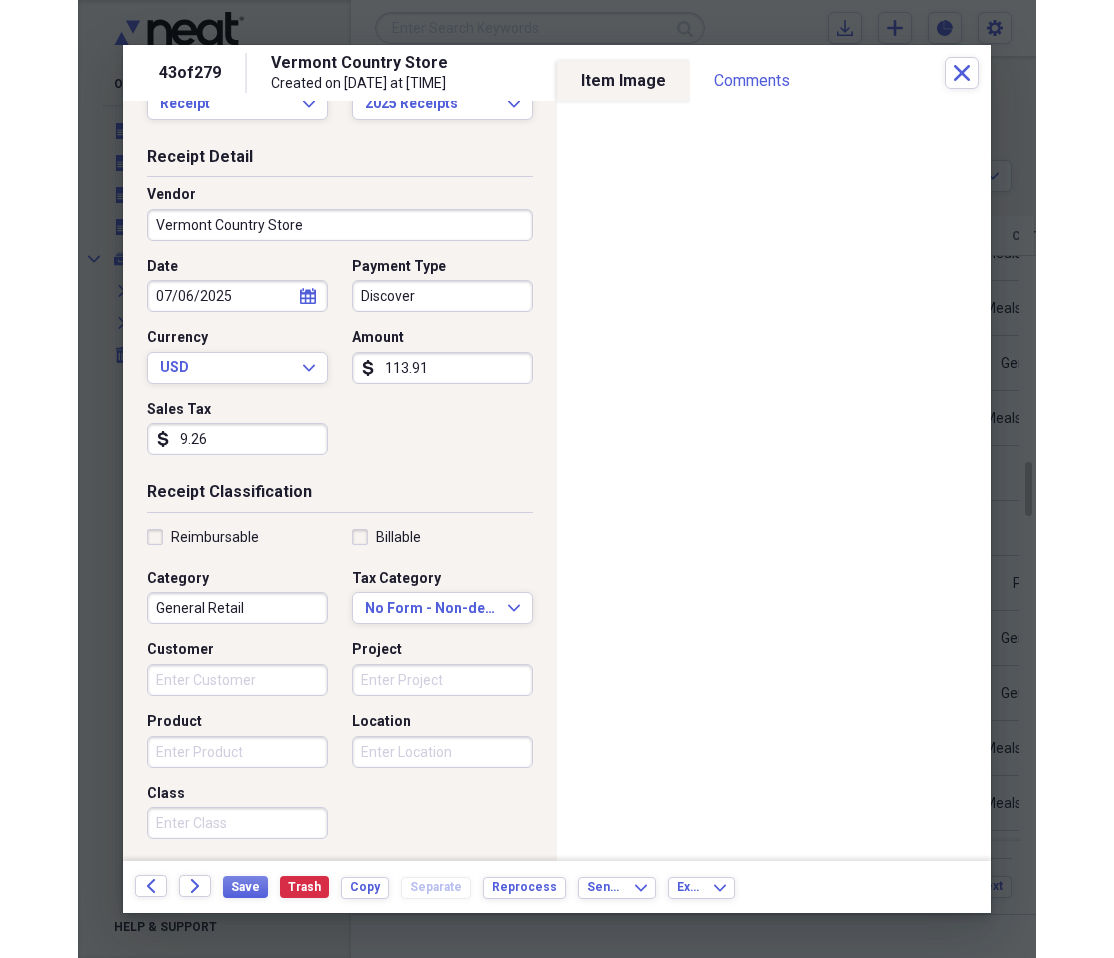 scroll, scrollTop: 0, scrollLeft: 0, axis: both 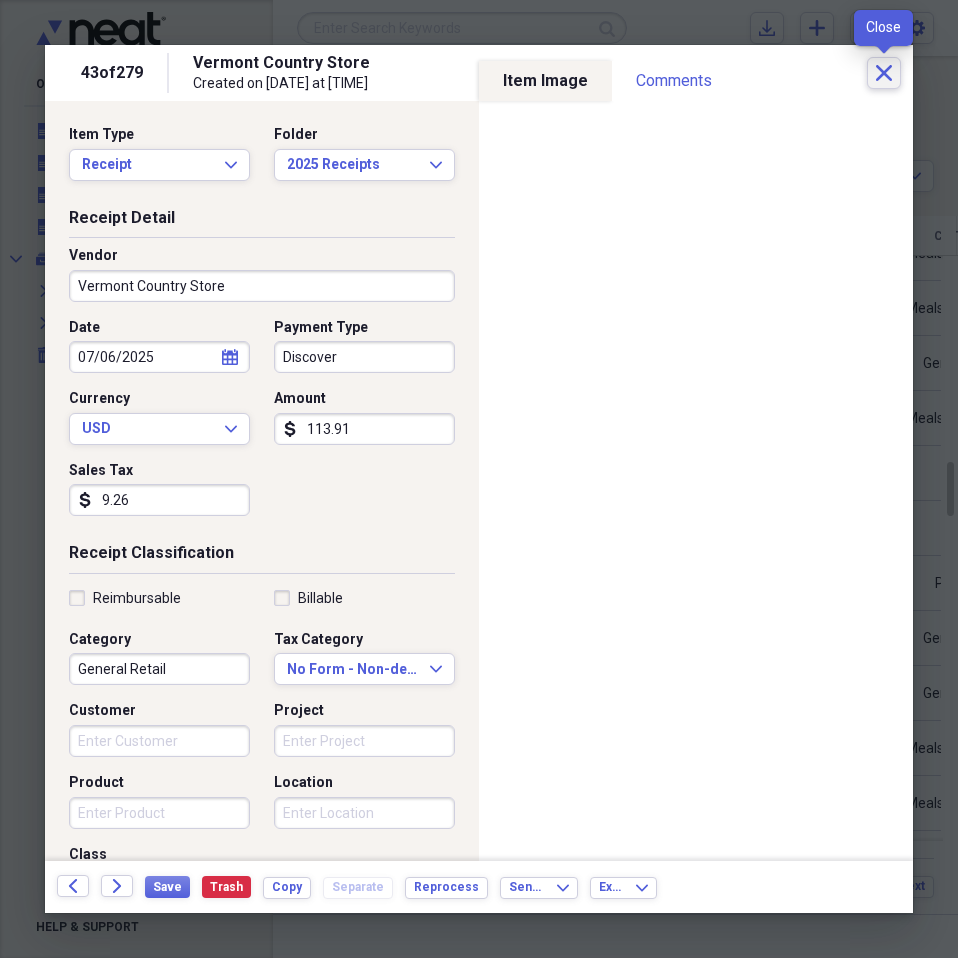 click on "Close" at bounding box center (884, 73) 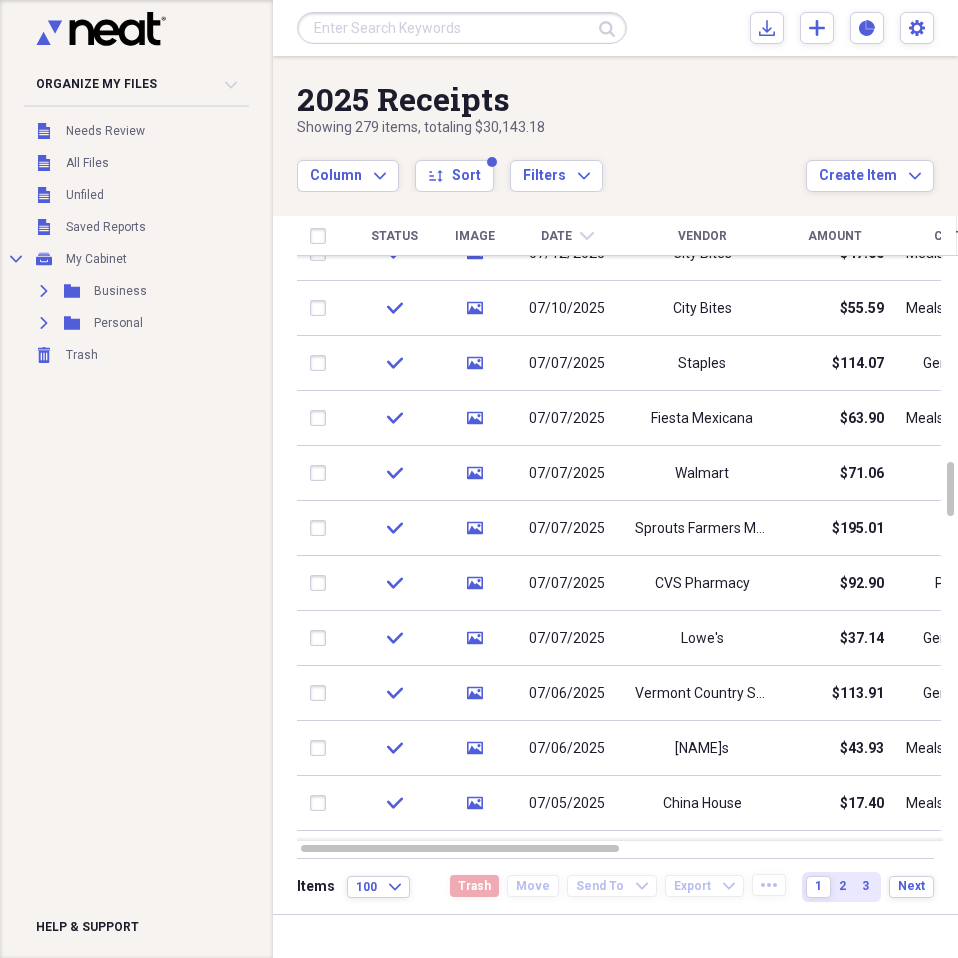 click on "Organize My Files Collapse Unfiled Needs Review Unfiled All Files Unfiled Unfiled Unfiled Saved Reports Collapse My Cabinet My Cabinet Add Folder Expand Folder Business Add Folder Expand Folder Personal Add Folder Trash Trash Help & Support" at bounding box center (136, 479) 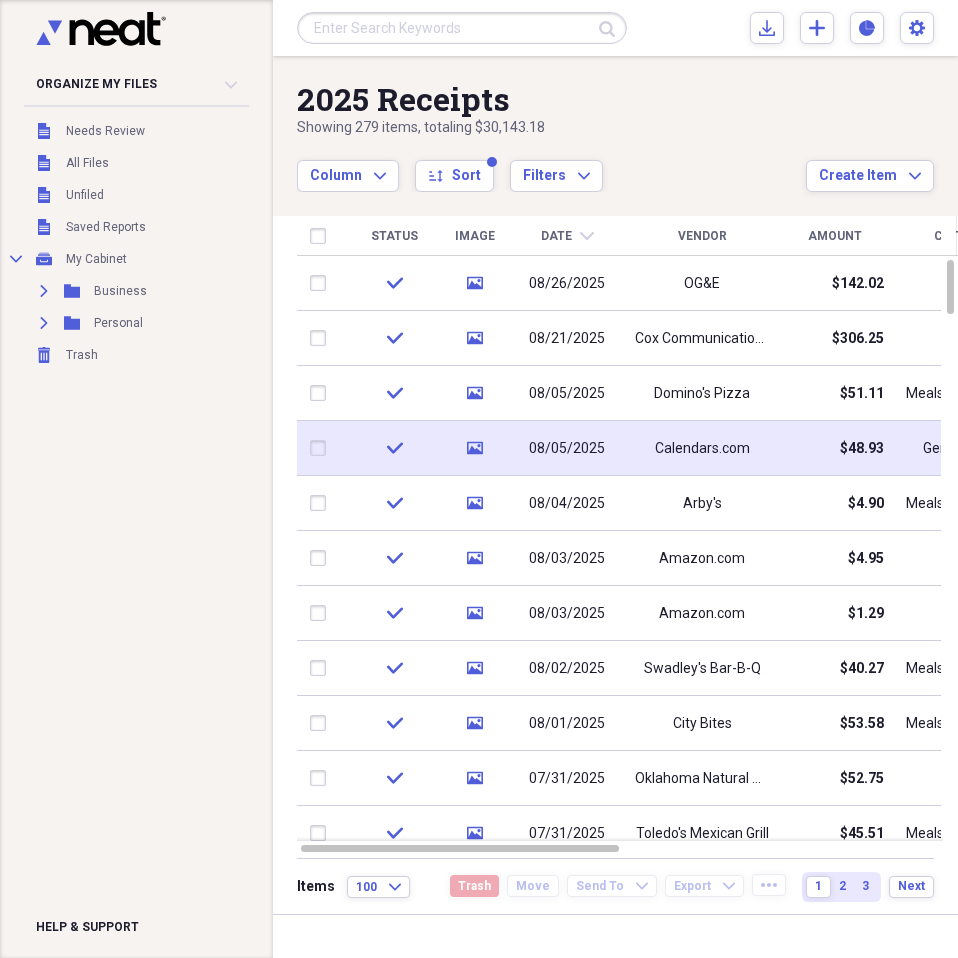 click on "08/05/2025" at bounding box center [567, 449] 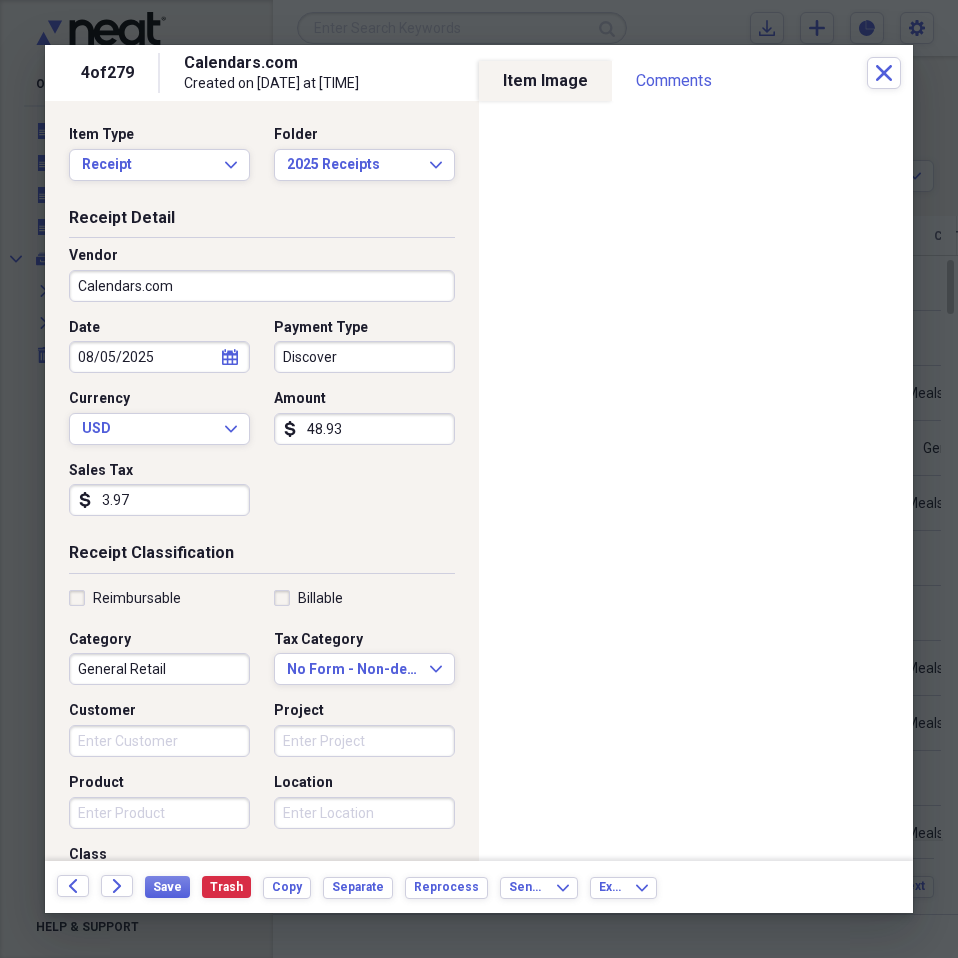 drag, startPoint x: 333, startPoint y: 61, endPoint x: 343, endPoint y: 65, distance: 10.770329 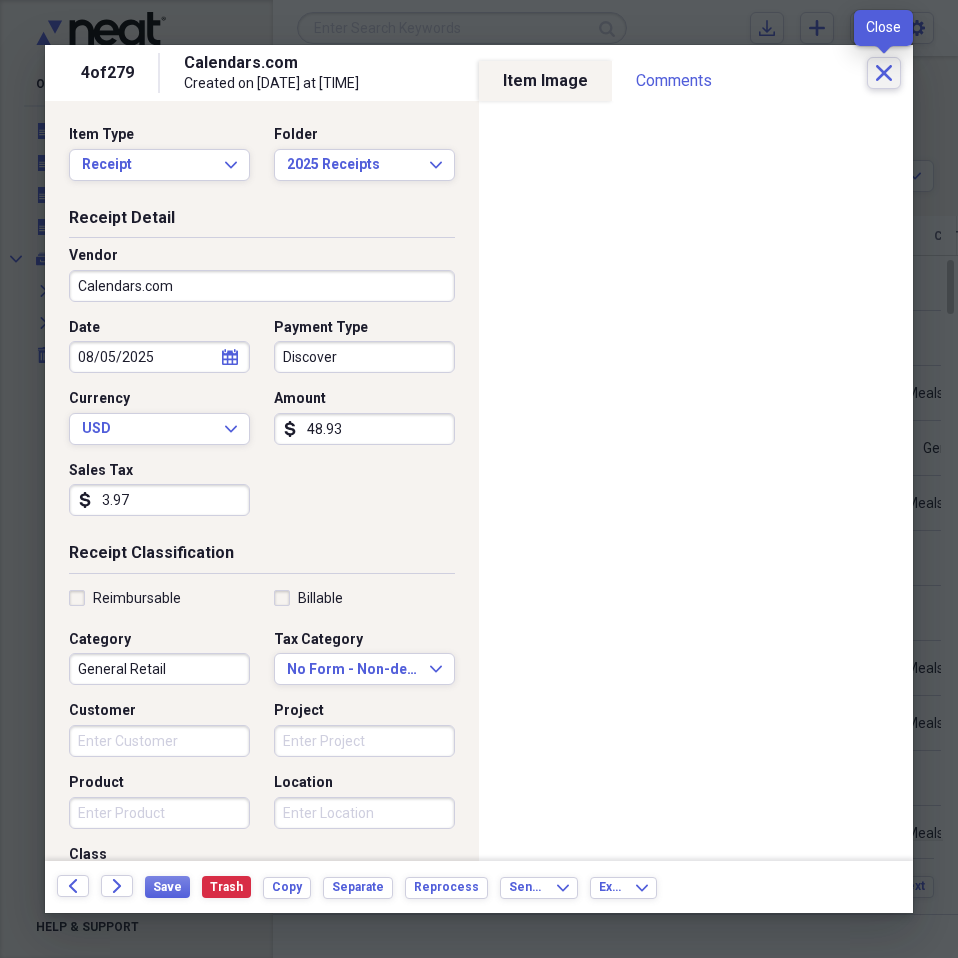 click 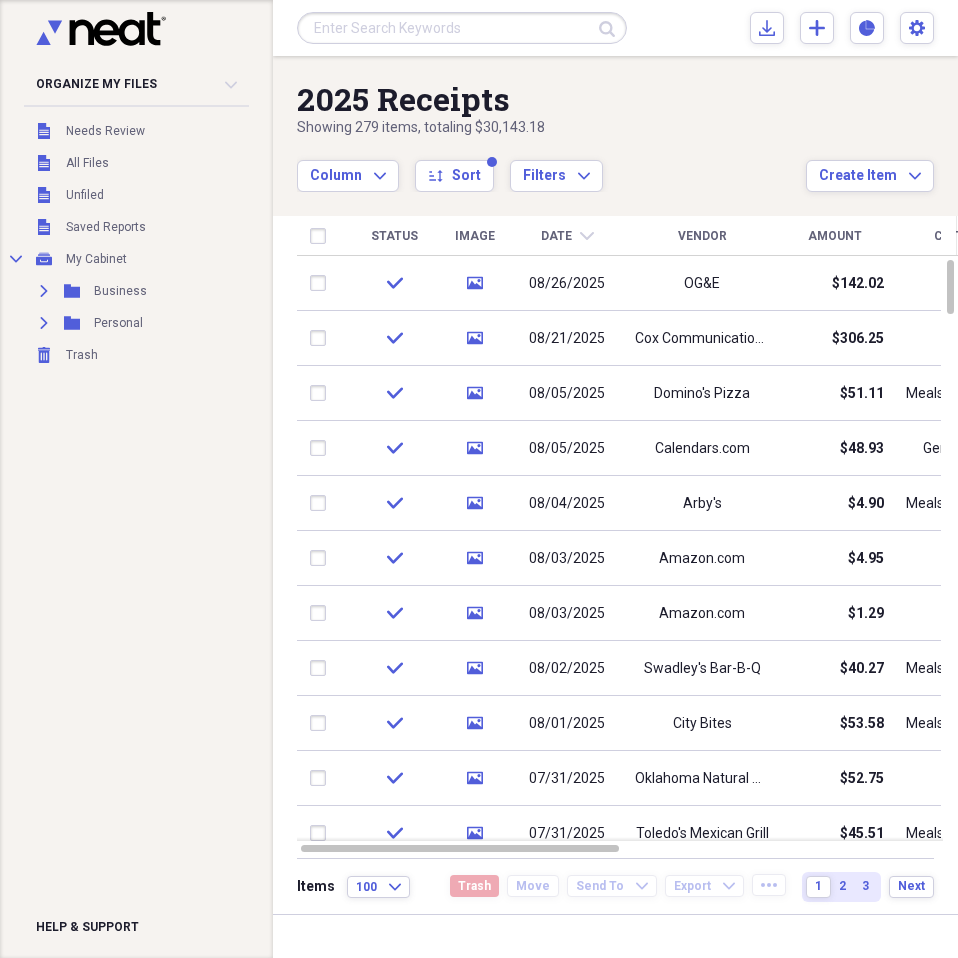 click on "Organize My Files Collapse Unfiled Needs Review Unfiled All Files Unfiled Unfiled Unfiled Saved Reports Collapse My Cabinet My Cabinet Add Folder Expand Folder Business Add Folder Expand Folder Personal Add Folder Trash Trash Help & Support" at bounding box center [136, 479] 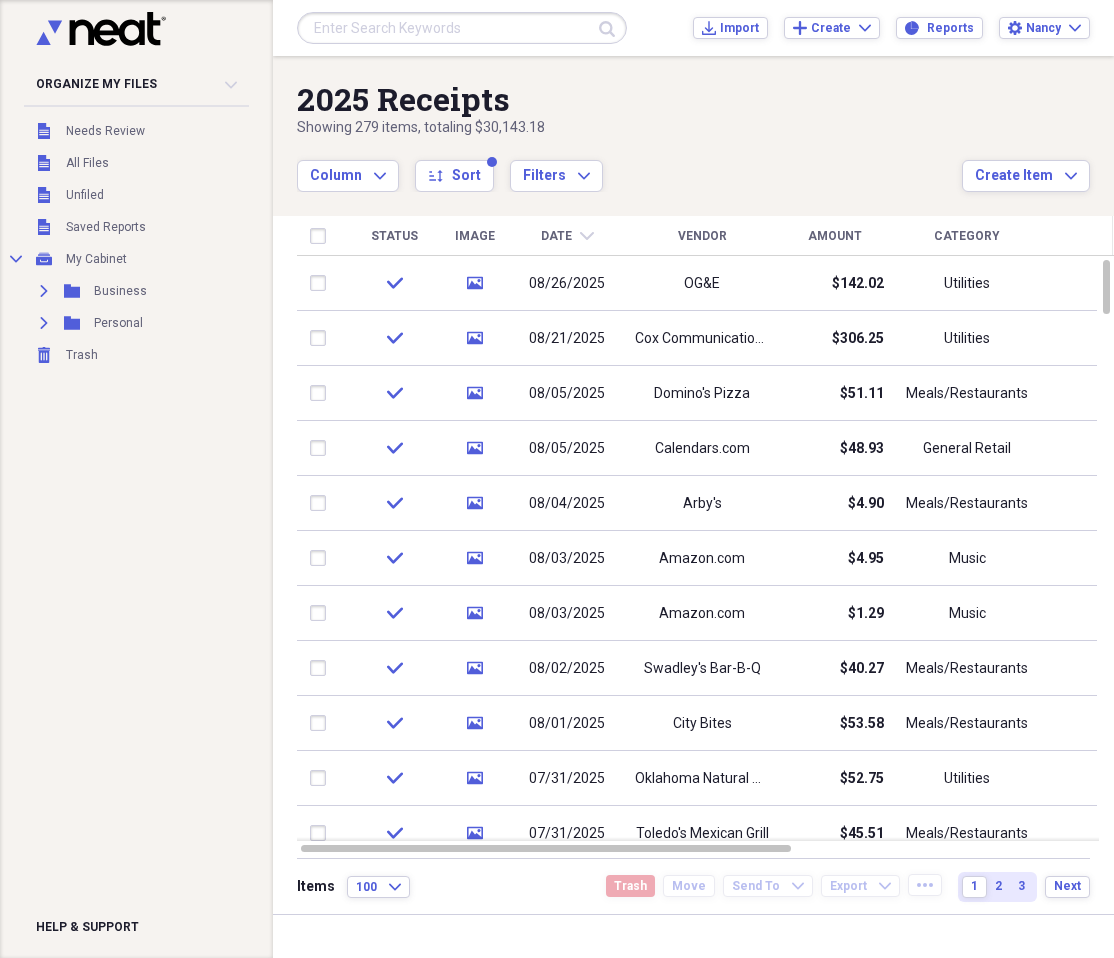 click on "Organize My Files Collapse Unfiled Needs Review Unfiled All Files Unfiled Unfiled Unfiled Saved Reports Collapse My Cabinet My Cabinet Add Folder Expand Folder Business Add Folder Expand Folder Personal Add Folder Trash Trash Help & Support" at bounding box center (136, 479) 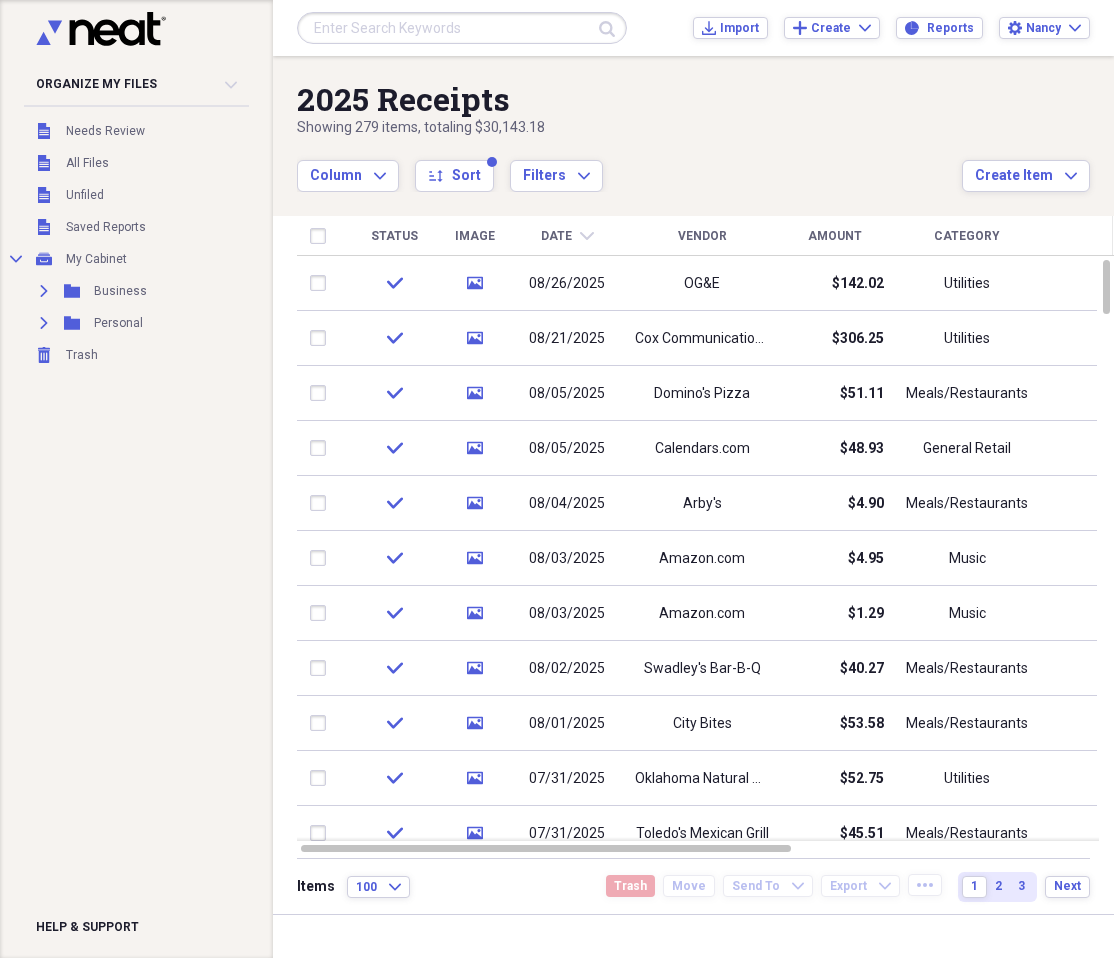 click on "Organize My Files Collapse Unfiled Needs Review Unfiled All Files Unfiled Unfiled Unfiled Saved Reports Collapse My Cabinet My Cabinet Add Folder Expand Folder Business Add Folder Expand Folder Personal Add Folder Trash Trash Help & Support" at bounding box center [136, 479] 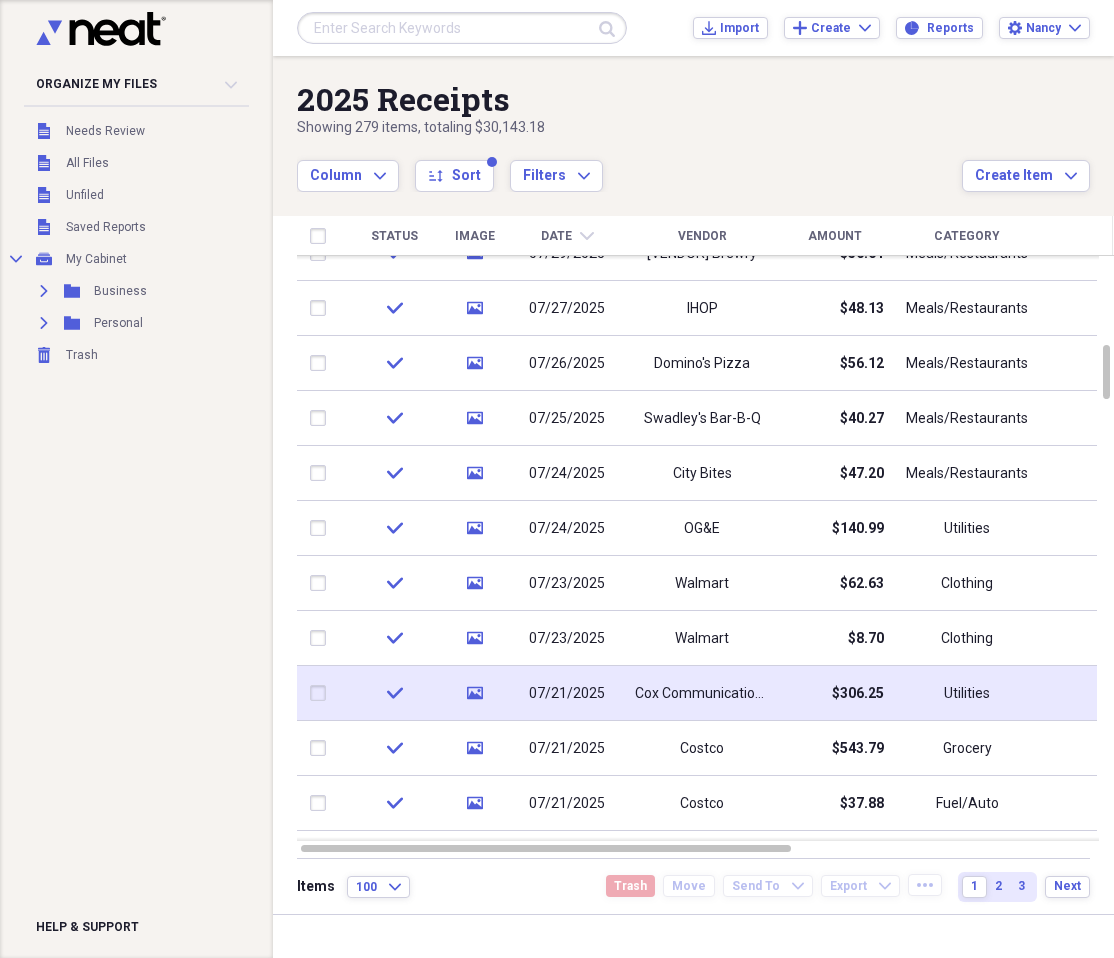 click on "Cox Communications" at bounding box center [702, 694] 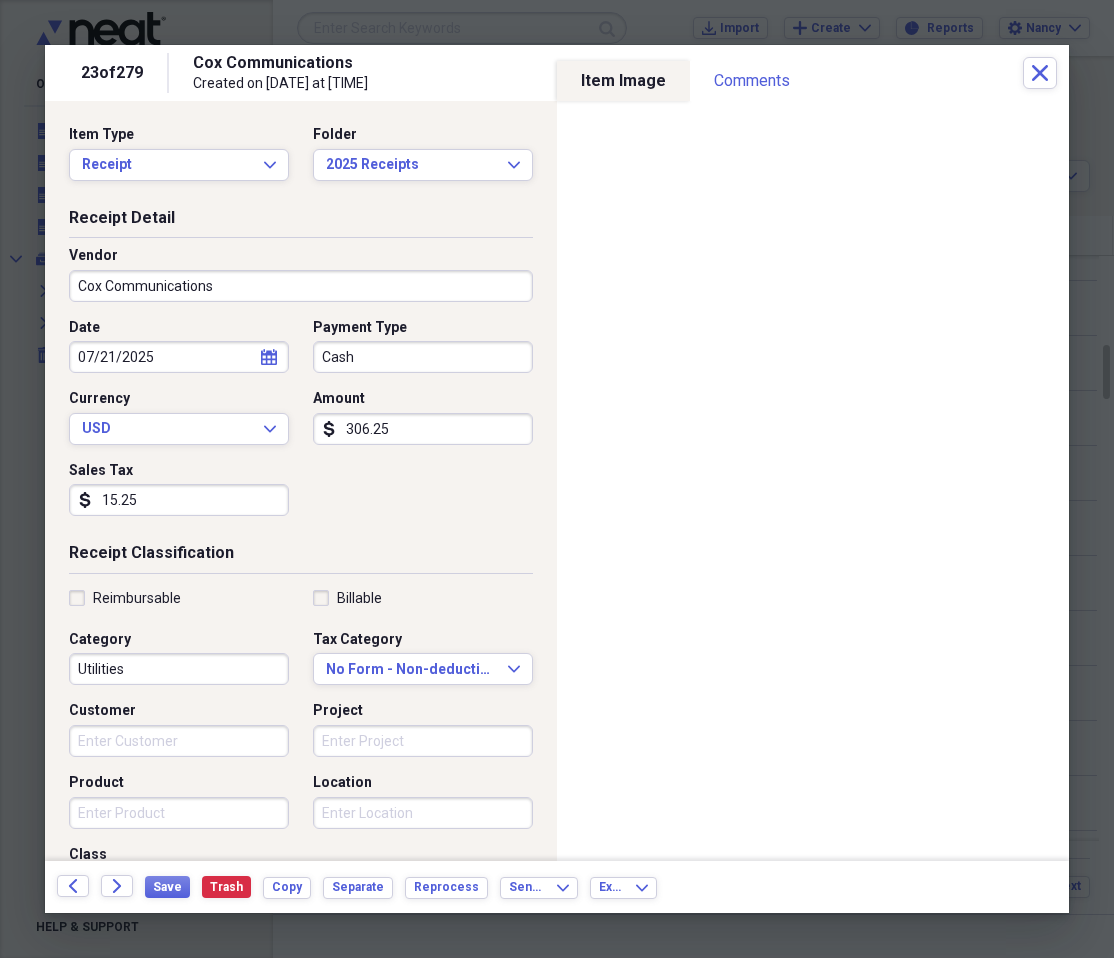 click on "Created on [DATE] at [TIME]" at bounding box center [355, 84] 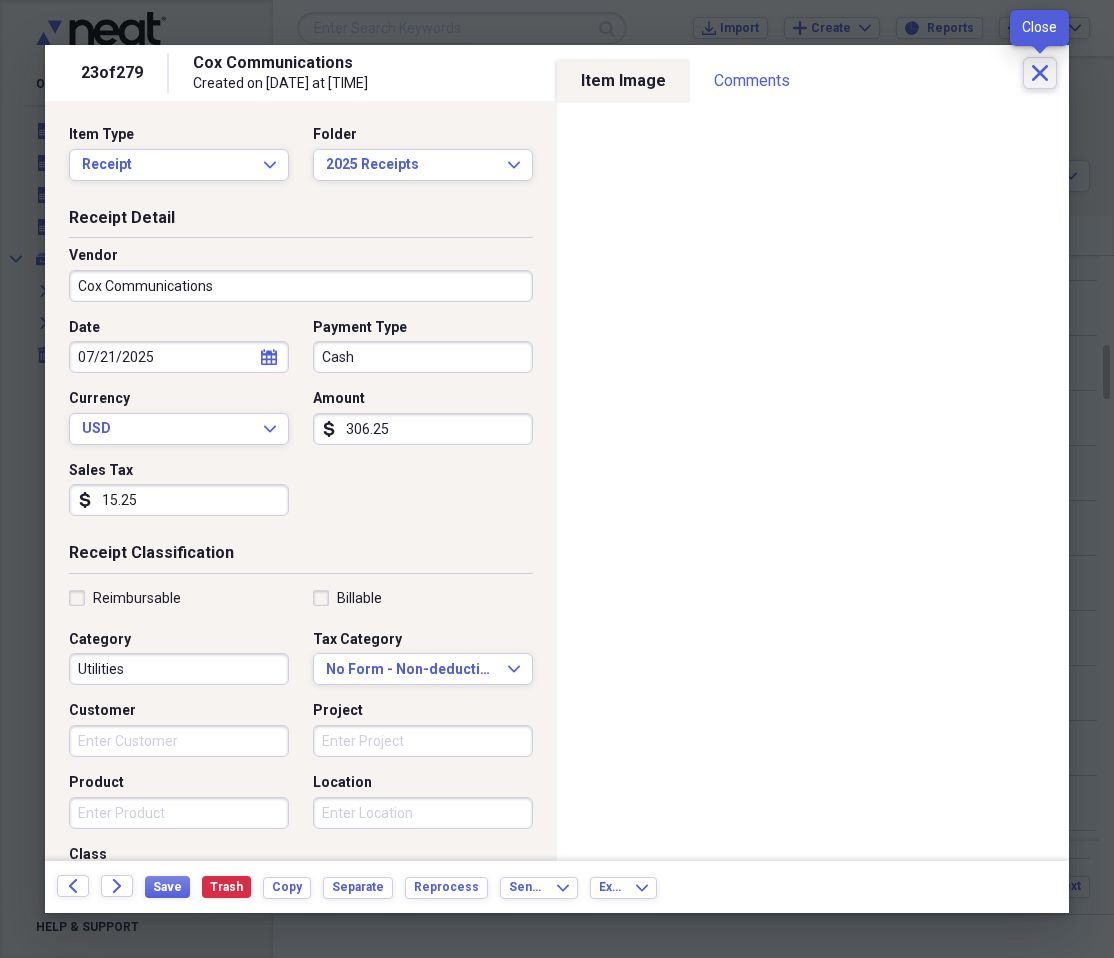 click on "Close" at bounding box center [1040, 73] 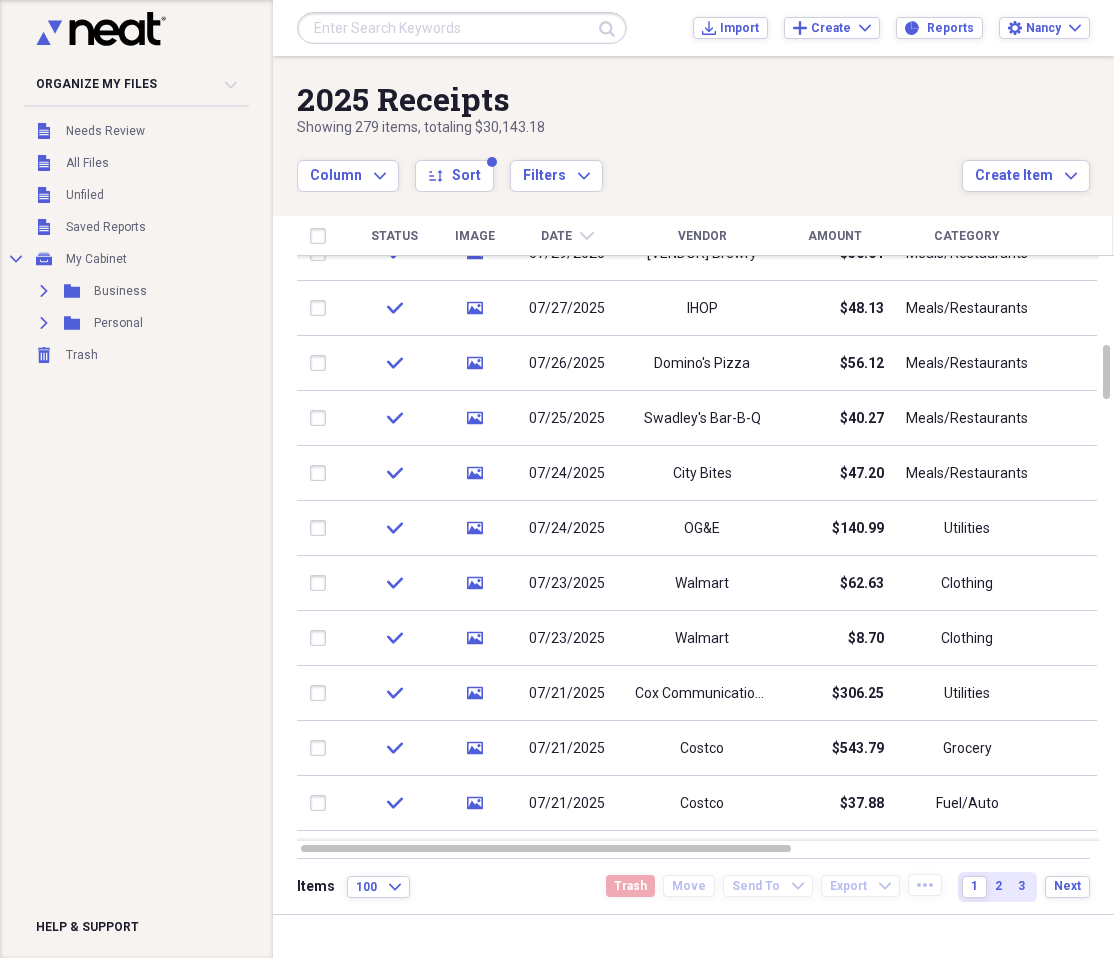 click on "Organize My Files Collapse Unfiled Needs Review Unfiled All Files Unfiled Unfiled Unfiled Saved Reports Collapse My Cabinet My Cabinet Add Folder Expand Folder Business Add Folder Expand Folder Personal Add Folder Trash Trash Help & Support" at bounding box center [136, 479] 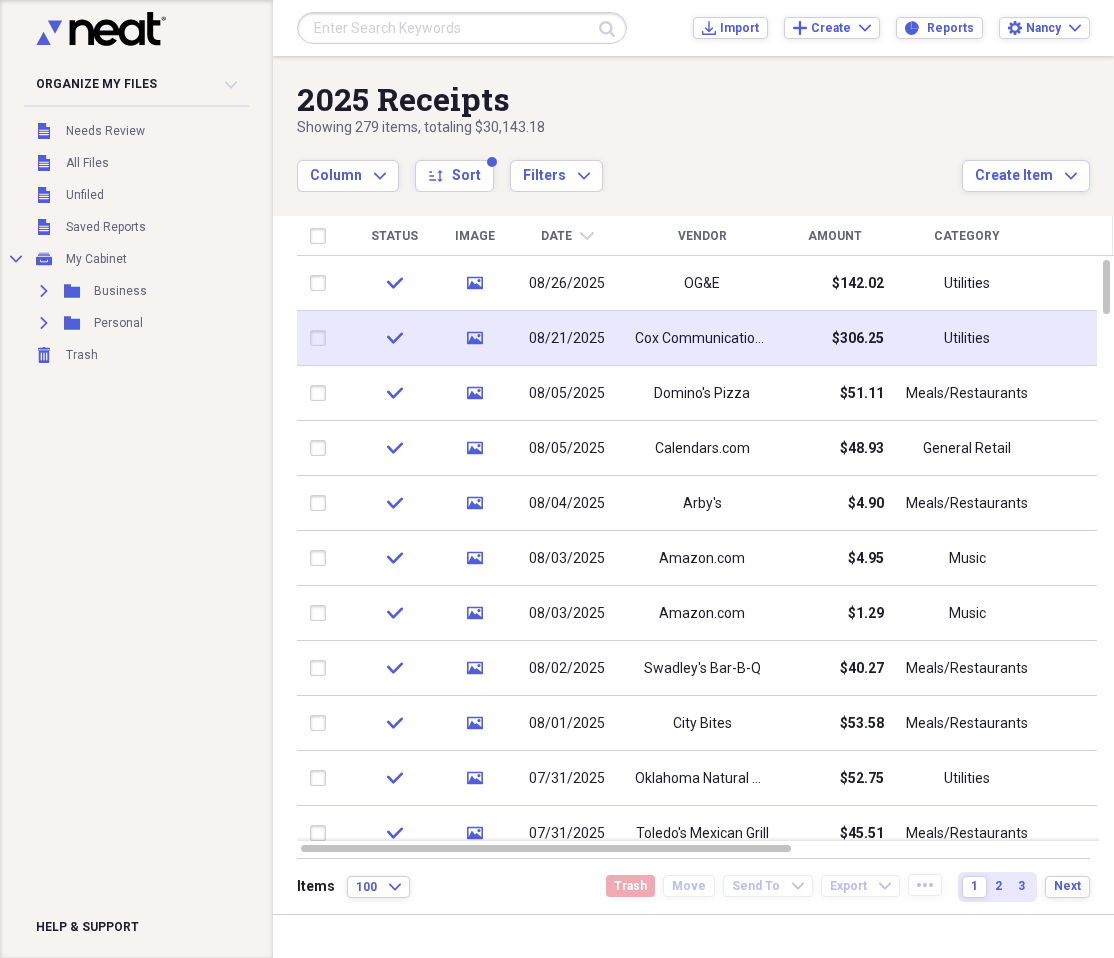 click on "$306.25" at bounding box center (834, 338) 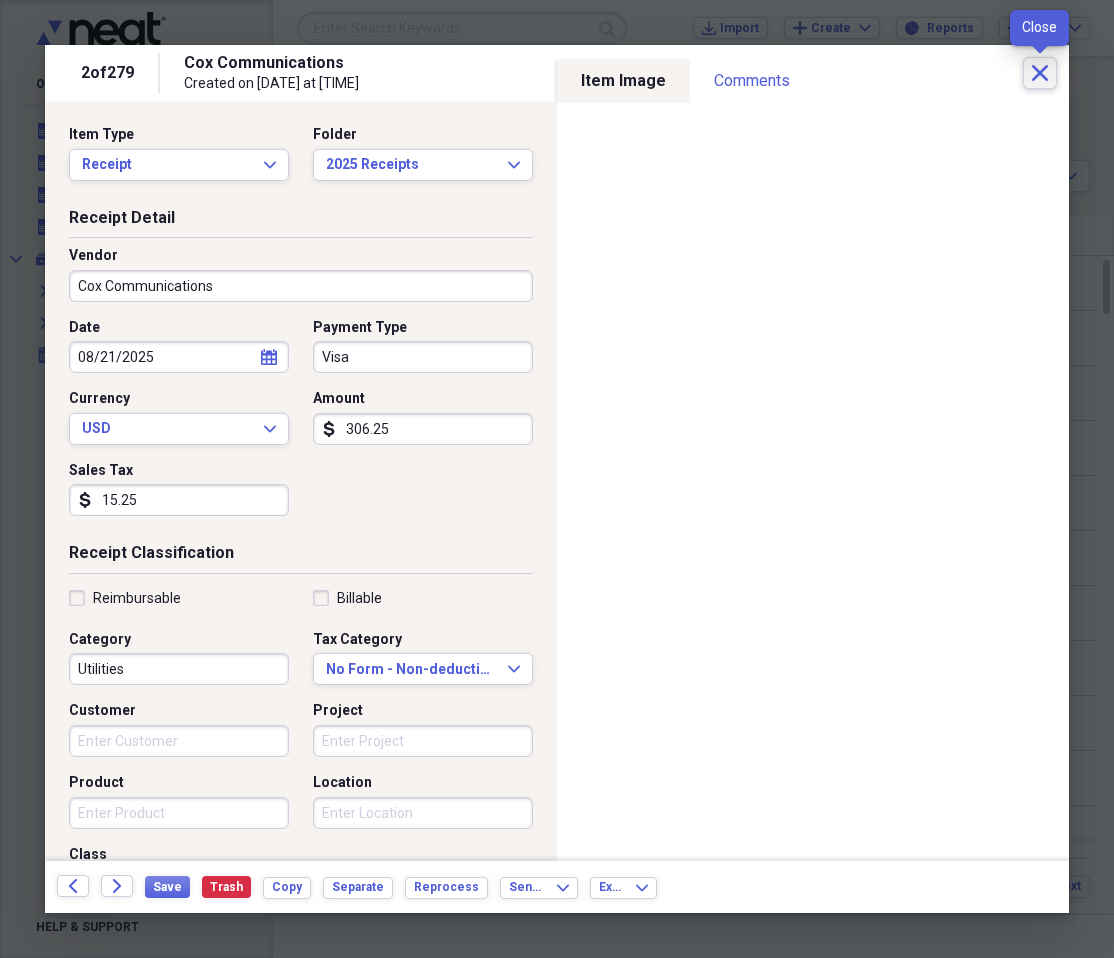 click on "Close" at bounding box center (1040, 73) 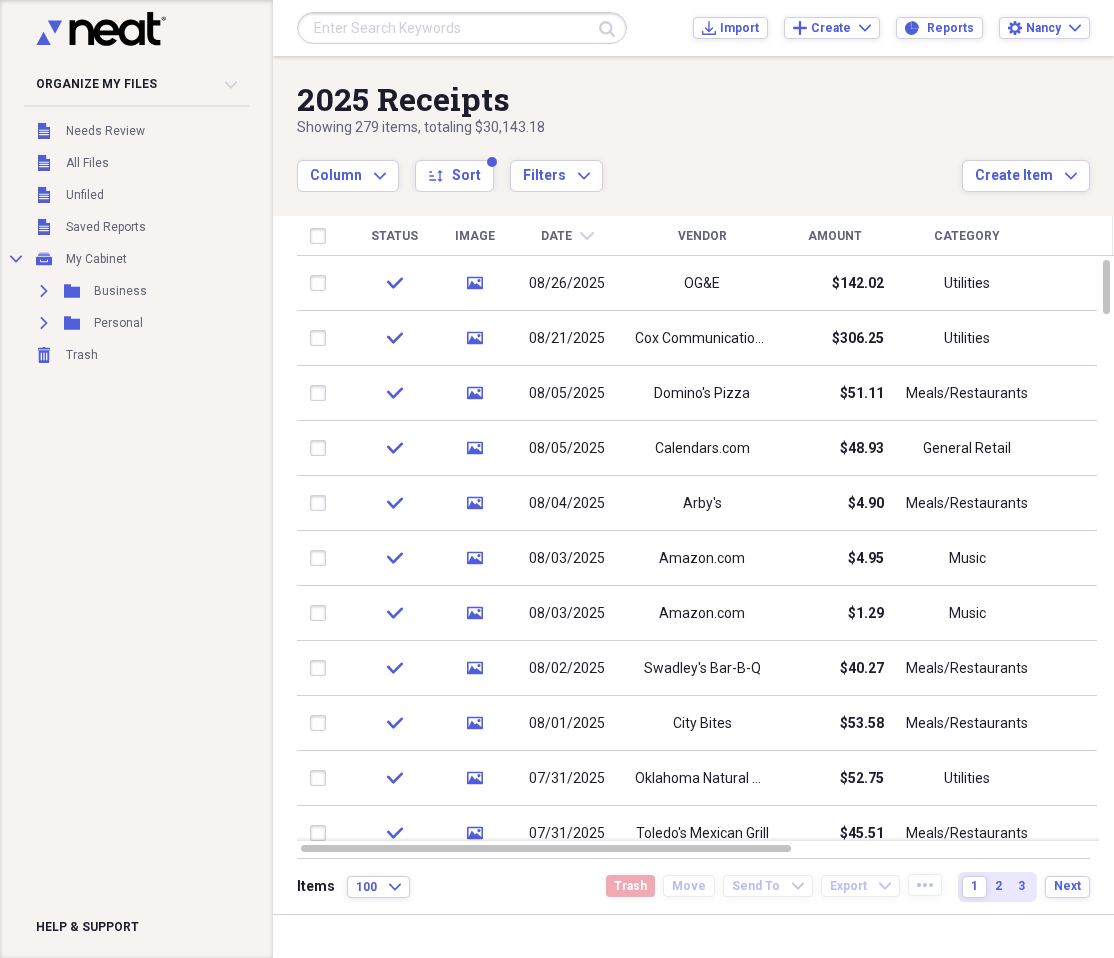click on "Organize My Files Collapse Unfiled Needs Review Unfiled All Files Unfiled Unfiled Unfiled Saved Reports Collapse My Cabinet My Cabinet Add Folder Expand Folder Business Add Folder Expand Folder Personal Add Folder Trash Trash Help & Support" at bounding box center (136, 479) 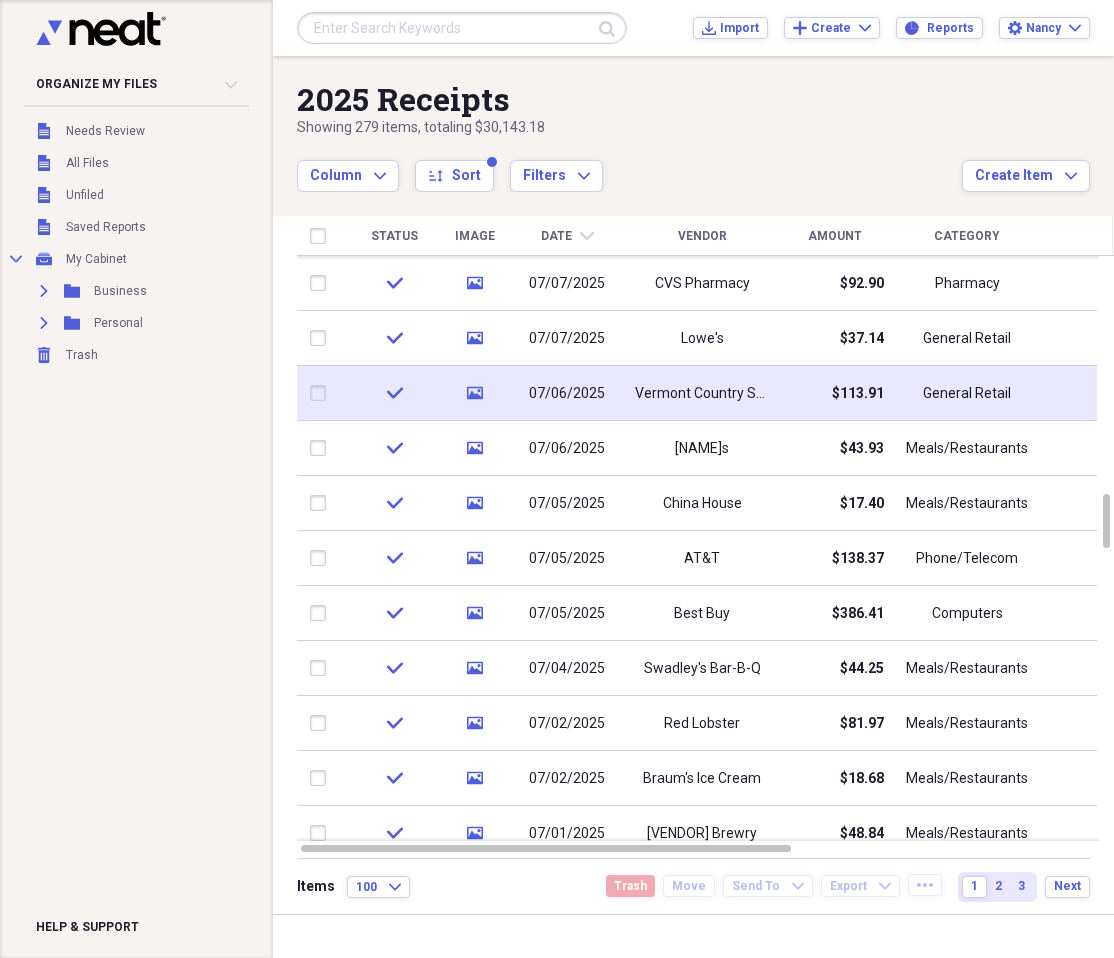click on "Vermont Country Store" at bounding box center [702, 394] 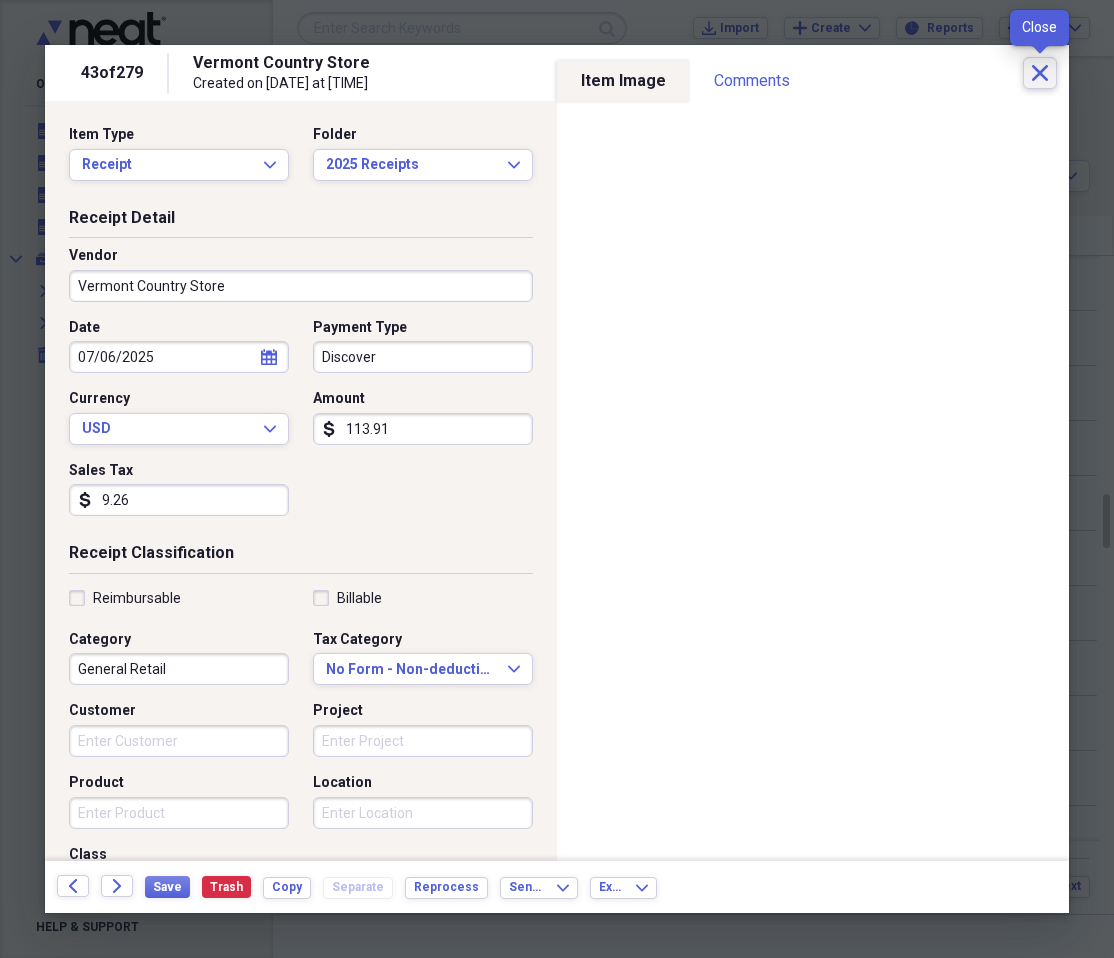 click on "Close" 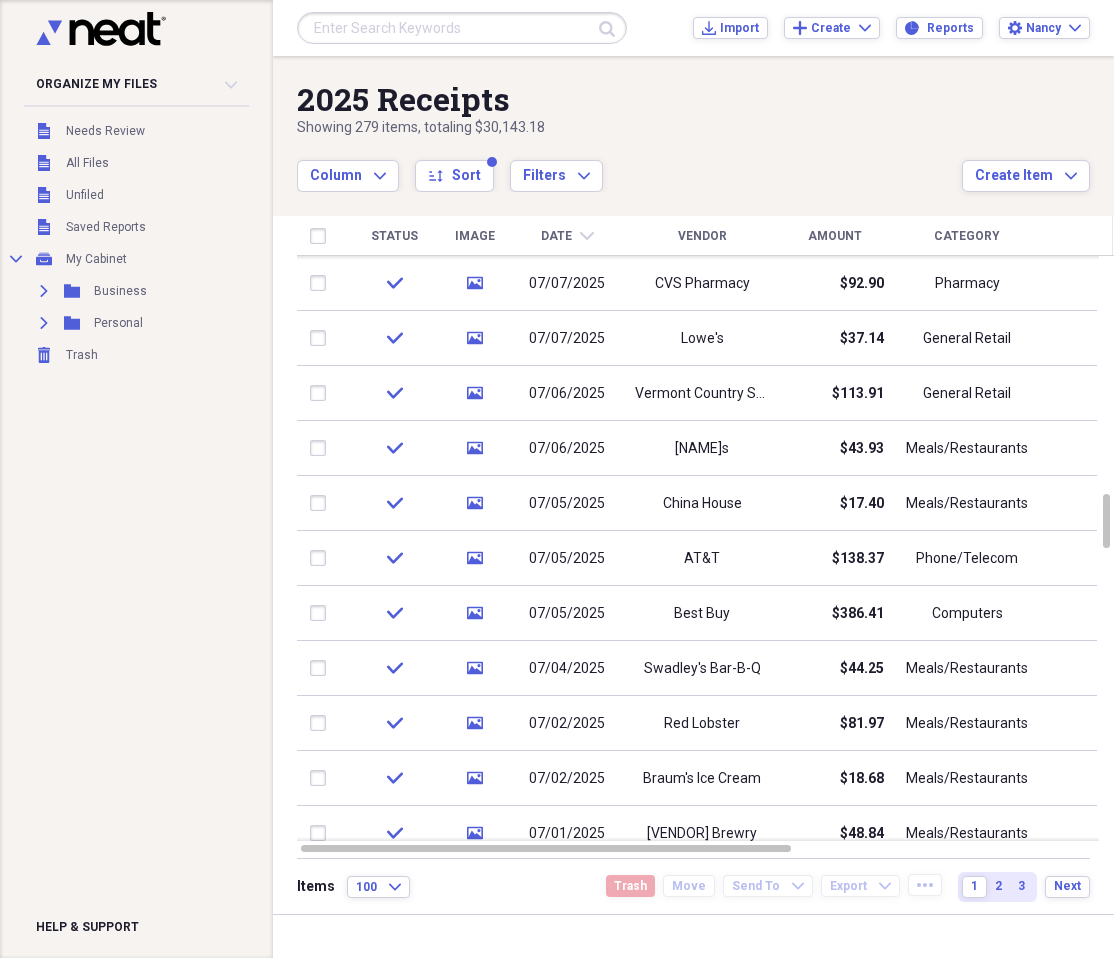 click on "Vendor" at bounding box center (702, 236) 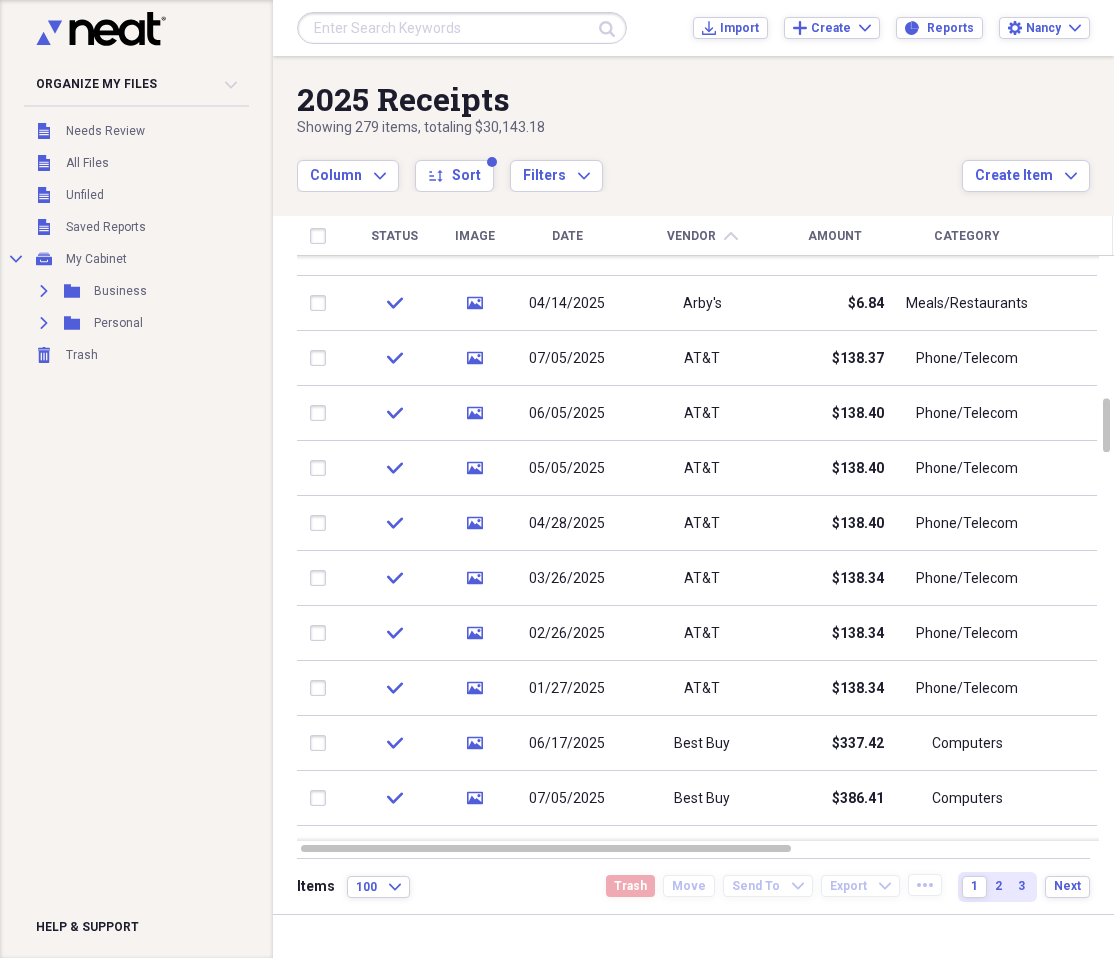 click on "Organize My Files Collapse Unfiled Needs Review Unfiled All Files Unfiled Unfiled Unfiled Saved Reports Collapse My Cabinet My Cabinet Add Folder Expand Folder Business Add Folder Expand Folder Personal Add Folder Trash Trash Help & Support" at bounding box center [136, 479] 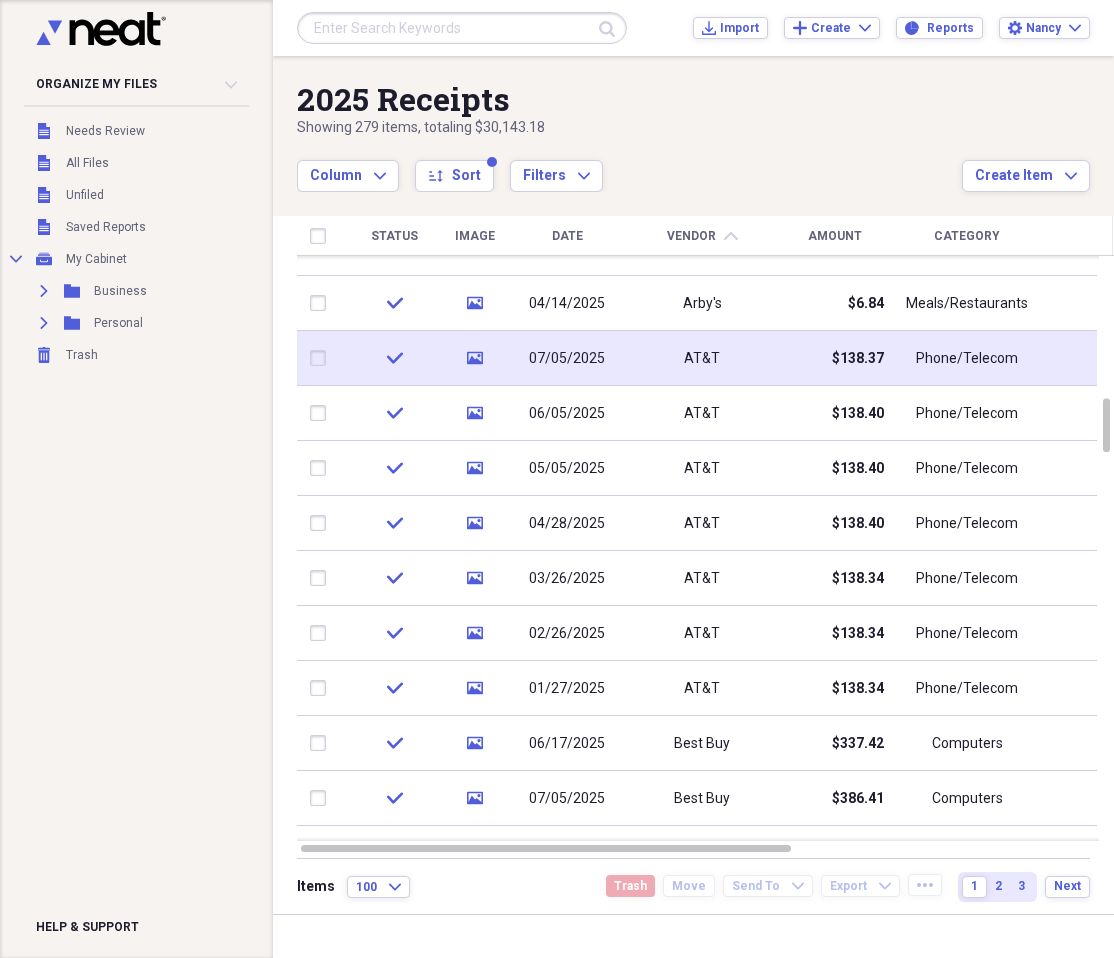 click on "AT&T" at bounding box center (702, 358) 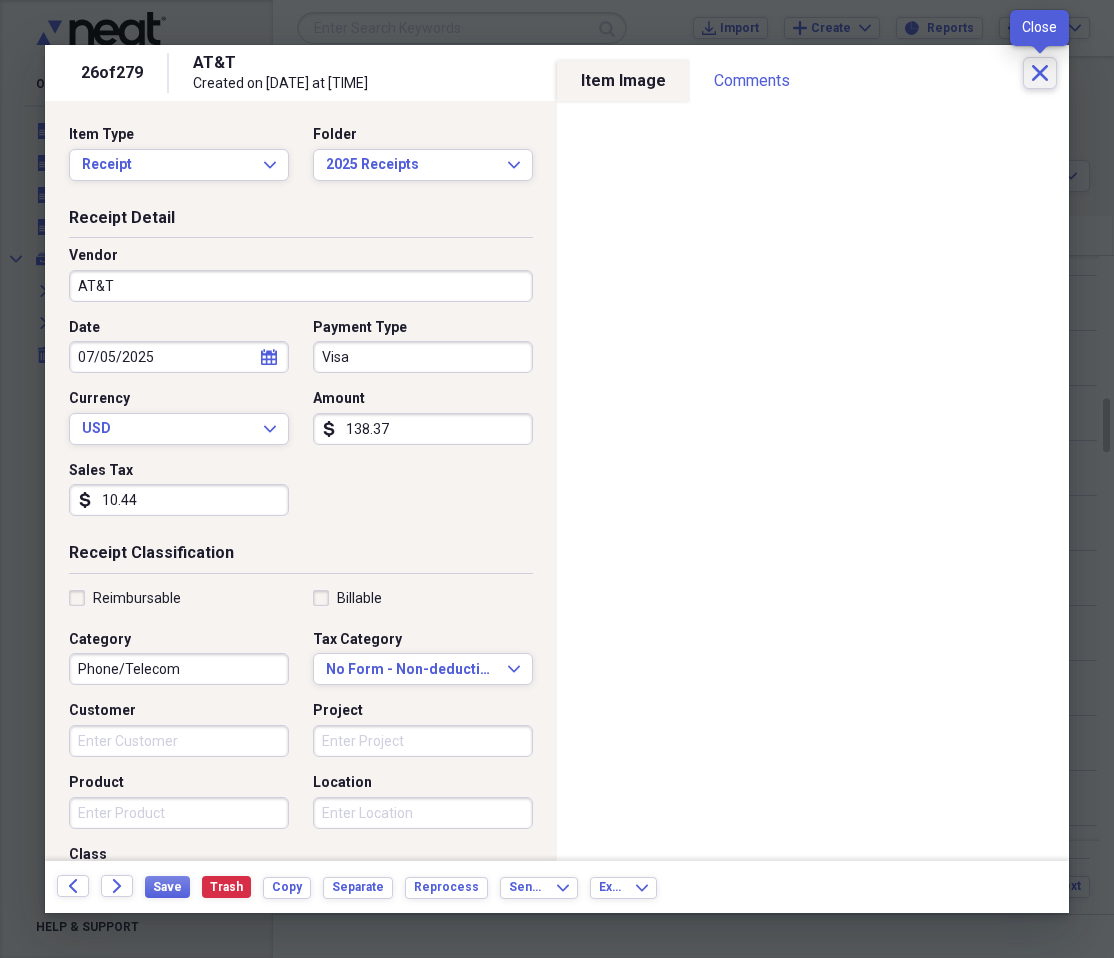 click on "Close" at bounding box center [1040, 73] 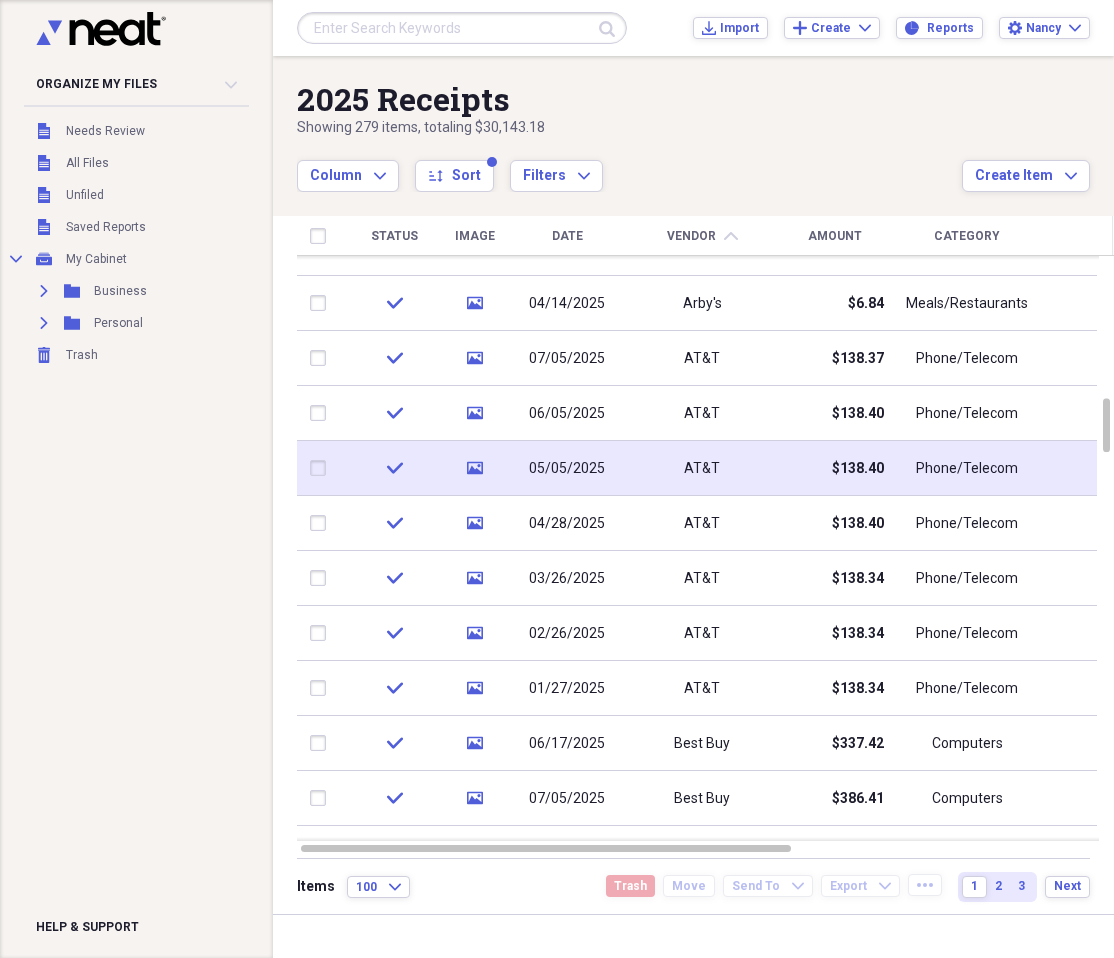 click on "05/05/2025" at bounding box center (567, 468) 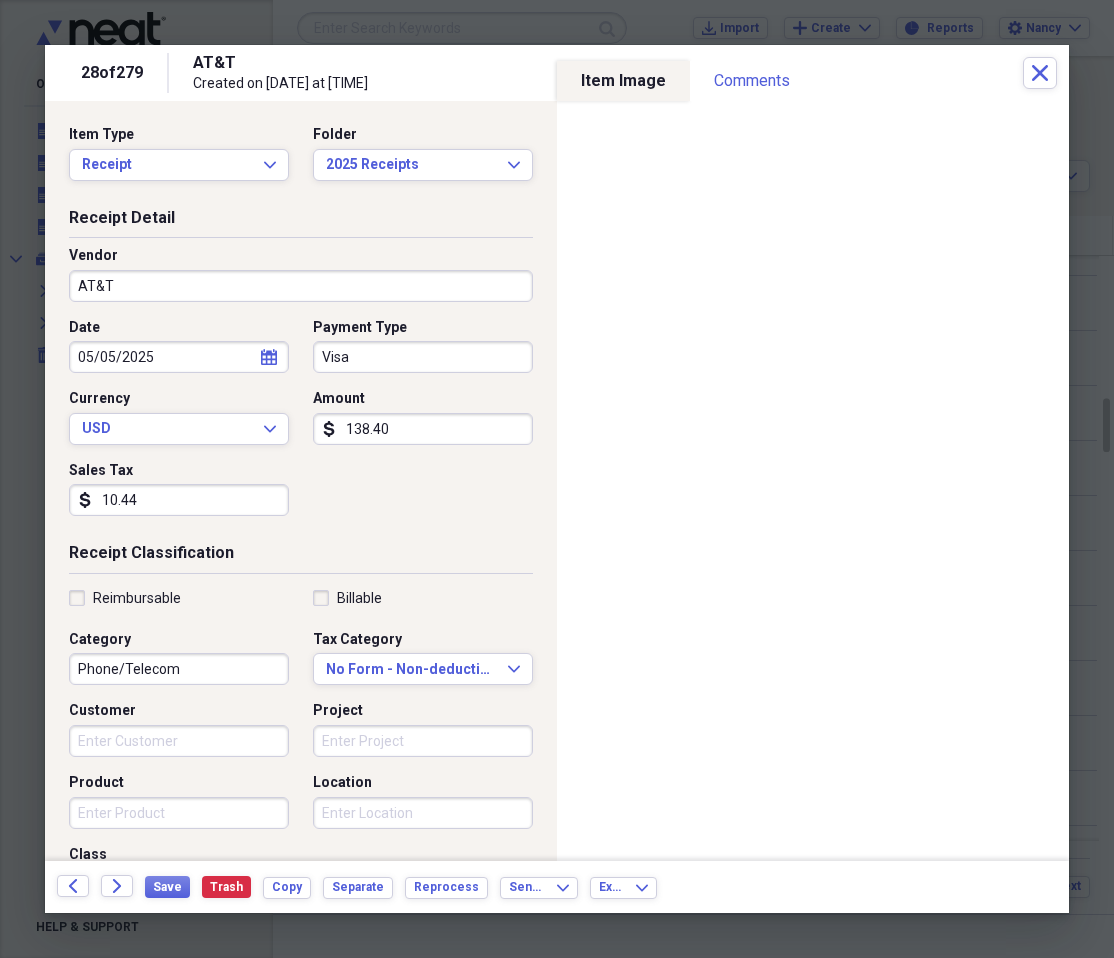 click 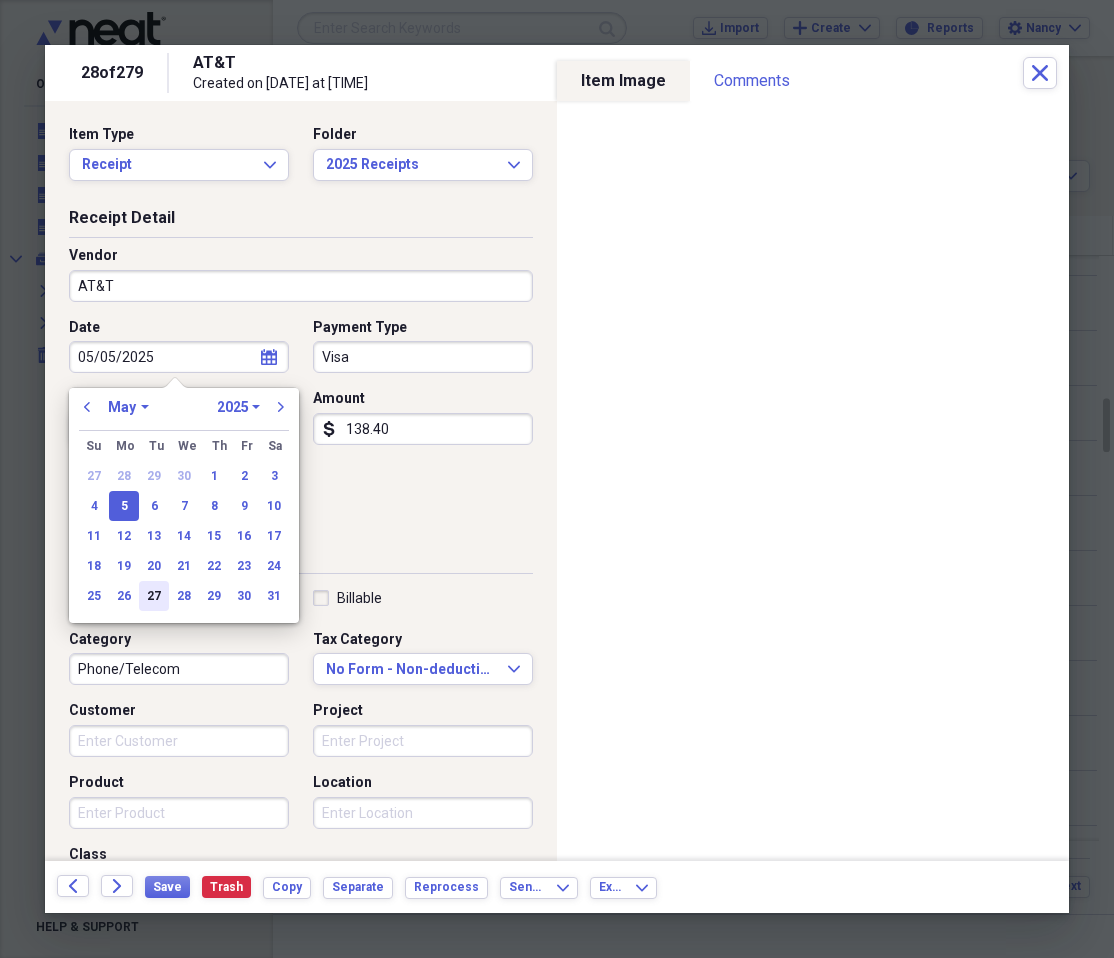click on "27" at bounding box center [154, 596] 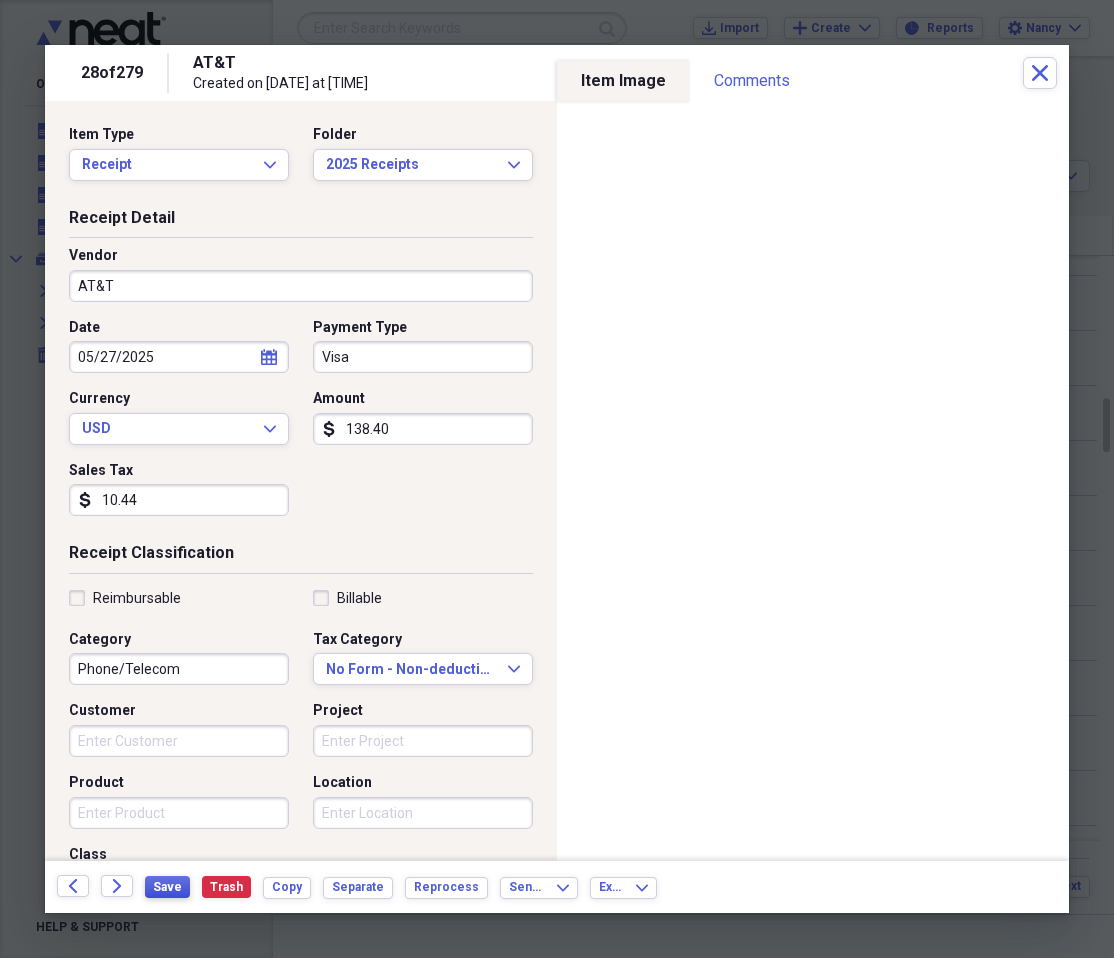 click on "Save" at bounding box center [167, 887] 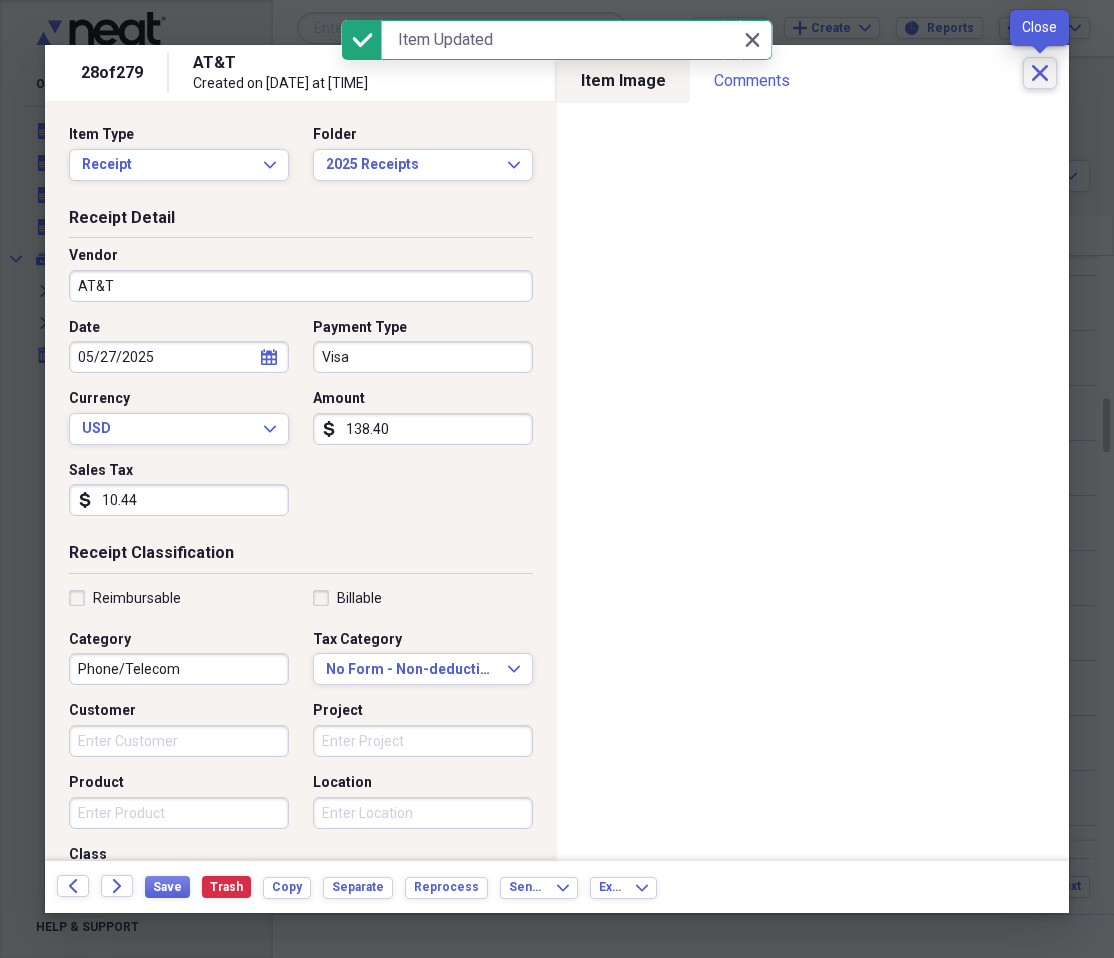 click 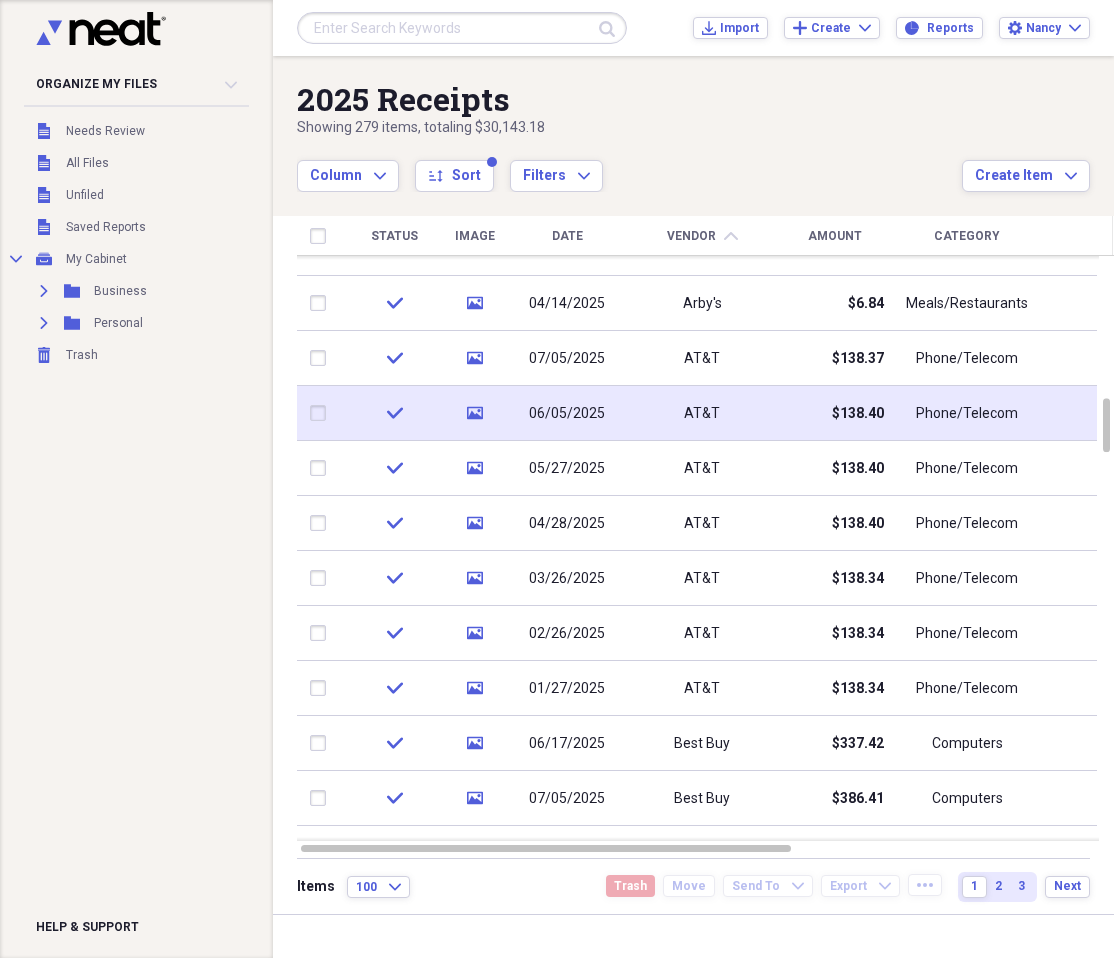 click on "06/05/2025" at bounding box center [567, 413] 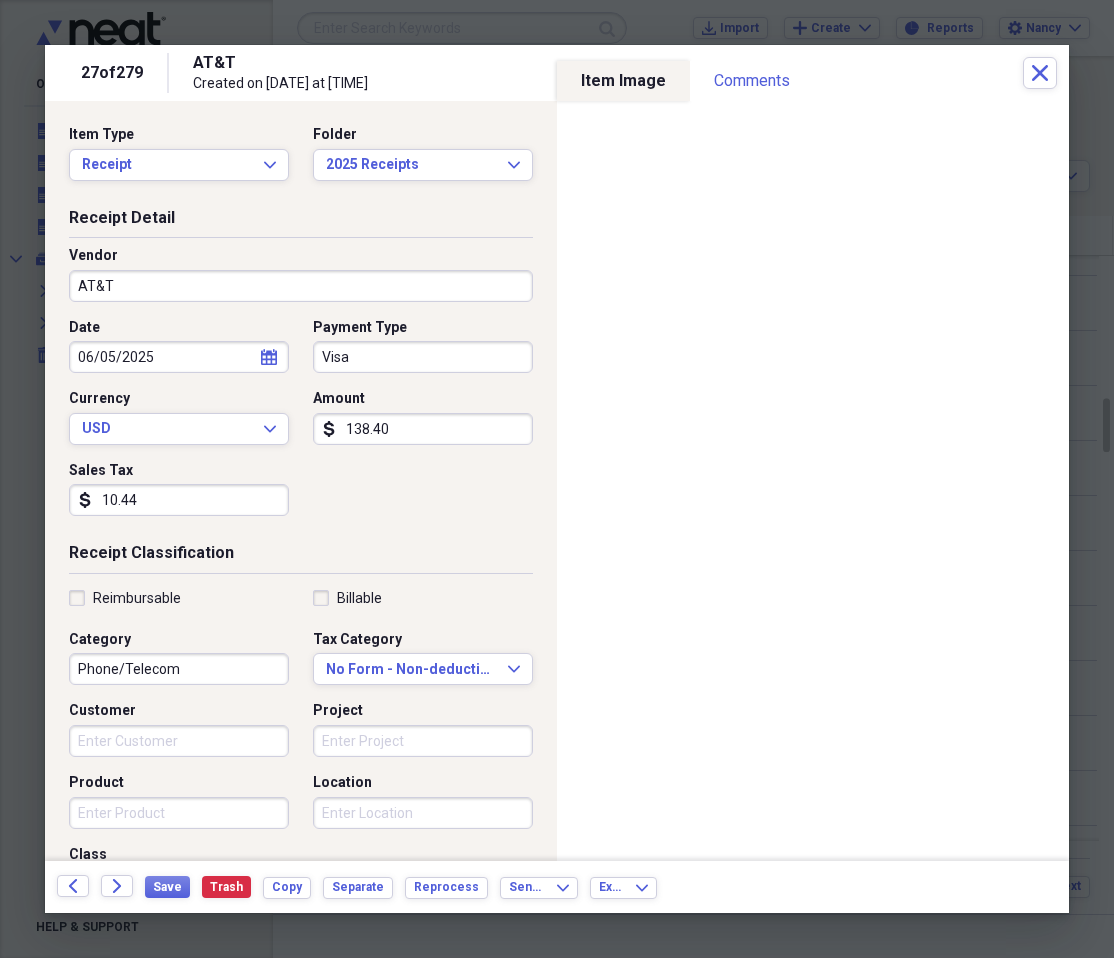 click 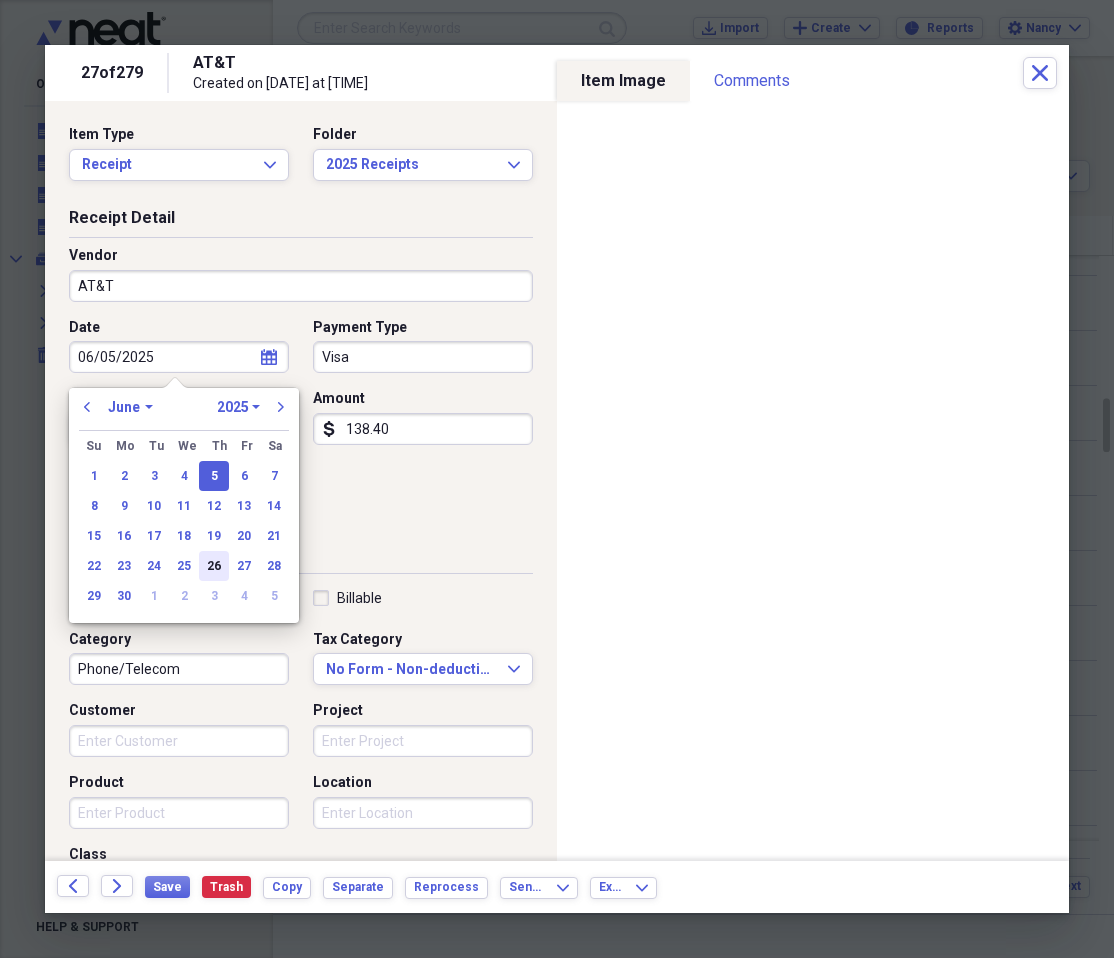 click on "26" at bounding box center [214, 566] 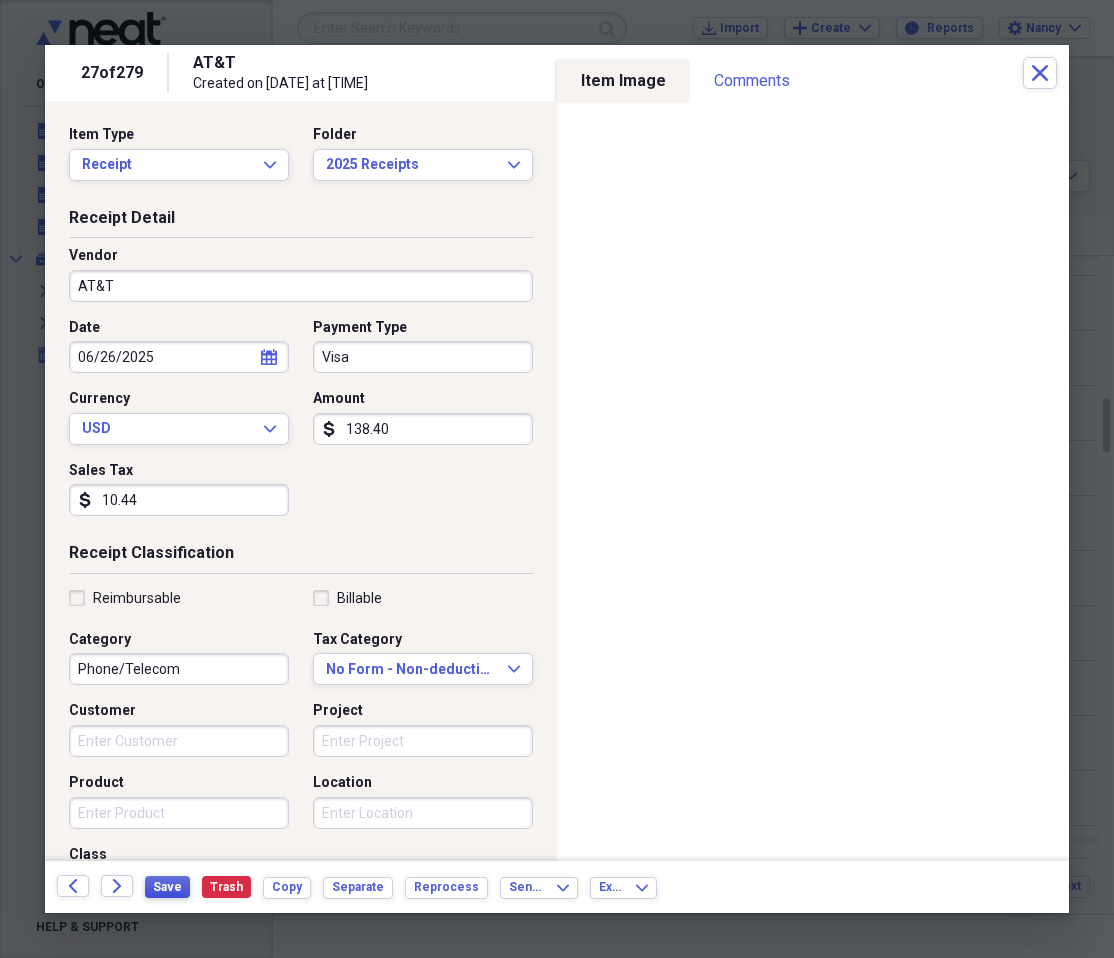click on "Save" at bounding box center (167, 887) 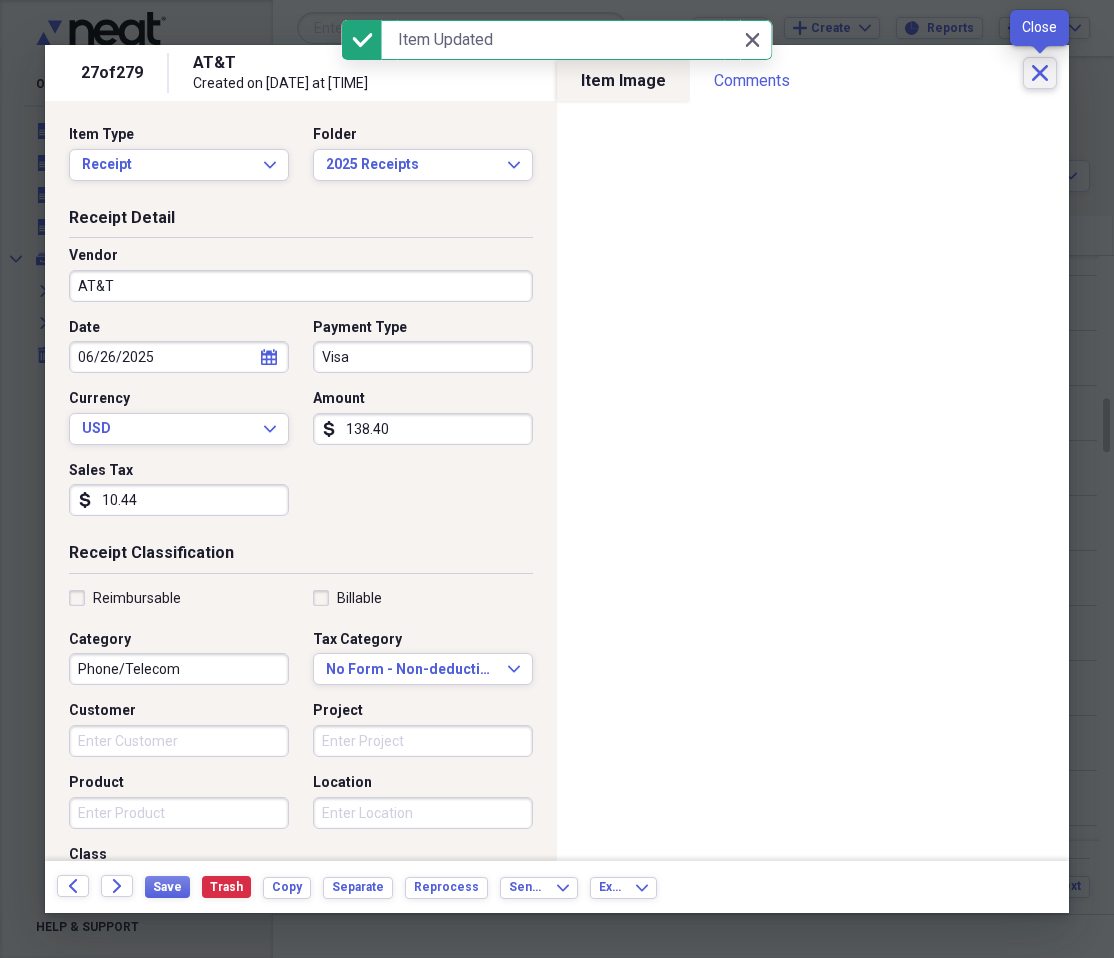 click on "Close" at bounding box center [1040, 73] 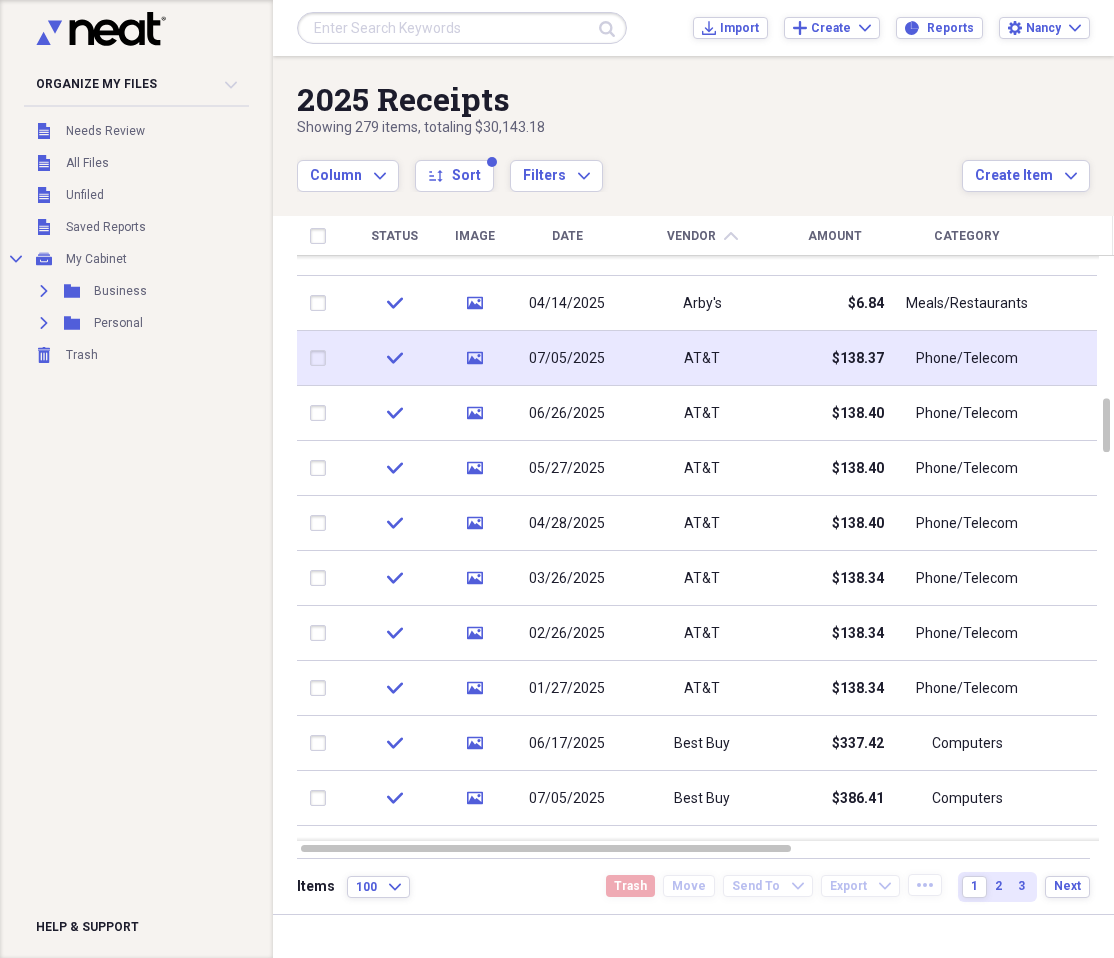 click on "AT&T" at bounding box center (702, 358) 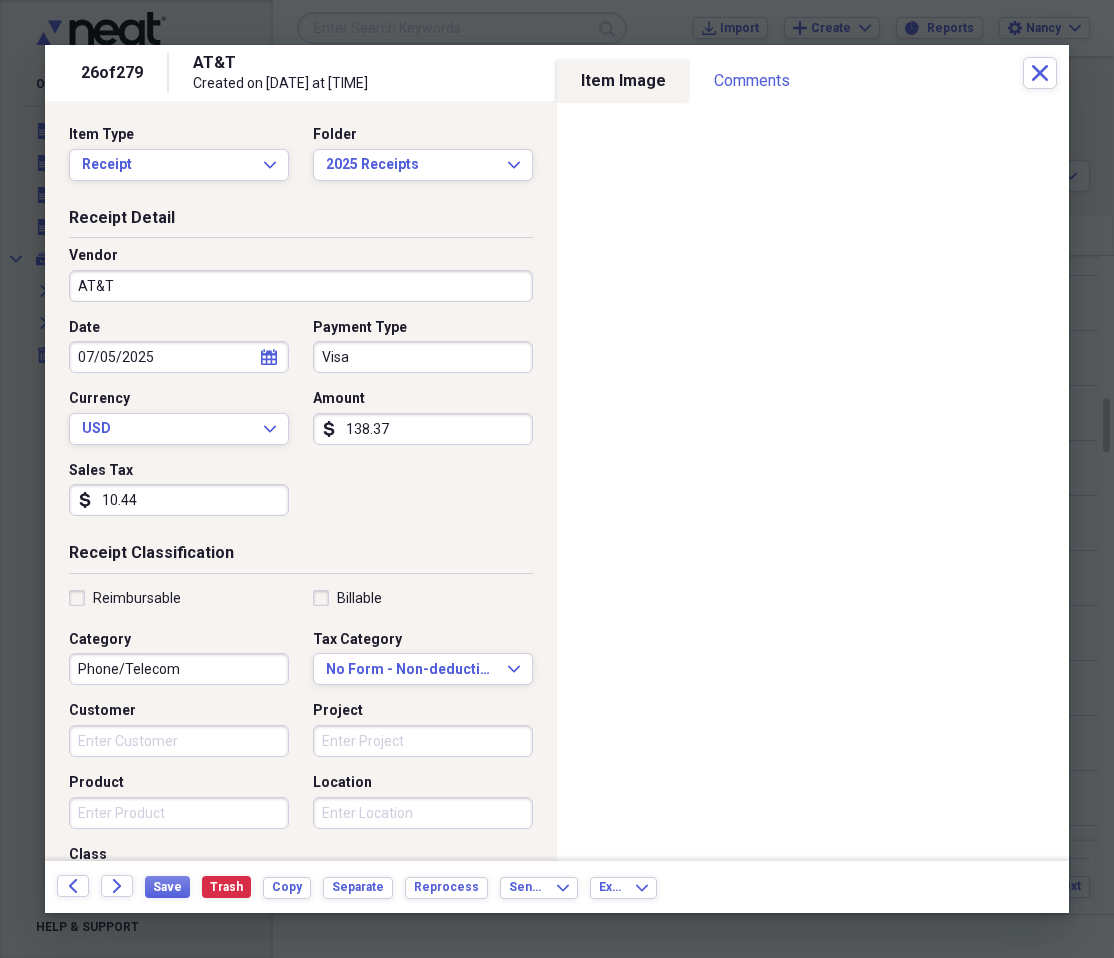 click 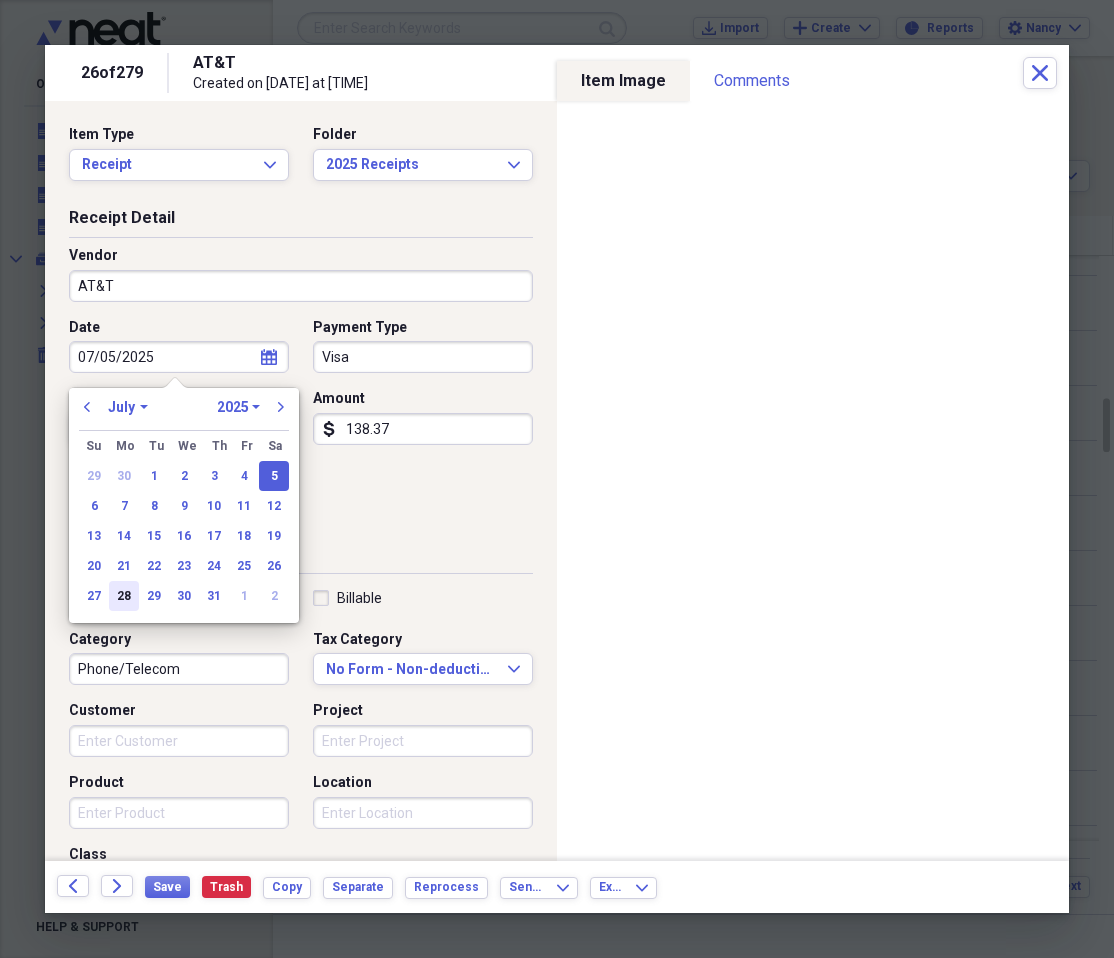 click on "28" at bounding box center [124, 596] 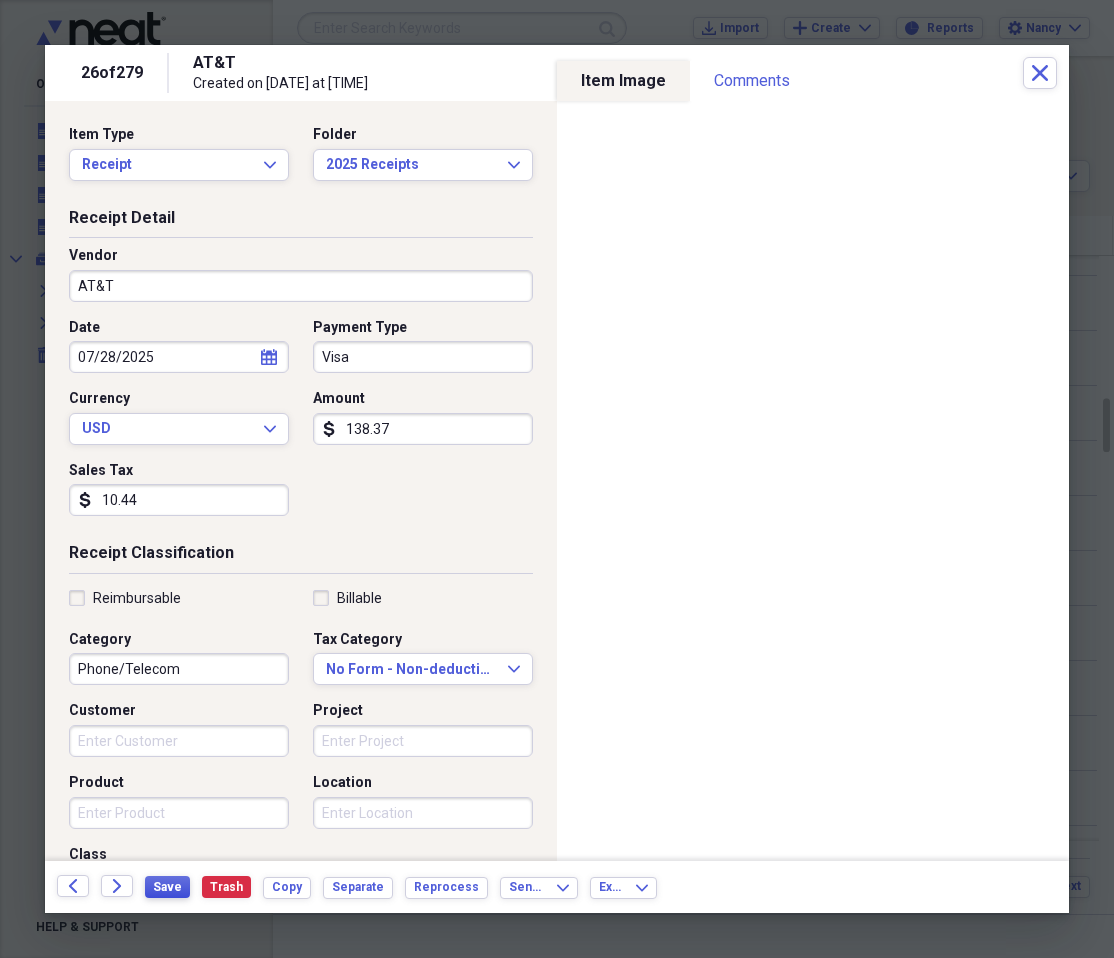 click on "Save" at bounding box center [167, 887] 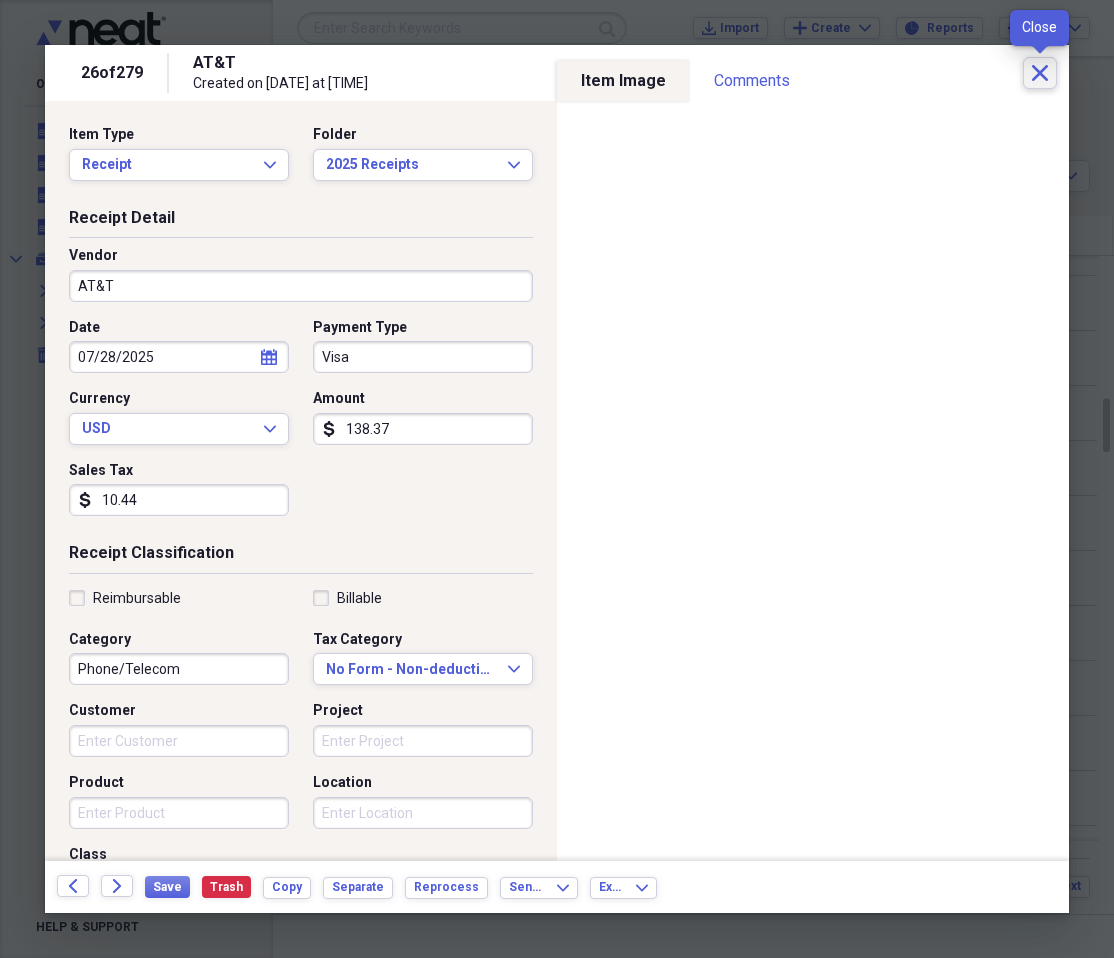 click 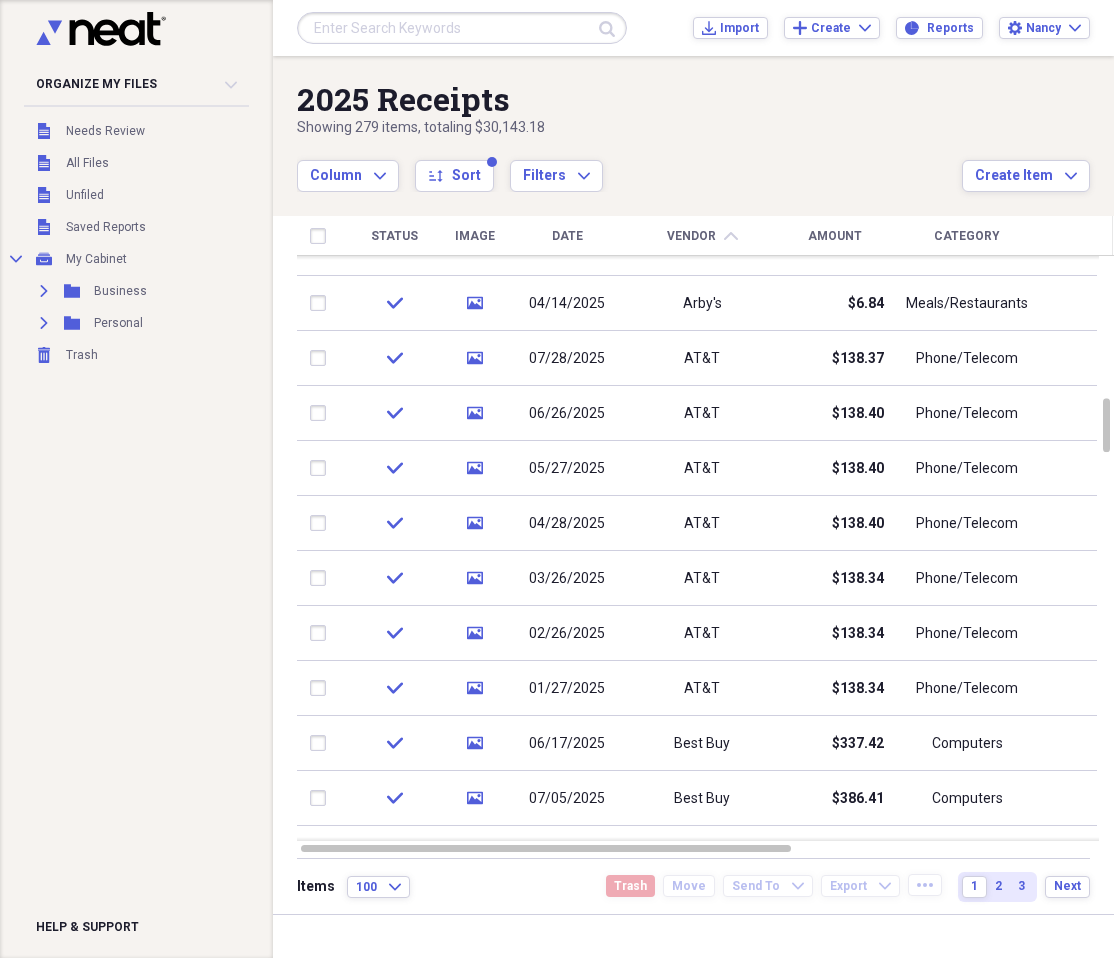 click on "Organize My Files Collapse Unfiled Needs Review Unfiled All Files Unfiled Unfiled Unfiled Saved Reports Collapse My Cabinet My Cabinet Add Folder Expand Folder Business Add Folder Expand Folder Personal Add Folder Trash Trash Help & Support" at bounding box center [136, 479] 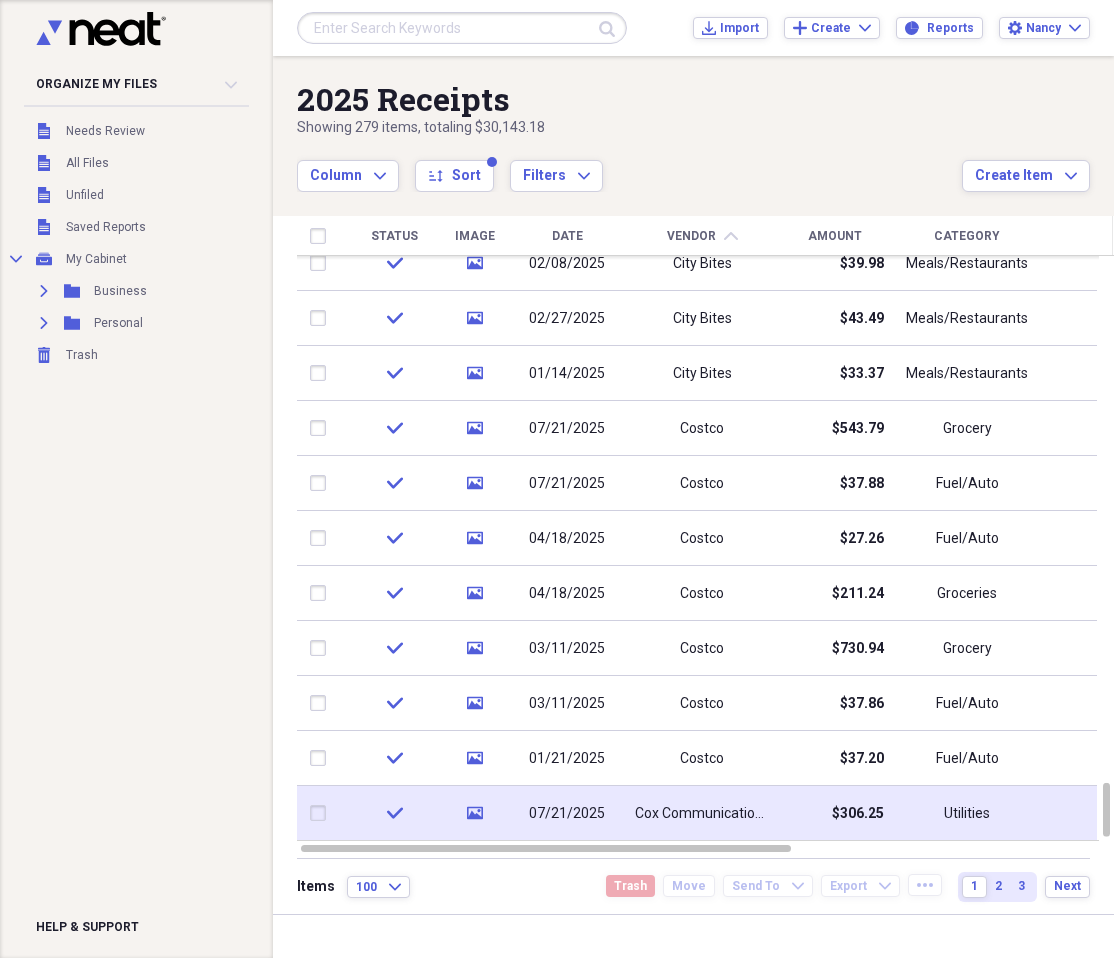 click on "$306.25" at bounding box center (834, 813) 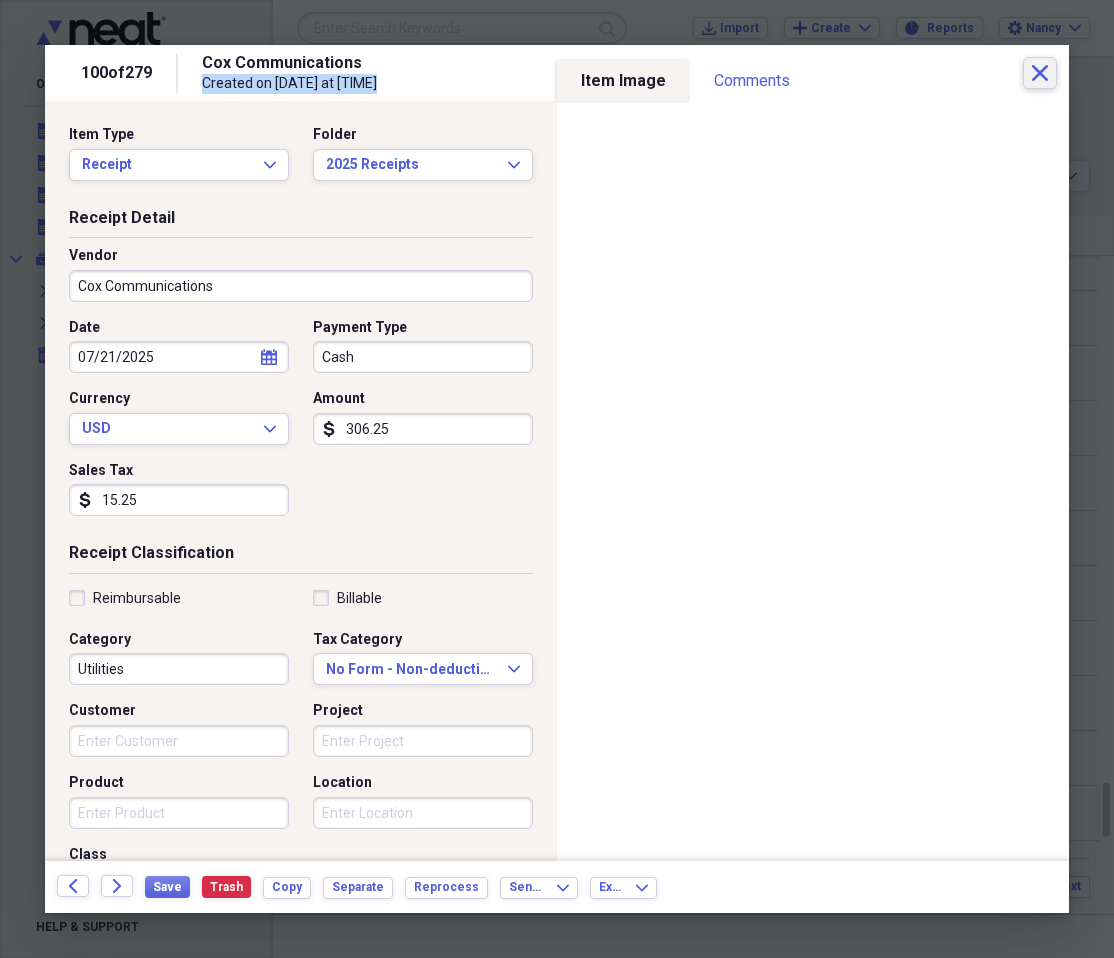 click on "100  of  279 Cox Communications Created on 08/05/2025 at 9:11 pm Close" at bounding box center [557, 73] 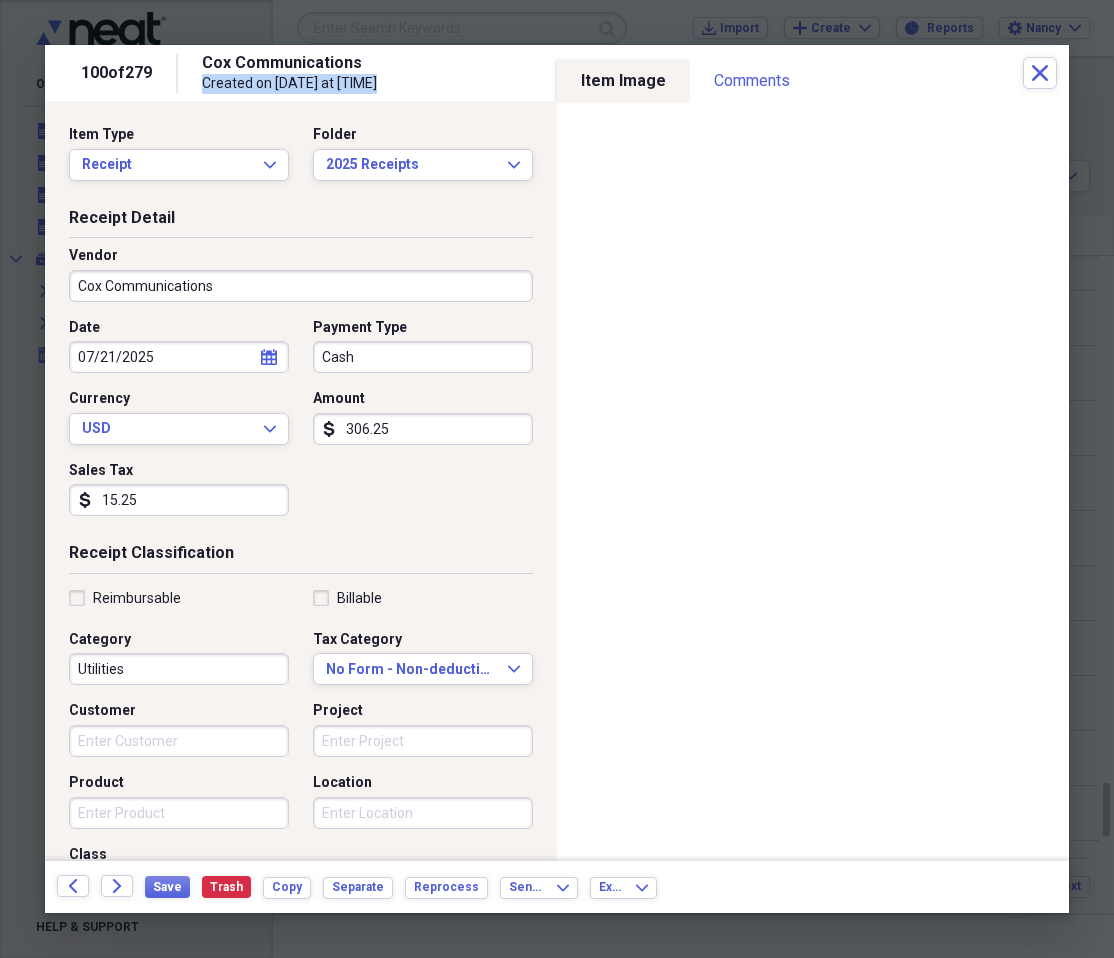 click on "Cox Communications Created on 08/05/2025 at 9:11 pm" at bounding box center [612, 73] 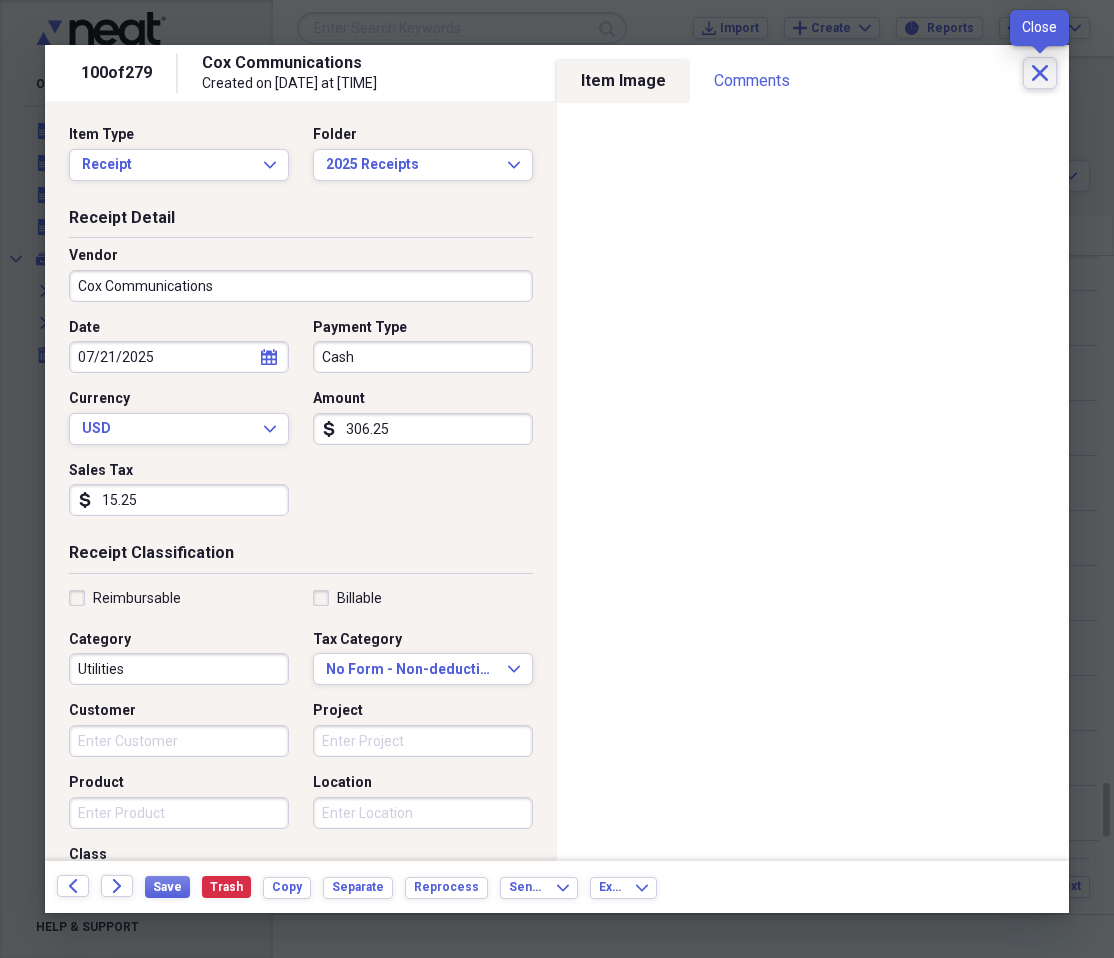 click on "Close" at bounding box center (1040, 73) 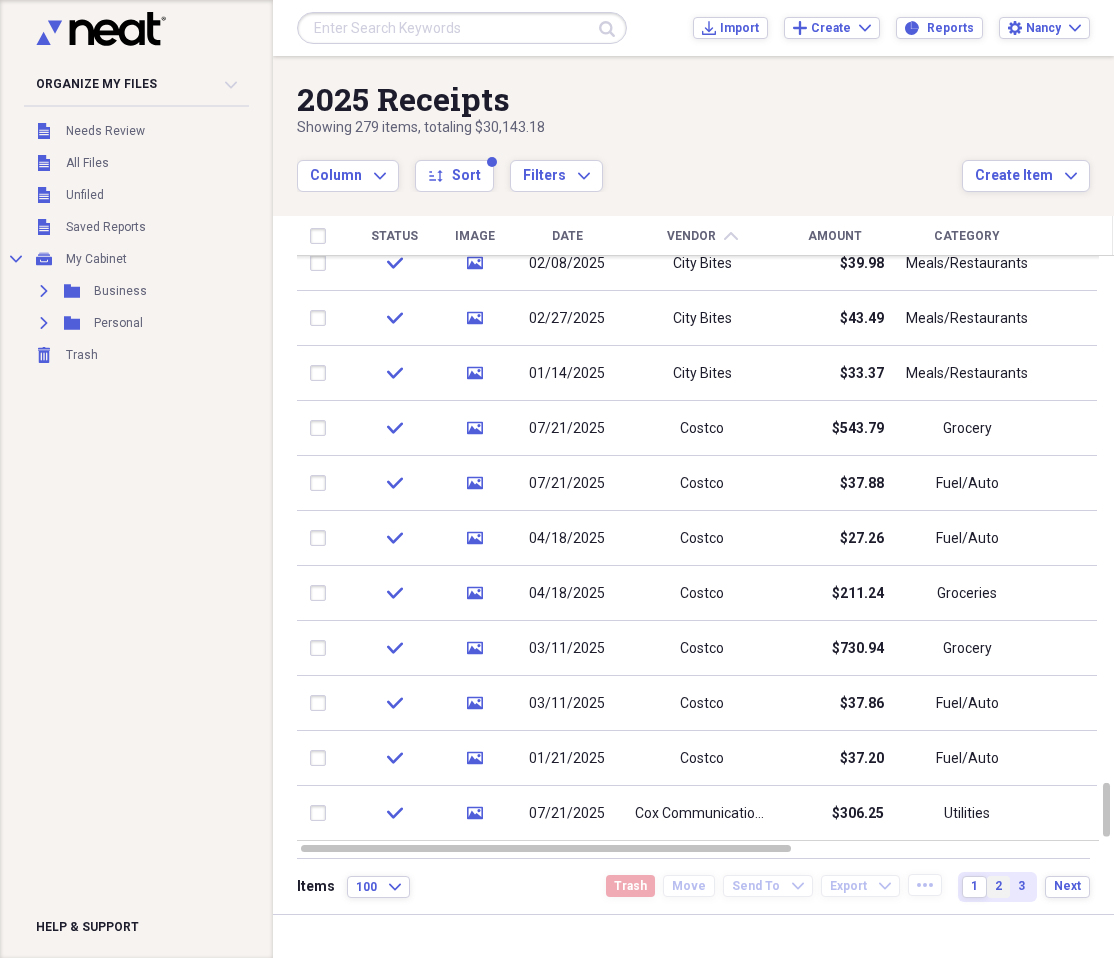 click on "2" at bounding box center [998, 886] 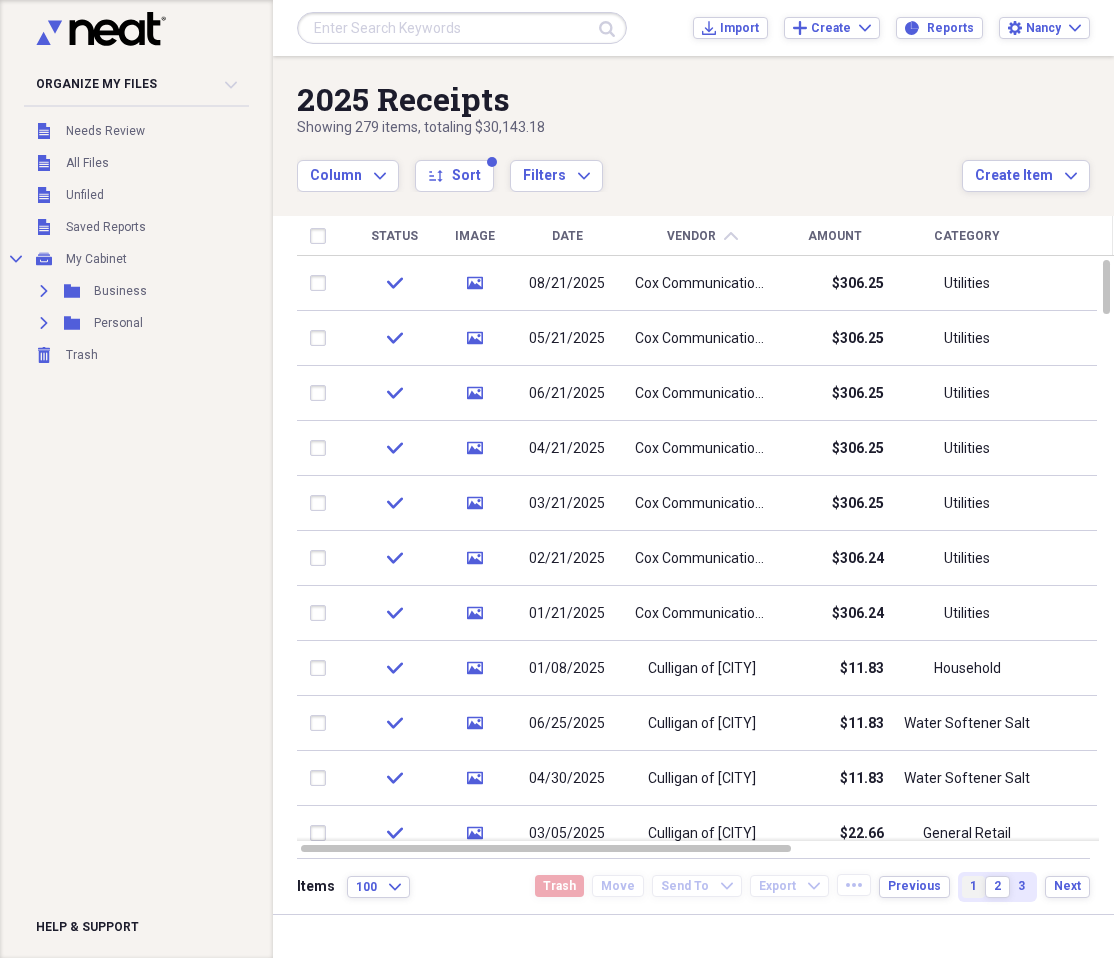 click on "1" at bounding box center [973, 886] 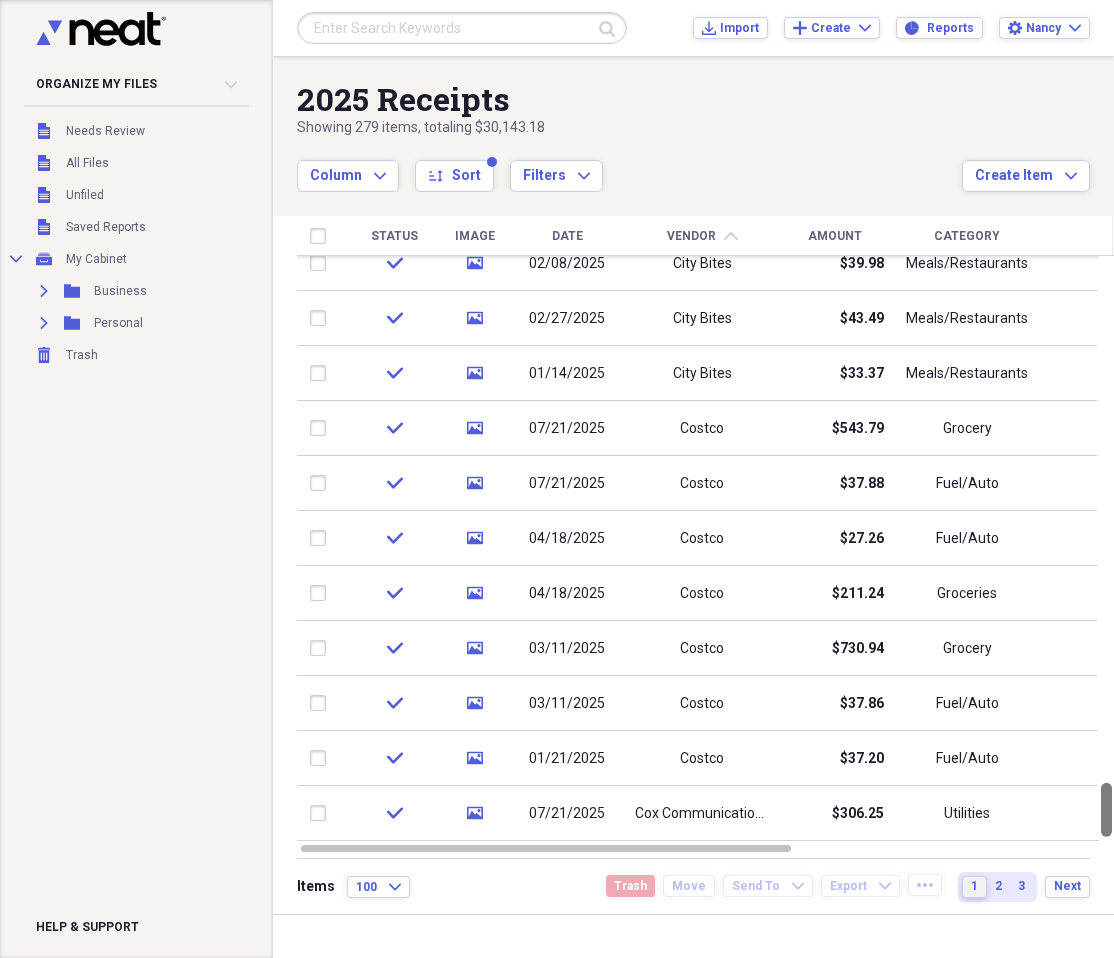 drag, startPoint x: 1110, startPoint y: 567, endPoint x: 1067, endPoint y: 856, distance: 292.18146 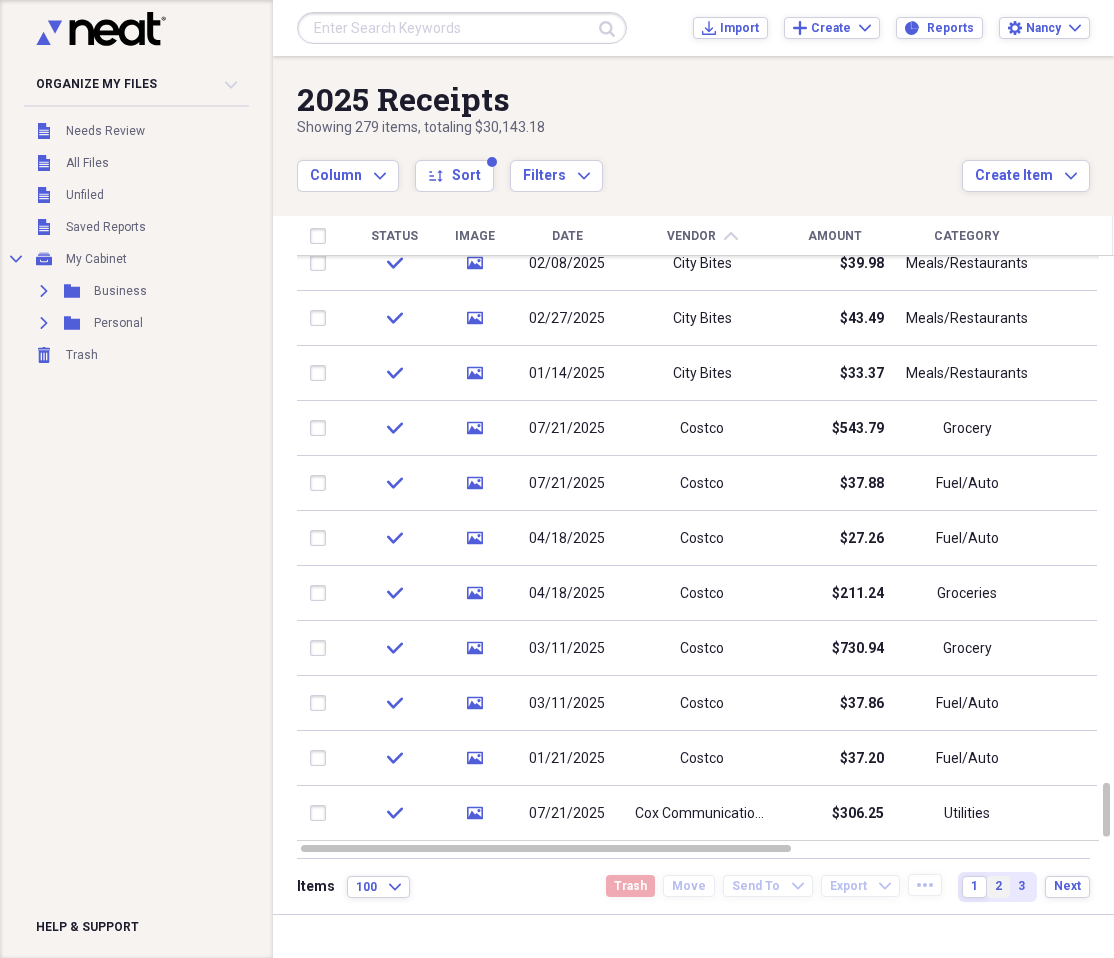click on "2" at bounding box center [998, 886] 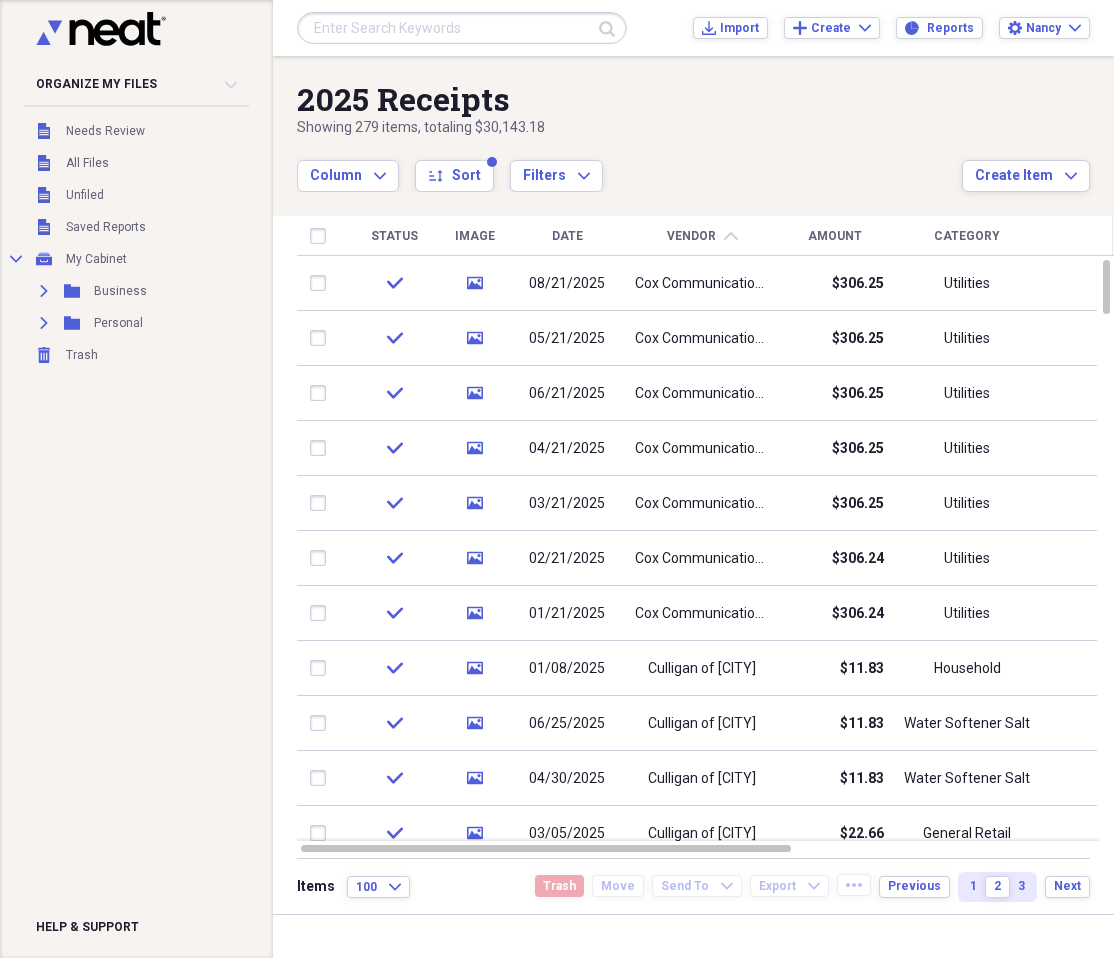 drag, startPoint x: 127, startPoint y: 613, endPoint x: 314, endPoint y: 609, distance: 187.04277 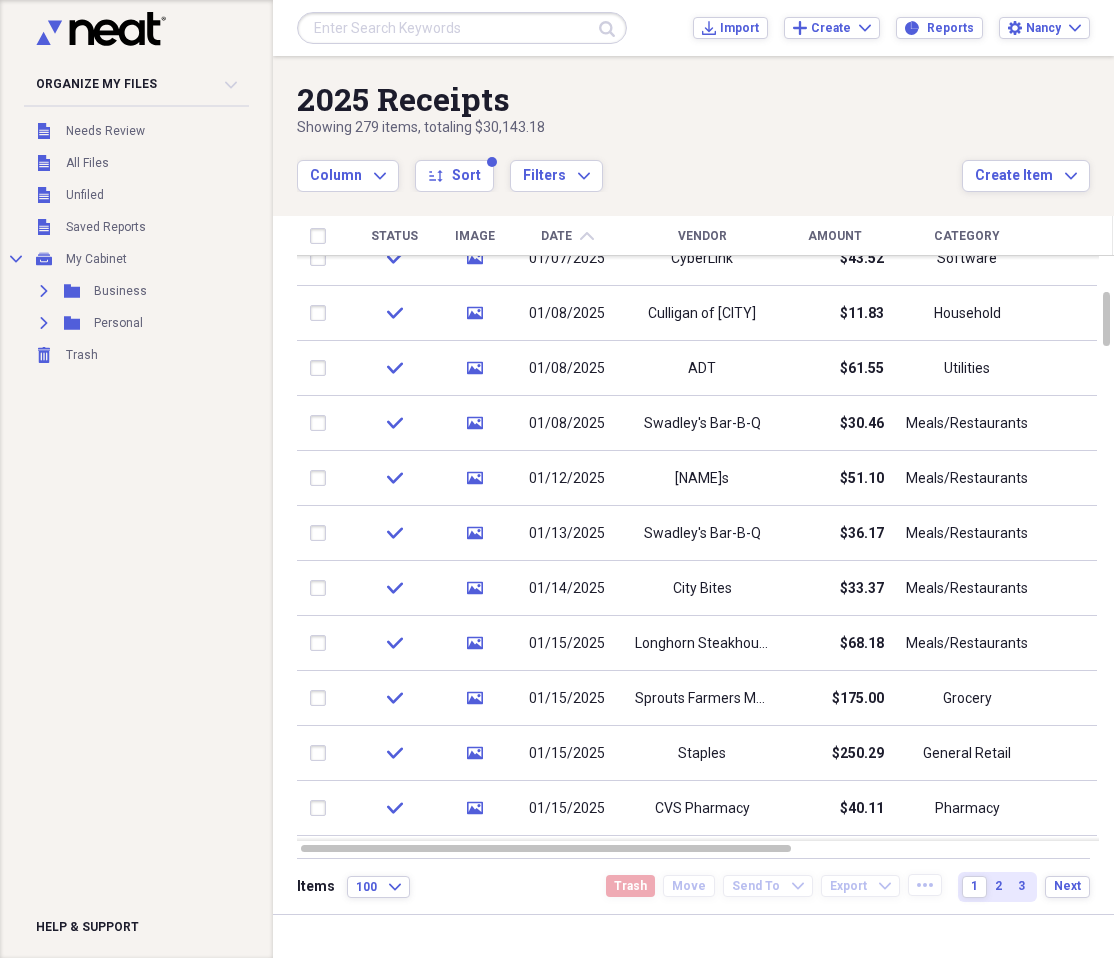 click on "Date" at bounding box center [556, 236] 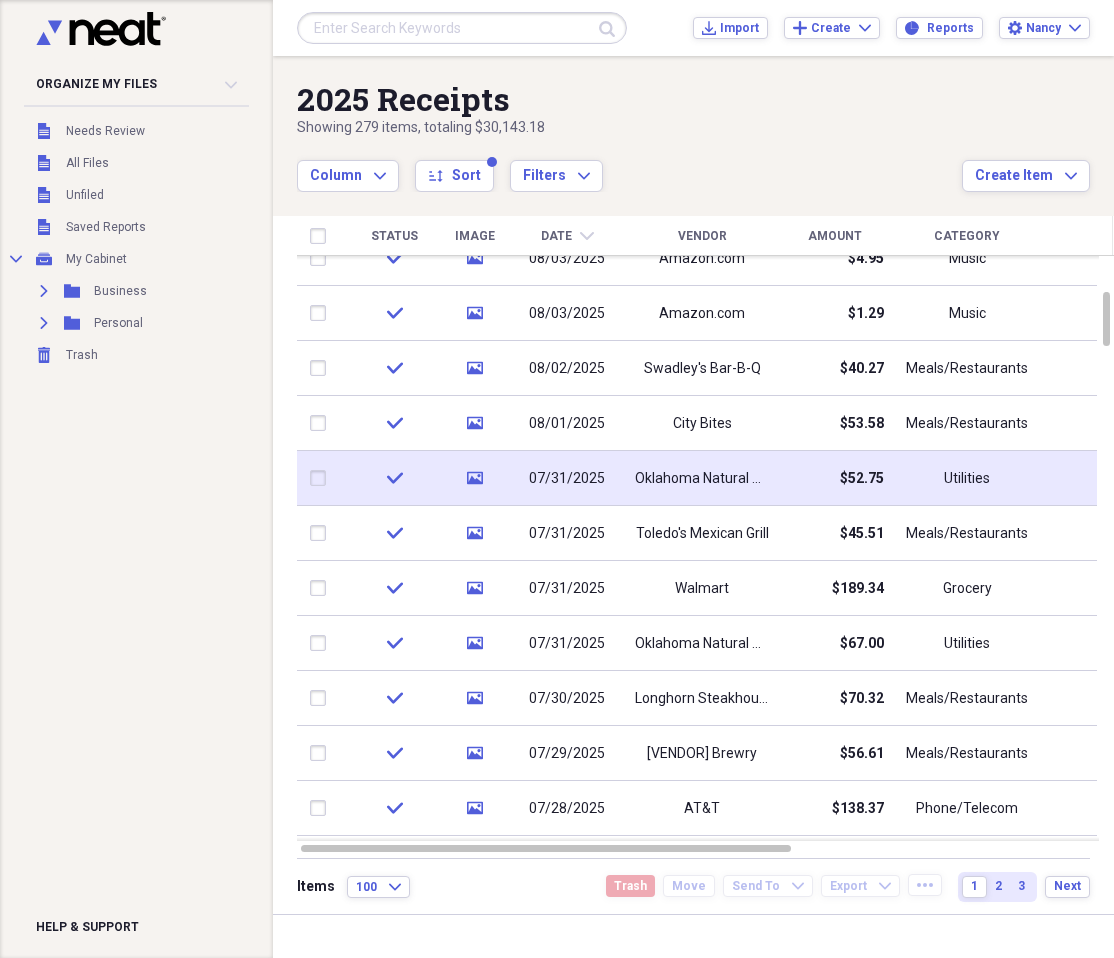 click on "07/31/2025" at bounding box center [567, 478] 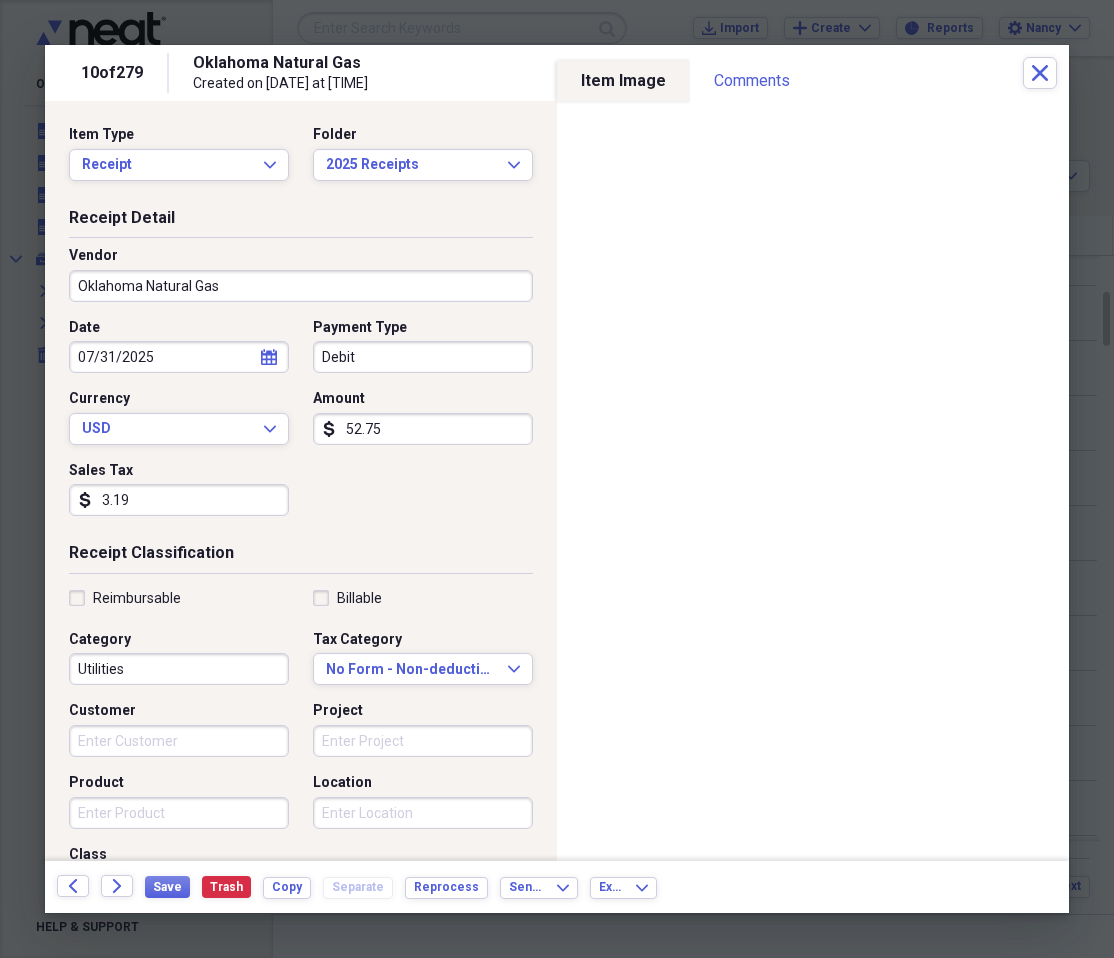 click on "Oklahoma Natural Gas Created on 08/05/2025 at 10:03 pm" at bounding box center (608, 73) 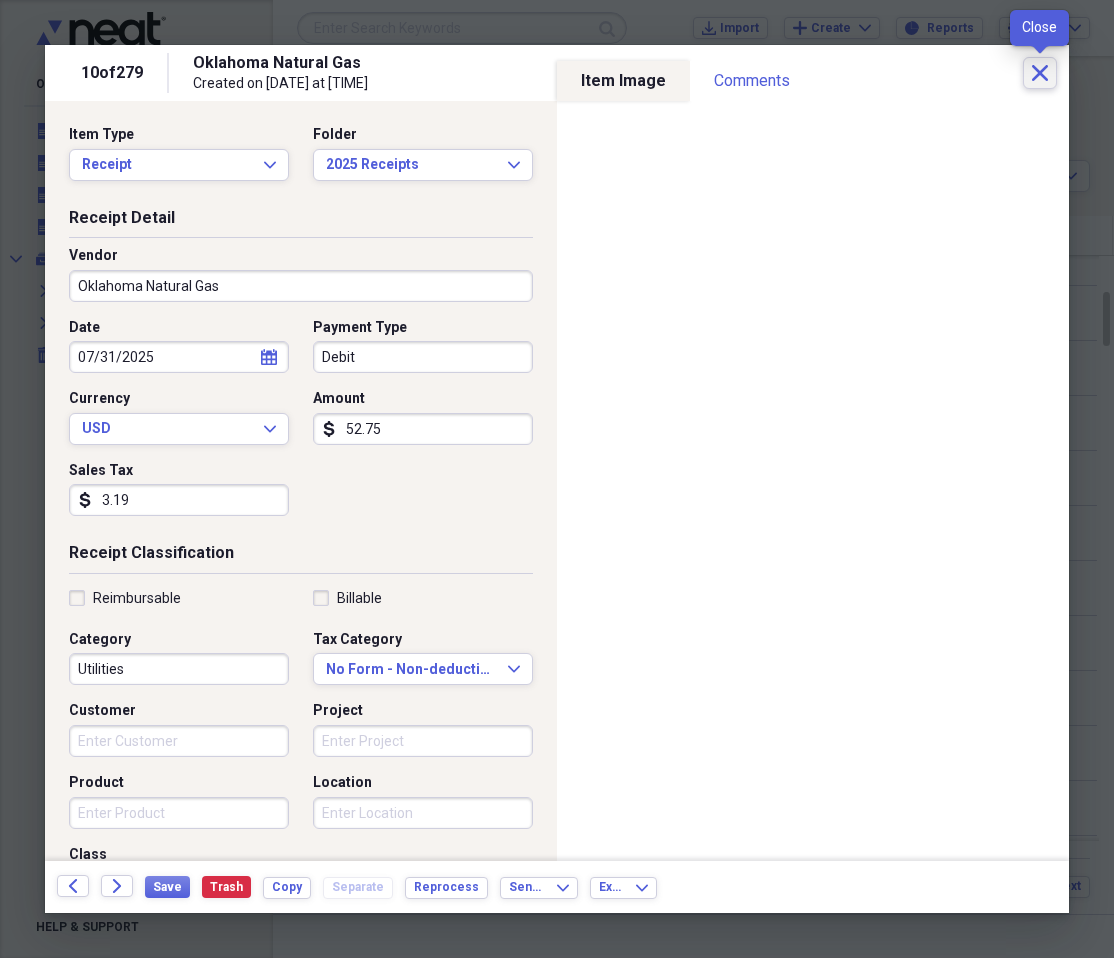 click 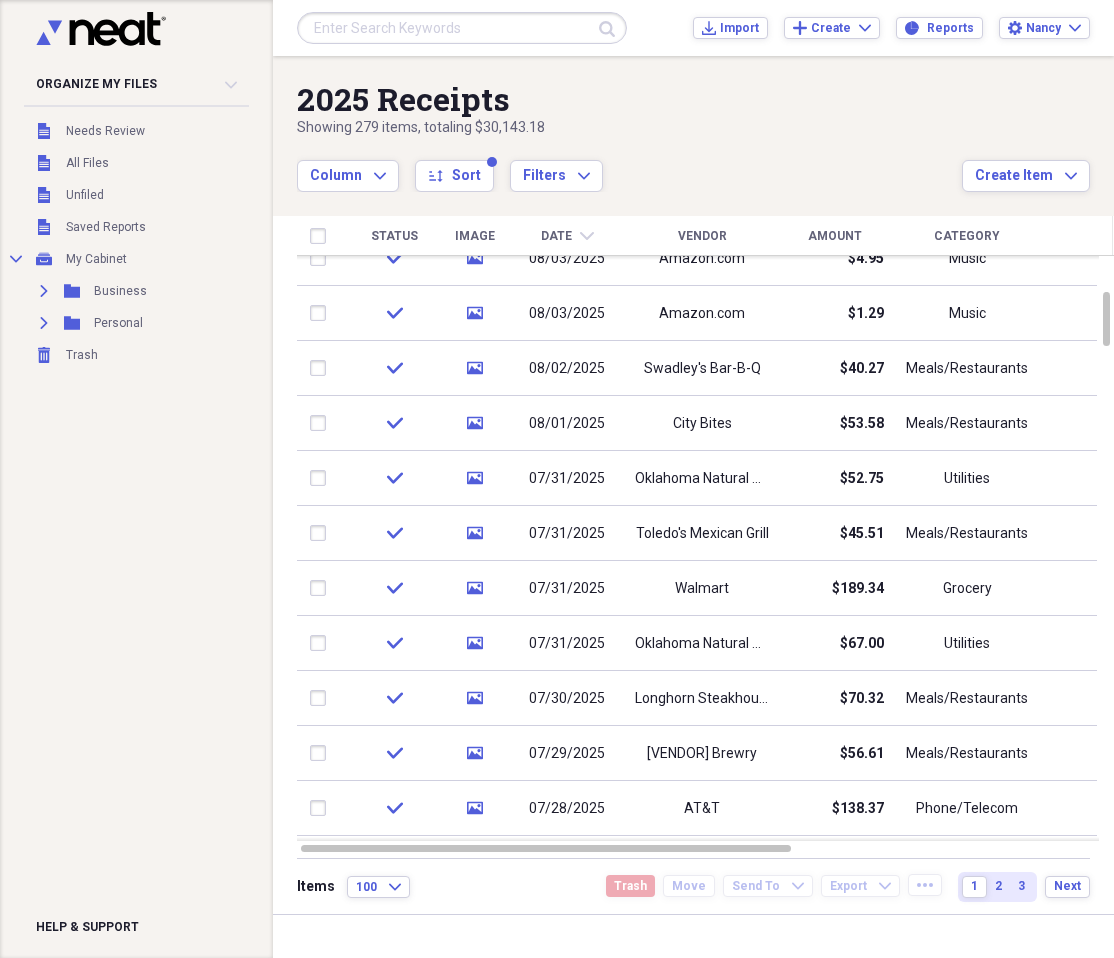 drag, startPoint x: 105, startPoint y: 532, endPoint x: 205, endPoint y: 511, distance: 102.18121 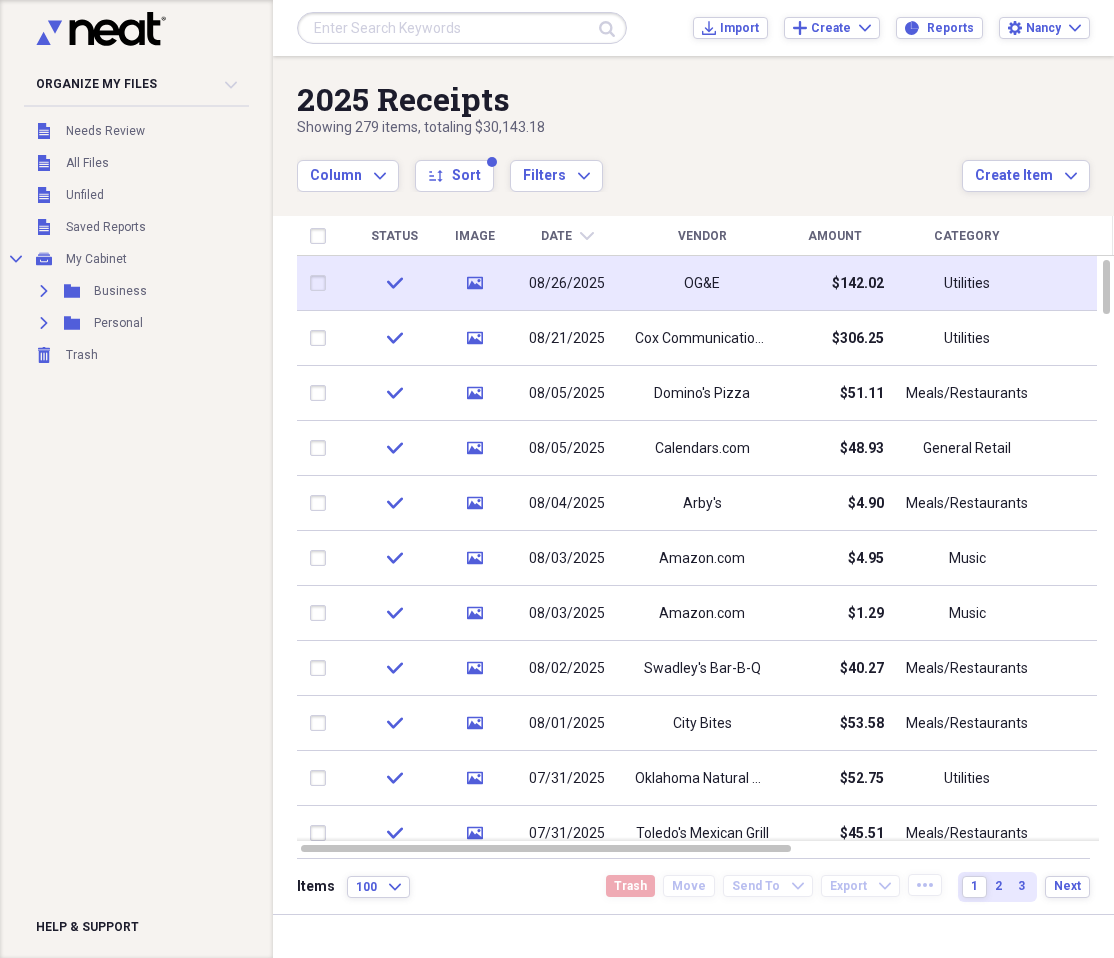 click on "OG&E" at bounding box center (702, 283) 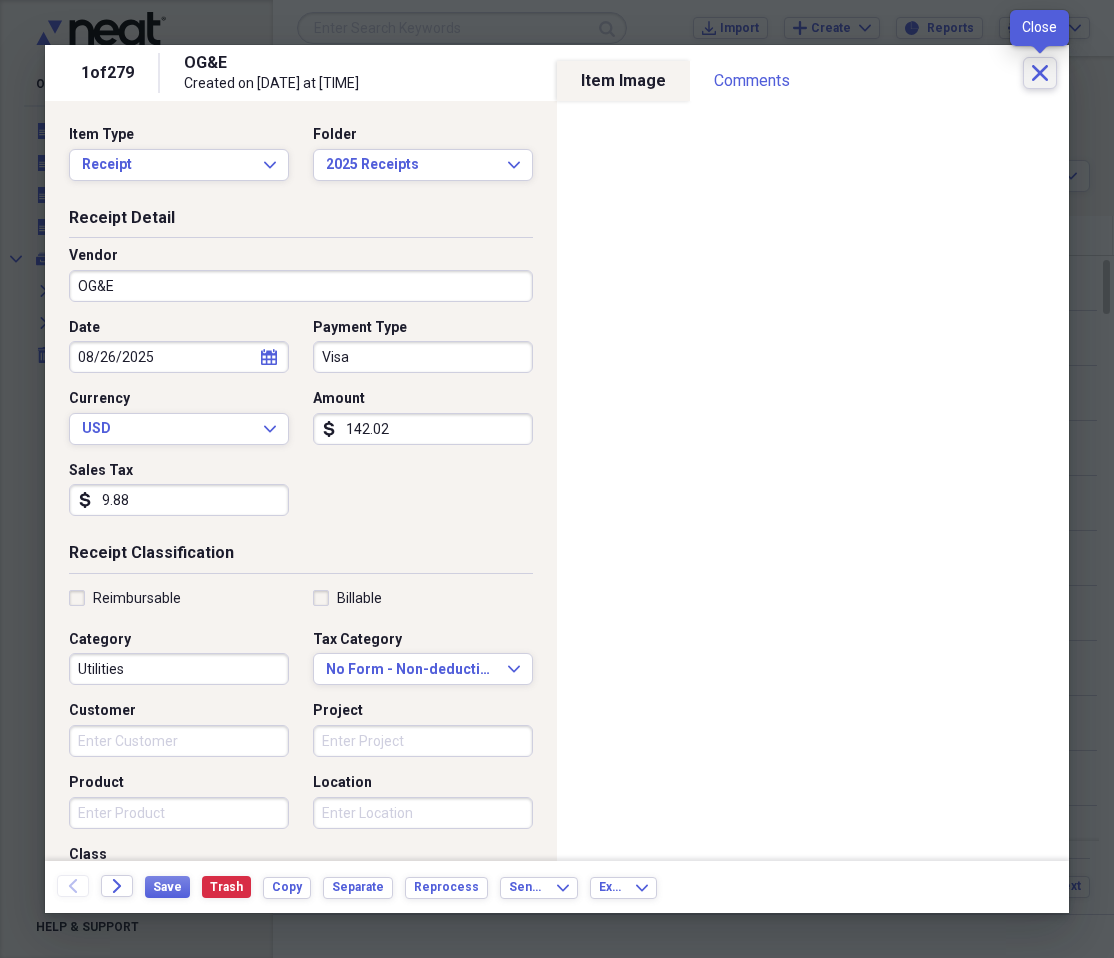 click on "Close" at bounding box center (1040, 73) 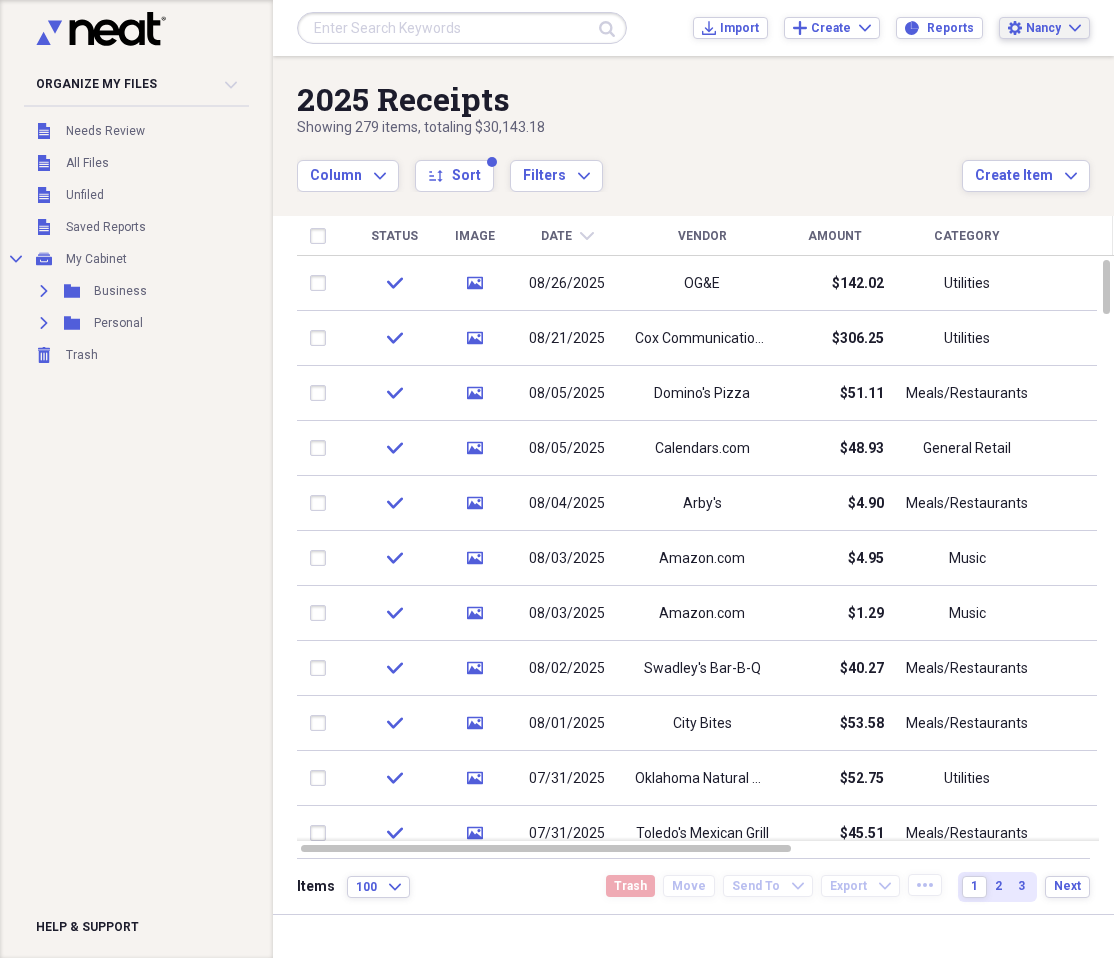 click on "Expand" 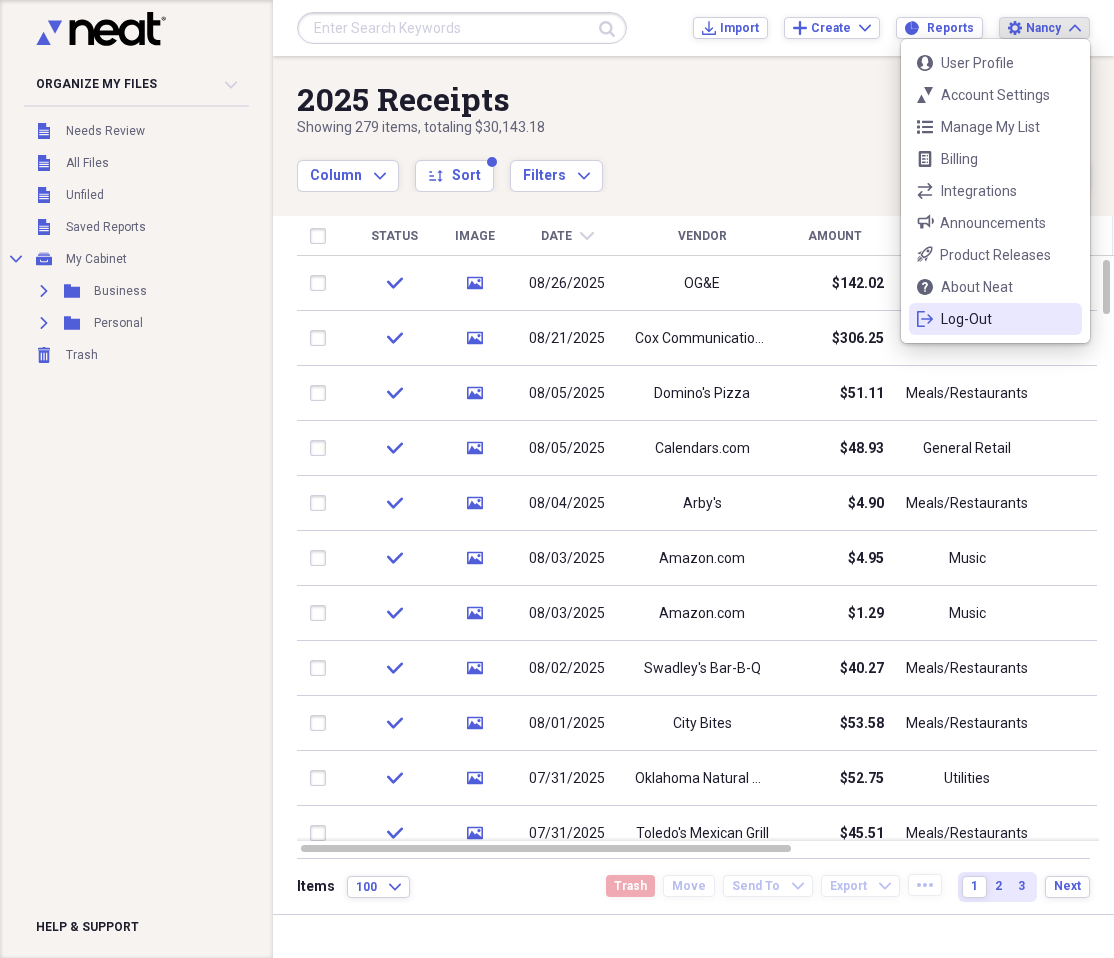 click on "Log-Out" at bounding box center [995, 319] 